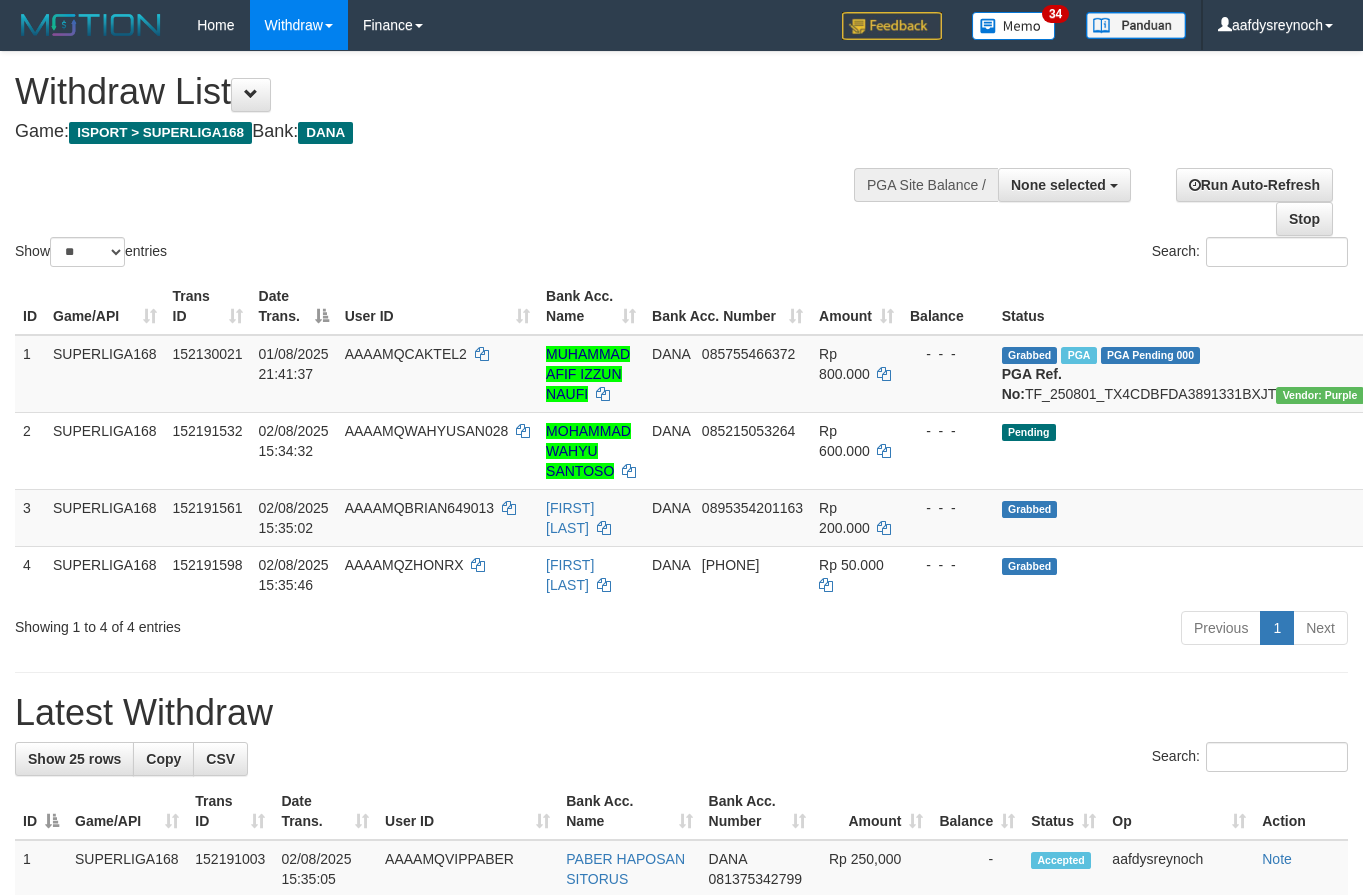 select 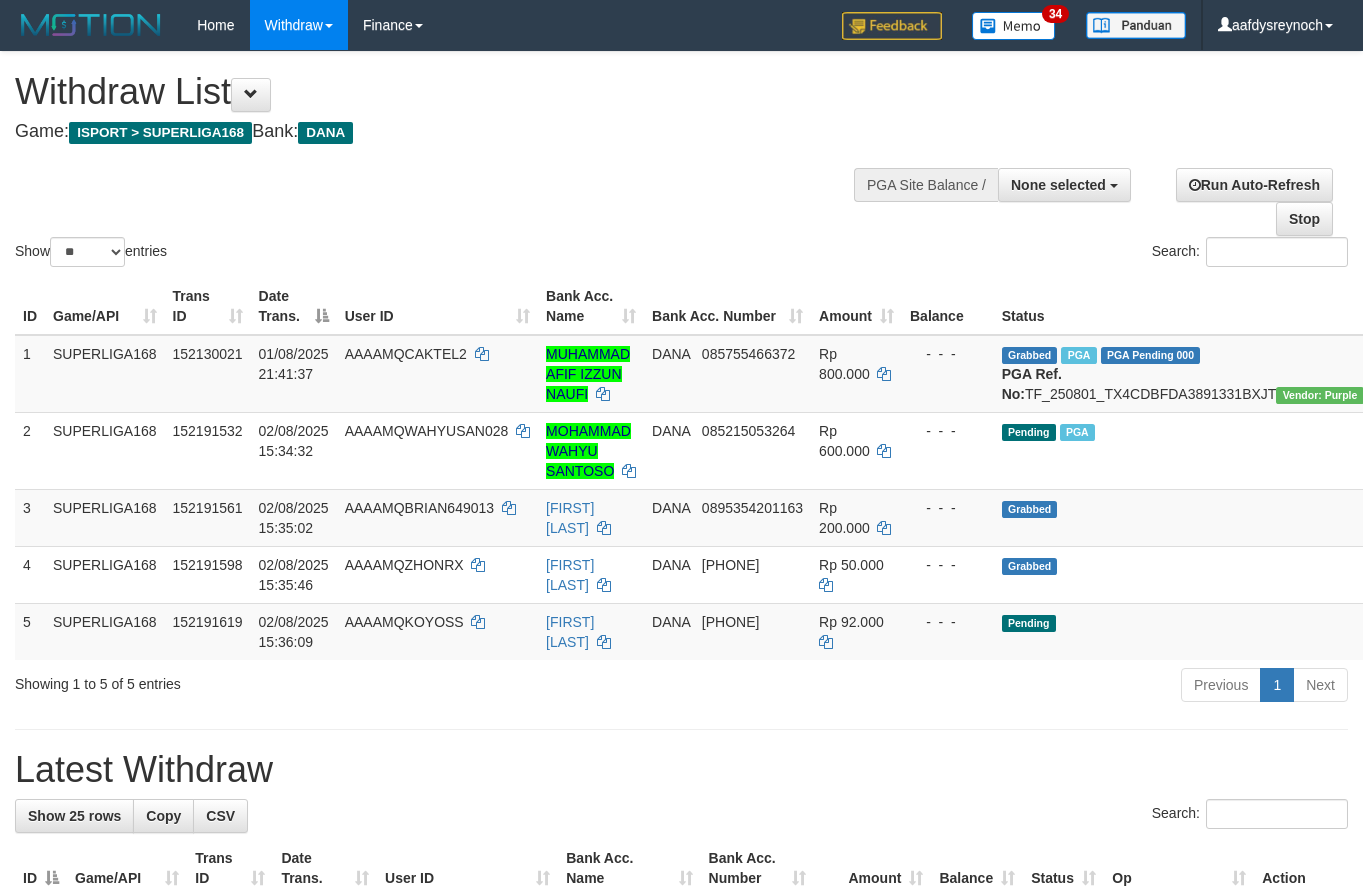 select 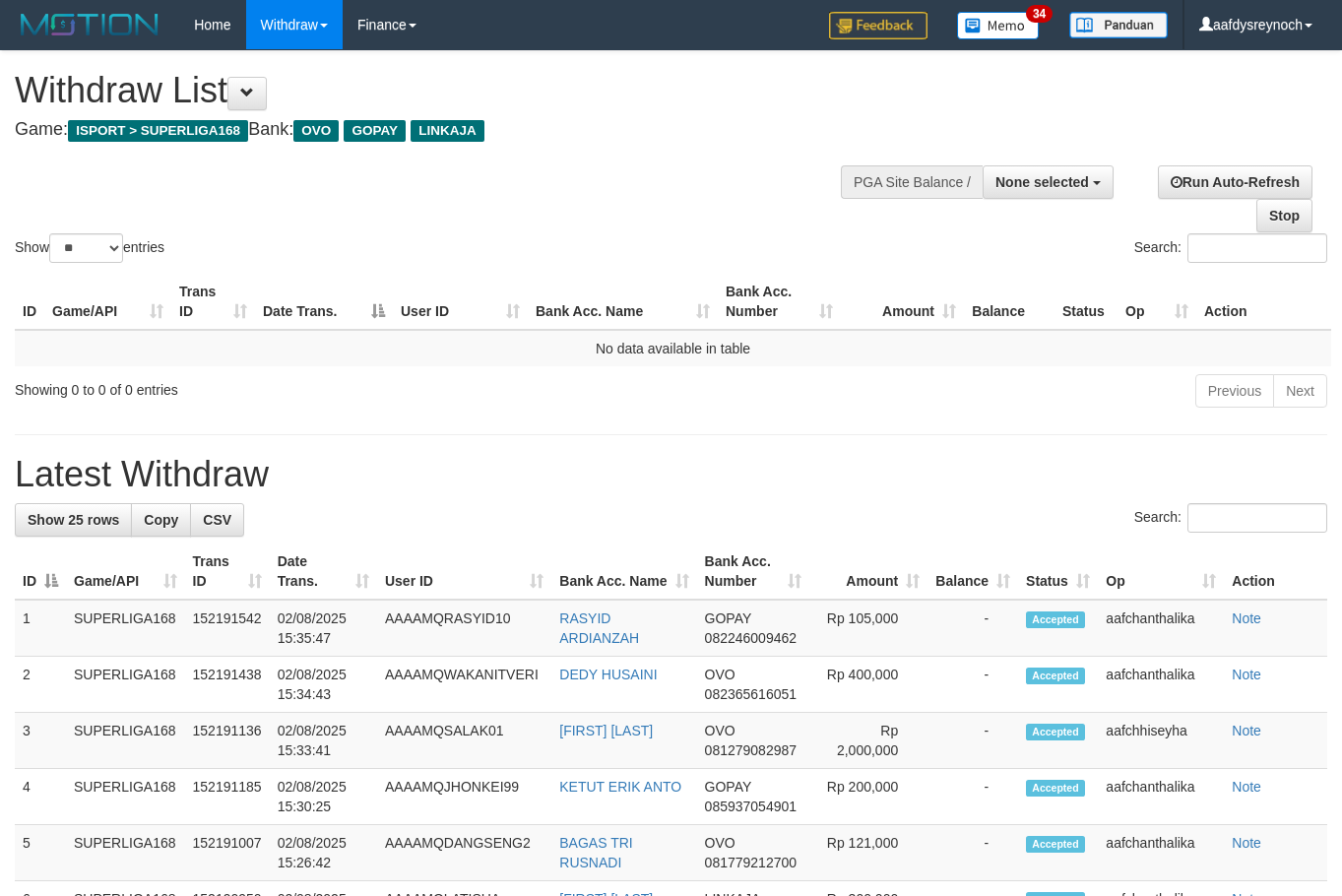 select 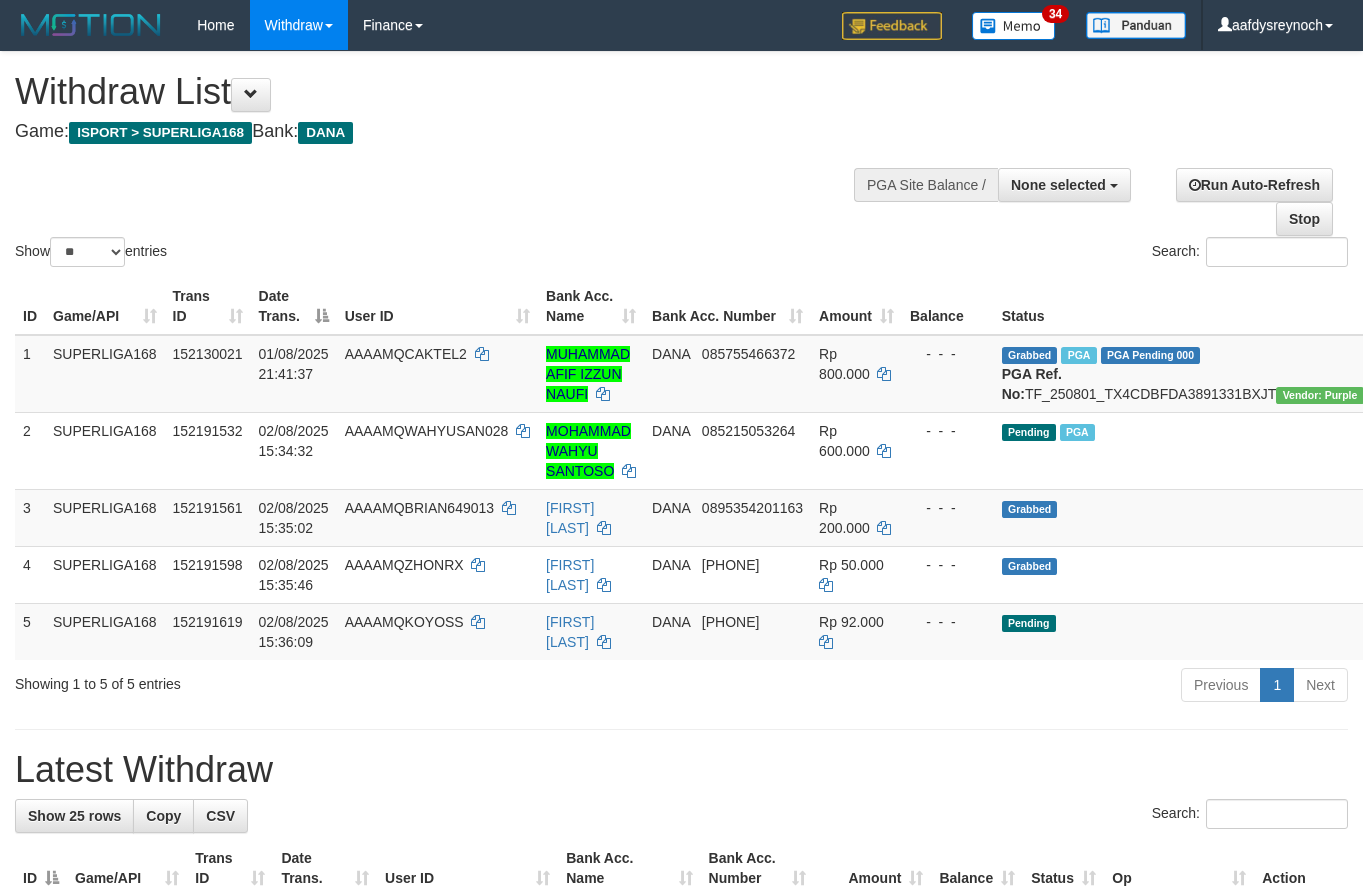 select 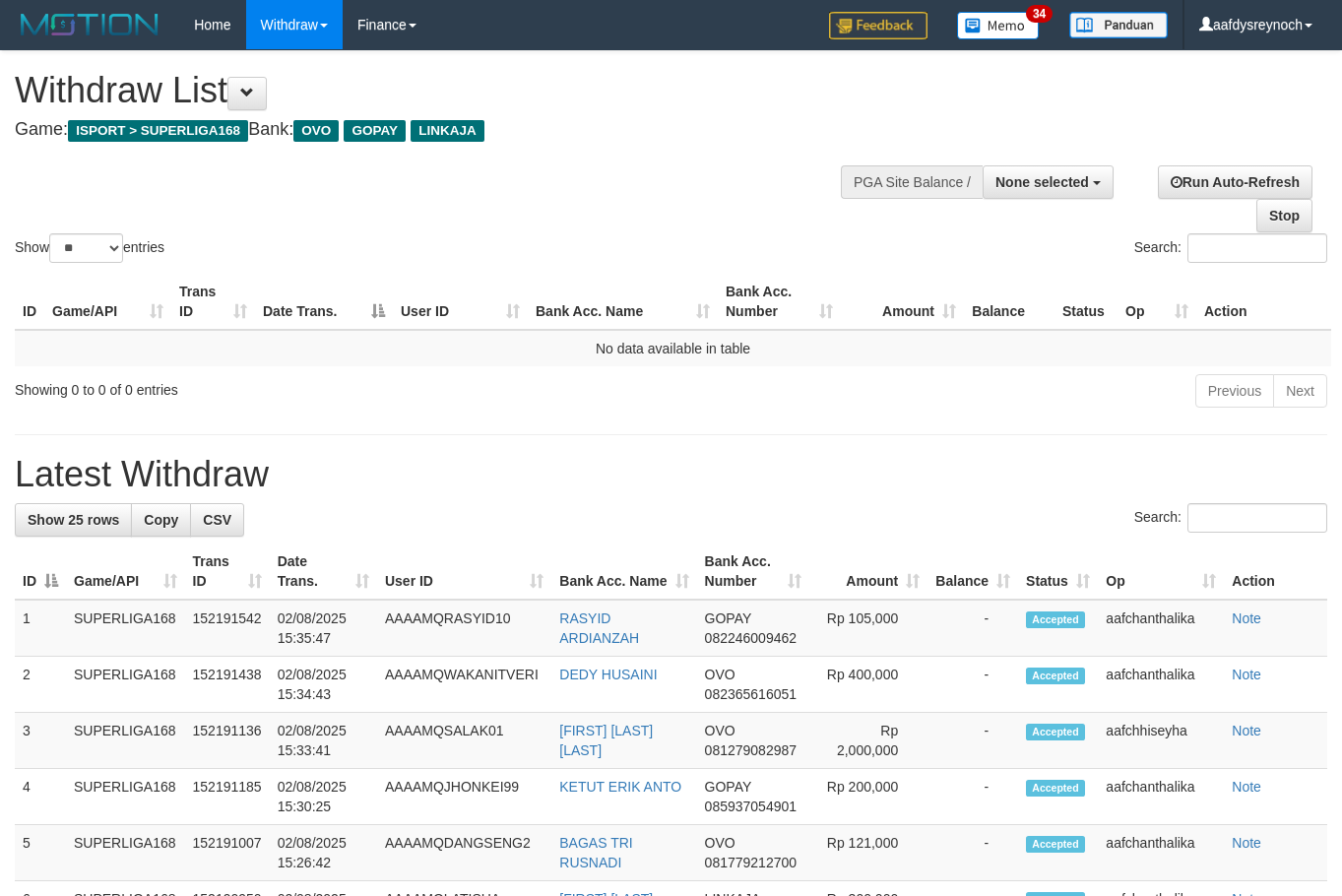 select 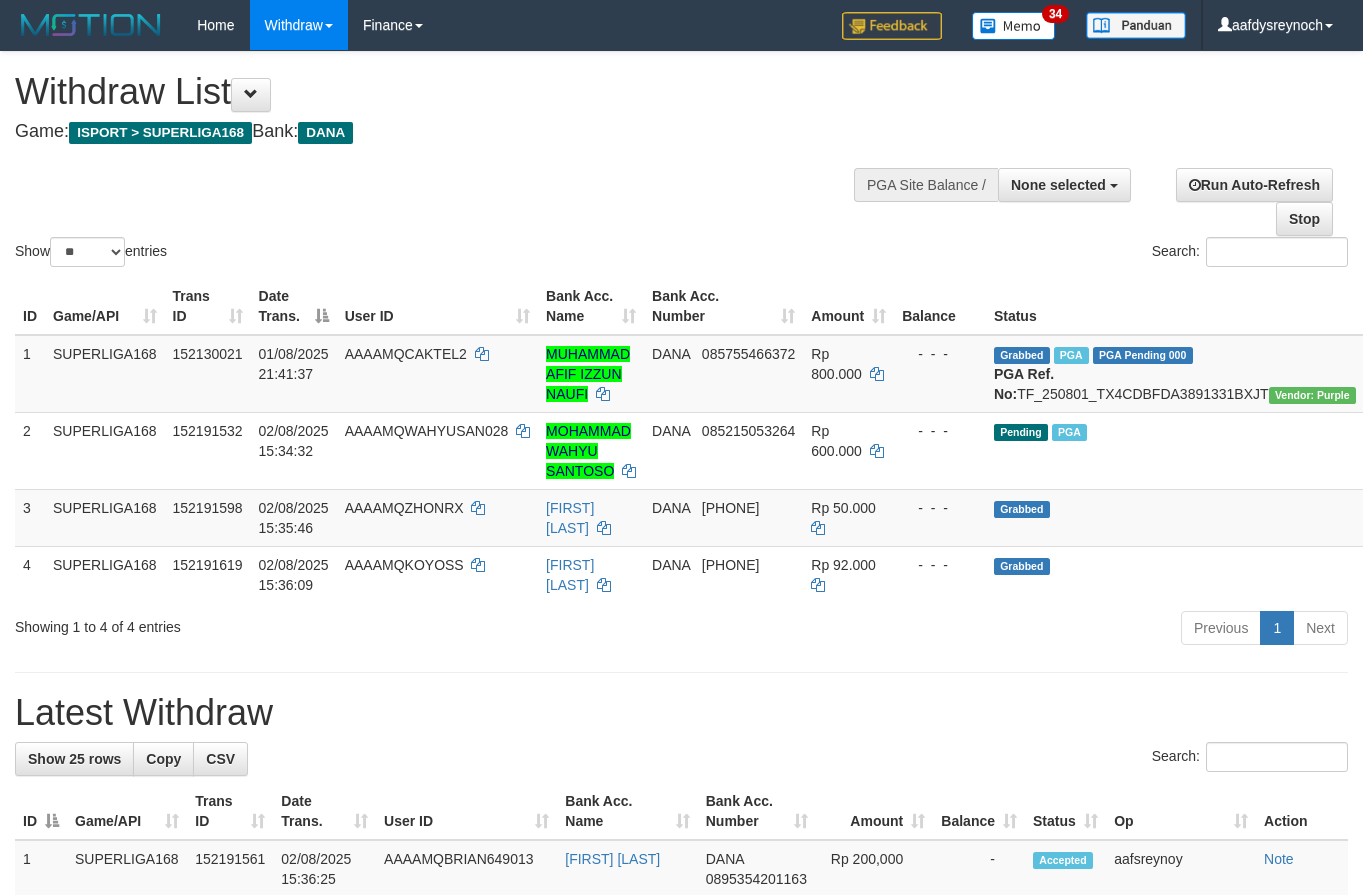 select 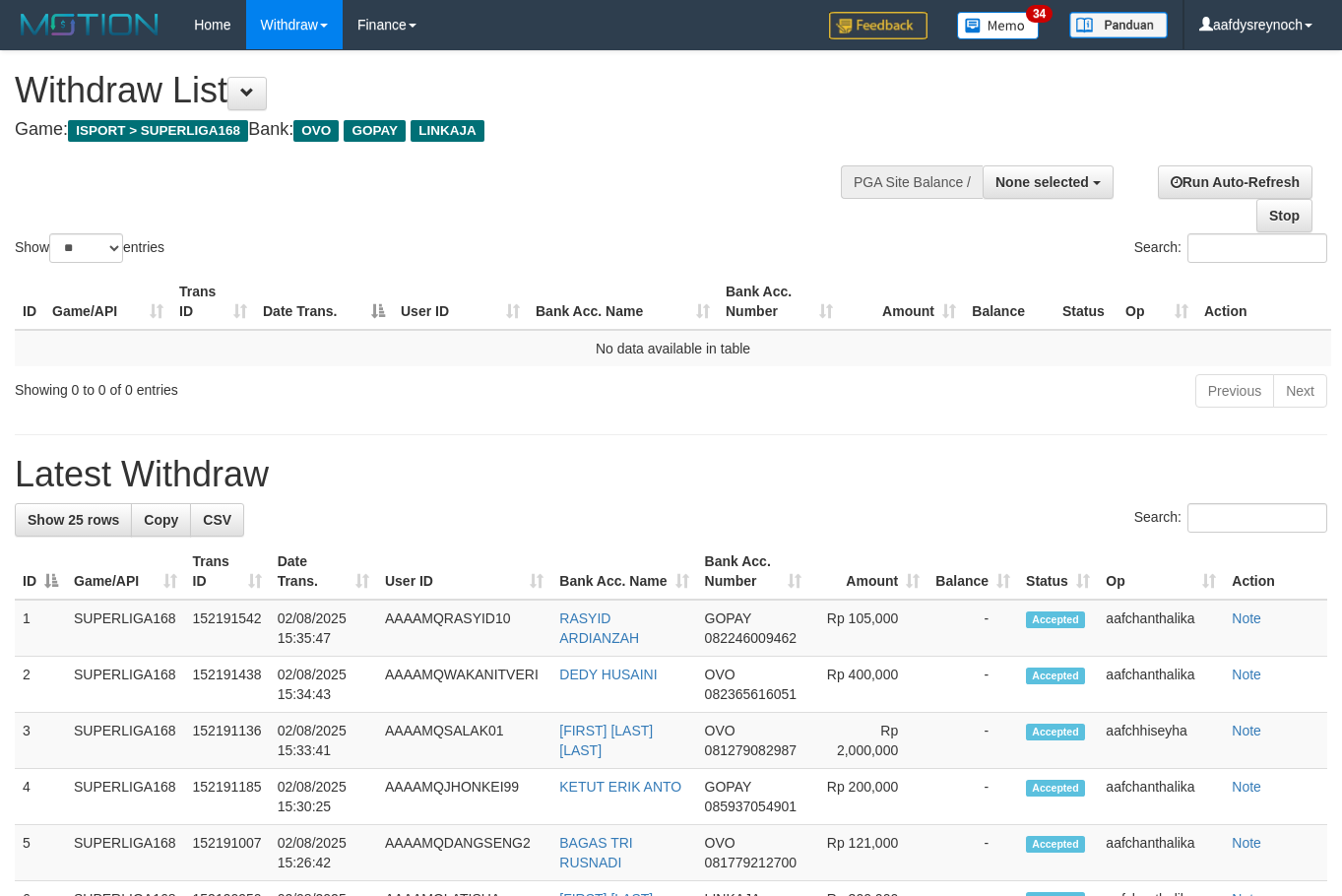 select 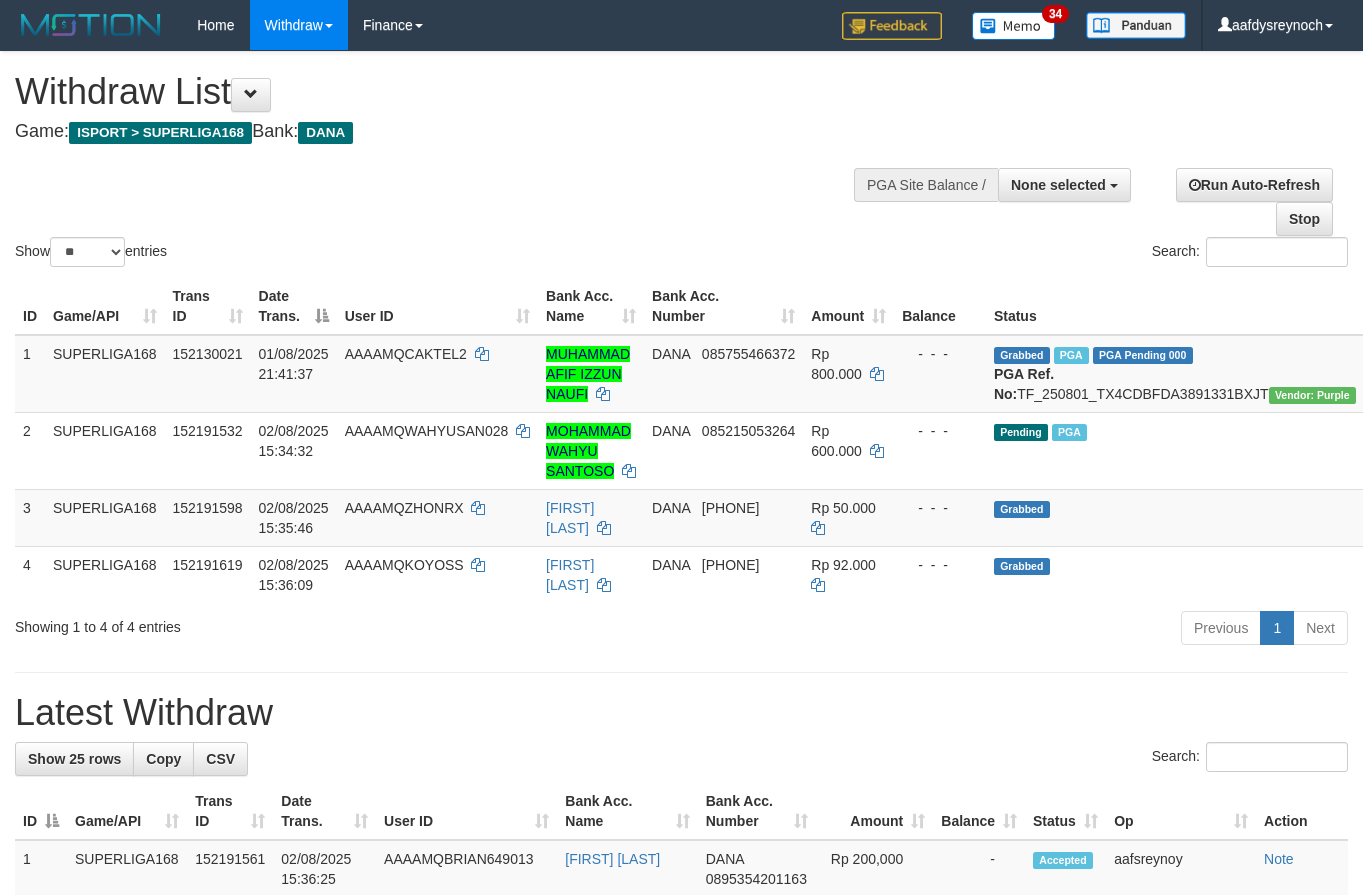 select 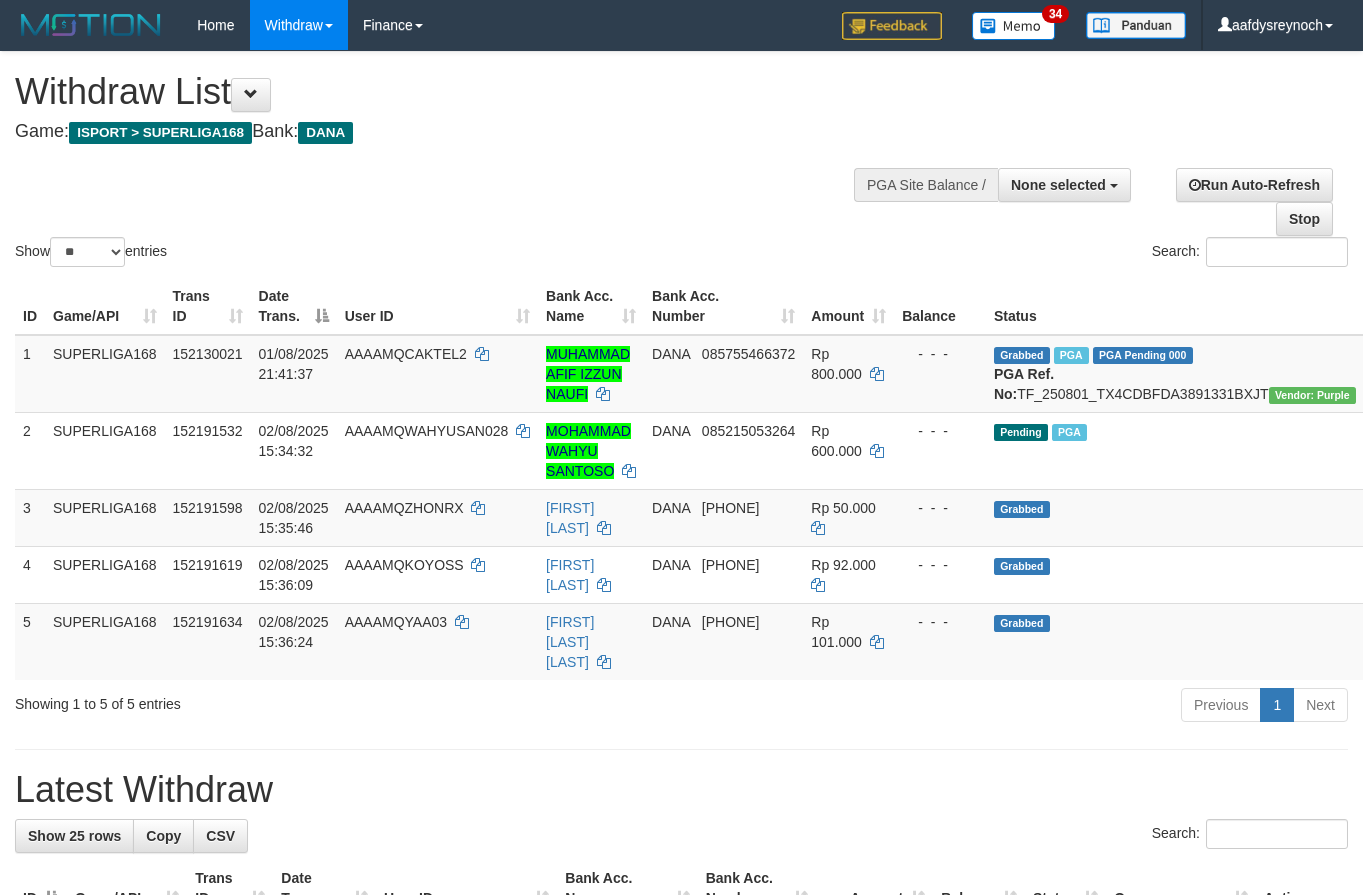 select 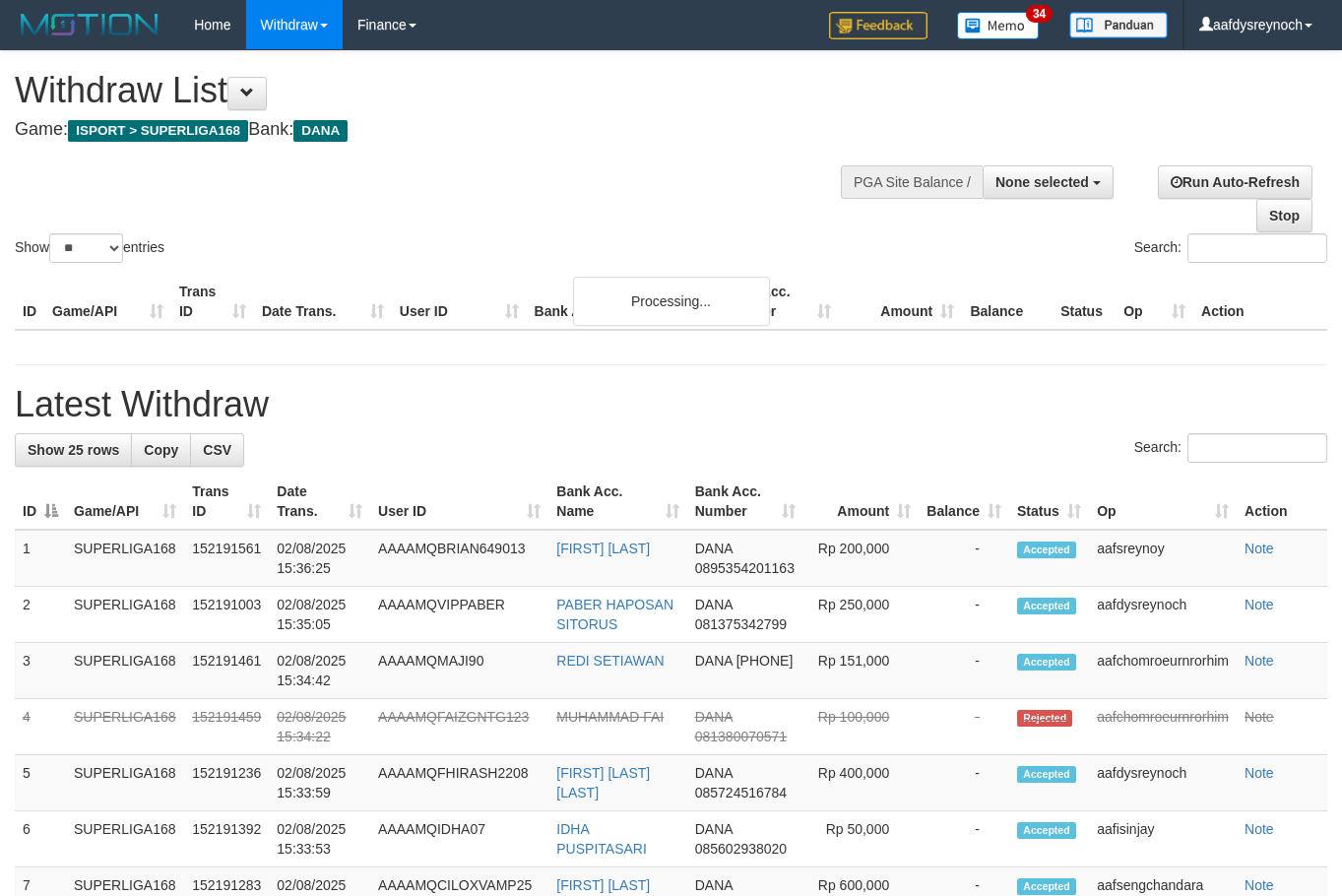 select 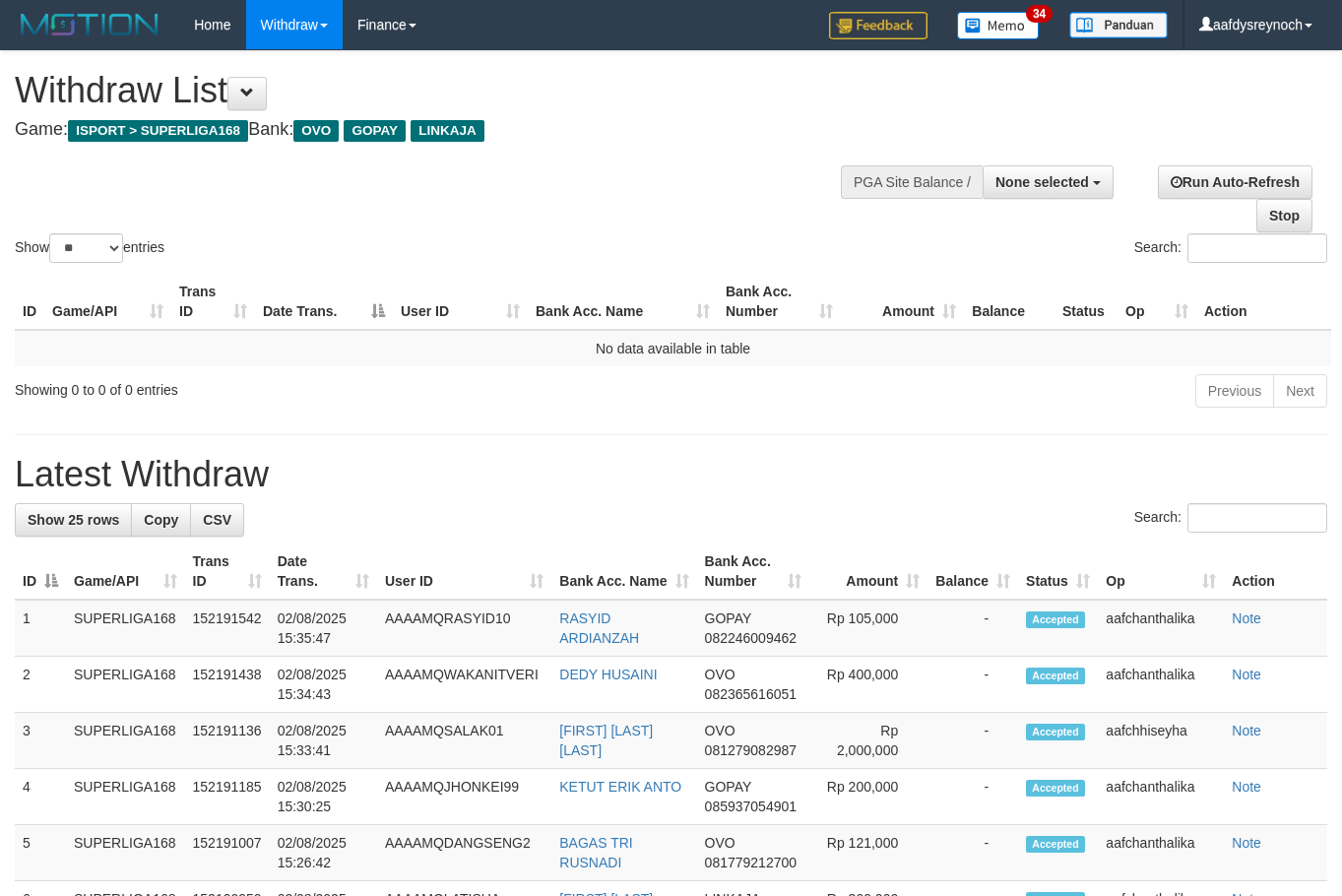 select 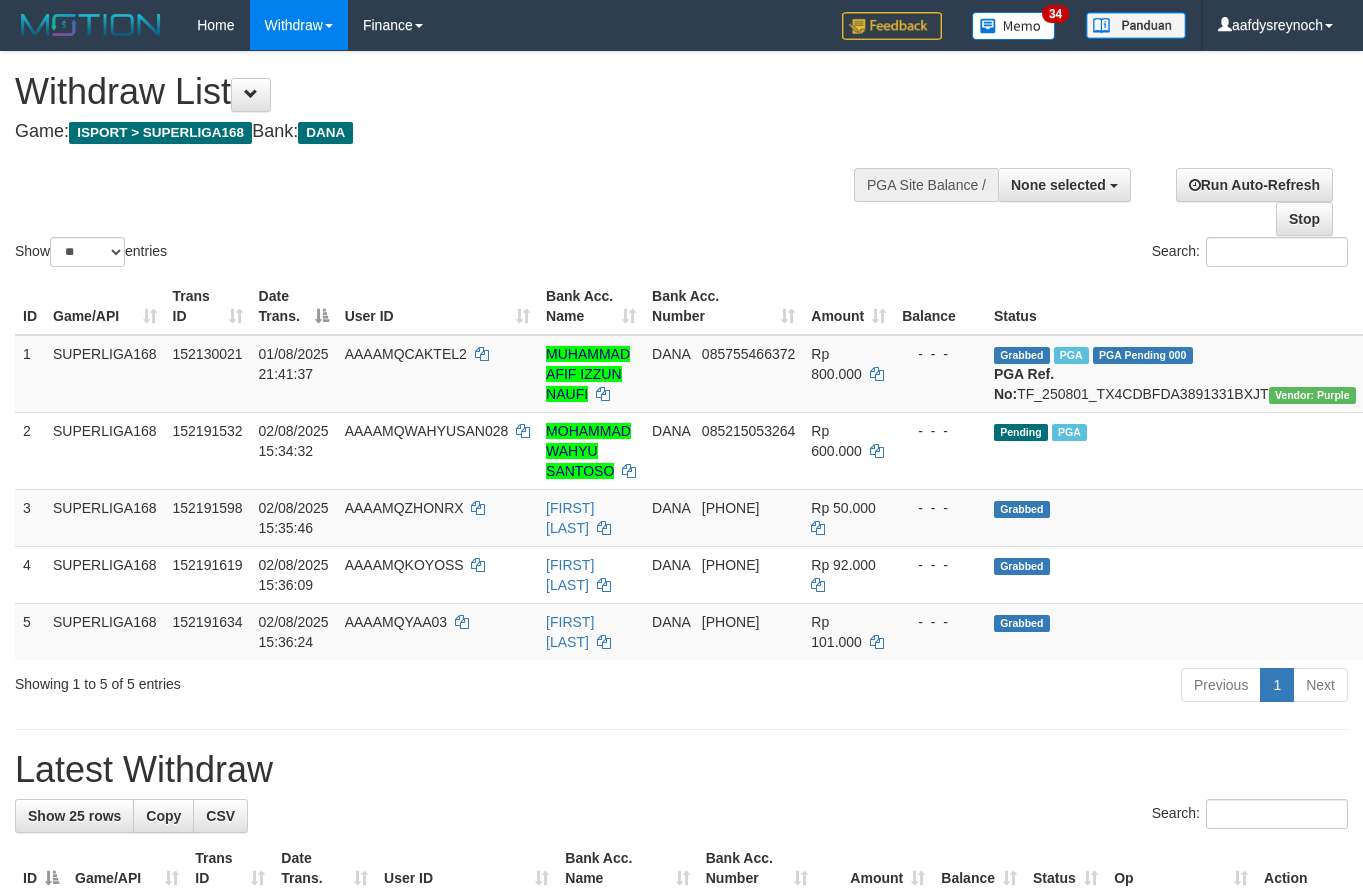 select 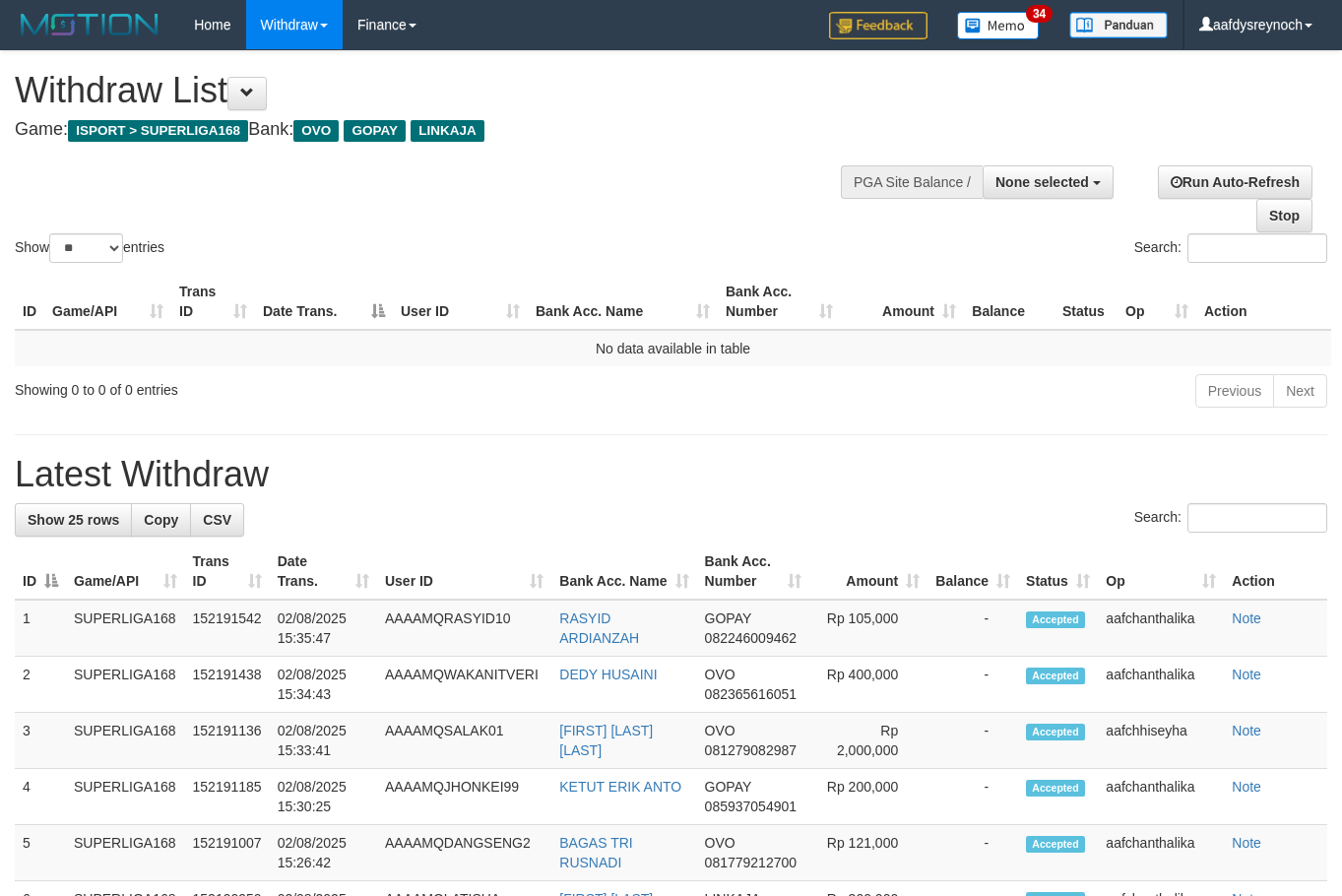 select 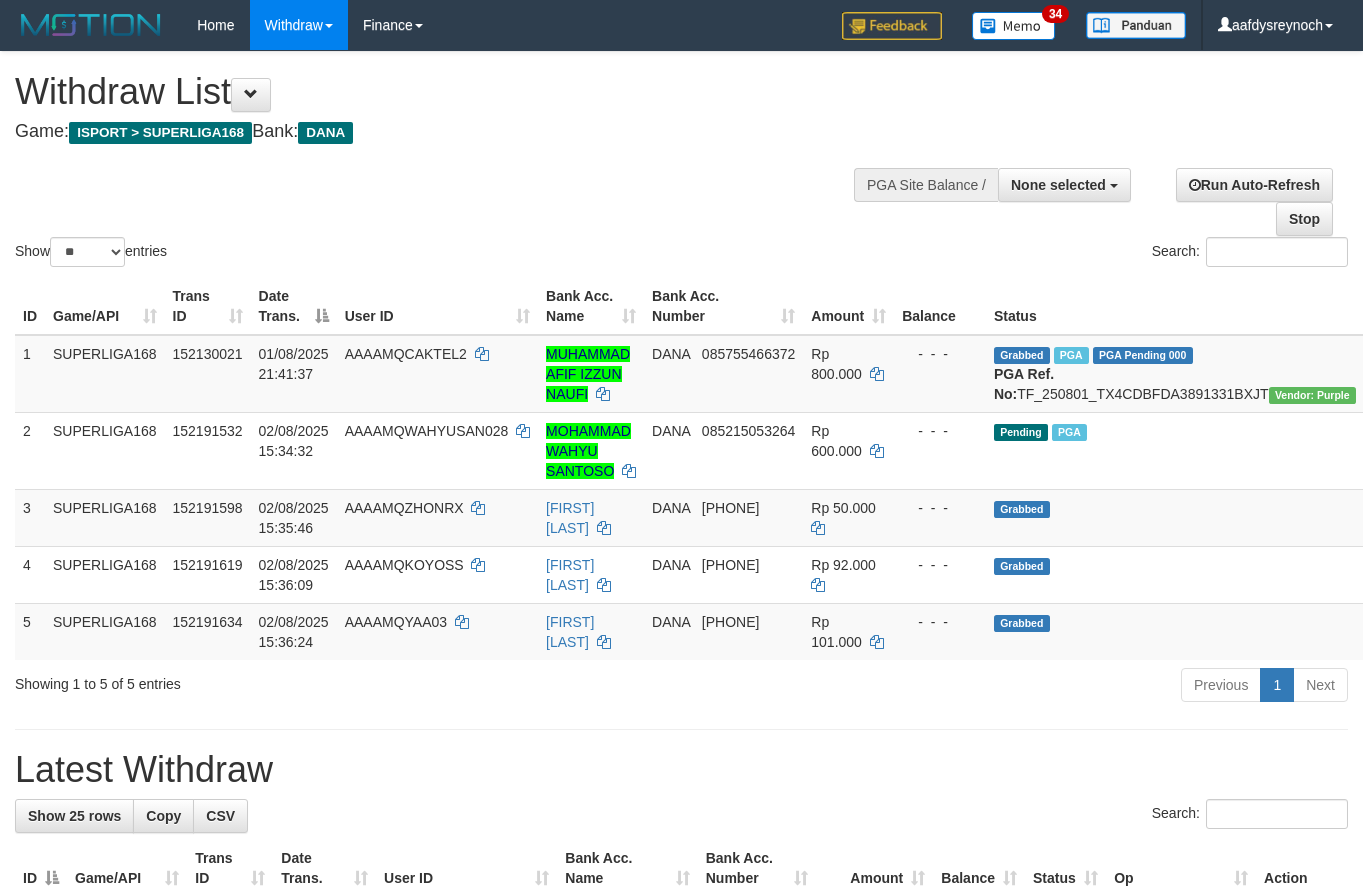 select 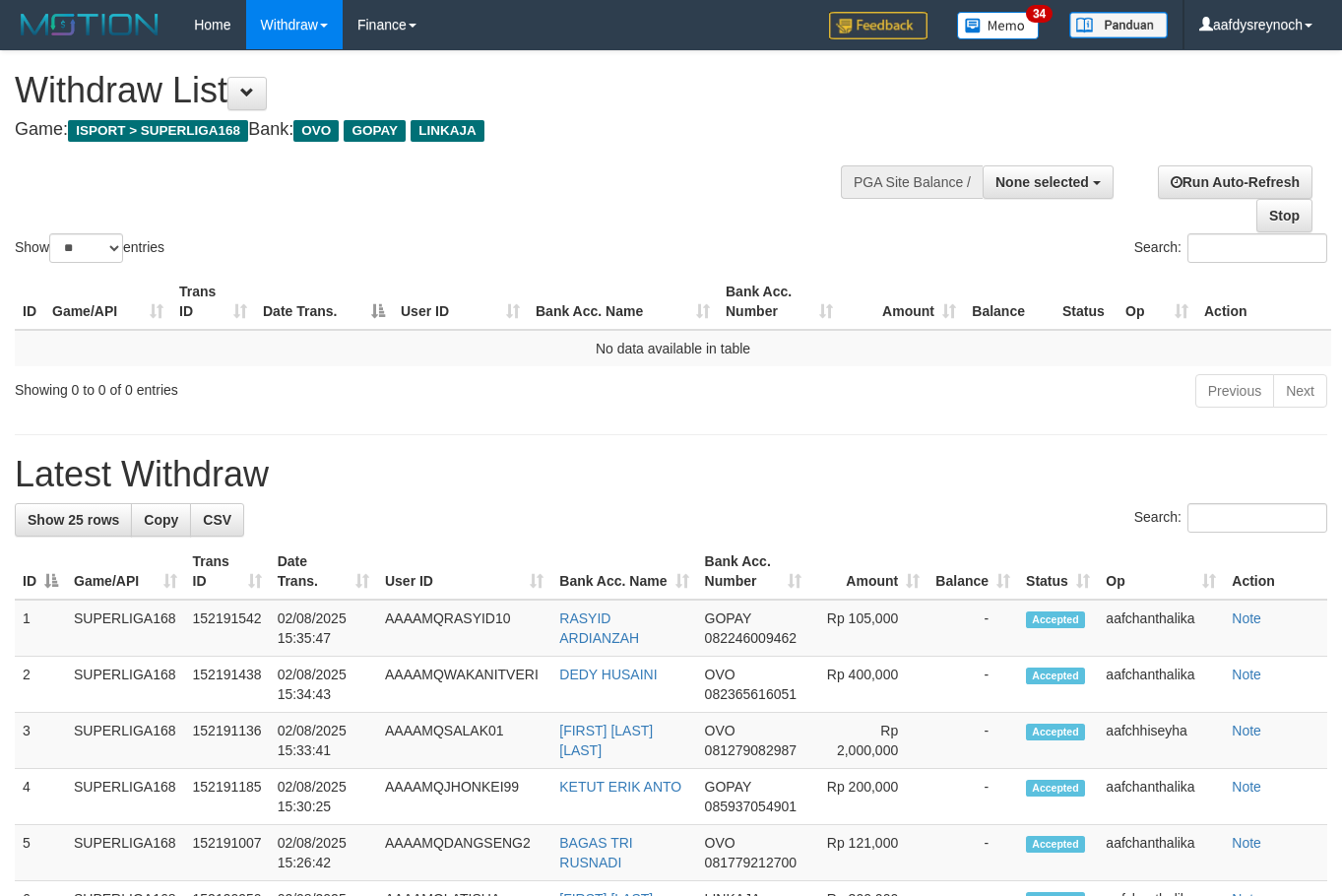 select 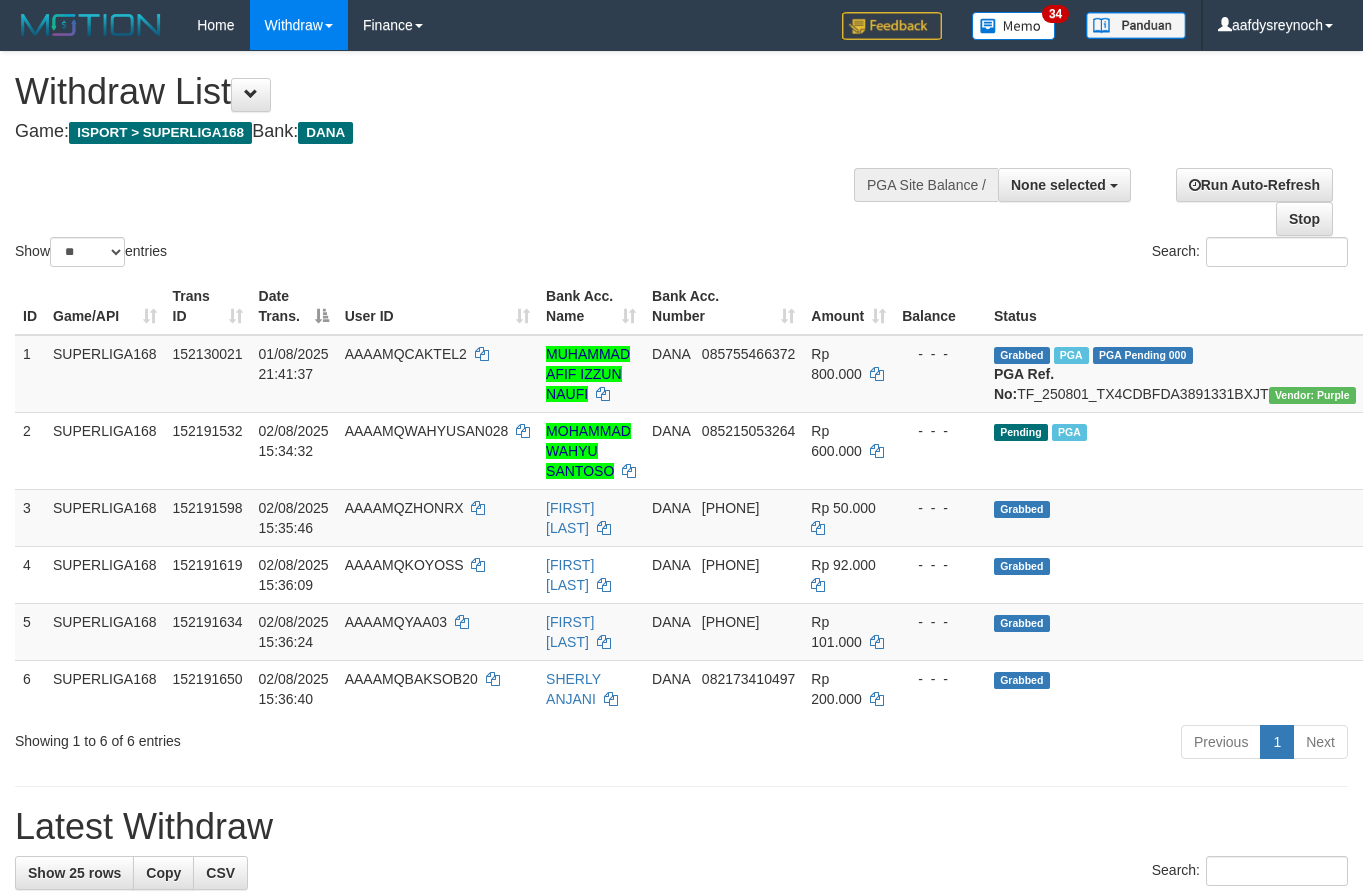 select 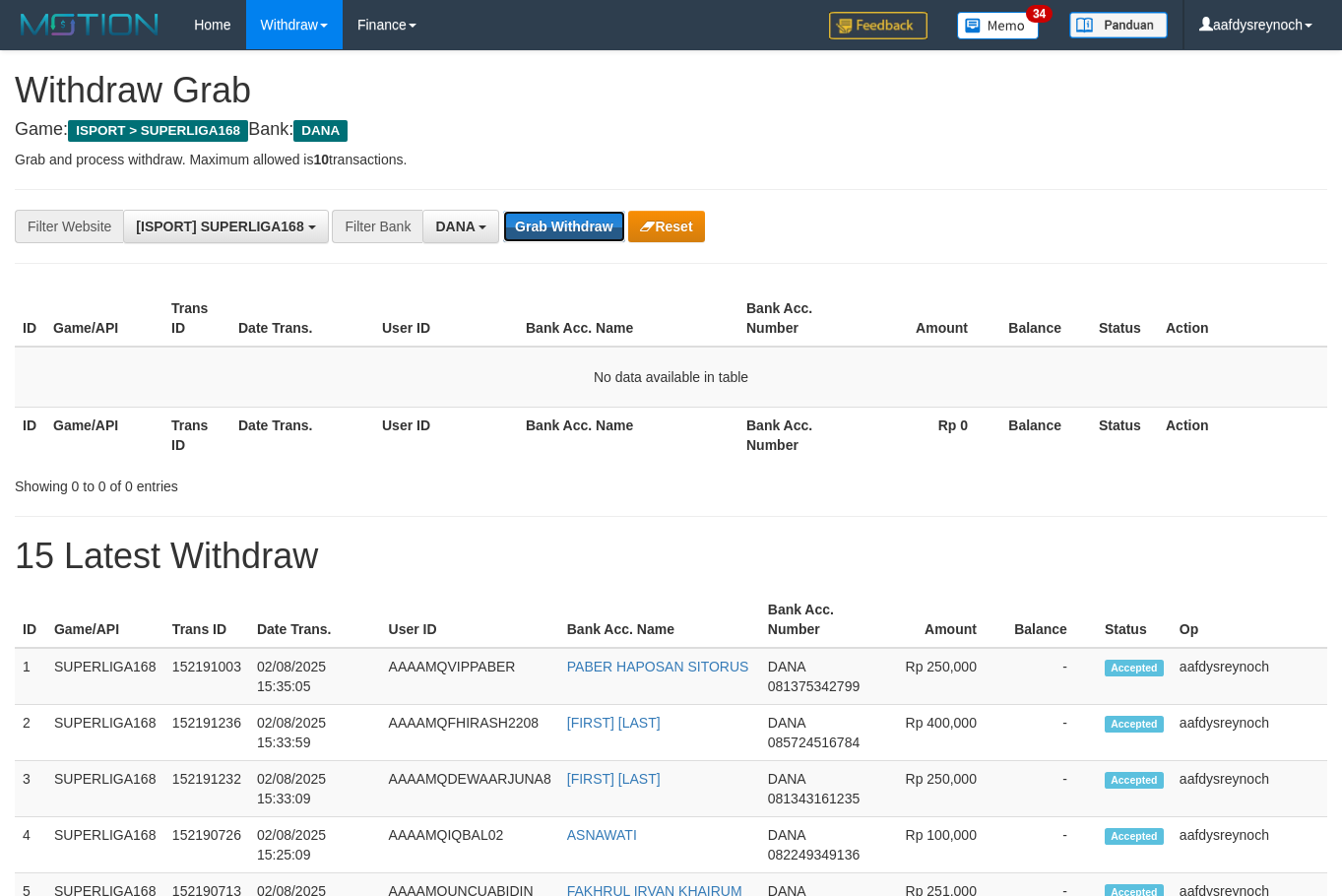scroll, scrollTop: 0, scrollLeft: 0, axis: both 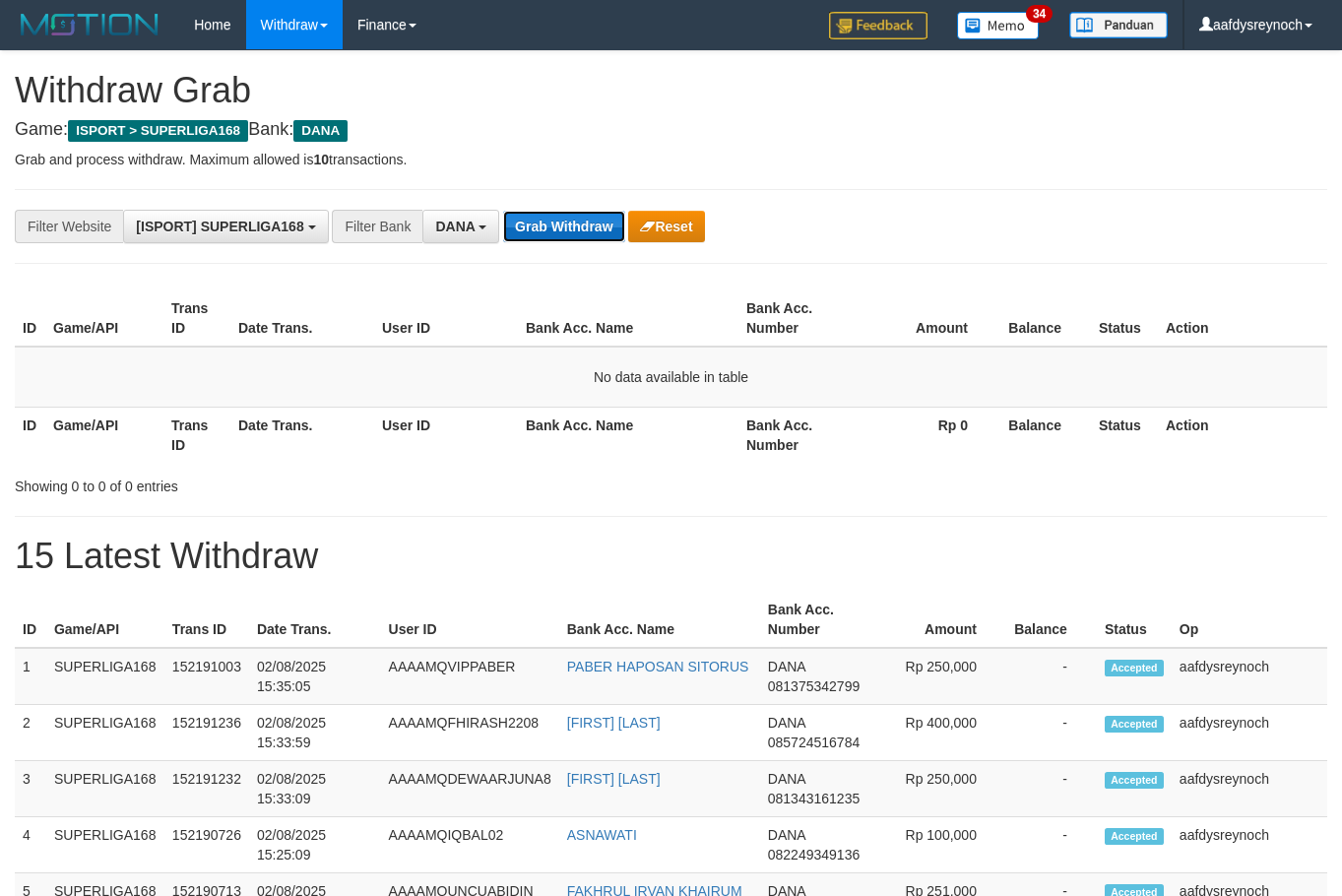 drag, startPoint x: 0, startPoint y: 0, endPoint x: 554, endPoint y: 229, distance: 599.46393 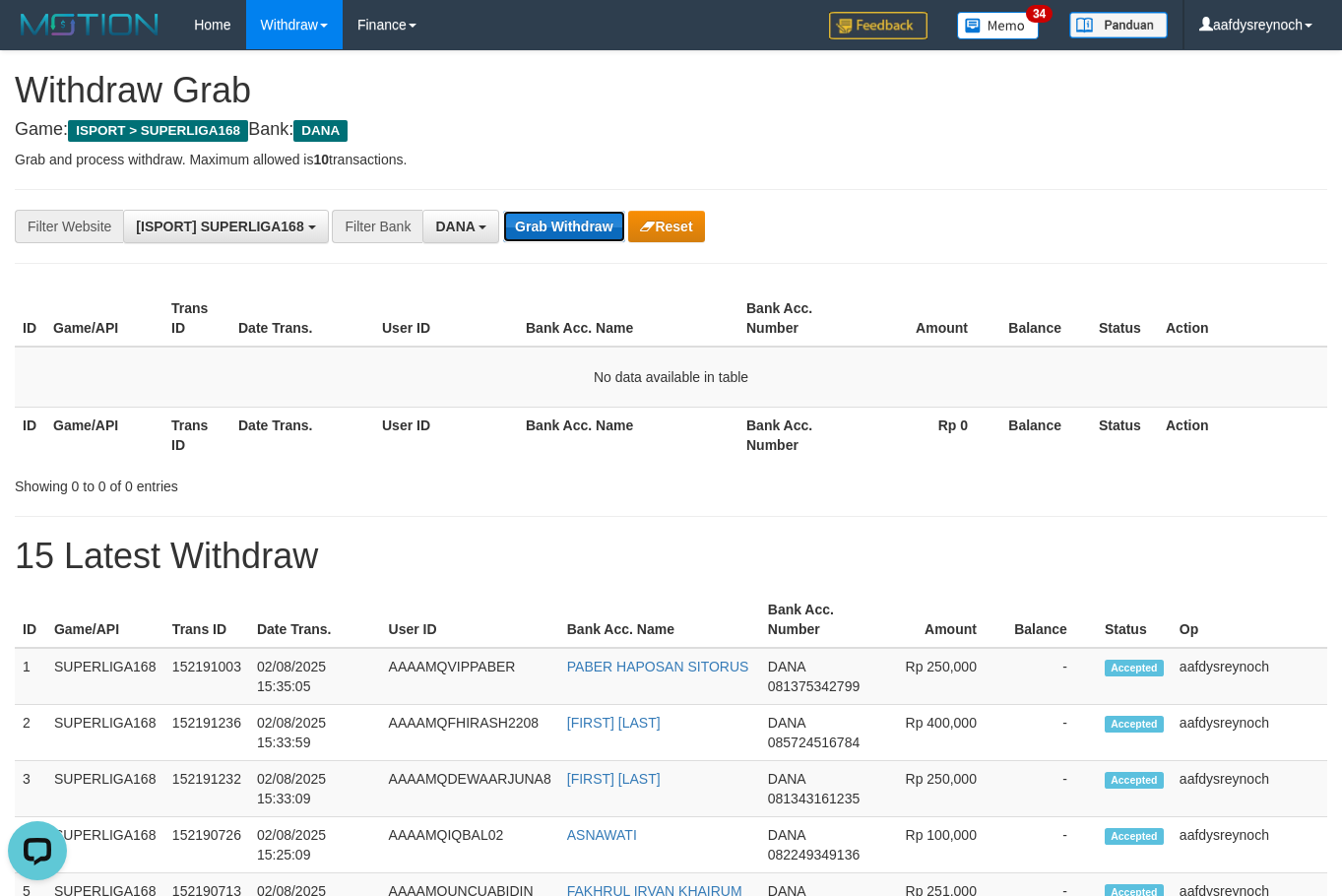 scroll, scrollTop: 0, scrollLeft: 0, axis: both 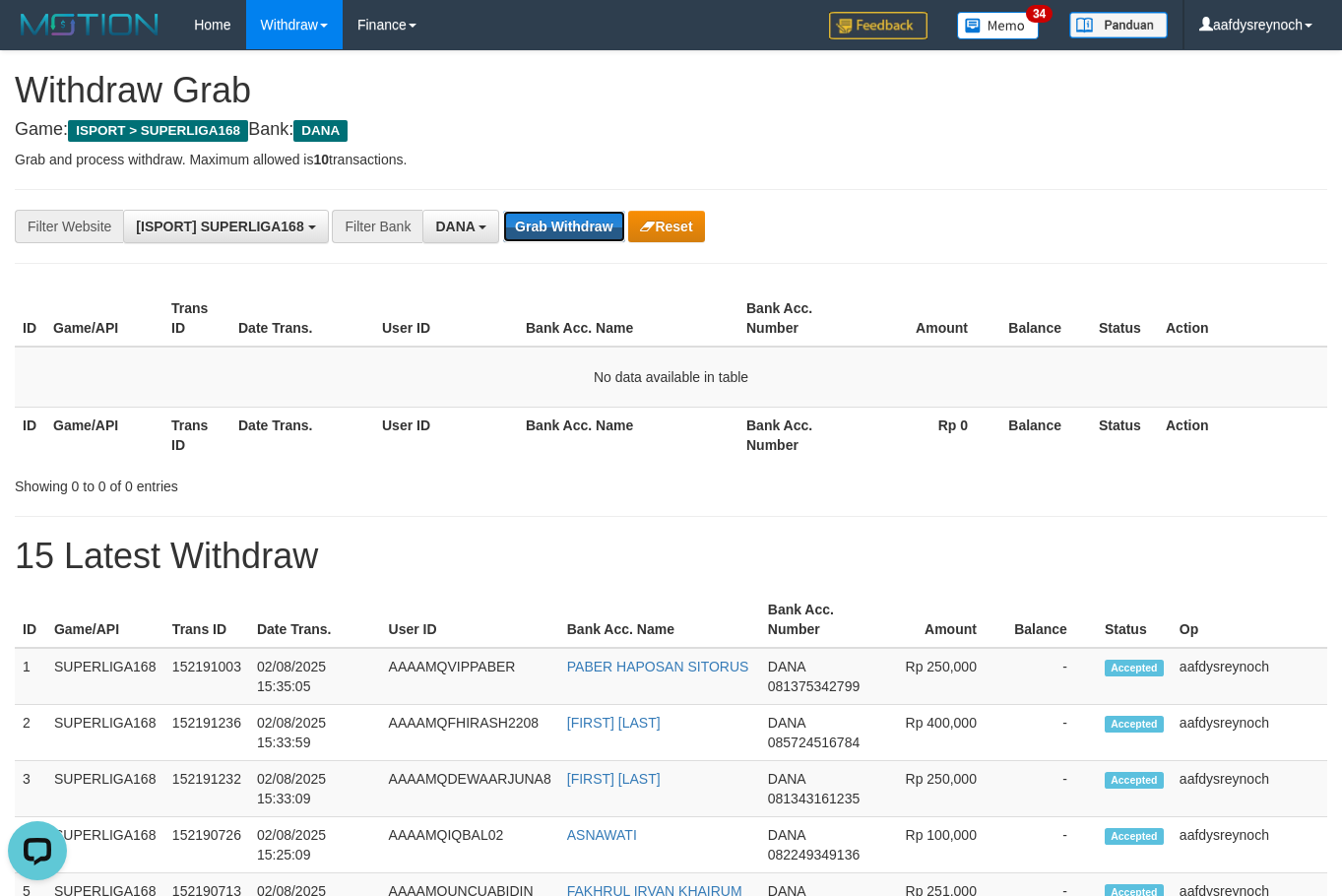 drag, startPoint x: 549, startPoint y: 220, endPoint x: 543, endPoint y: 150, distance: 70.25667 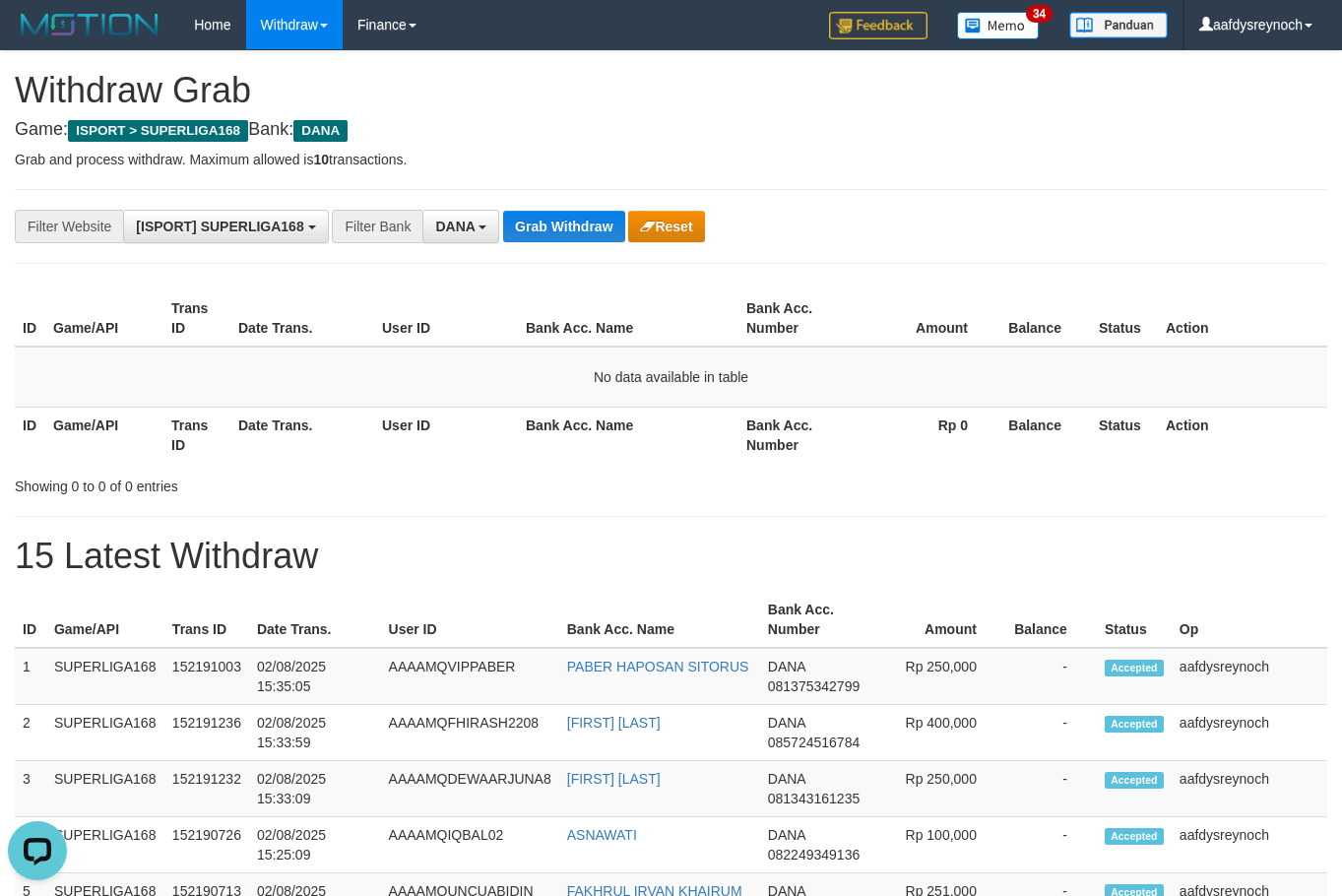 click on "**********" at bounding box center [671, 1096] 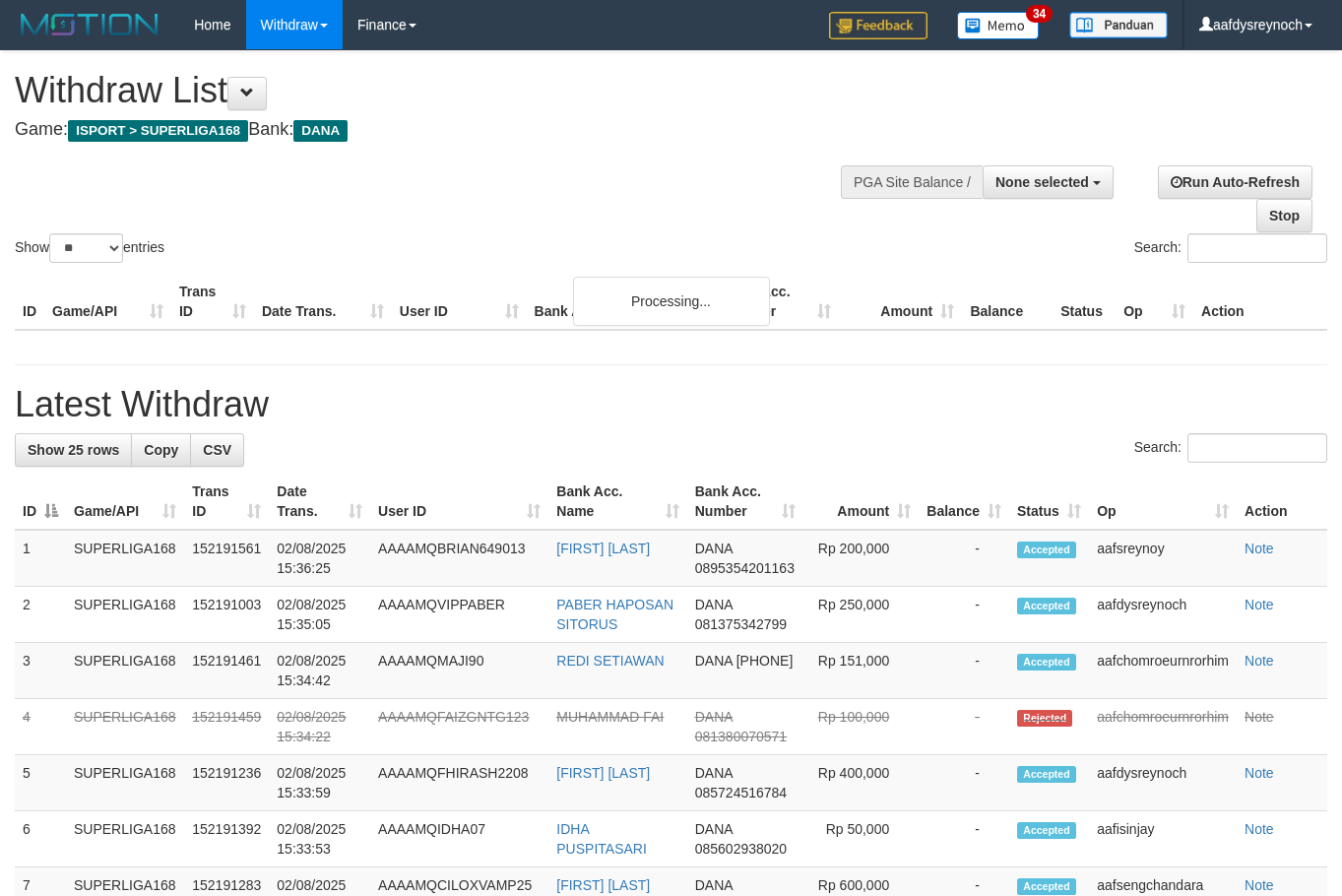 select 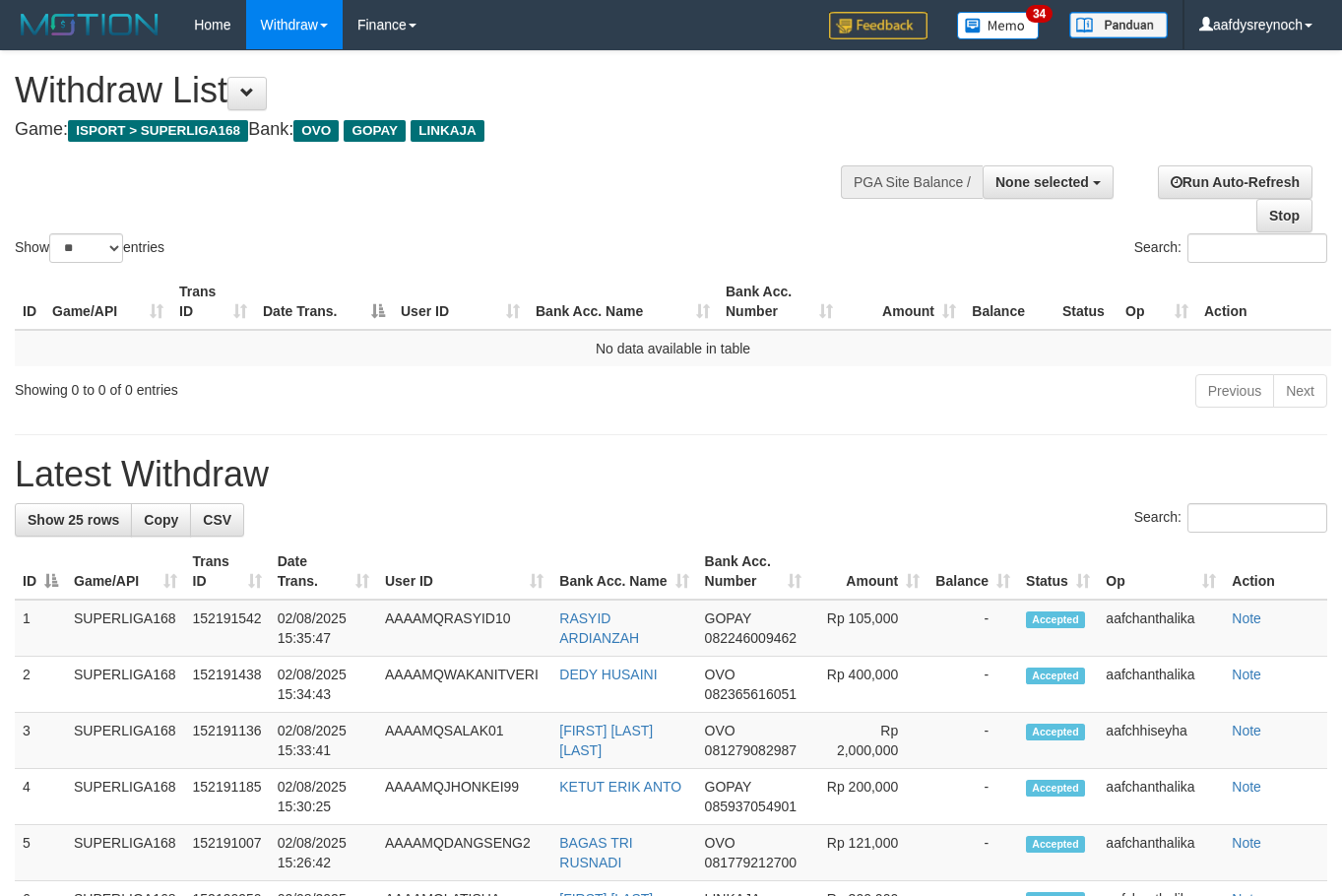 select 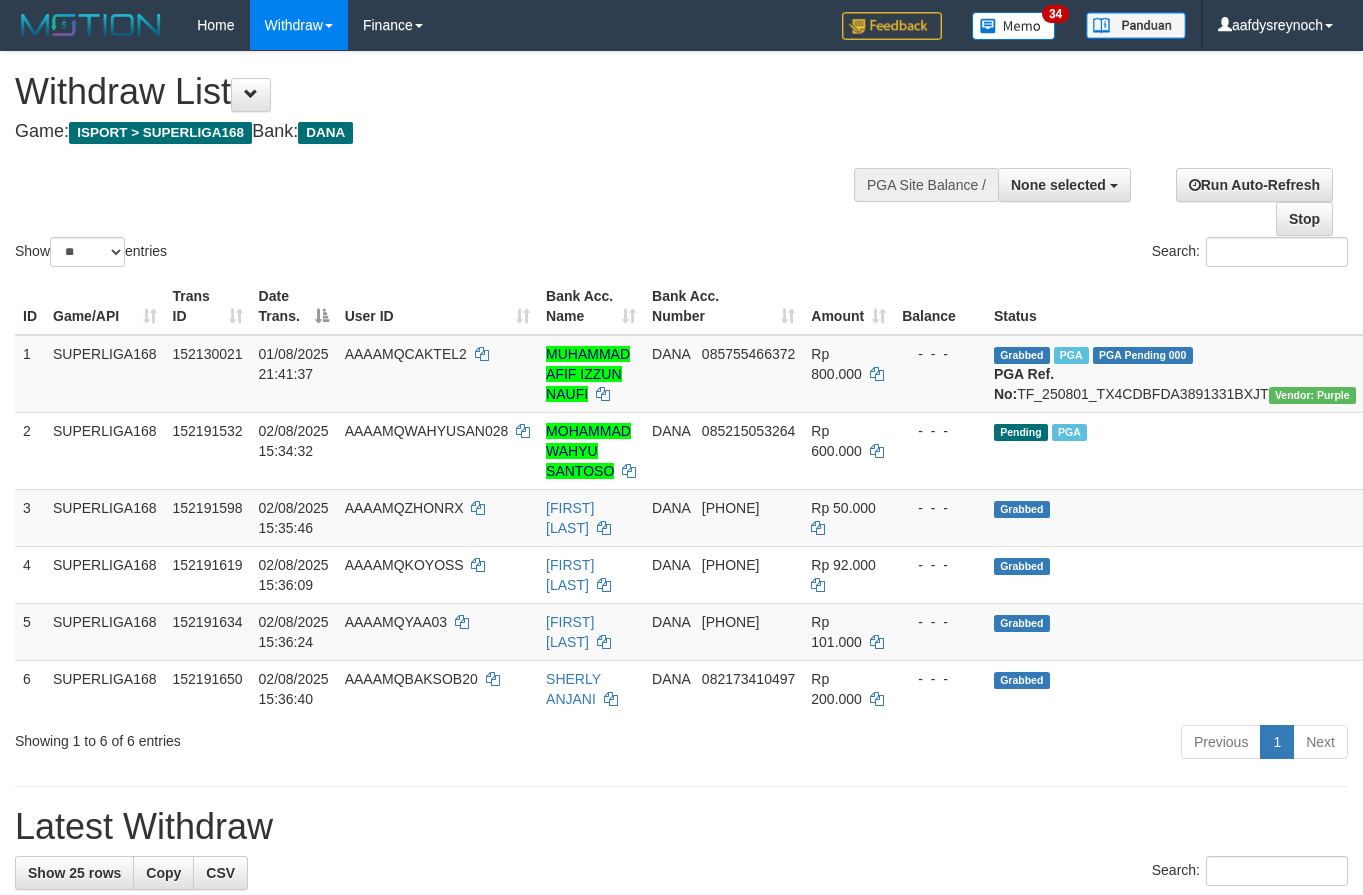 select 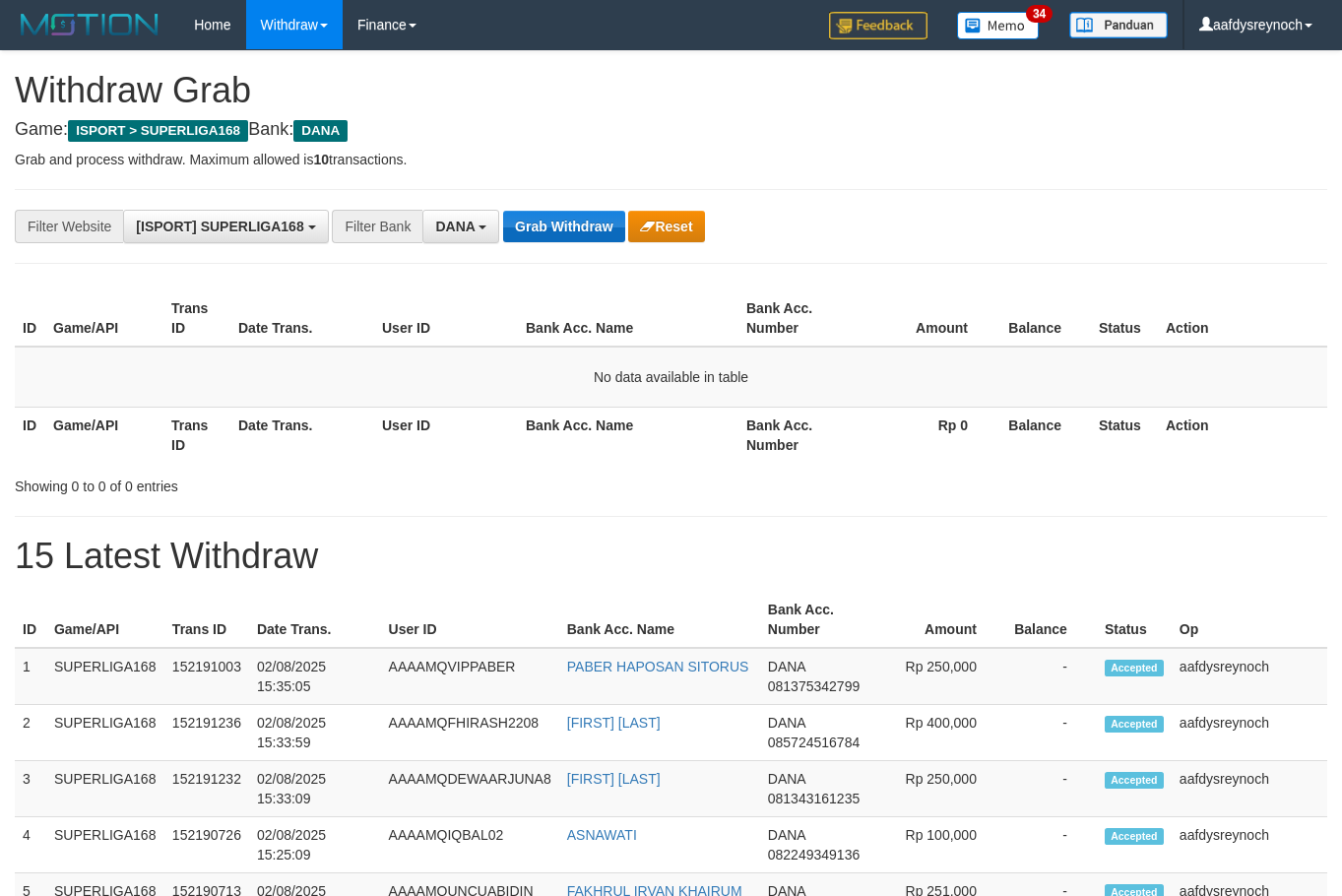 scroll, scrollTop: 0, scrollLeft: 0, axis: both 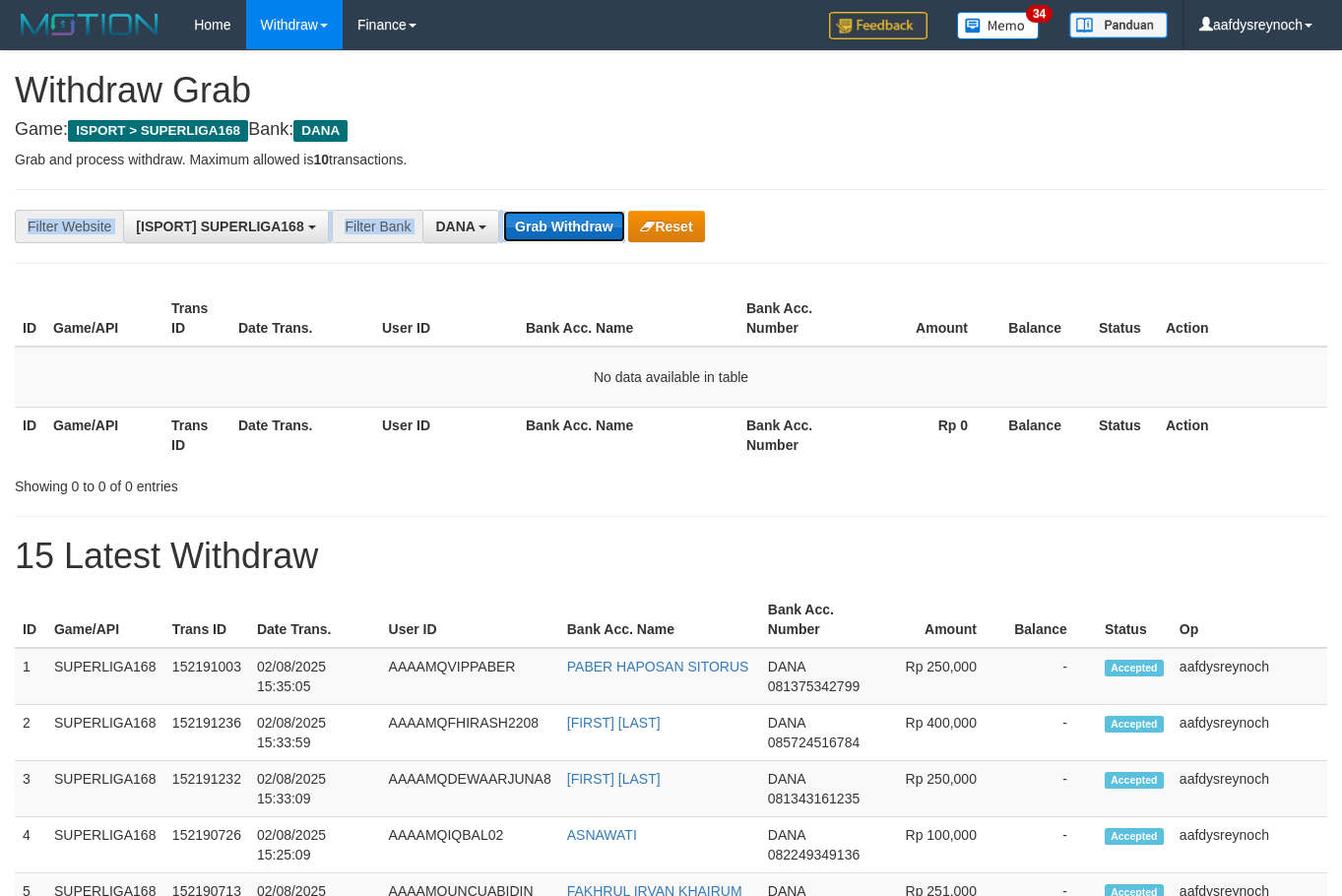 click on "Grab Withdraw" at bounding box center [563, 226] 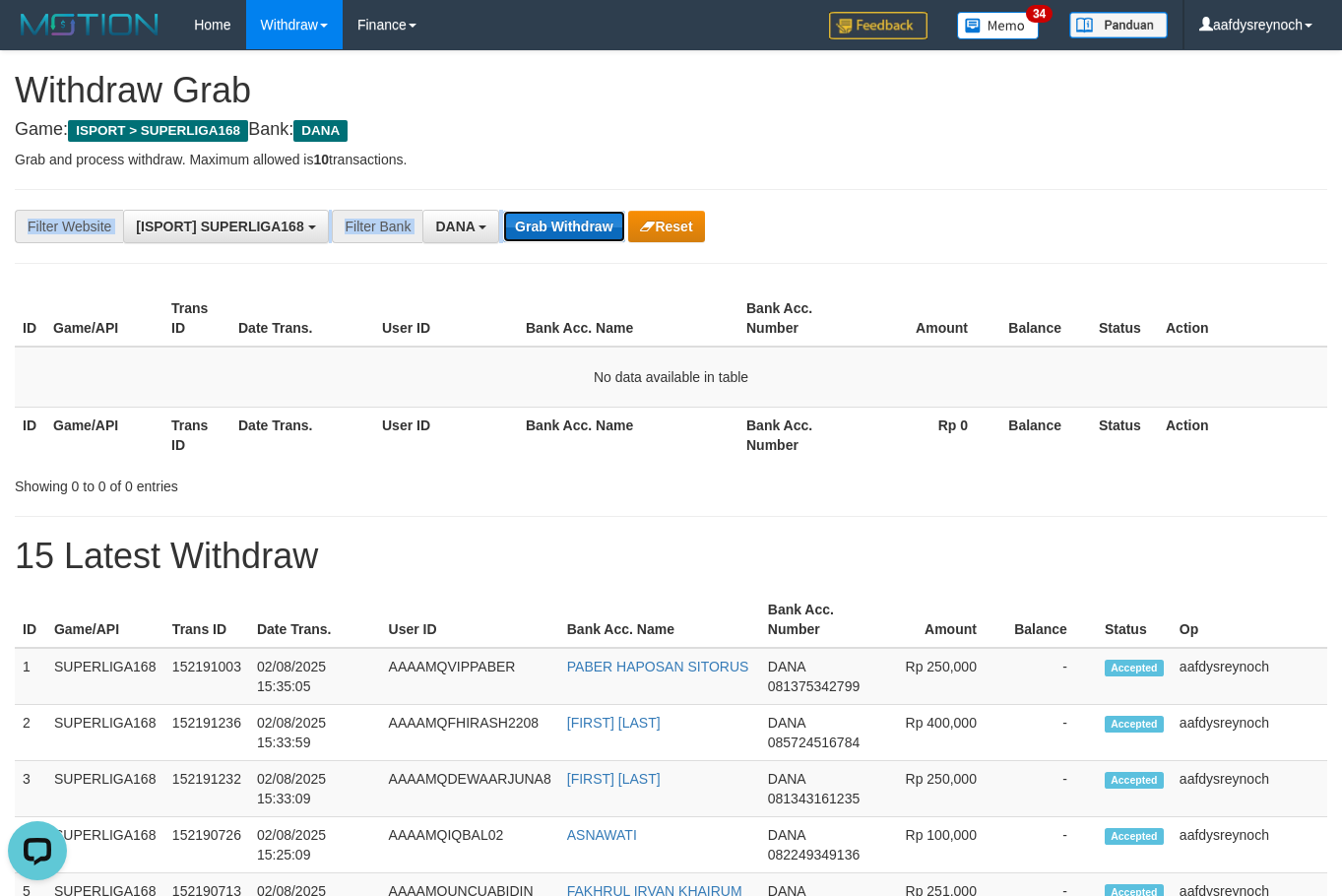 scroll, scrollTop: 0, scrollLeft: 0, axis: both 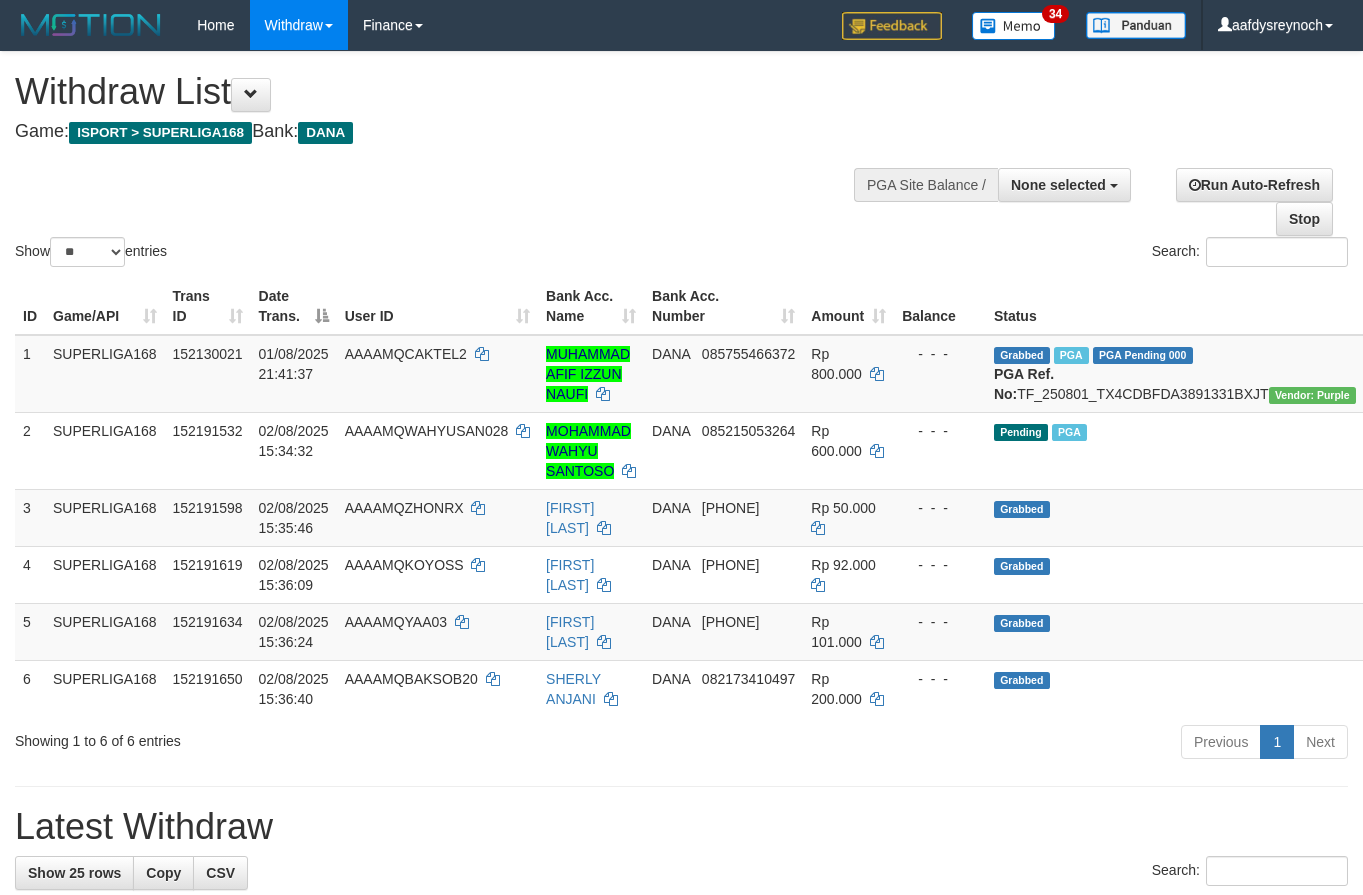 select 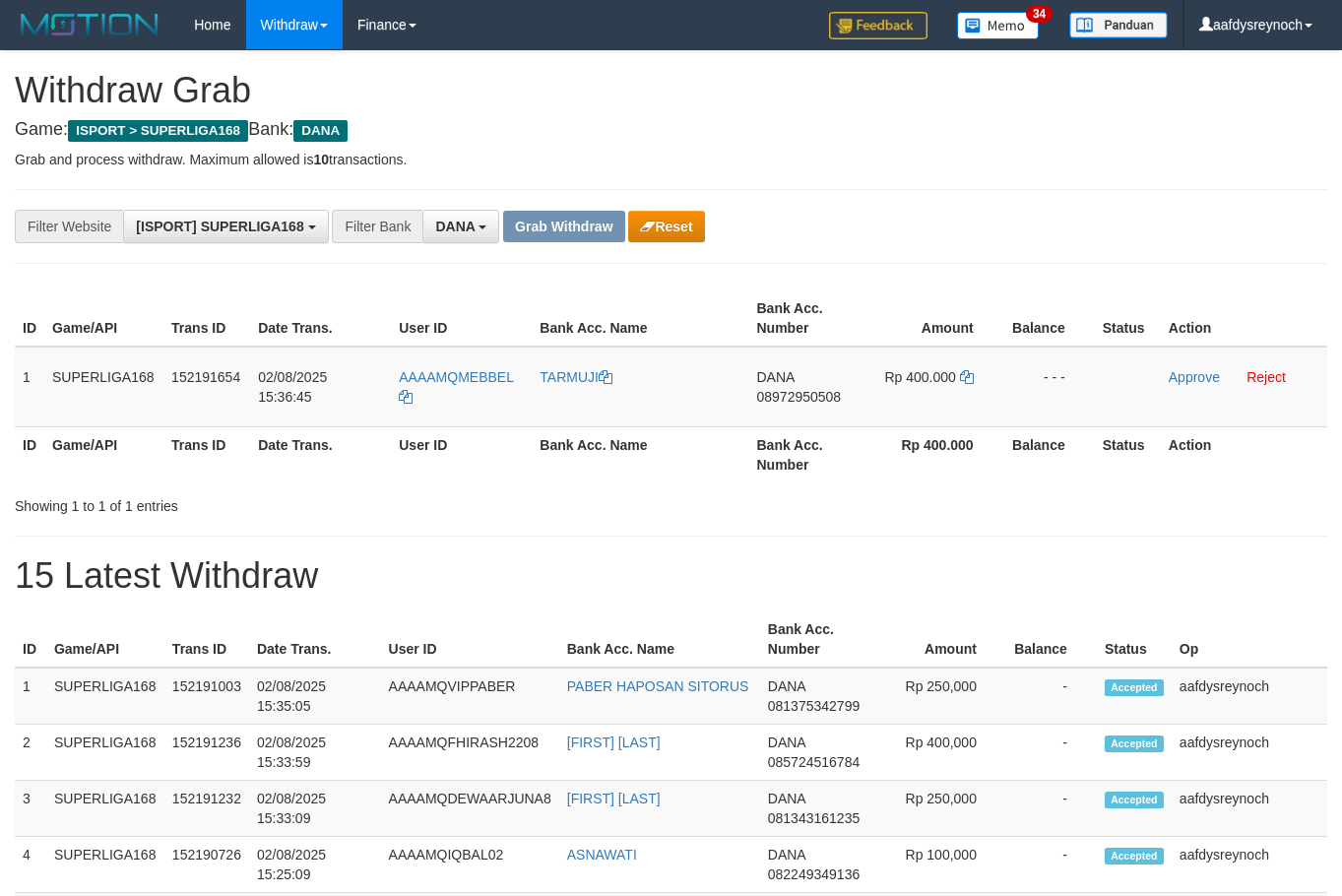 scroll, scrollTop: 0, scrollLeft: 0, axis: both 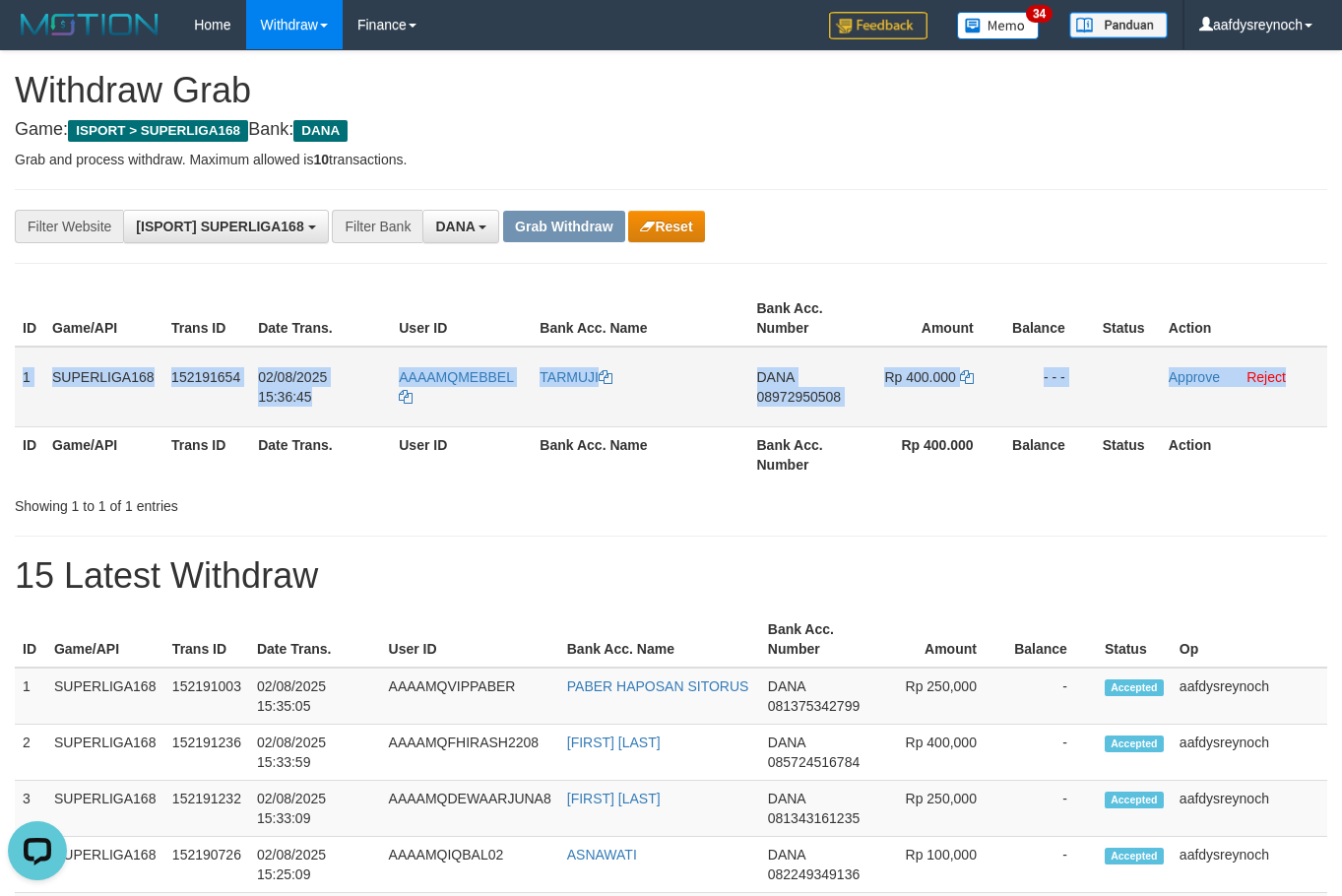 drag, startPoint x: 25, startPoint y: 374, endPoint x: 1315, endPoint y: 415, distance: 1290.651 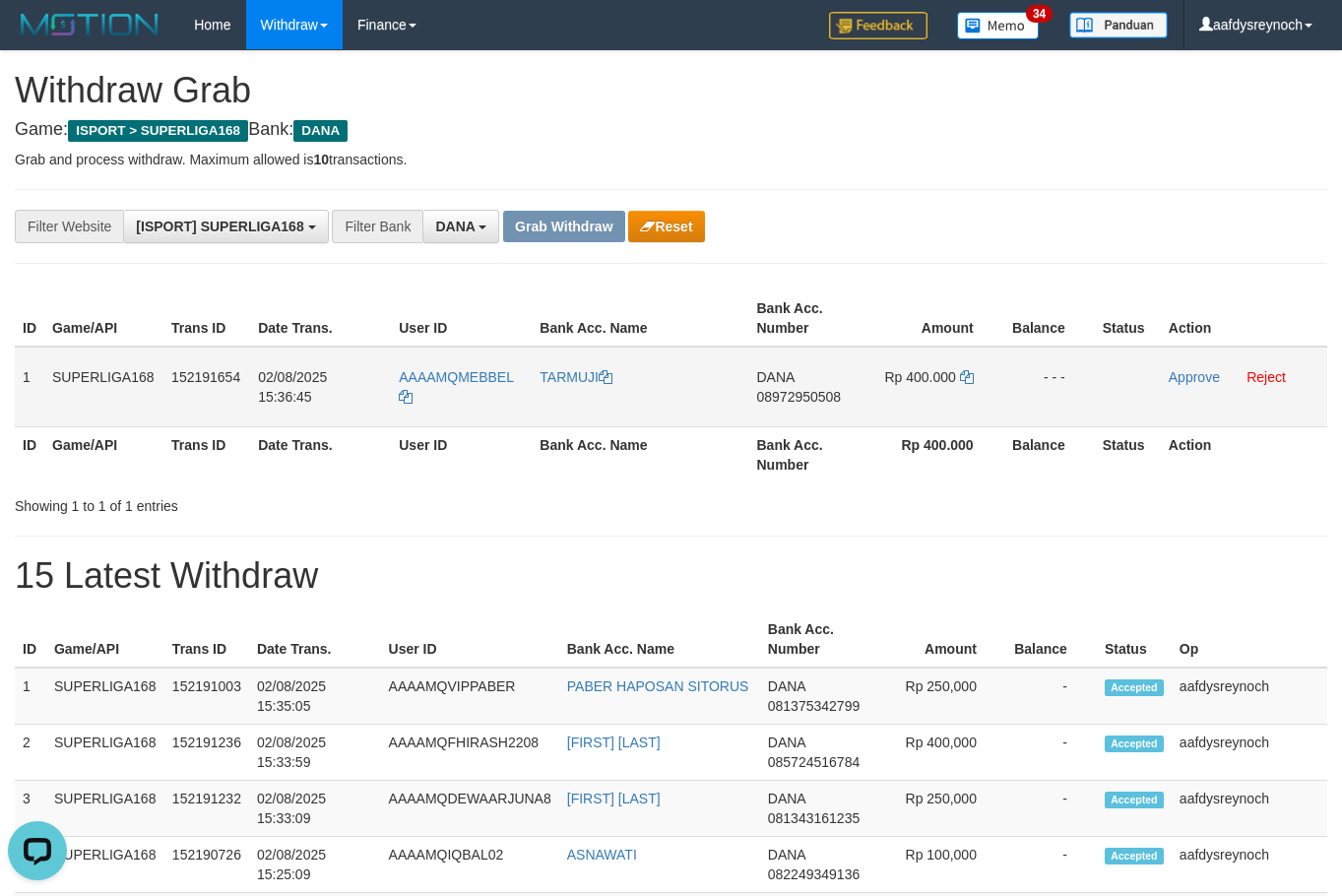 click on "08972950508" at bounding box center [799, 397] 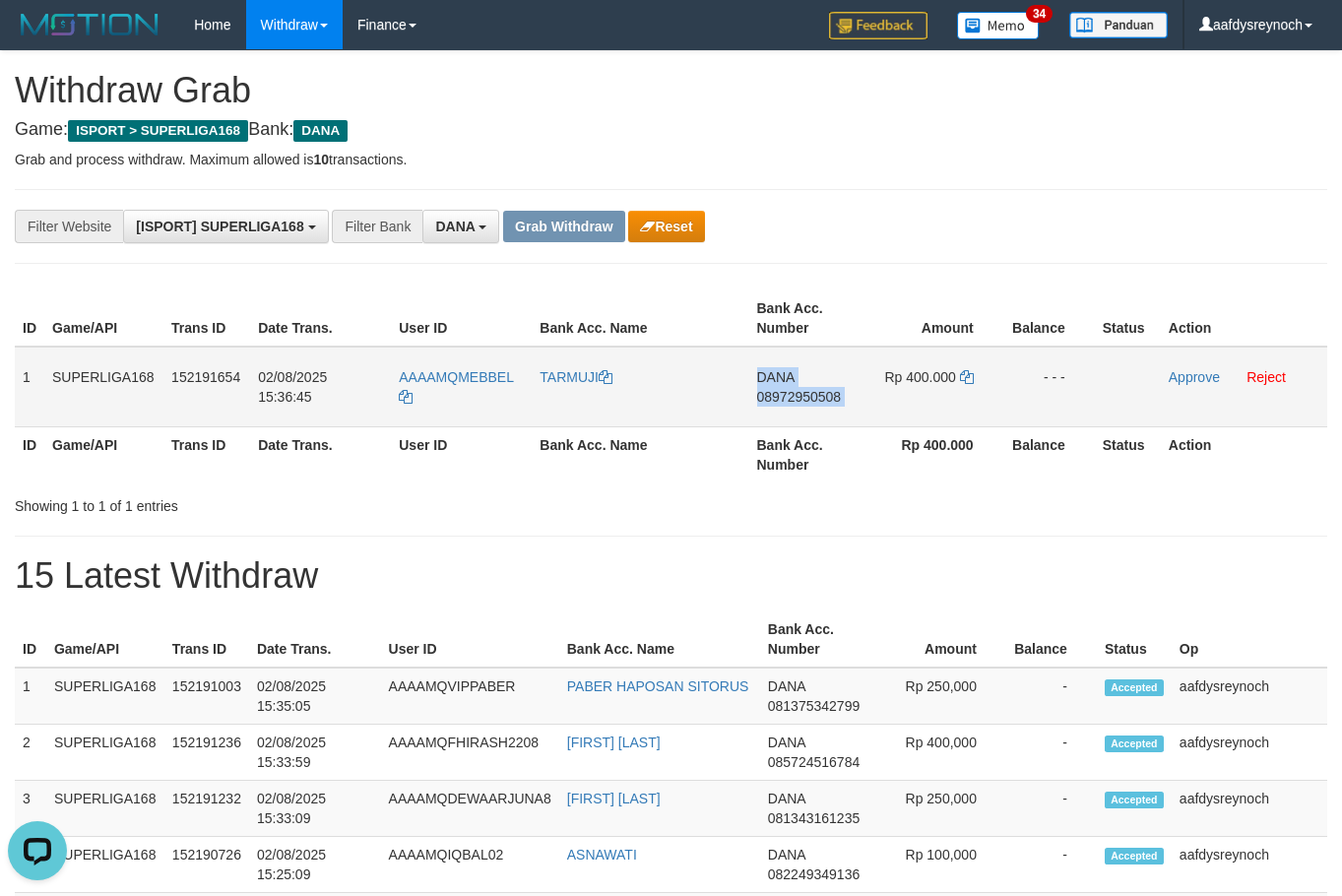 click on "08972950508" at bounding box center [799, 397] 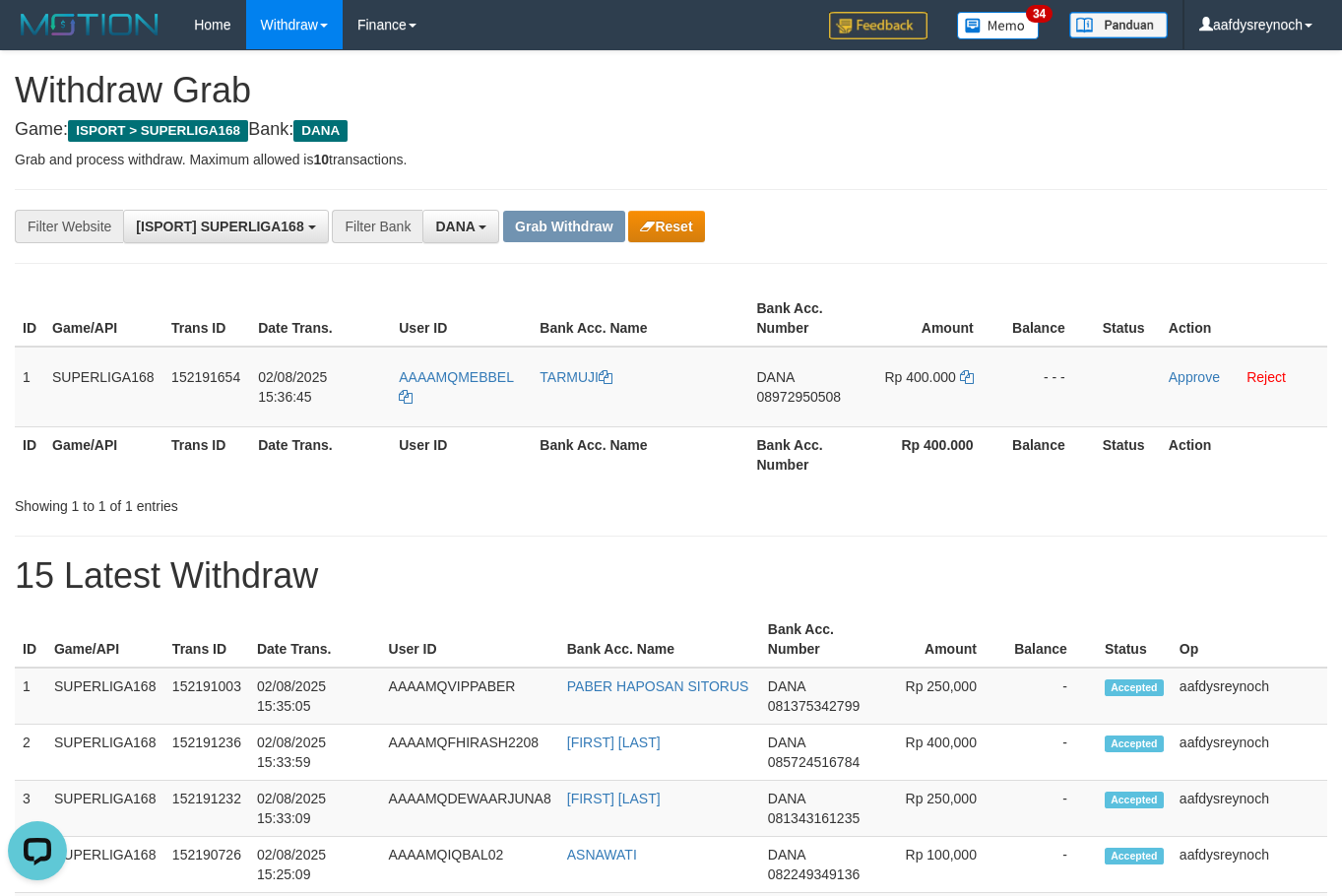 drag, startPoint x: 996, startPoint y: 298, endPoint x: 991, endPoint y: 320, distance: 22.561028 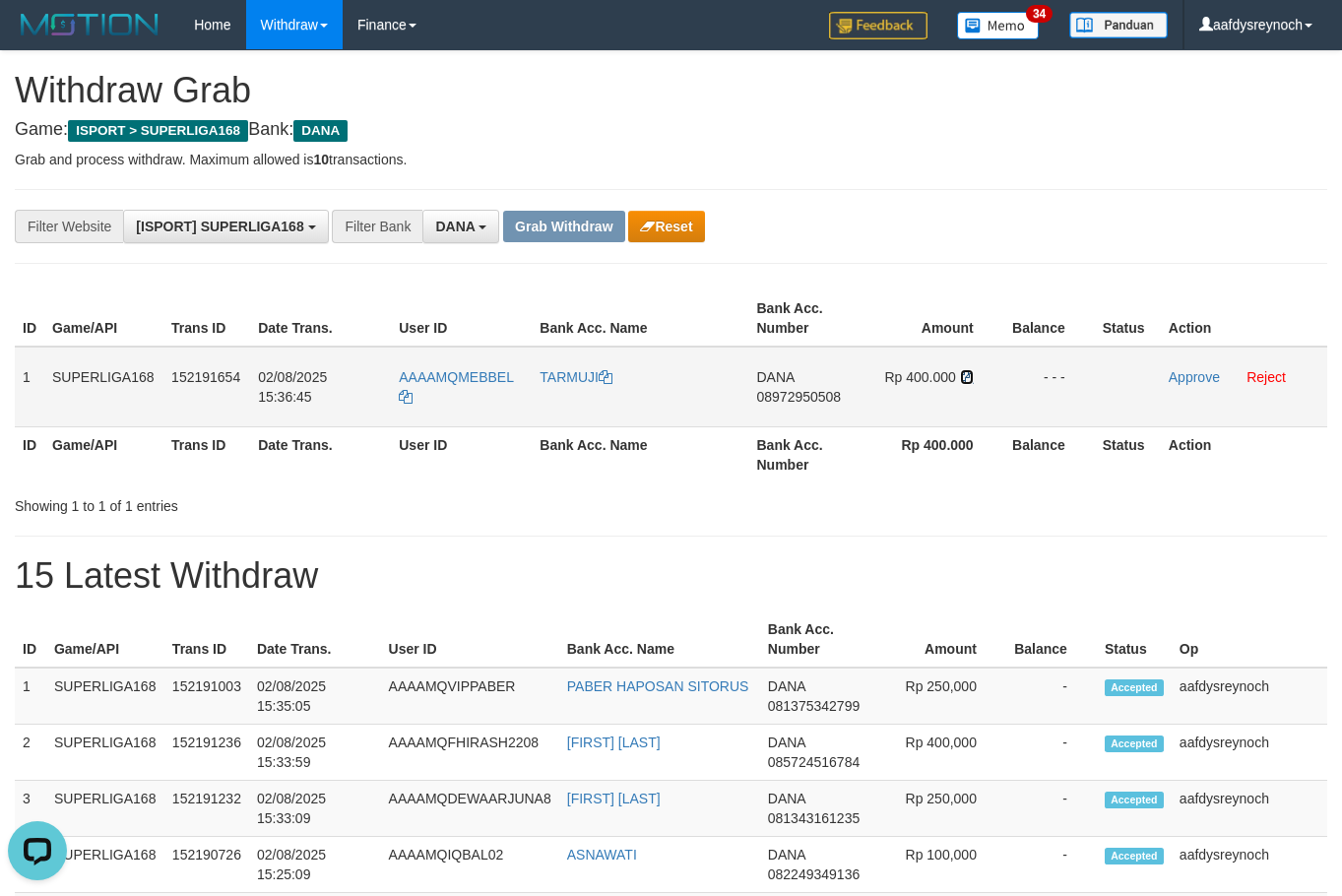 click at bounding box center (967, 377) 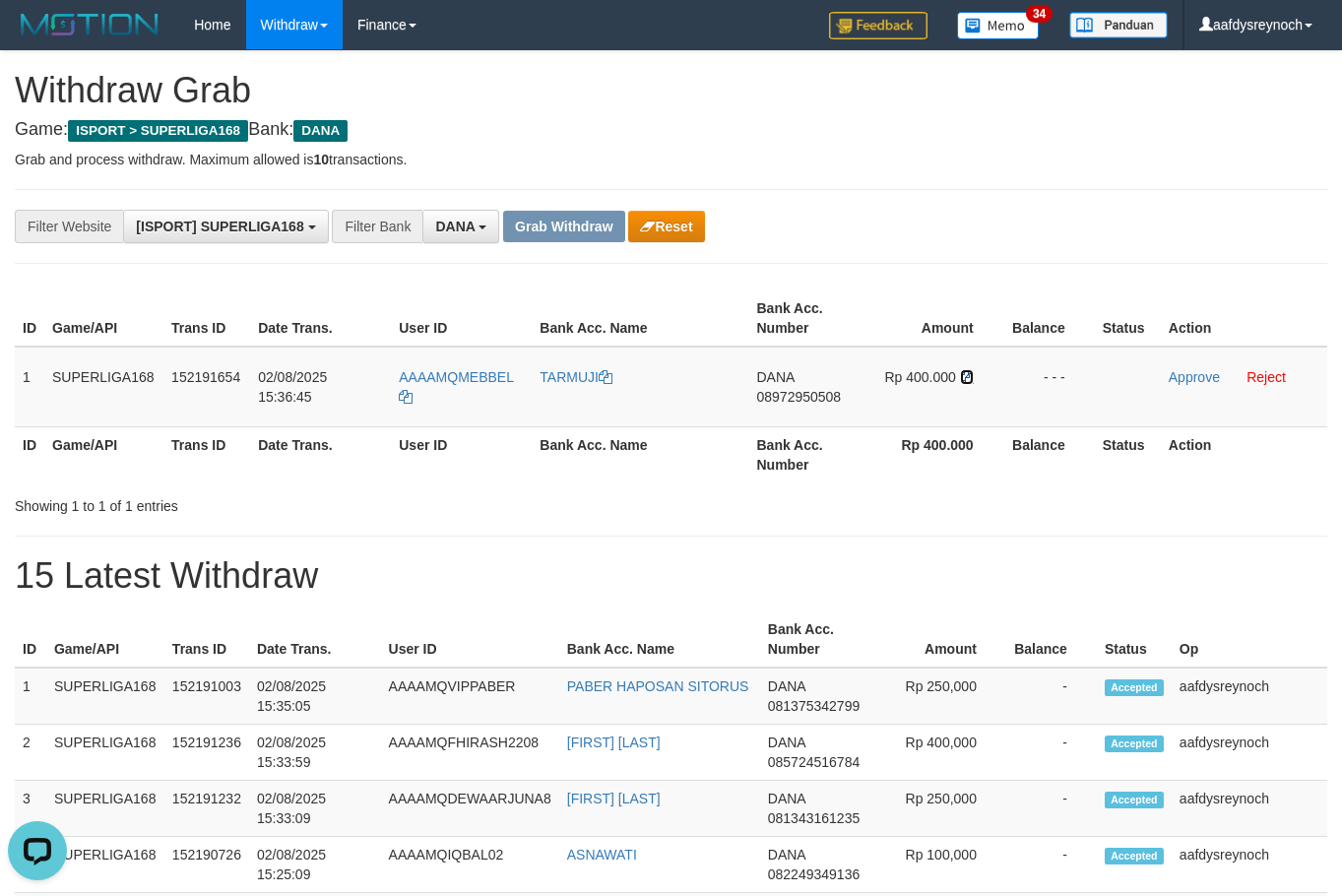 drag, startPoint x: 966, startPoint y: 378, endPoint x: 1274, endPoint y: 340, distance: 310.3353 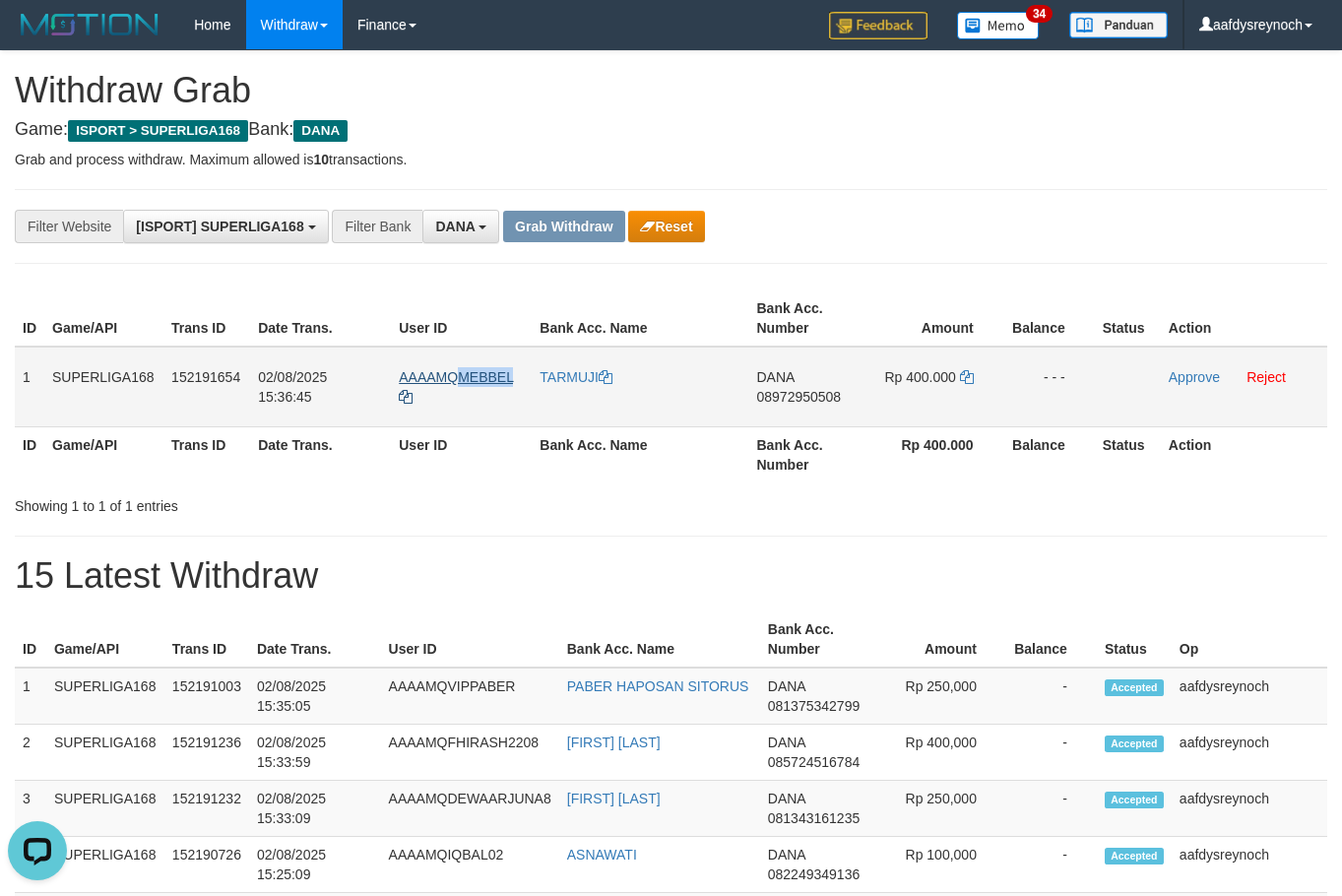 copy on "MEBBEL" 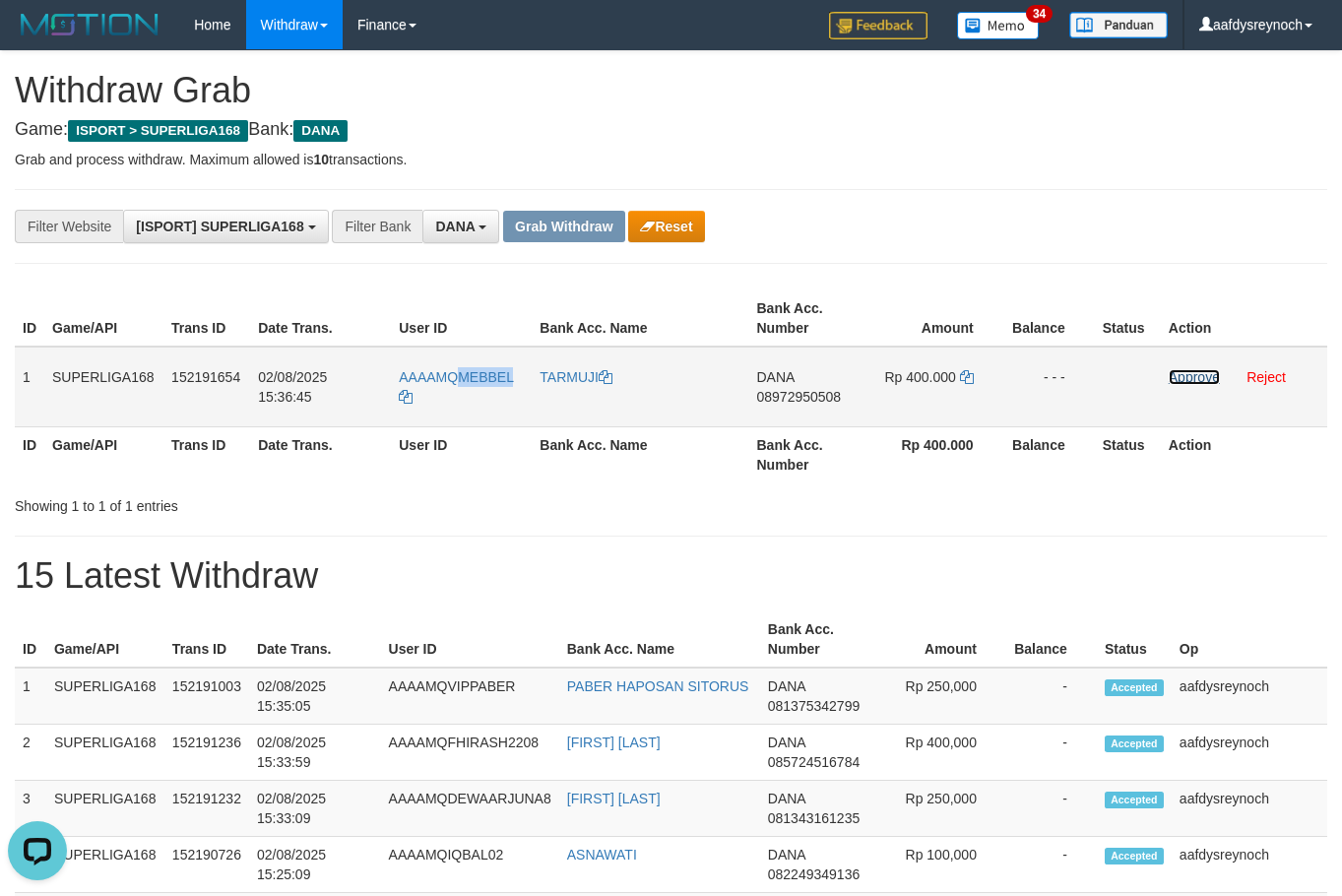 click on "Approve" at bounding box center (1194, 377) 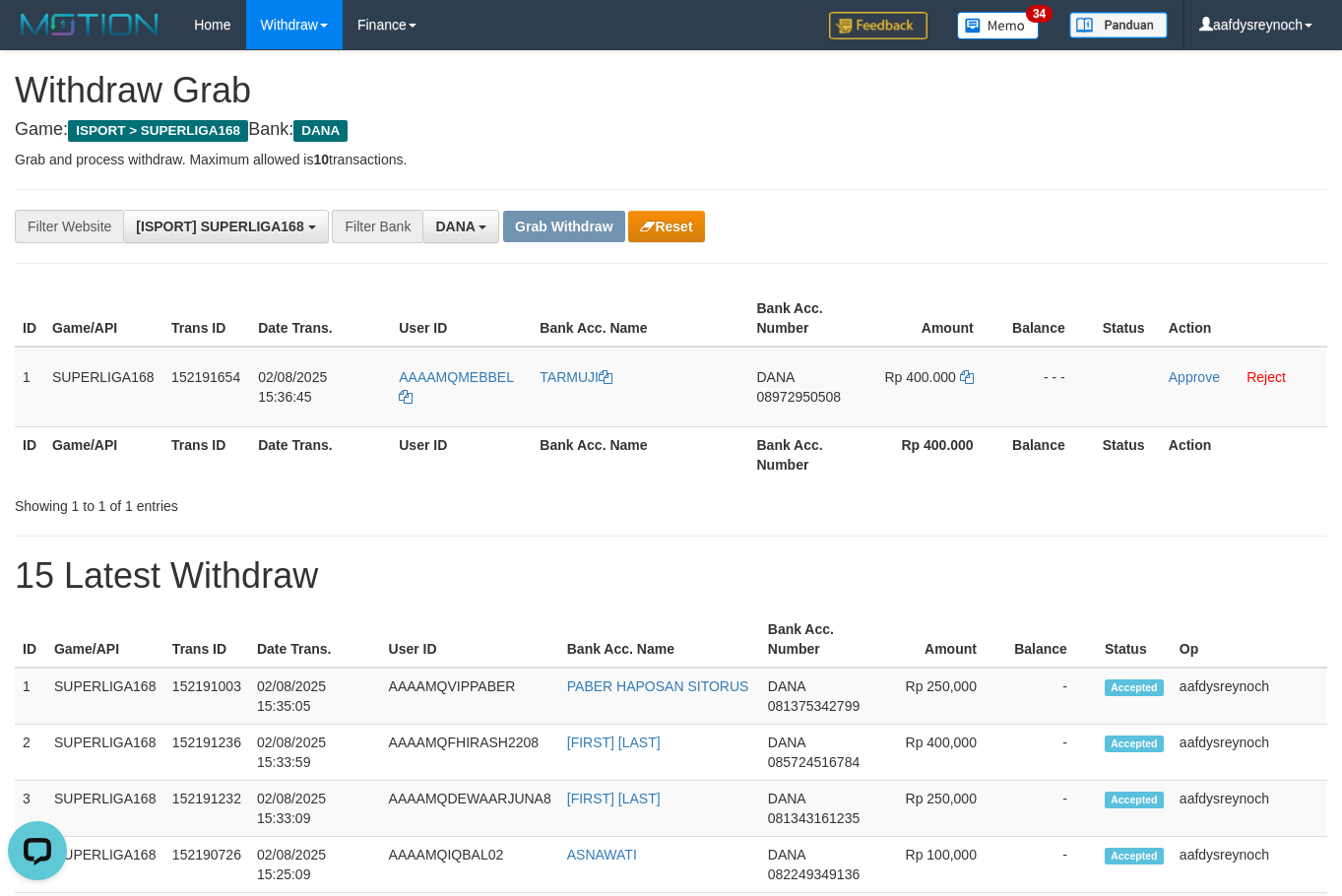 click on "**********" at bounding box center (671, 1106) 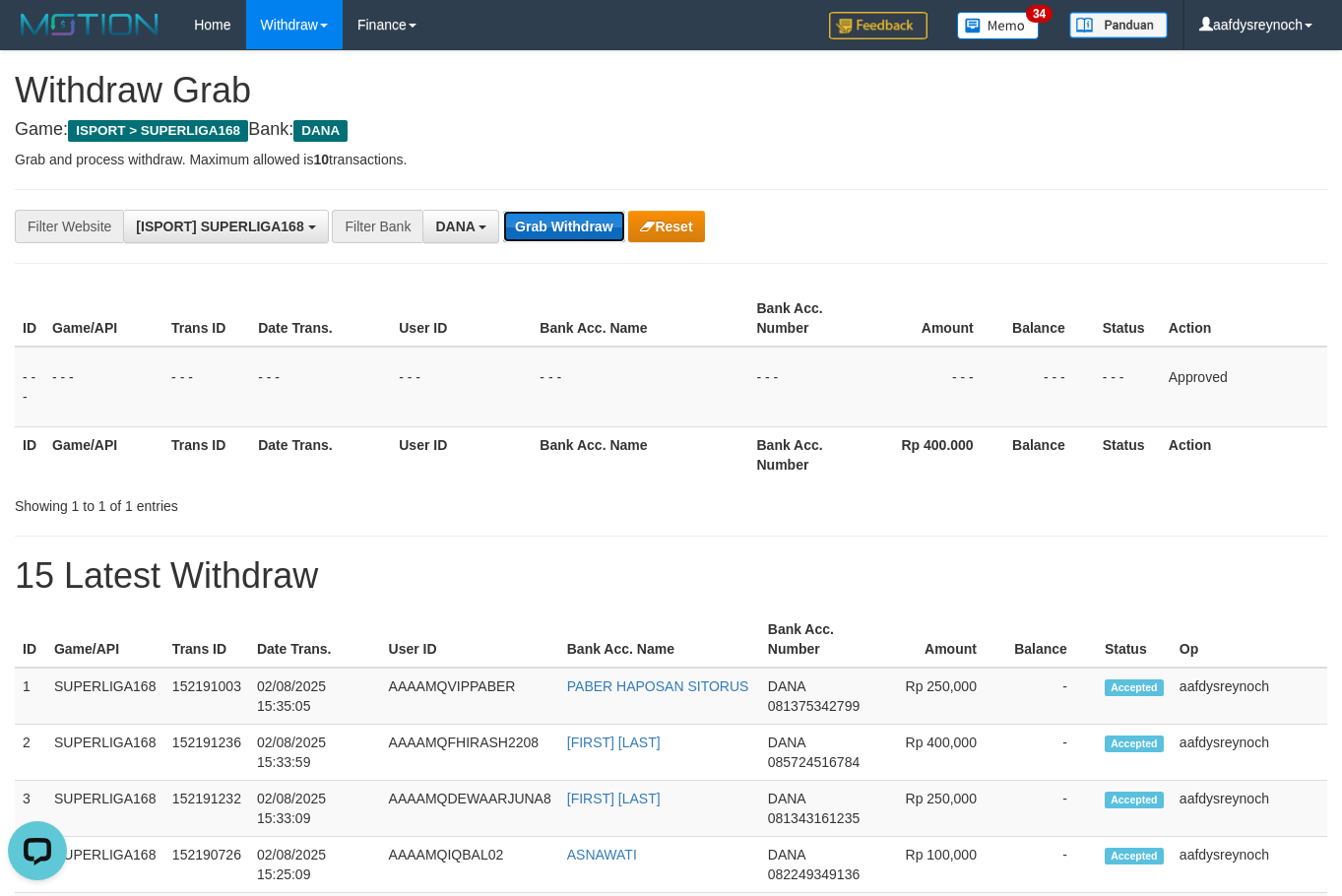 click on "Grab Withdraw" at bounding box center [563, 226] 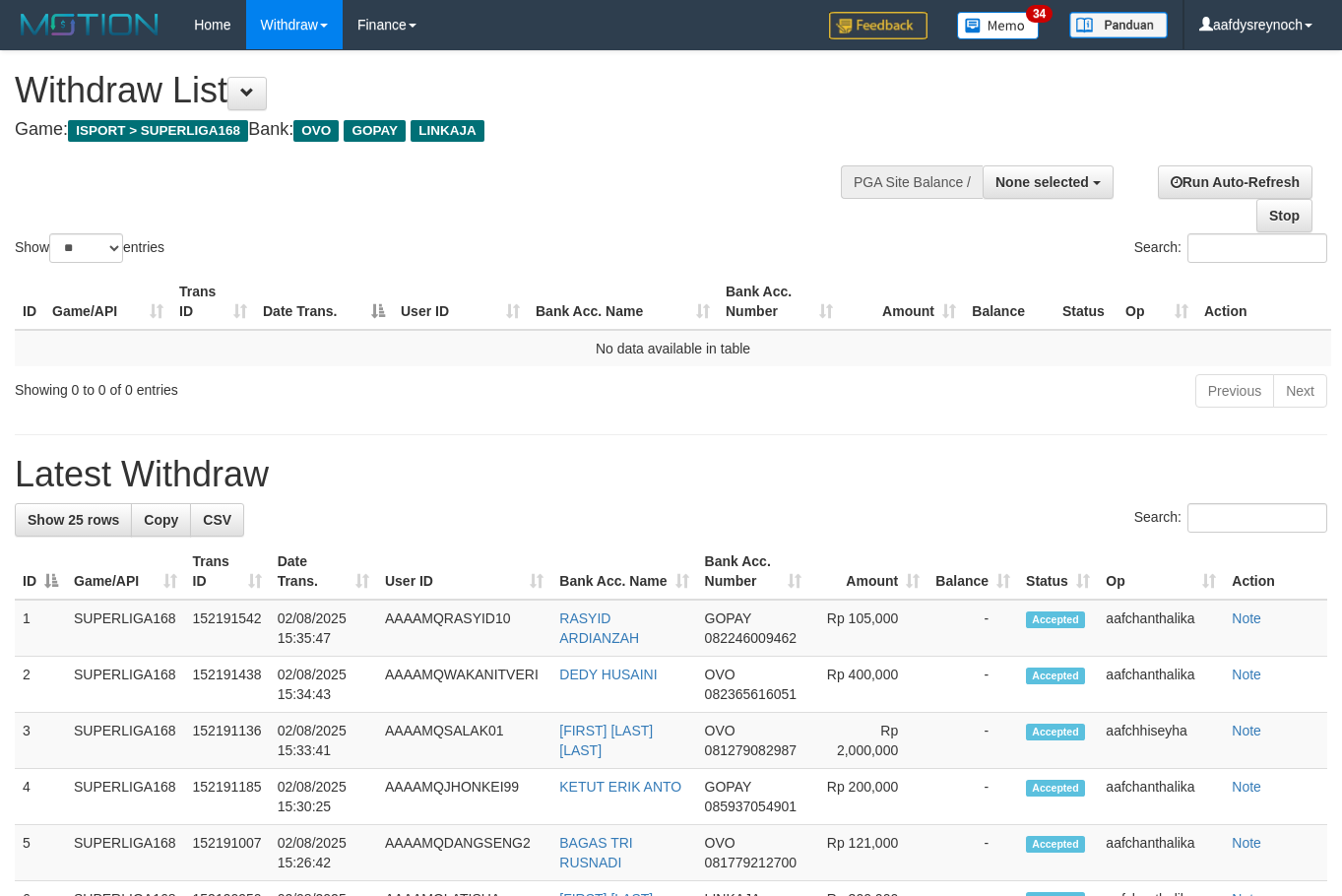 select 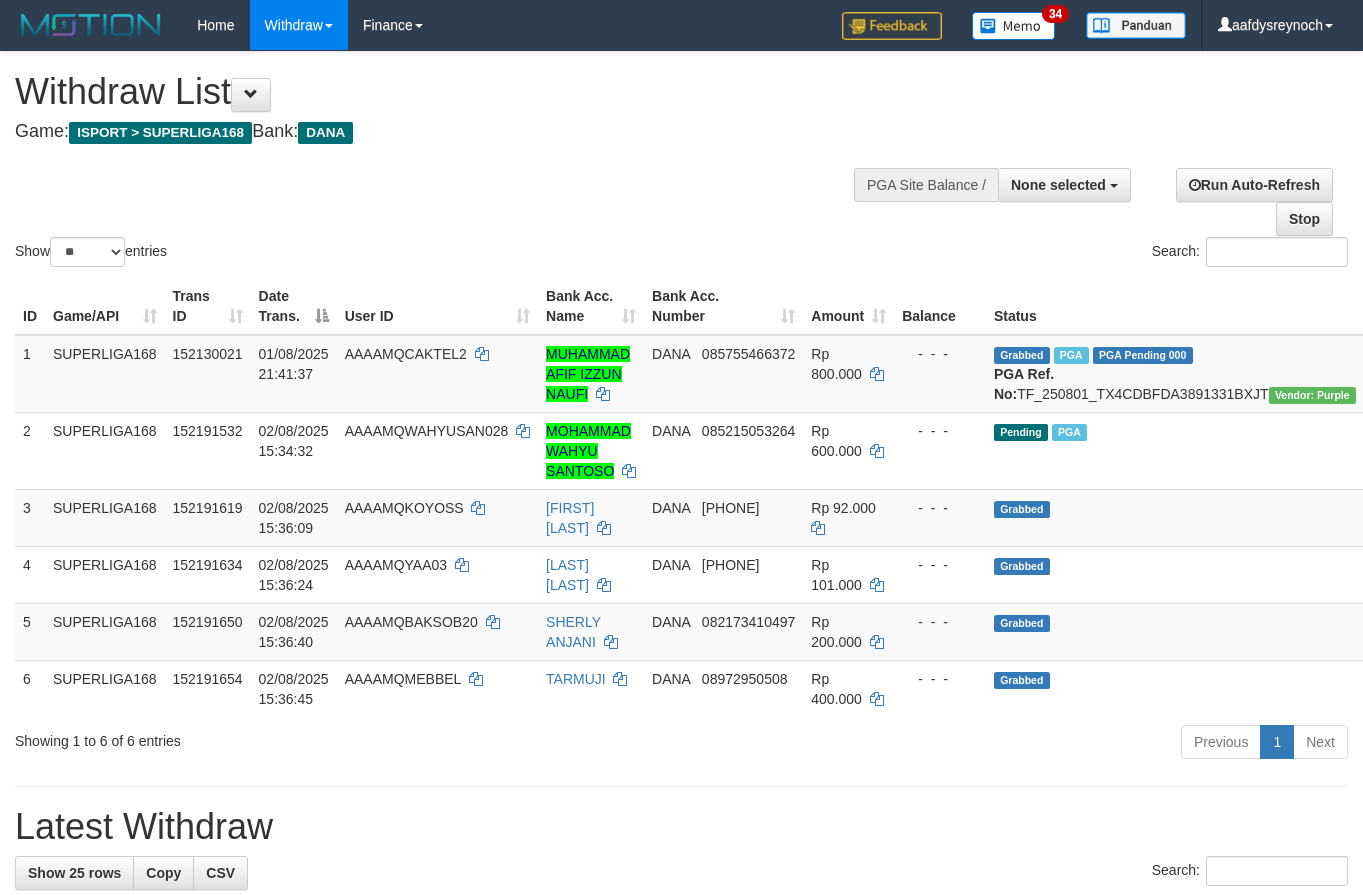 select 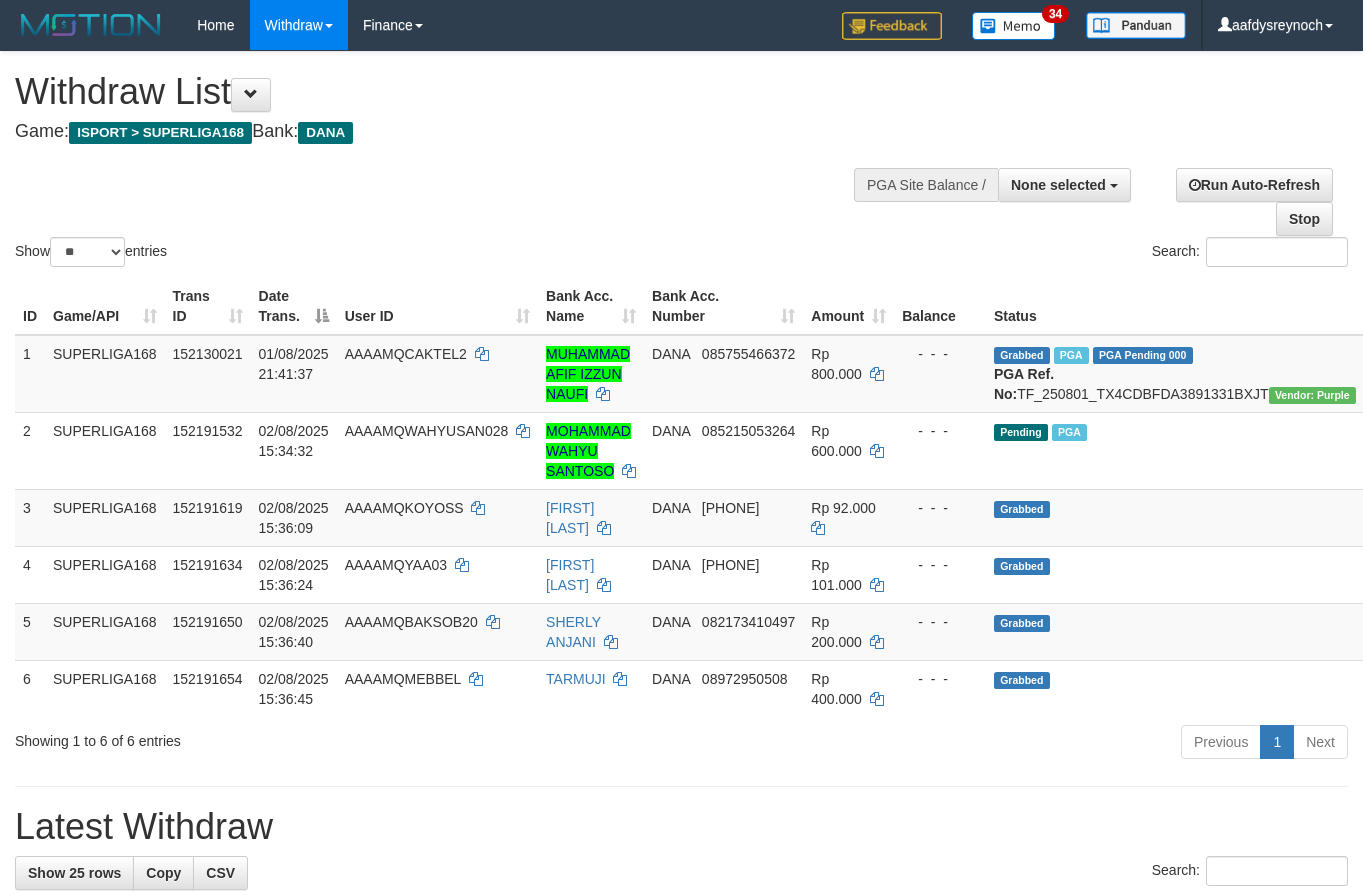 select 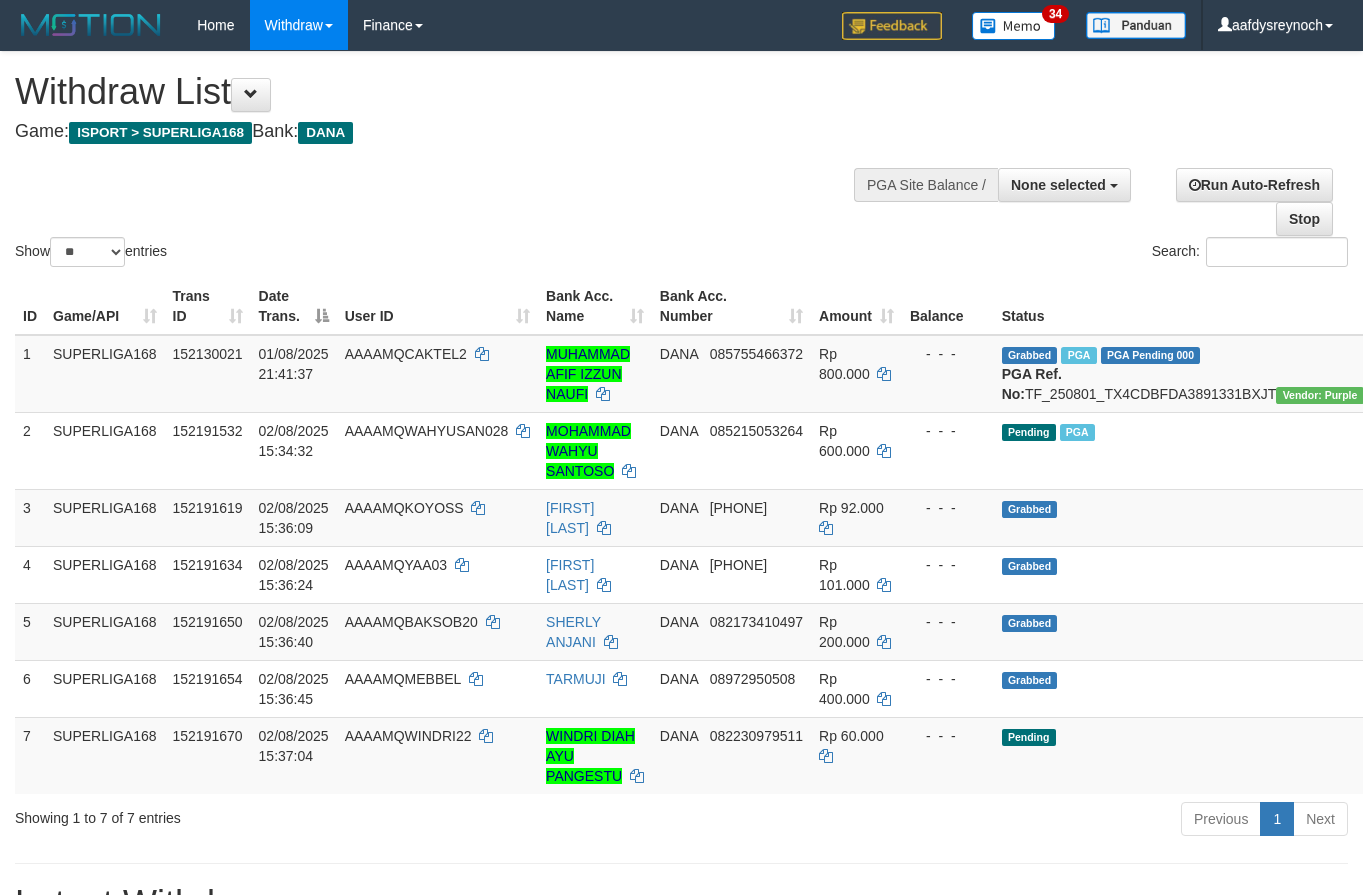 select 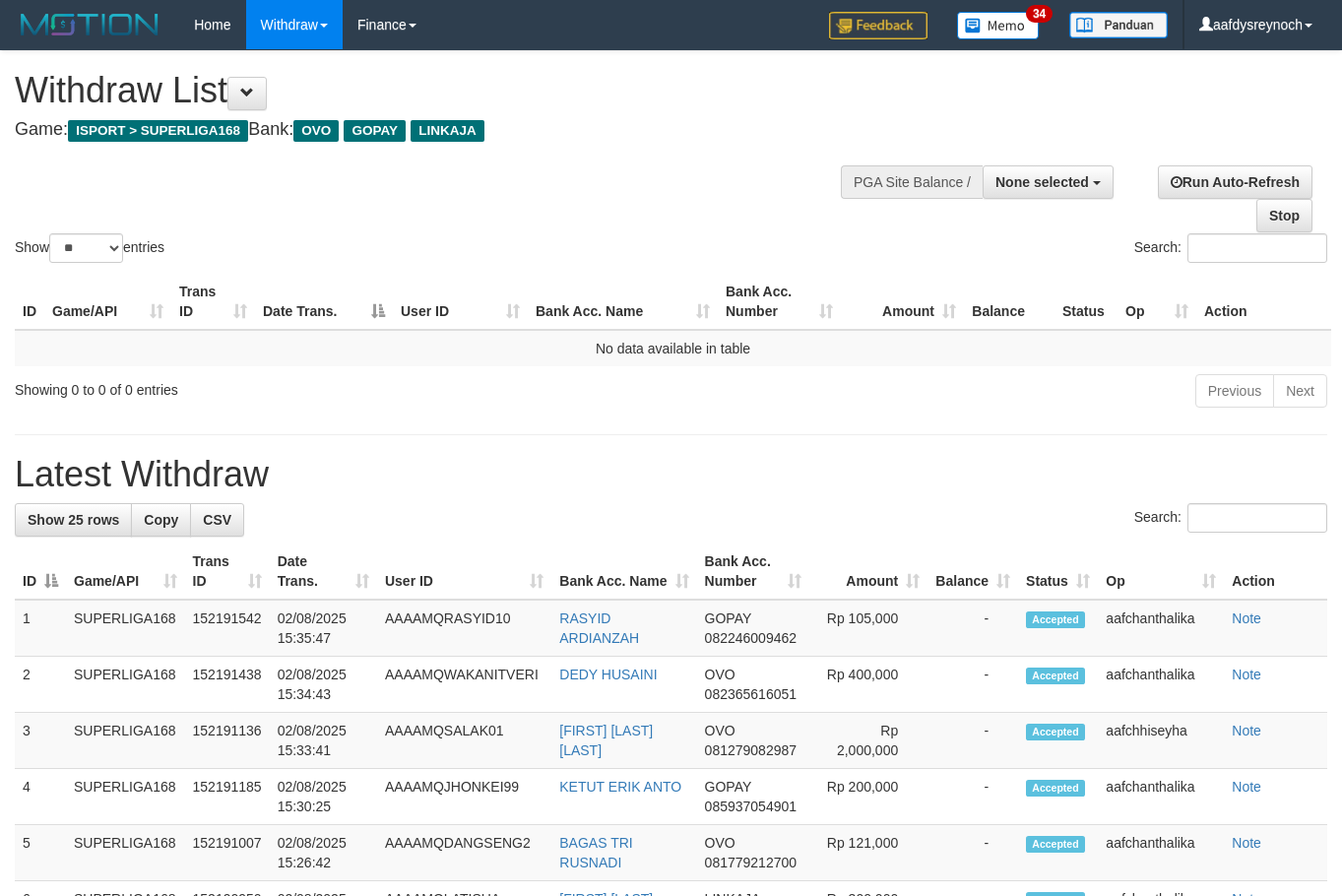 select 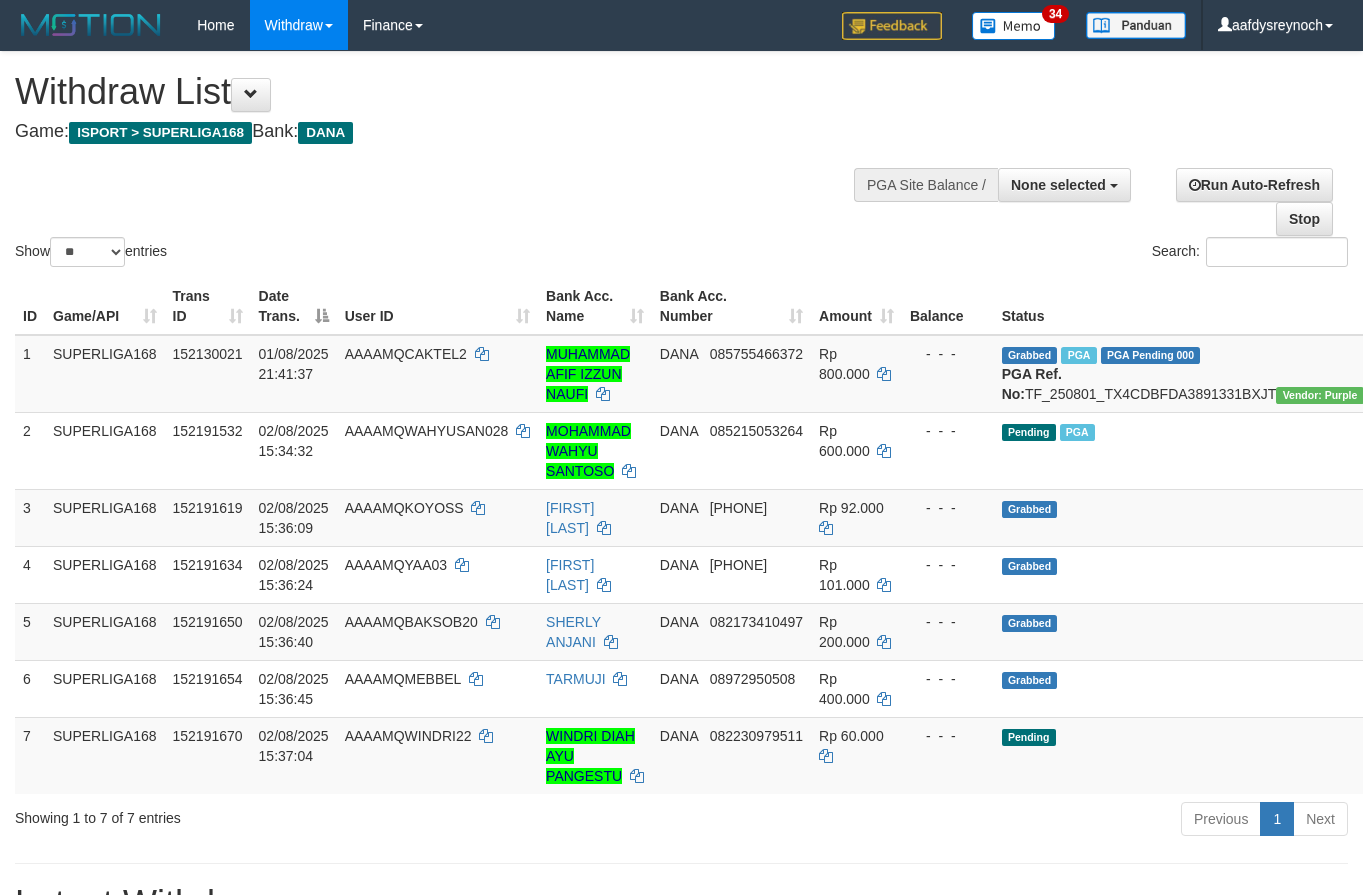select 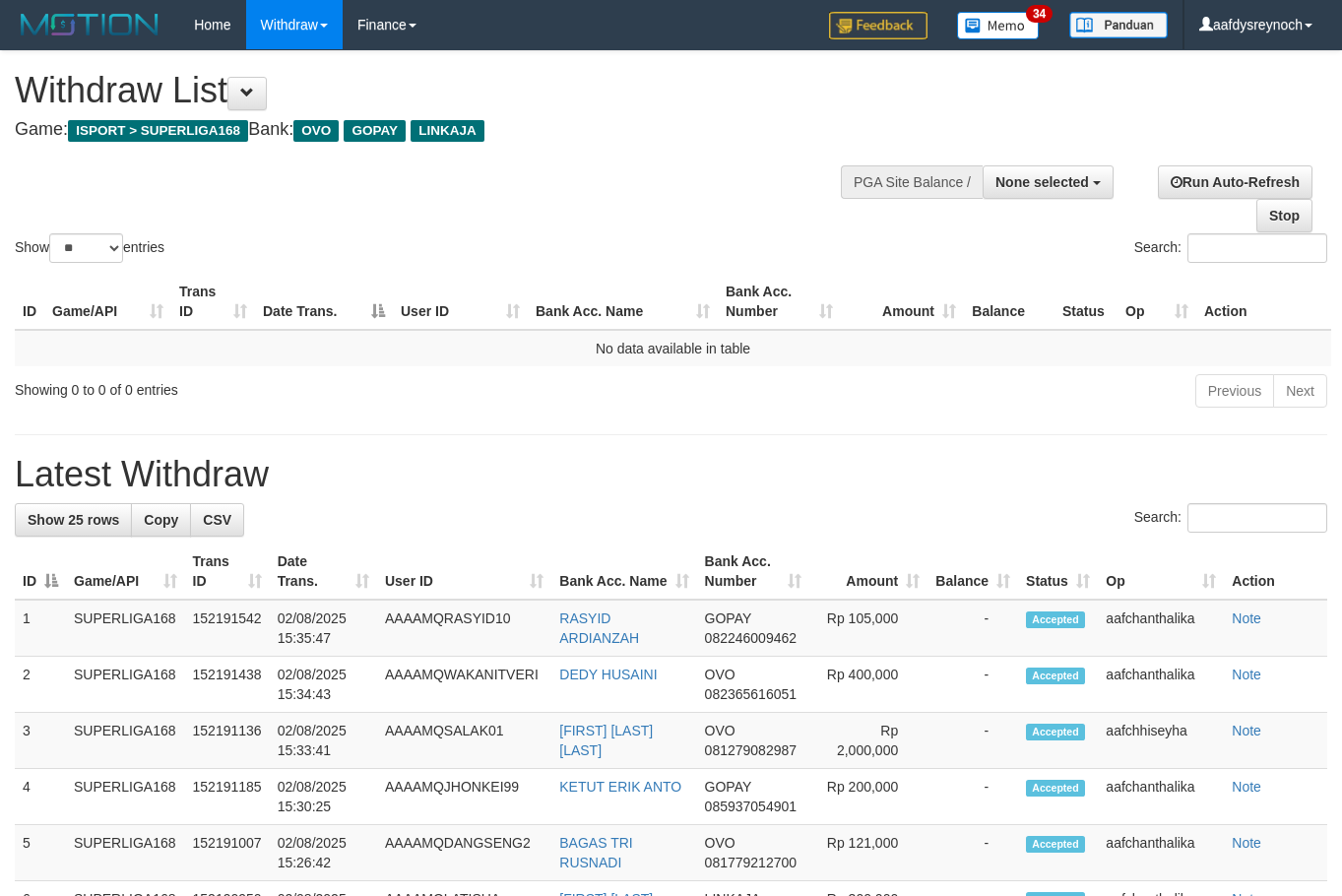 select 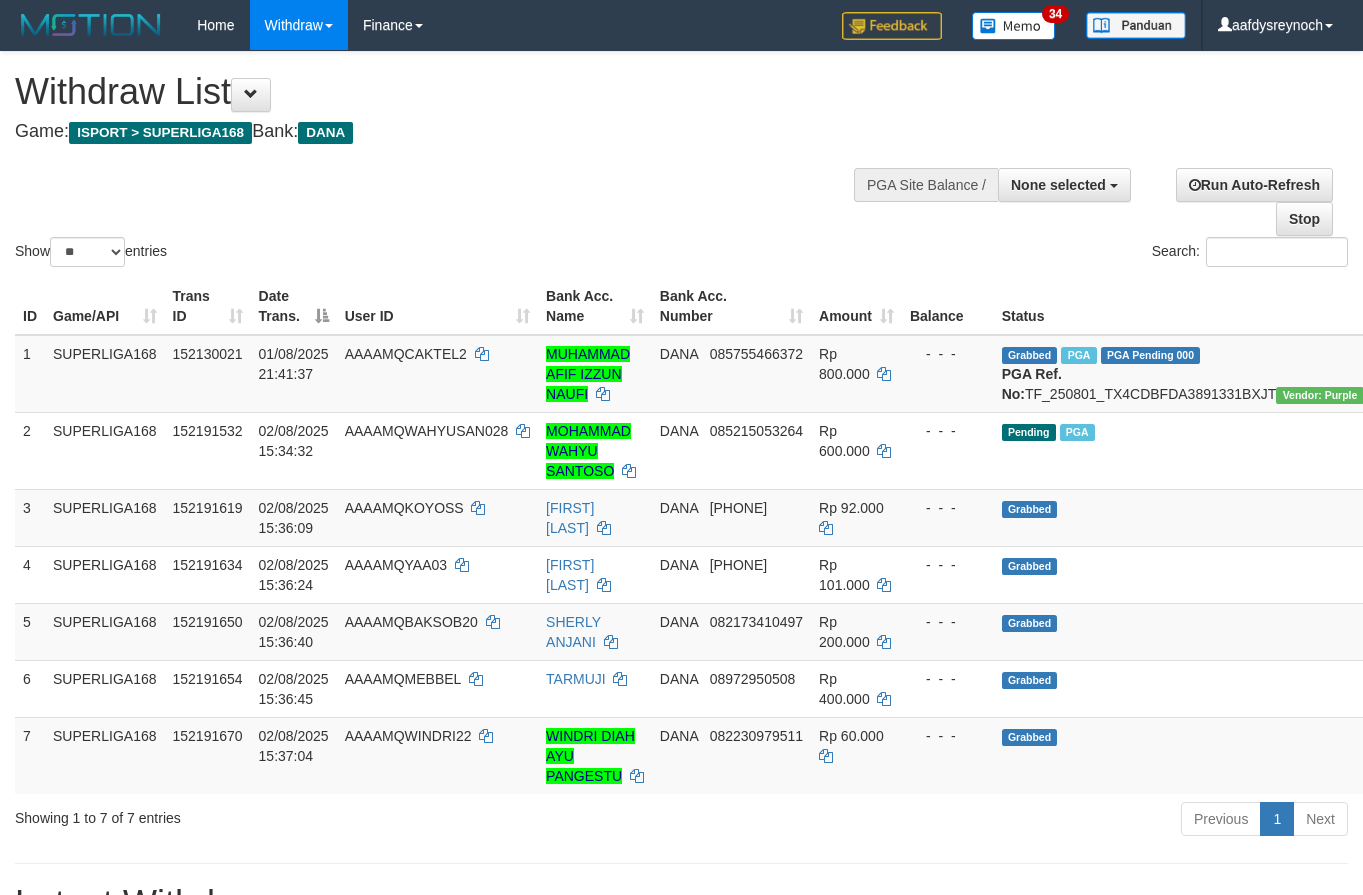 select 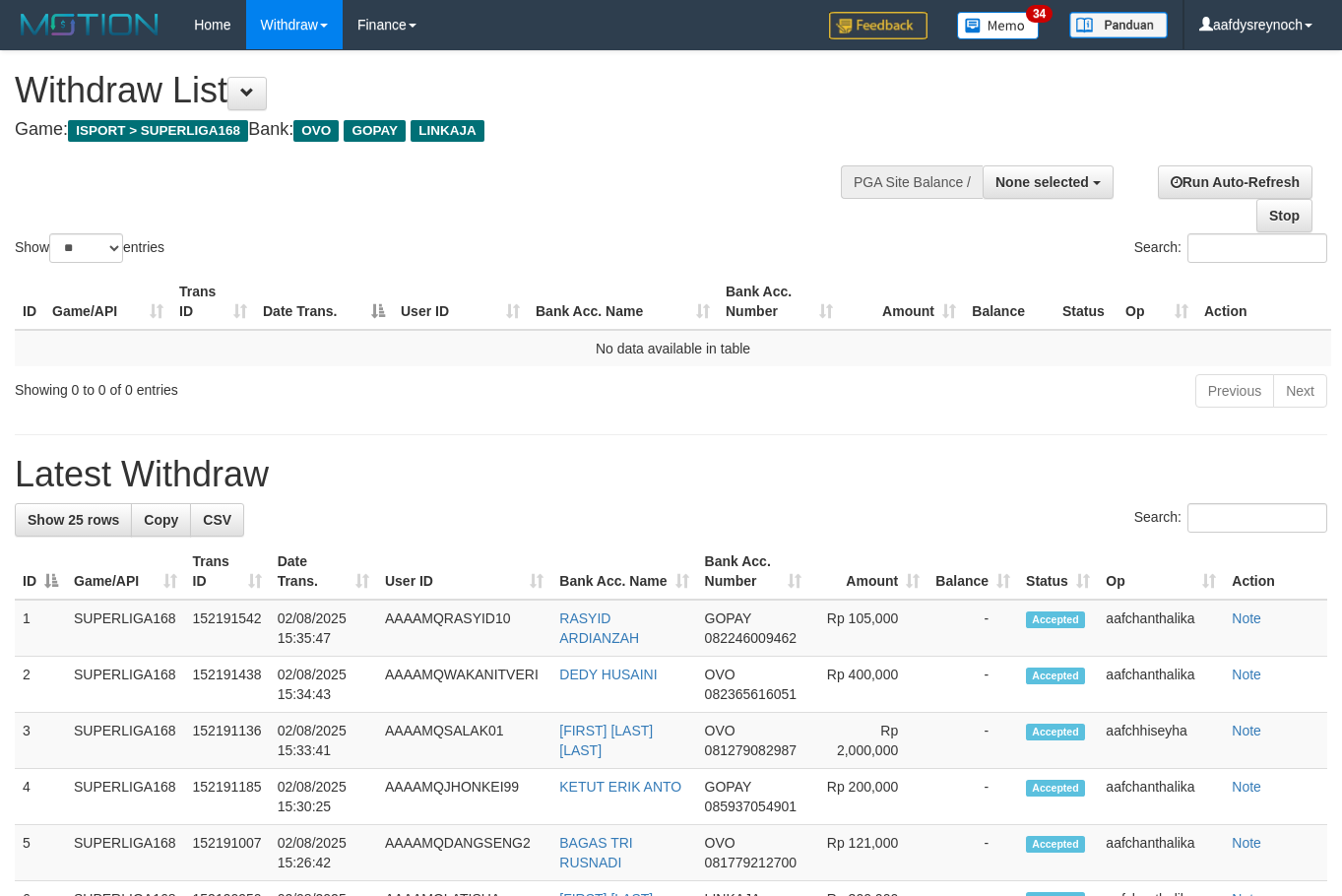 select 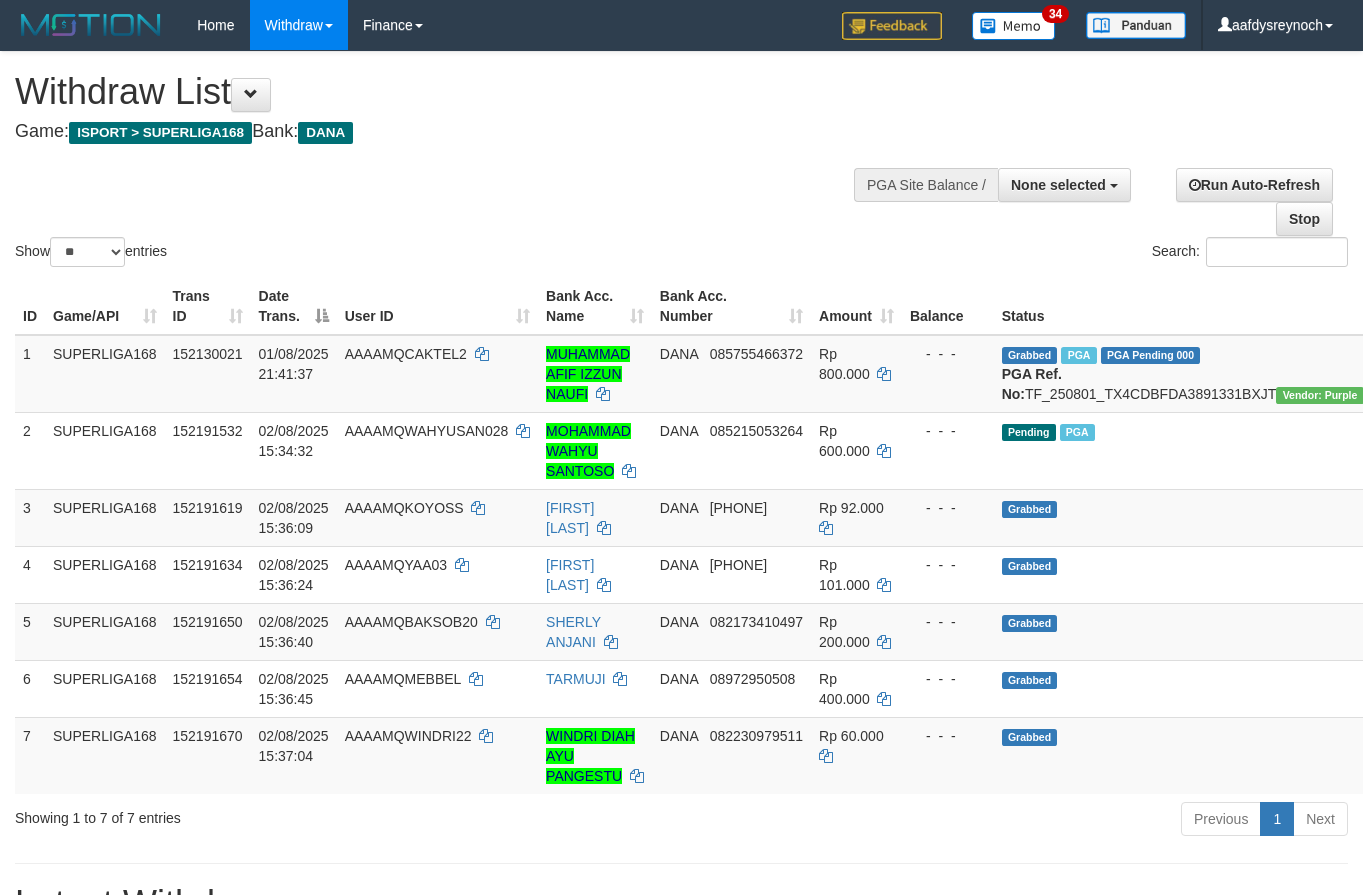 select 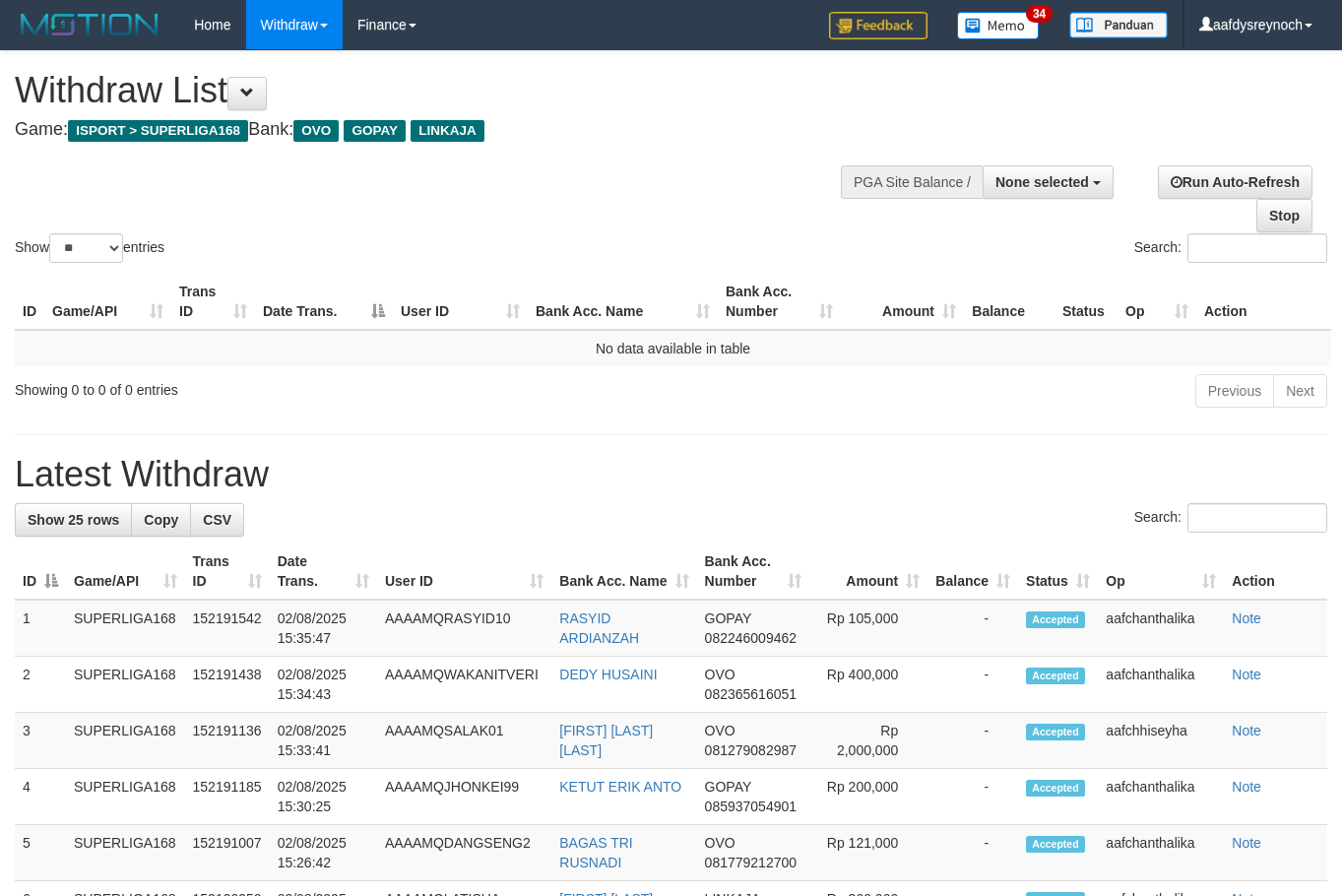 select 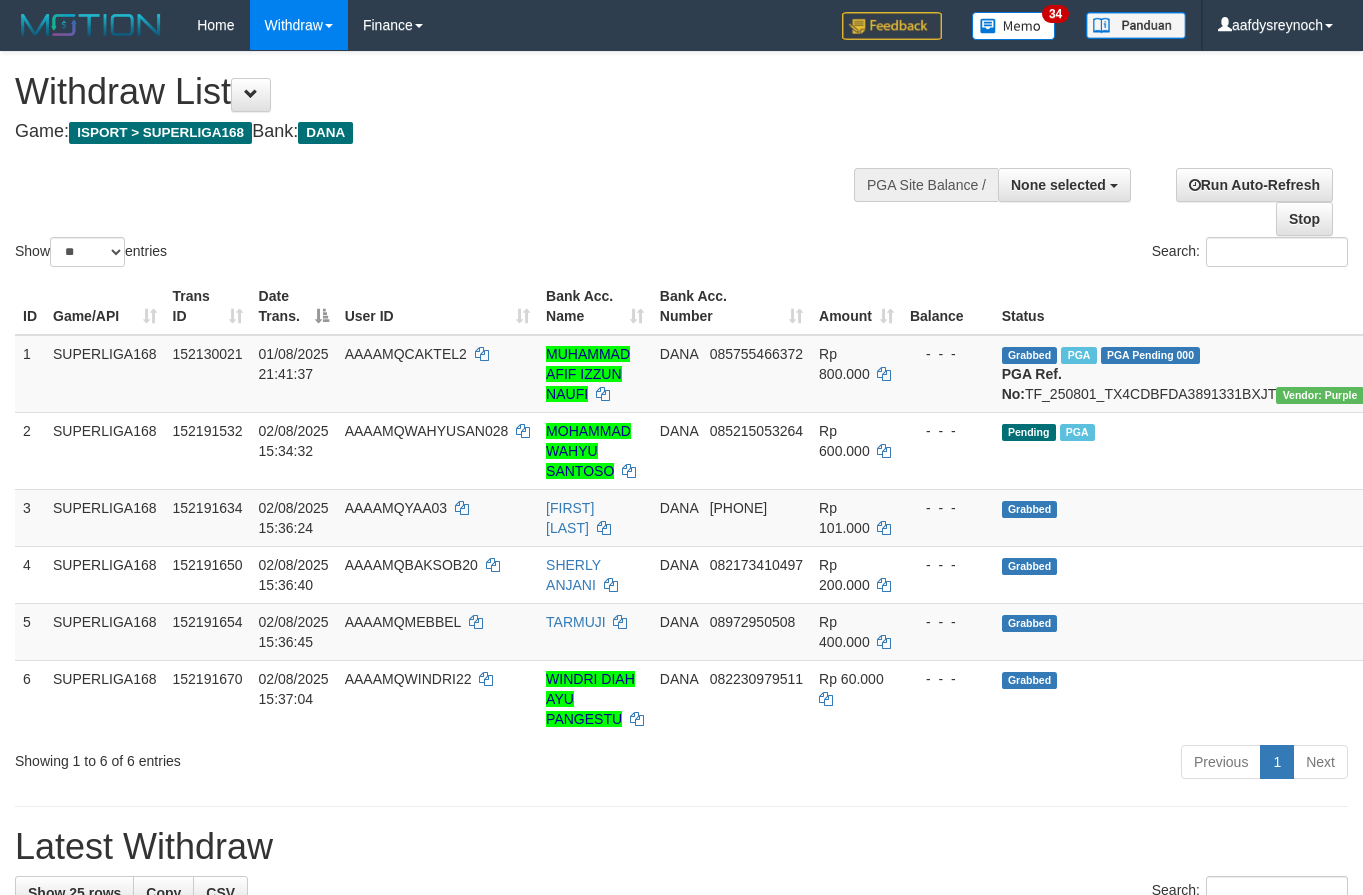 select 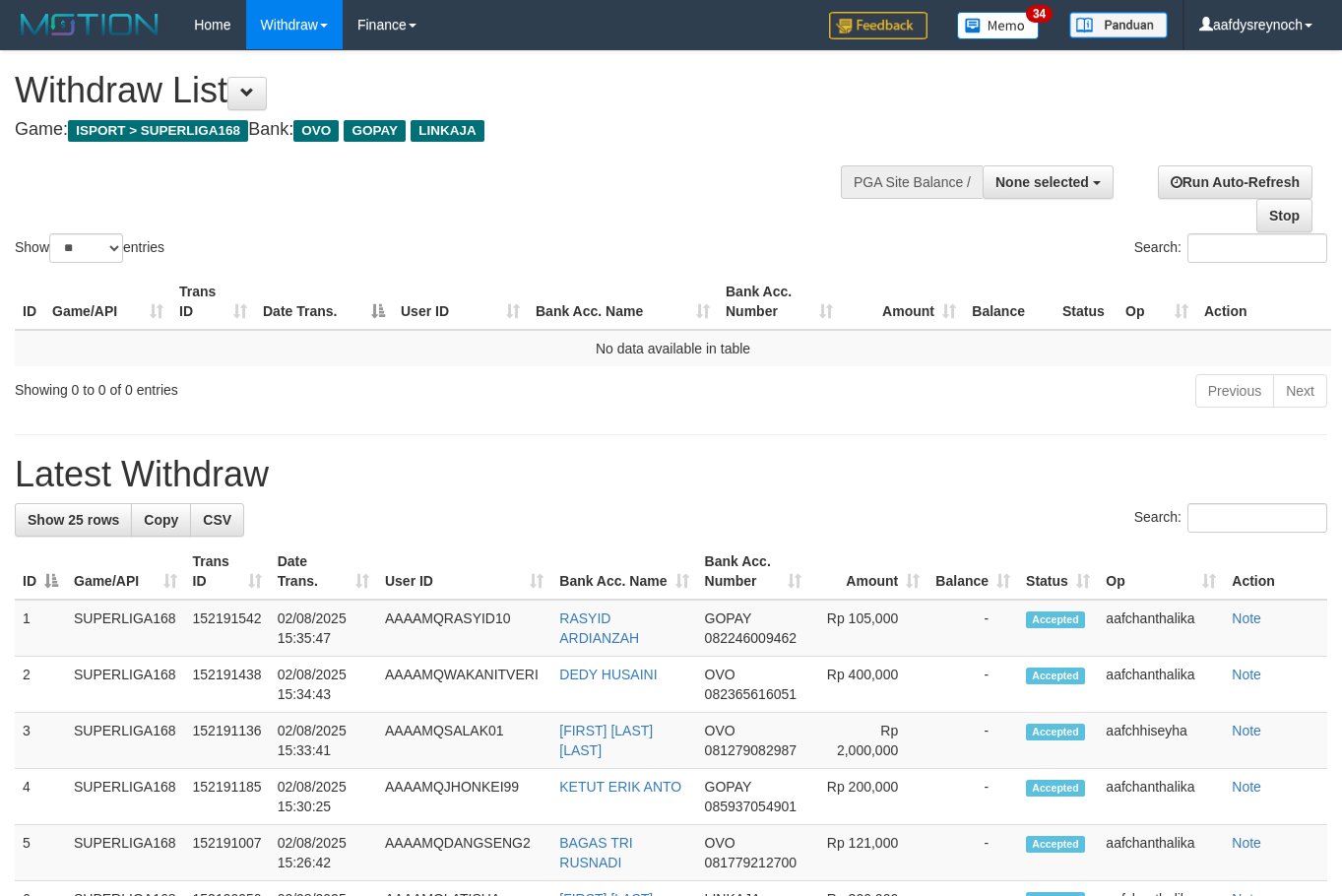 select 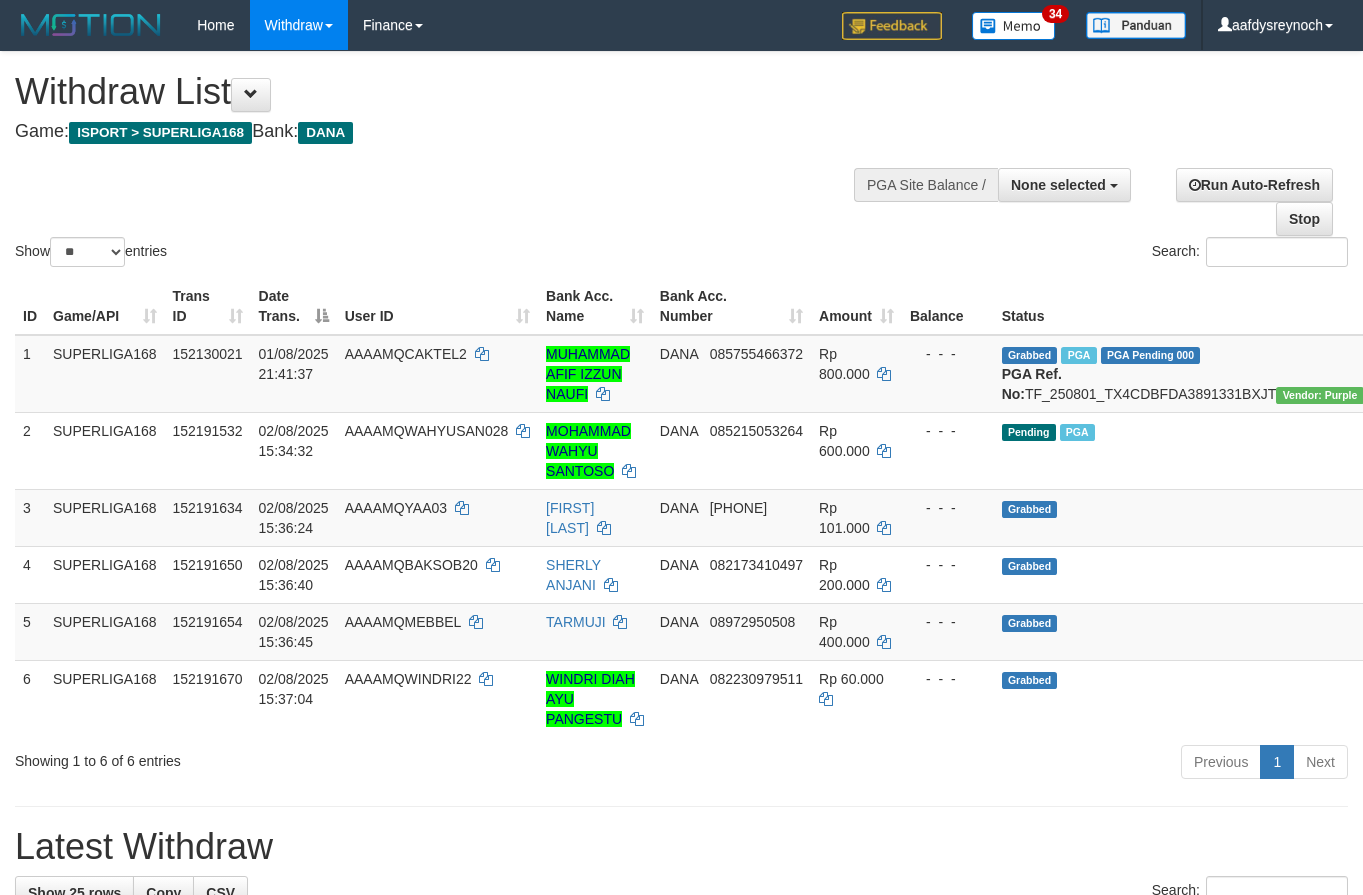select 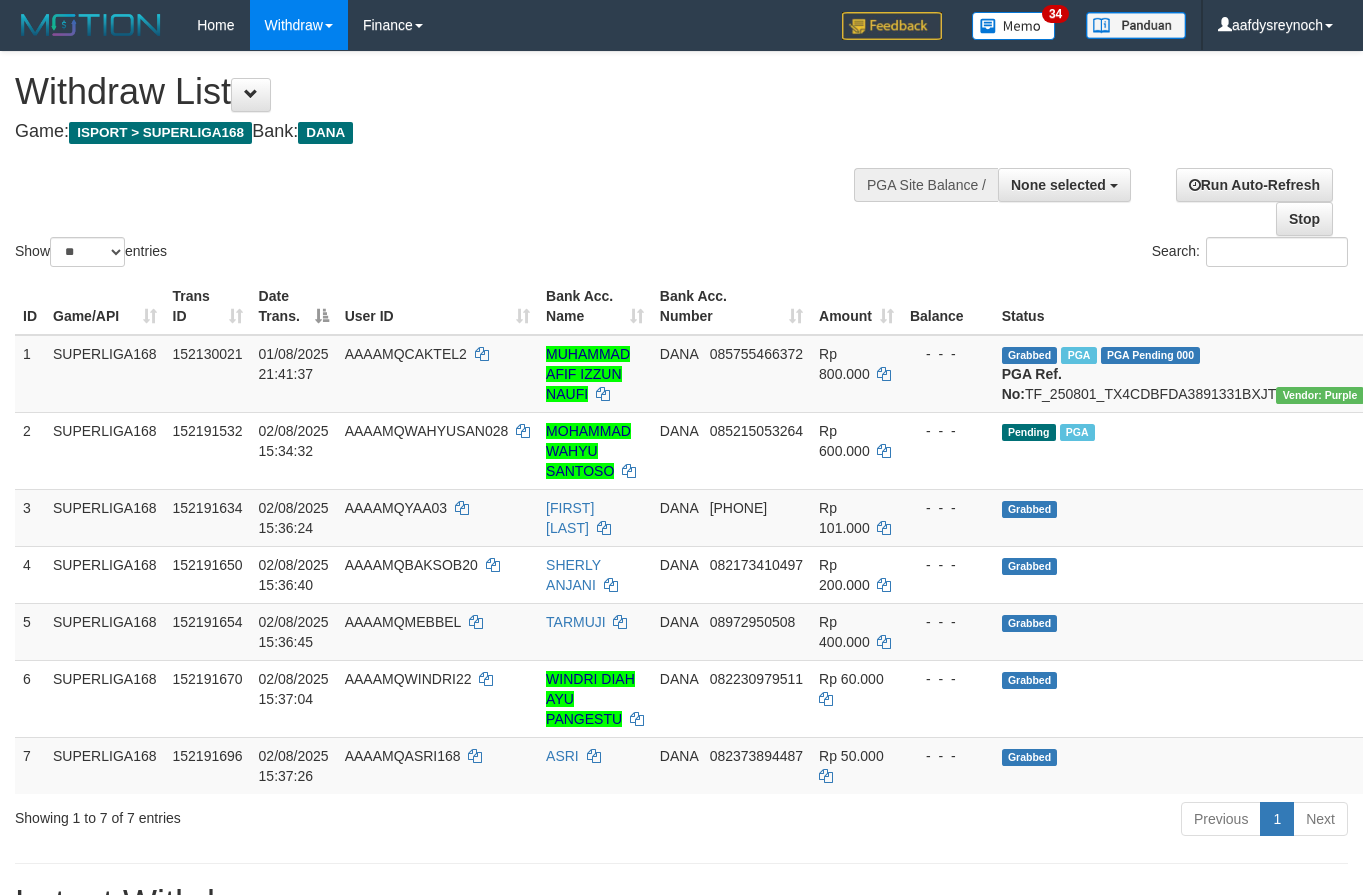 select 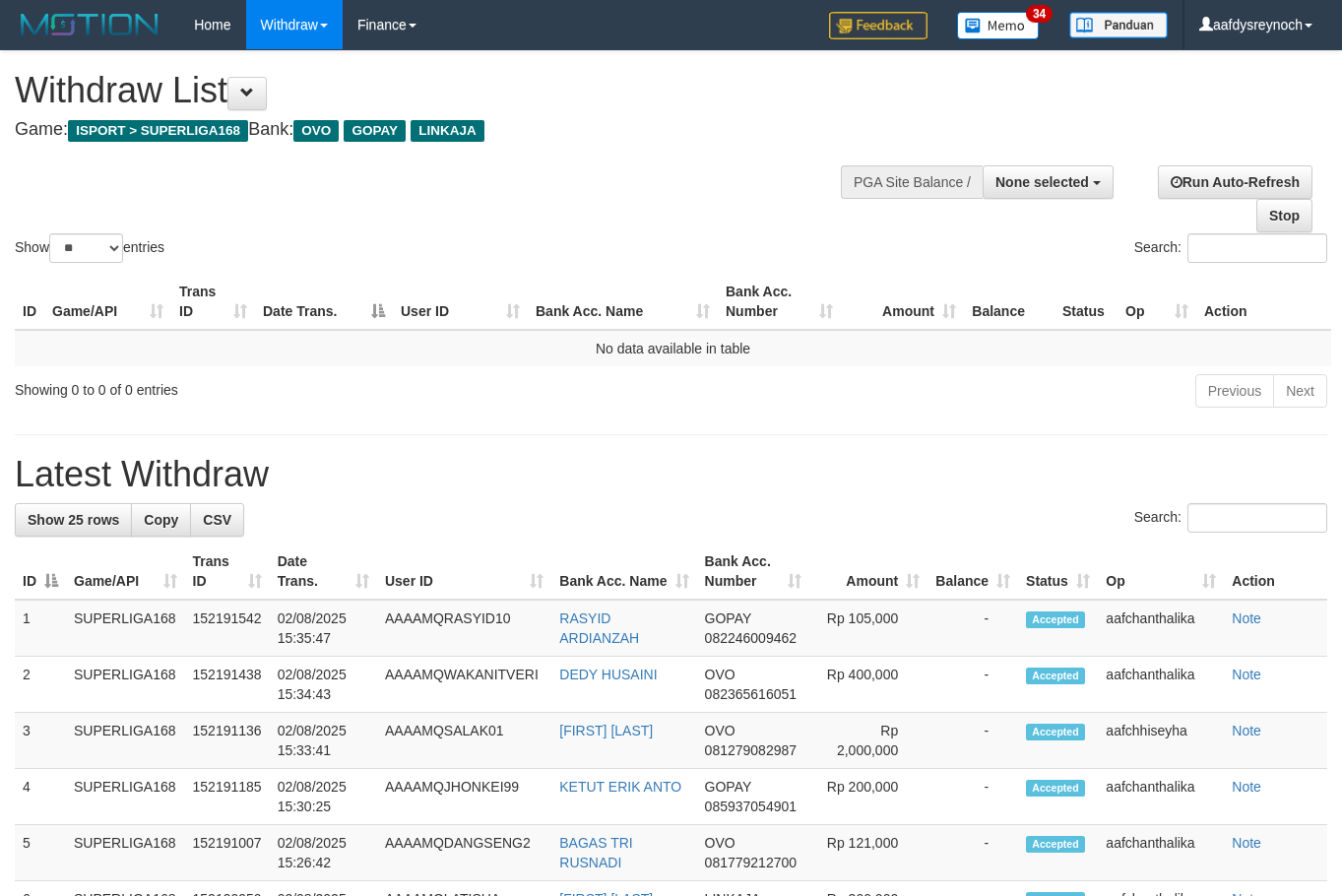 select 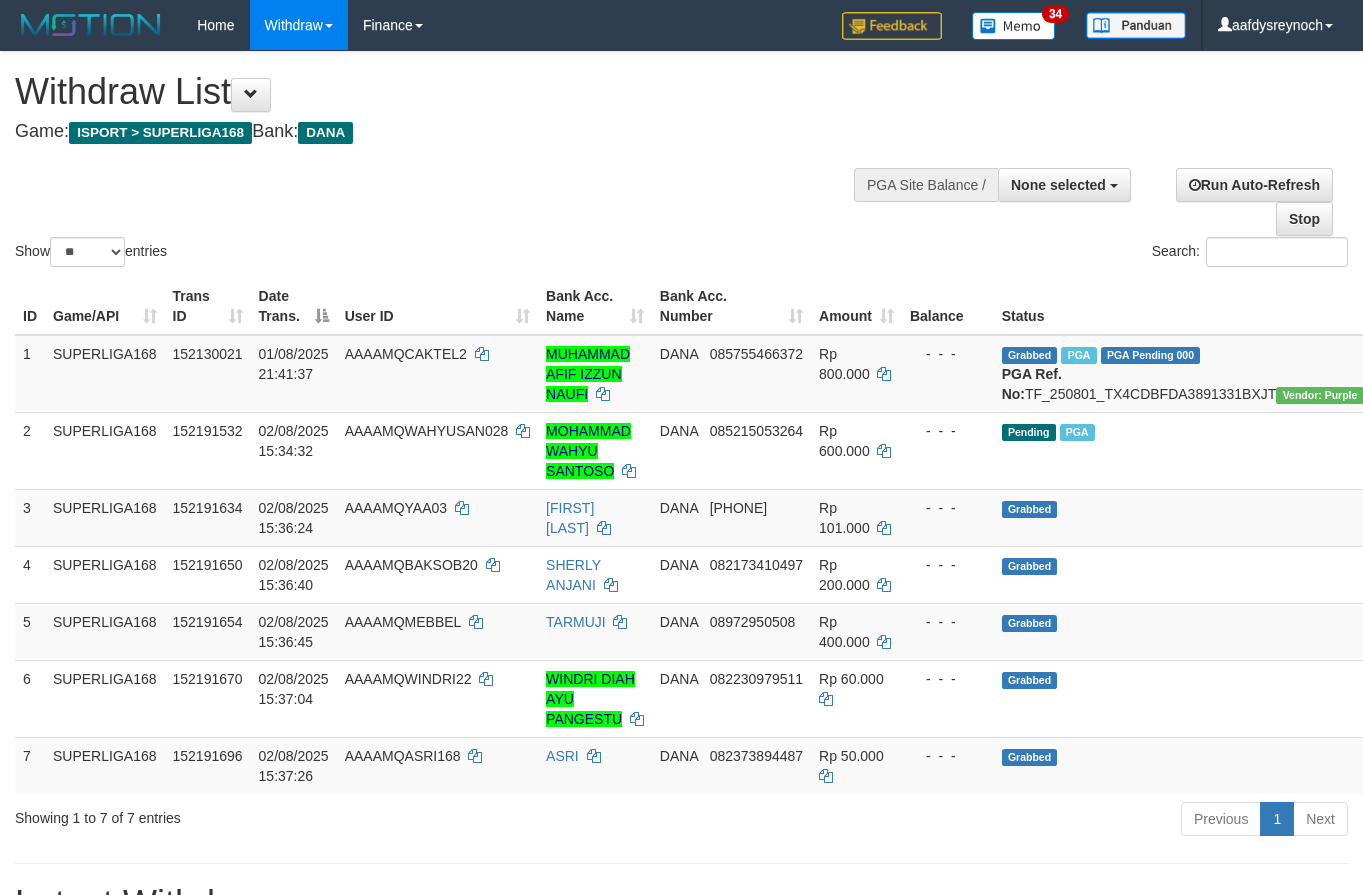 select 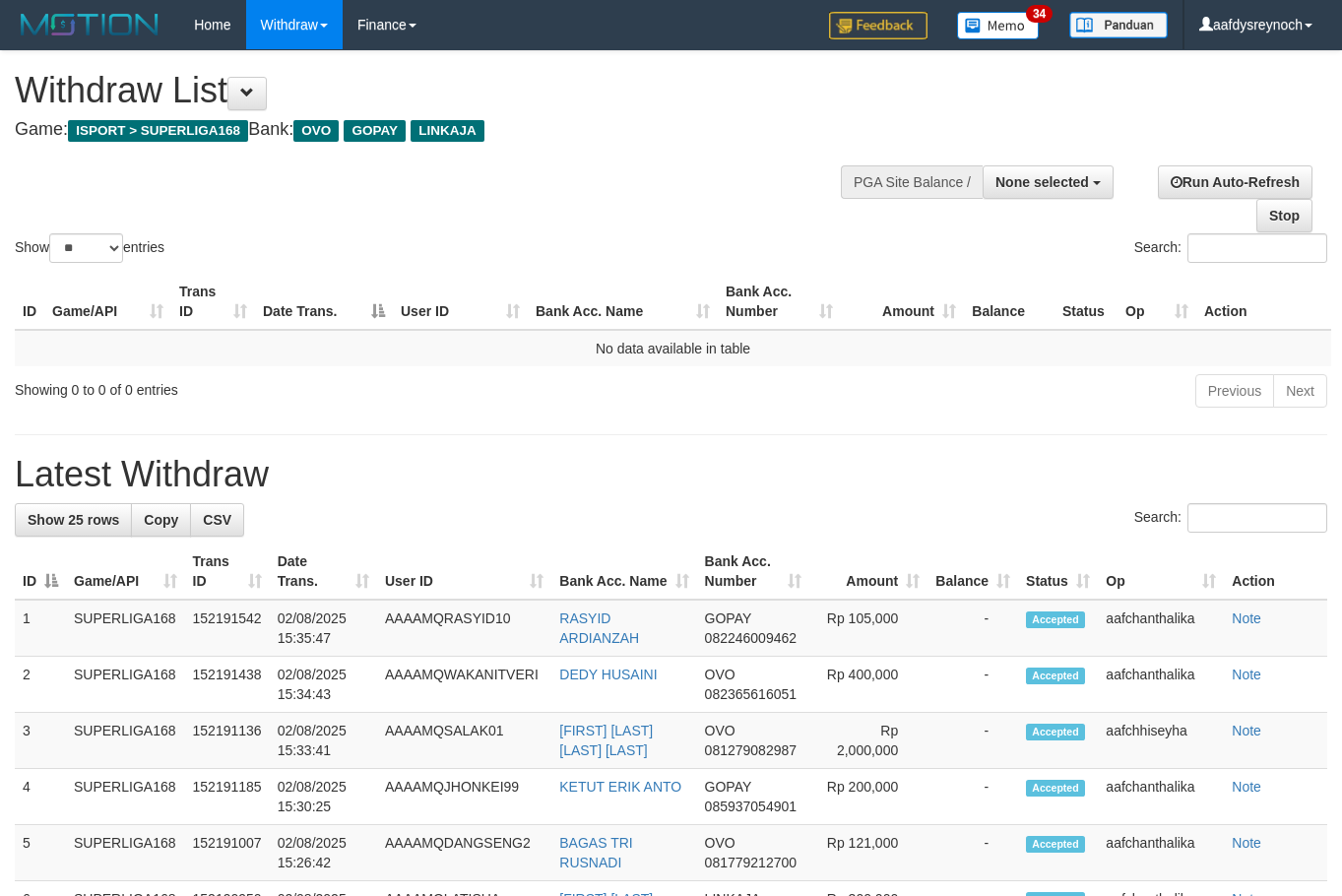 select 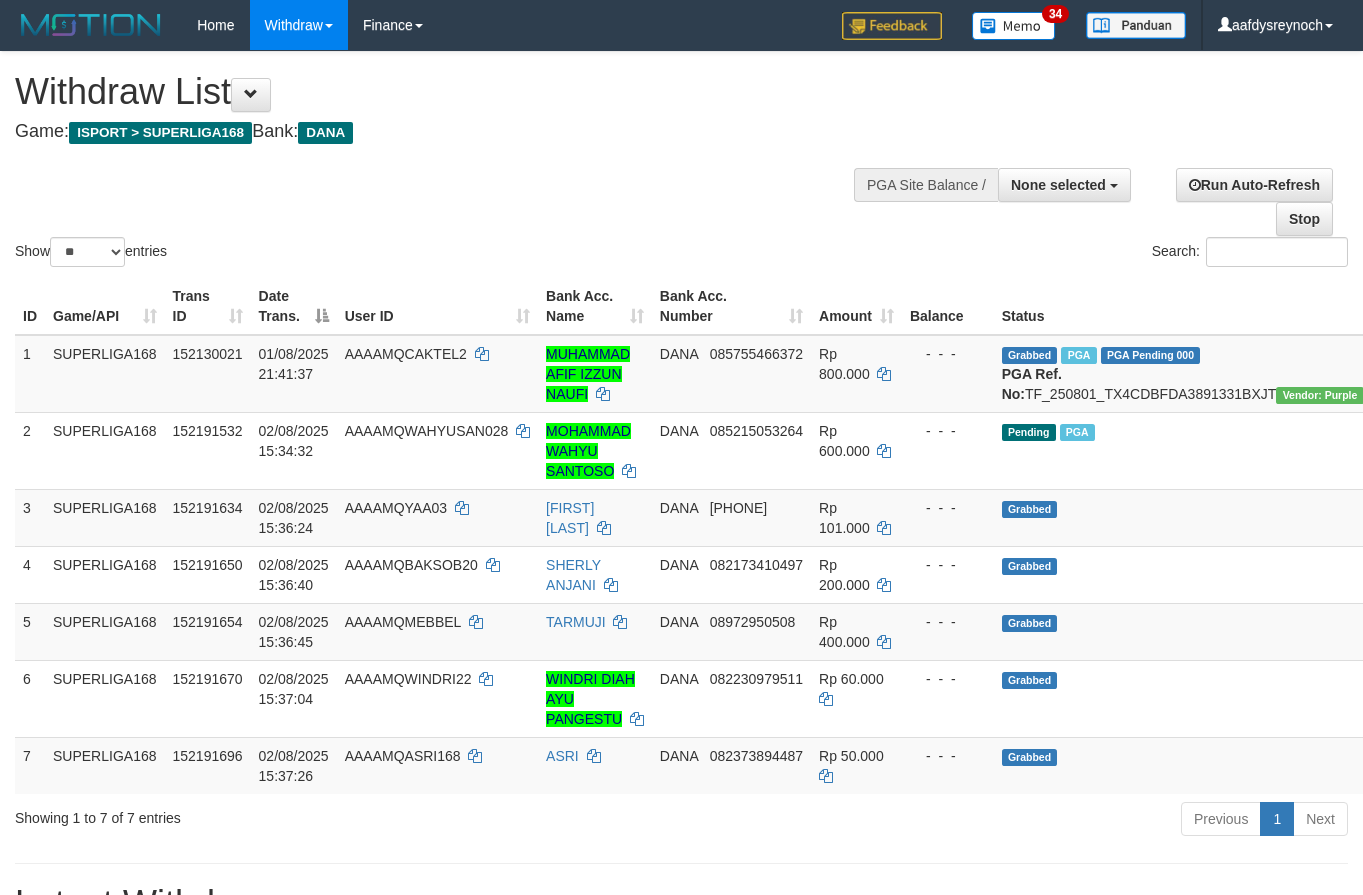 select 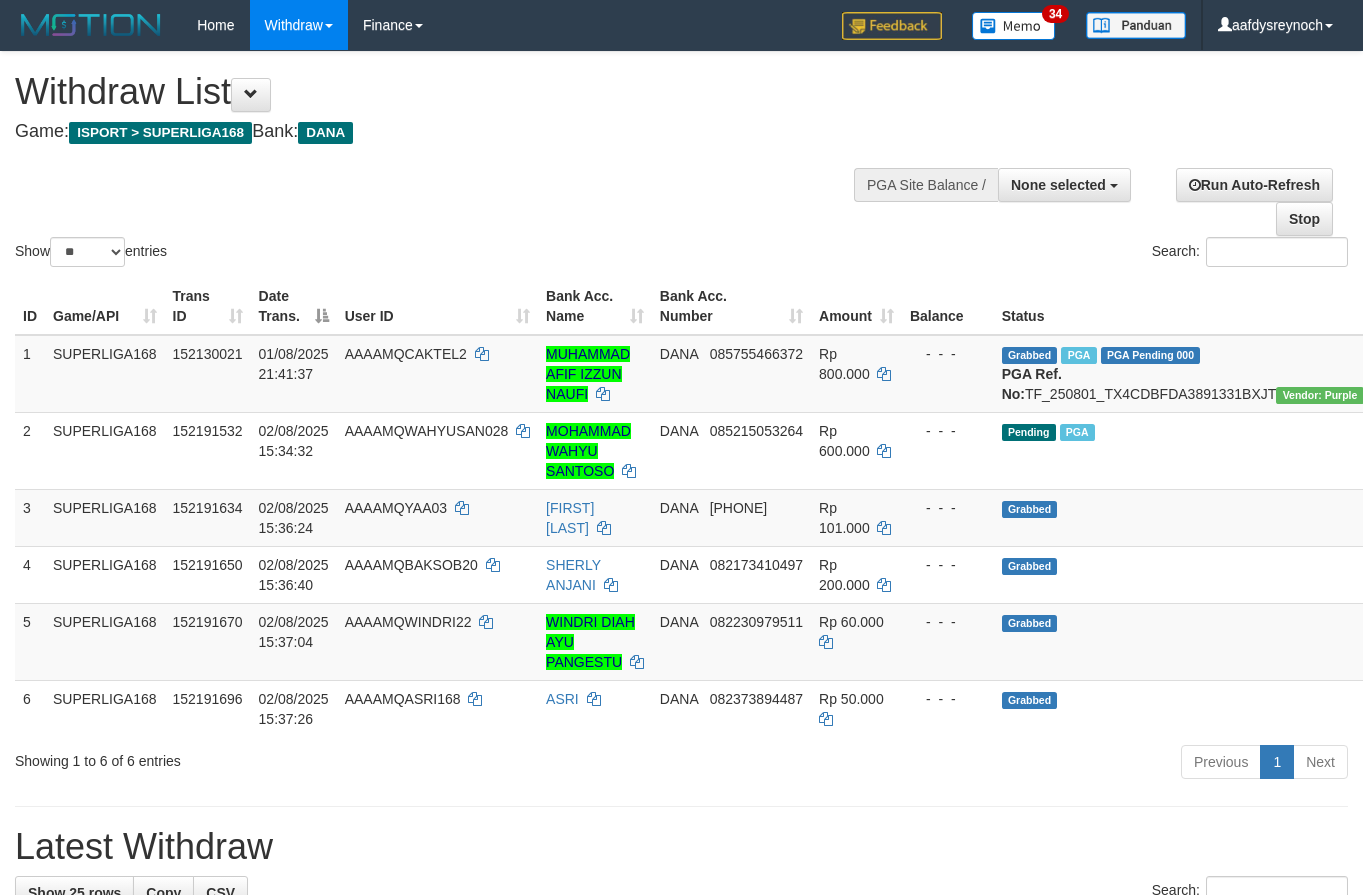 select 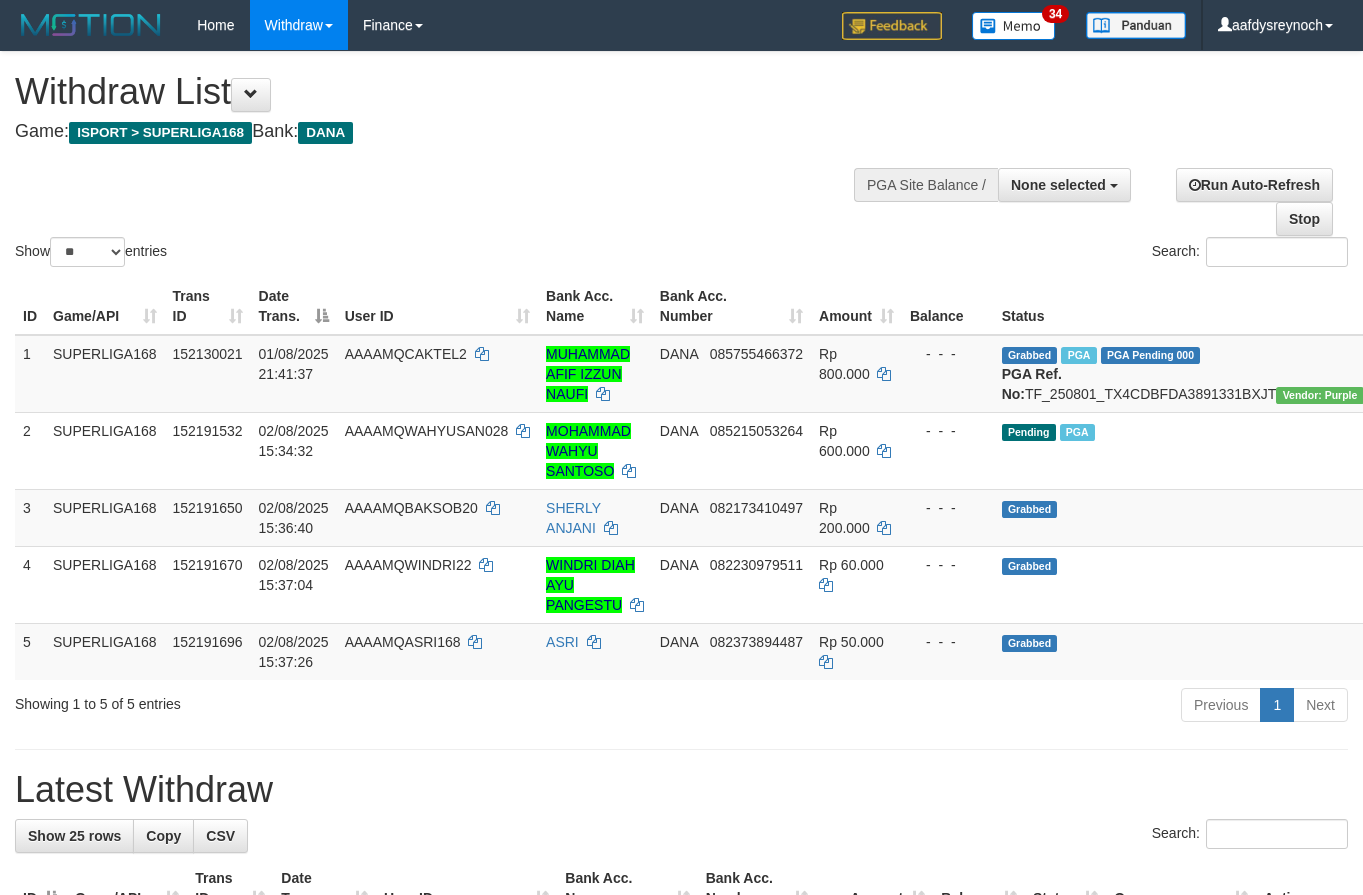 select 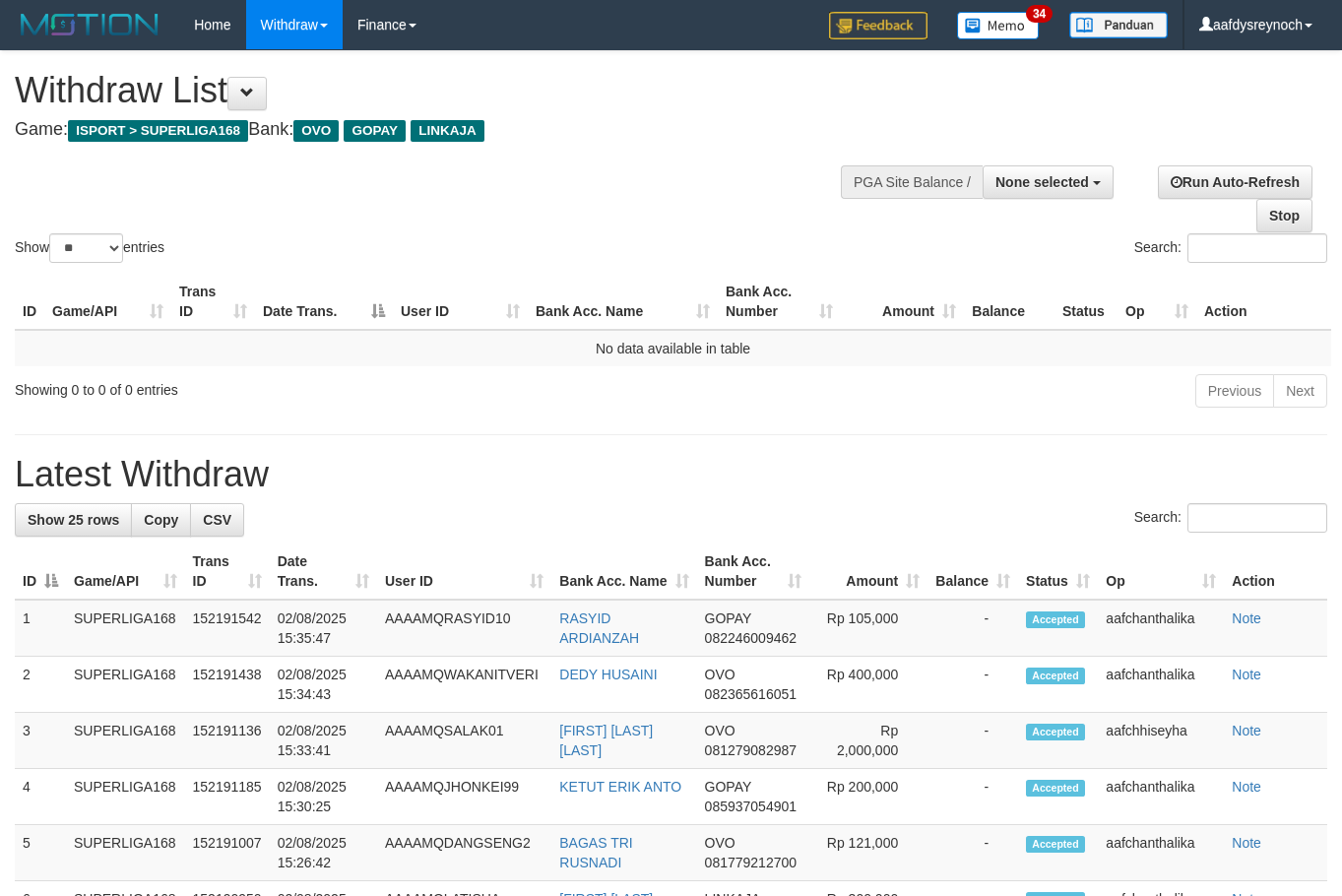 select 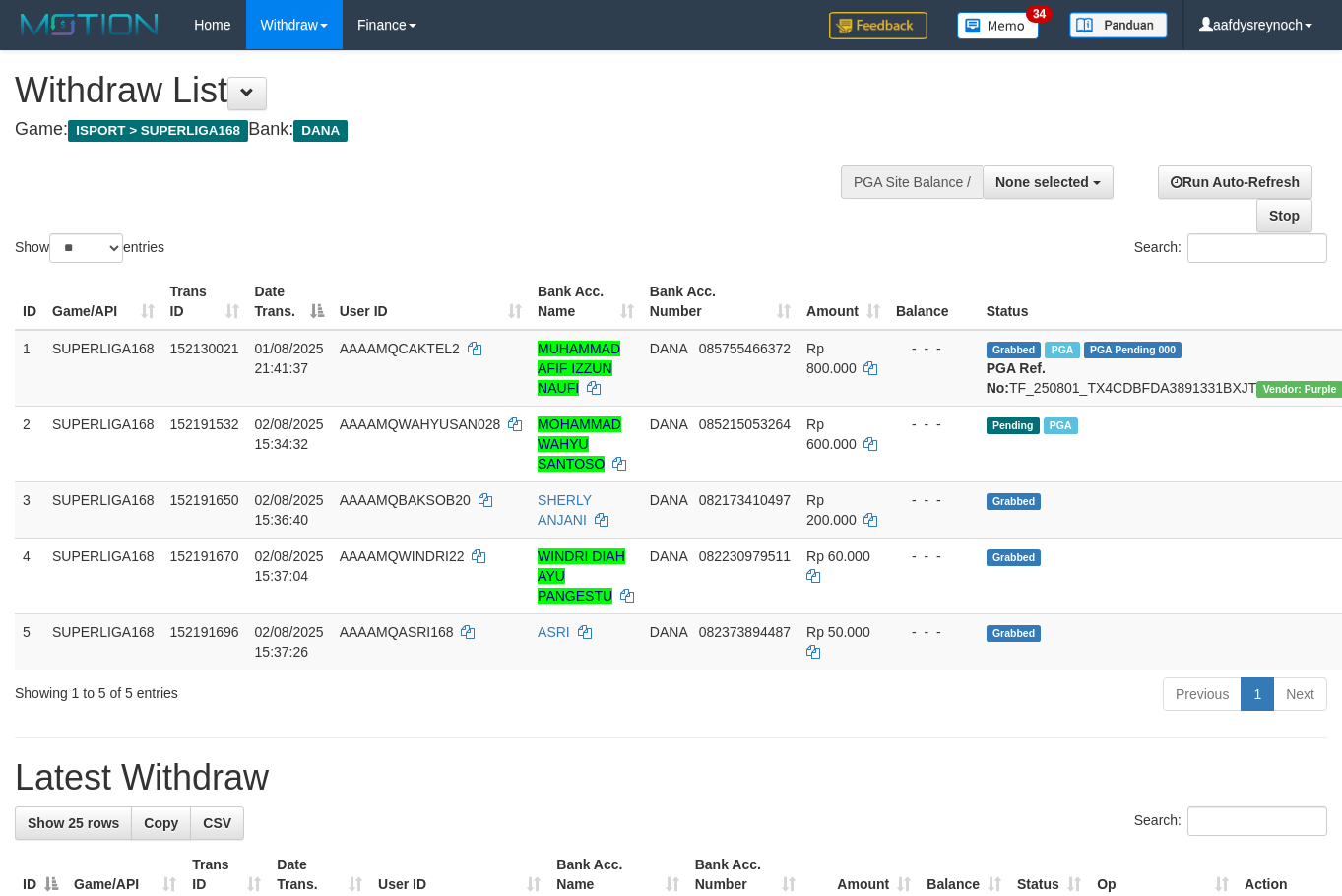 select 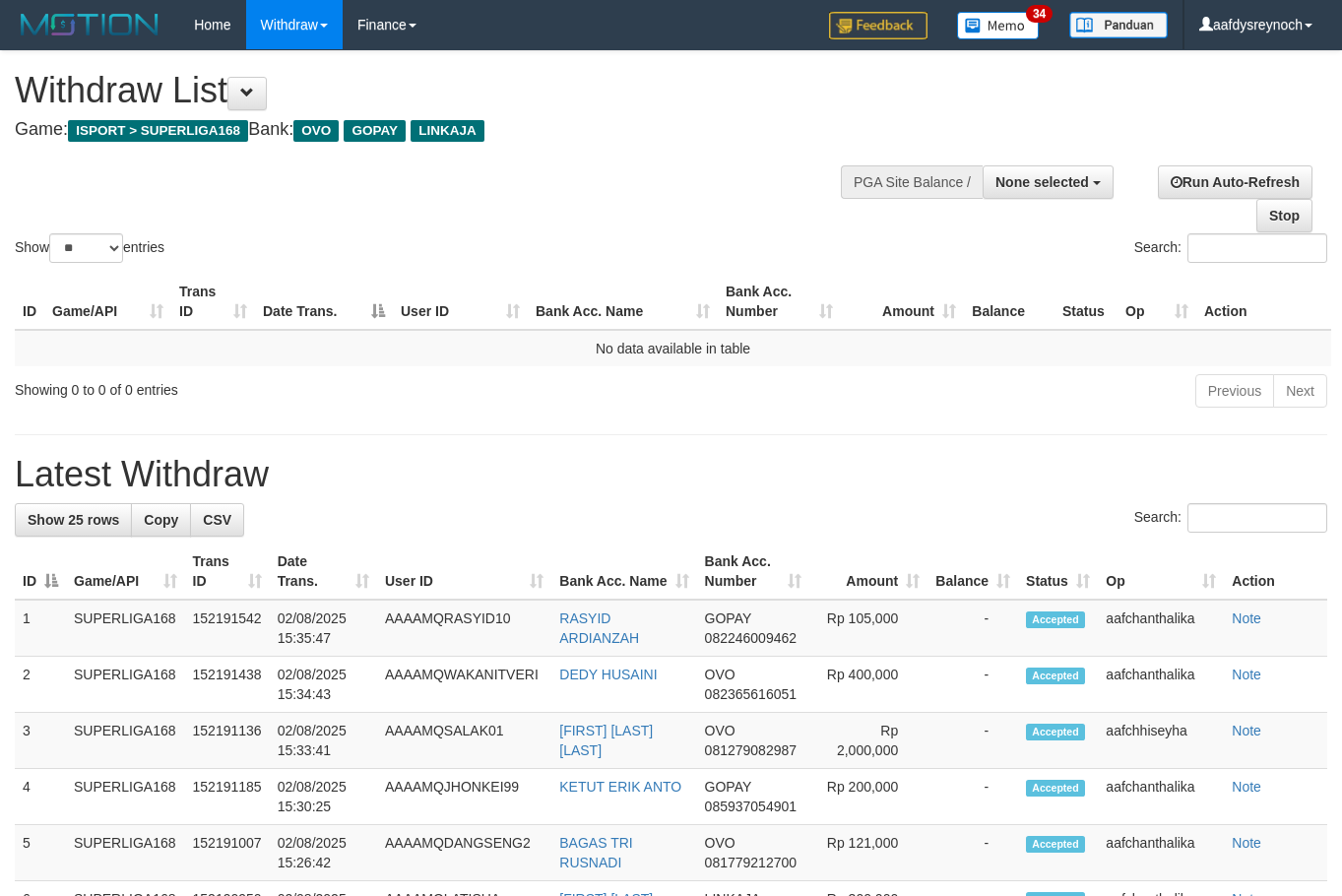 select 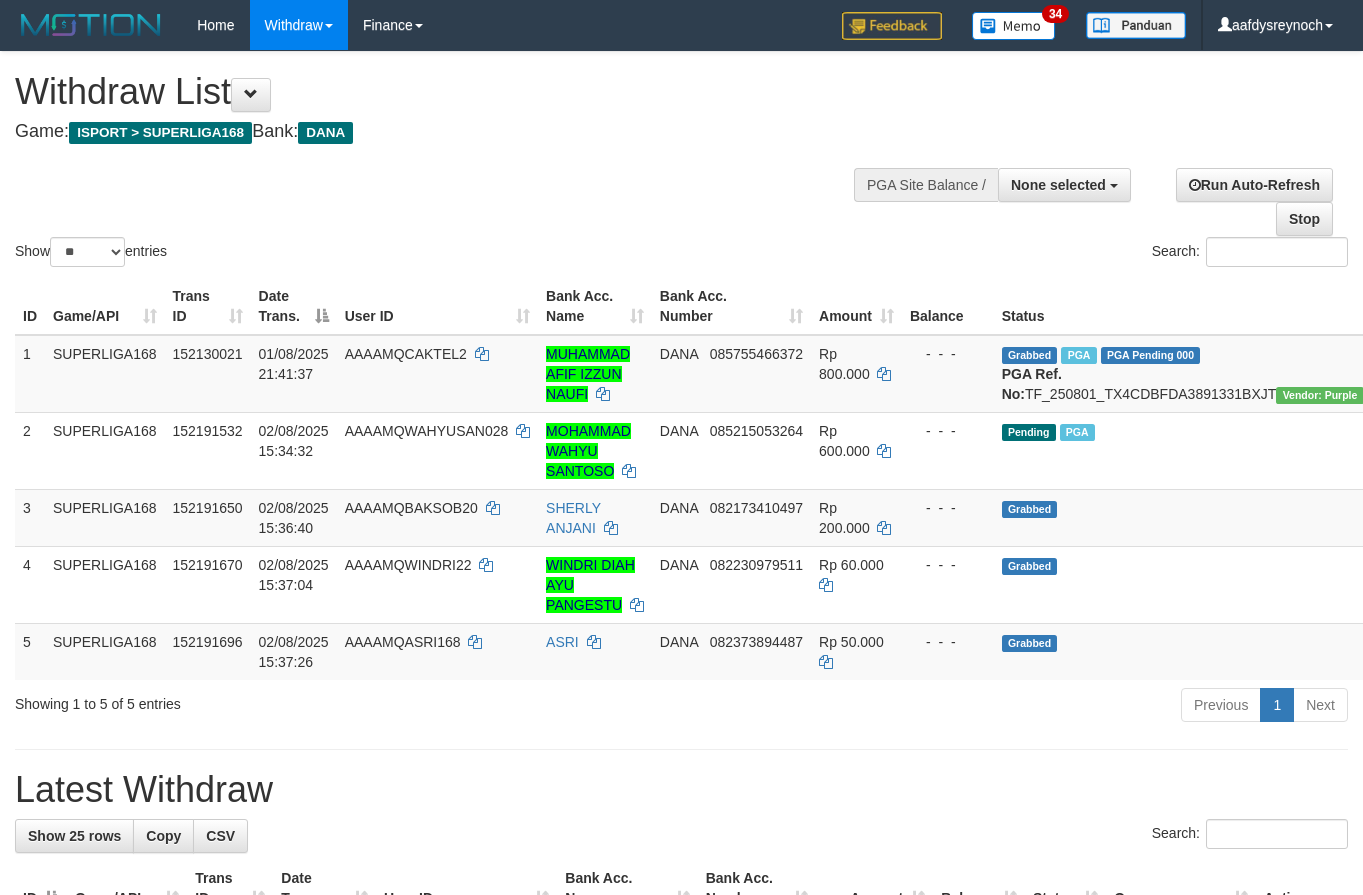 select 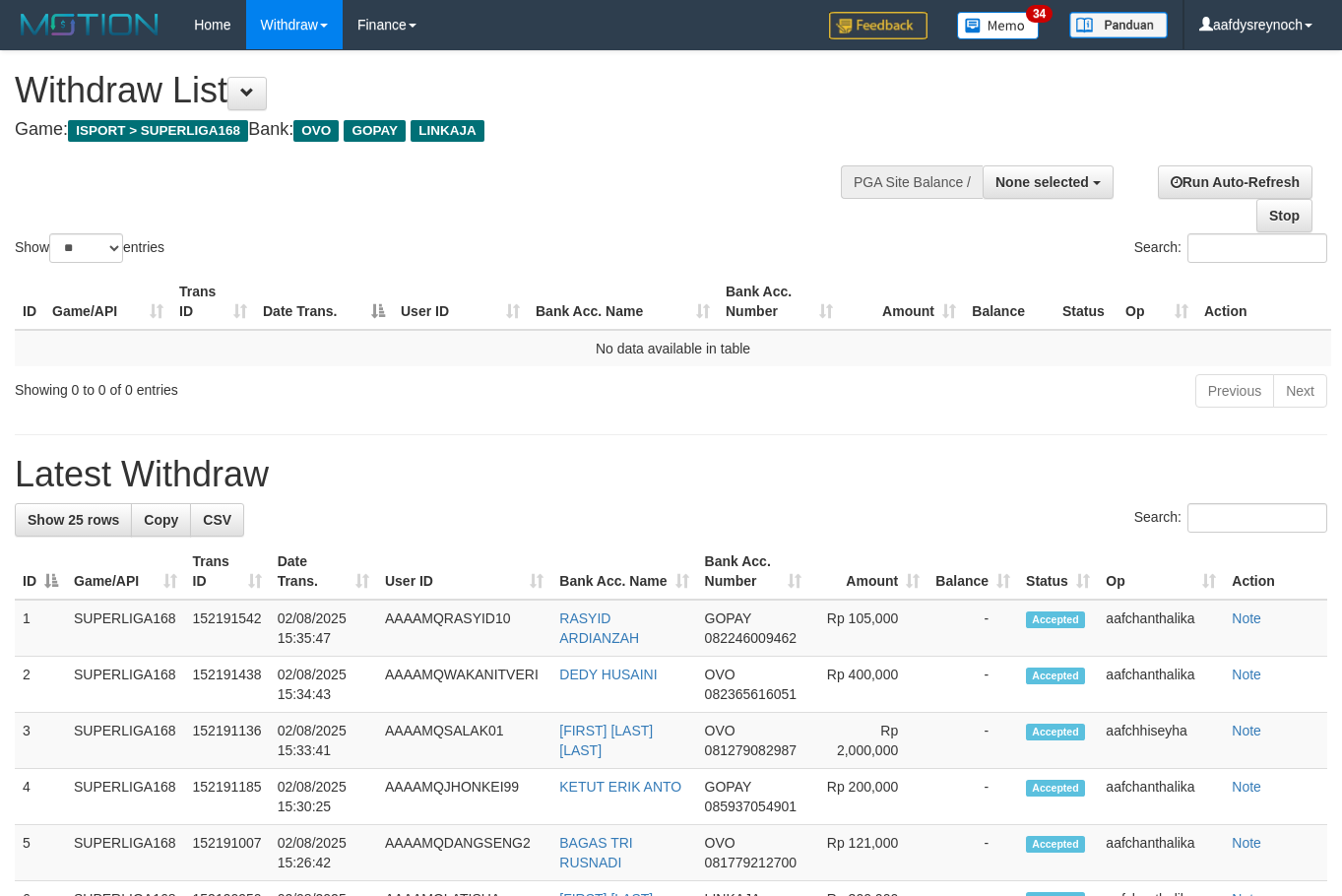 select 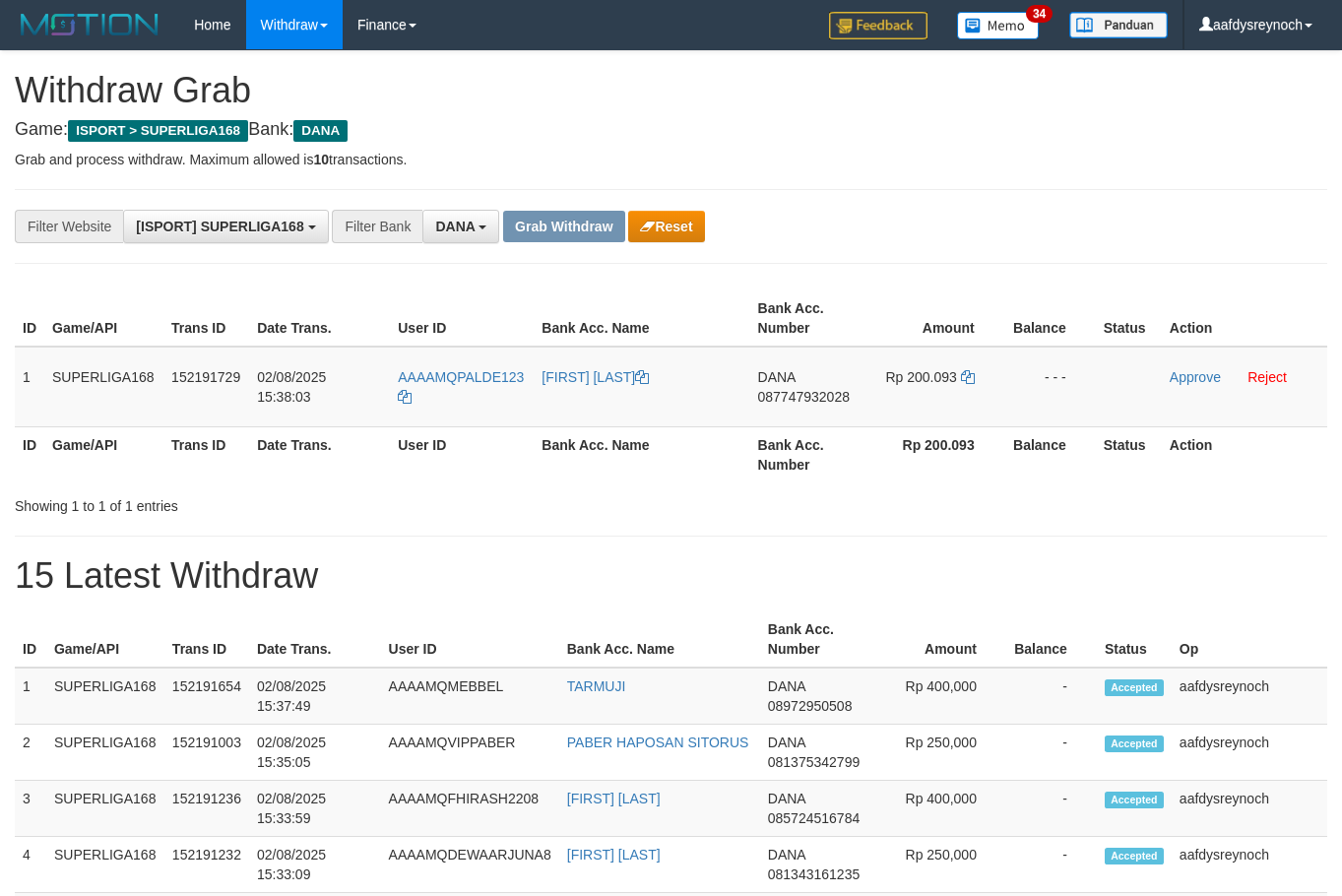 scroll, scrollTop: 0, scrollLeft: 0, axis: both 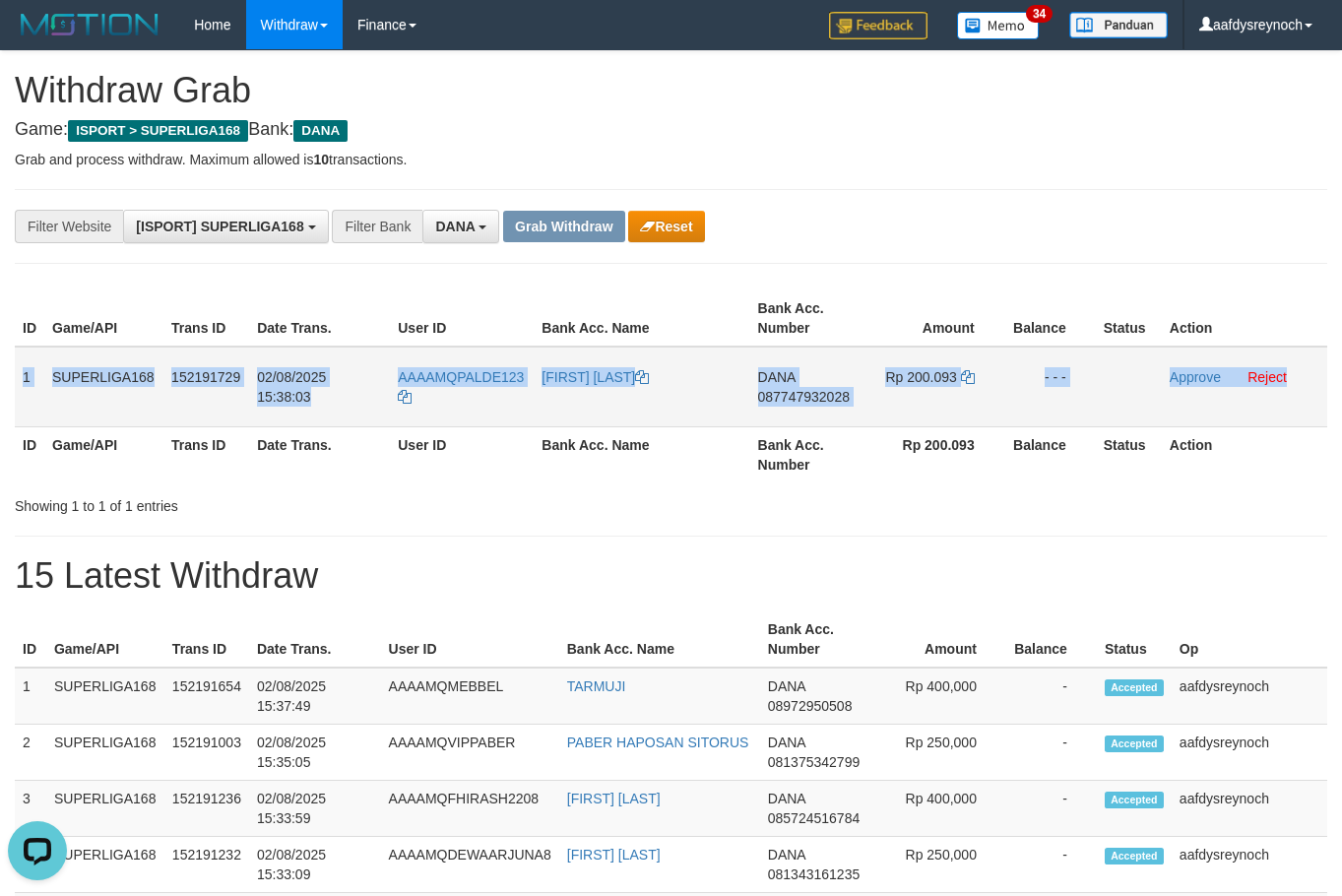 drag, startPoint x: 21, startPoint y: 368, endPoint x: 1298, endPoint y: 388, distance: 1277.1566 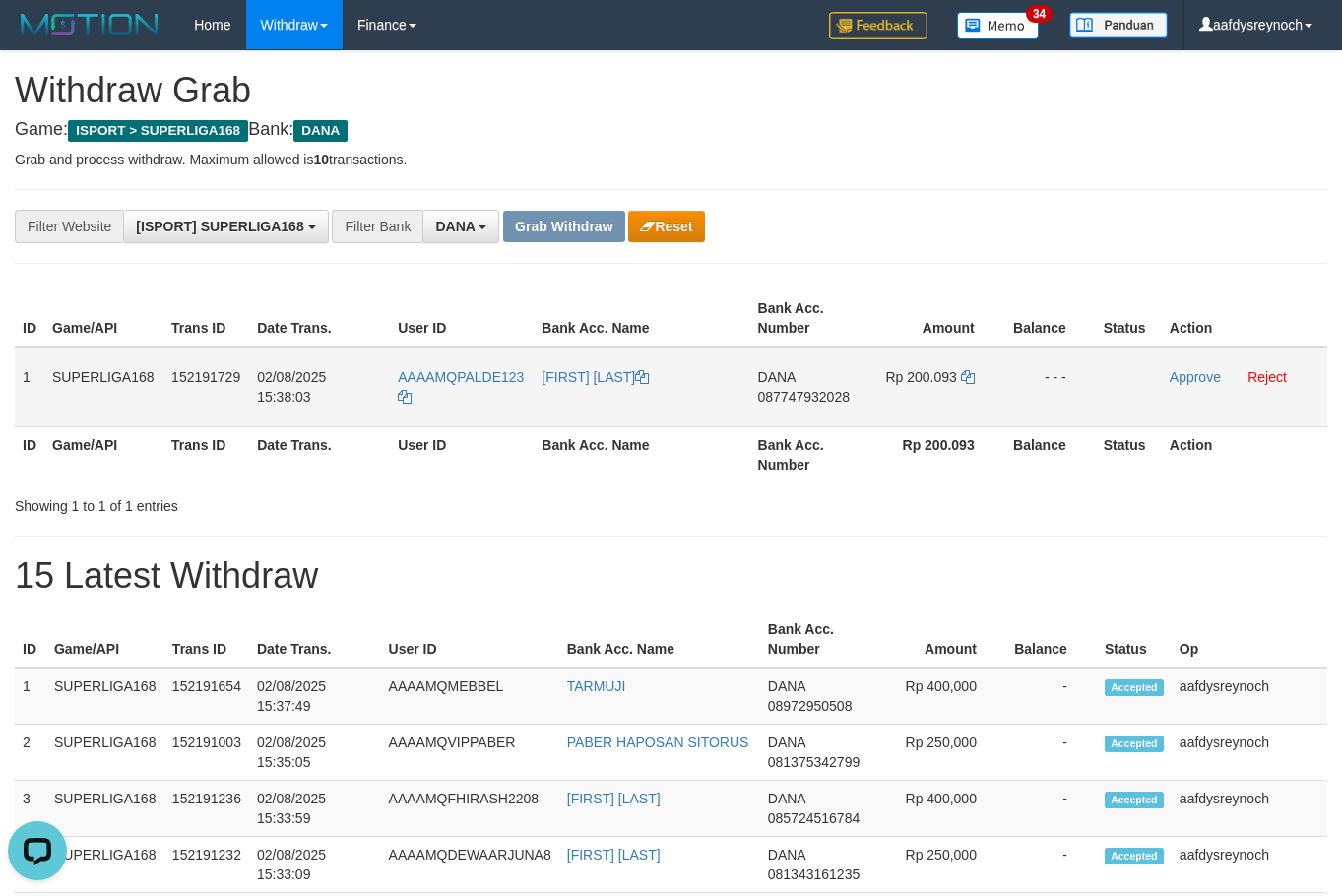 click on "087747932028" at bounding box center [803, 397] 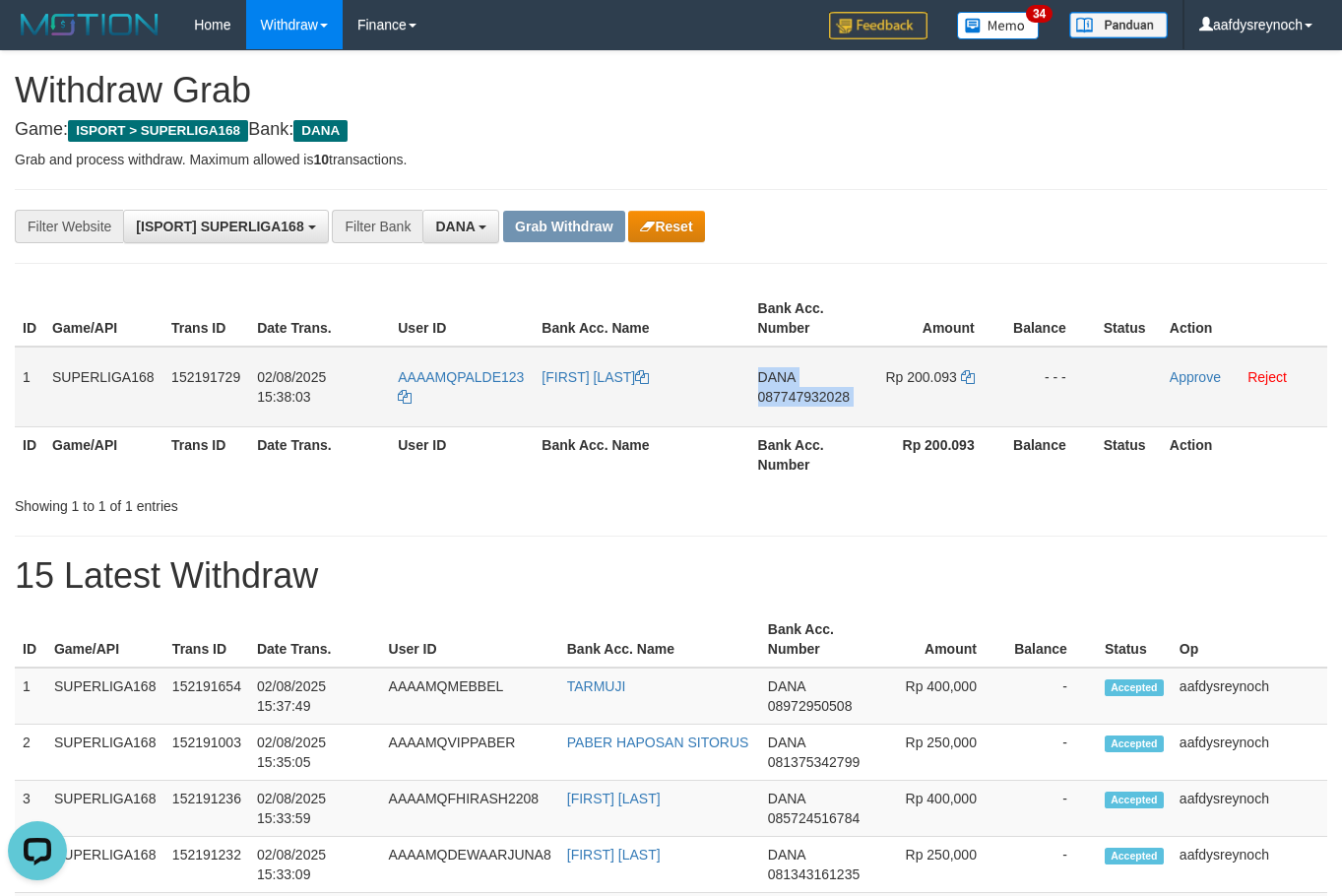 click on "087747932028" at bounding box center [803, 397] 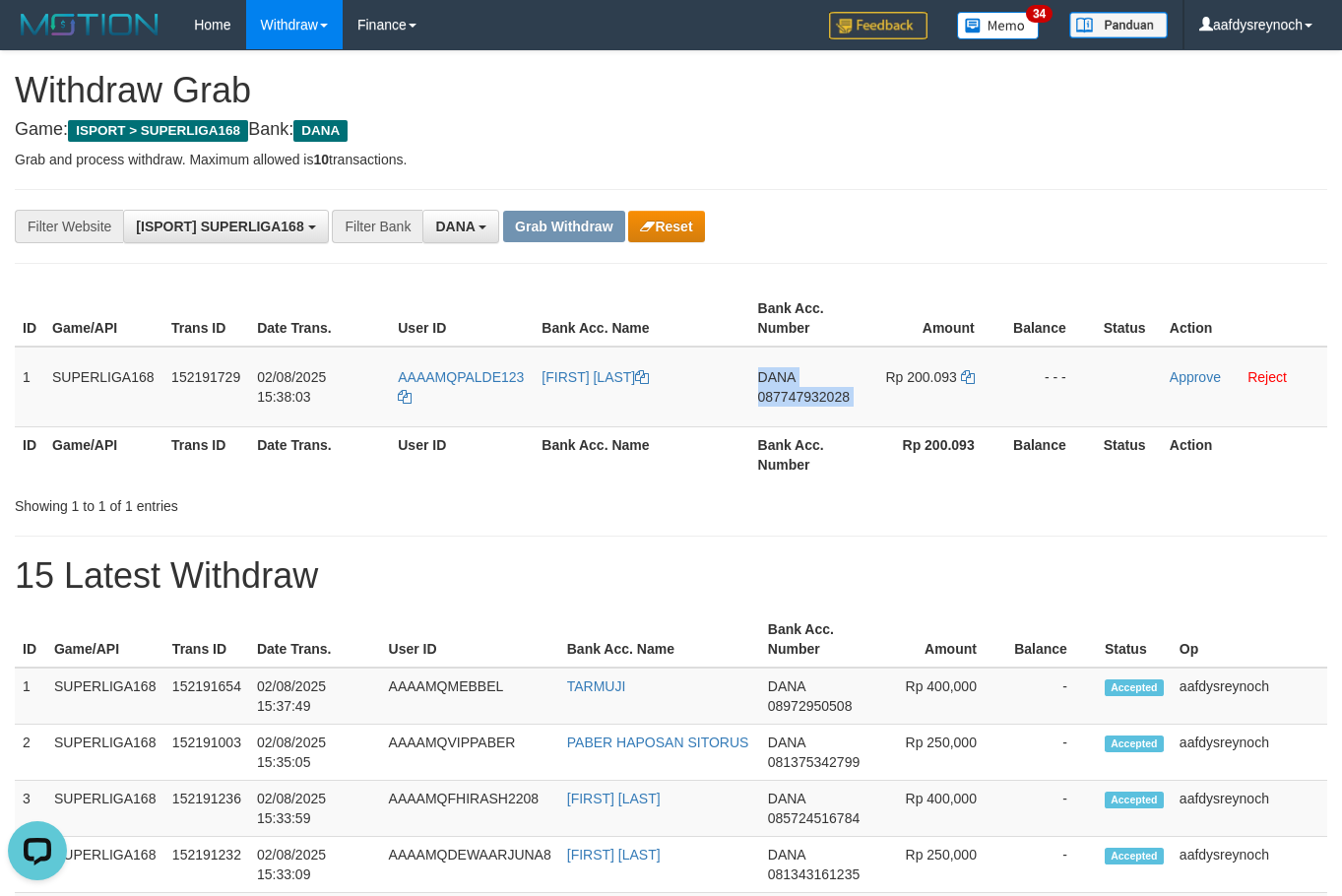 drag, startPoint x: 799, startPoint y: 398, endPoint x: 1356, endPoint y: 399, distance: 557.0009 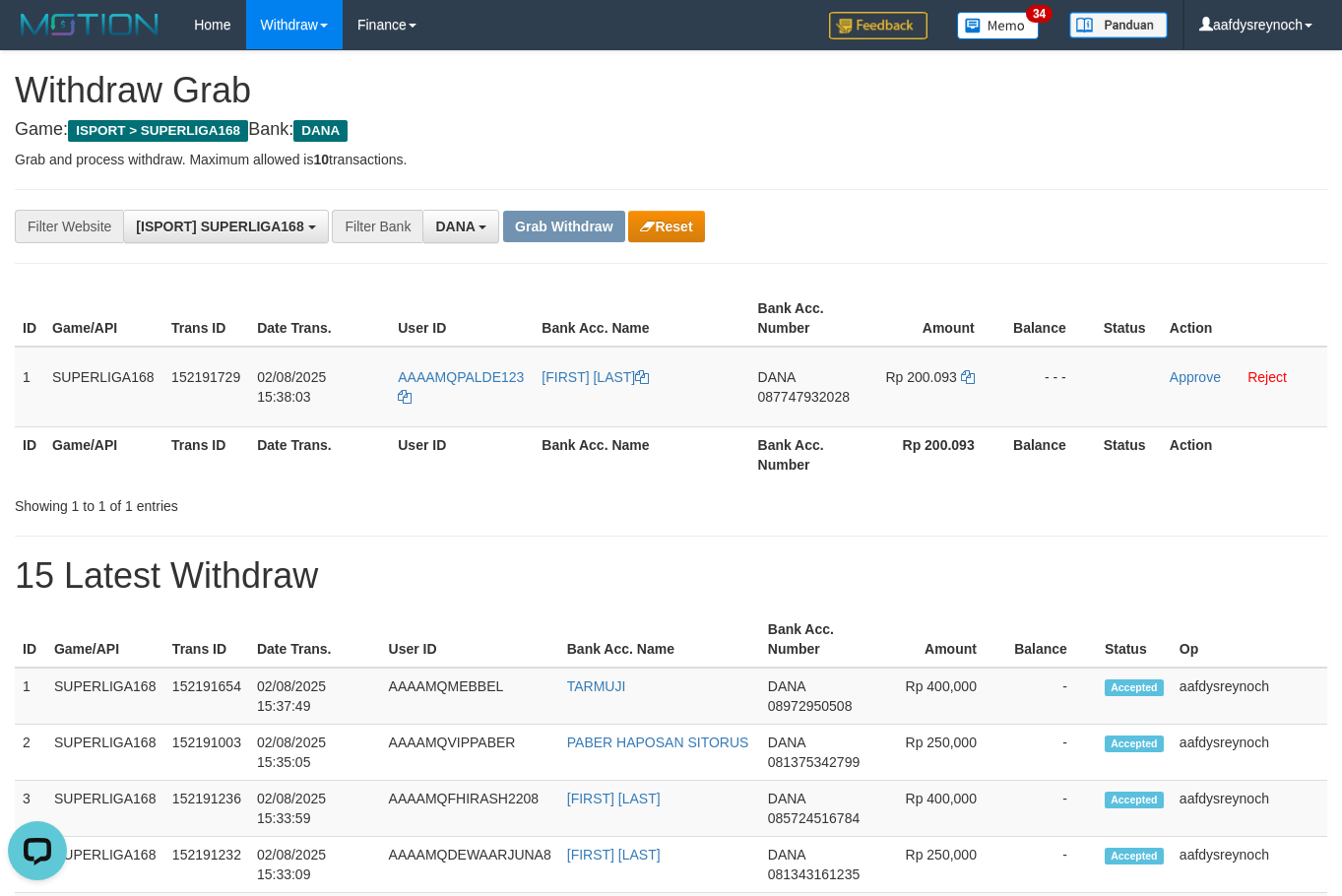 click at bounding box center [1007, 284] 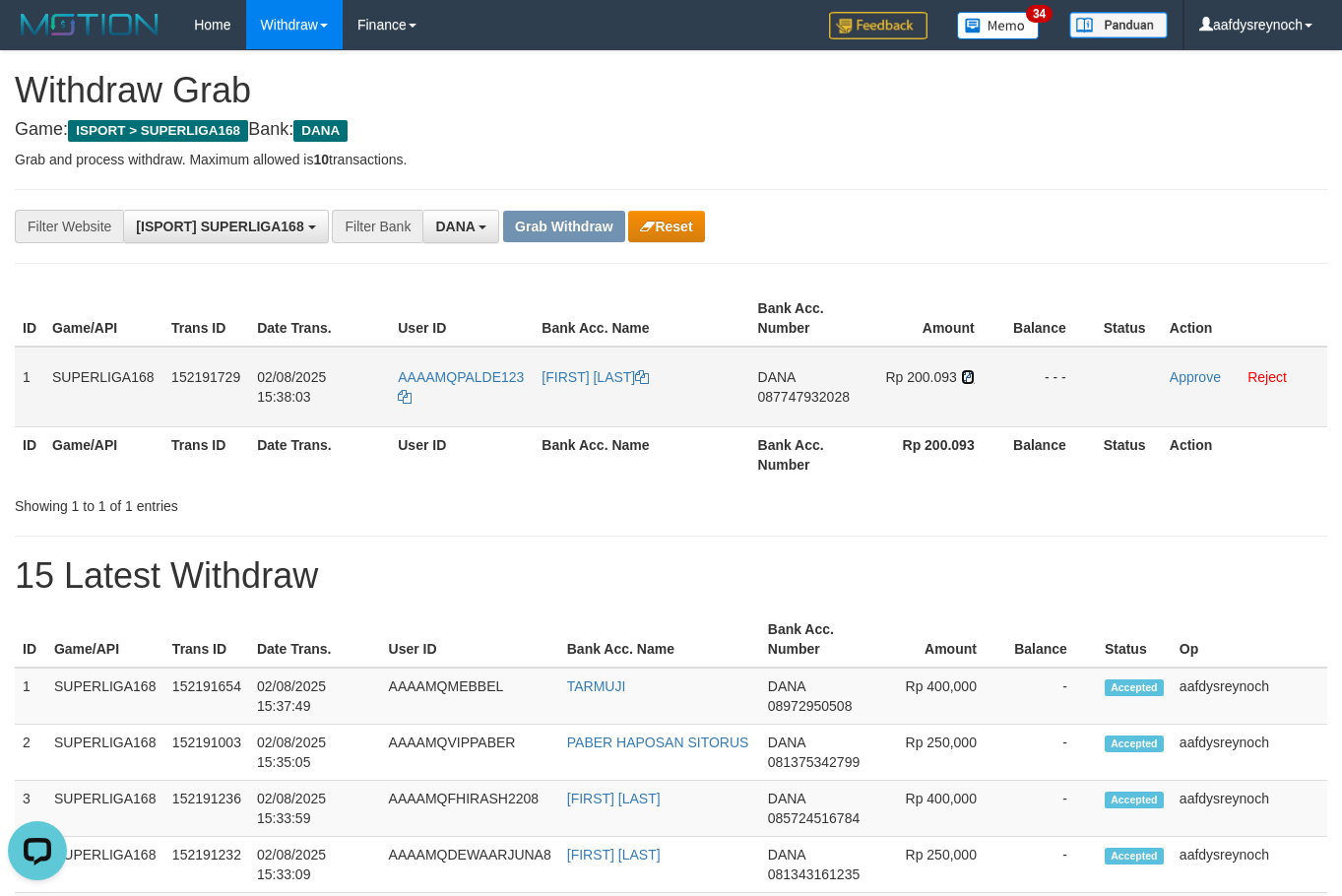 click at bounding box center [968, 377] 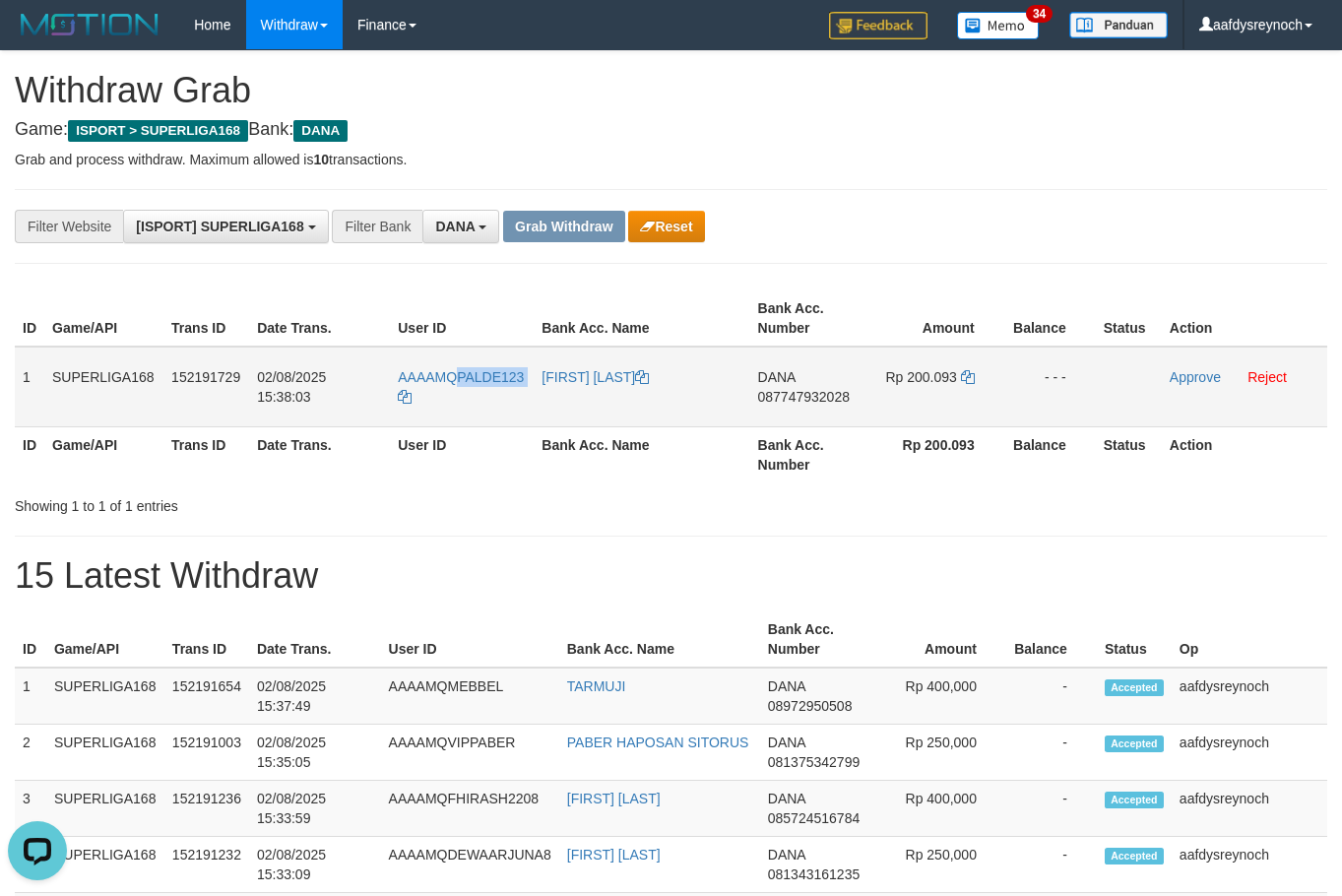 drag, startPoint x: 528, startPoint y: 368, endPoint x: 458, endPoint y: 365, distance: 70.064256 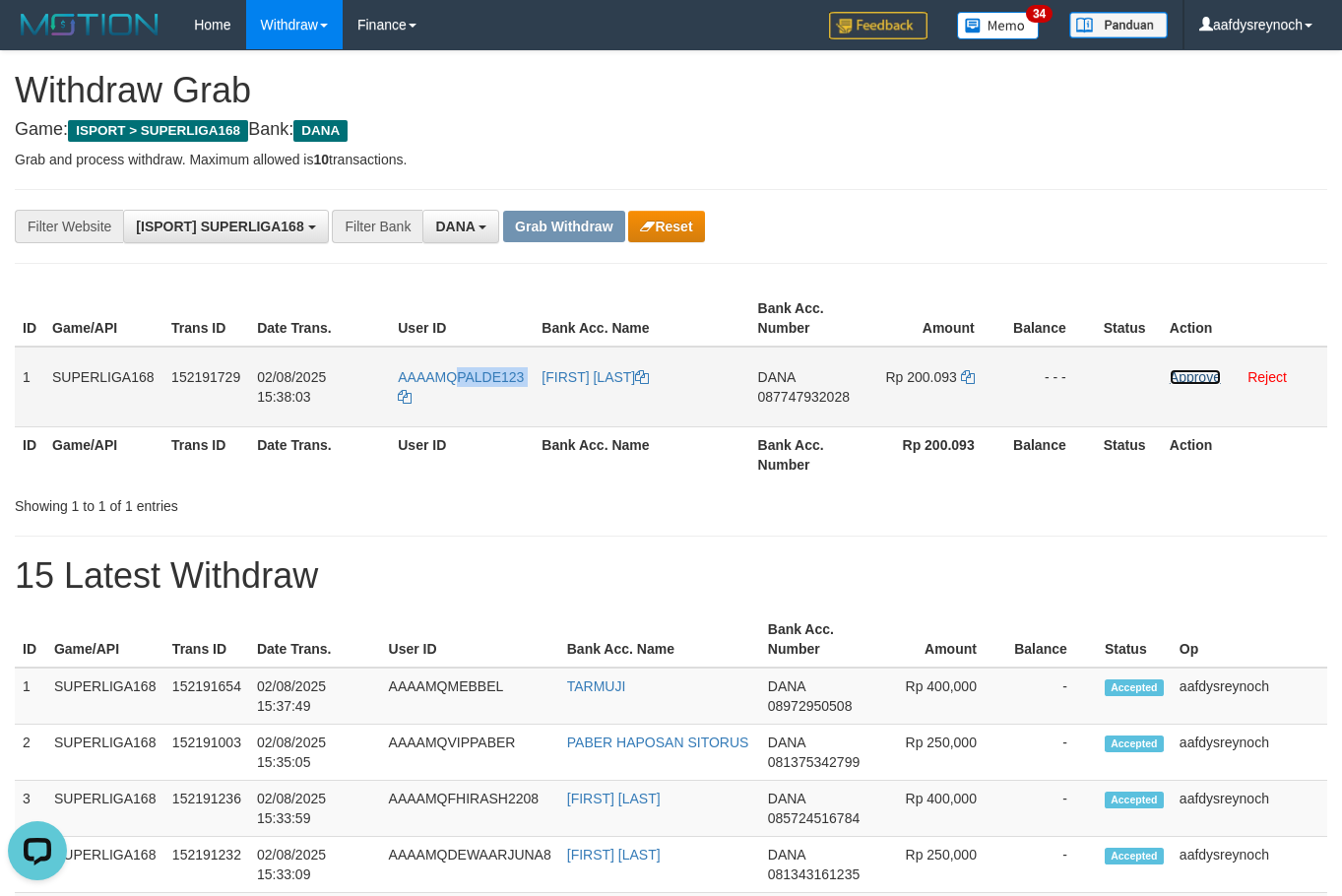 click on "Approve" at bounding box center (1195, 377) 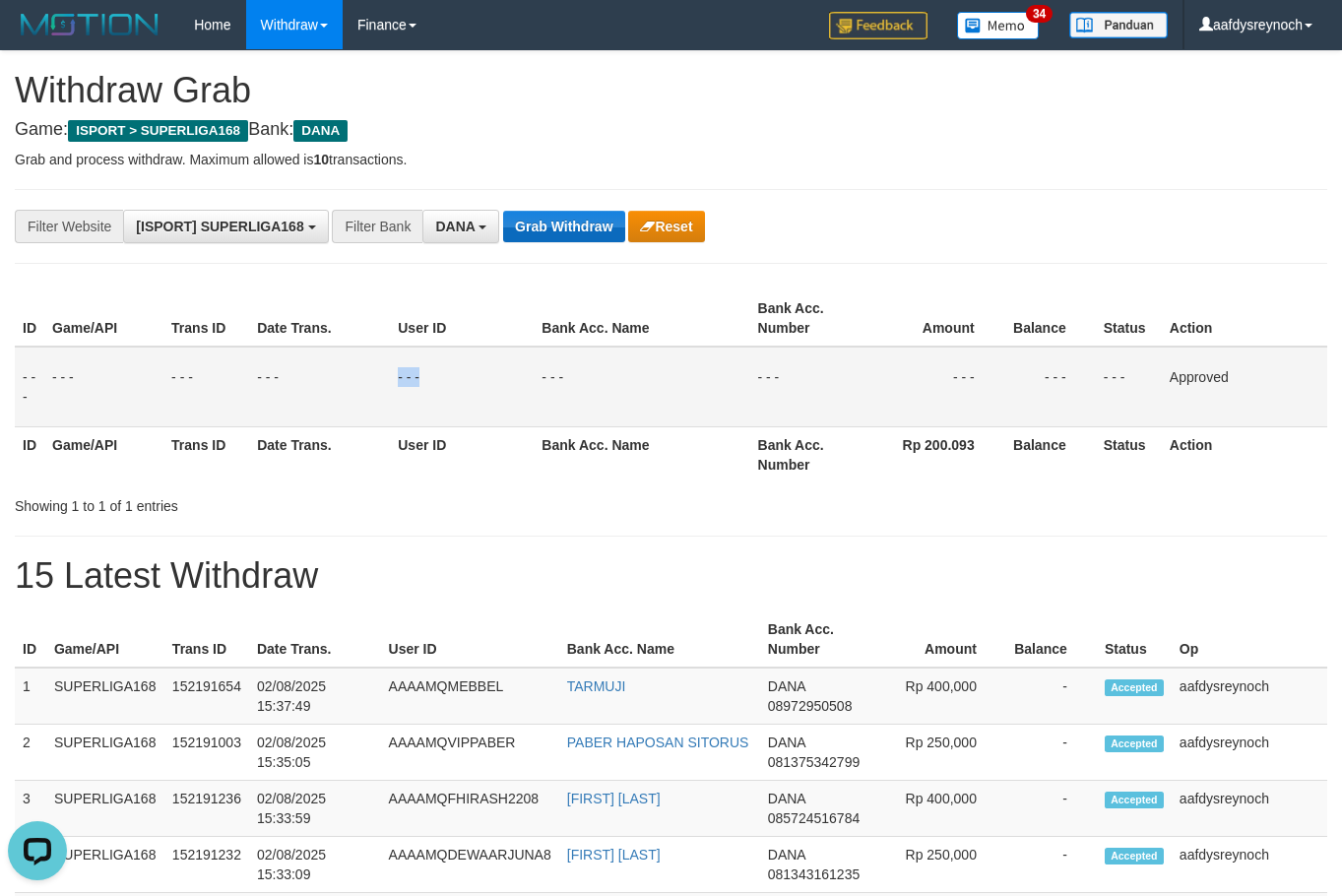 click on "Grab Withdraw" at bounding box center (563, 226) 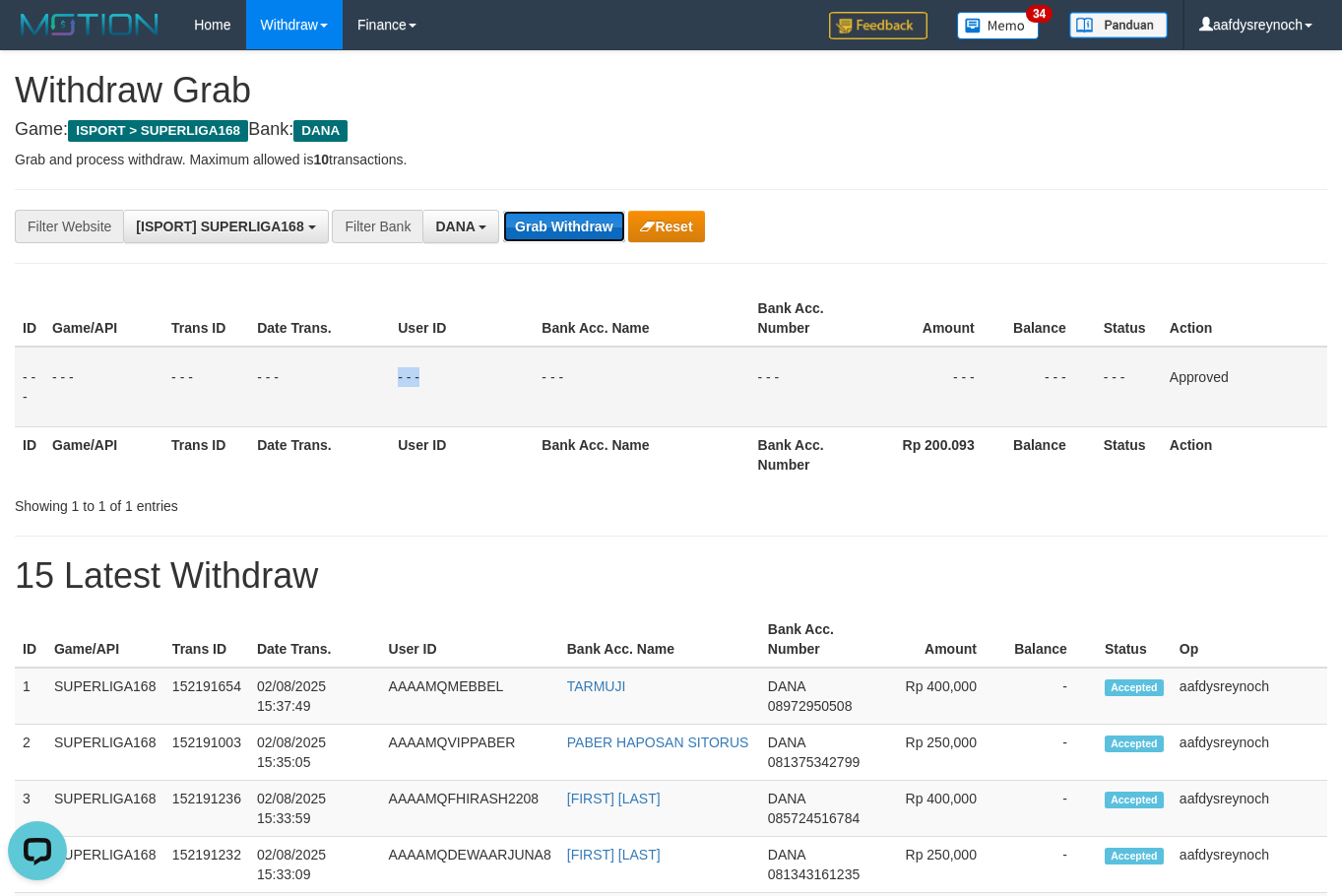 click on "Grab Withdraw" at bounding box center (563, 226) 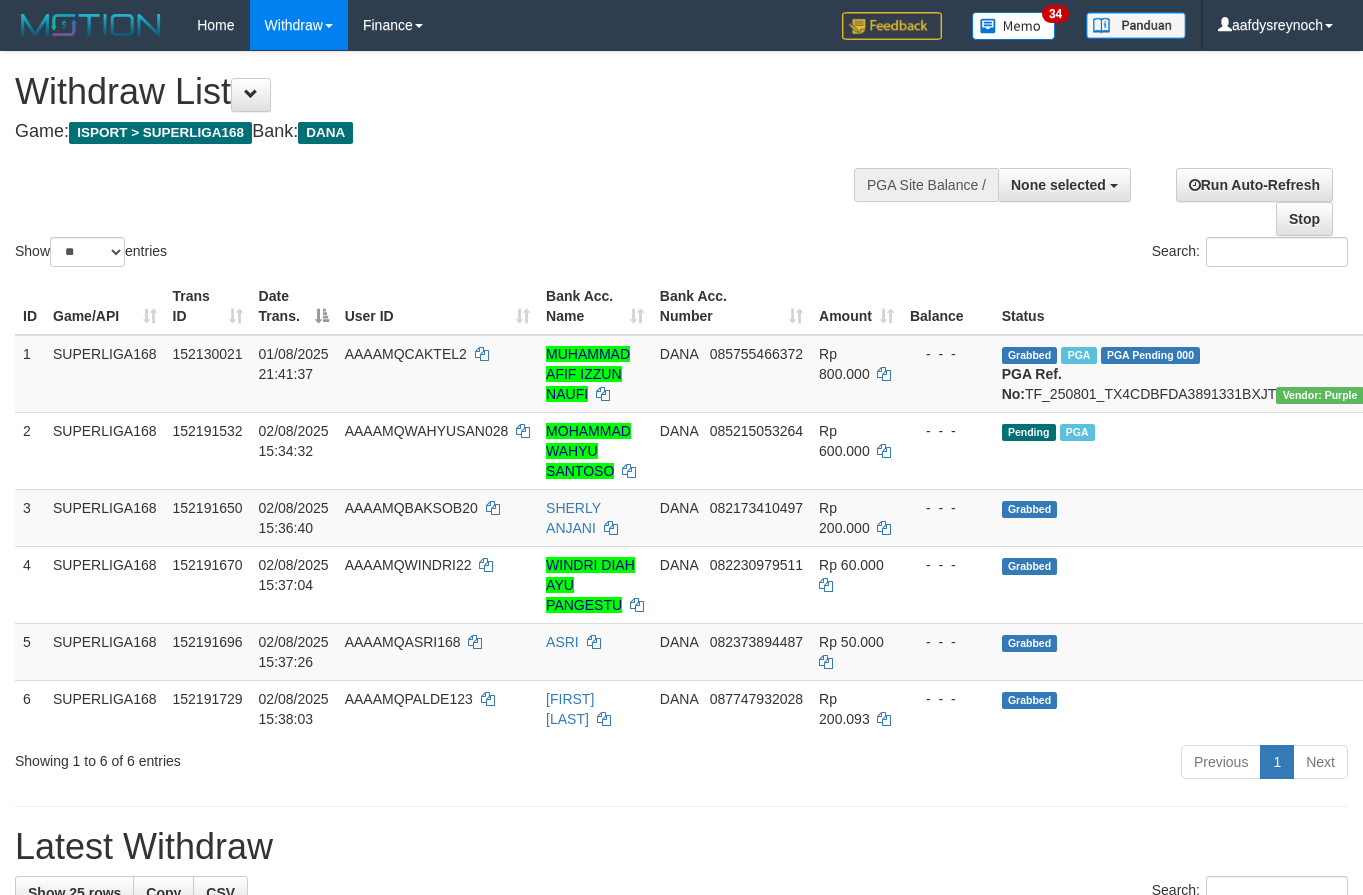 select 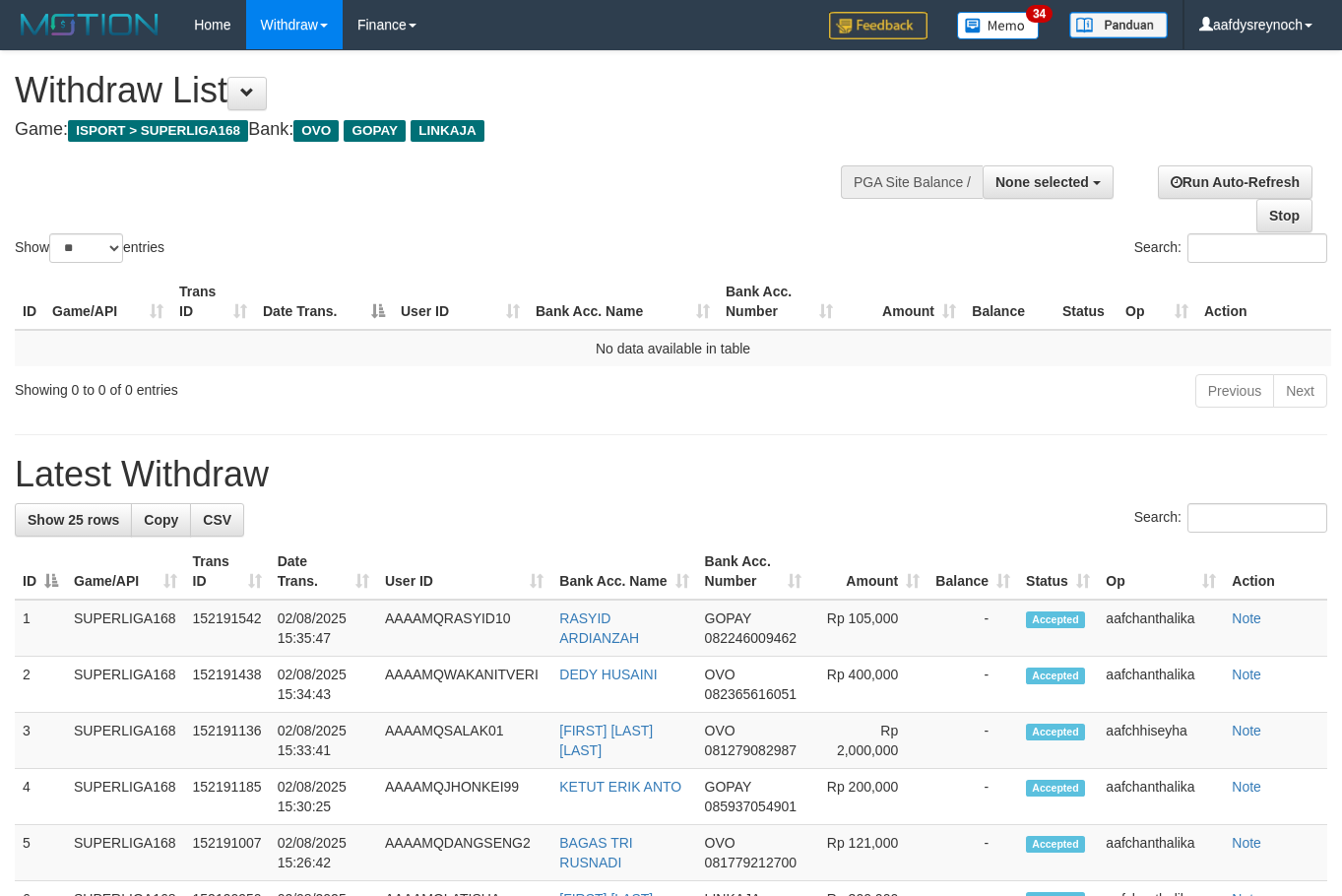select 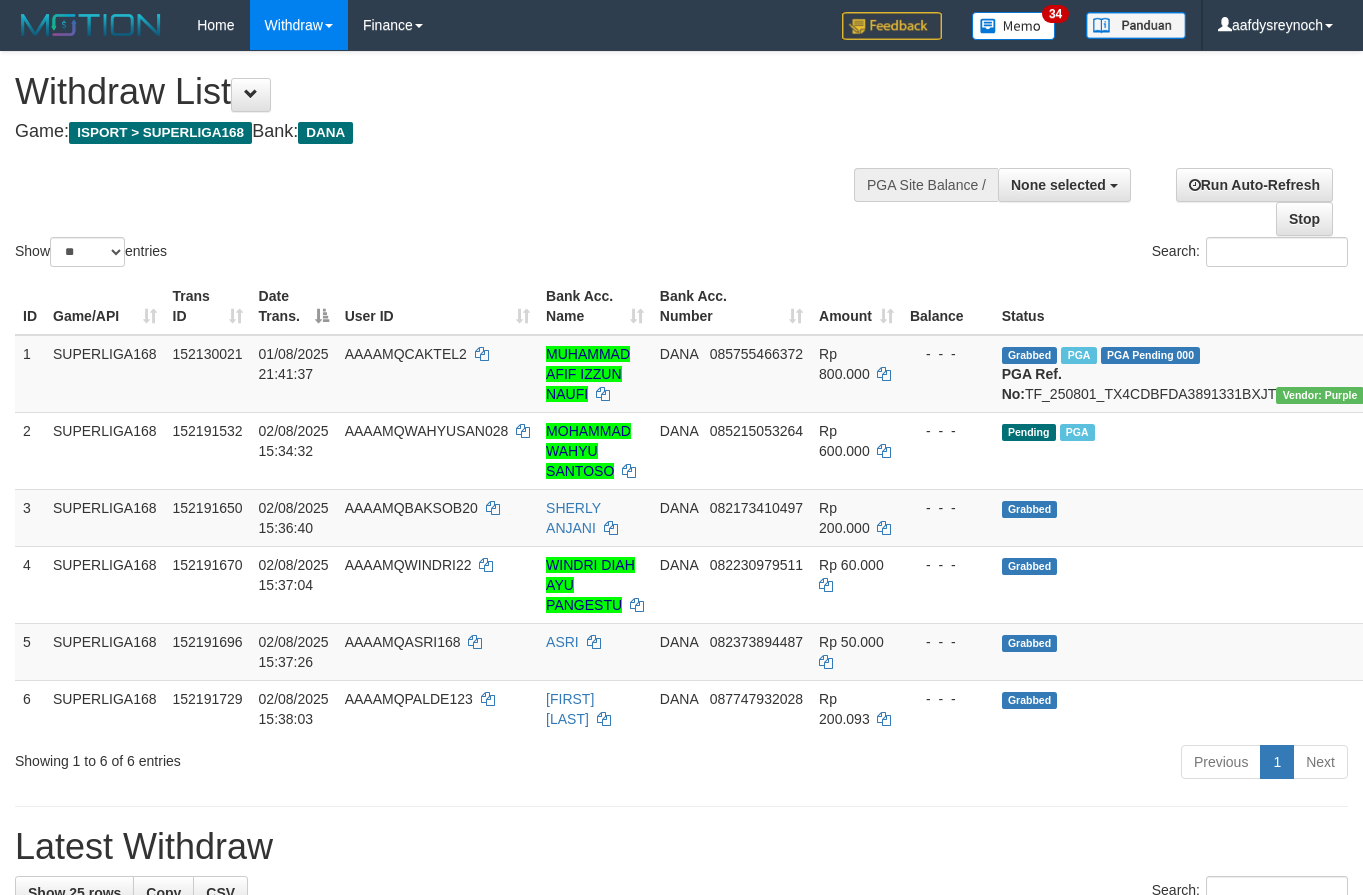 select 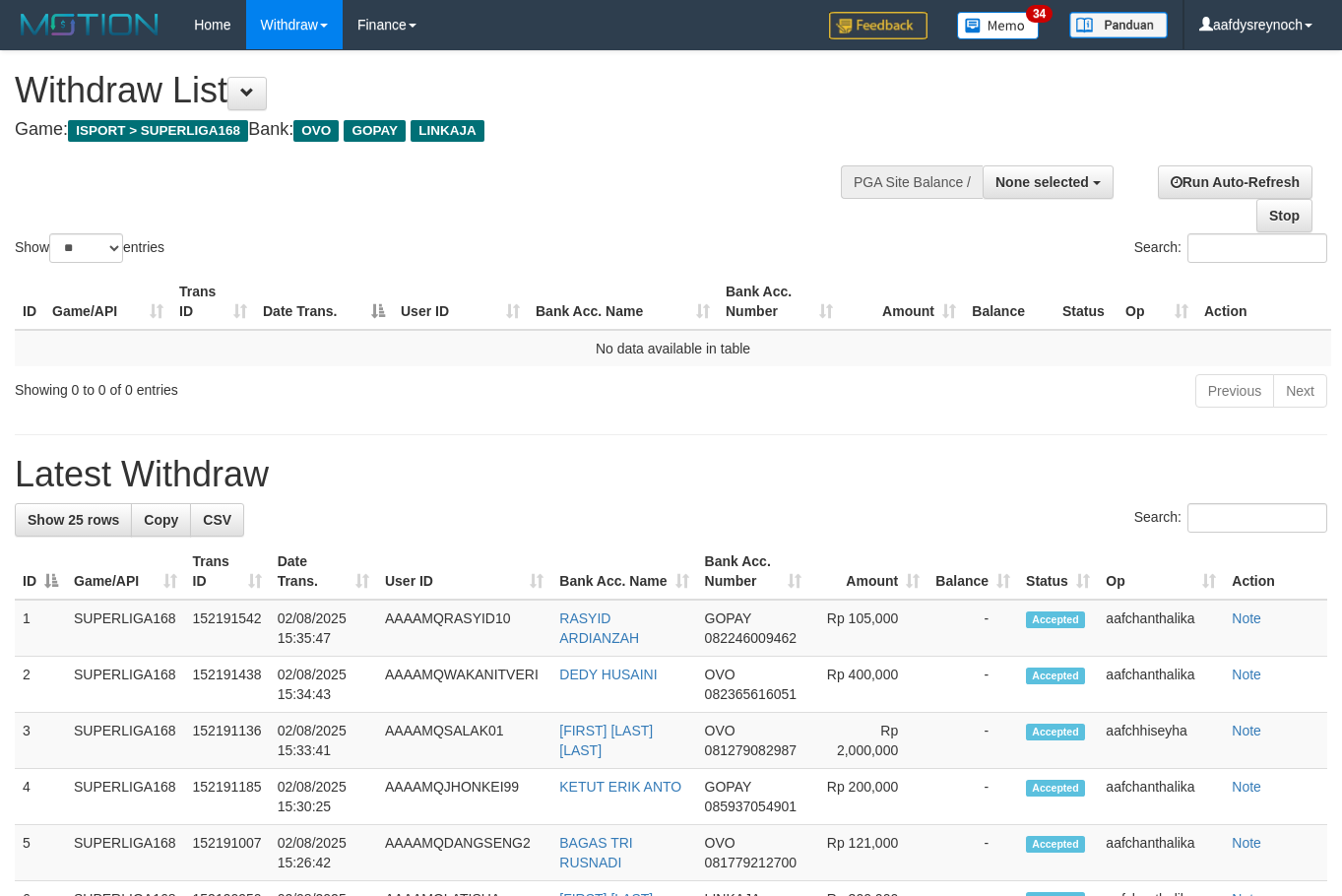 select 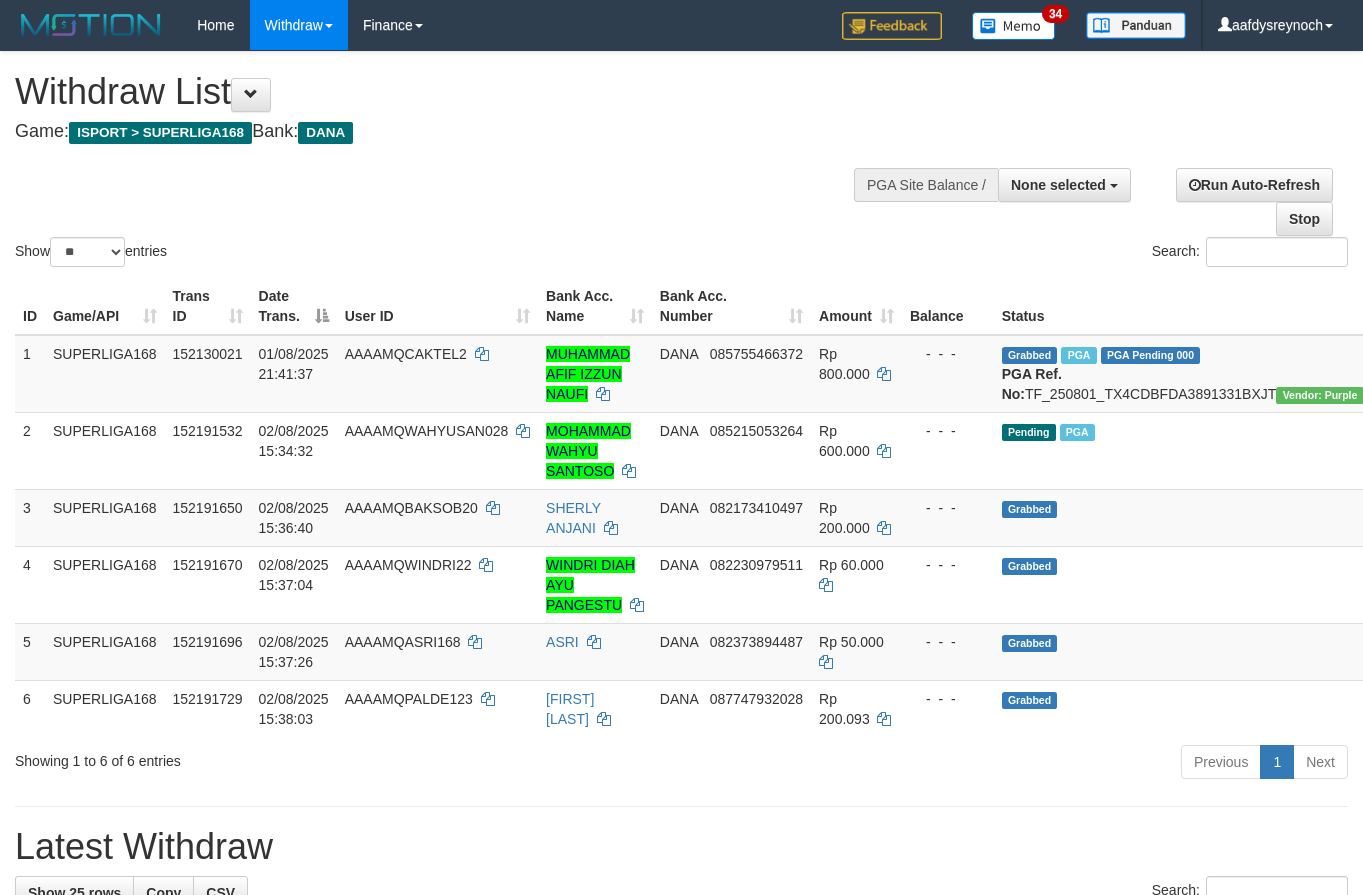 select 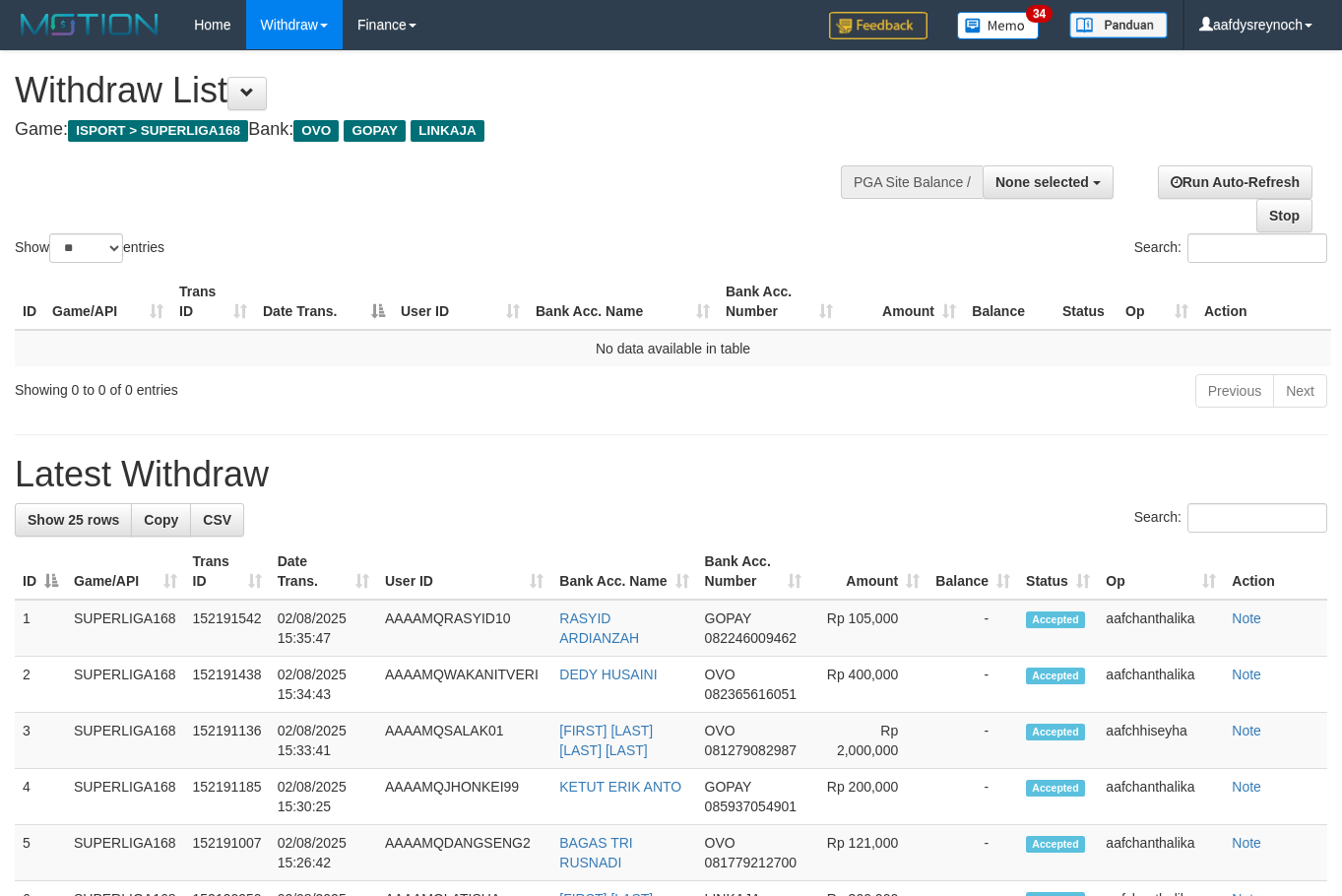 select 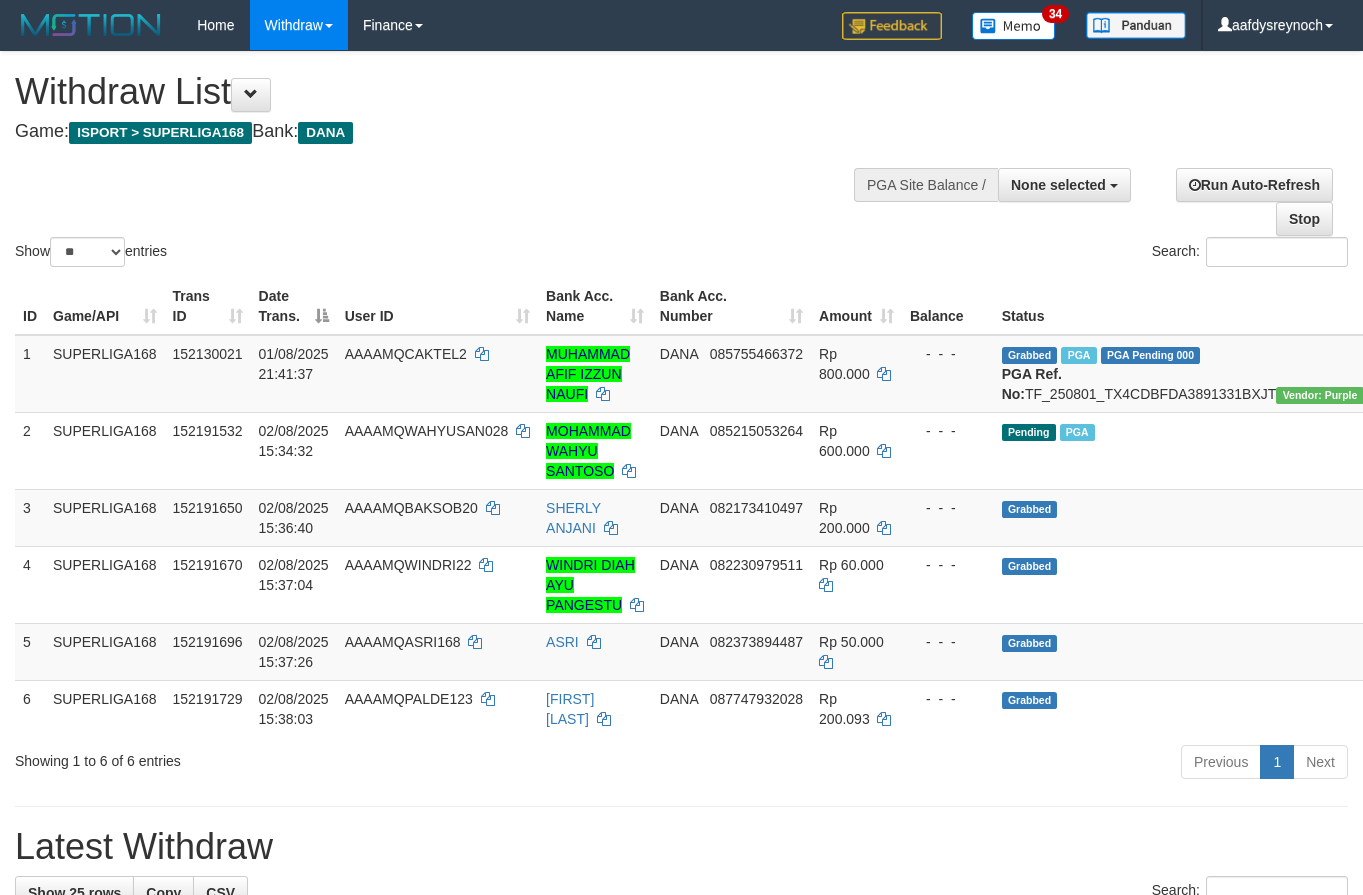 select 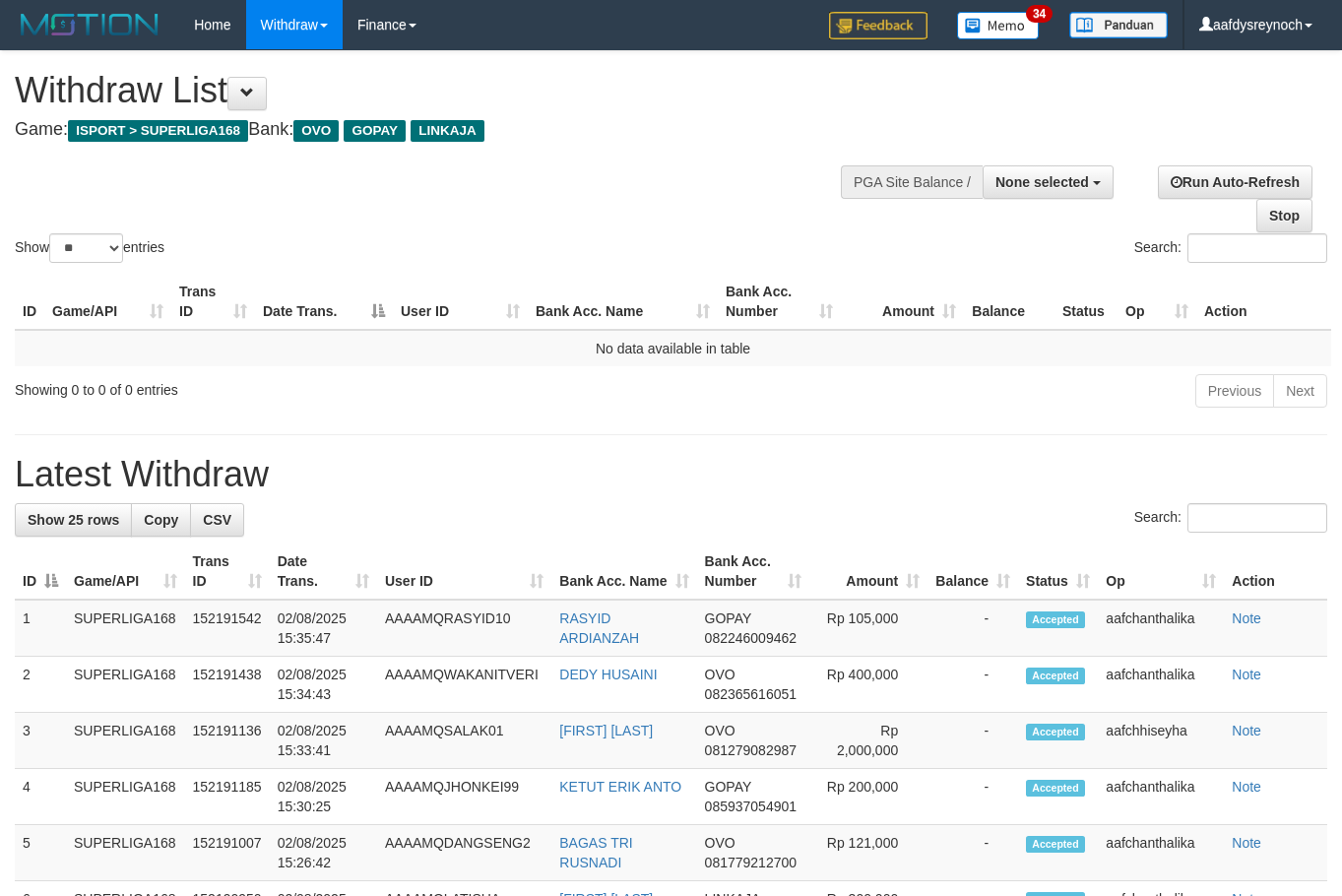 select 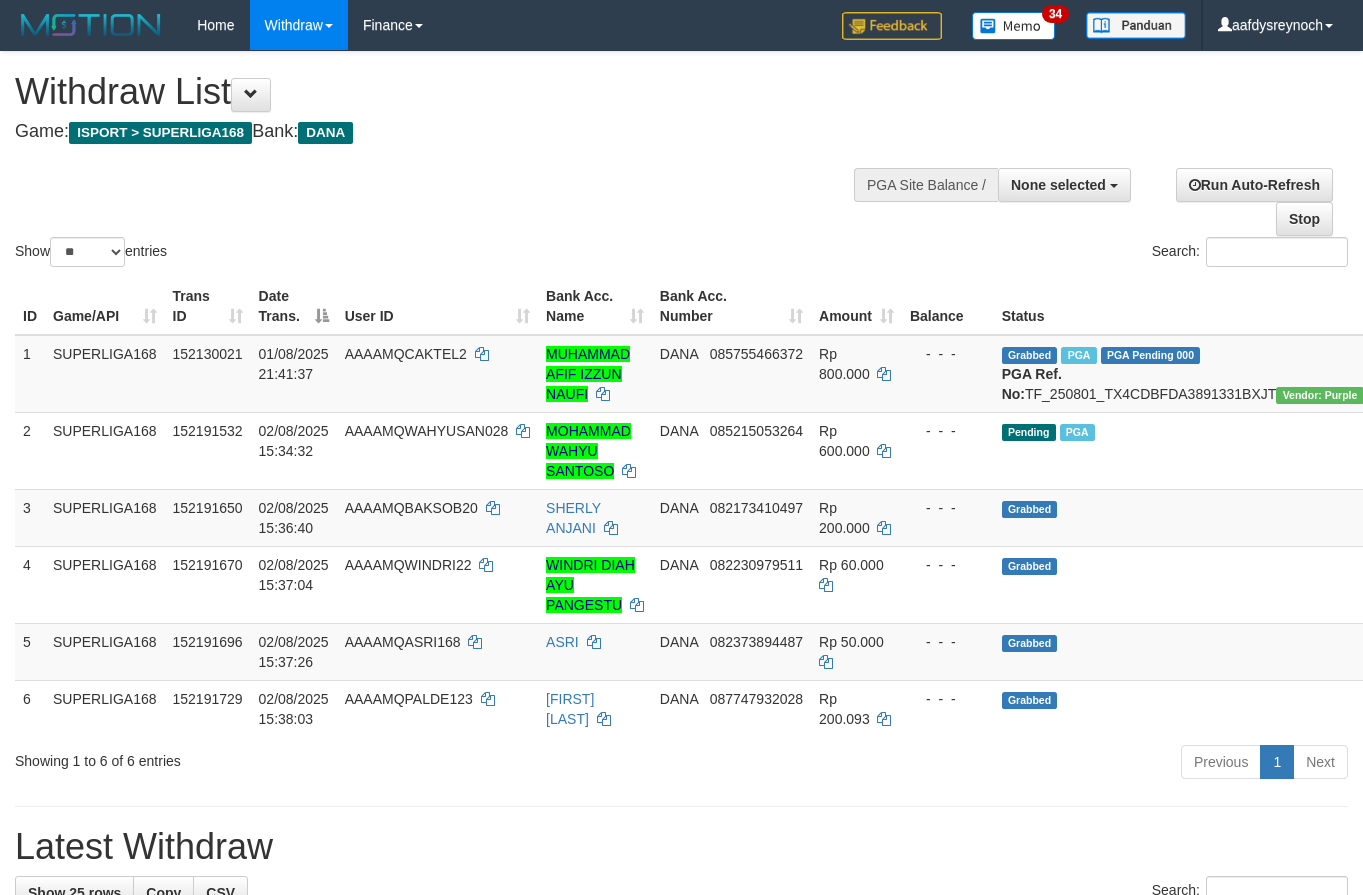 select 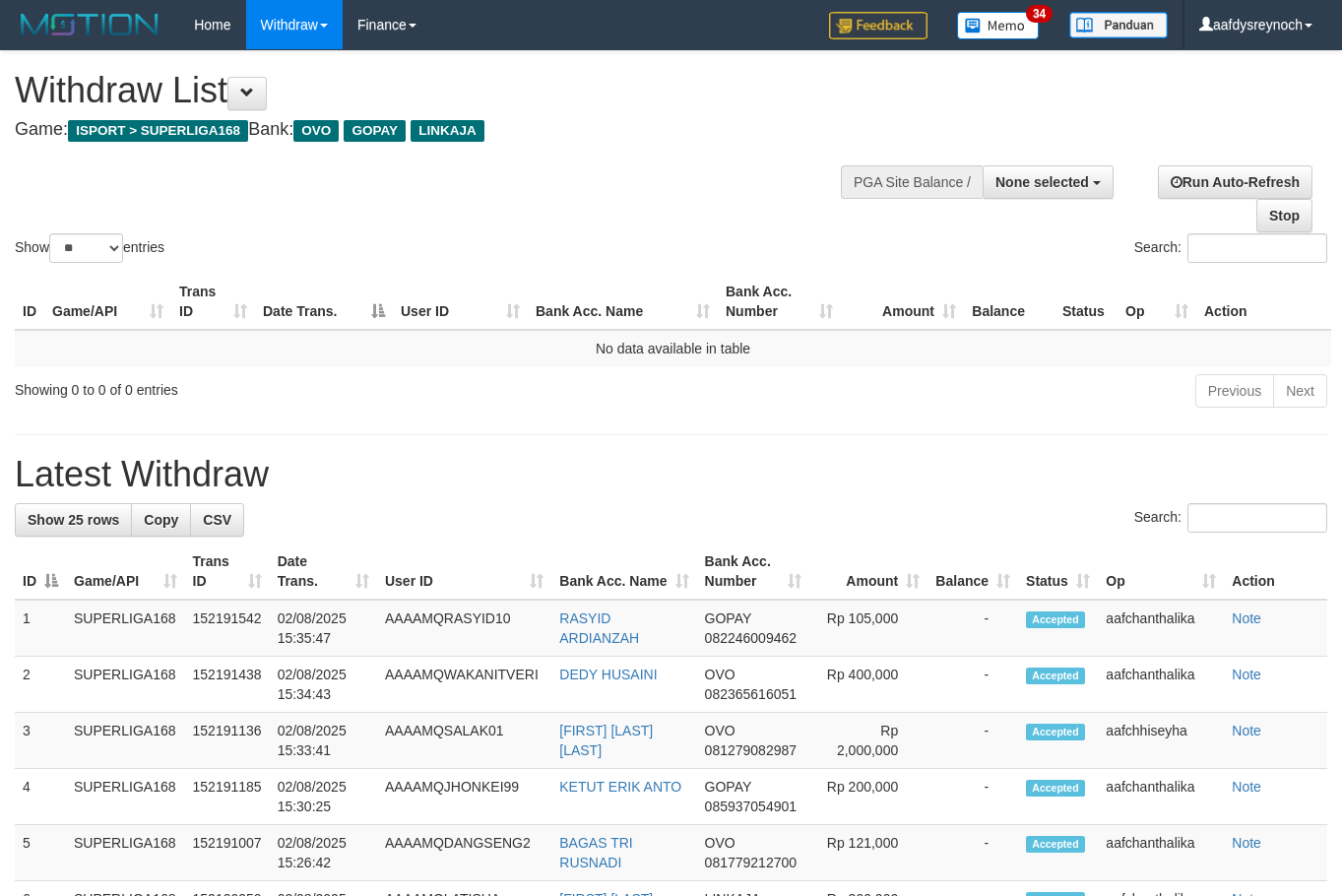 select 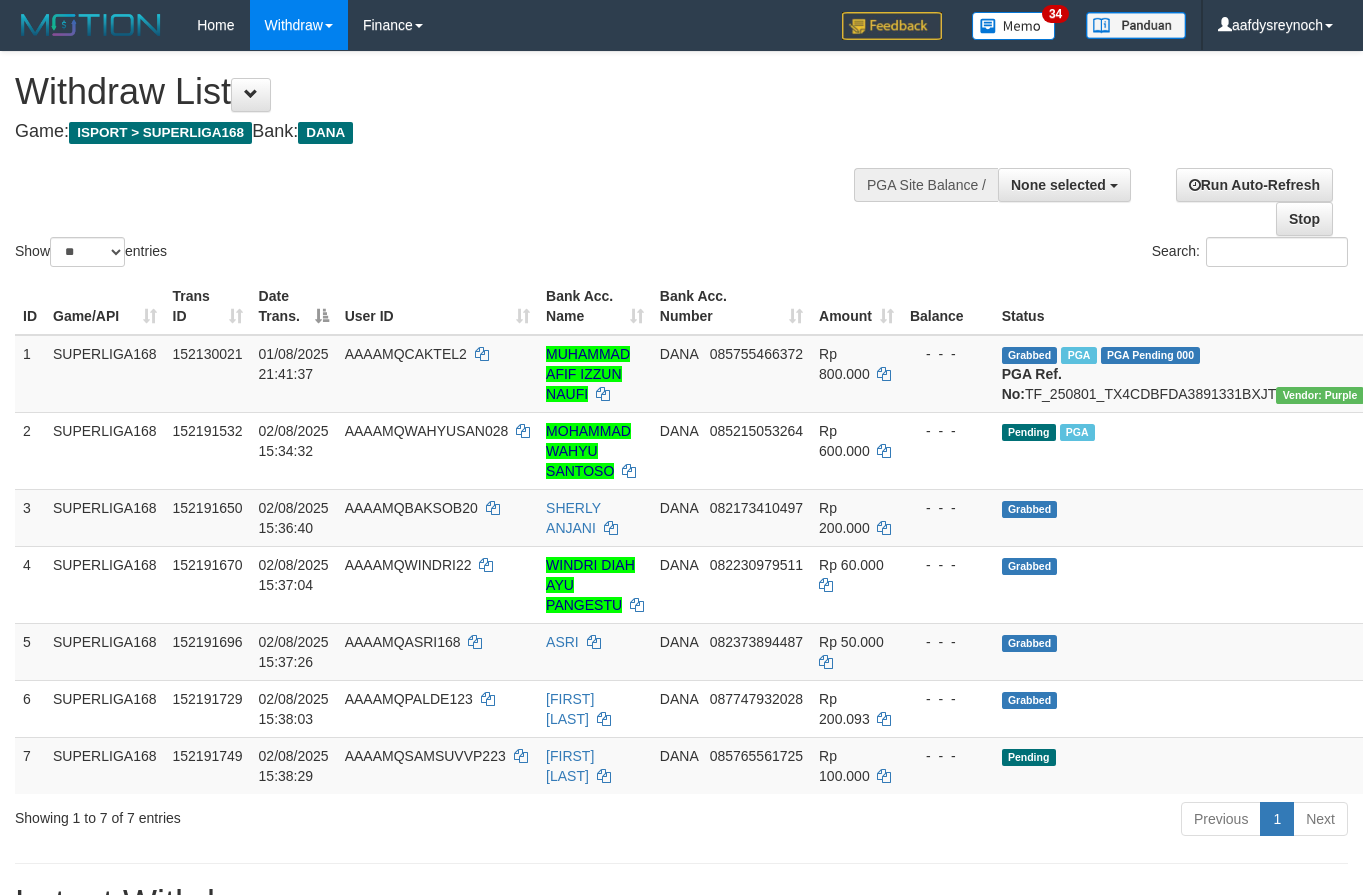 select 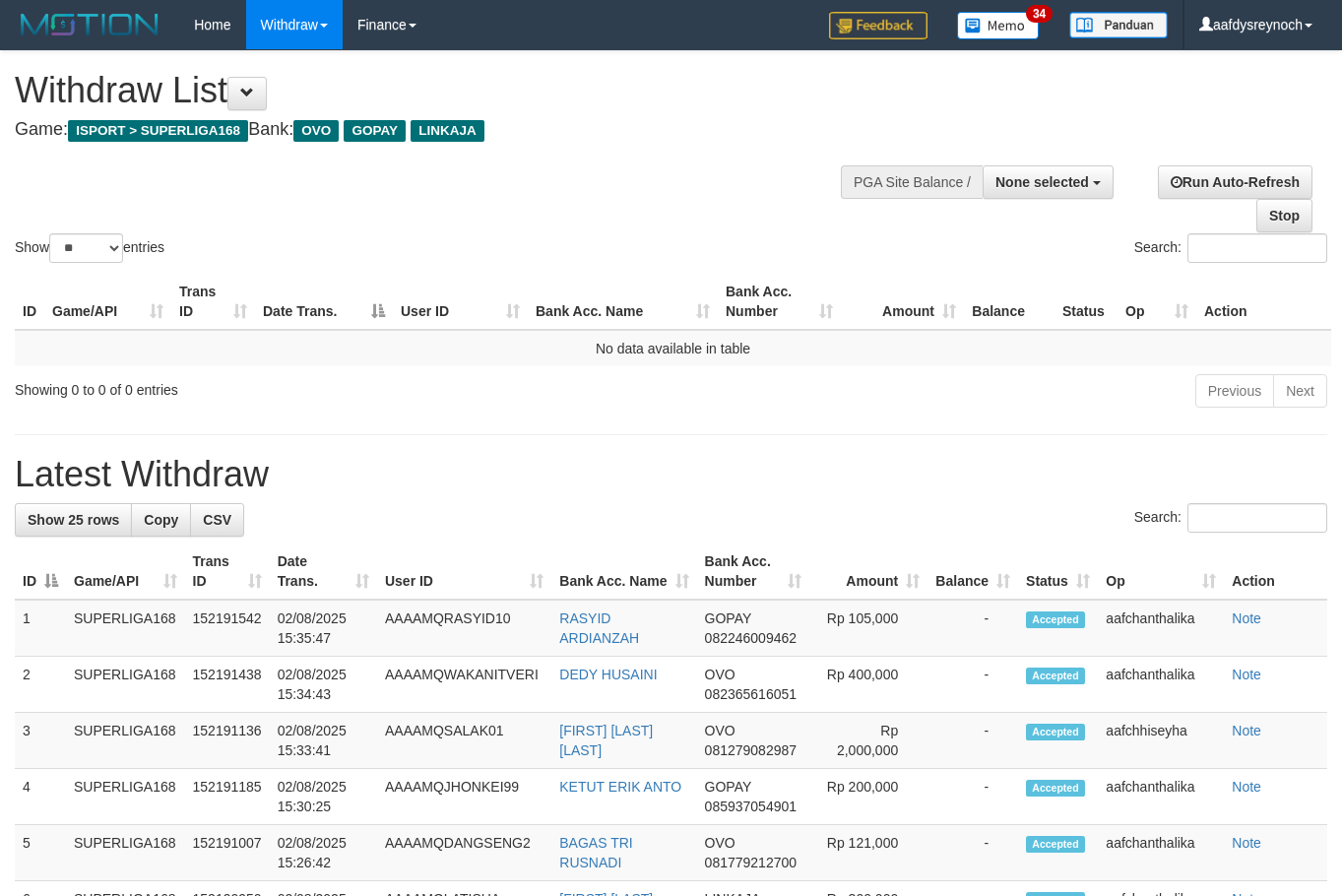 select 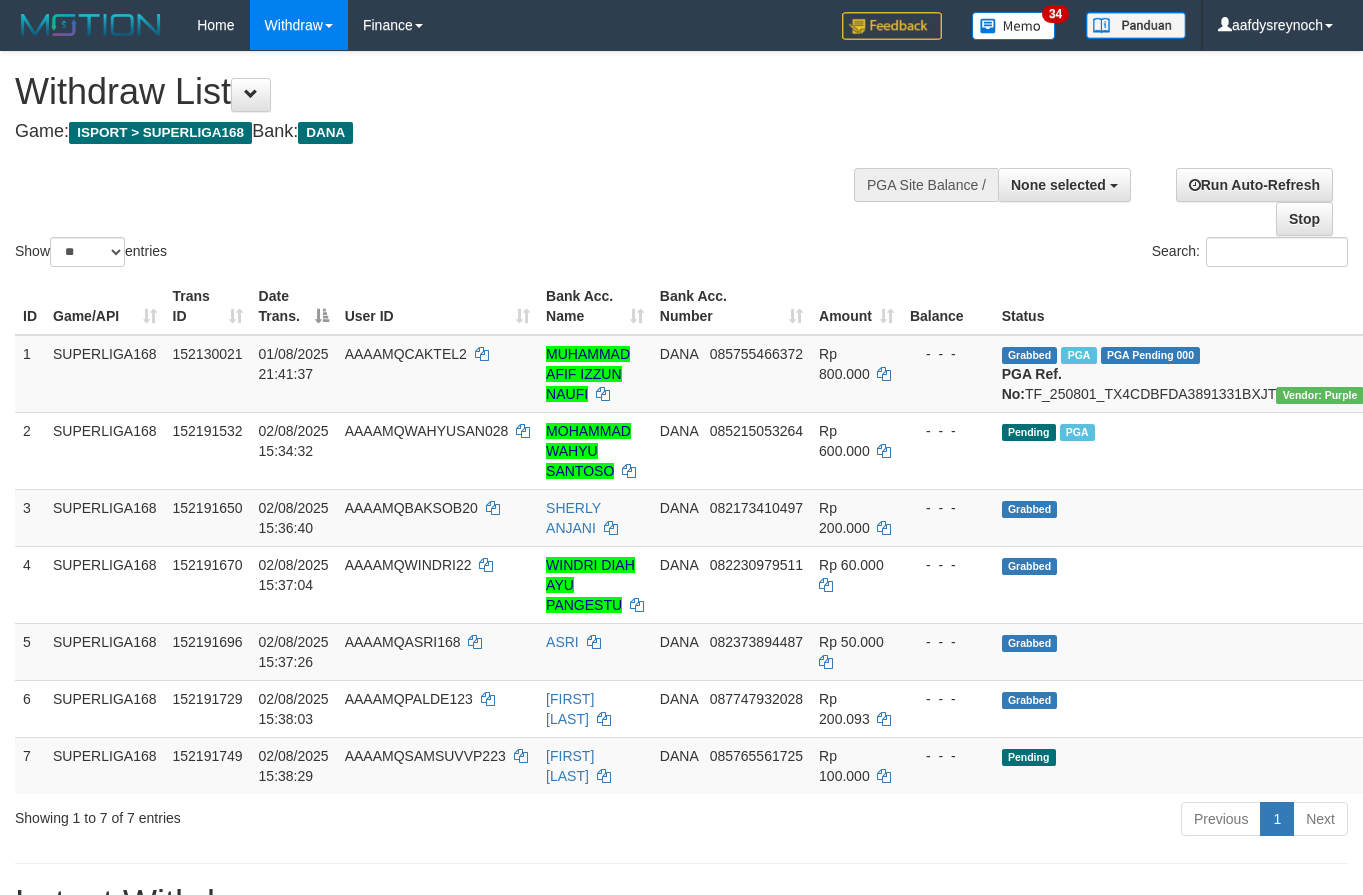 select 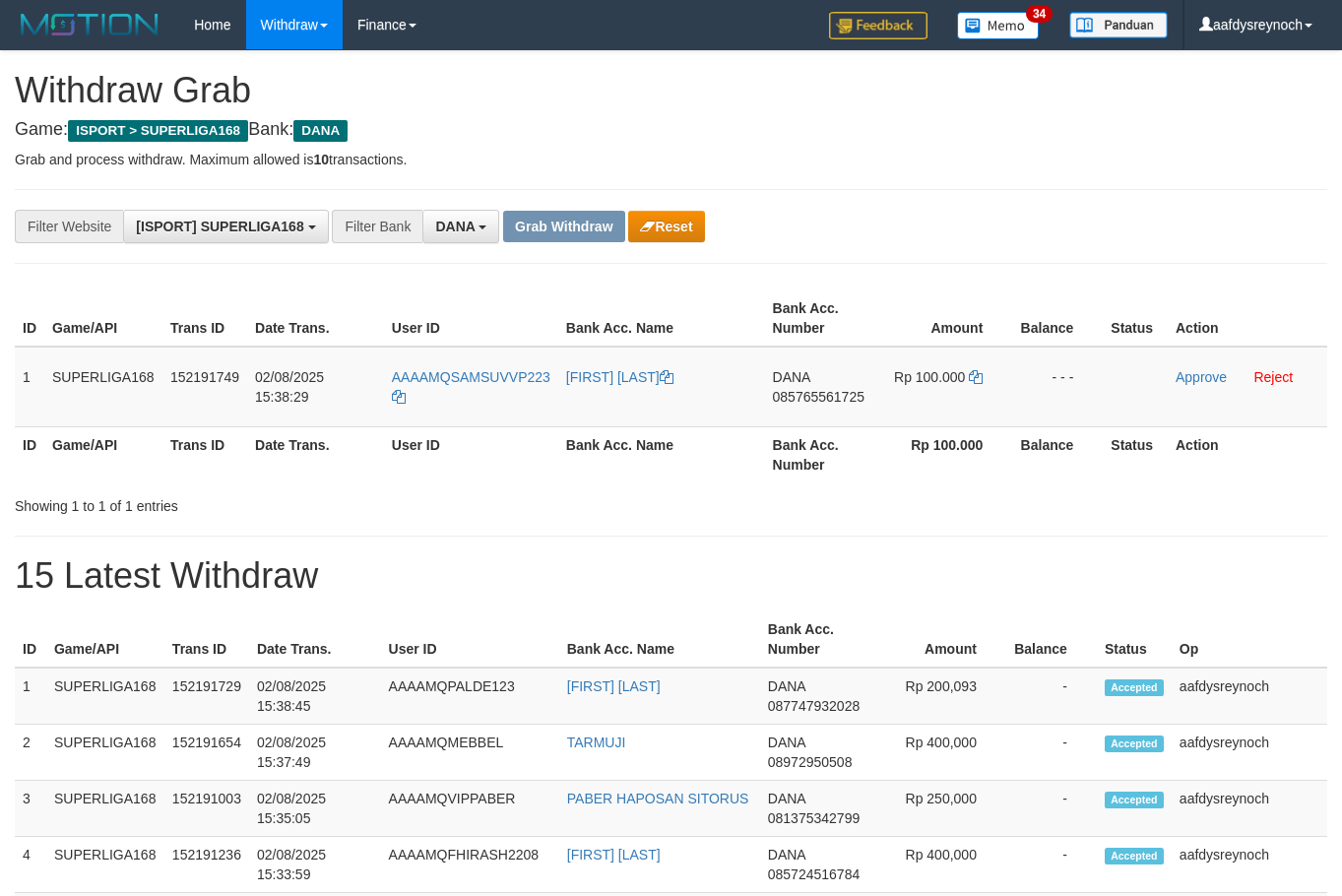scroll, scrollTop: 0, scrollLeft: 0, axis: both 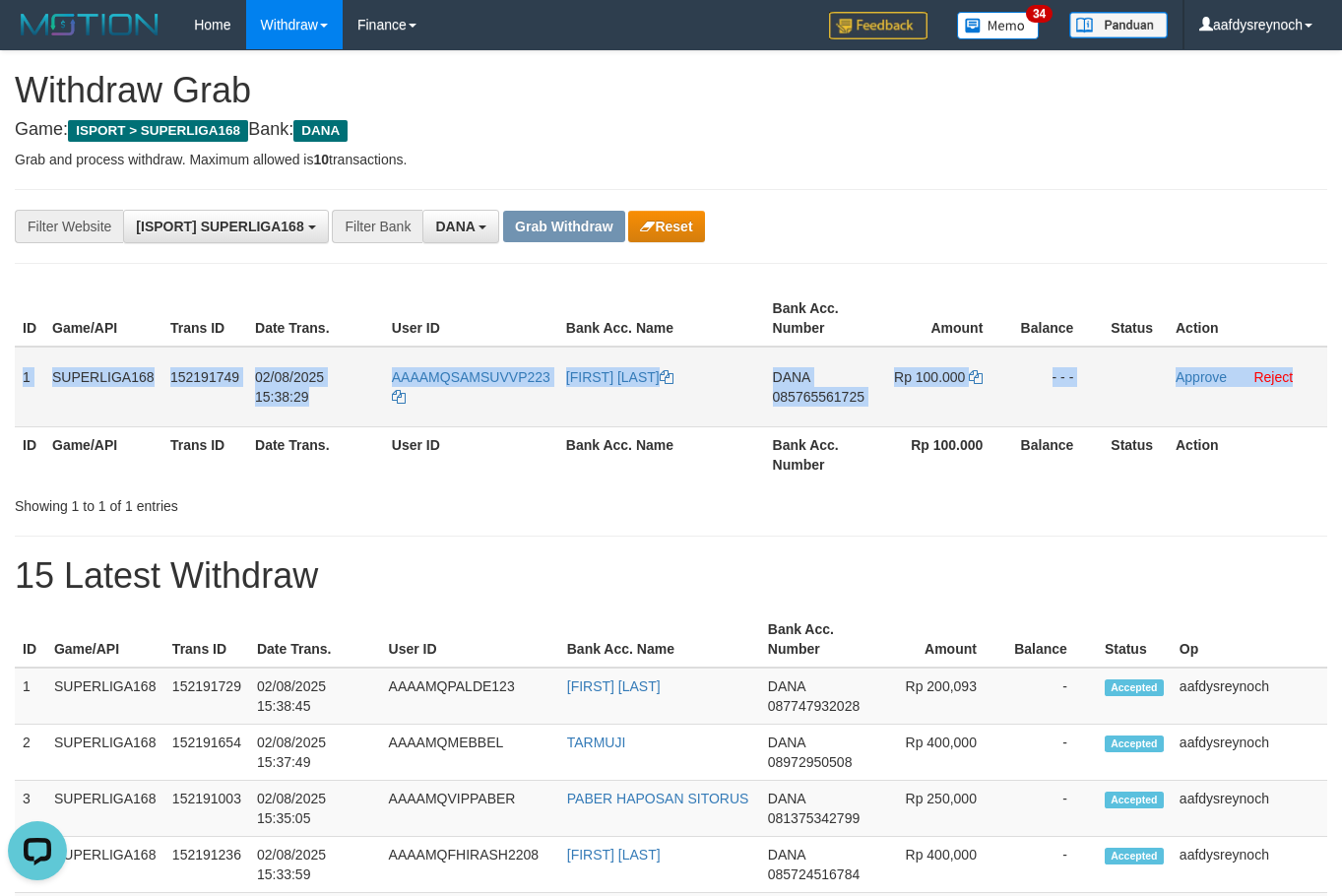 drag, startPoint x: 405, startPoint y: 380, endPoint x: 1319, endPoint y: 379, distance: 914.00055 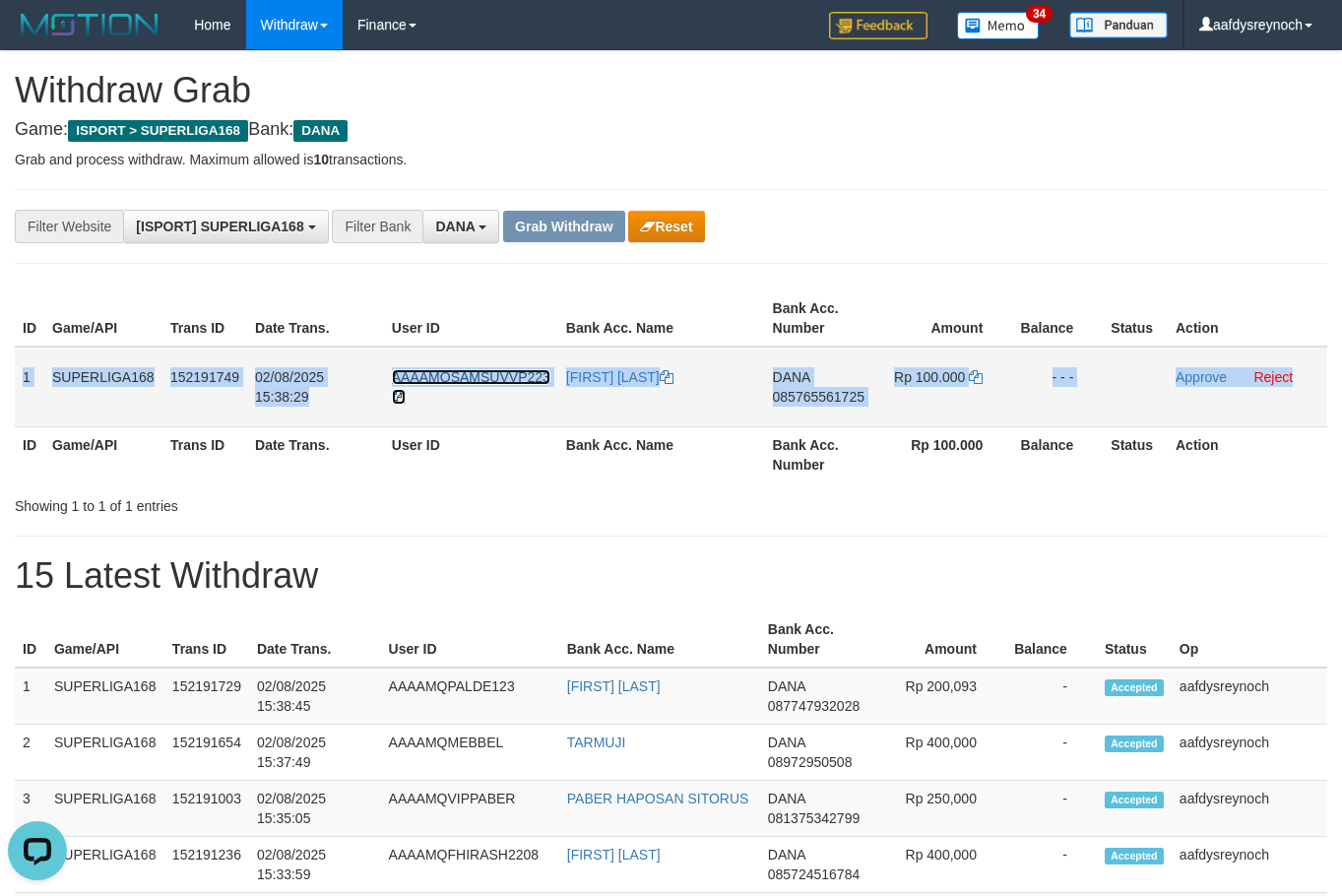 drag, startPoint x: 531, startPoint y: 375, endPoint x: 545, endPoint y: 375, distance: 14 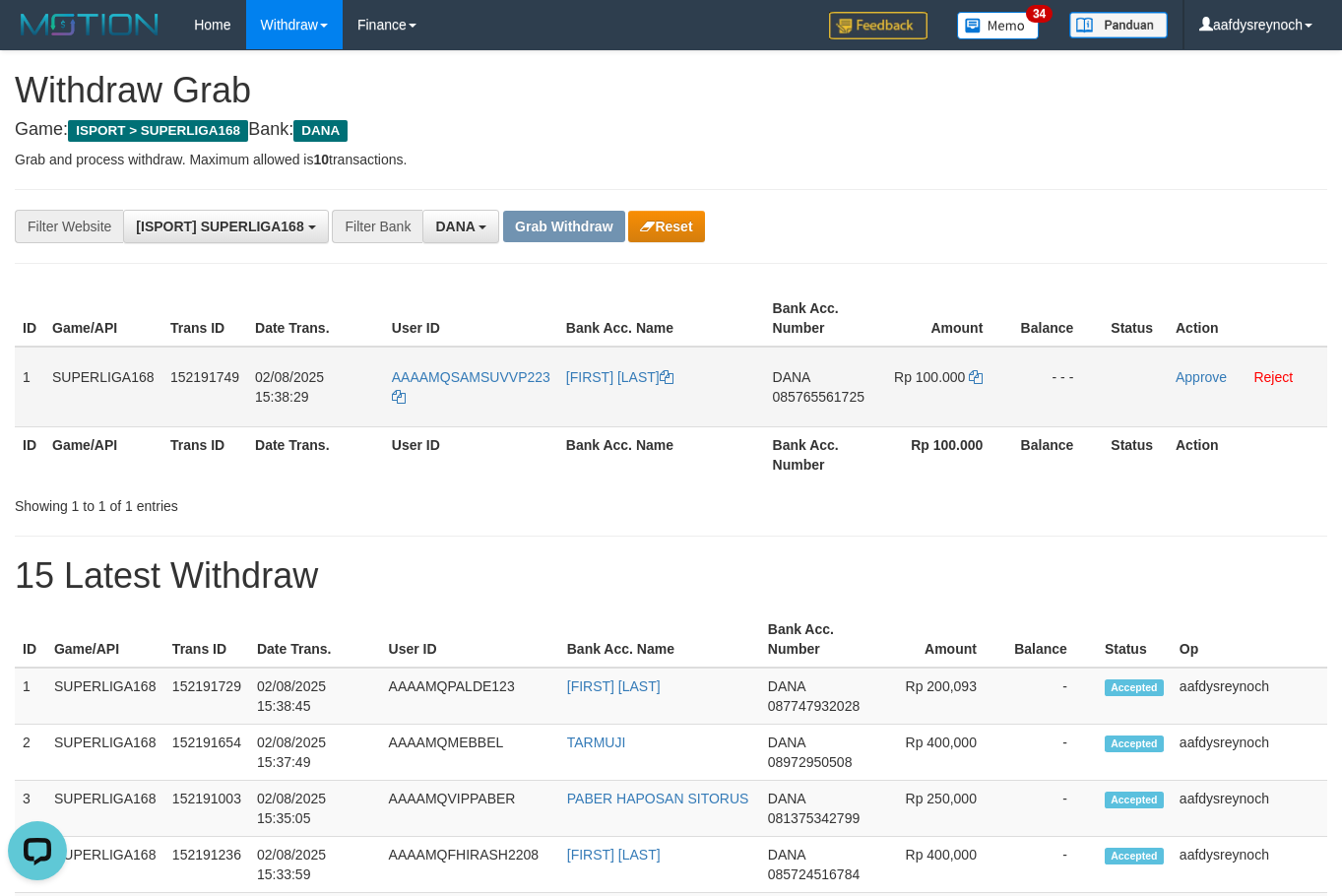 scroll, scrollTop: 23, scrollLeft: 0, axis: vertical 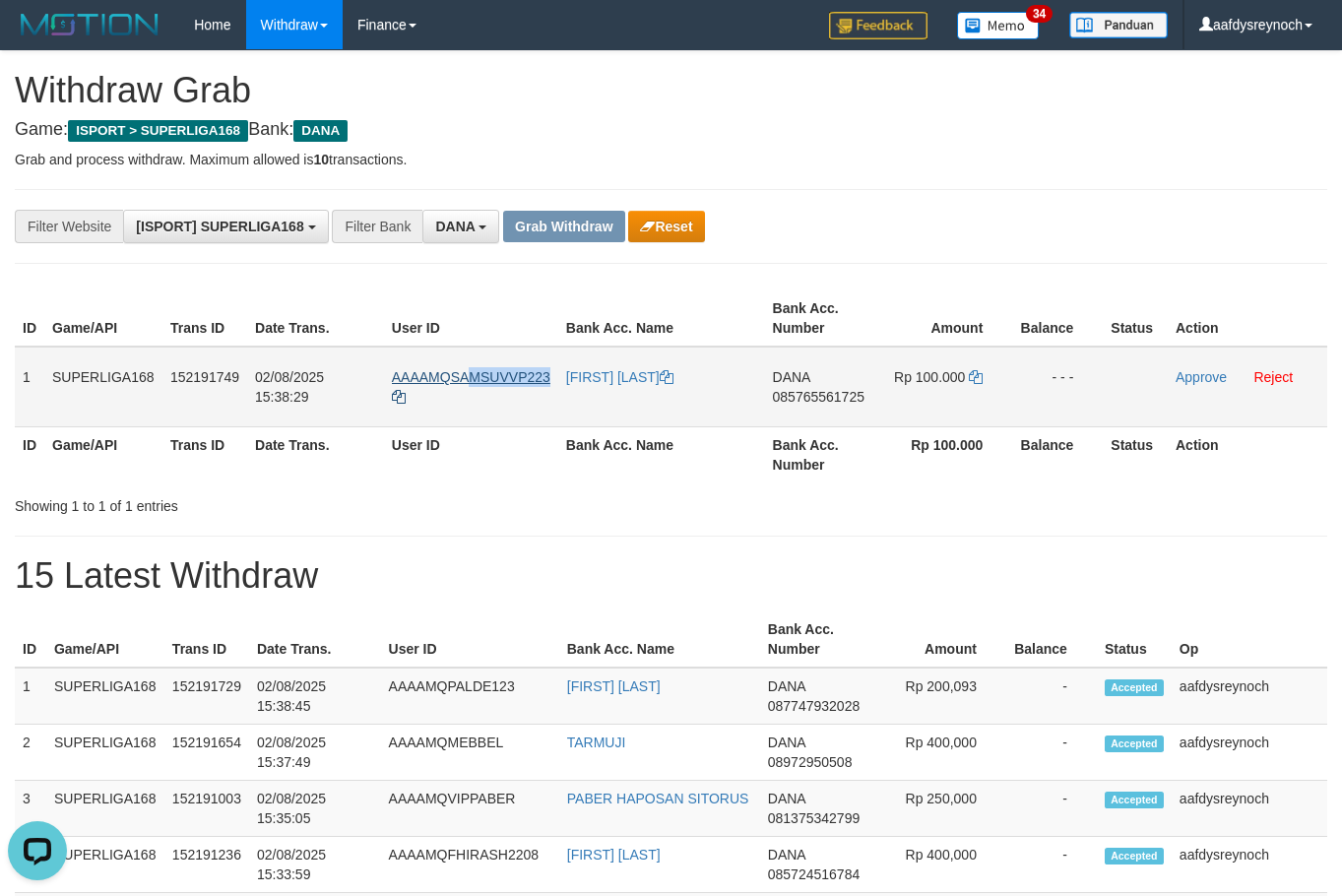 copy on "MSUVVP223" 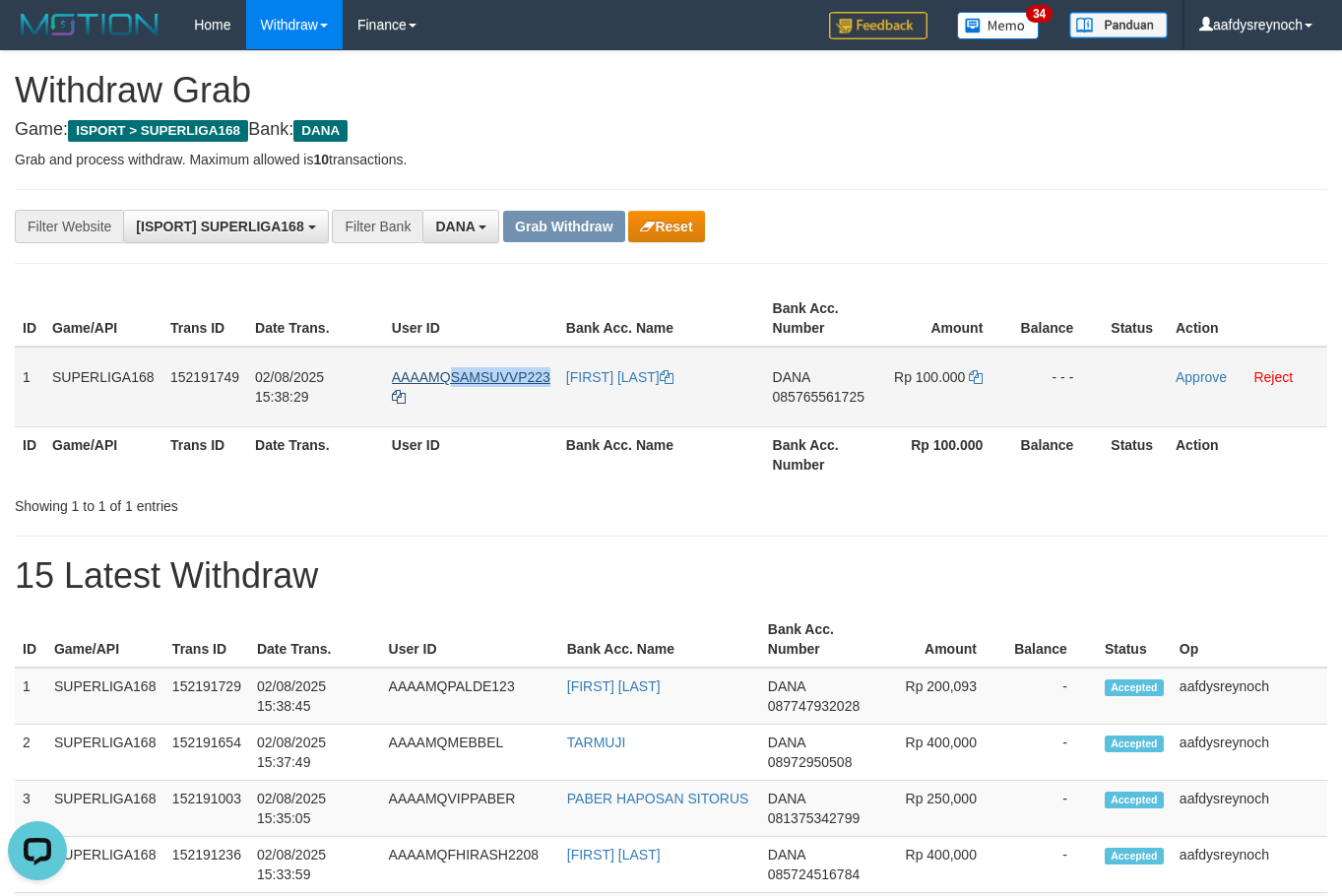 copy on "SAMSUVVP223" 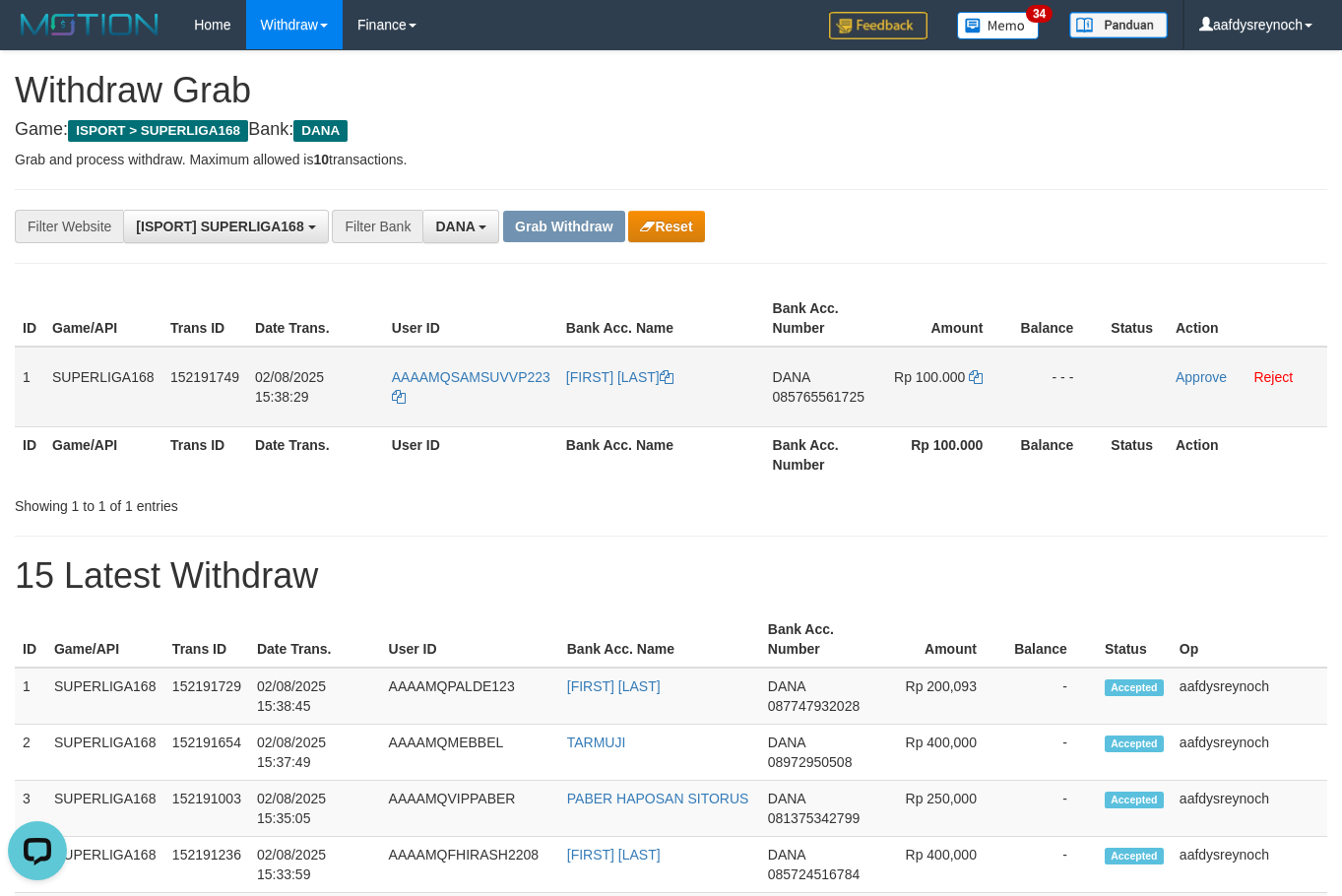 click on "085765561725" at bounding box center [818, 397] 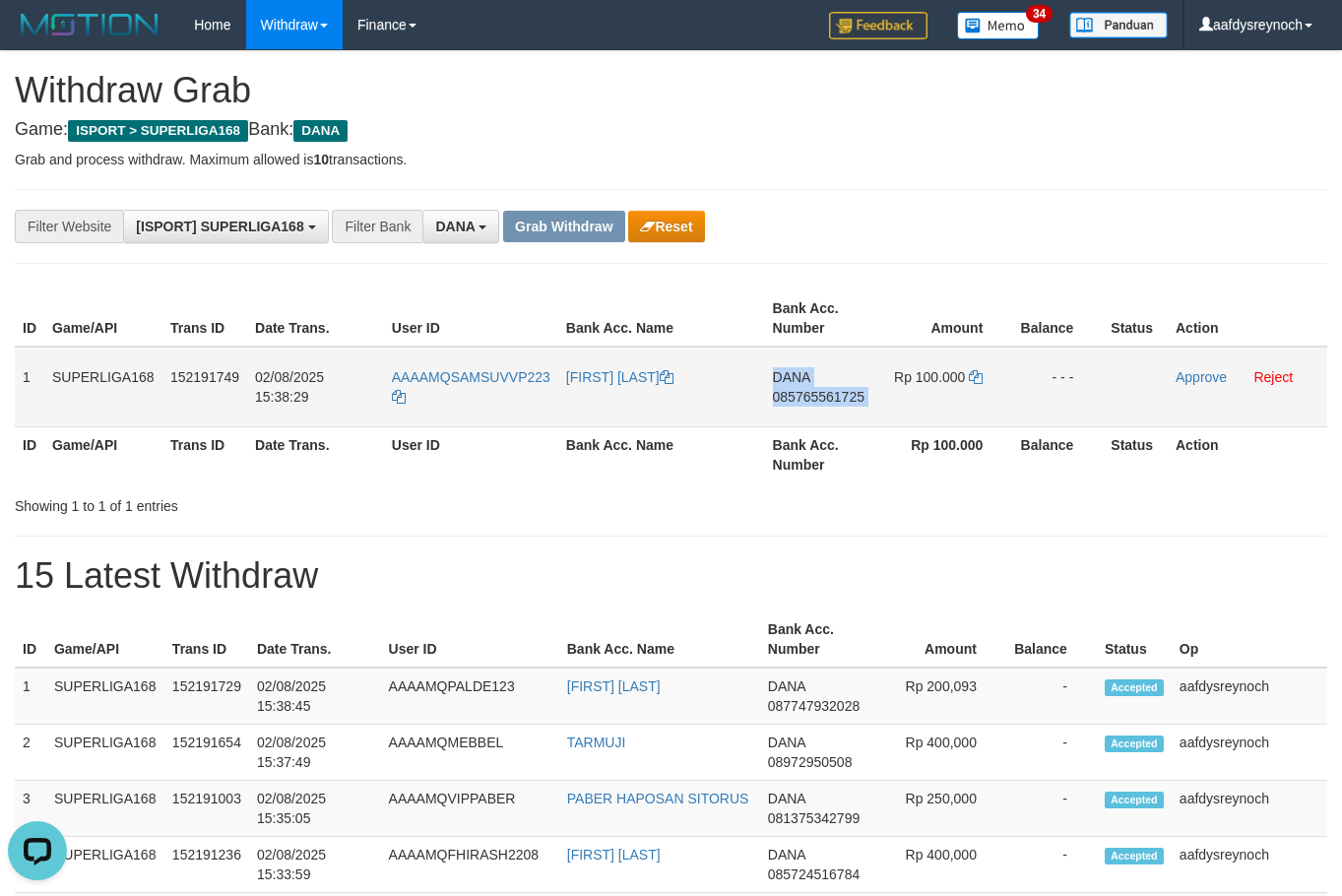 click on "085765561725" at bounding box center [818, 397] 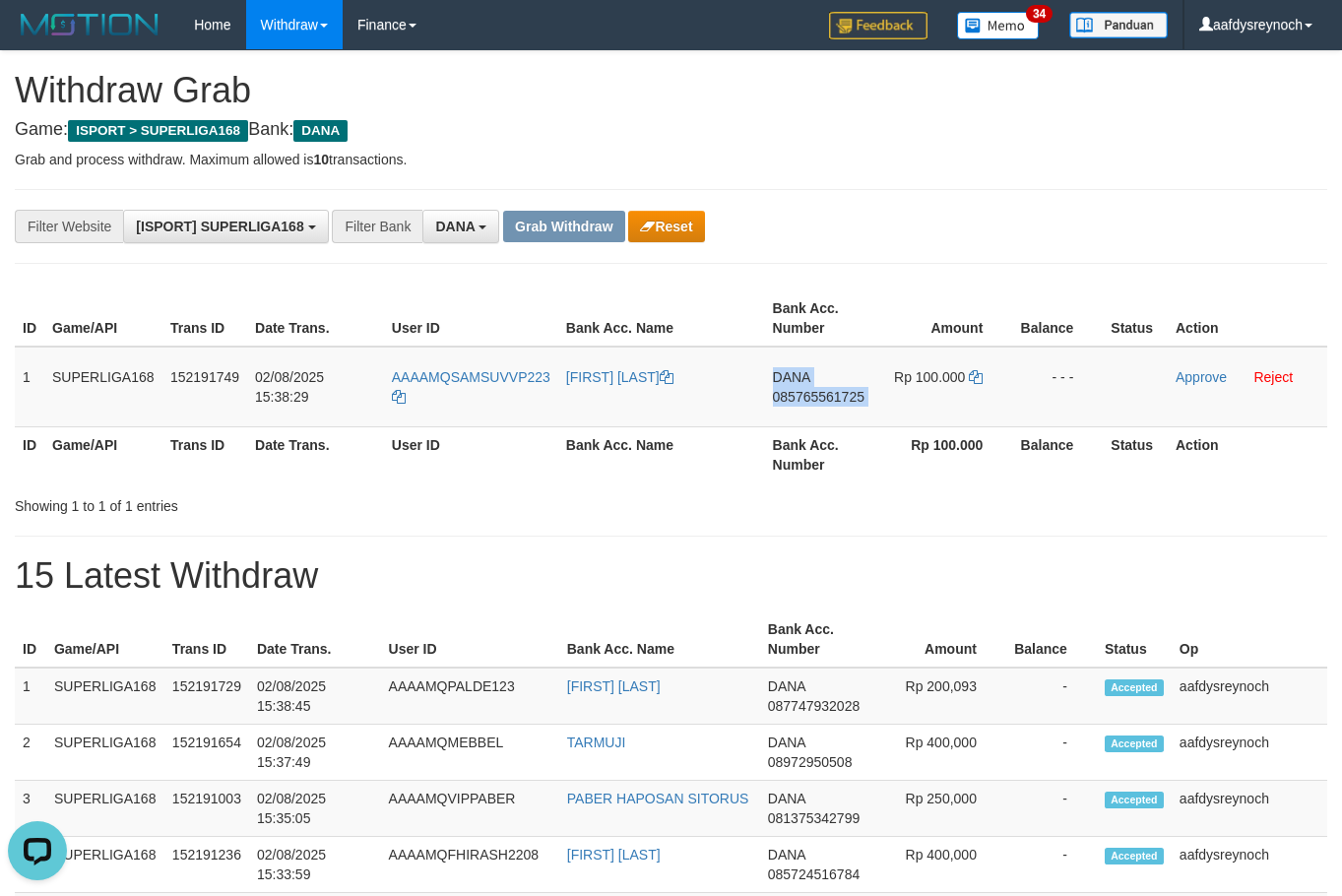 drag, startPoint x: 809, startPoint y: 398, endPoint x: 1352, endPoint y: 368, distance: 543.8281 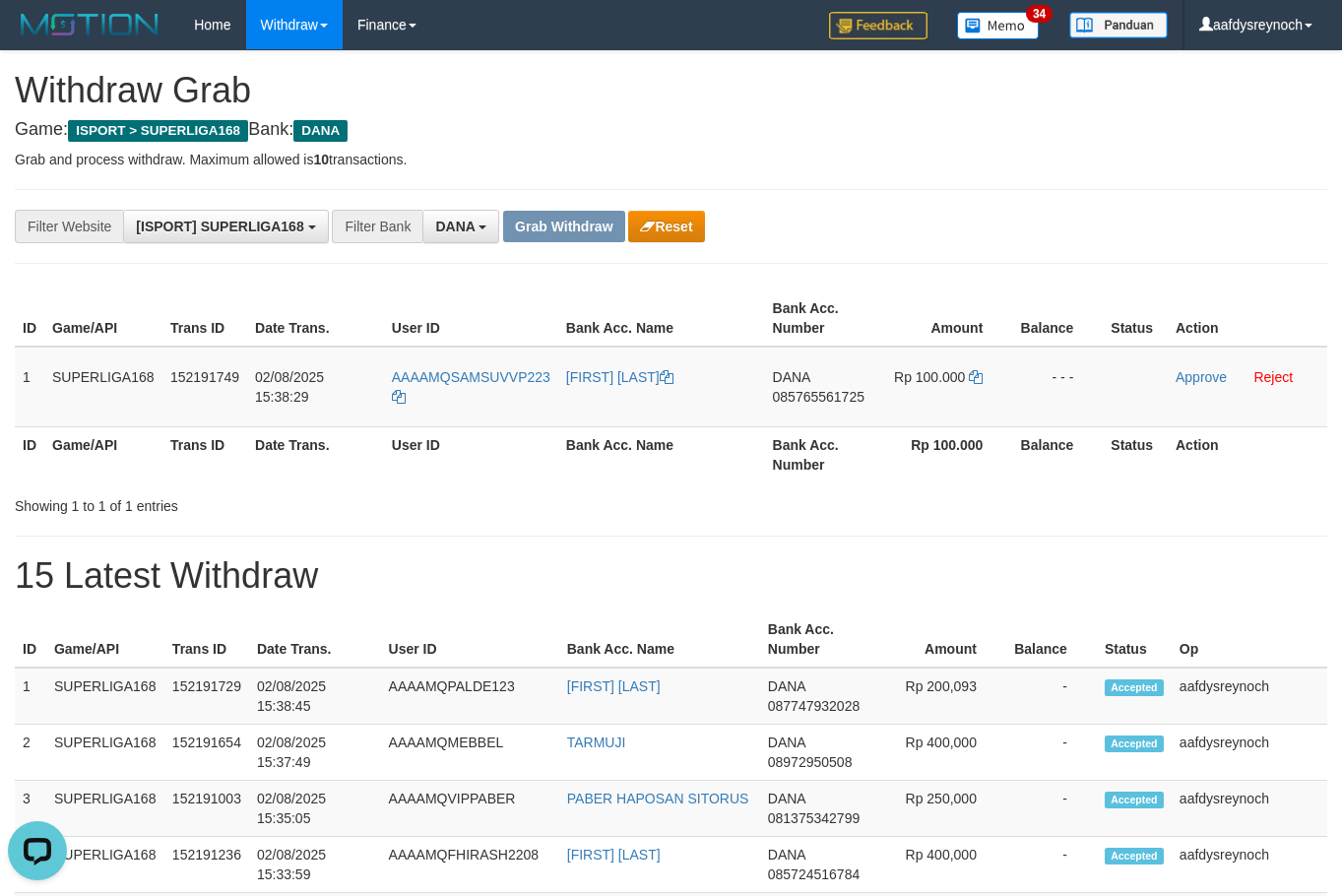 click on "**********" at bounding box center [559, 226] 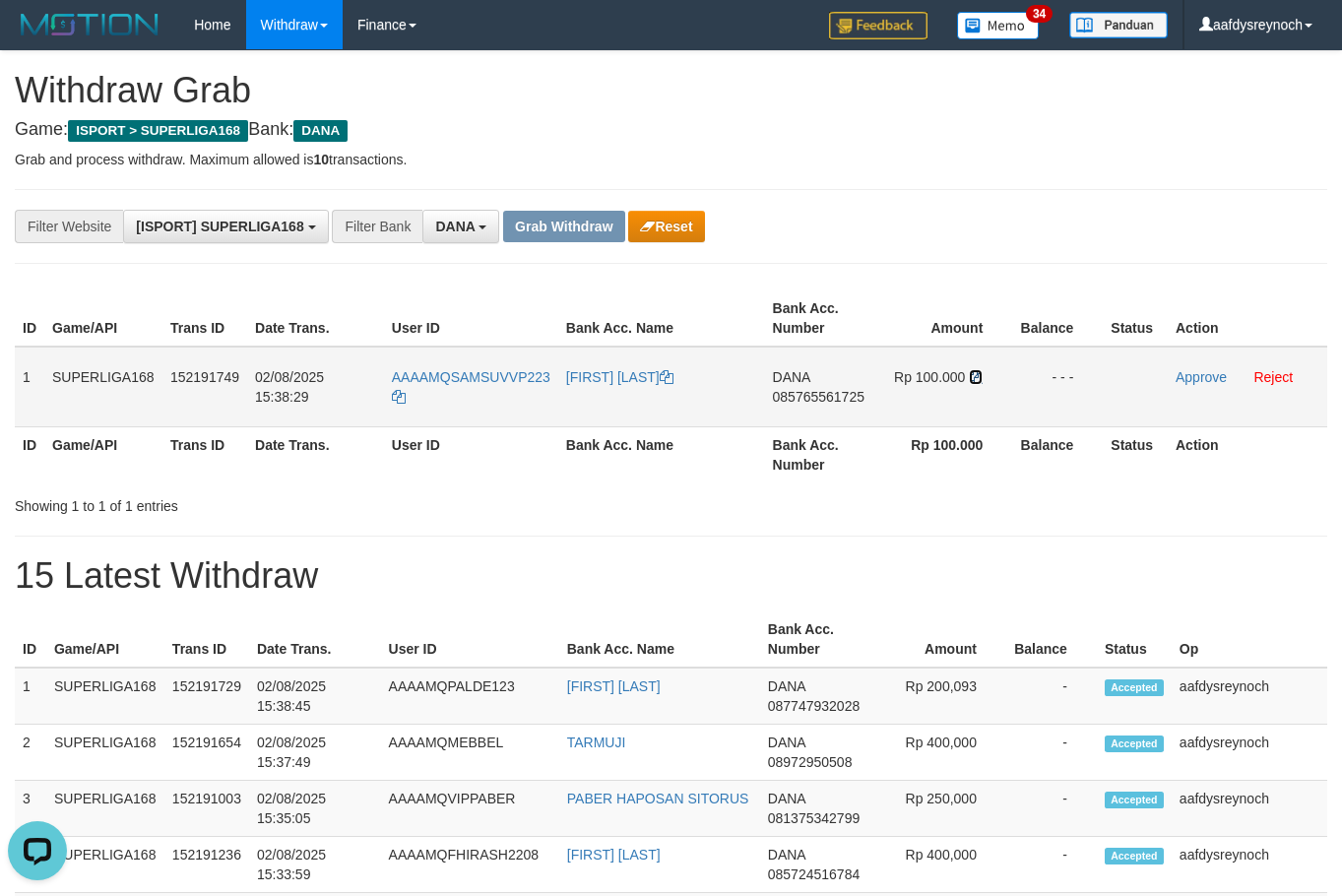 click at bounding box center [976, 377] 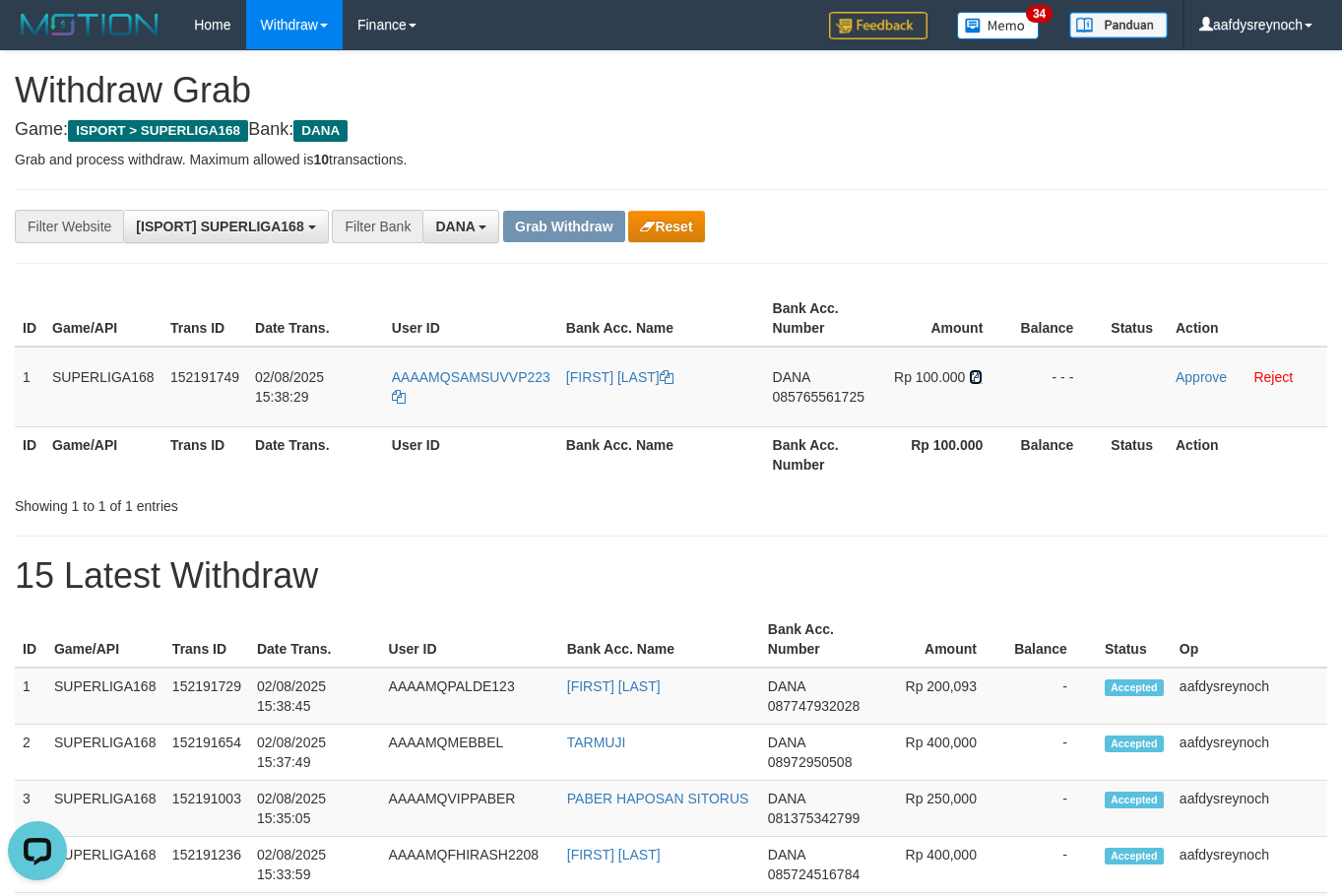 drag, startPoint x: 978, startPoint y: 376, endPoint x: 1343, endPoint y: 352, distance: 365.78819 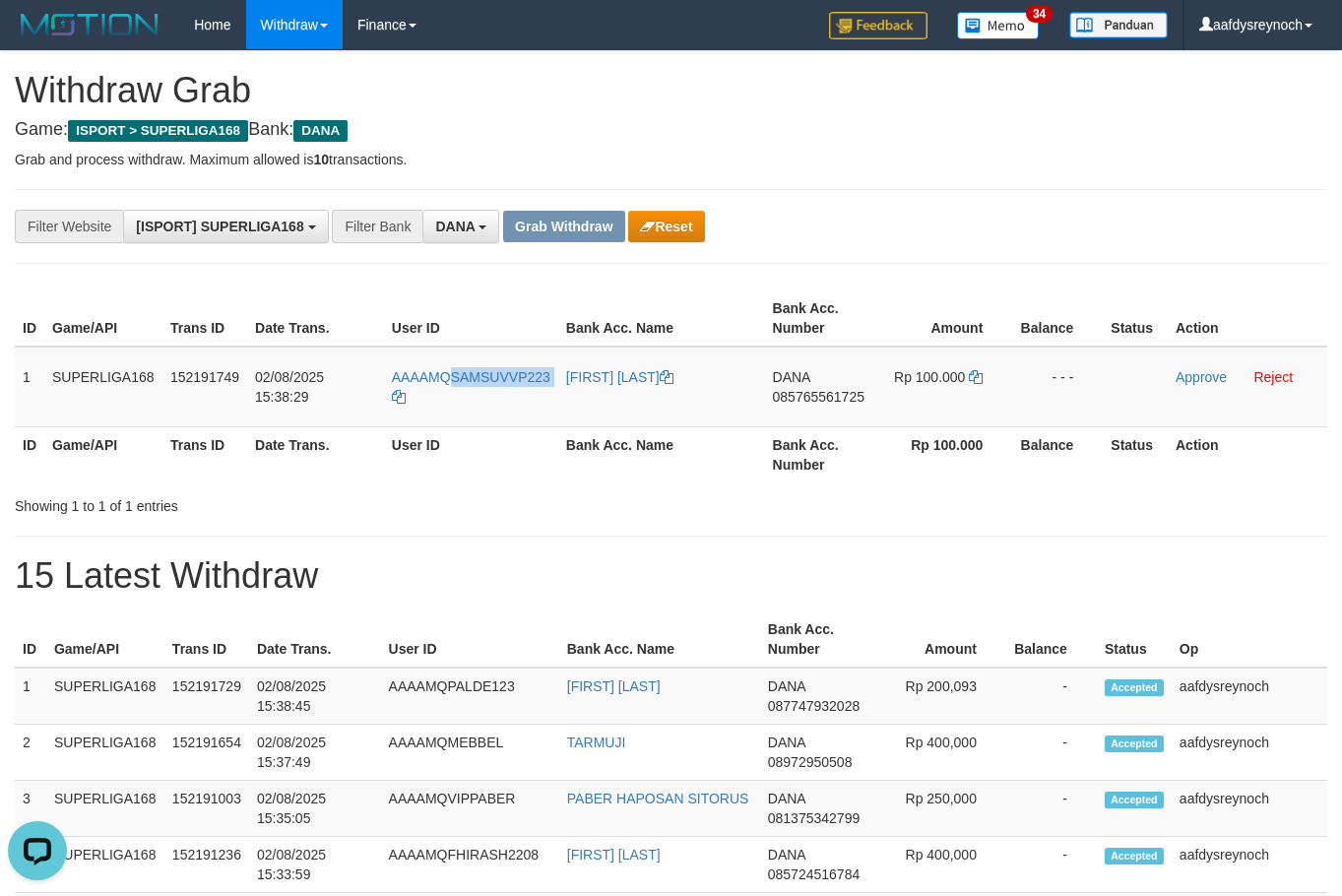 drag, startPoint x: 555, startPoint y: 386, endPoint x: 453, endPoint y: 328, distance: 117.33712 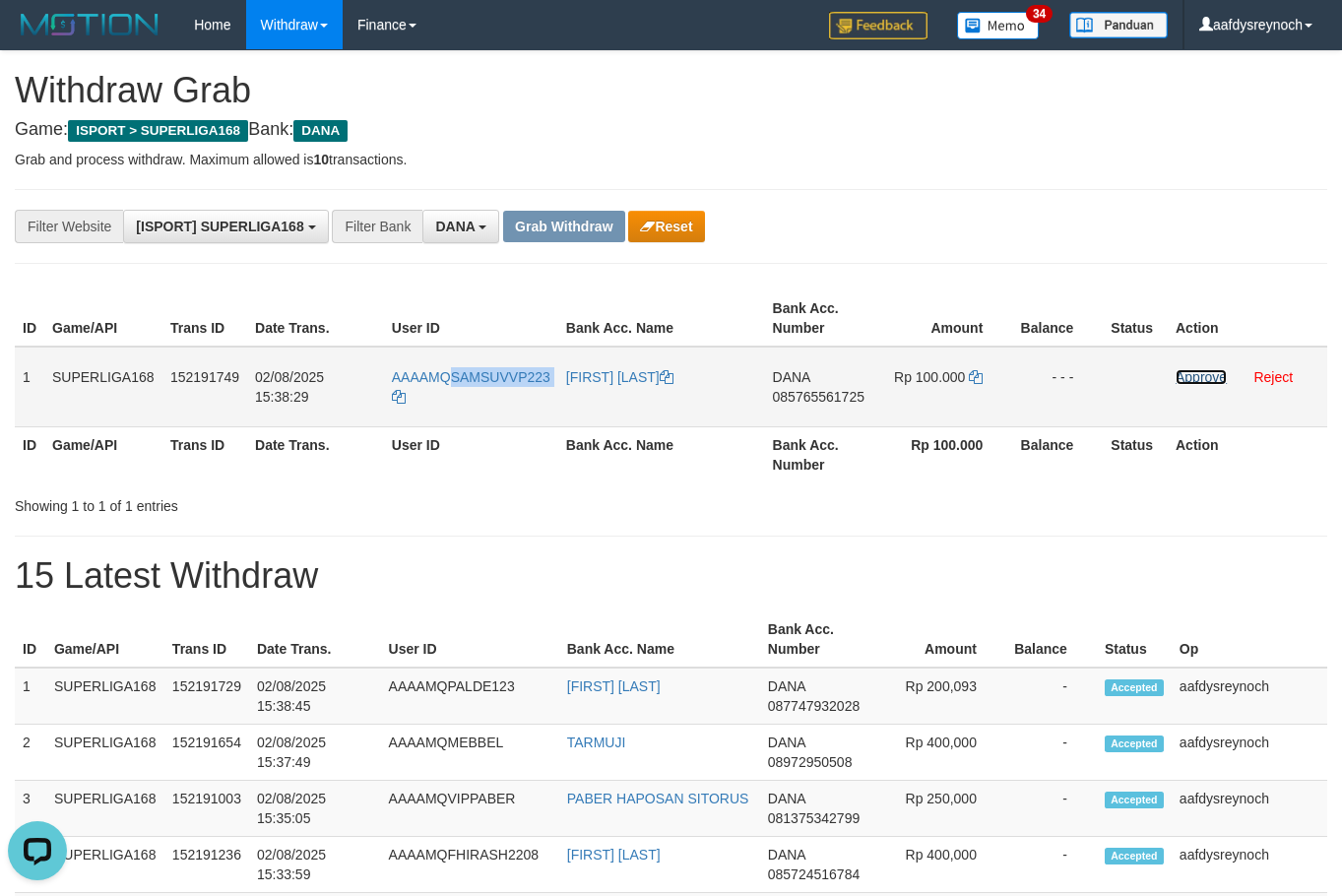 click on "Approve" at bounding box center (1201, 377) 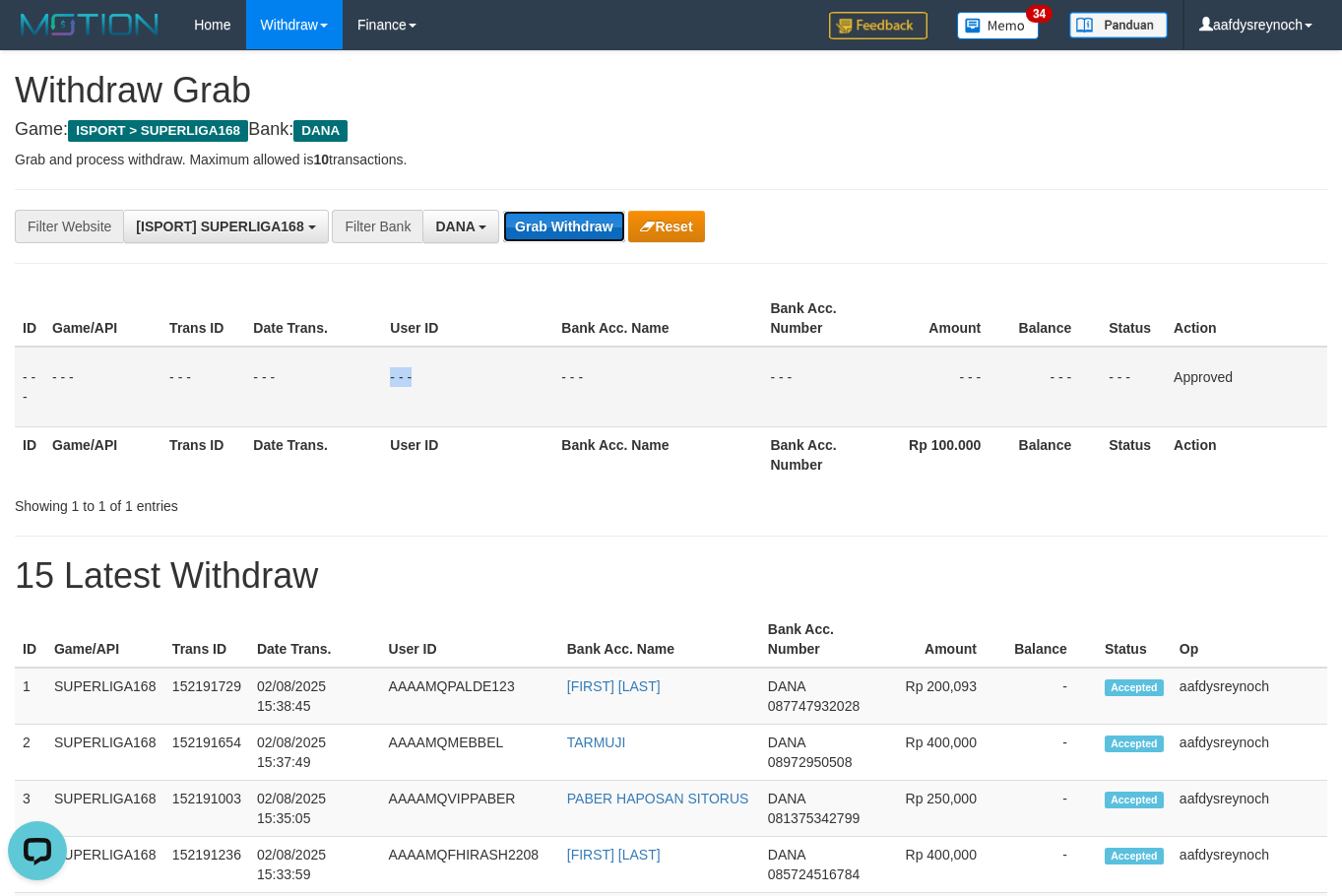 click on "Grab Withdraw" at bounding box center (563, 226) 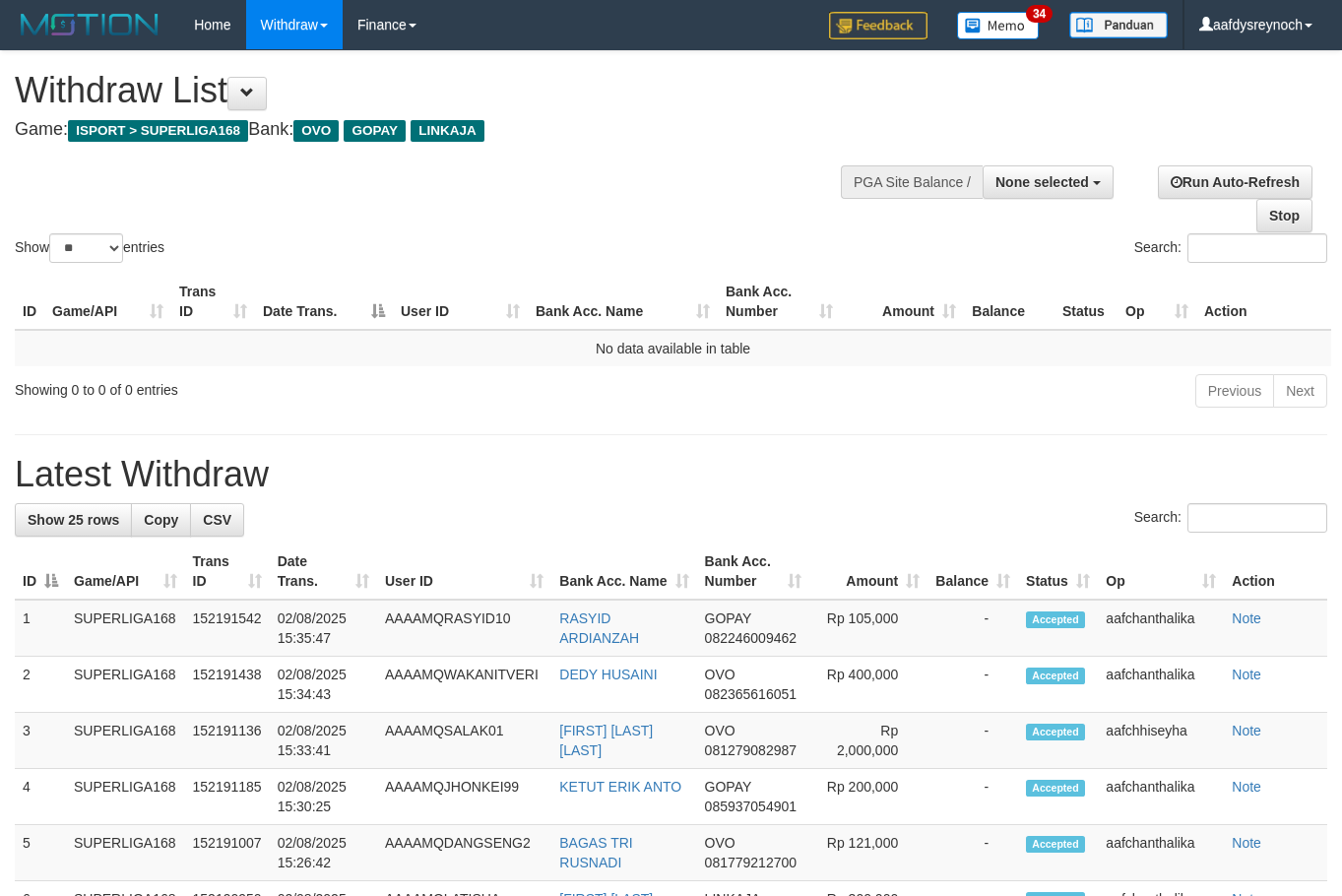 select 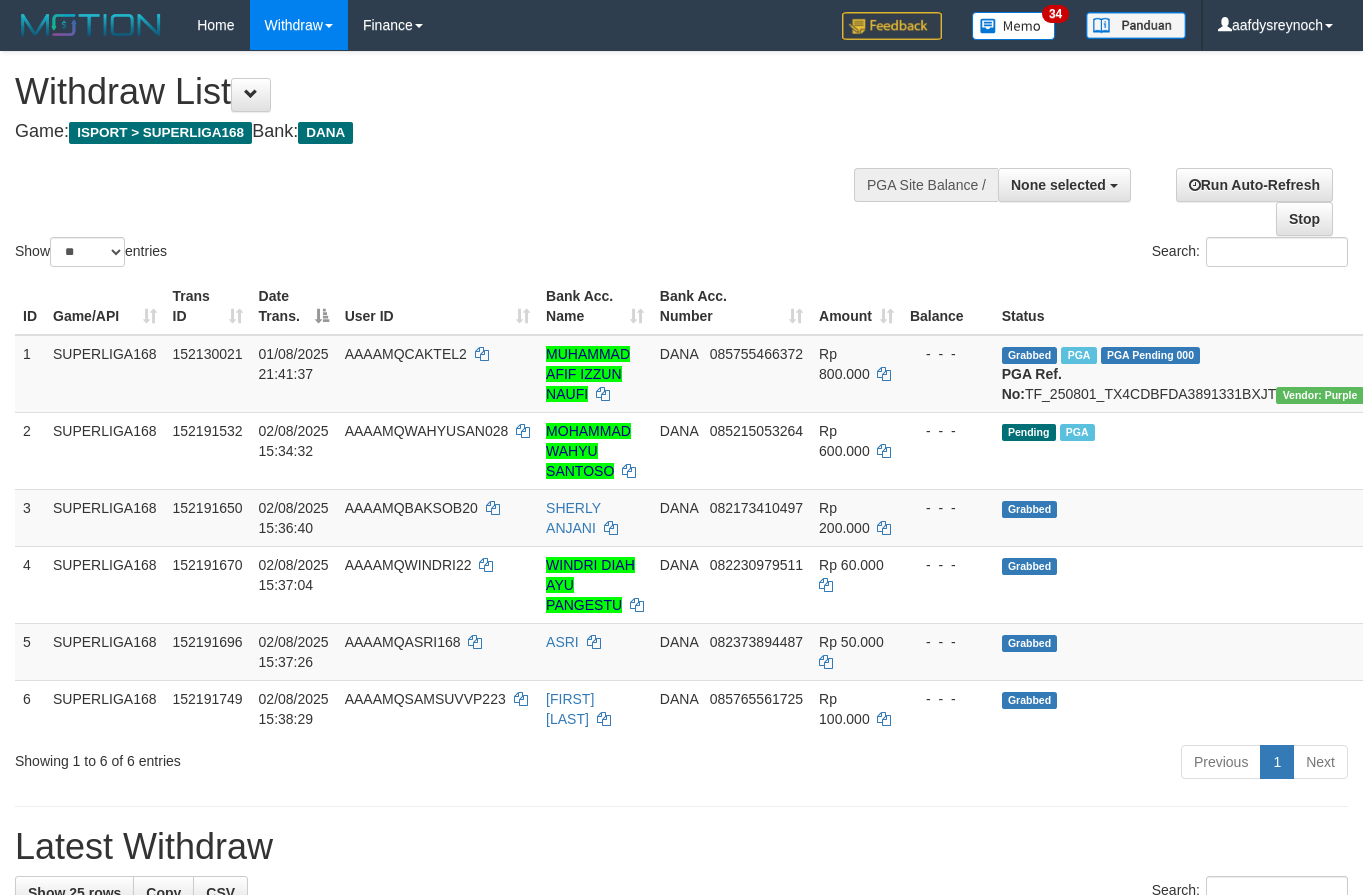 select 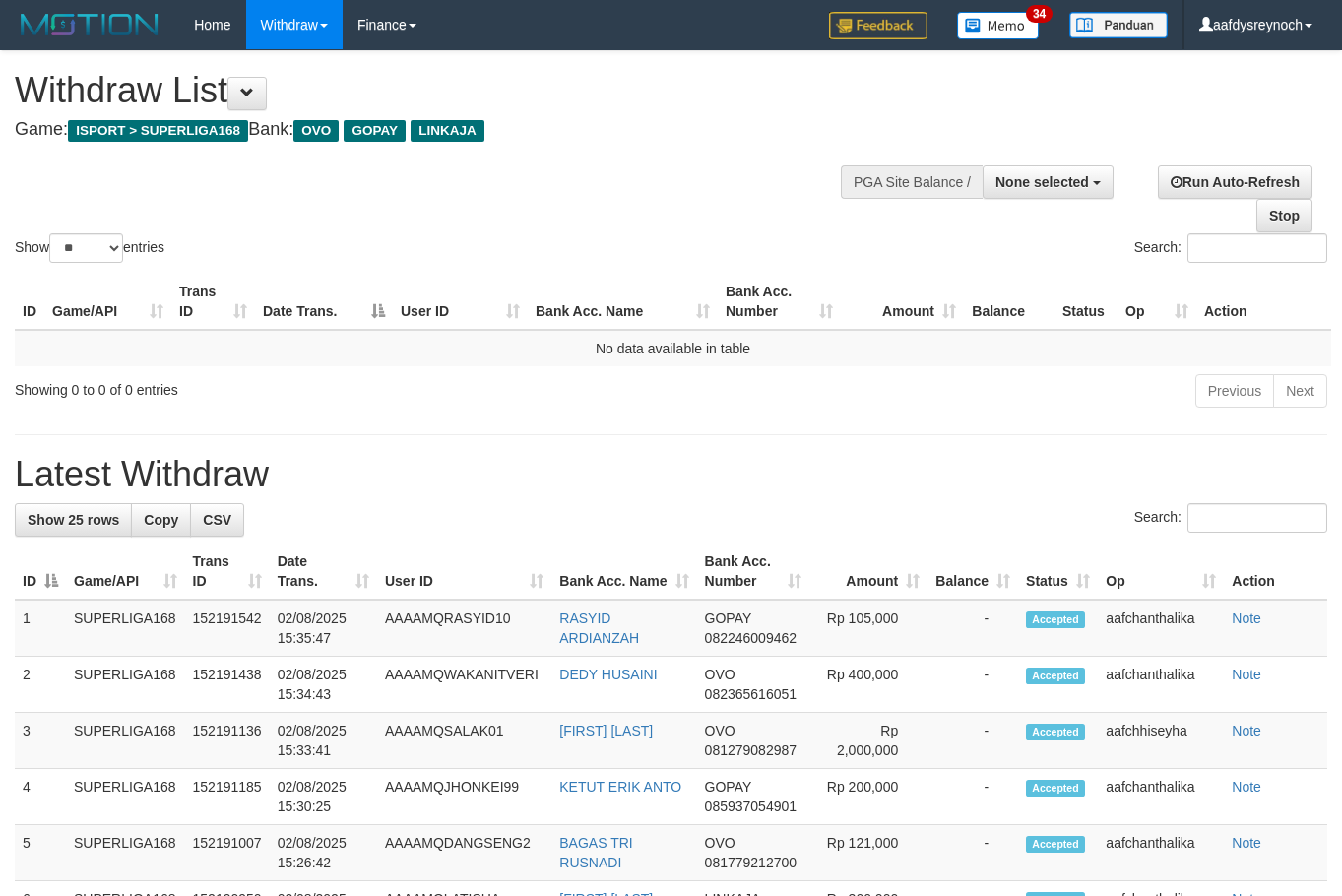 select 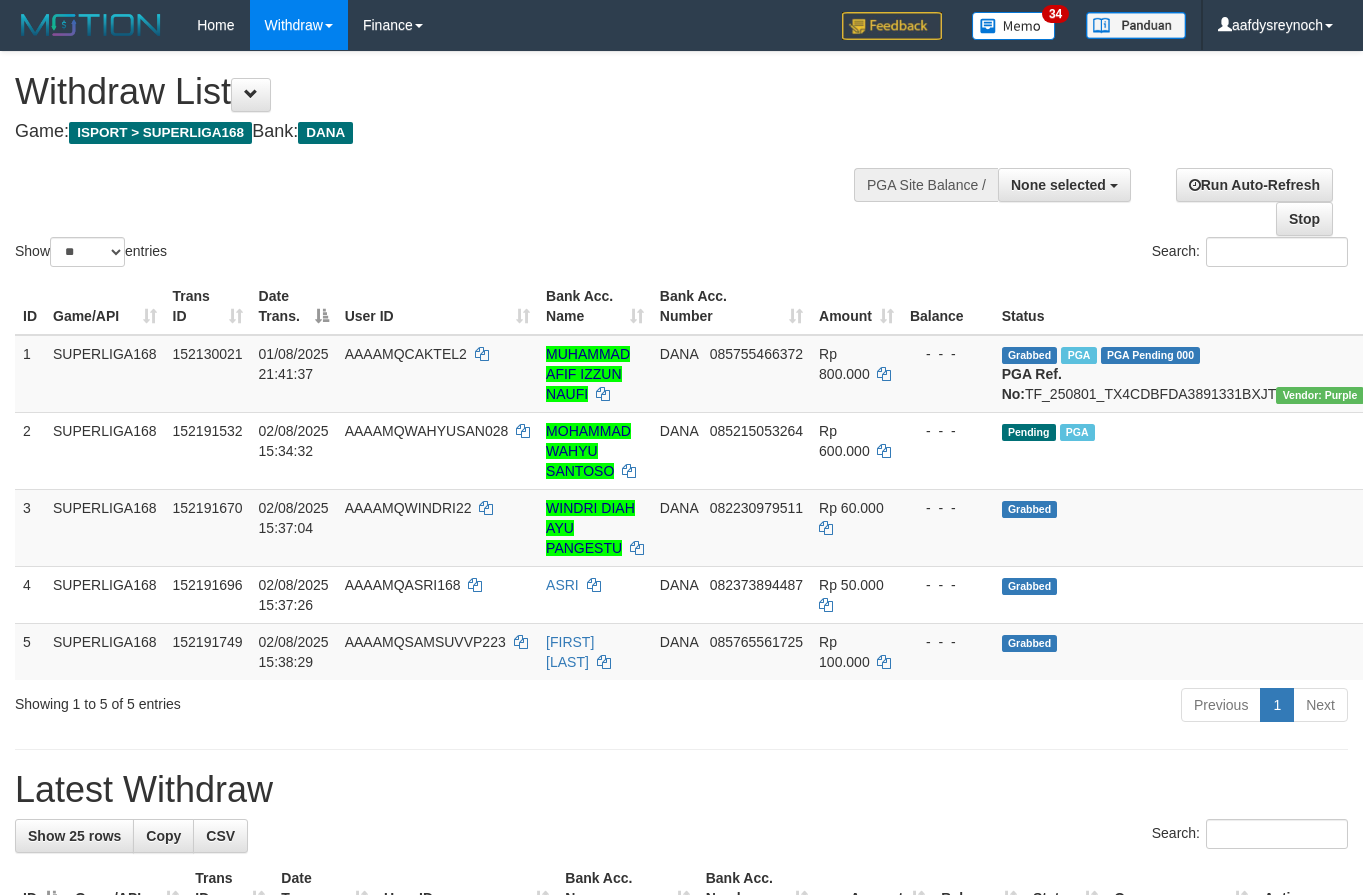 select 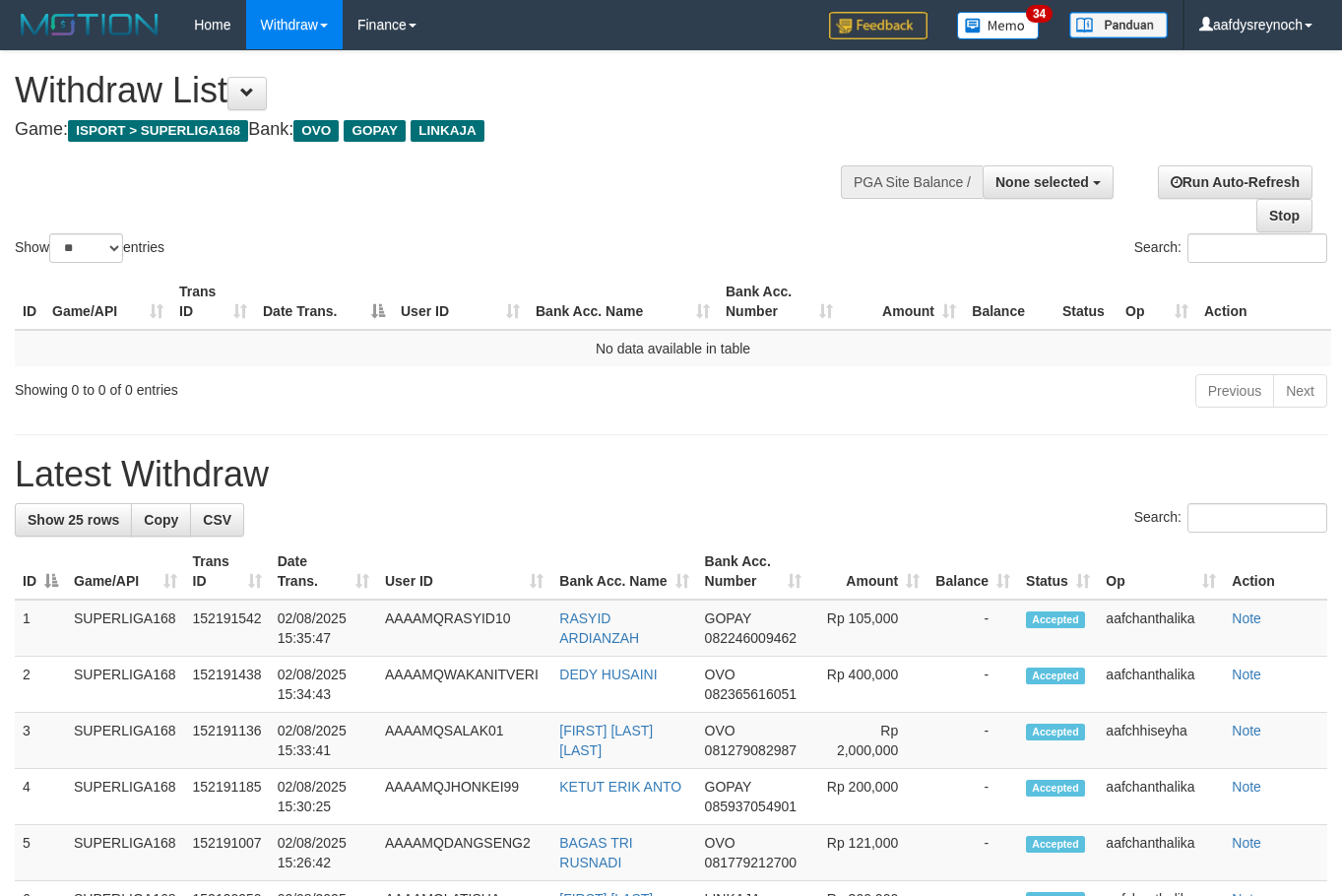 select 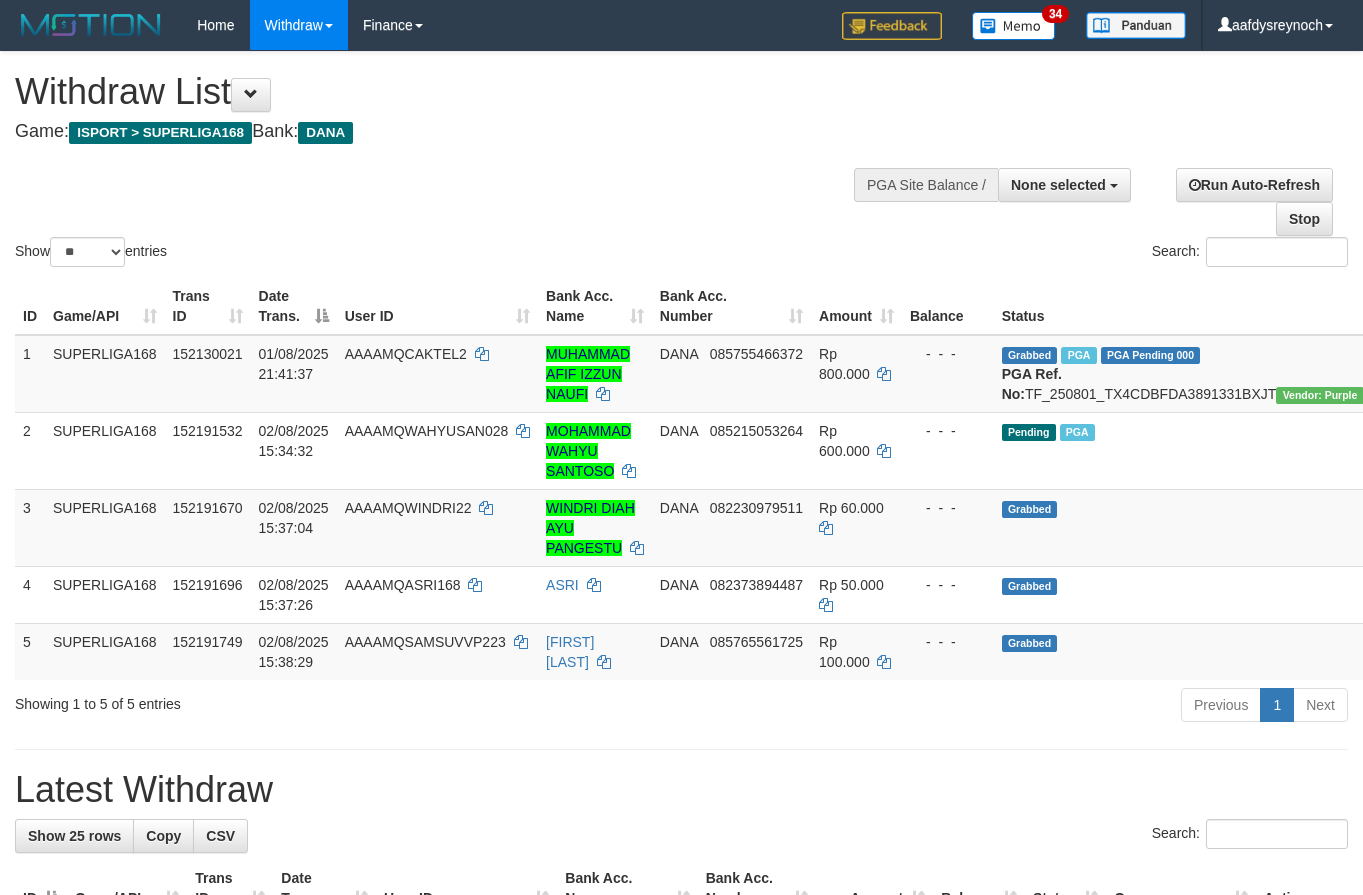select 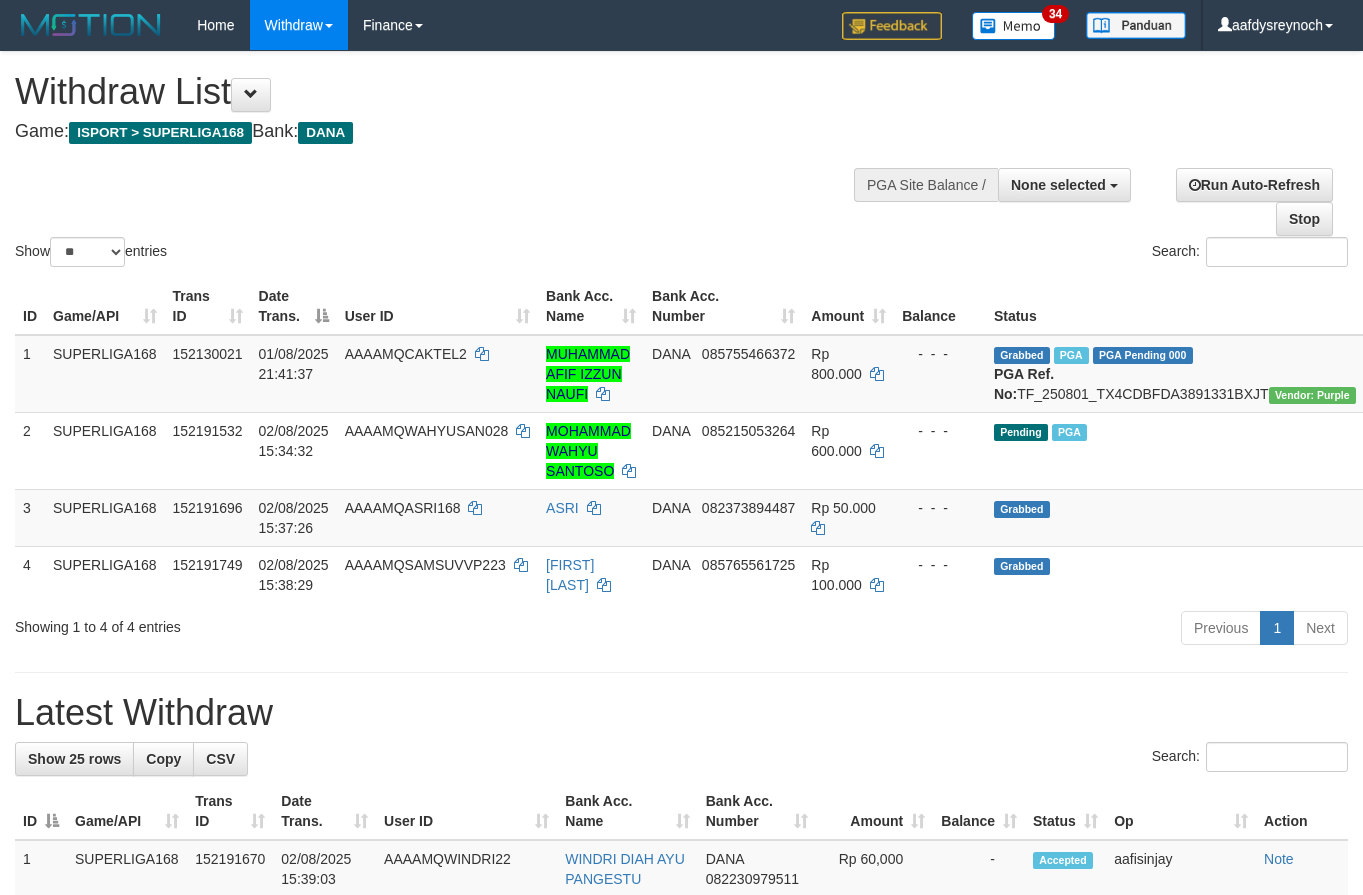 select 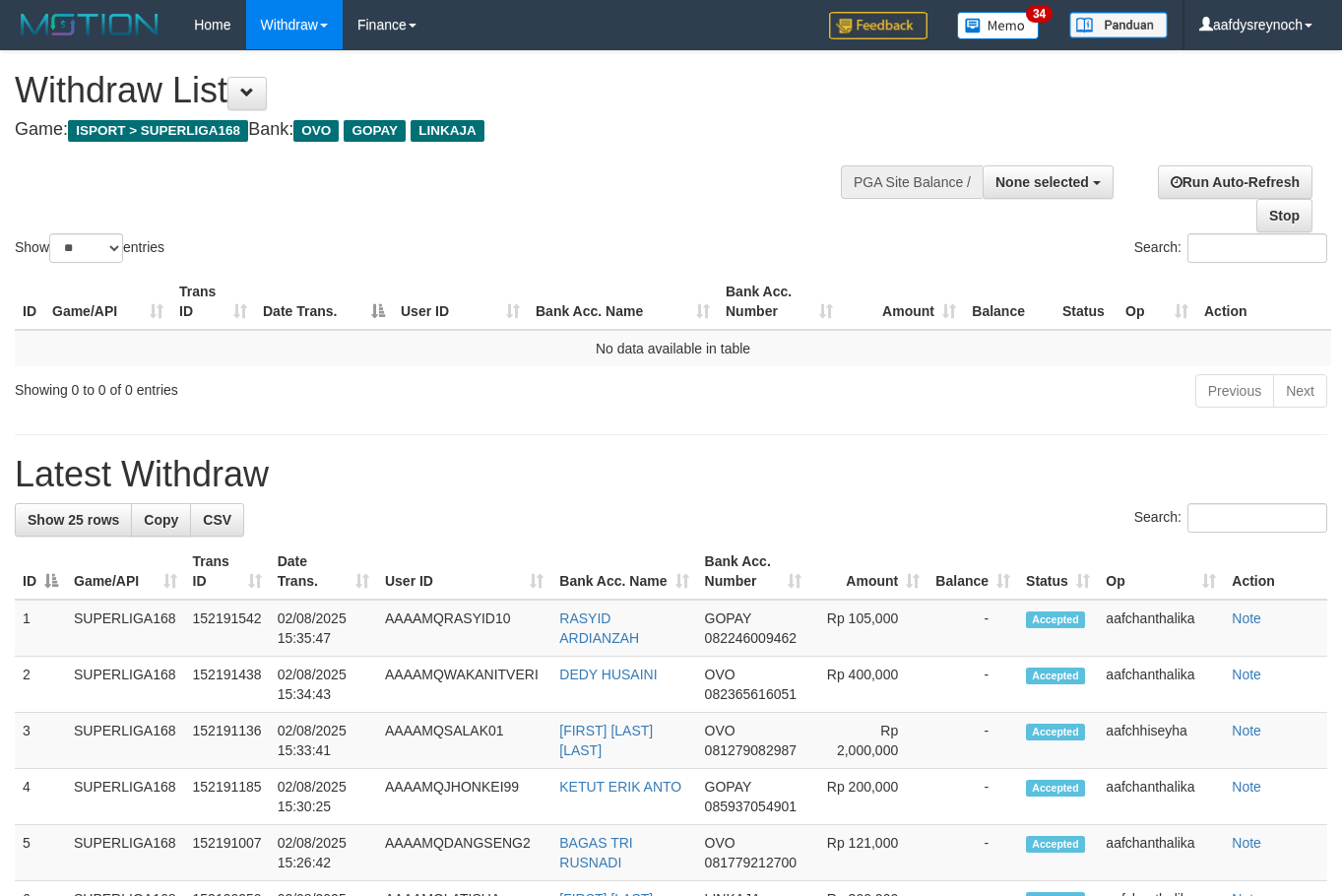 select 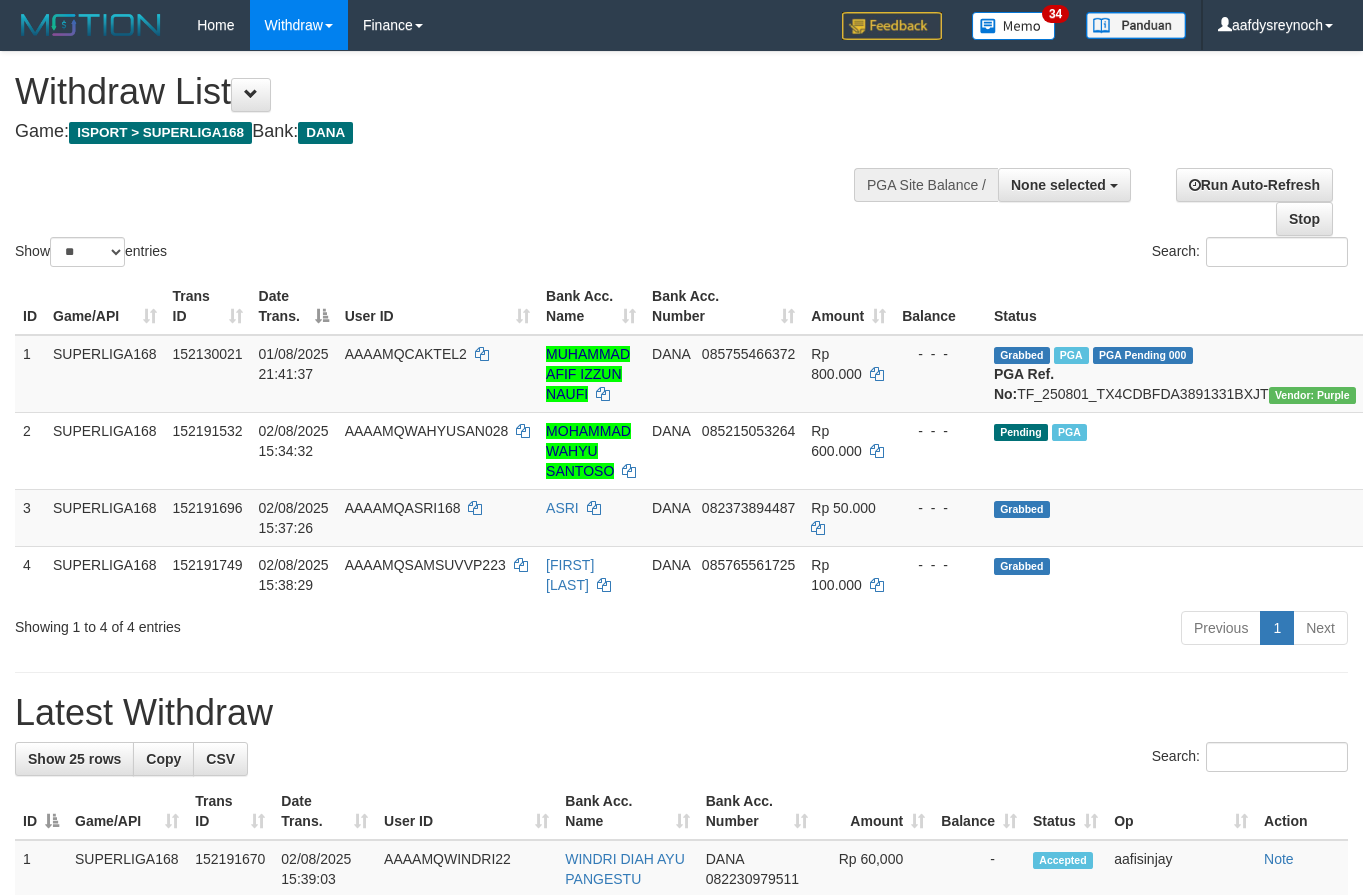 select 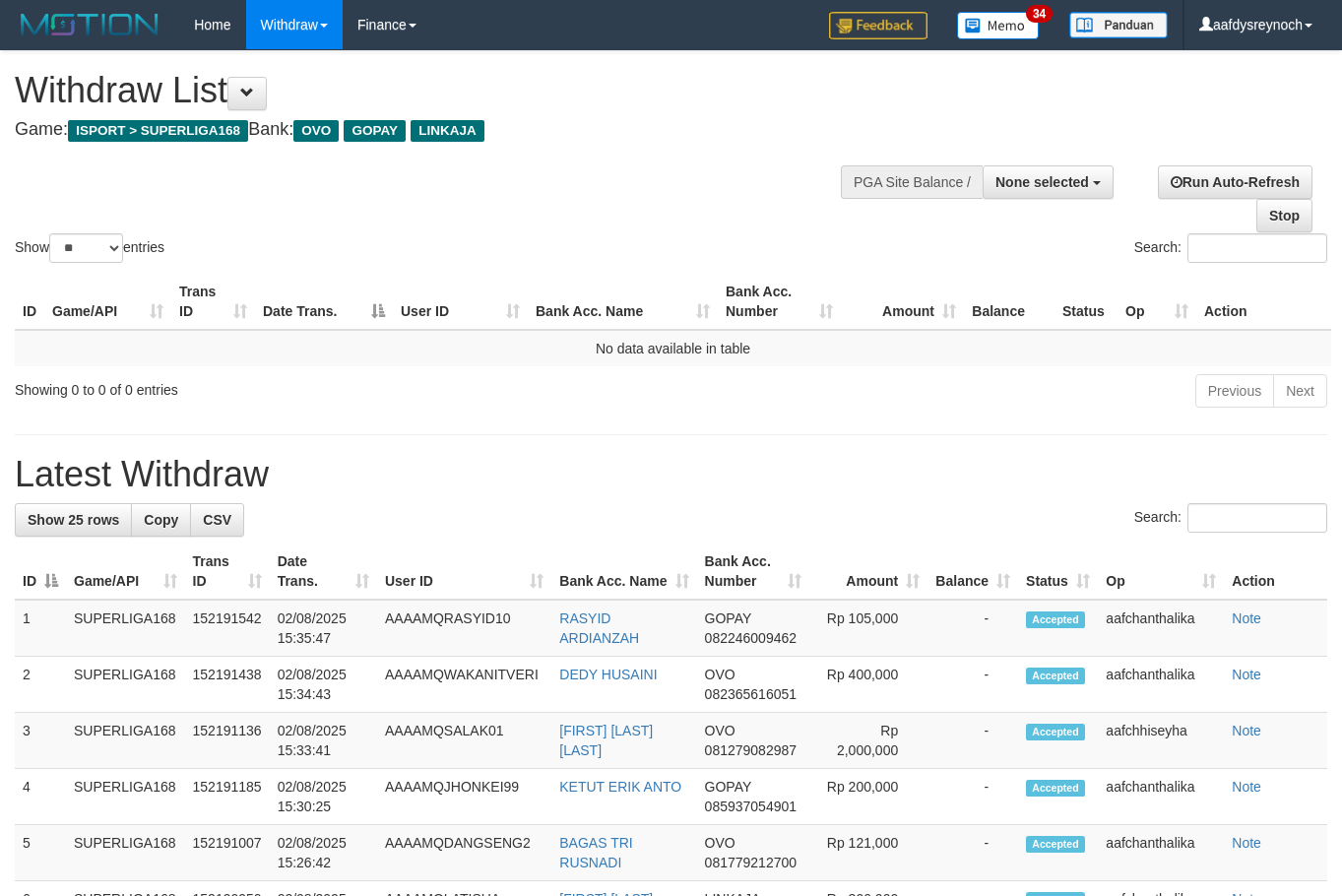 select 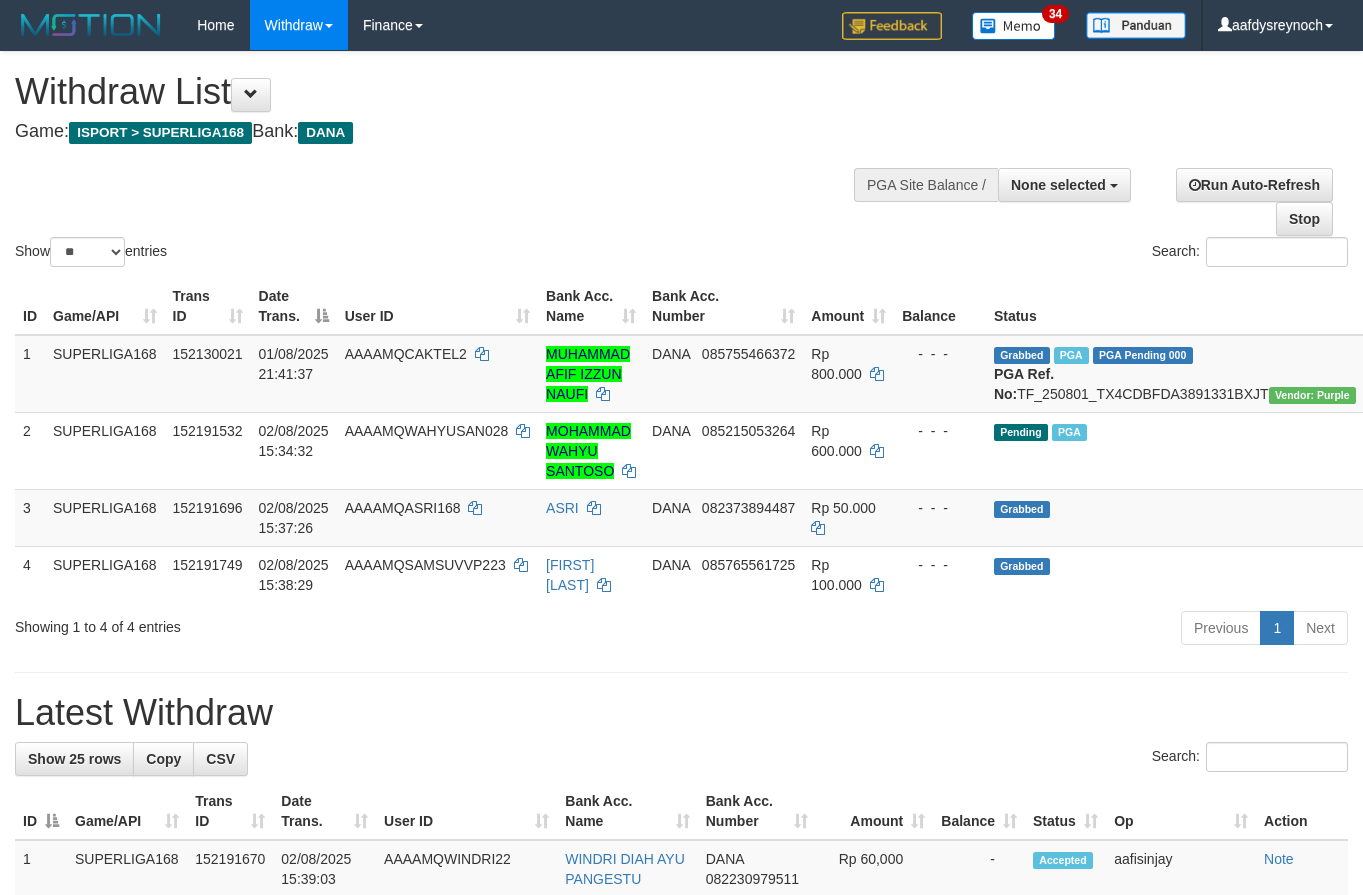 select 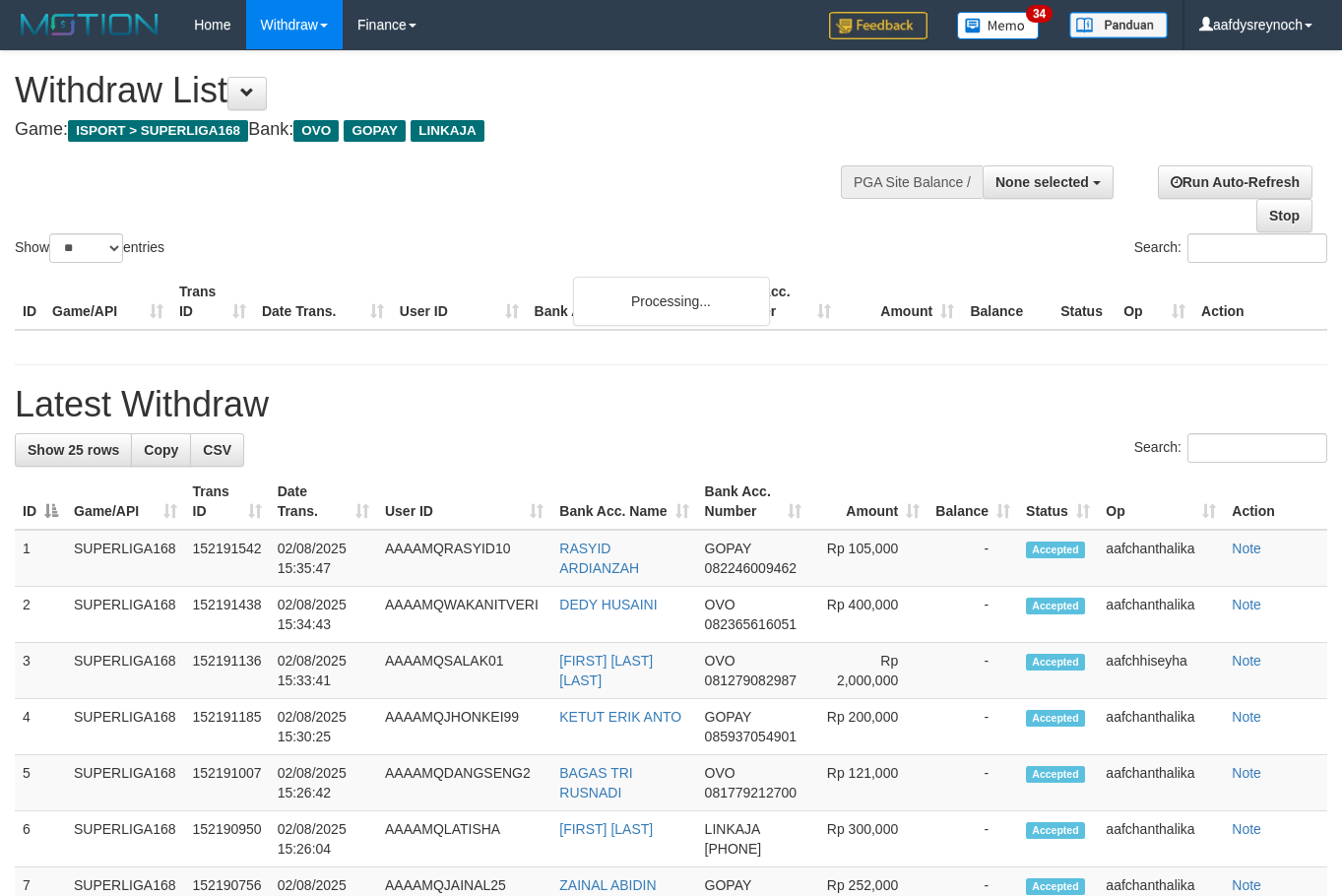 select 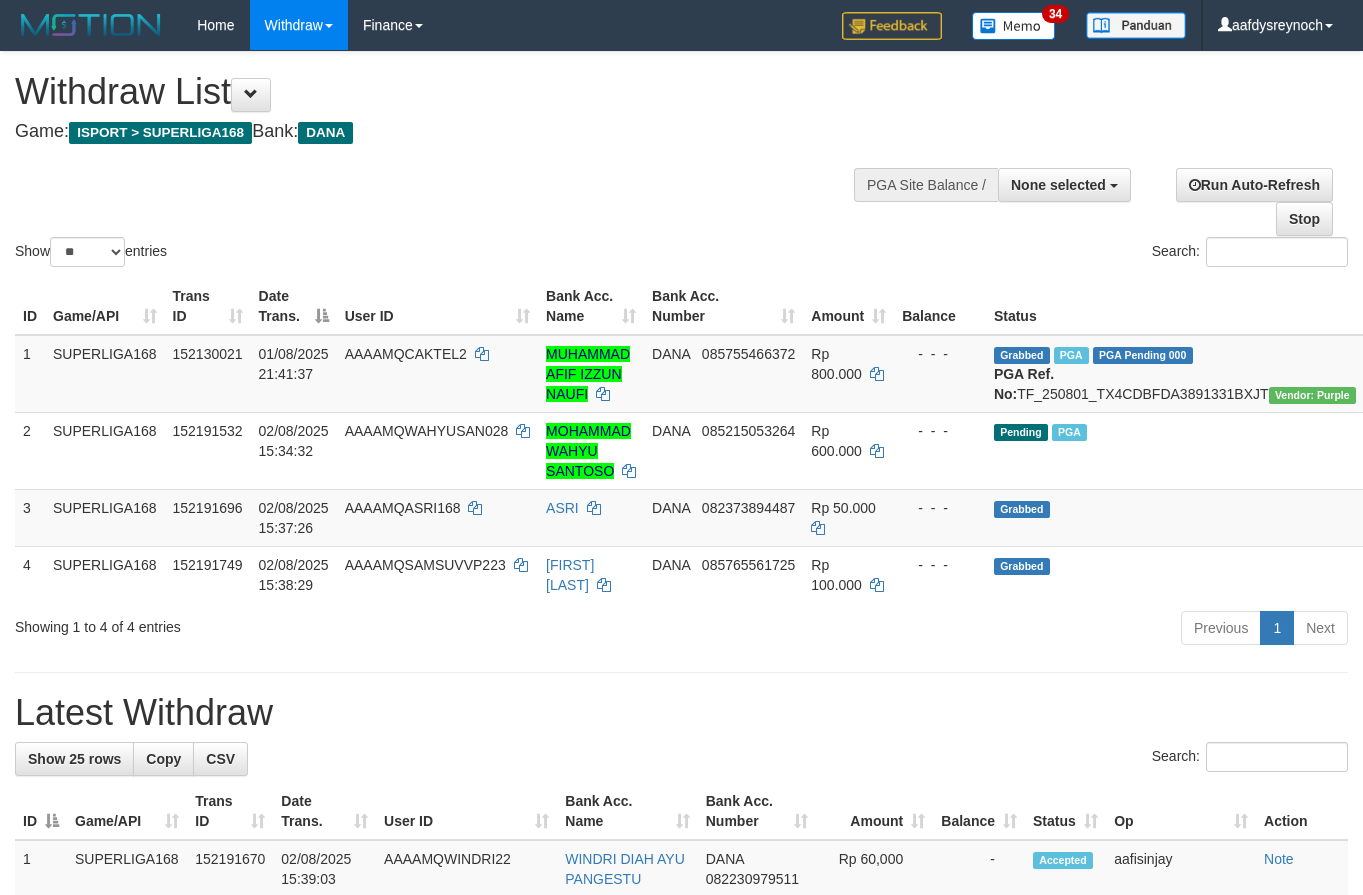 select 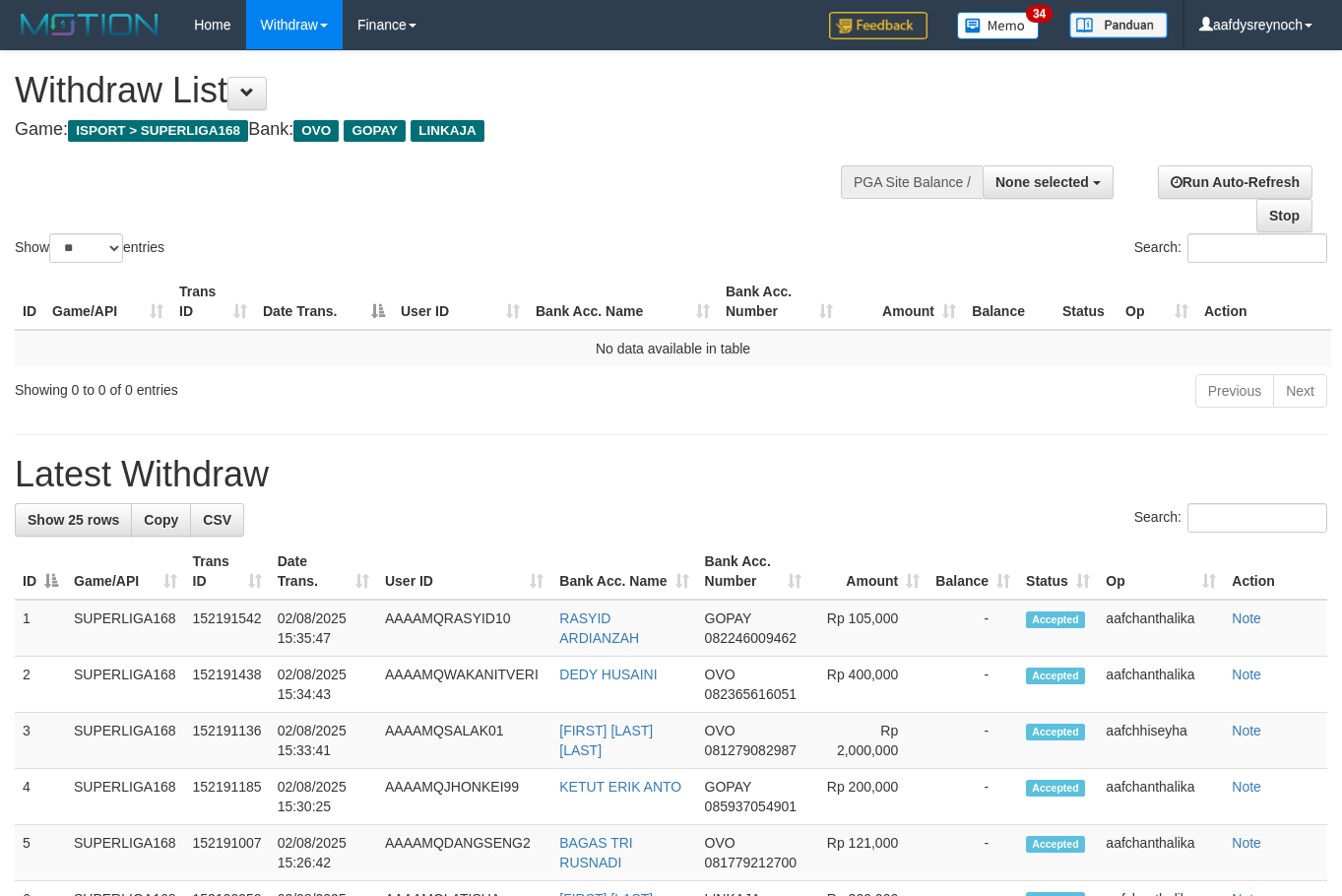 select 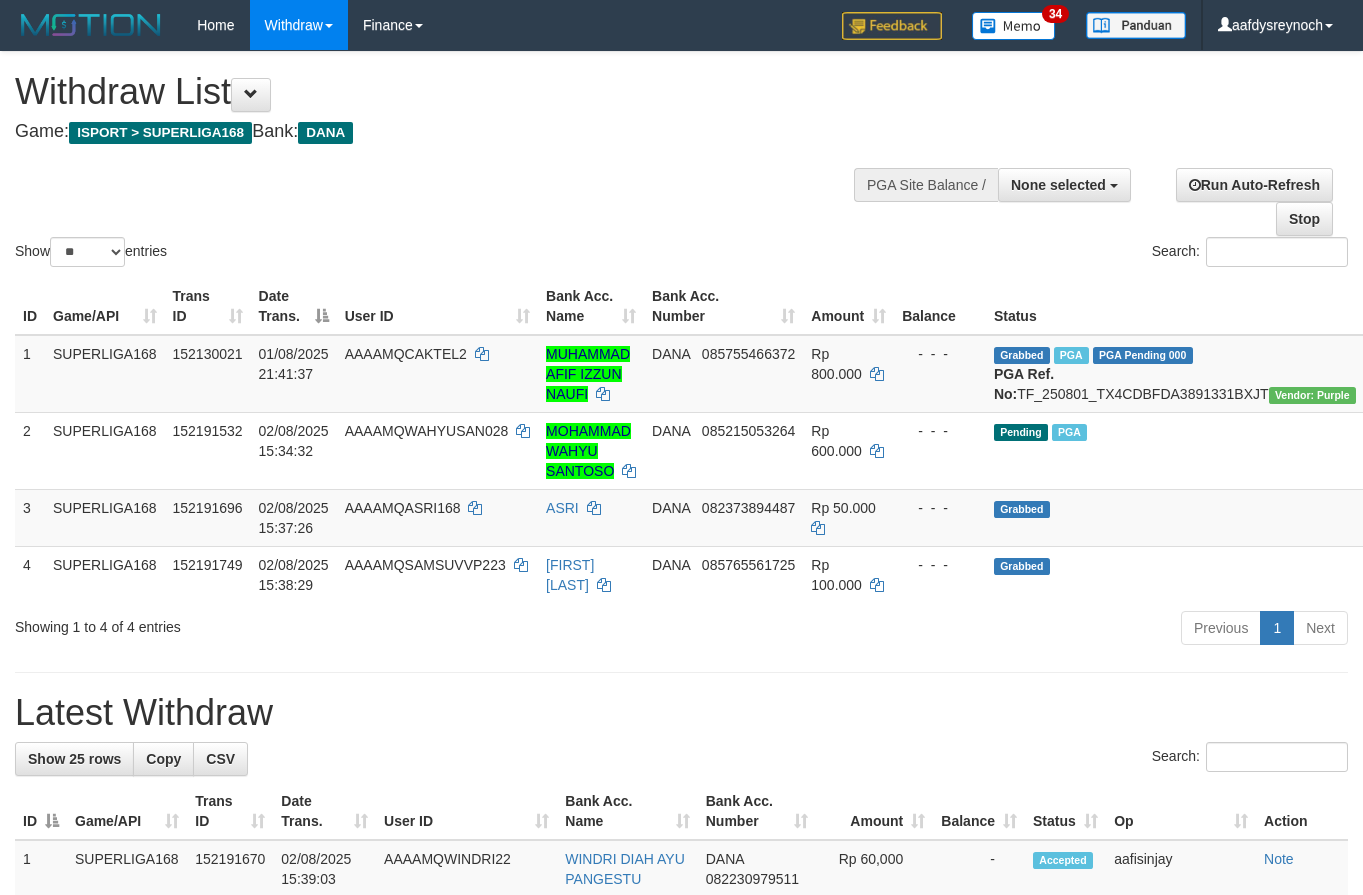 select 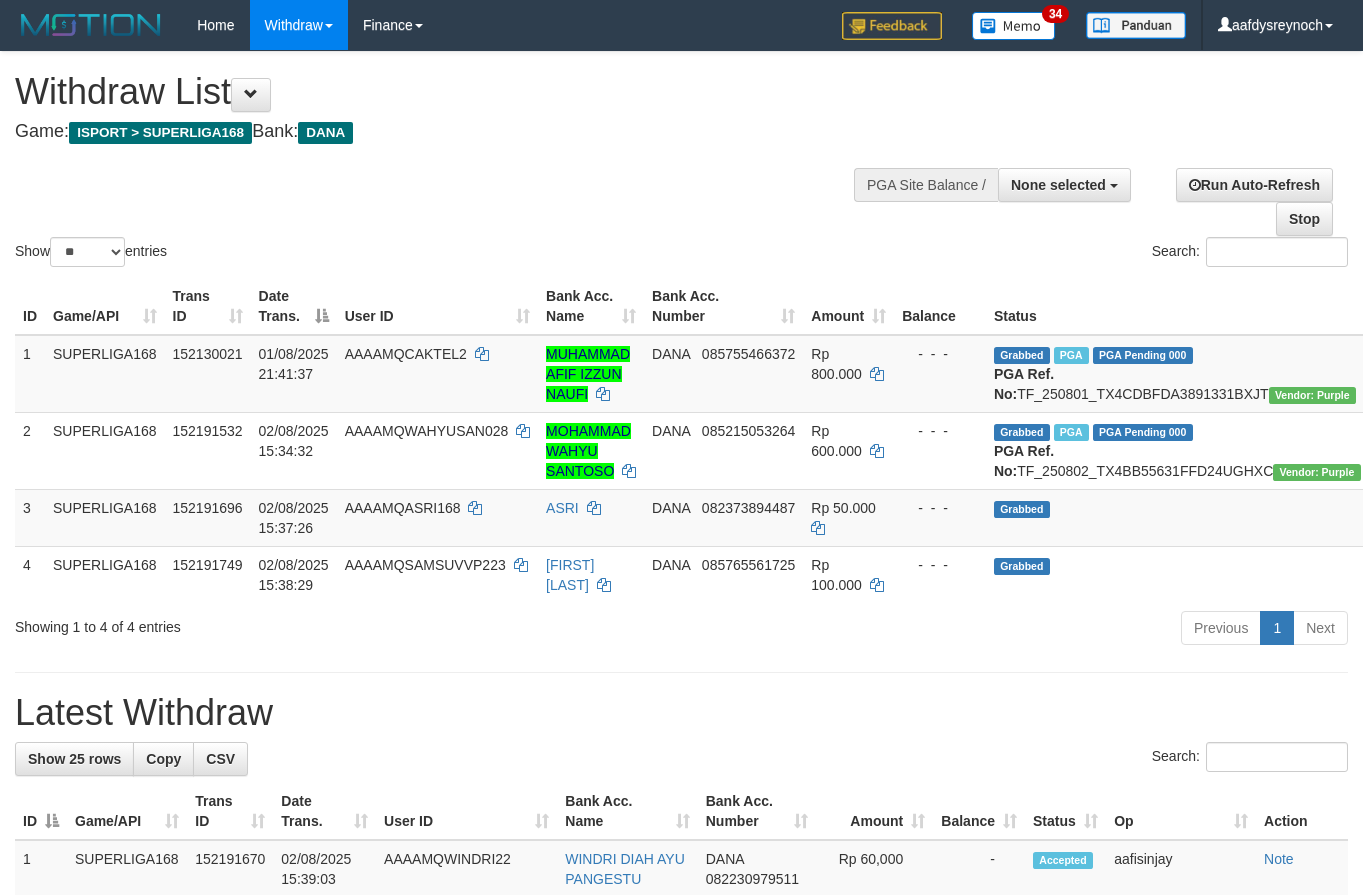select 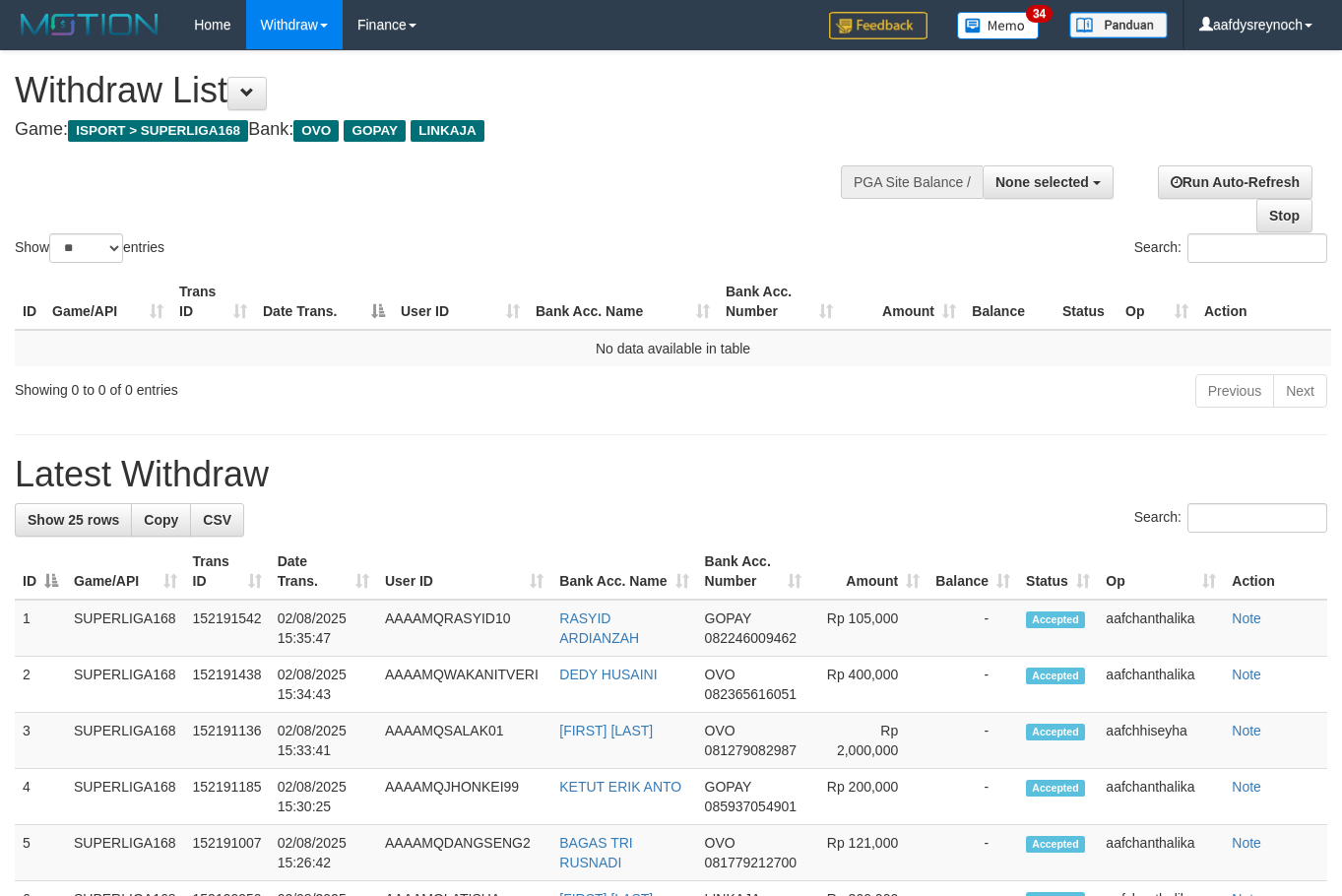select 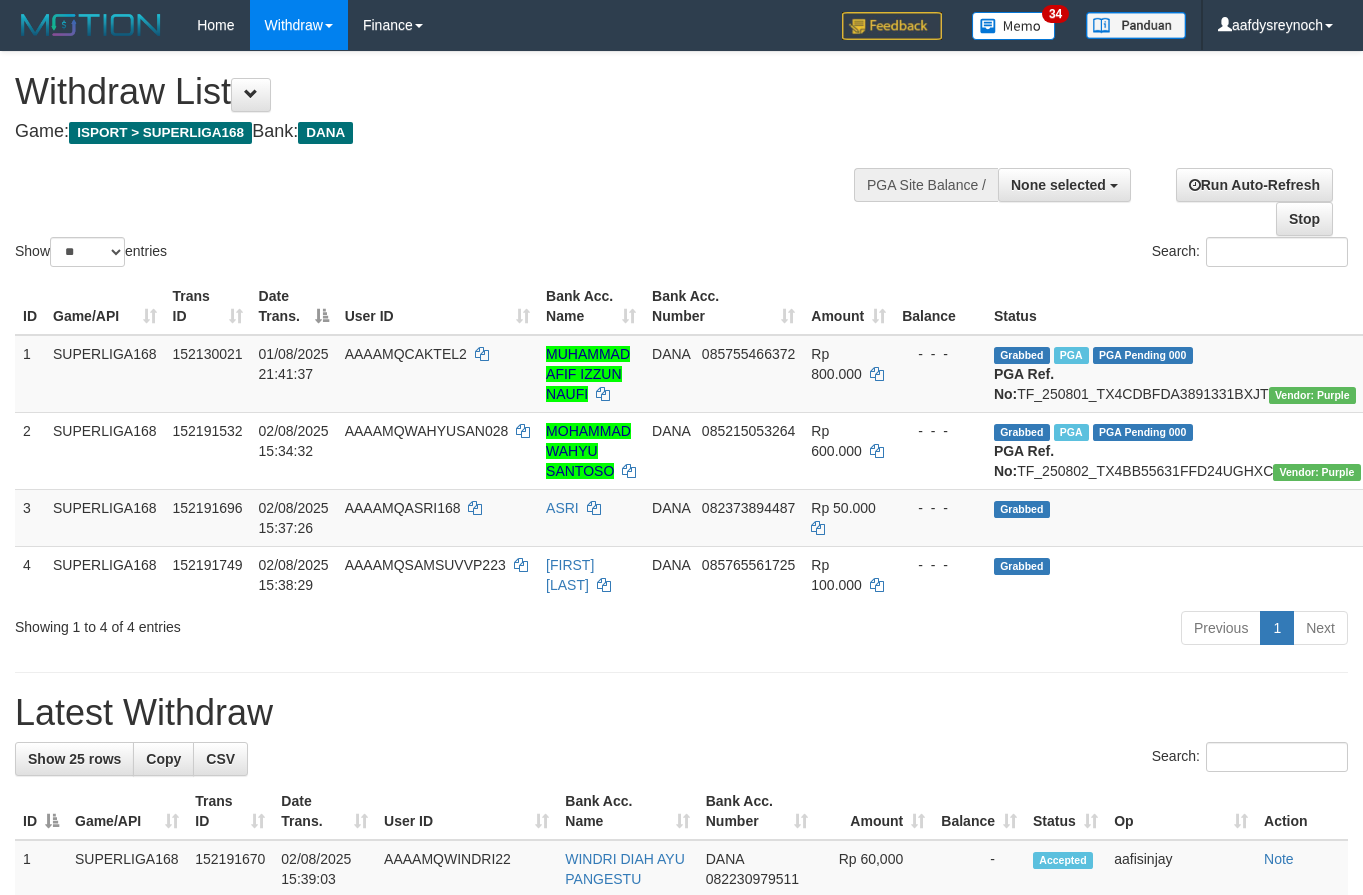 select 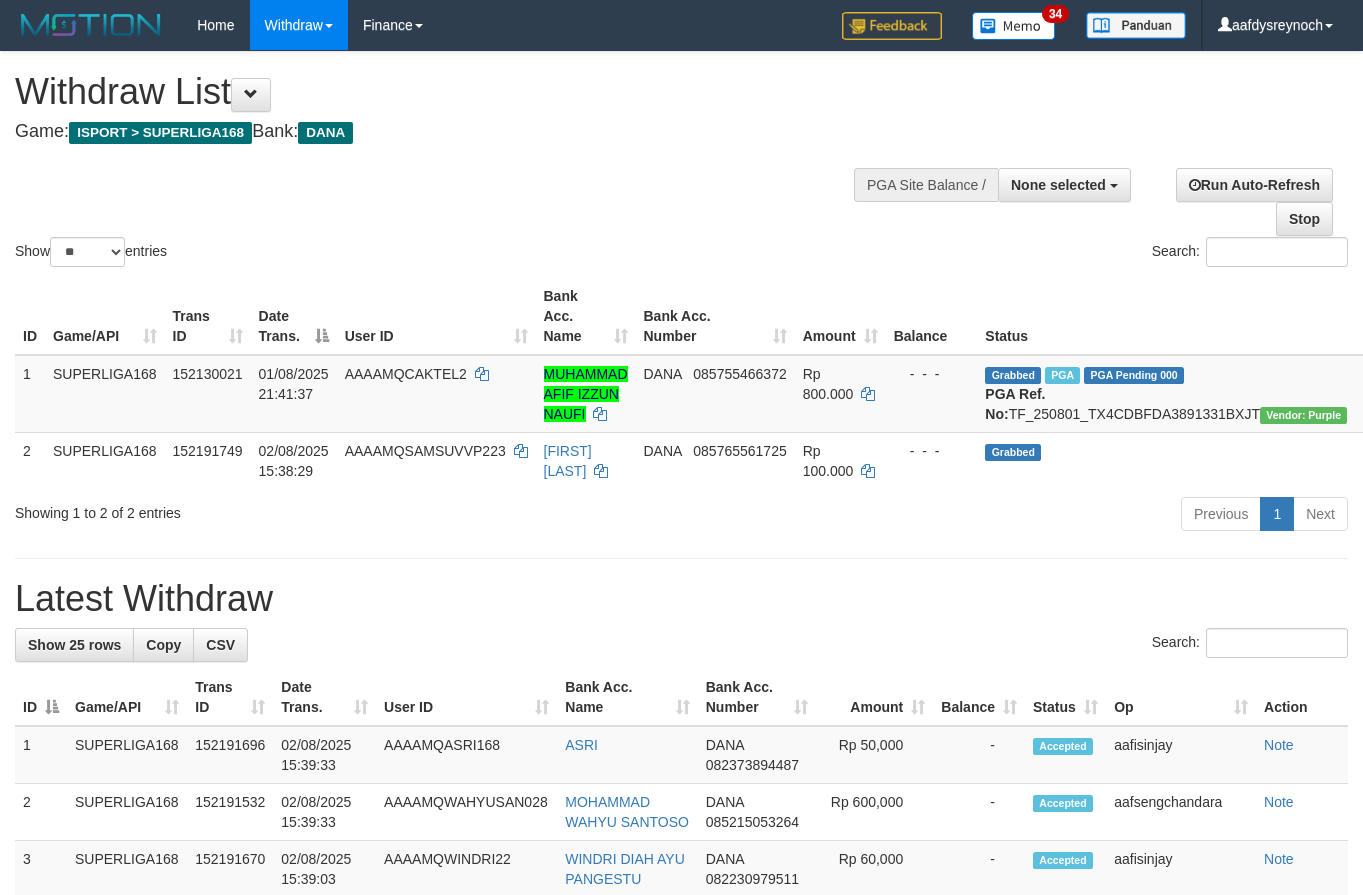 select 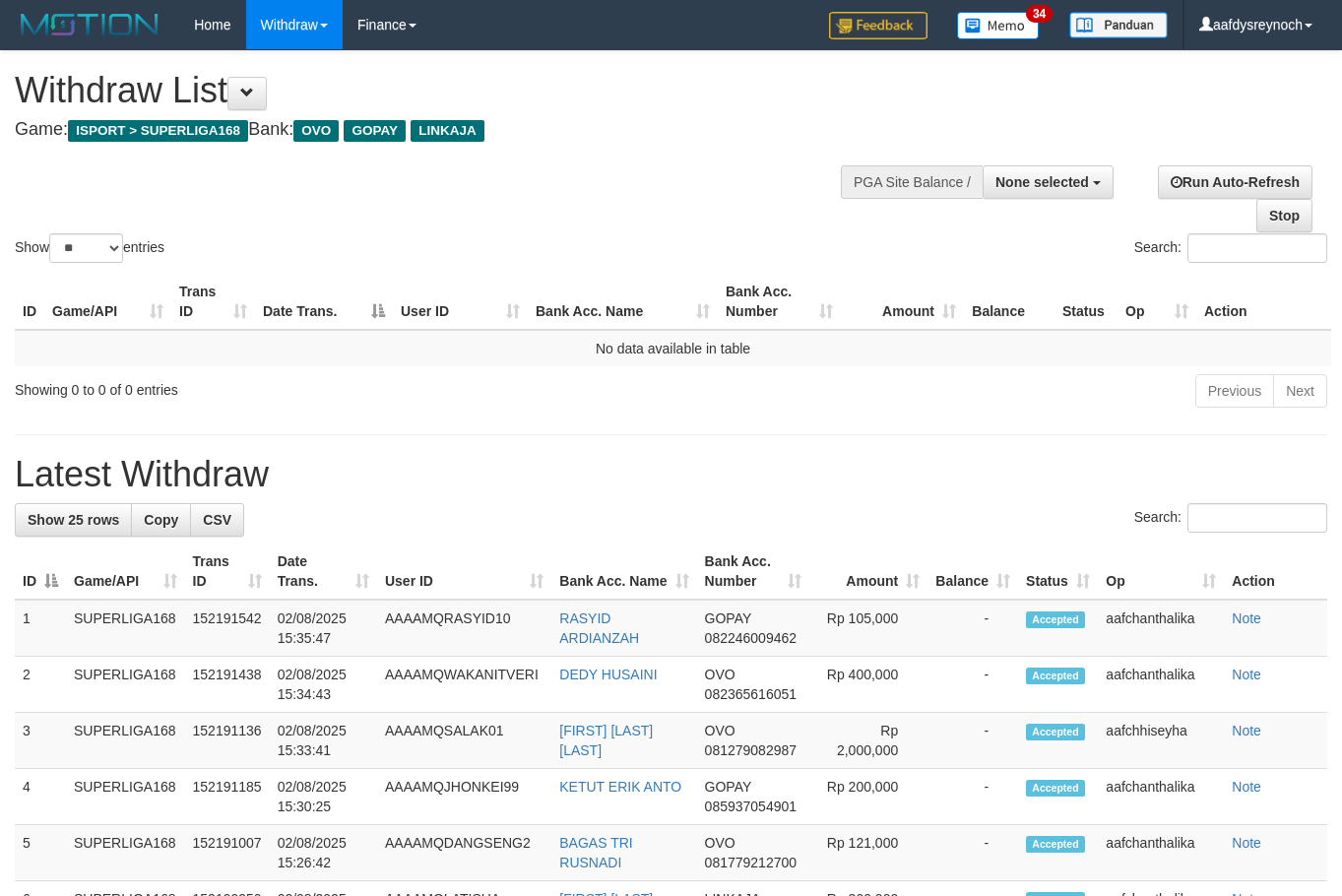select 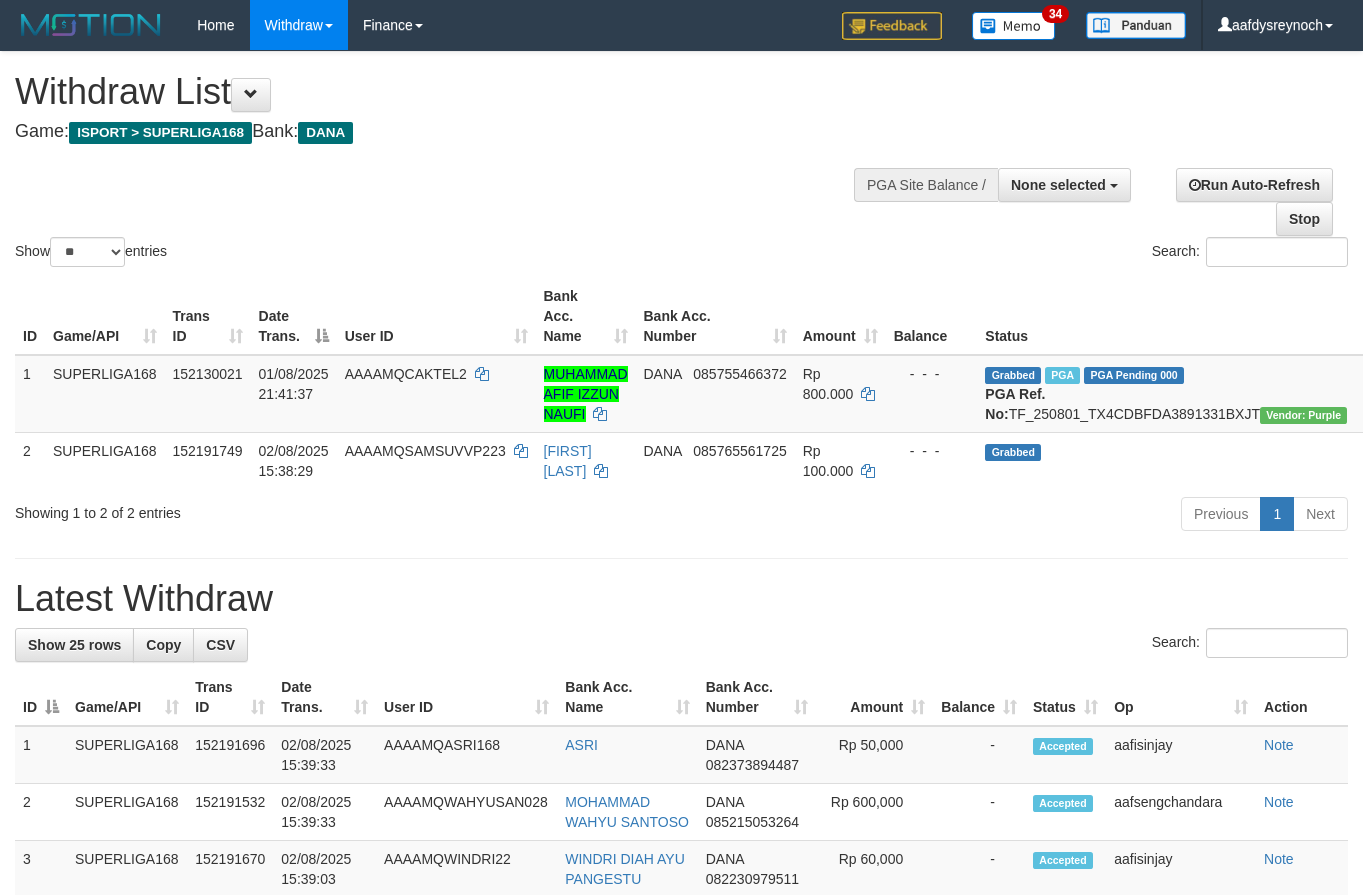 select 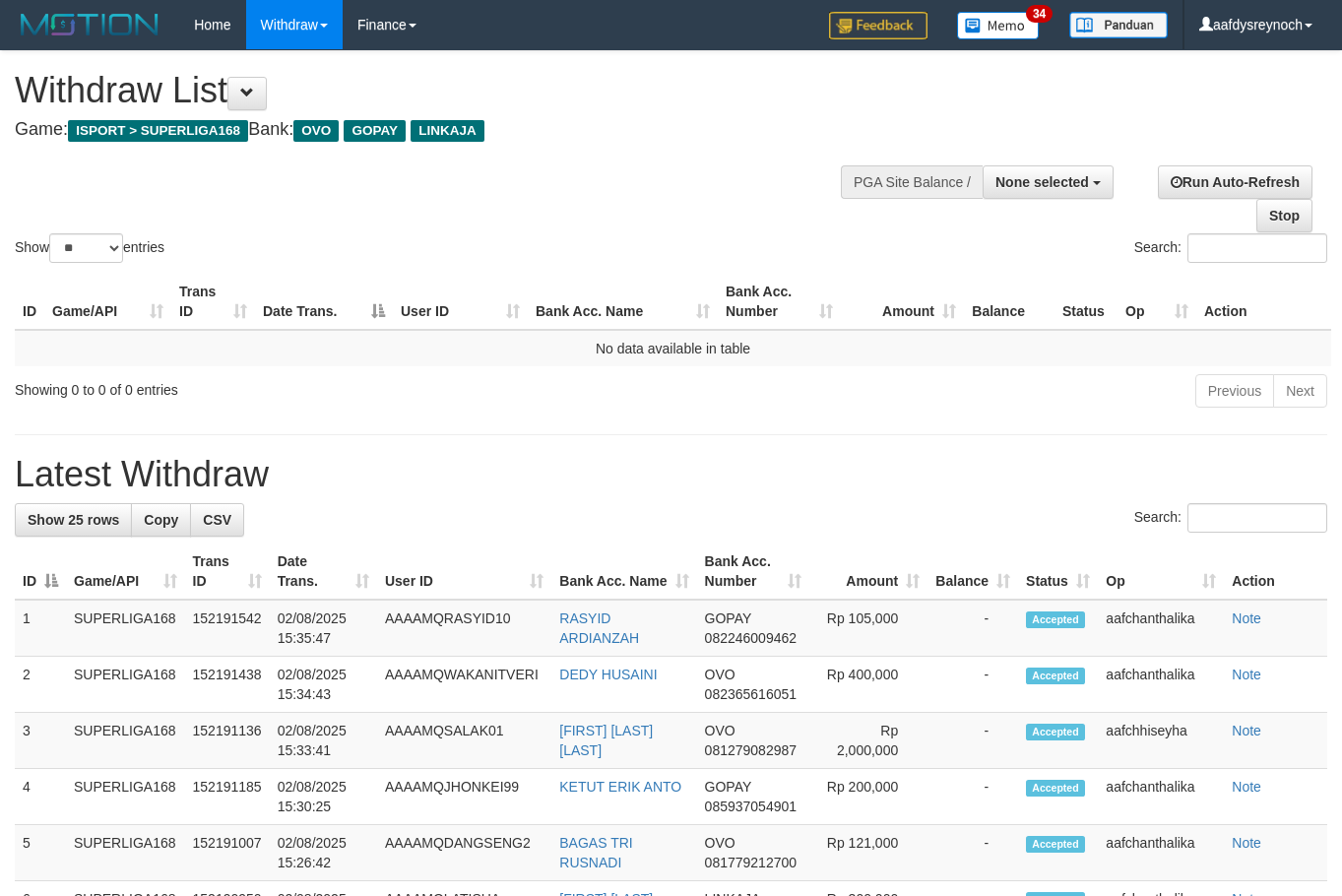 select 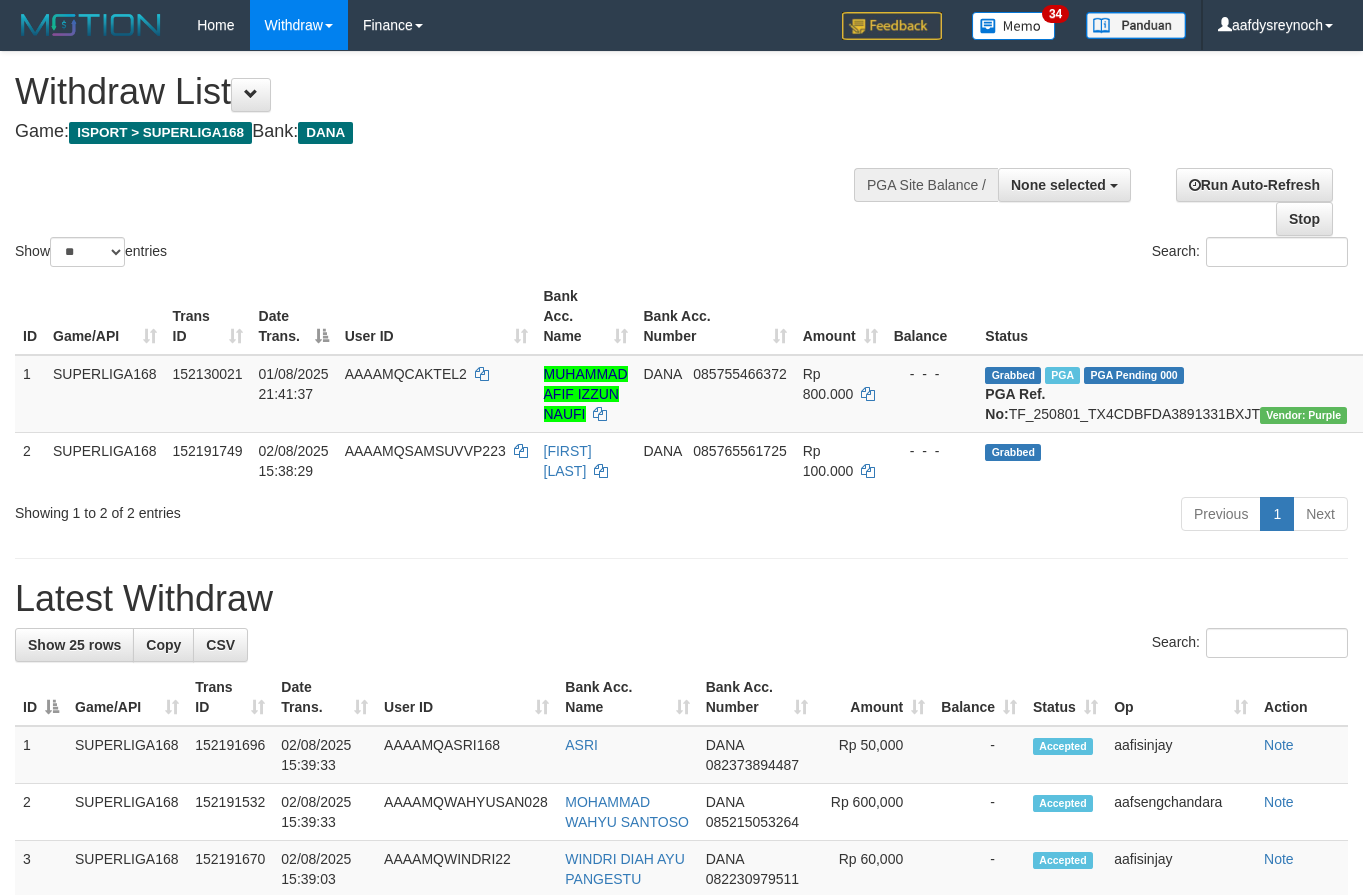 select 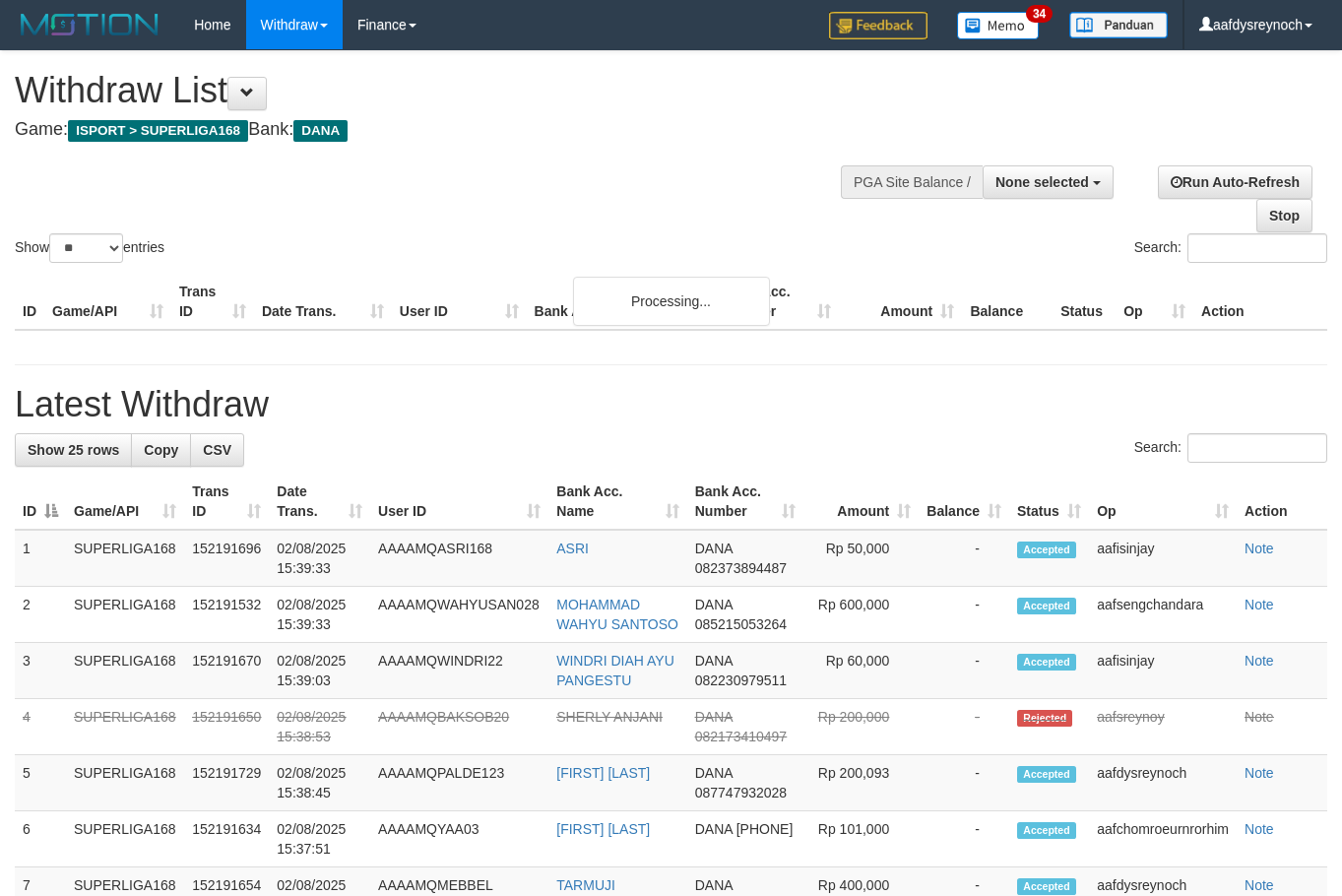 select 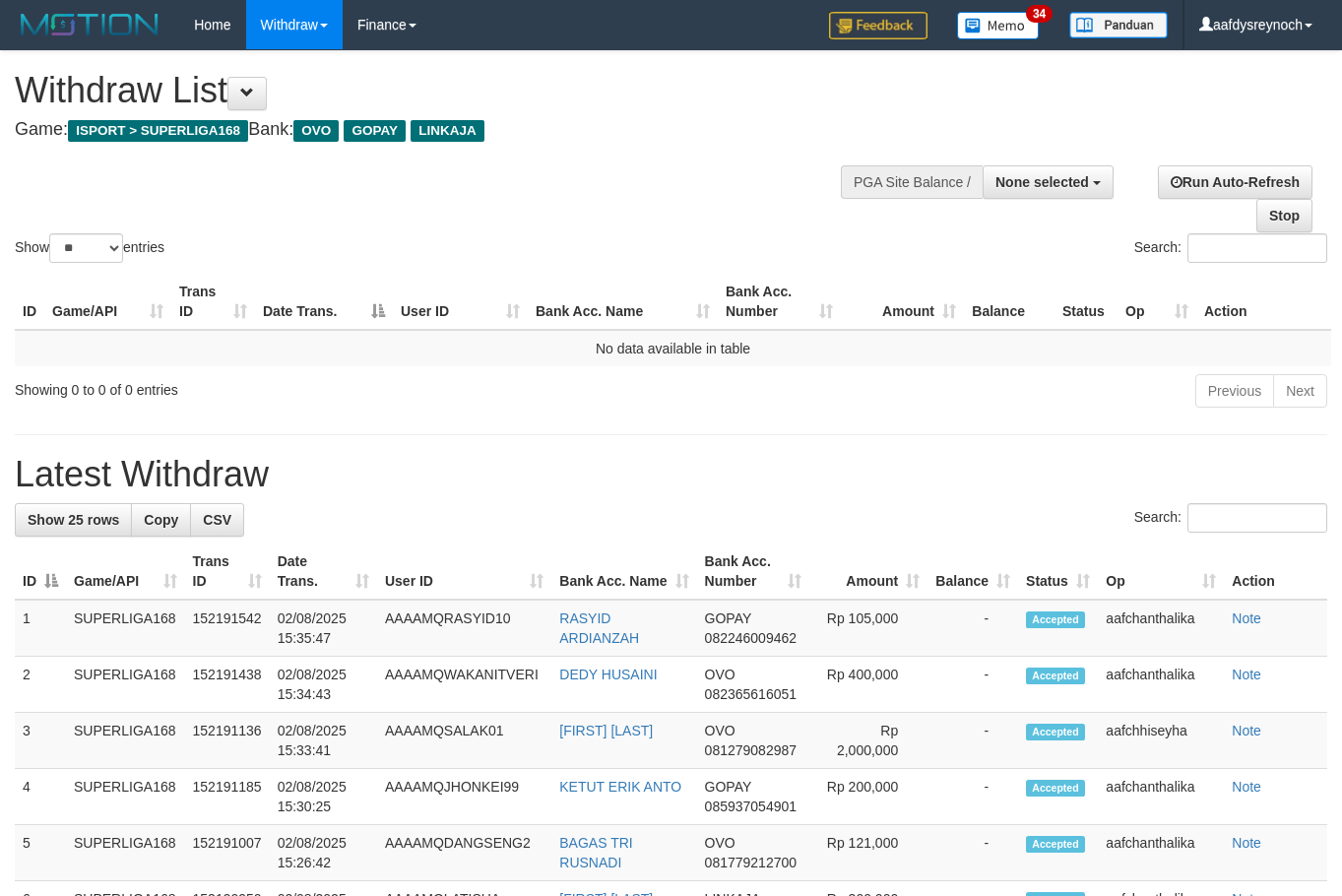 select 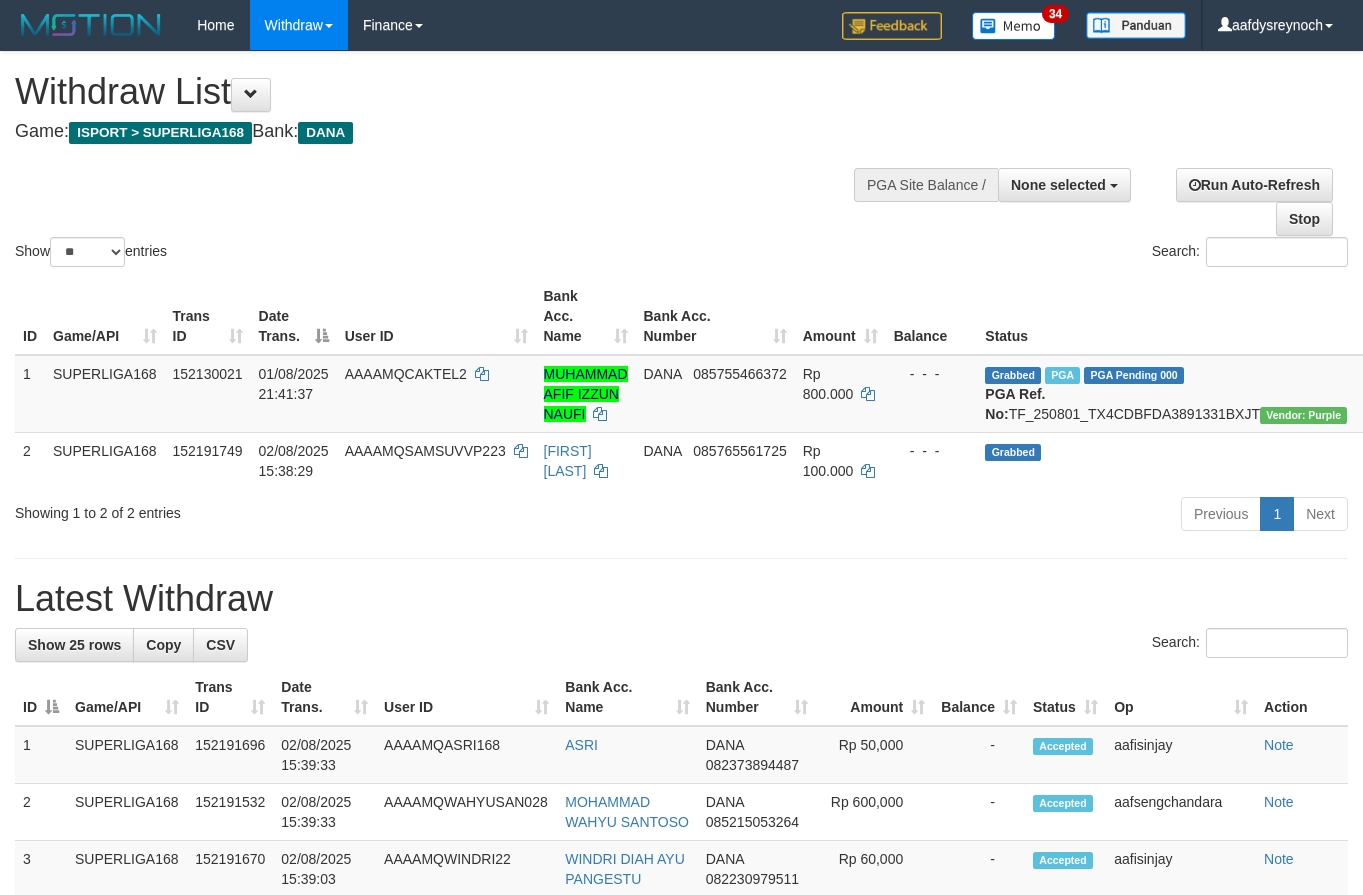 select 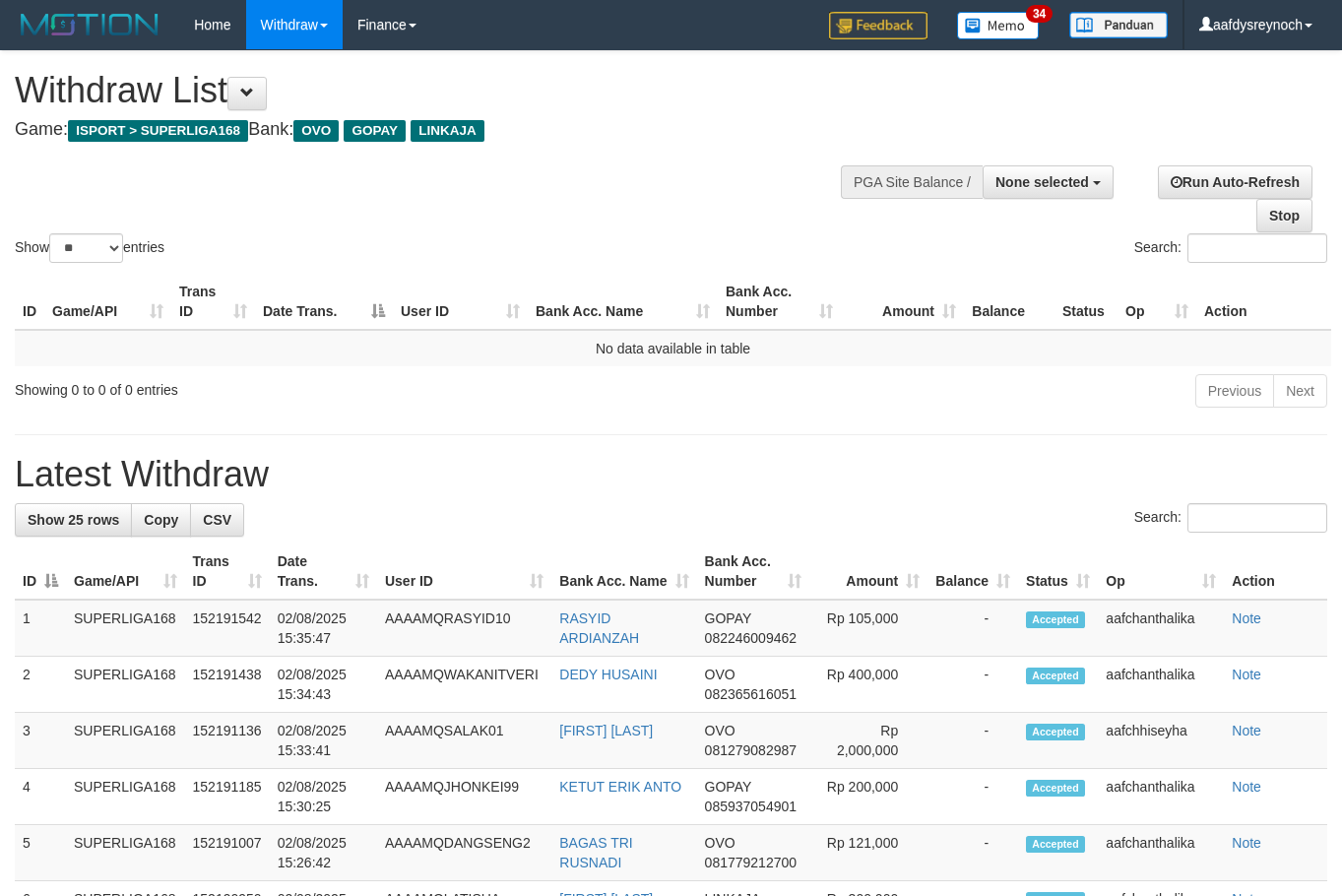 select 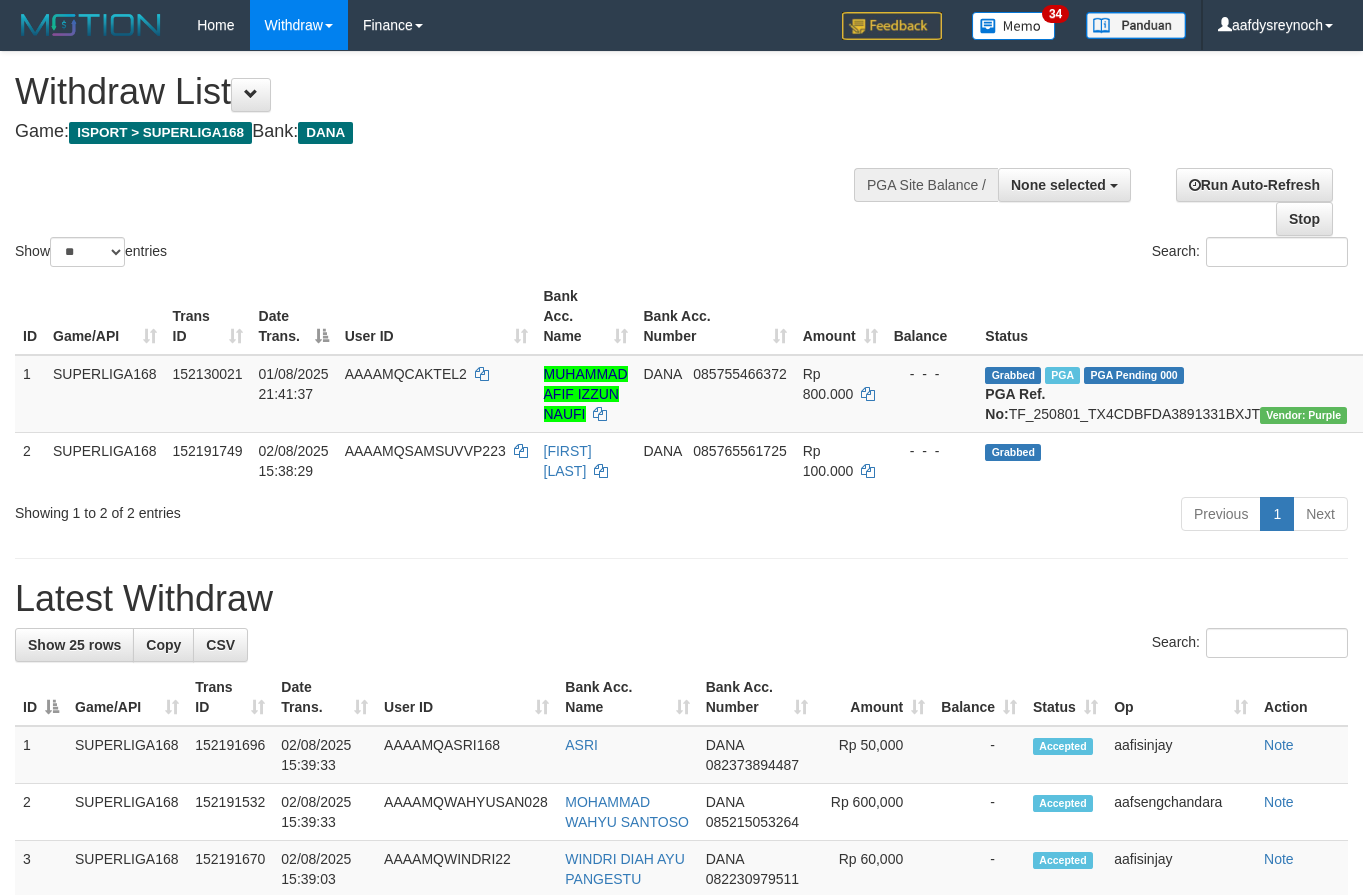 select 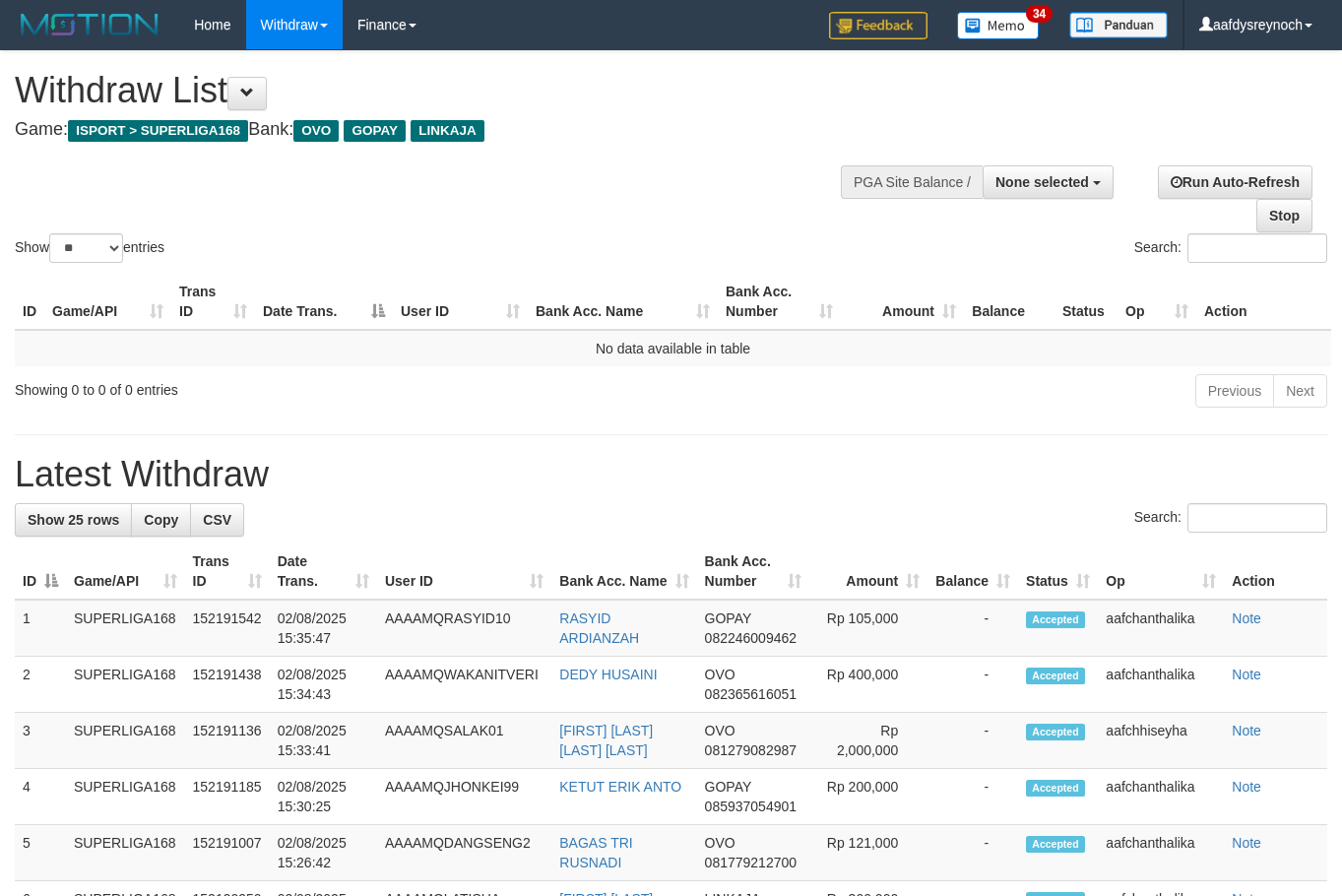 select 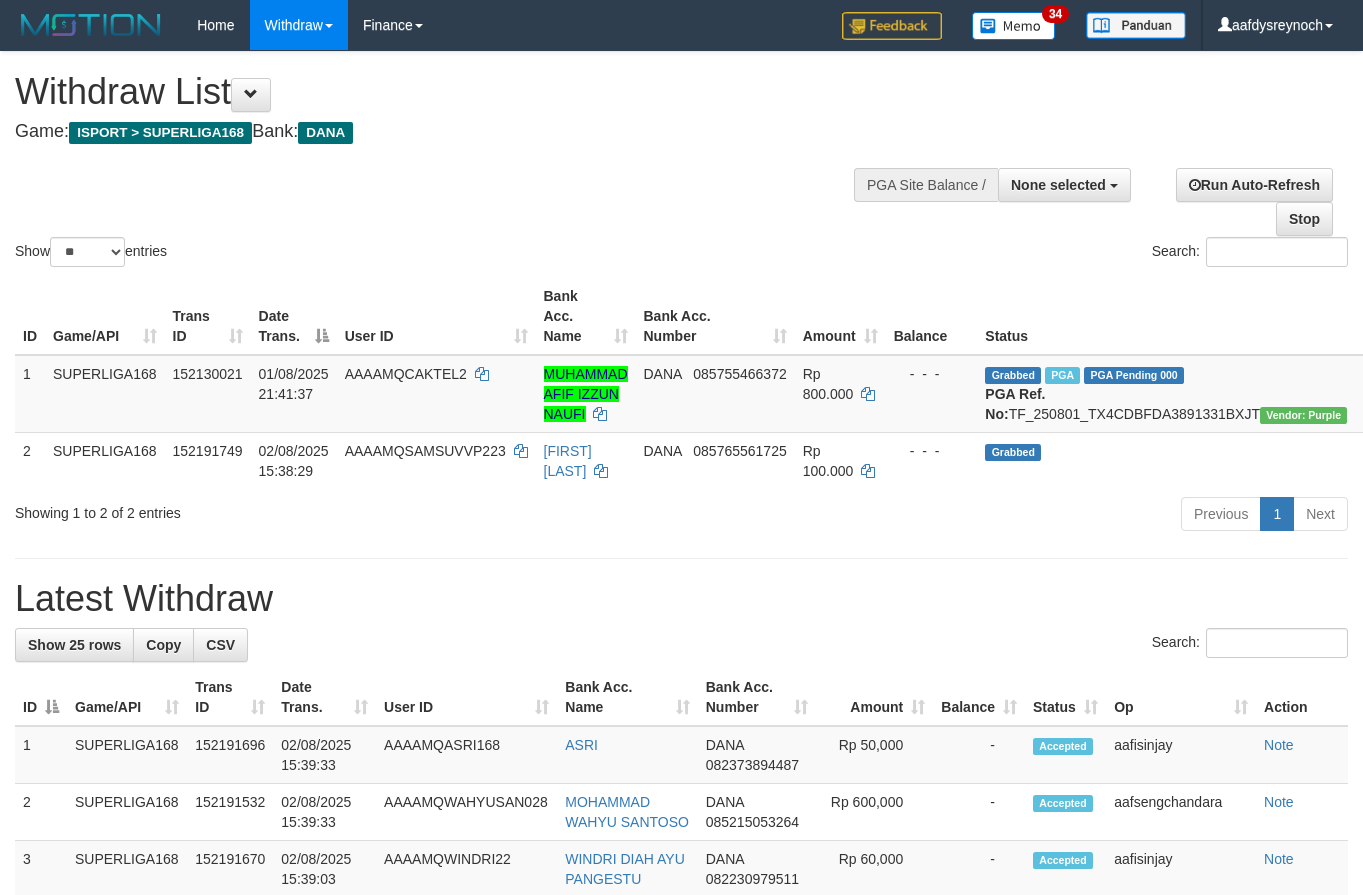 select 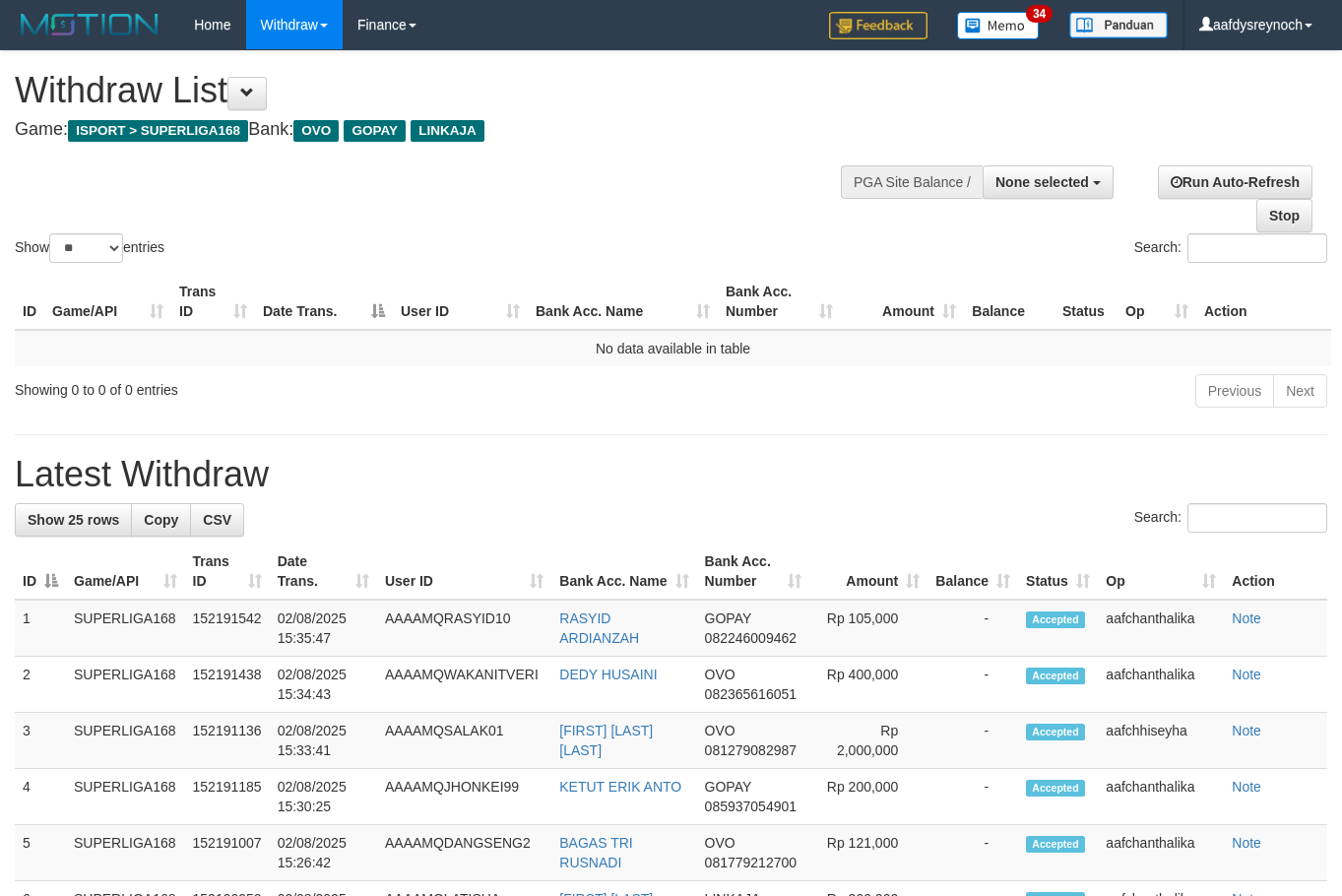 select 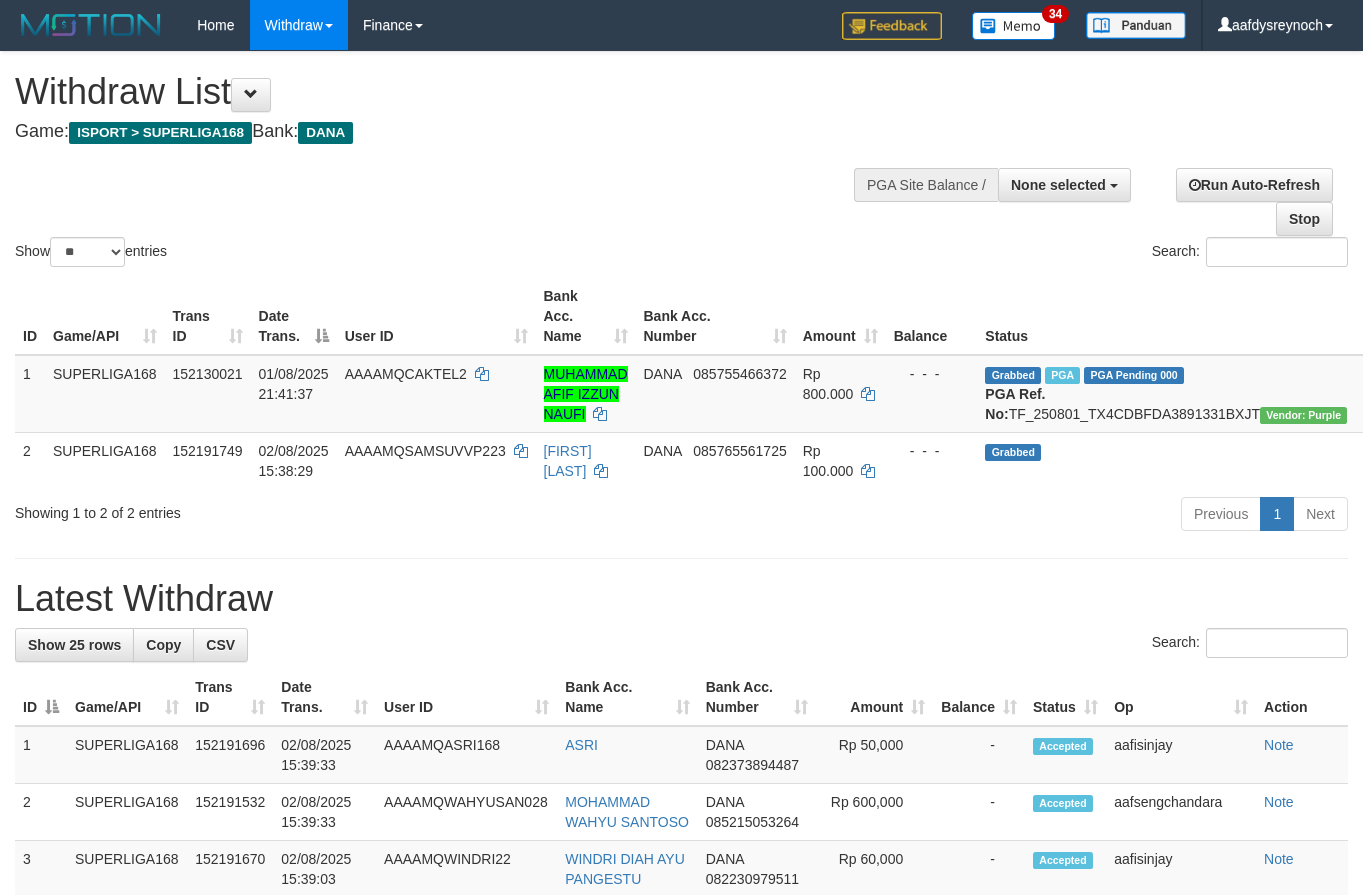 select 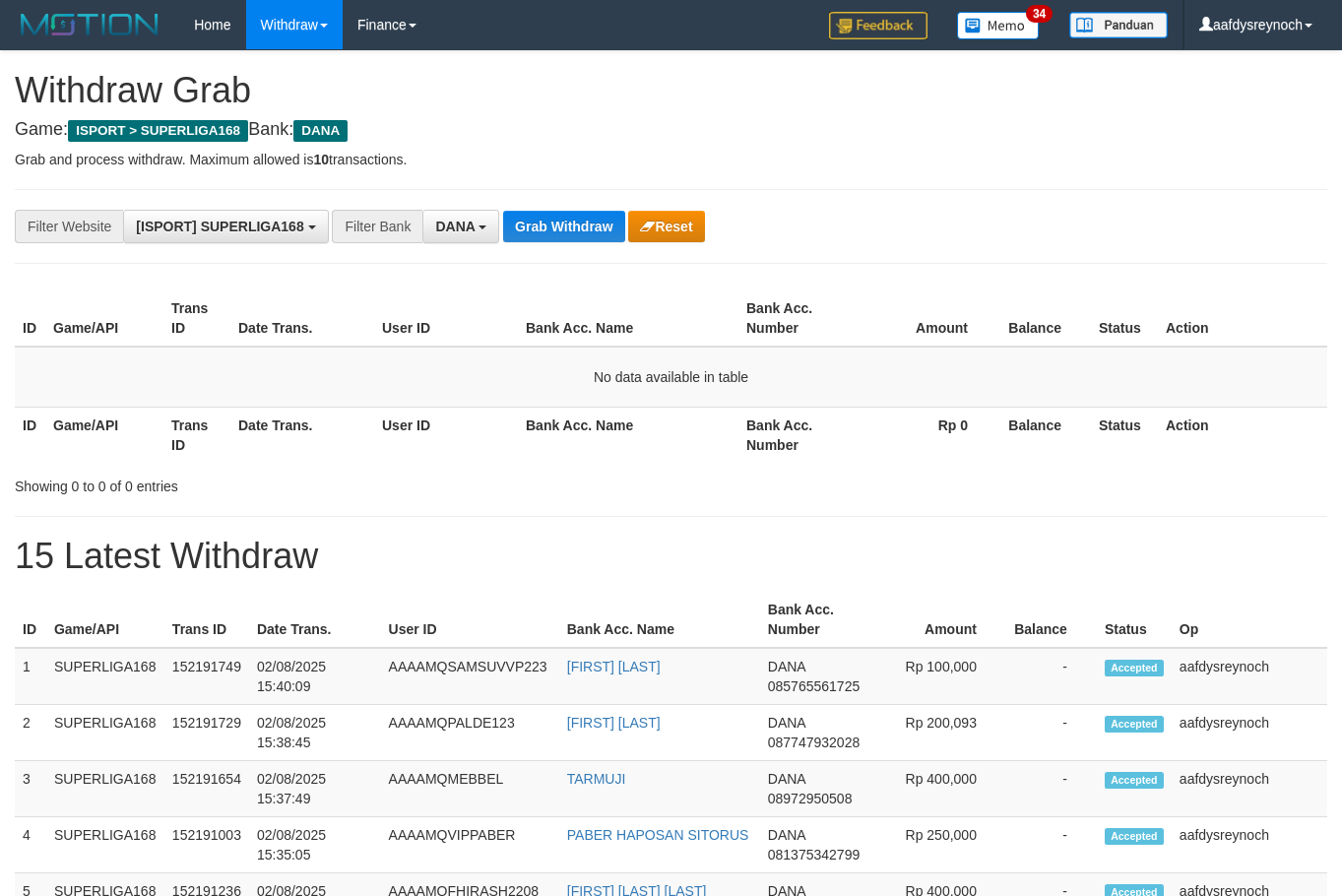 scroll, scrollTop: 0, scrollLeft: 0, axis: both 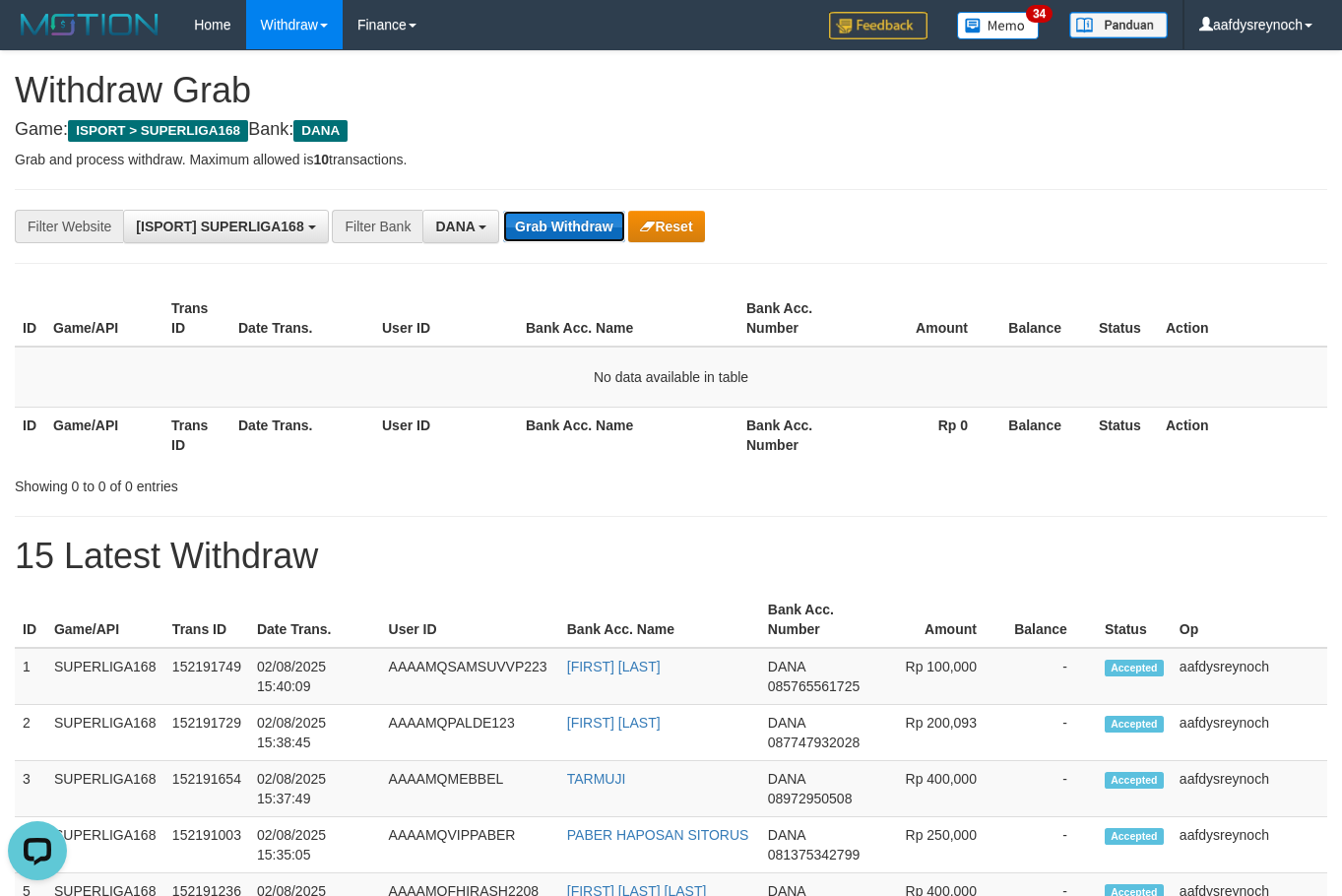 click on "Grab Withdraw" at bounding box center [563, 226] 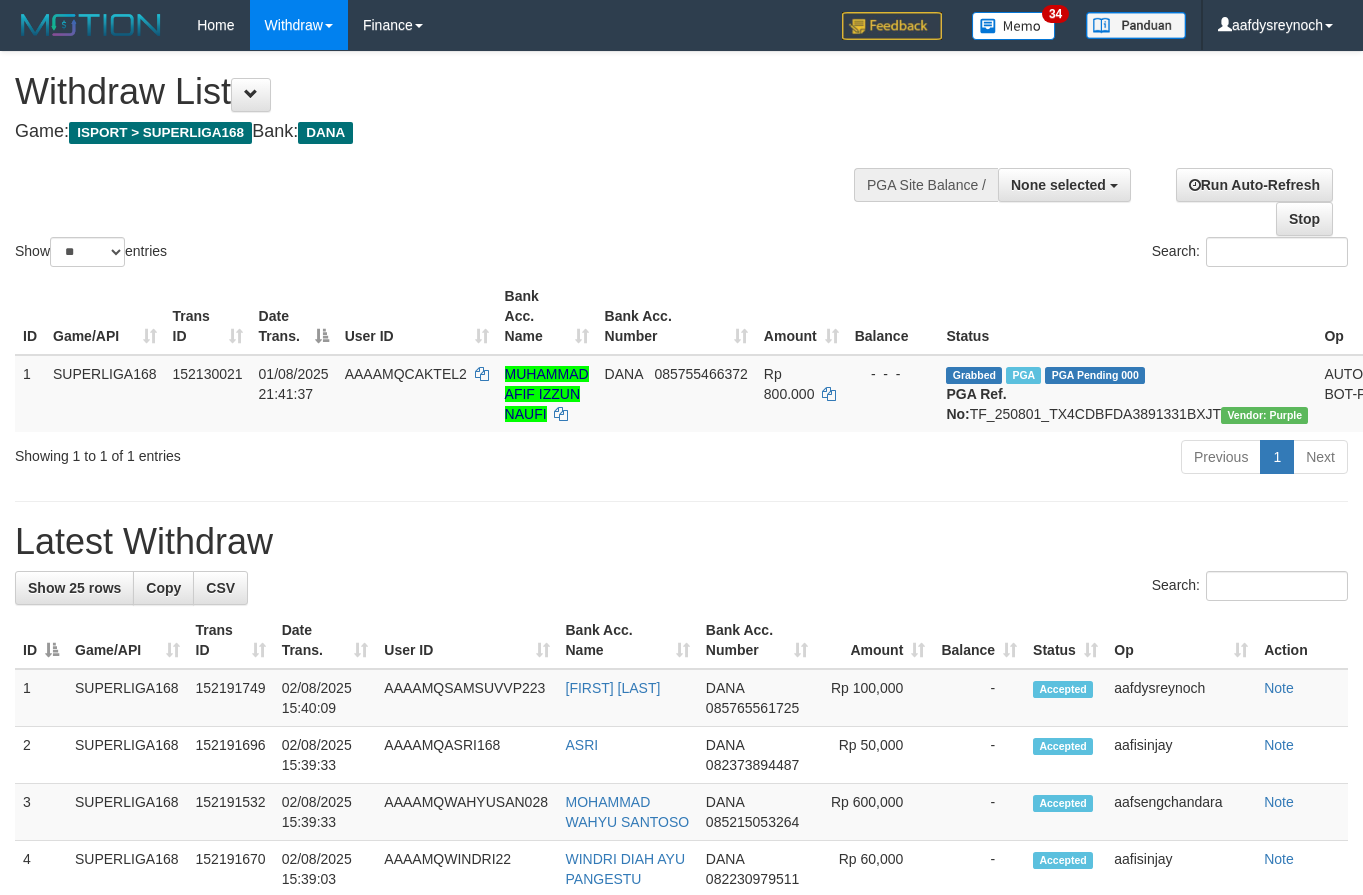 select 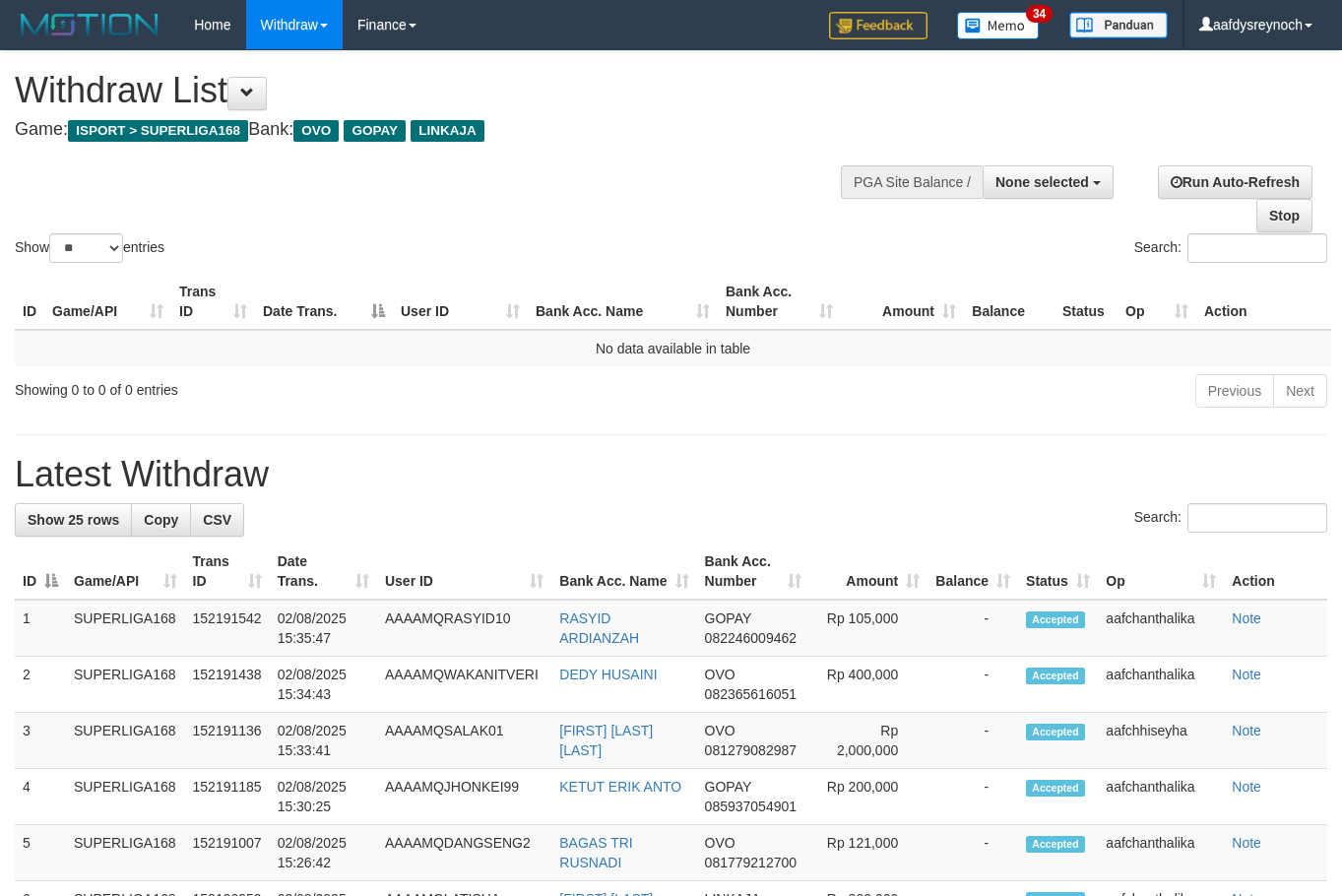 select 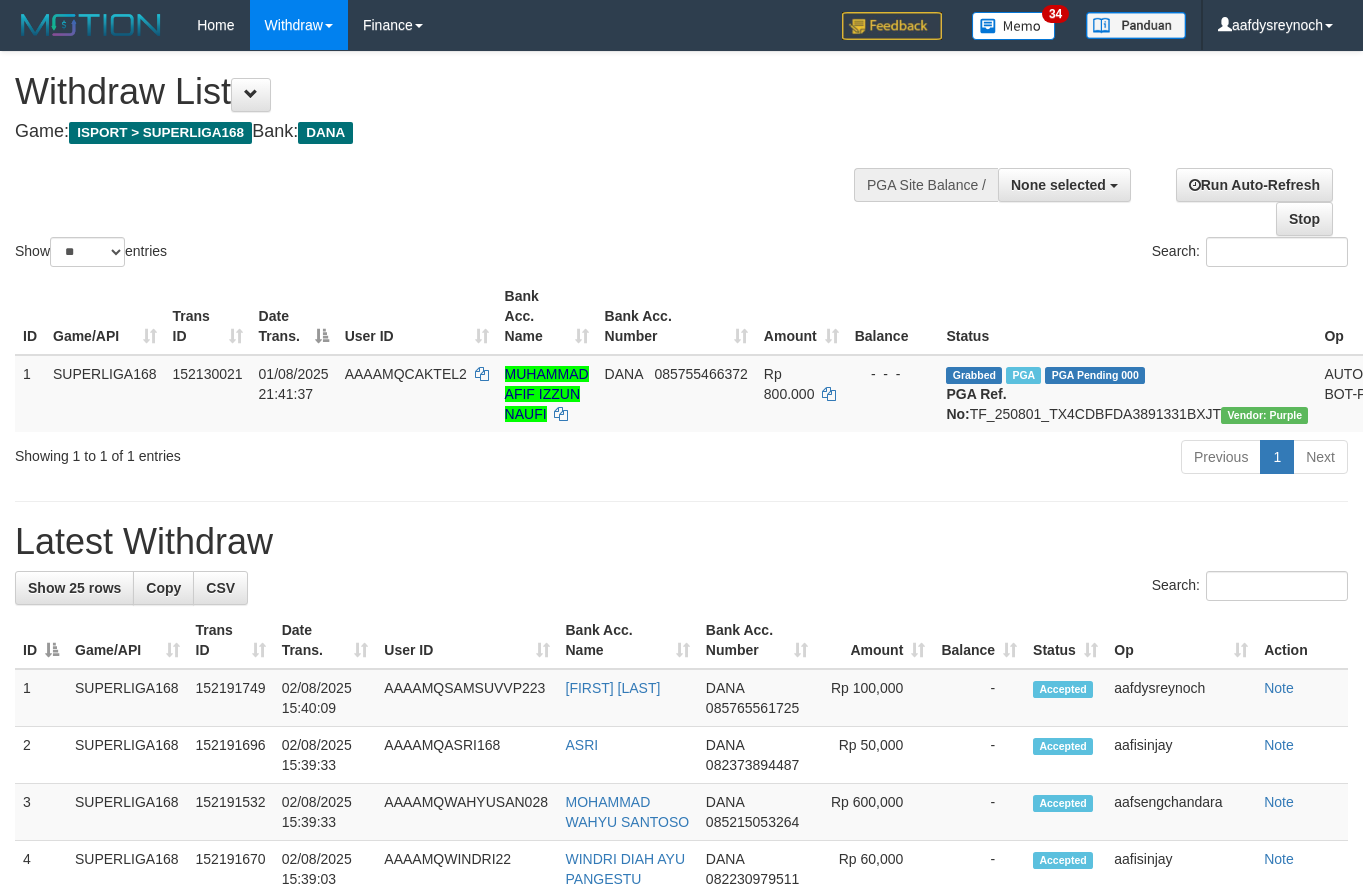 select 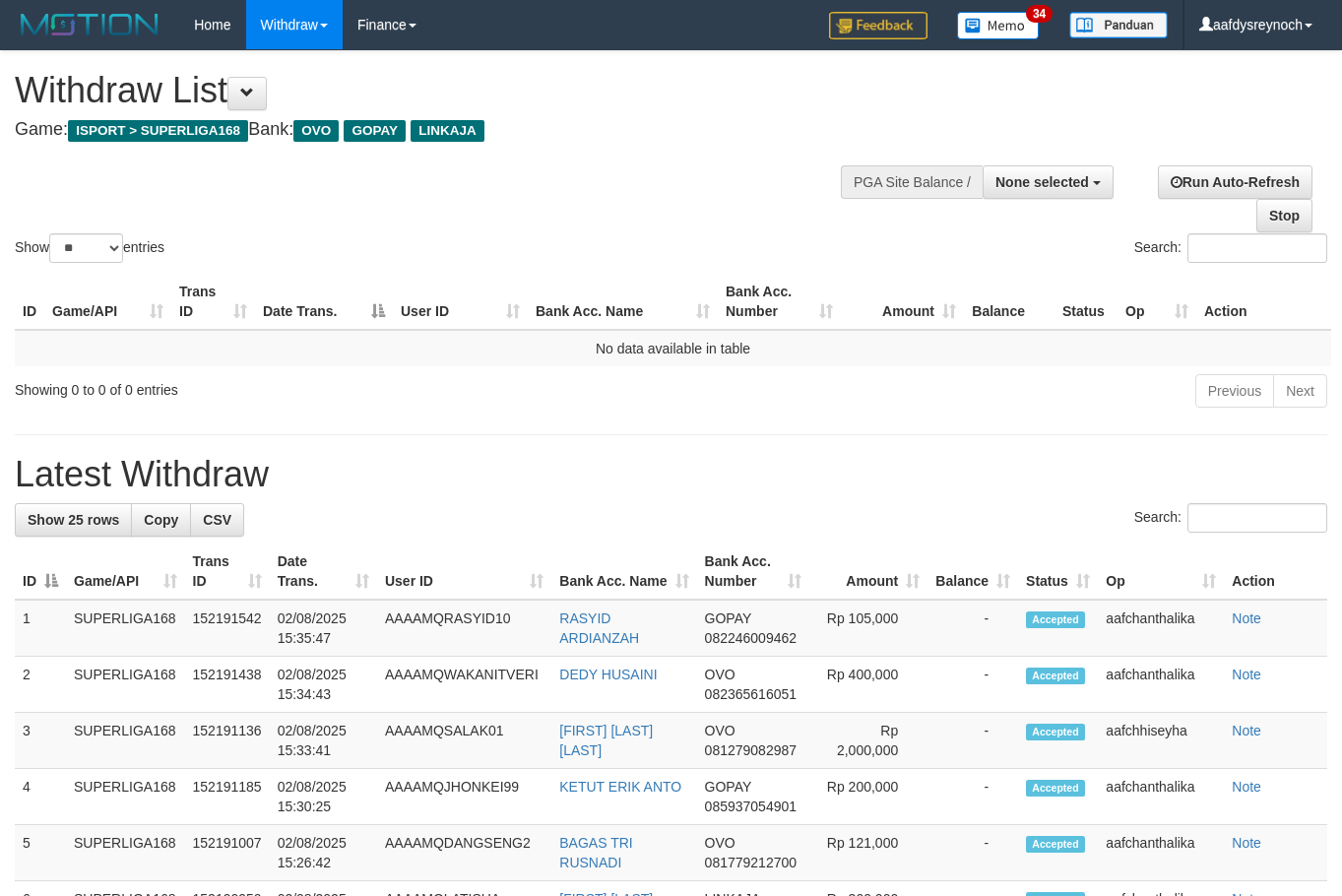 select 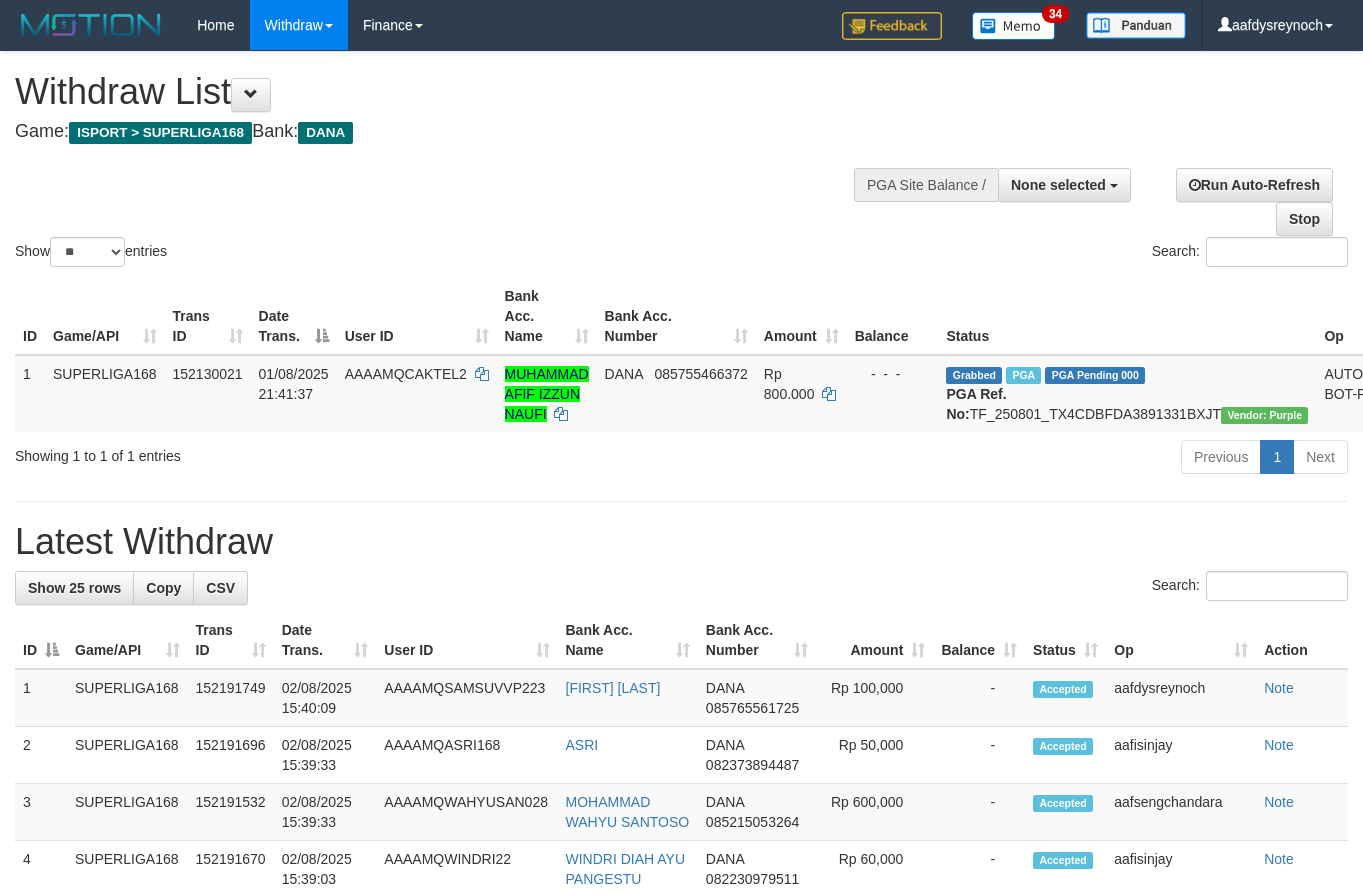 select 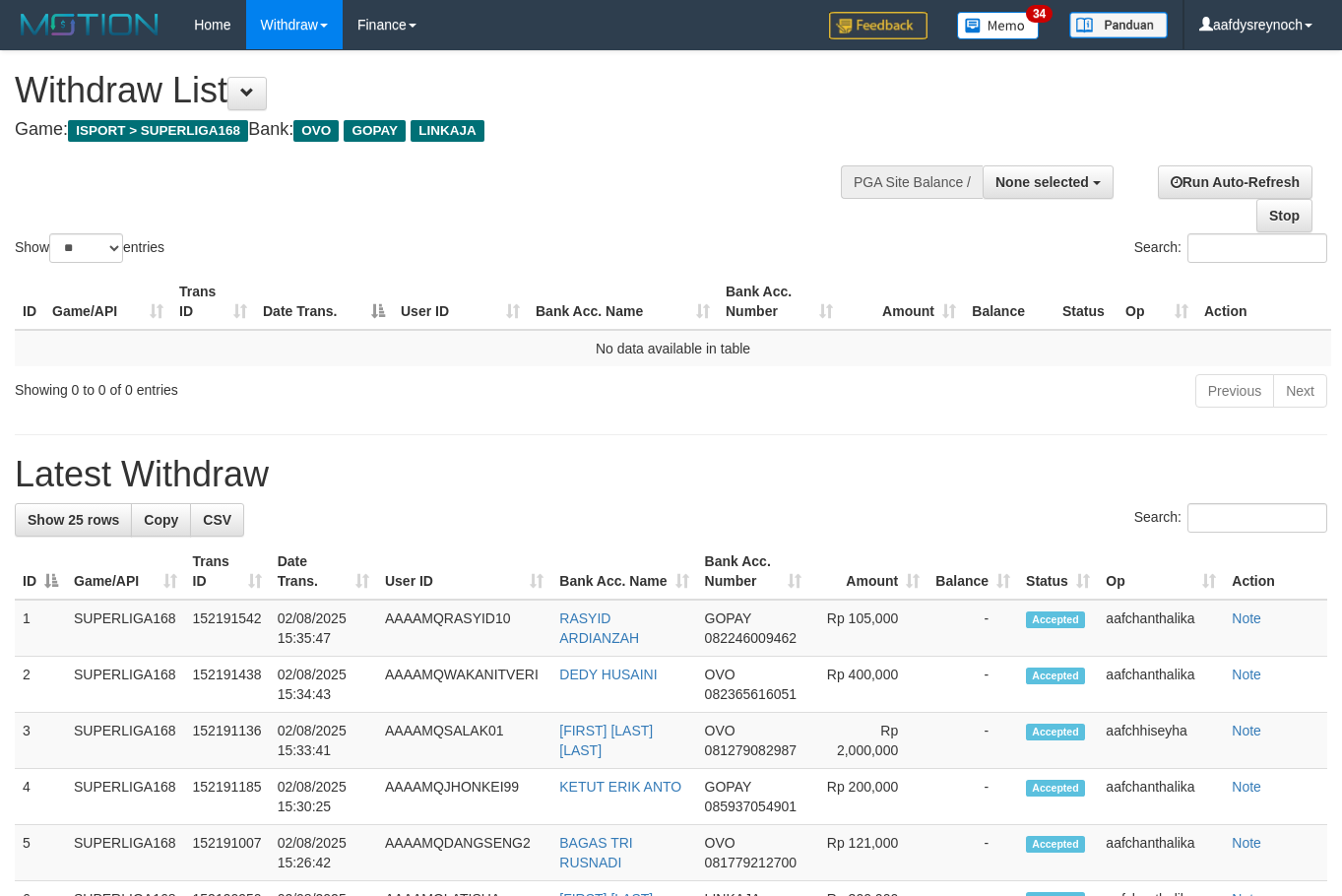 select 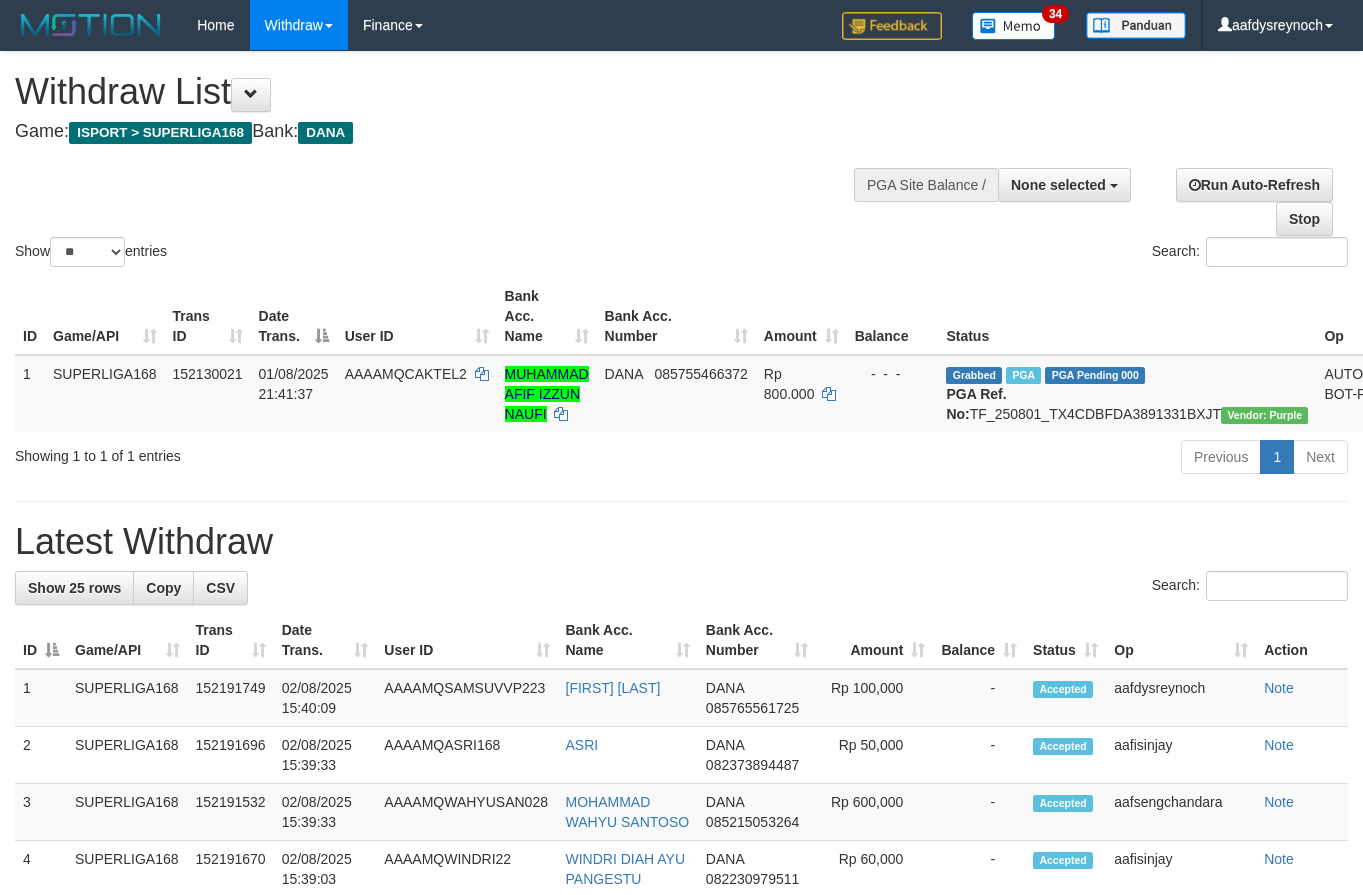select 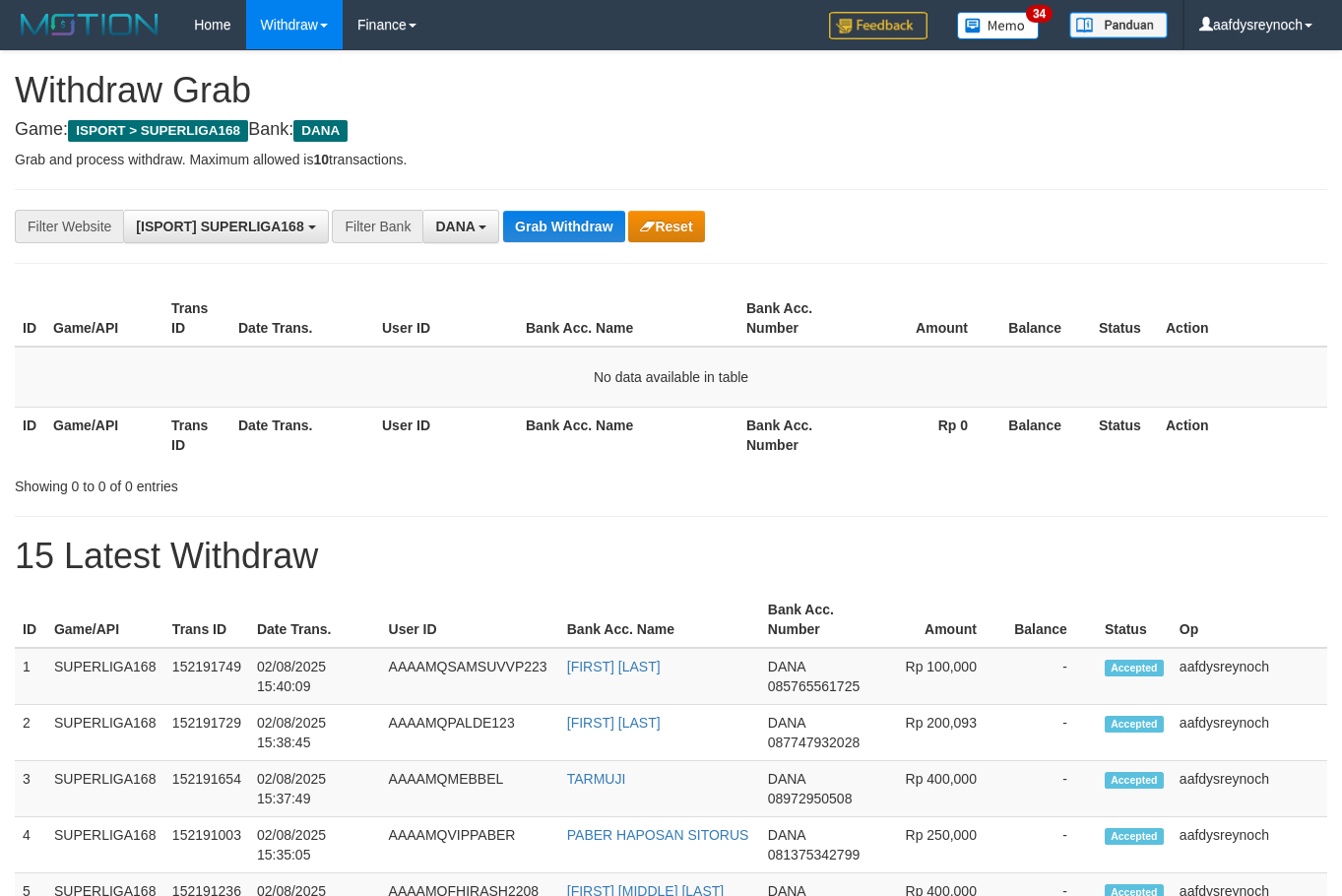 scroll, scrollTop: 0, scrollLeft: 0, axis: both 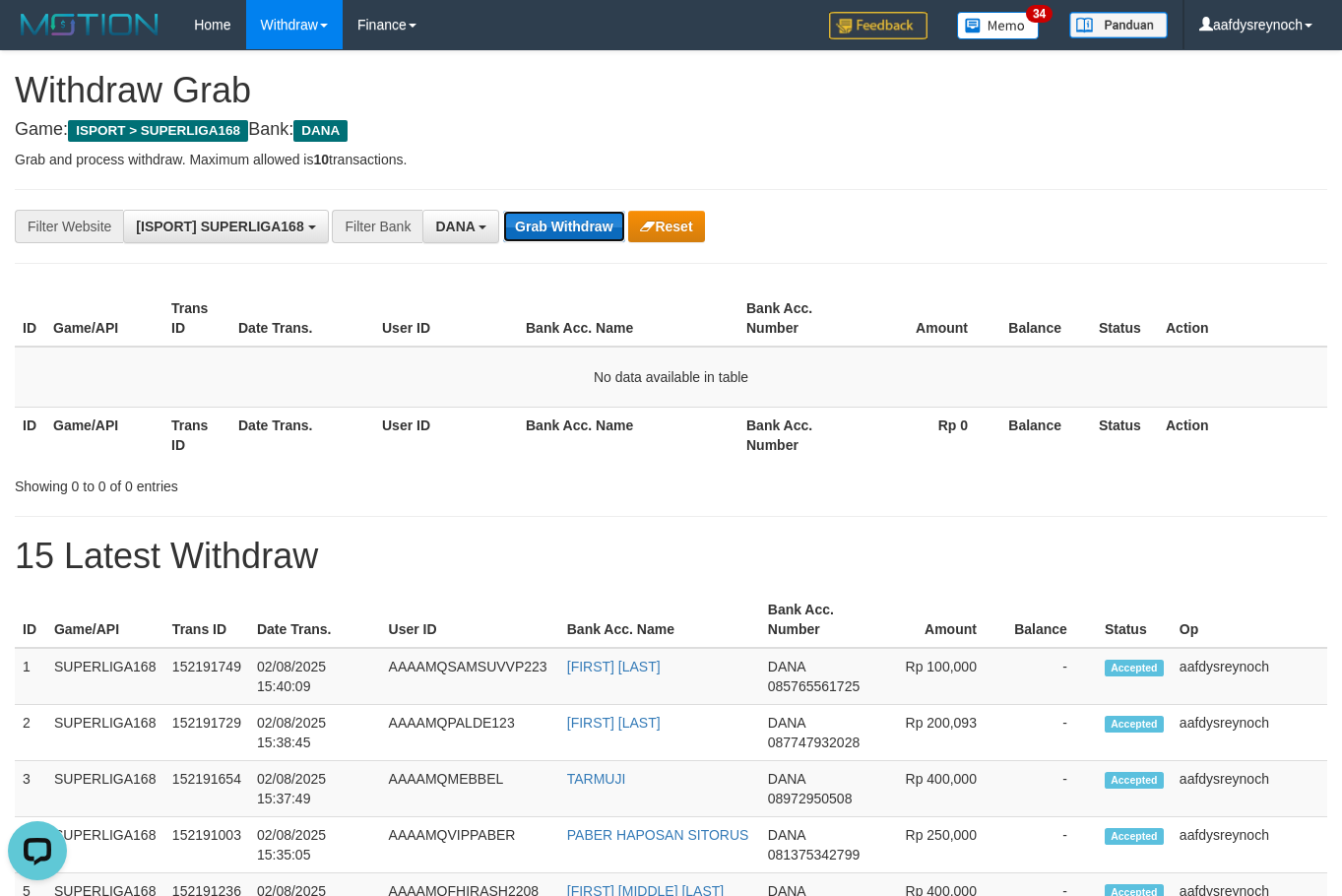 click on "Grab Withdraw" at bounding box center (563, 226) 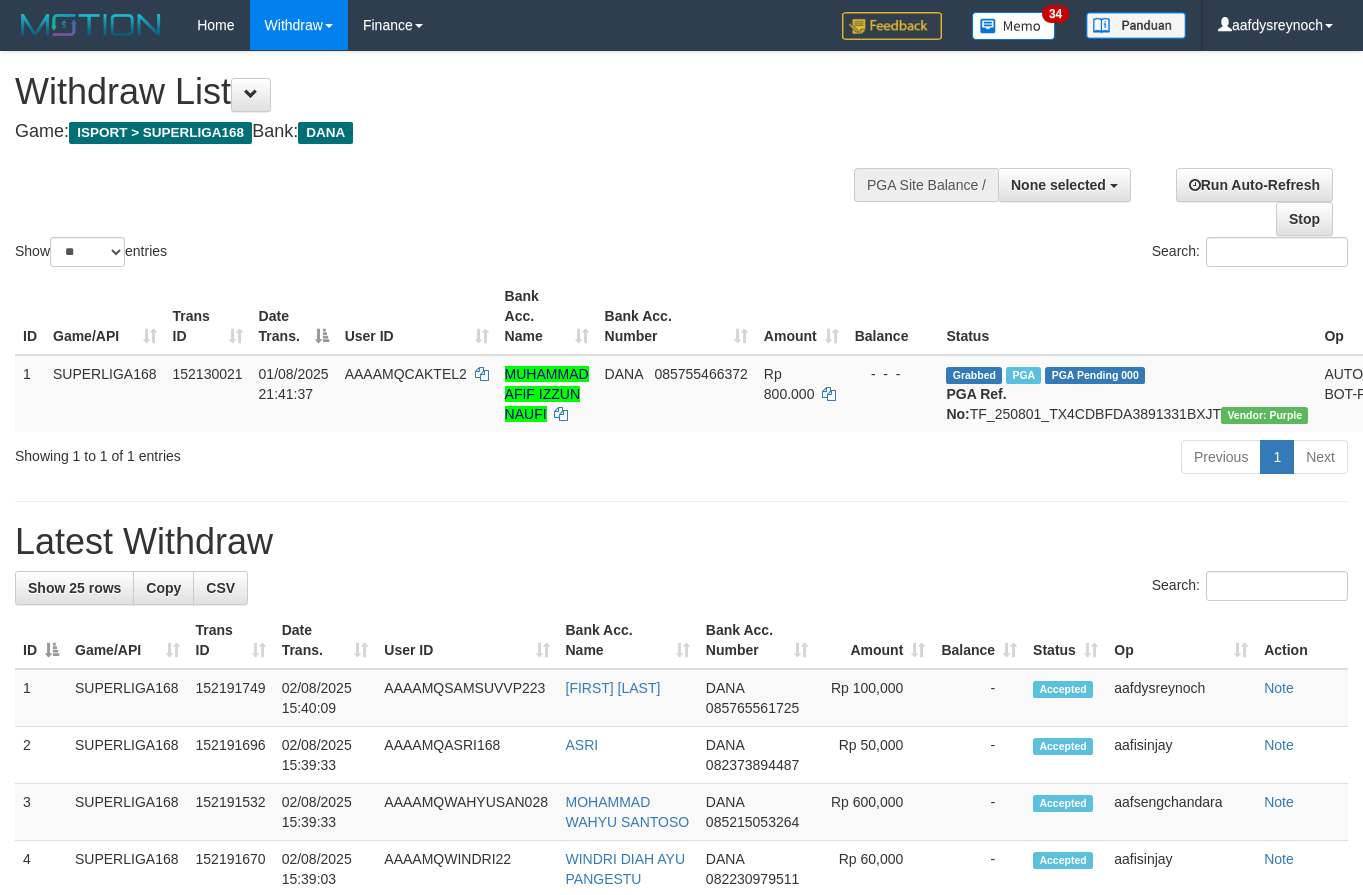 select 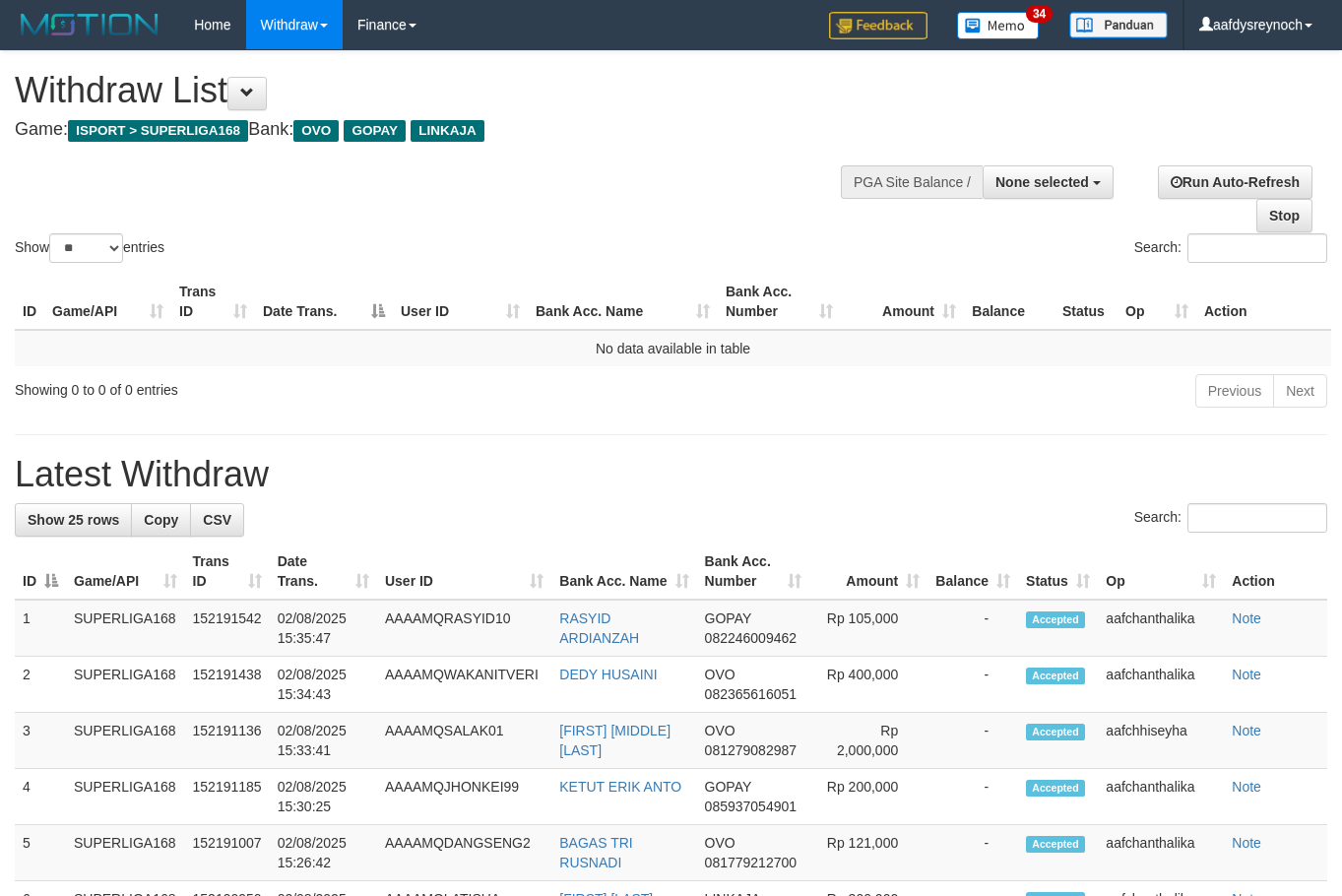 select 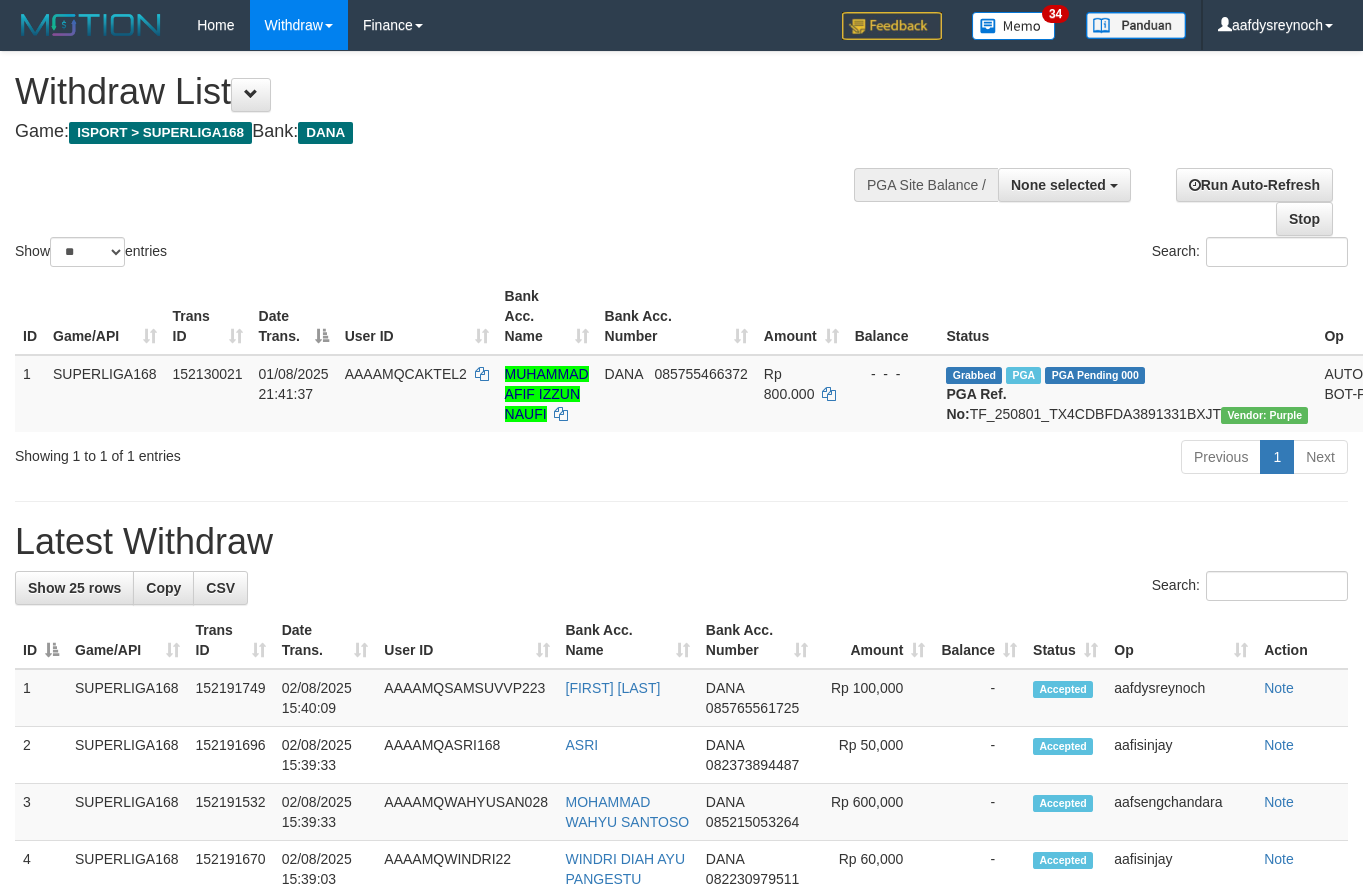 select 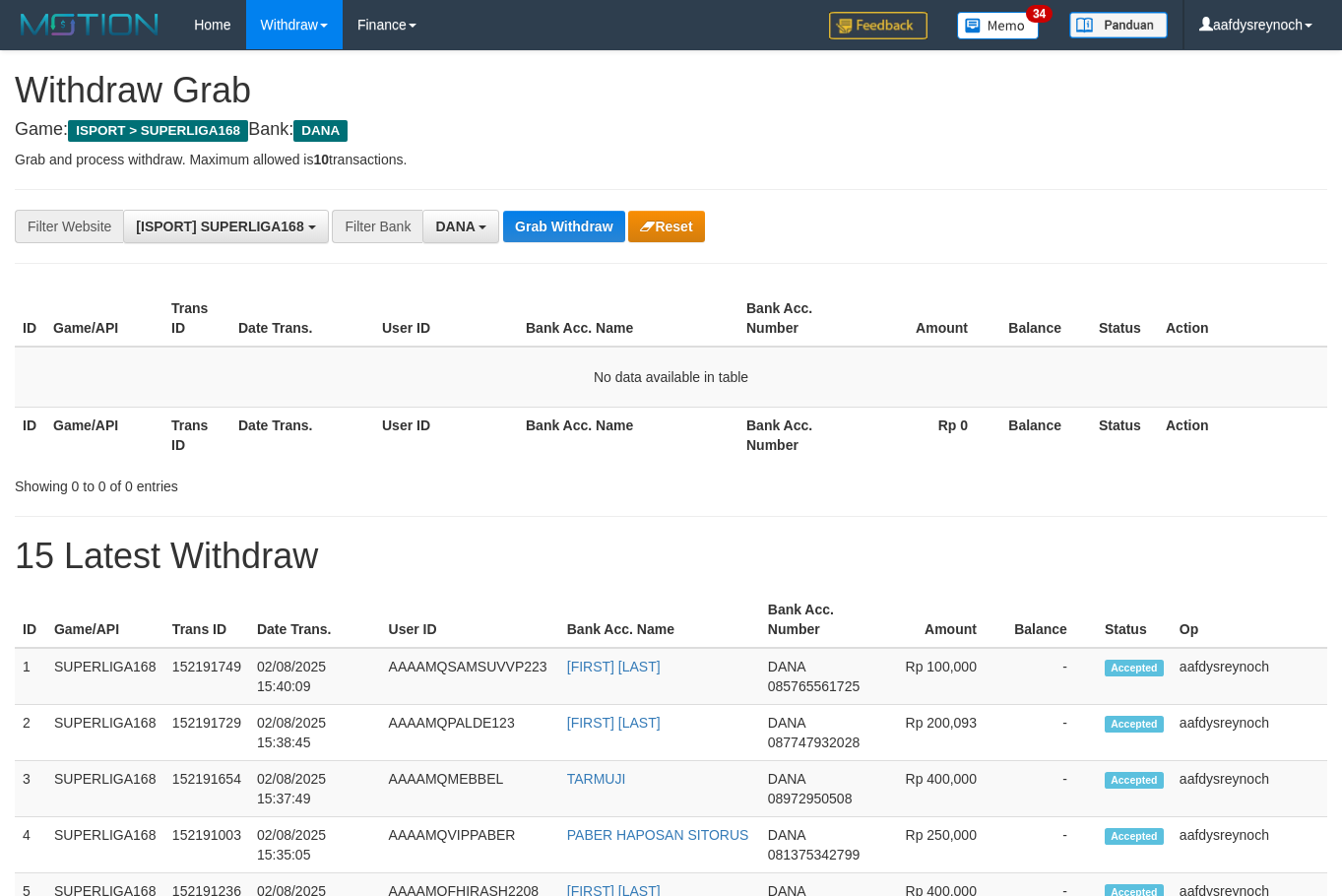 scroll, scrollTop: 0, scrollLeft: 0, axis: both 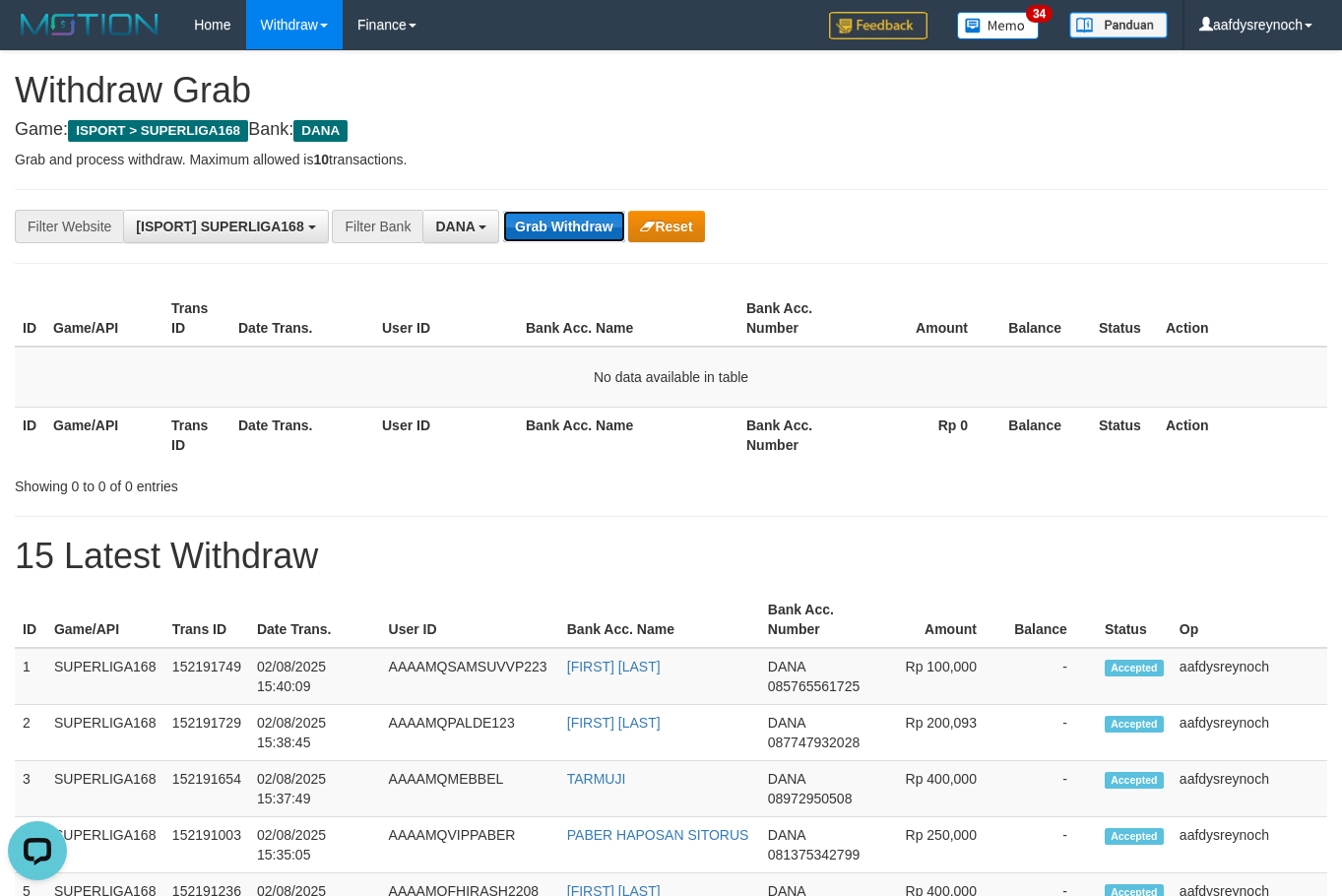 drag, startPoint x: 560, startPoint y: 240, endPoint x: 553, endPoint y: 231, distance: 11.401754 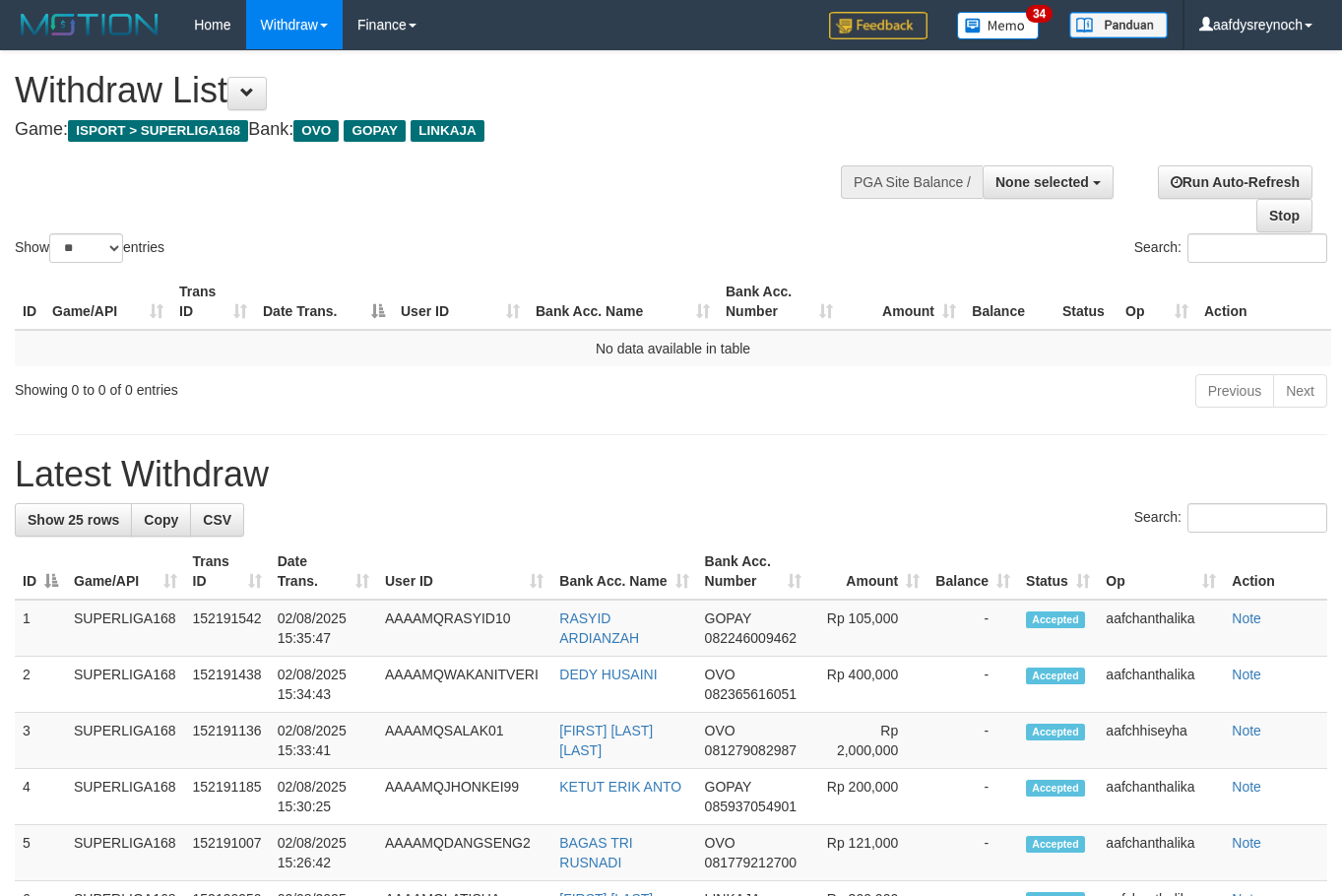 select 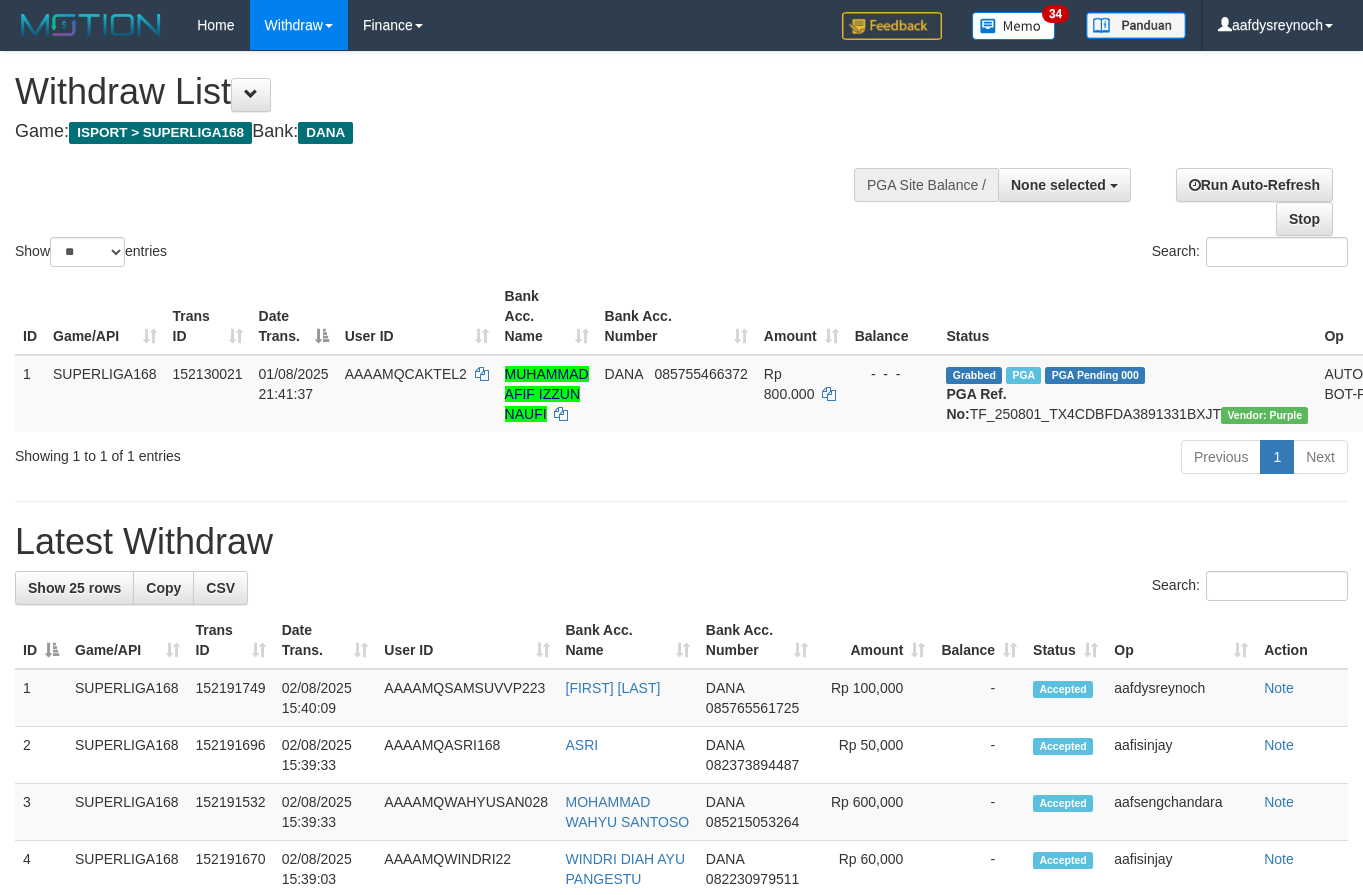 select 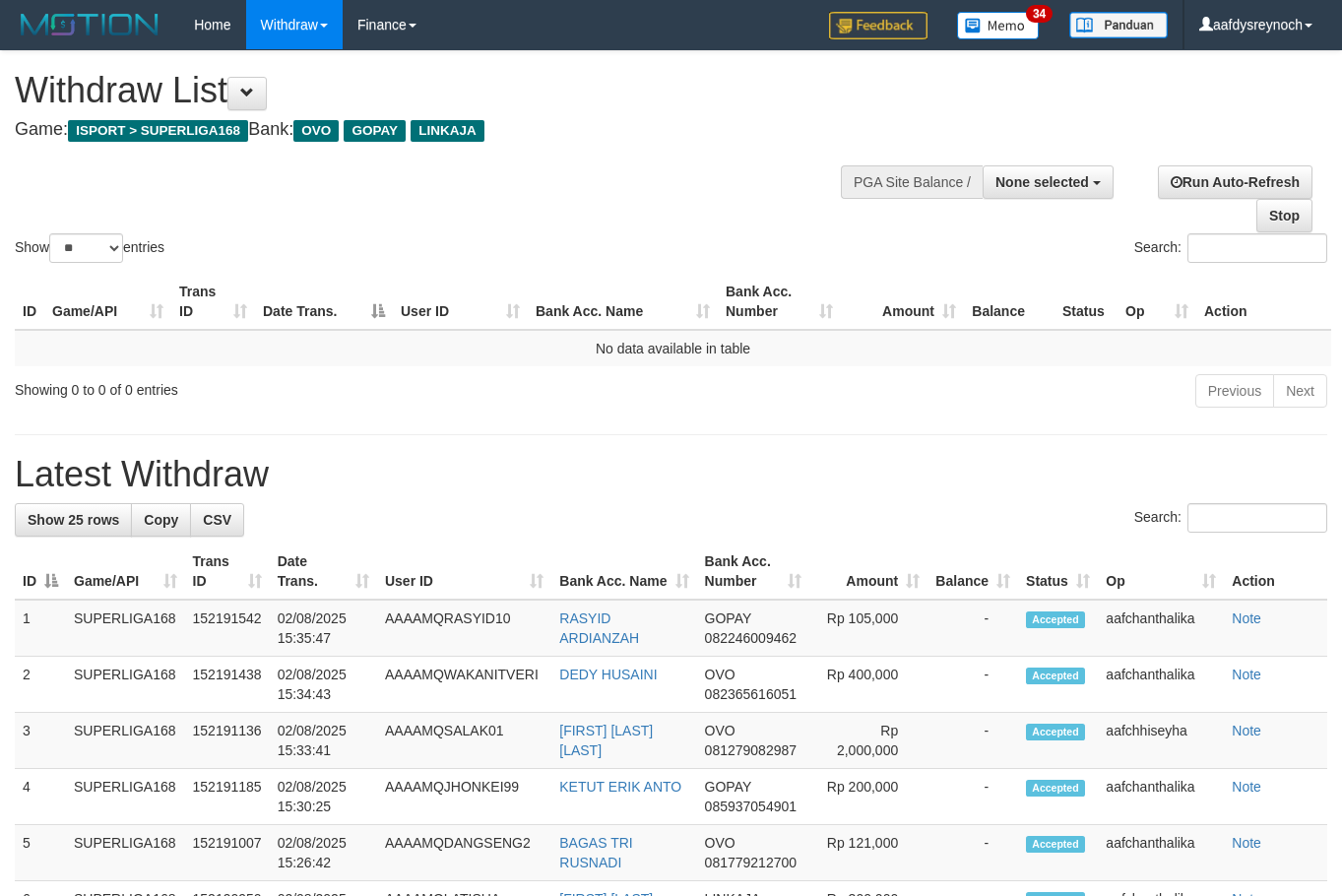 select 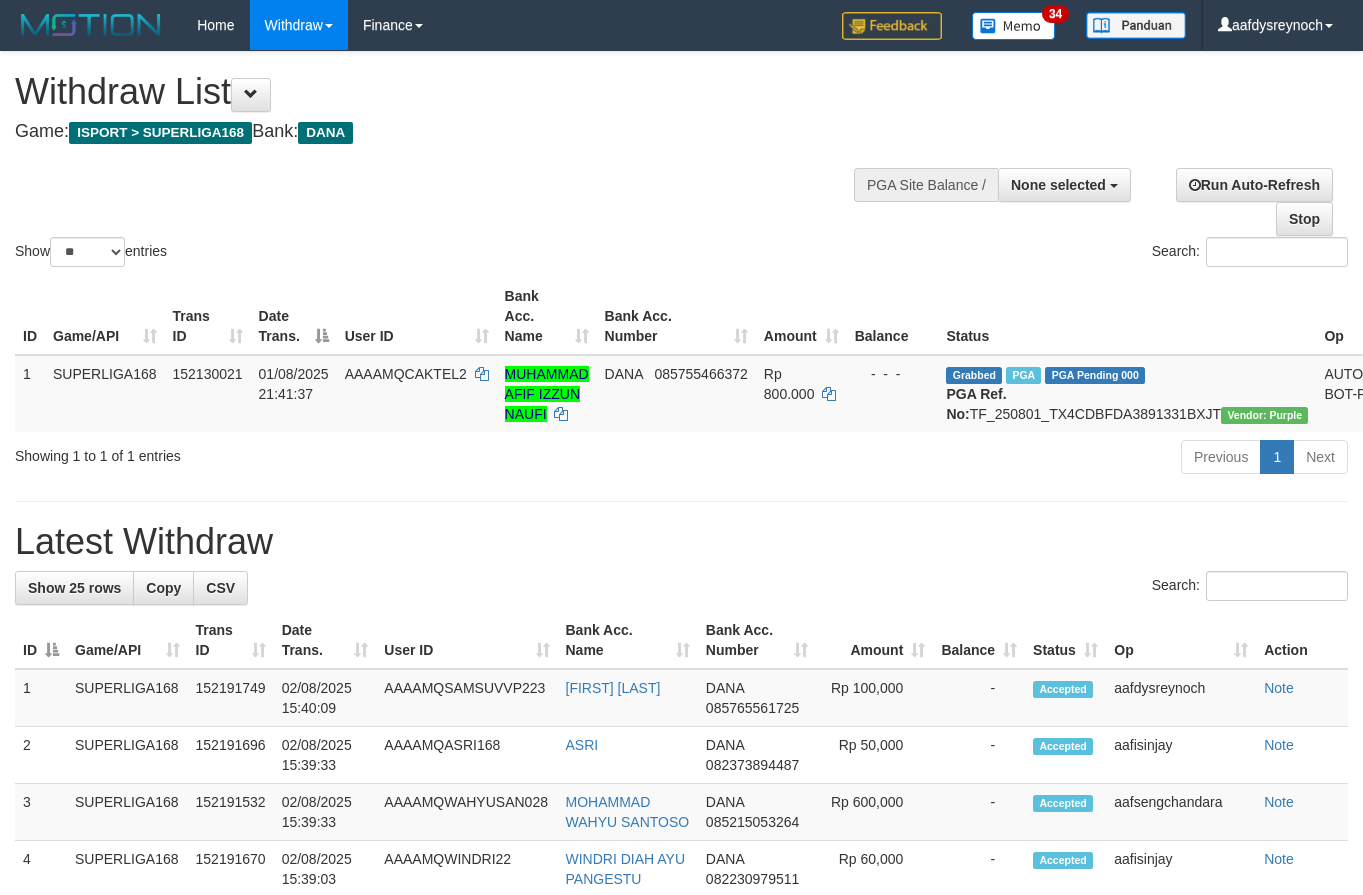 select 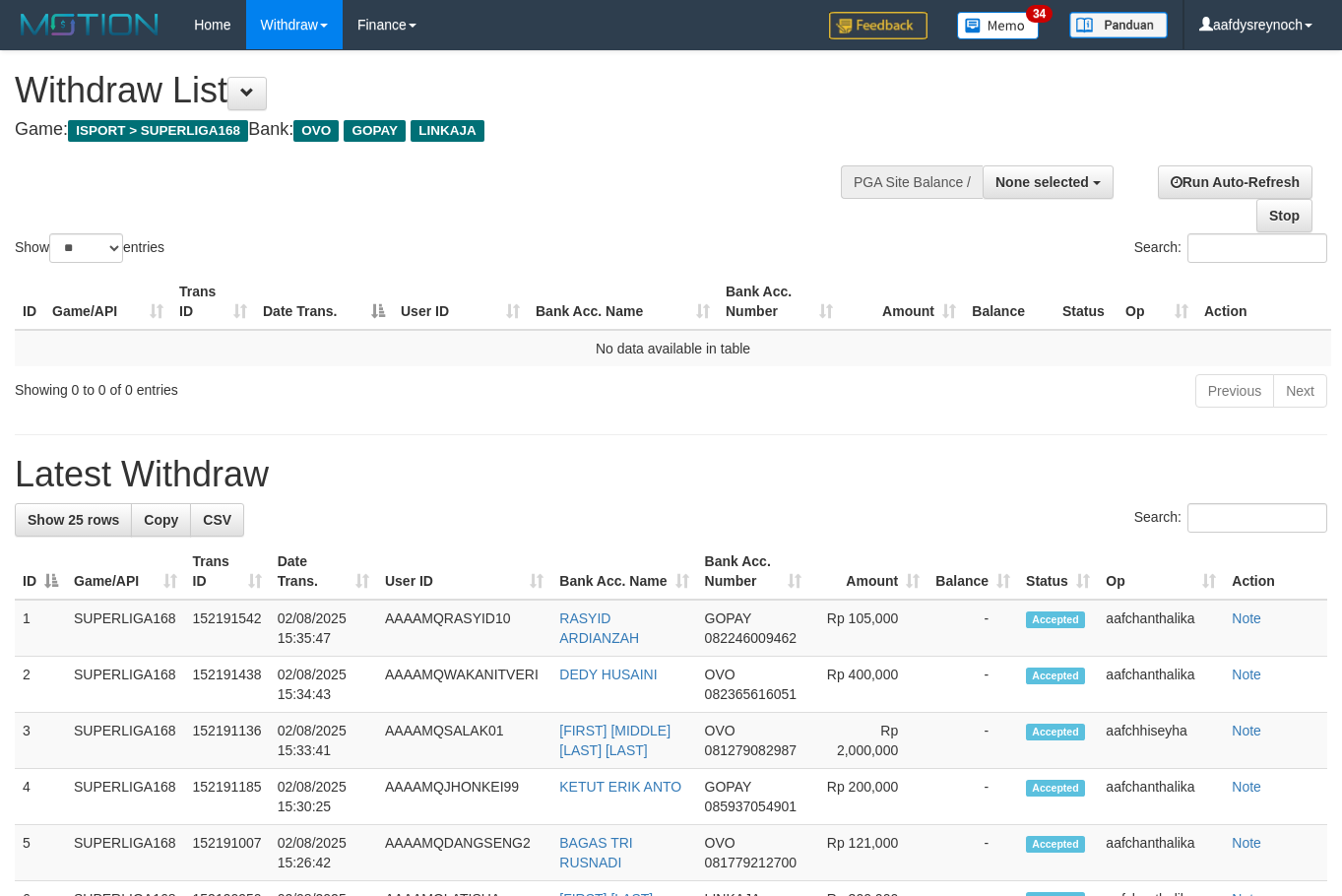 select 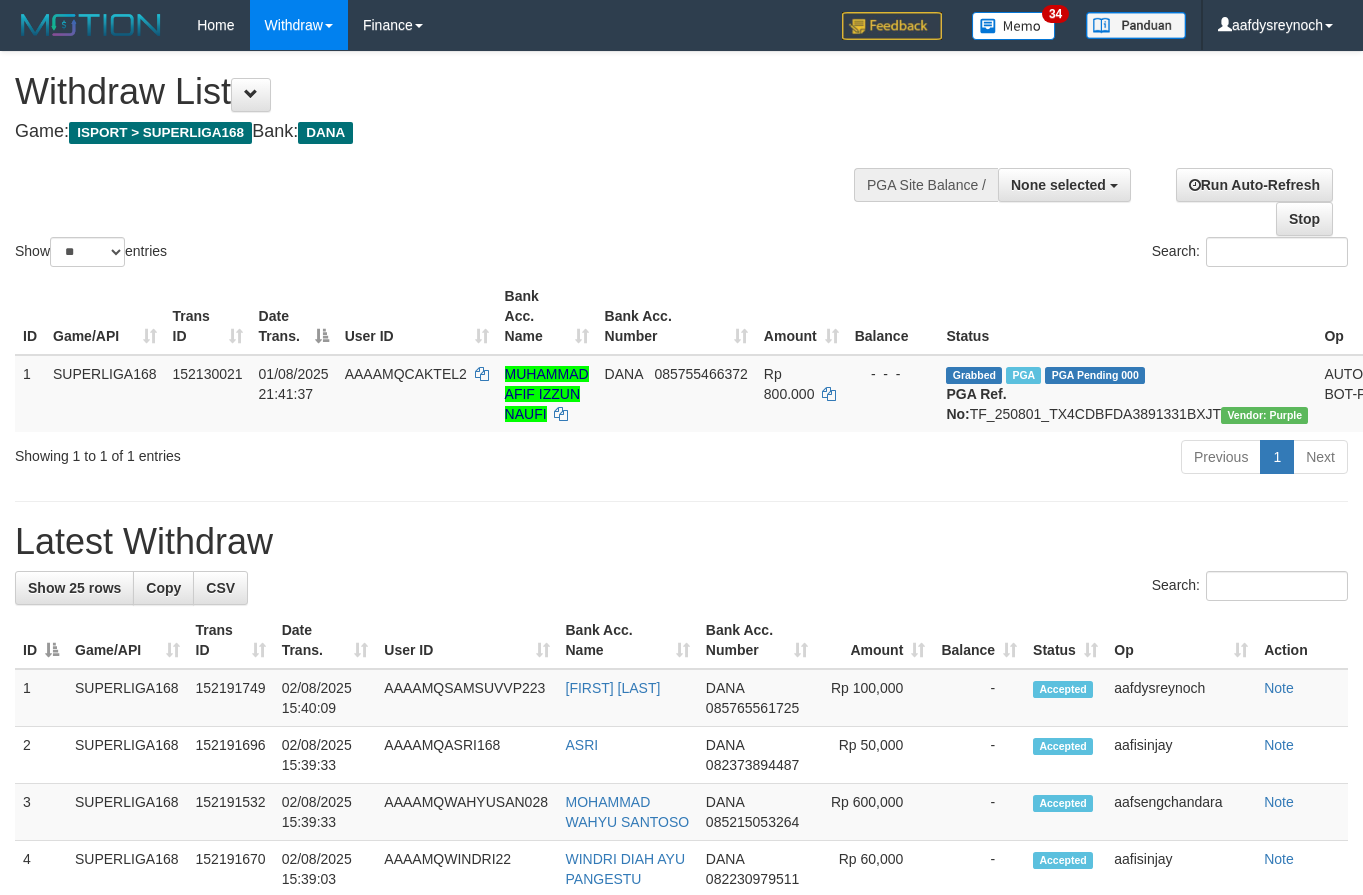 select 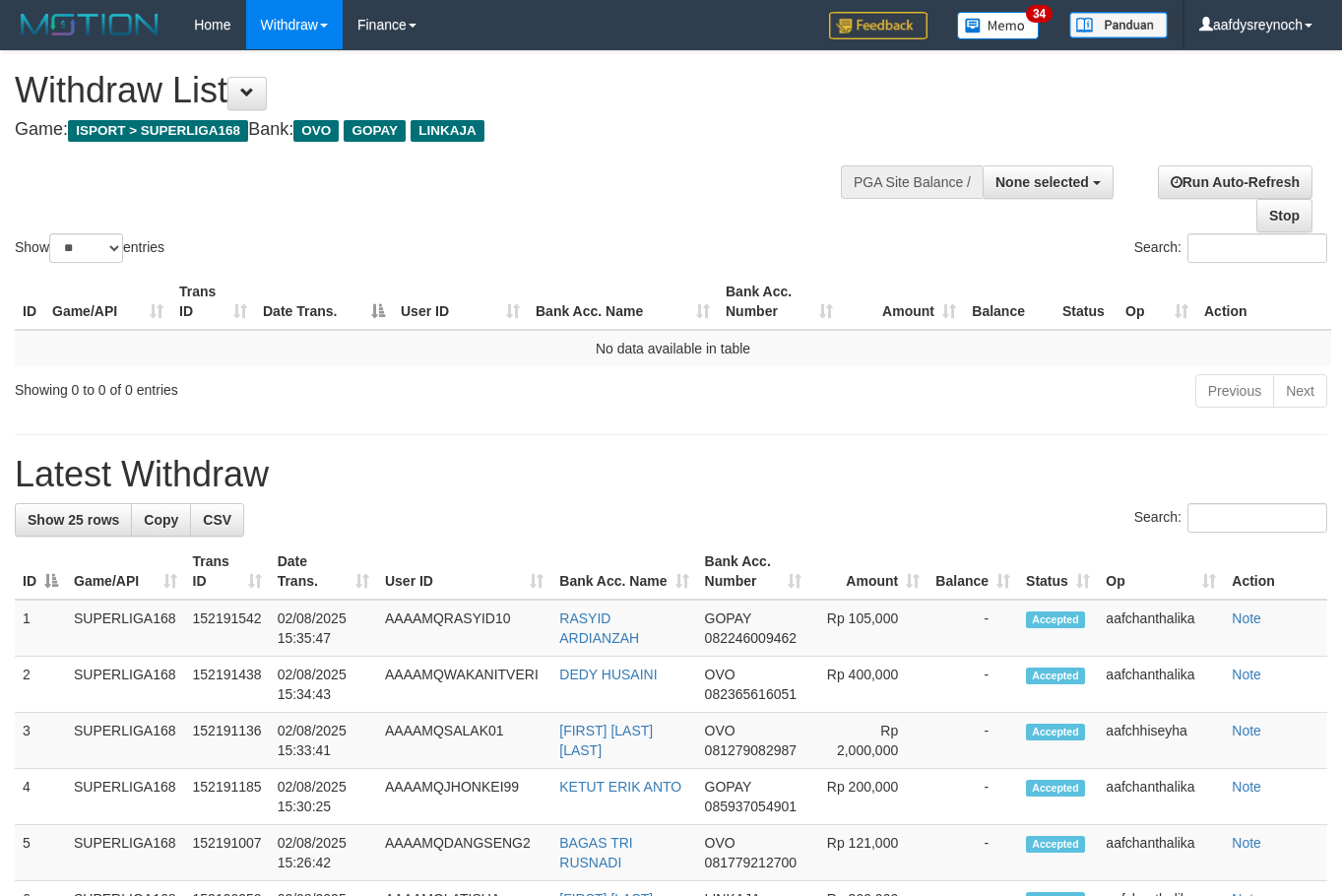select 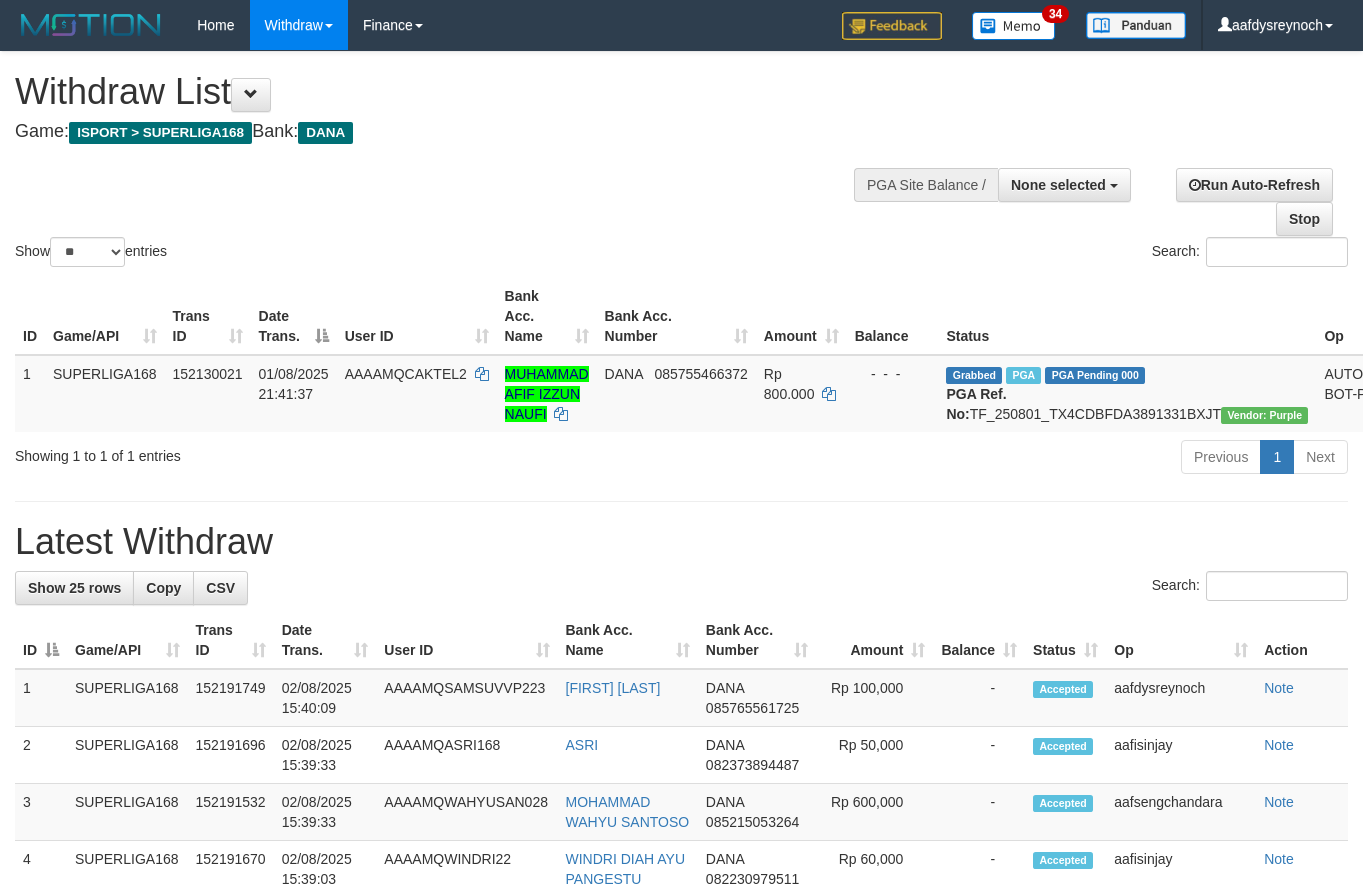 select 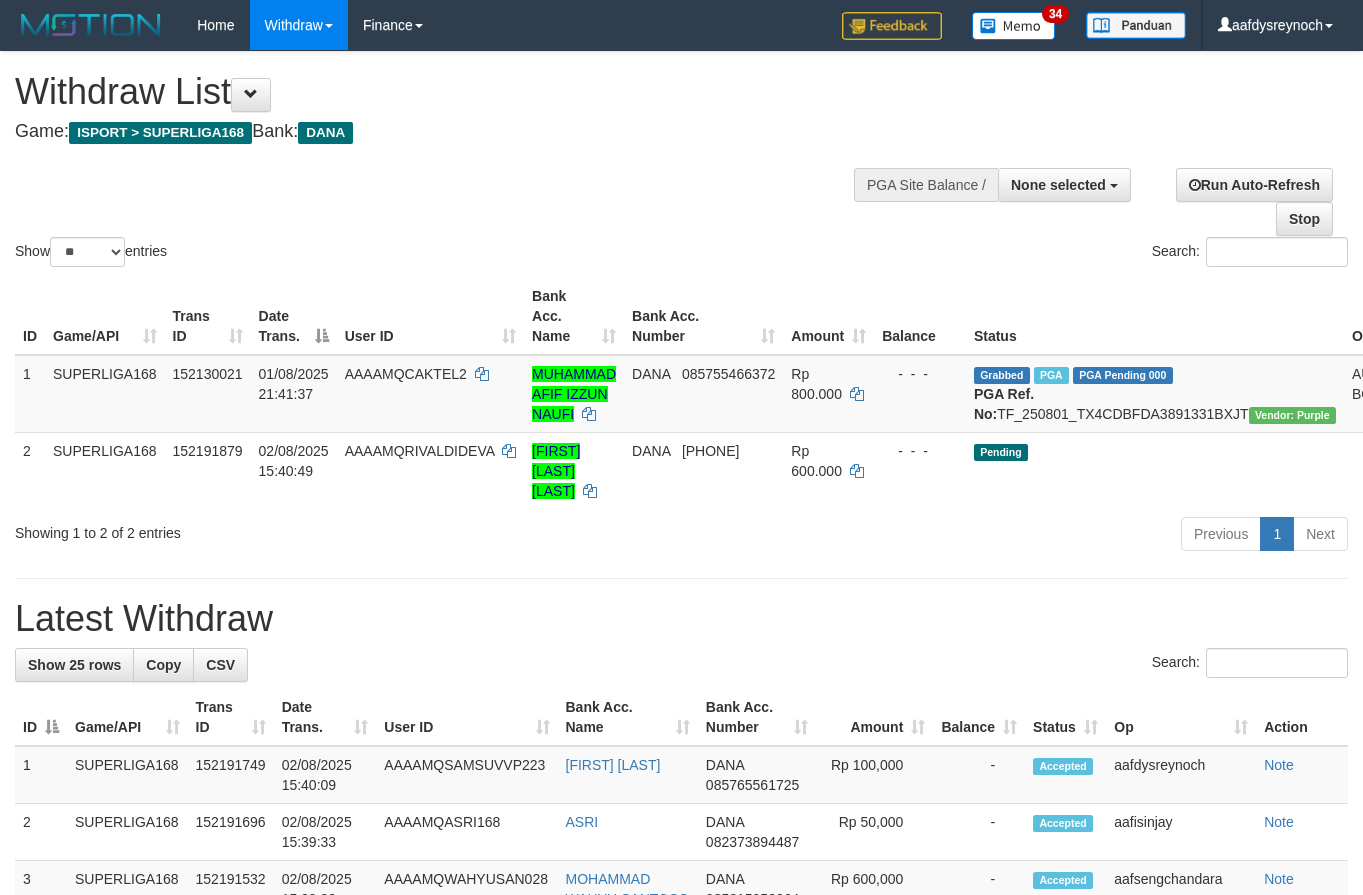 select 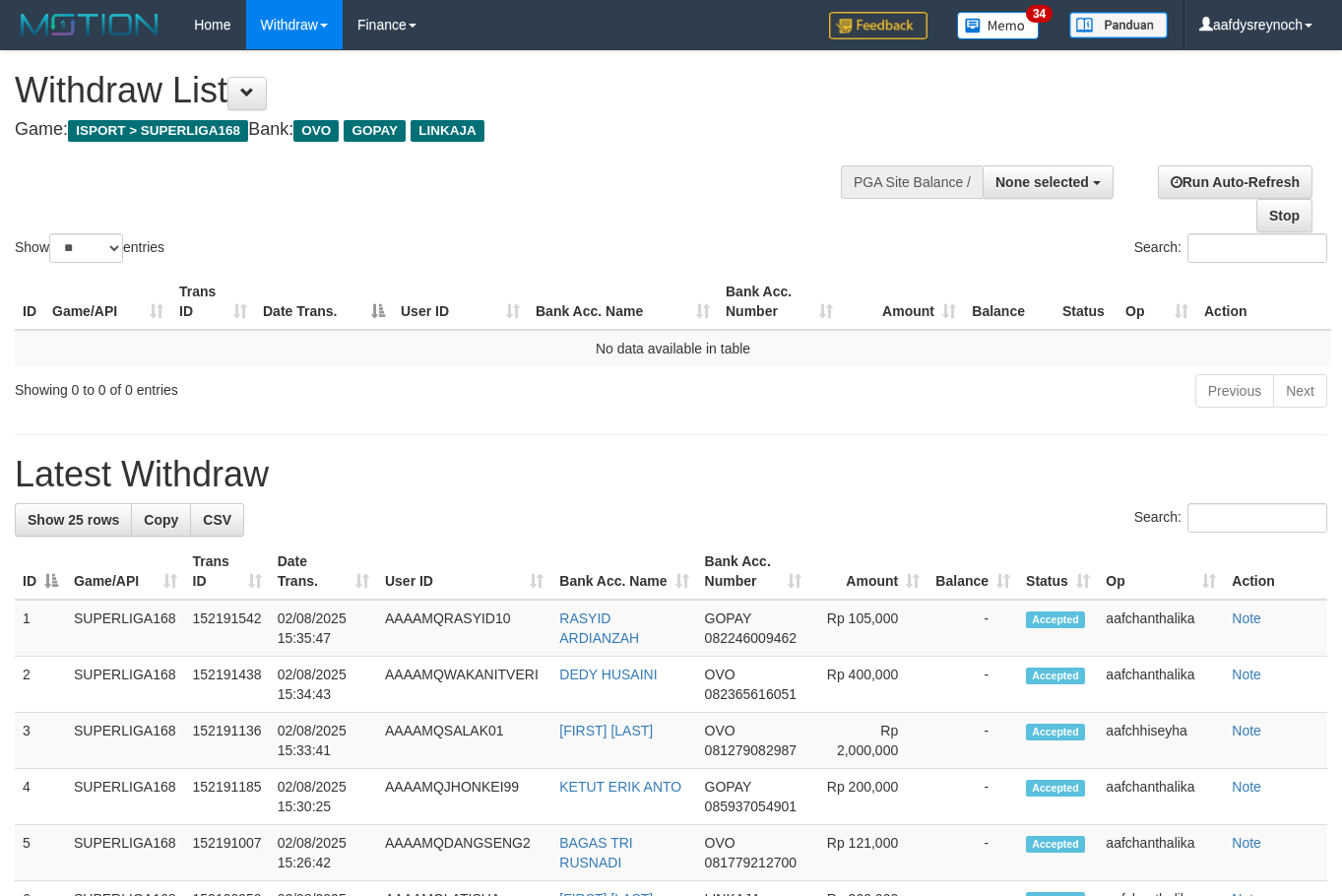 select 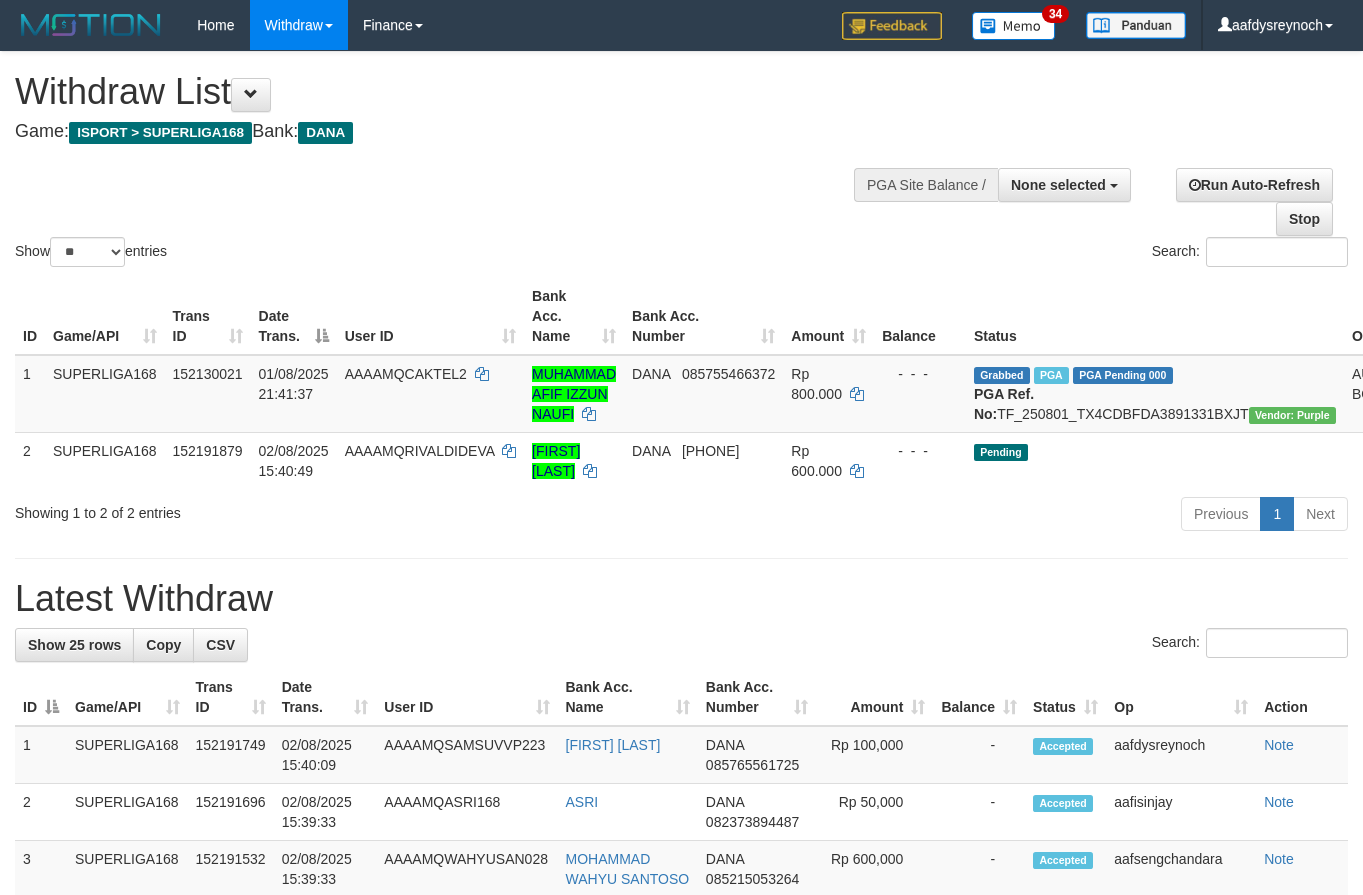 select 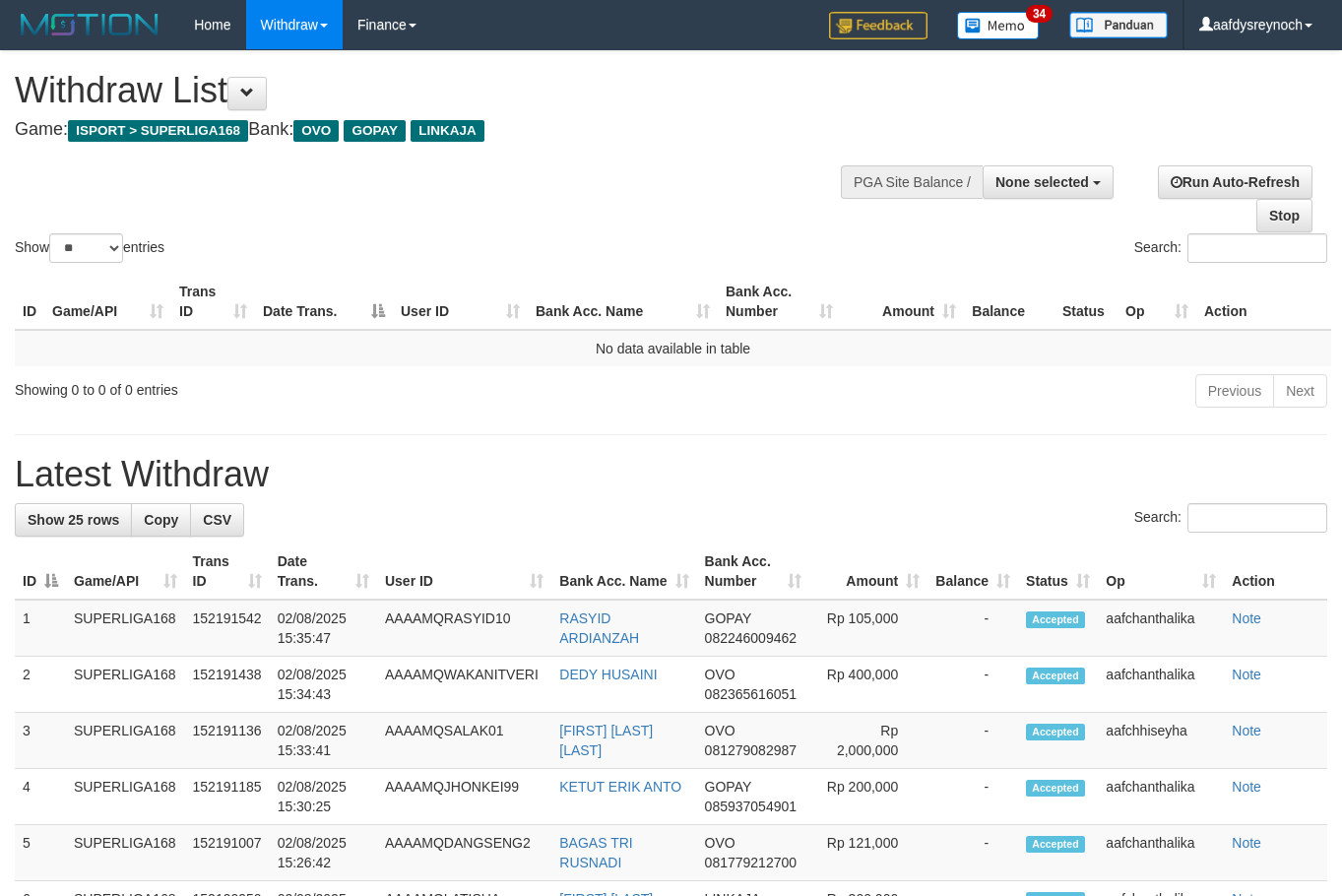 select 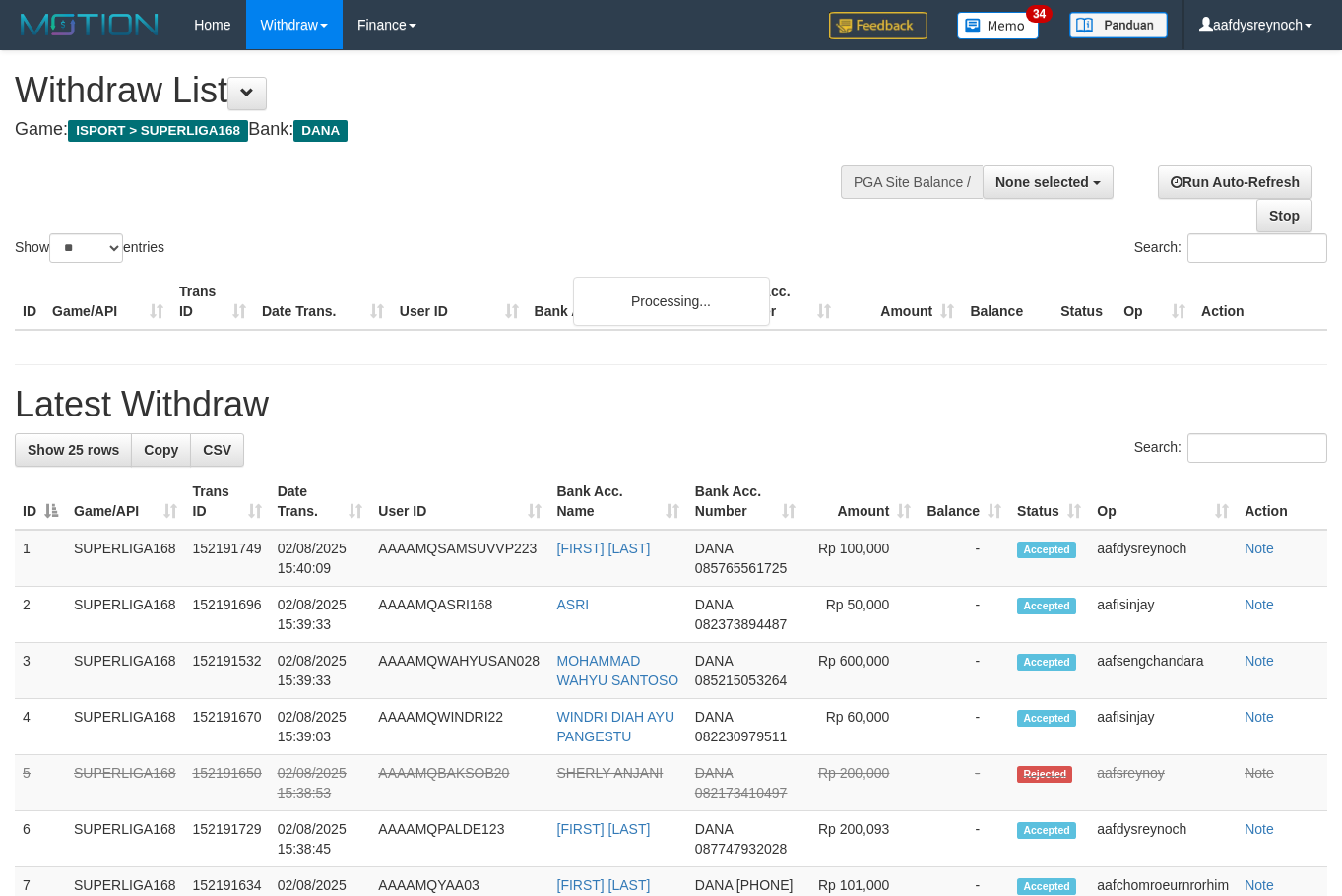 select 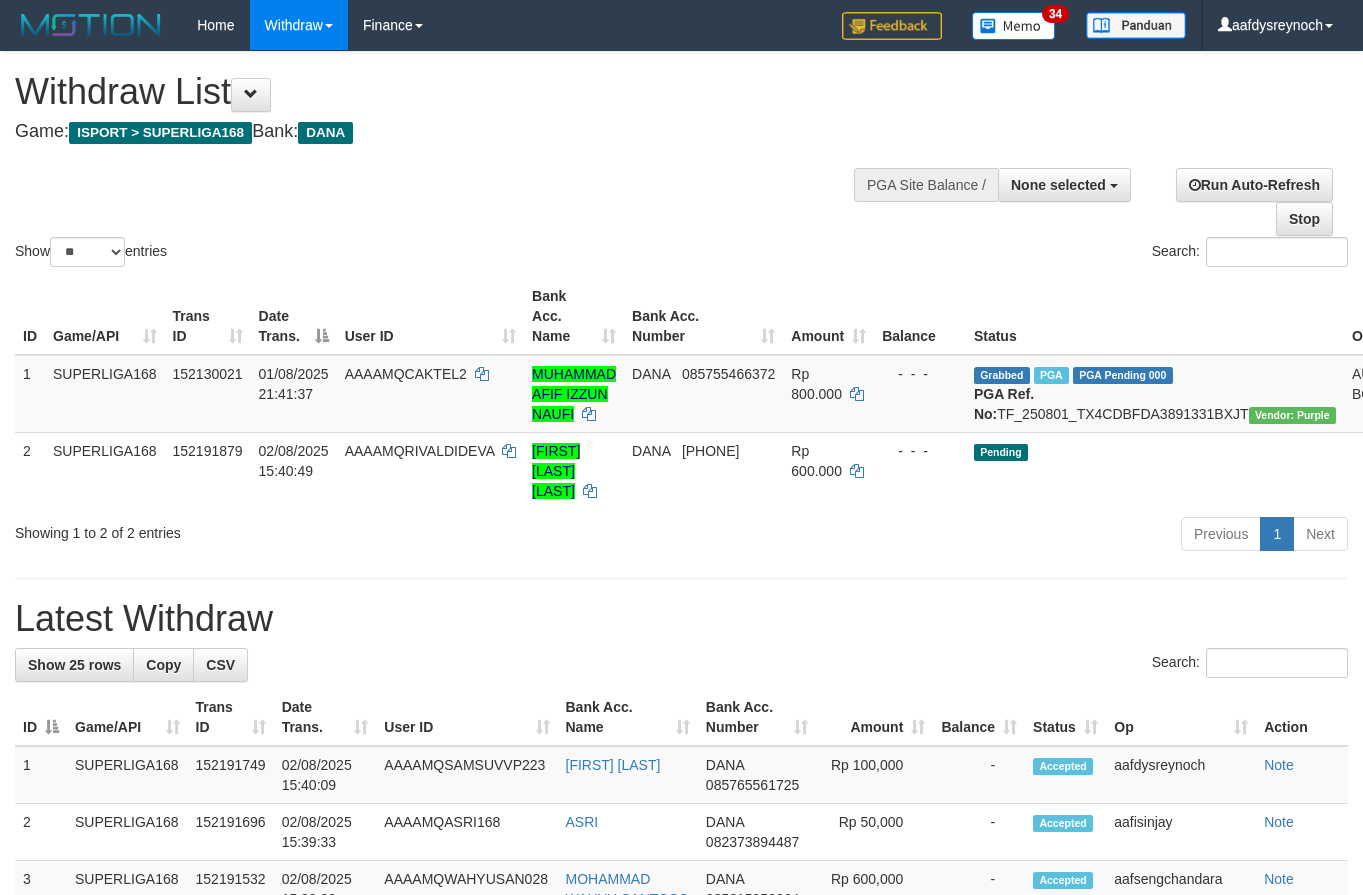 select 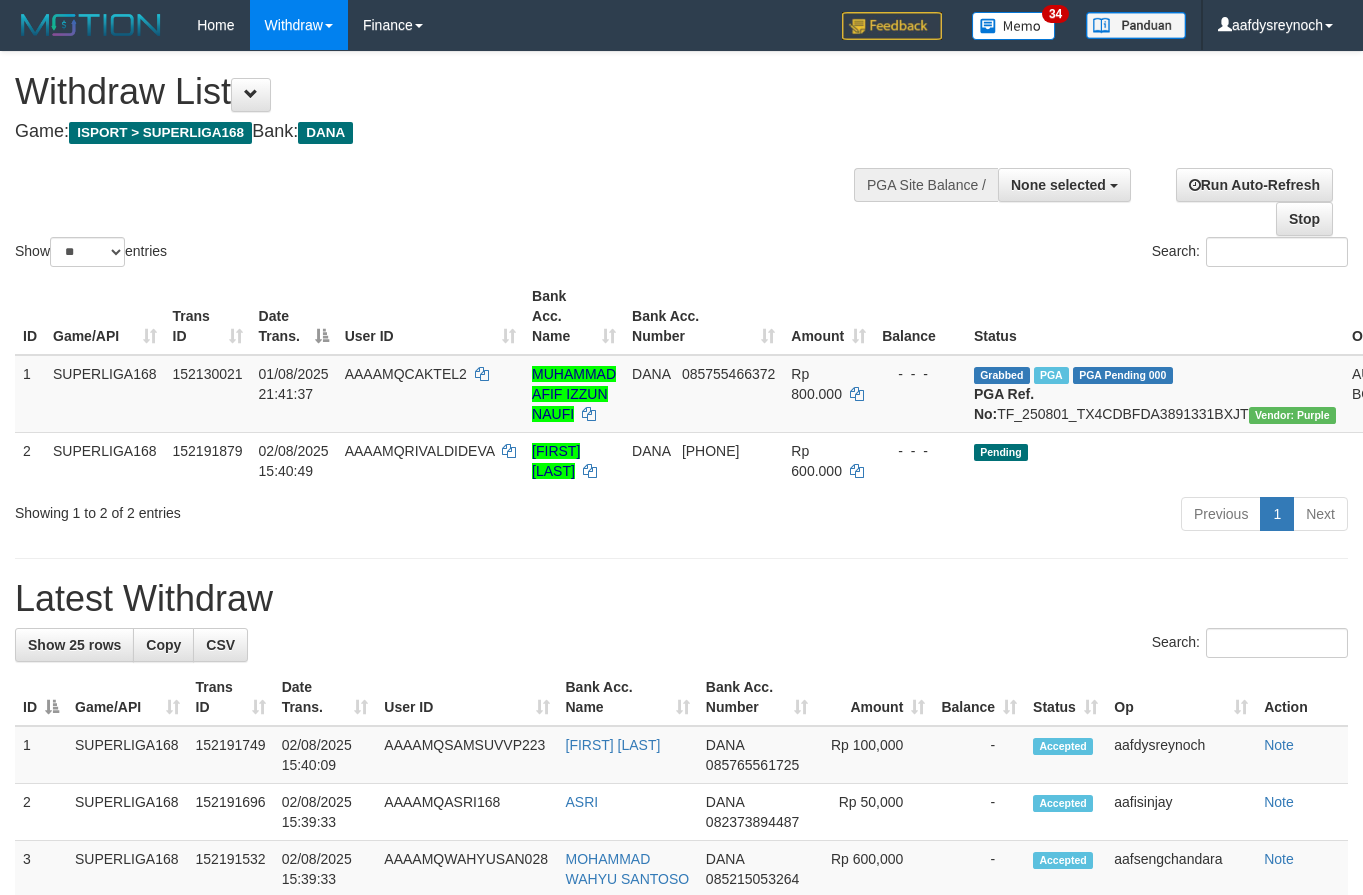 select 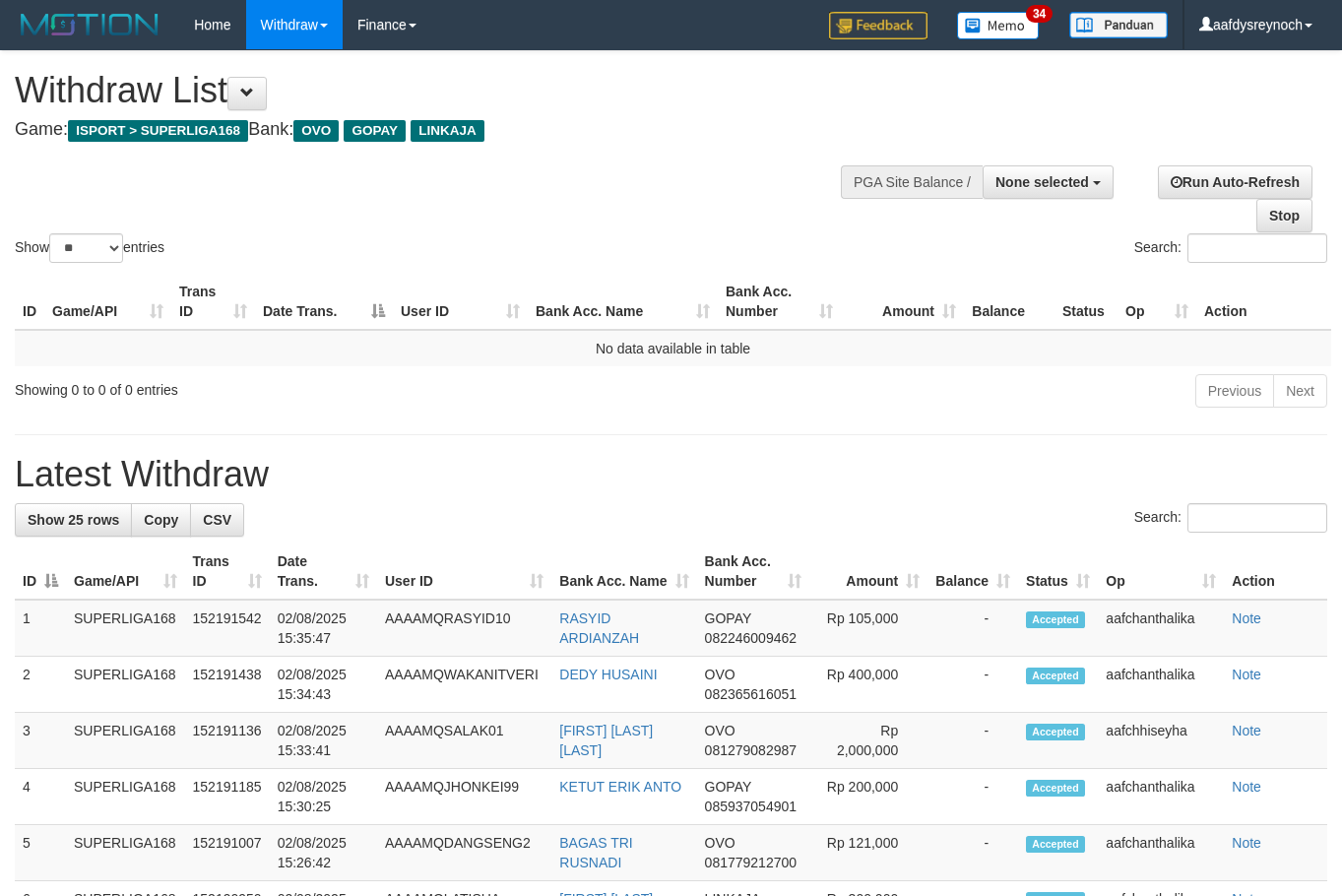 select 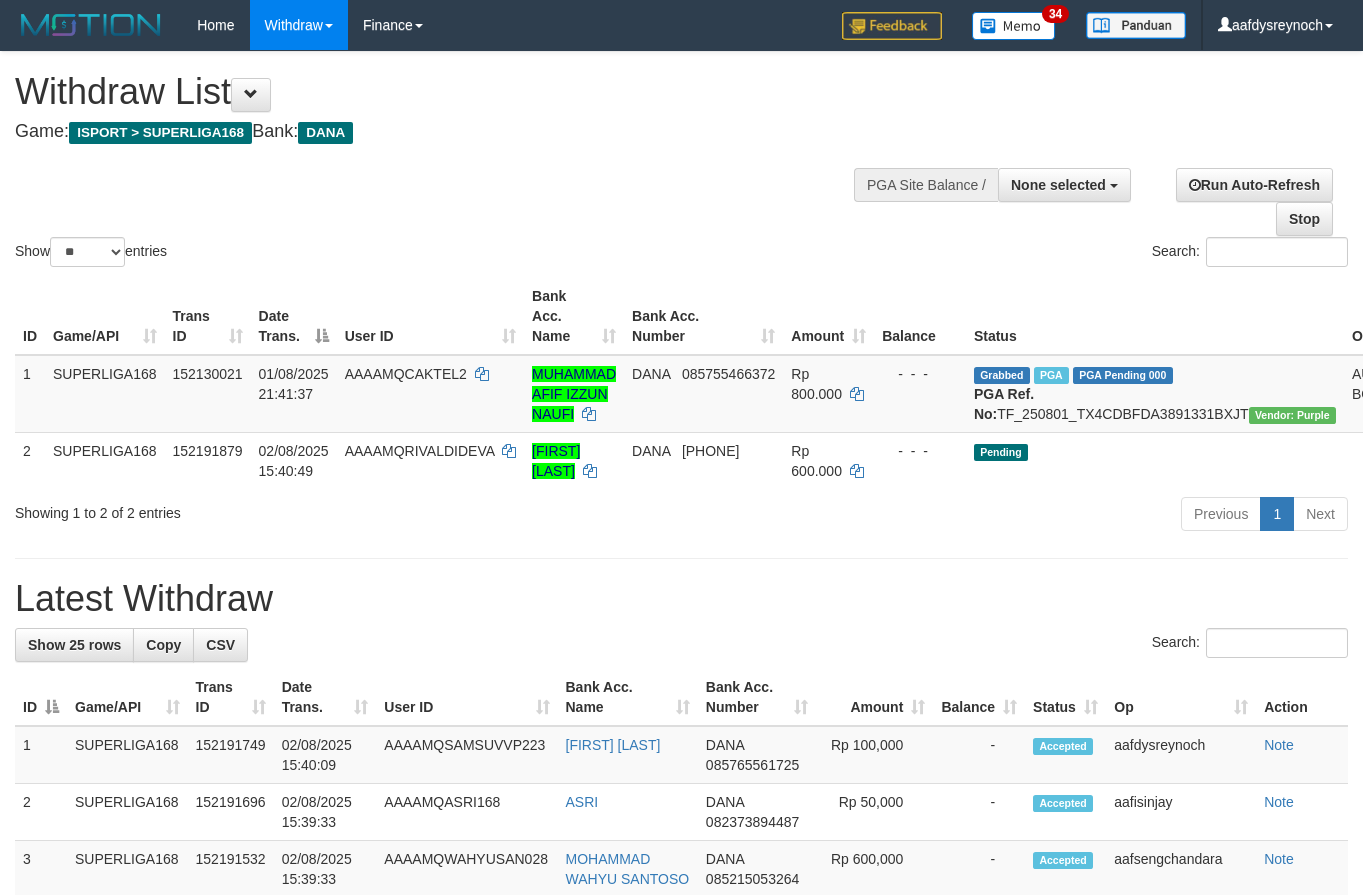 select 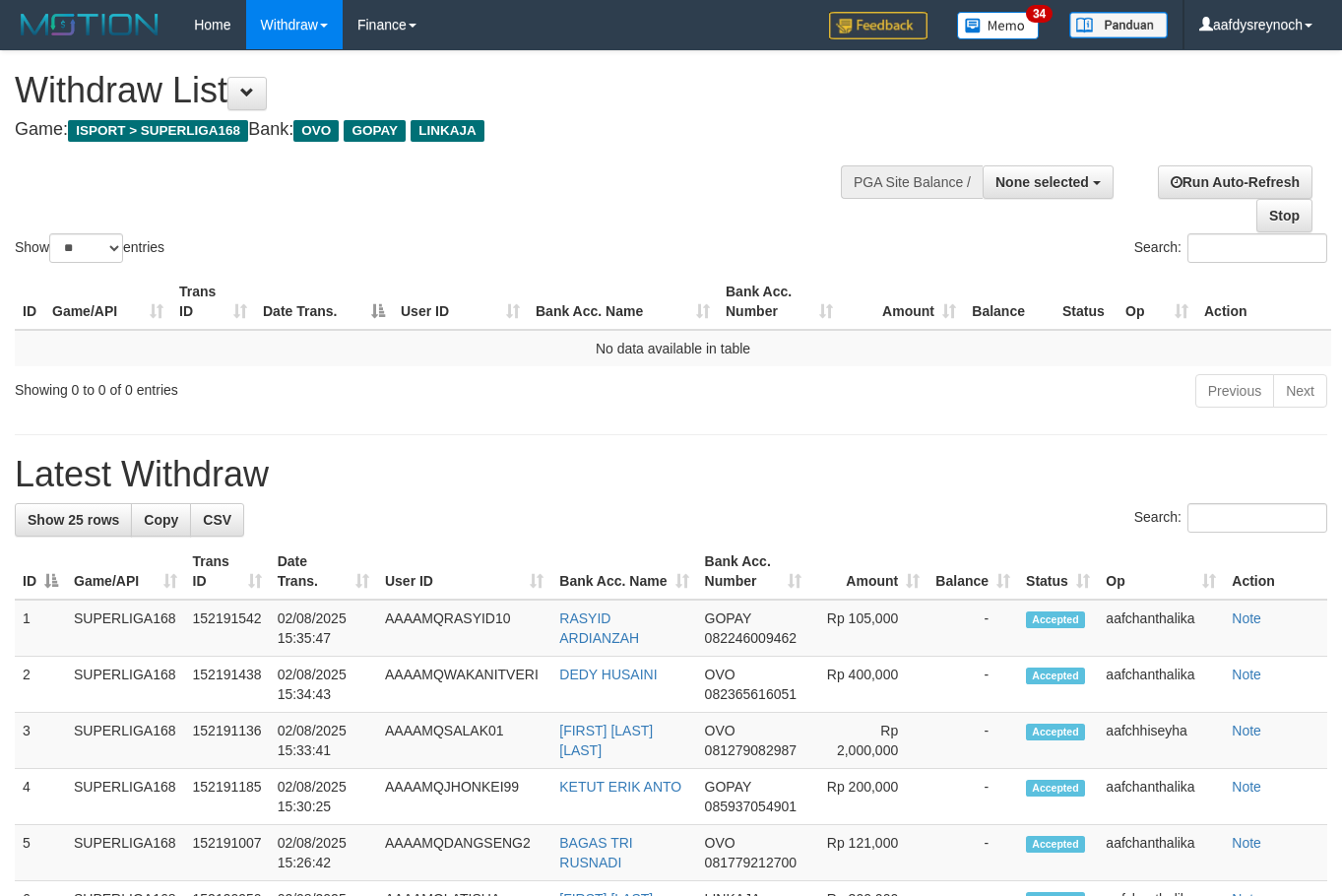 select 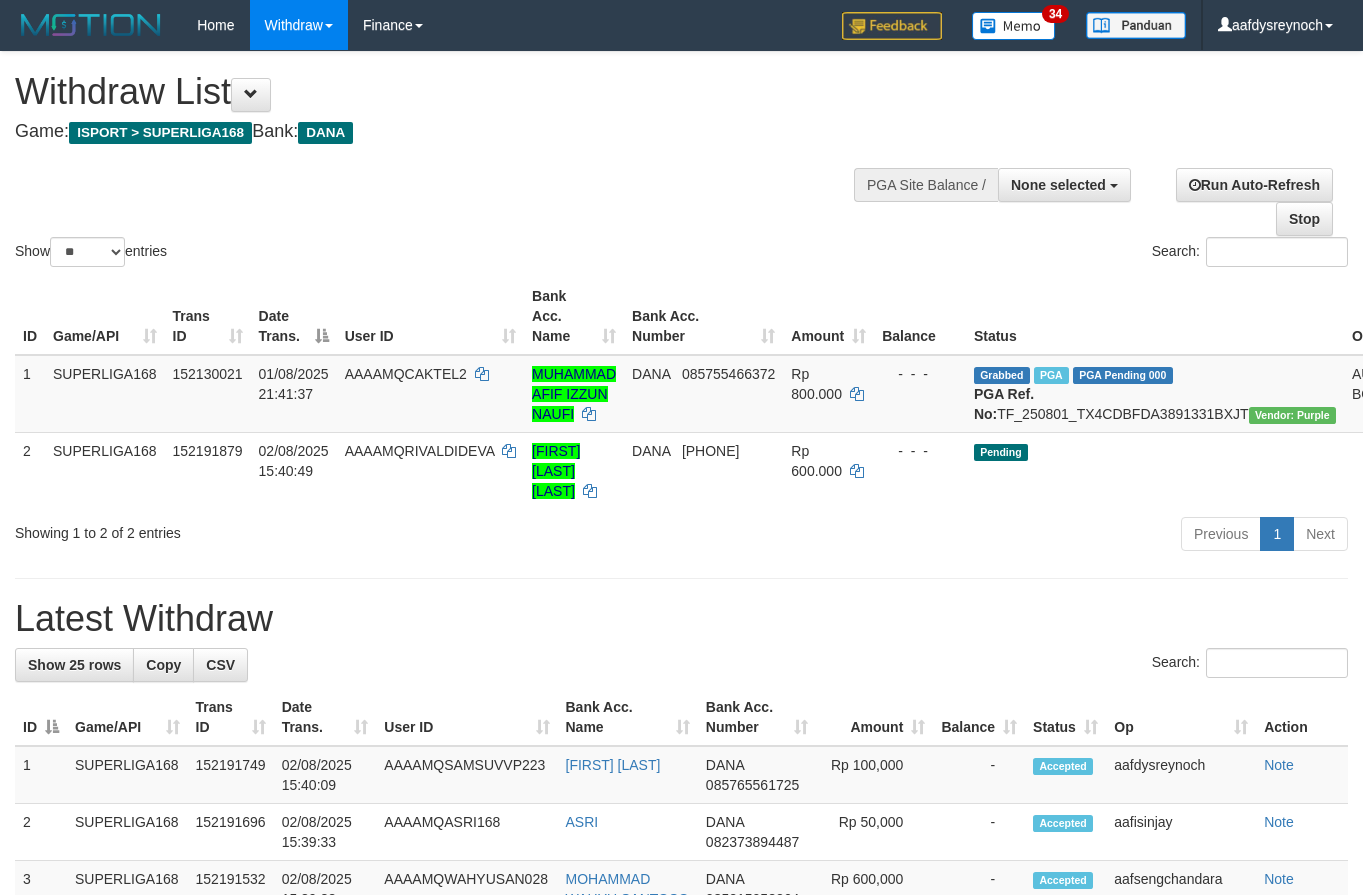 select 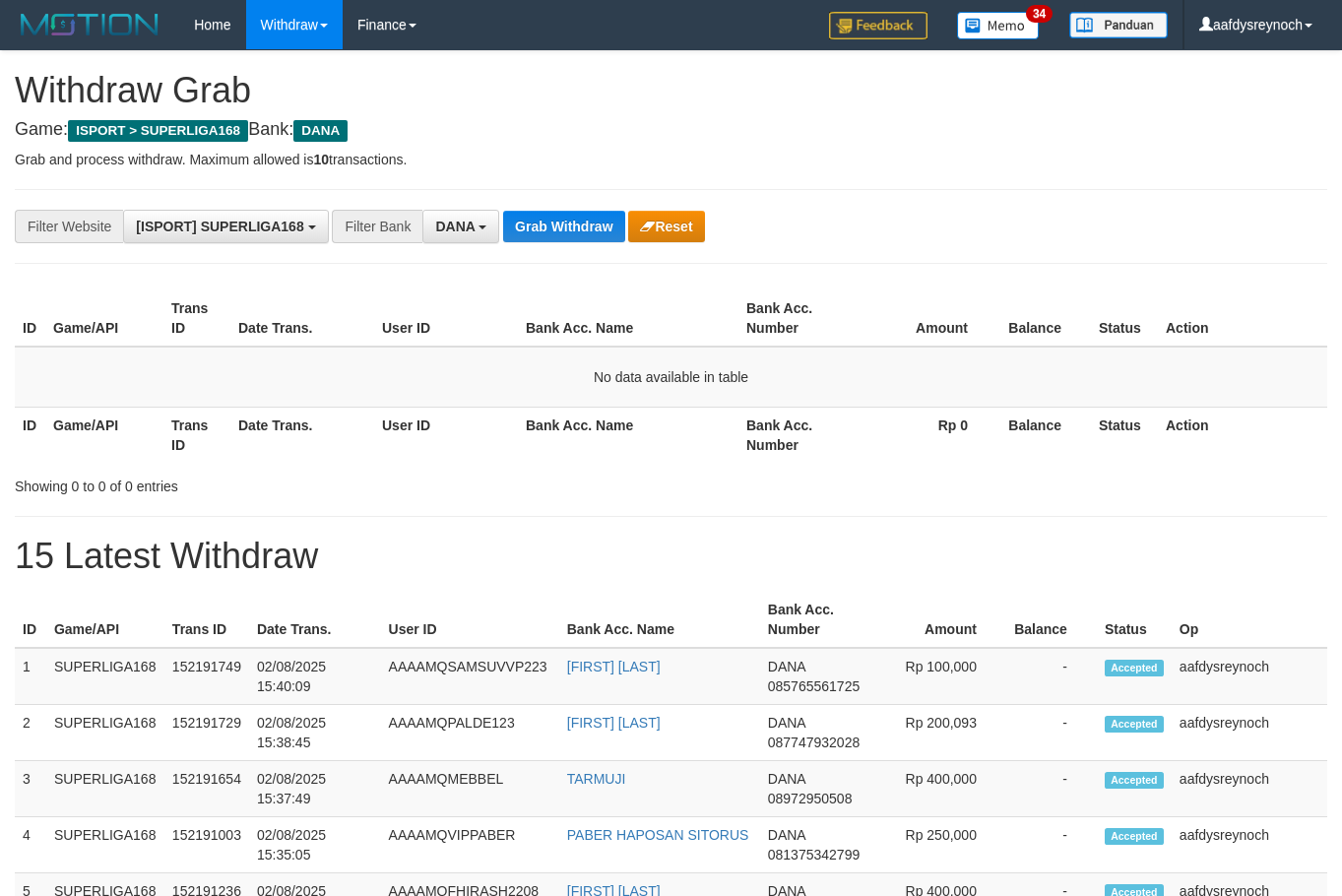 scroll, scrollTop: 0, scrollLeft: 0, axis: both 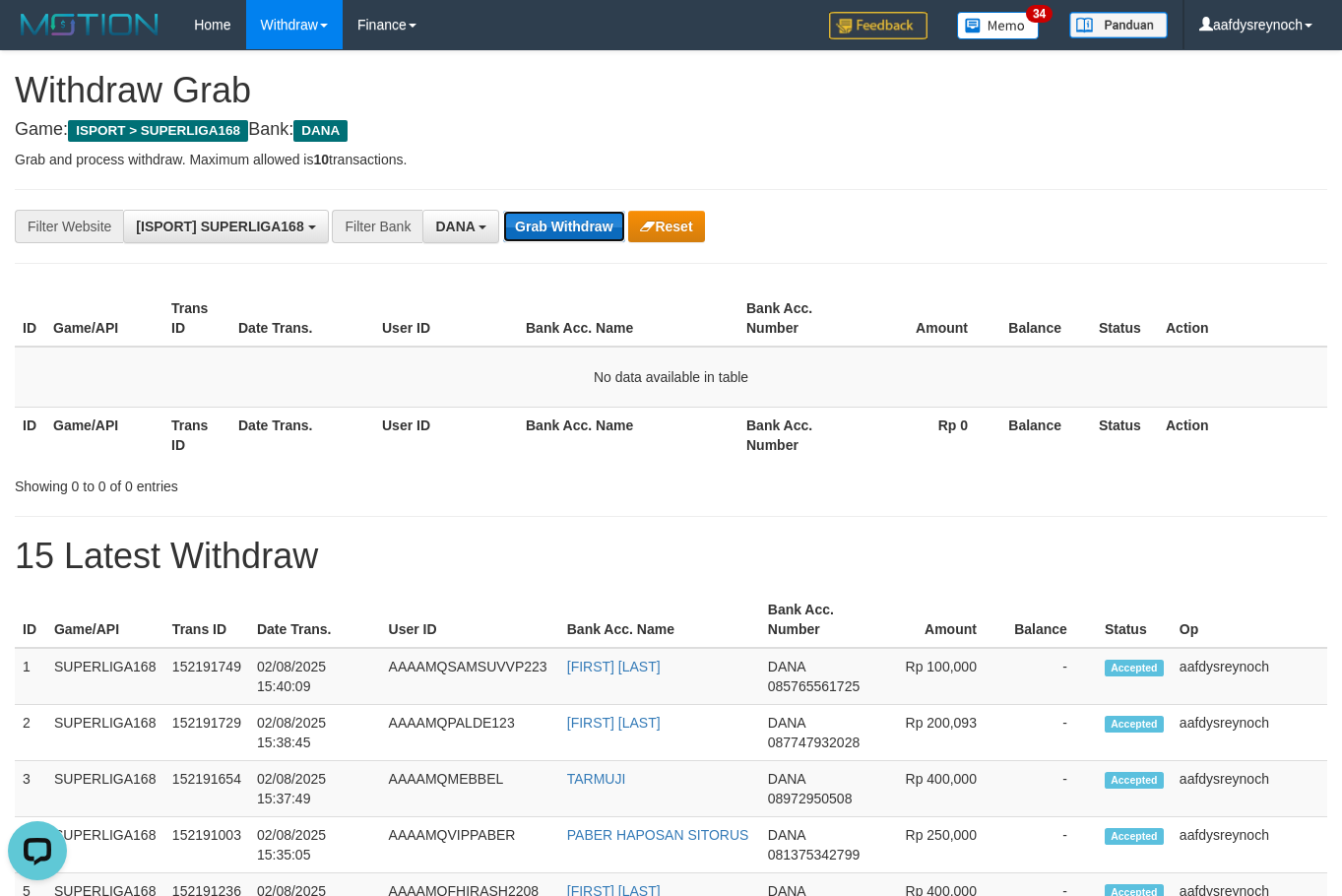 drag, startPoint x: 568, startPoint y: 233, endPoint x: 566, endPoint y: 222, distance: 11.18034 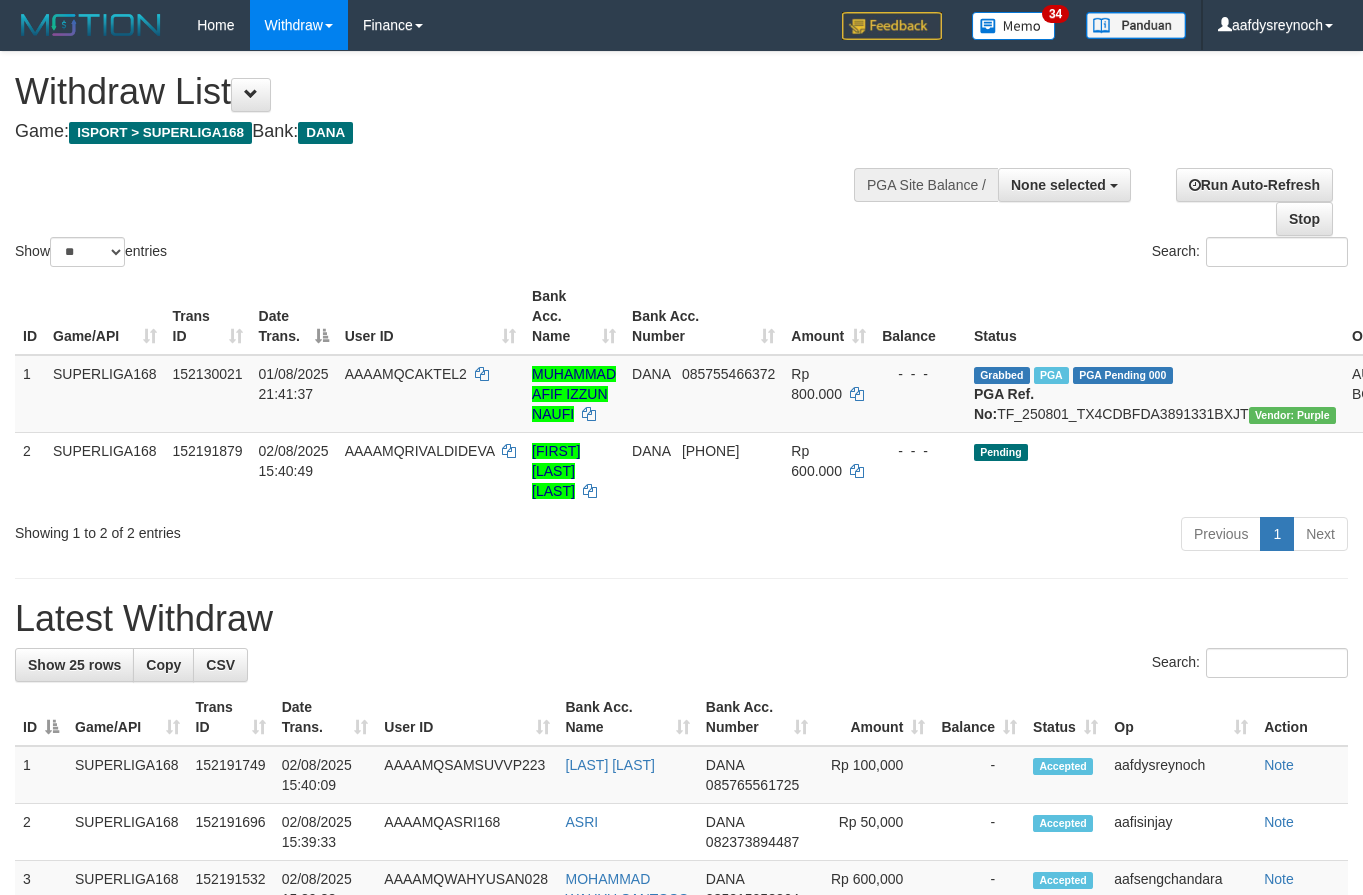 select 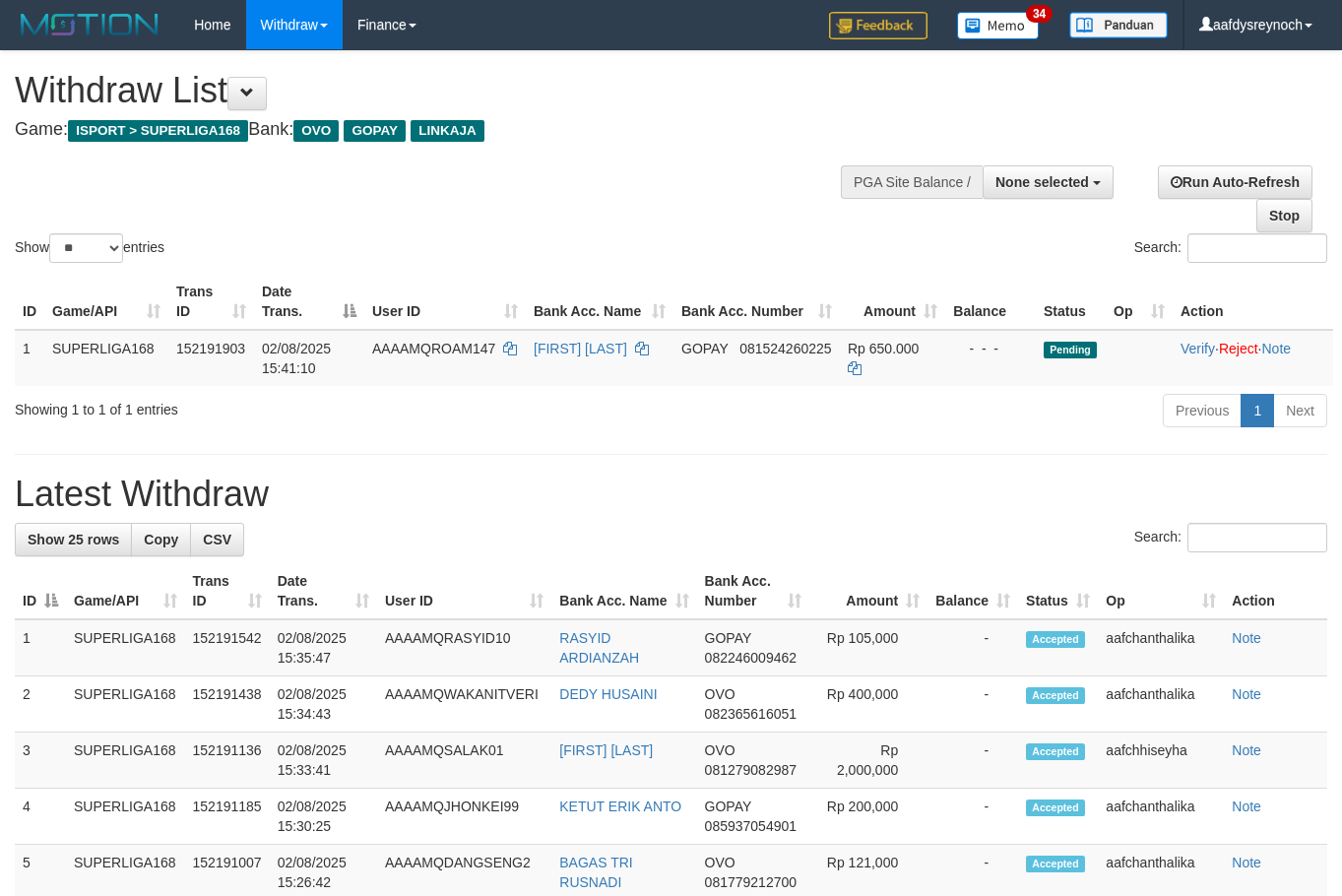 select 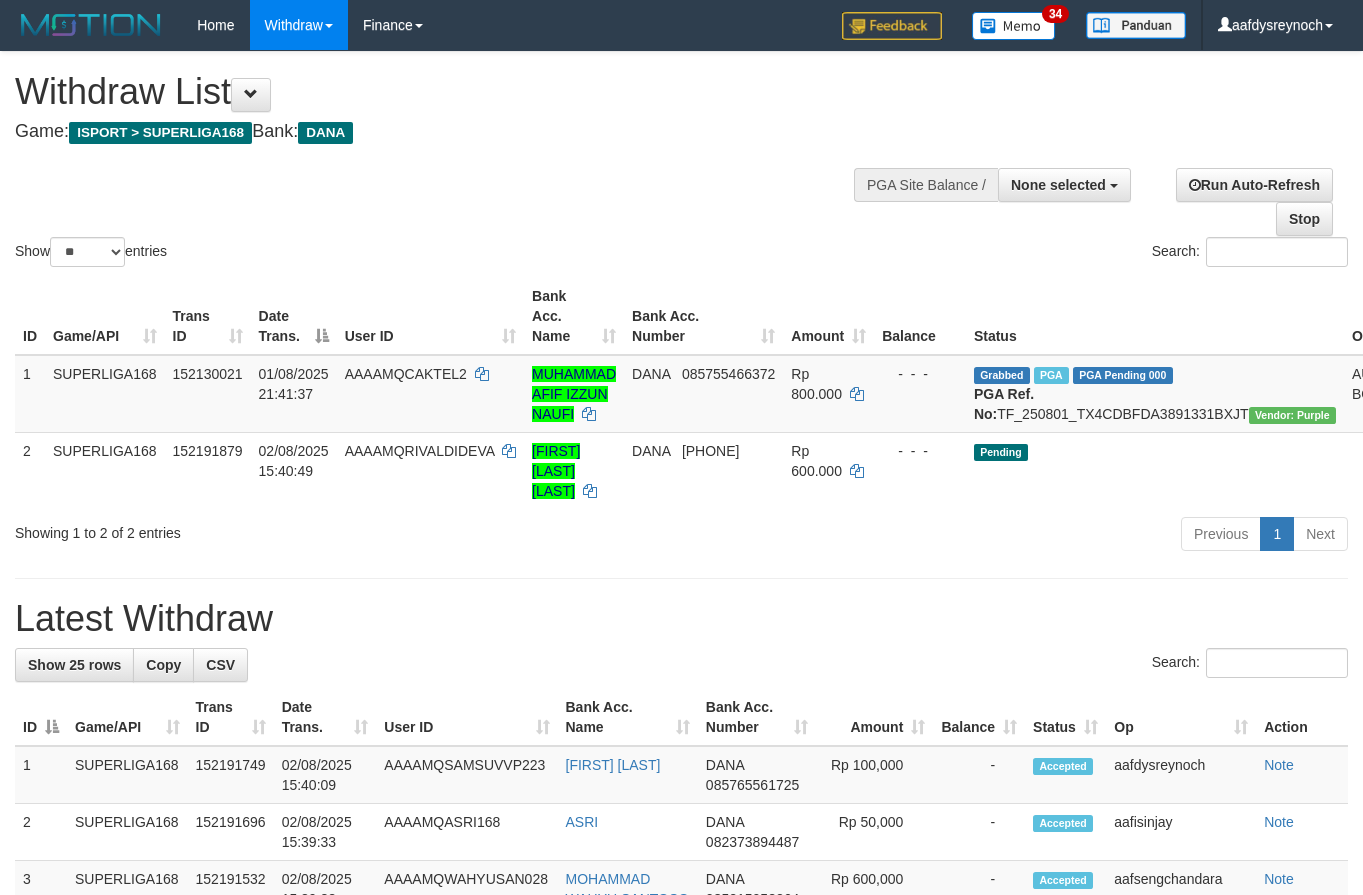 select 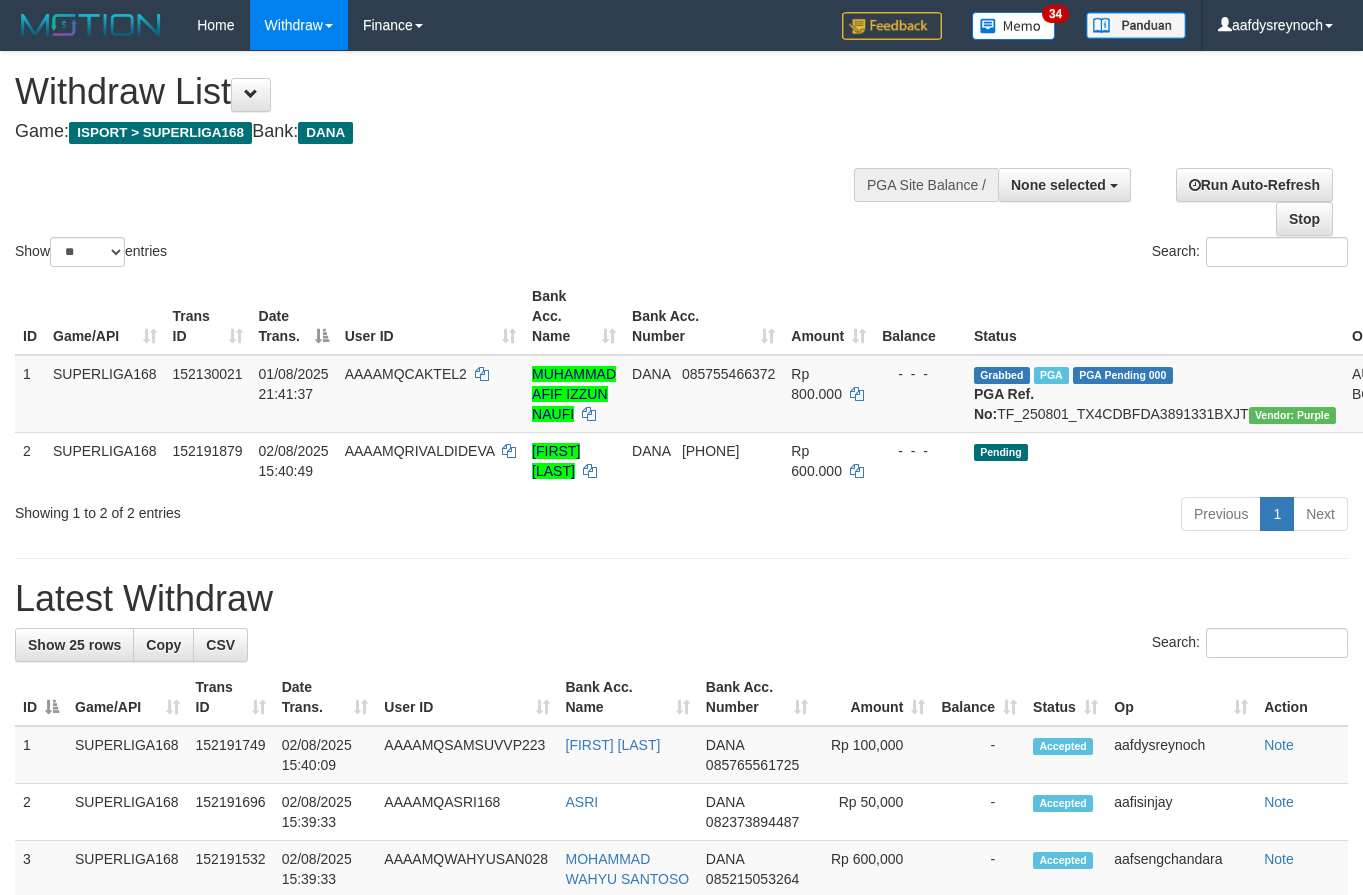 select 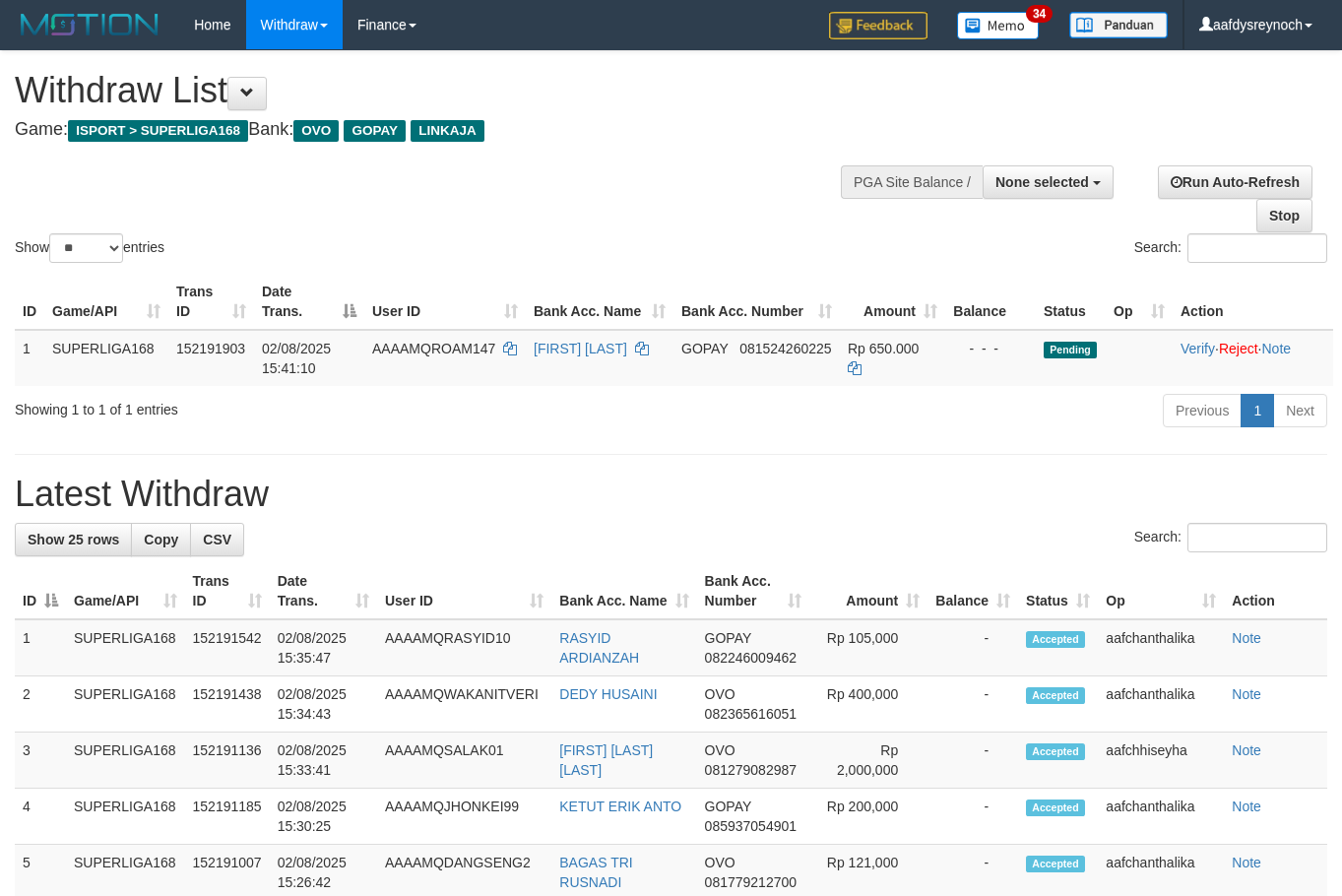 select 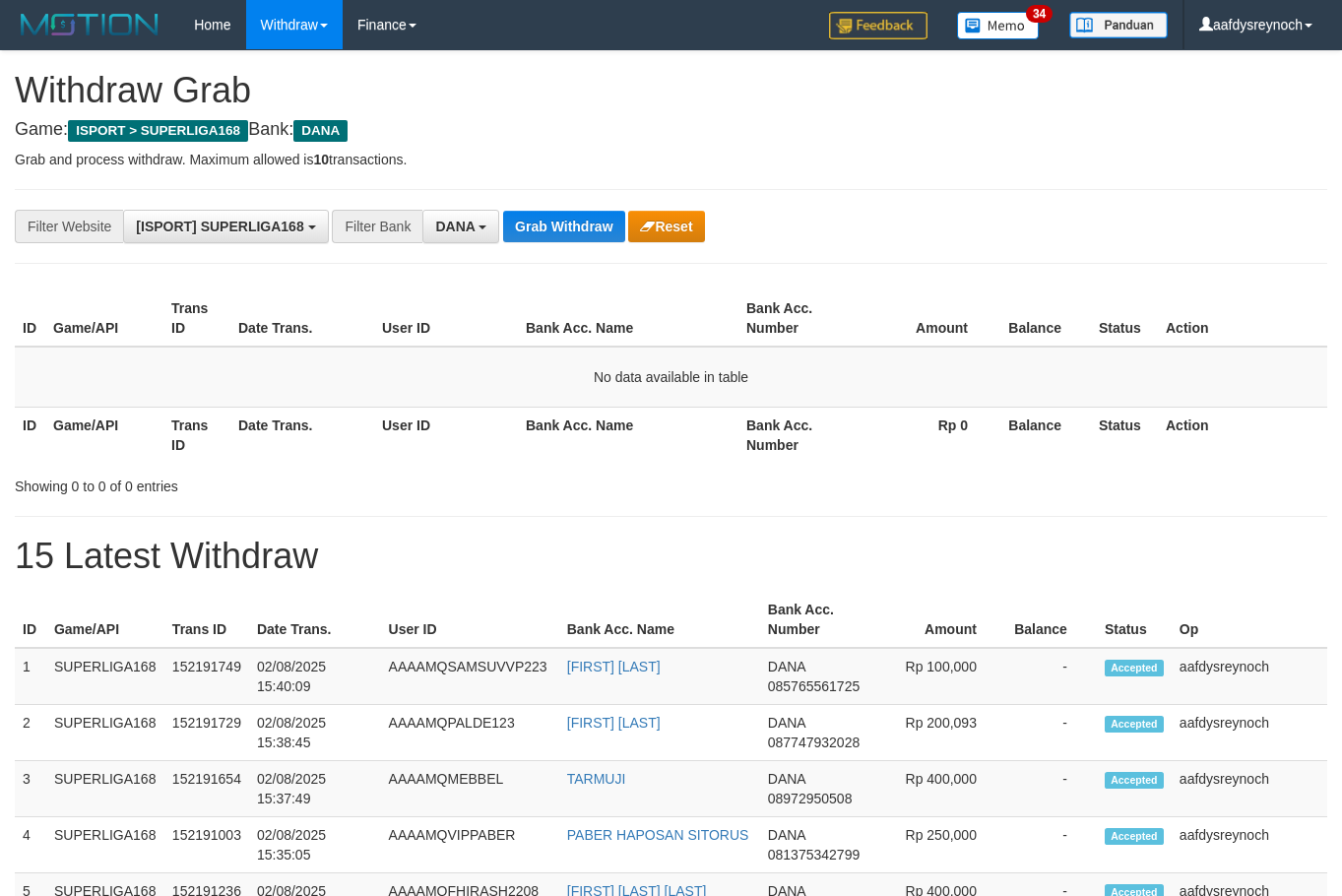 scroll, scrollTop: 0, scrollLeft: 0, axis: both 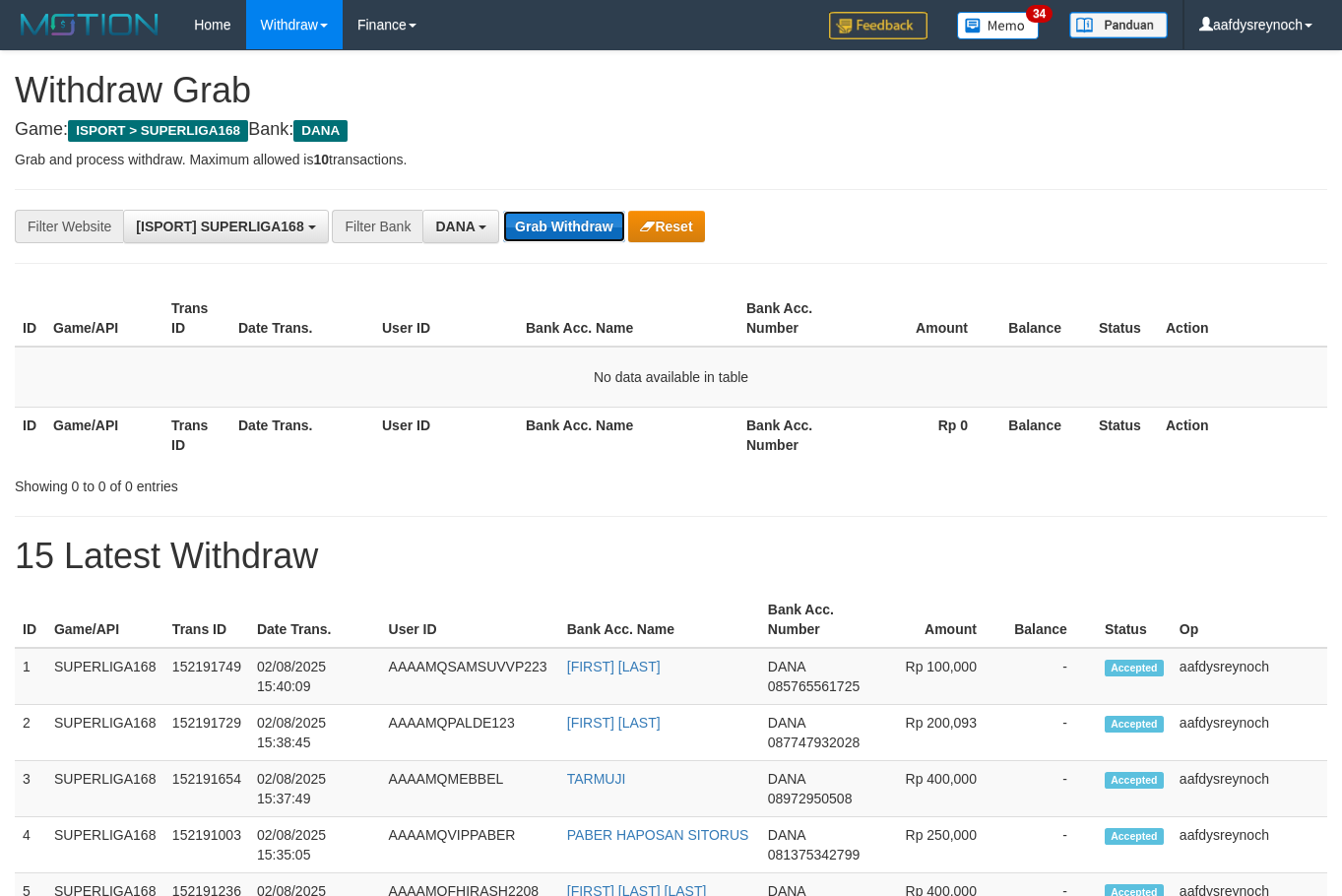 click on "Grab Withdraw" at bounding box center [563, 226] 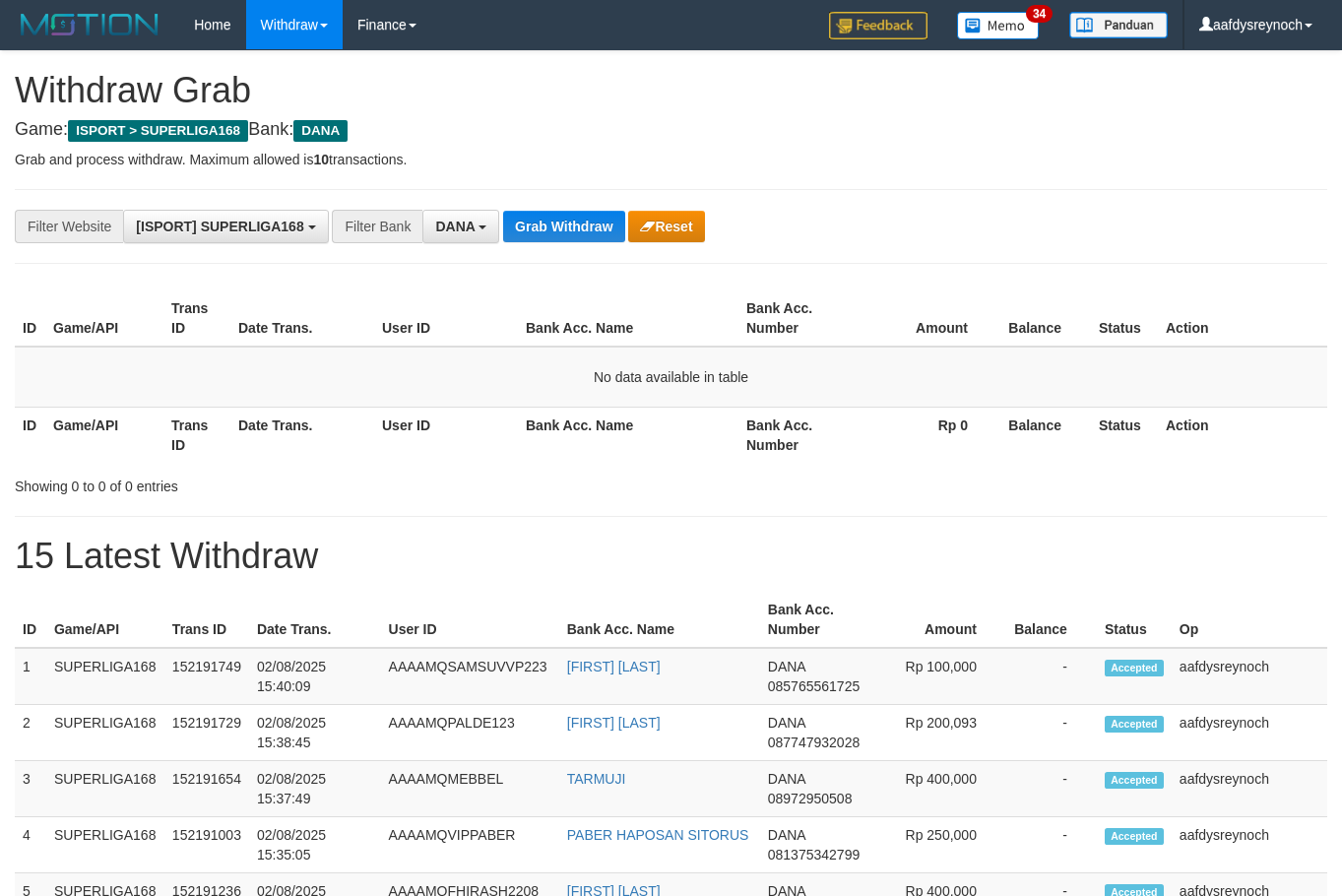 scroll, scrollTop: 0, scrollLeft: 0, axis: both 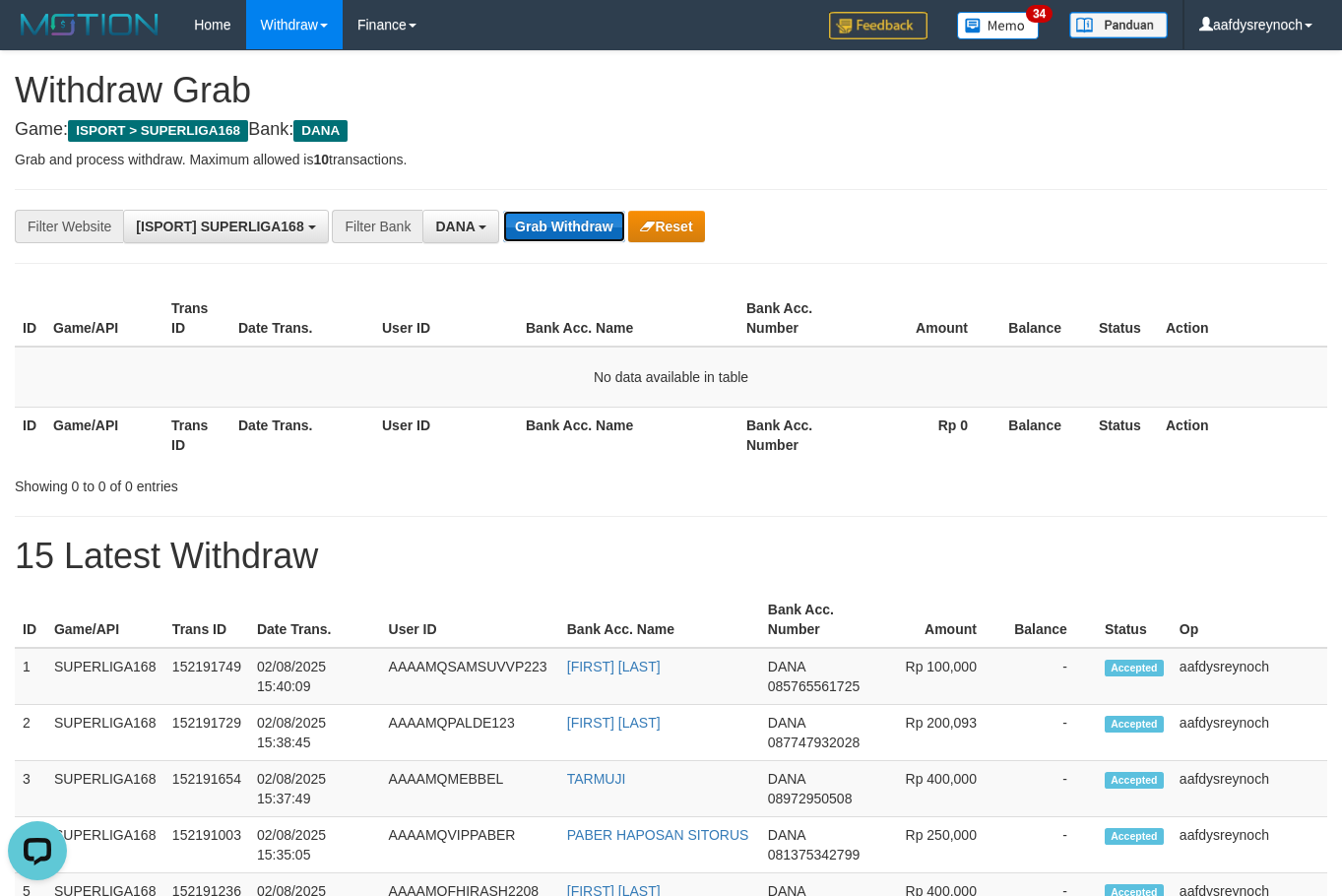 click on "Grab Withdraw" at bounding box center (563, 226) 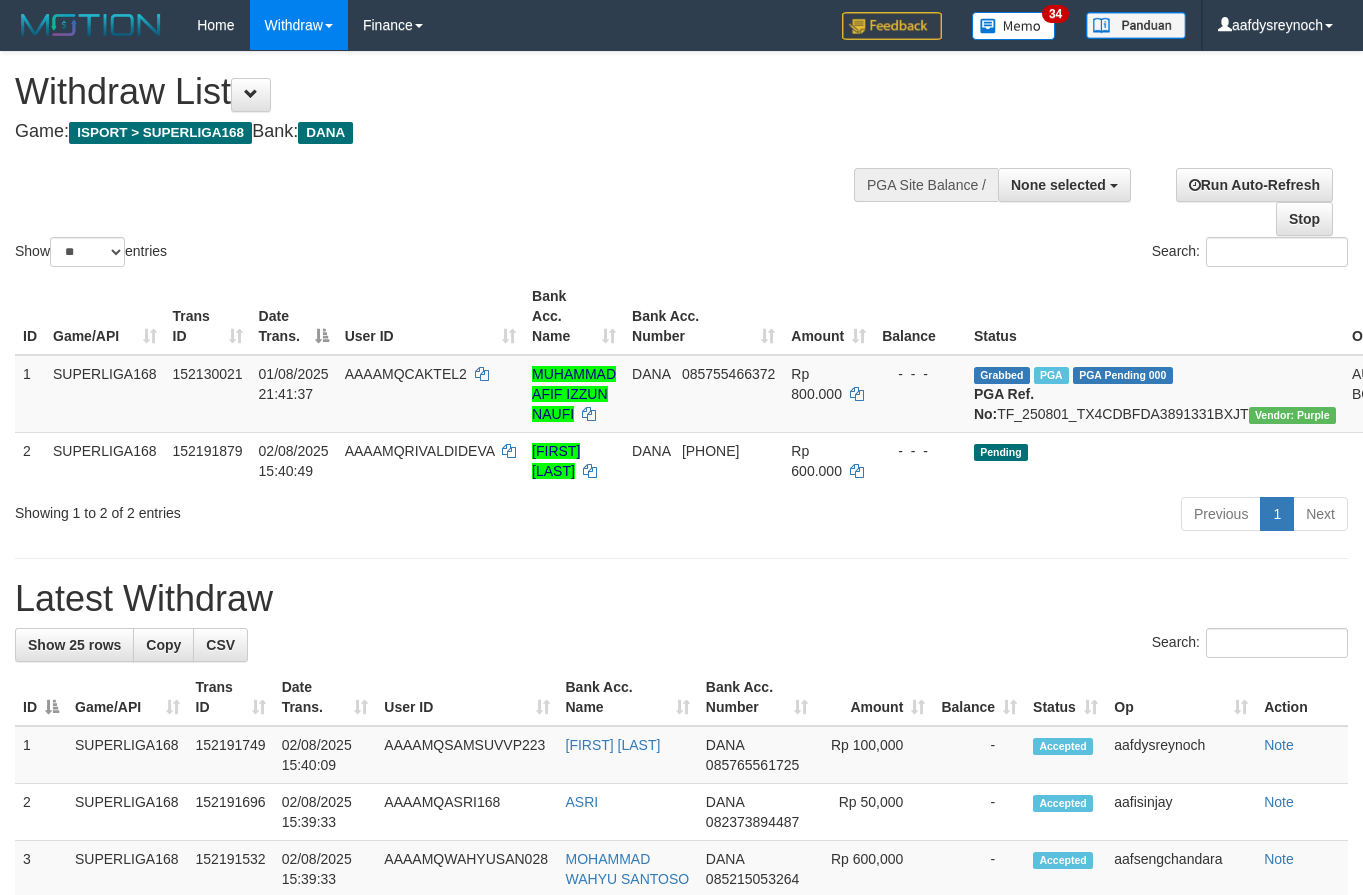 select 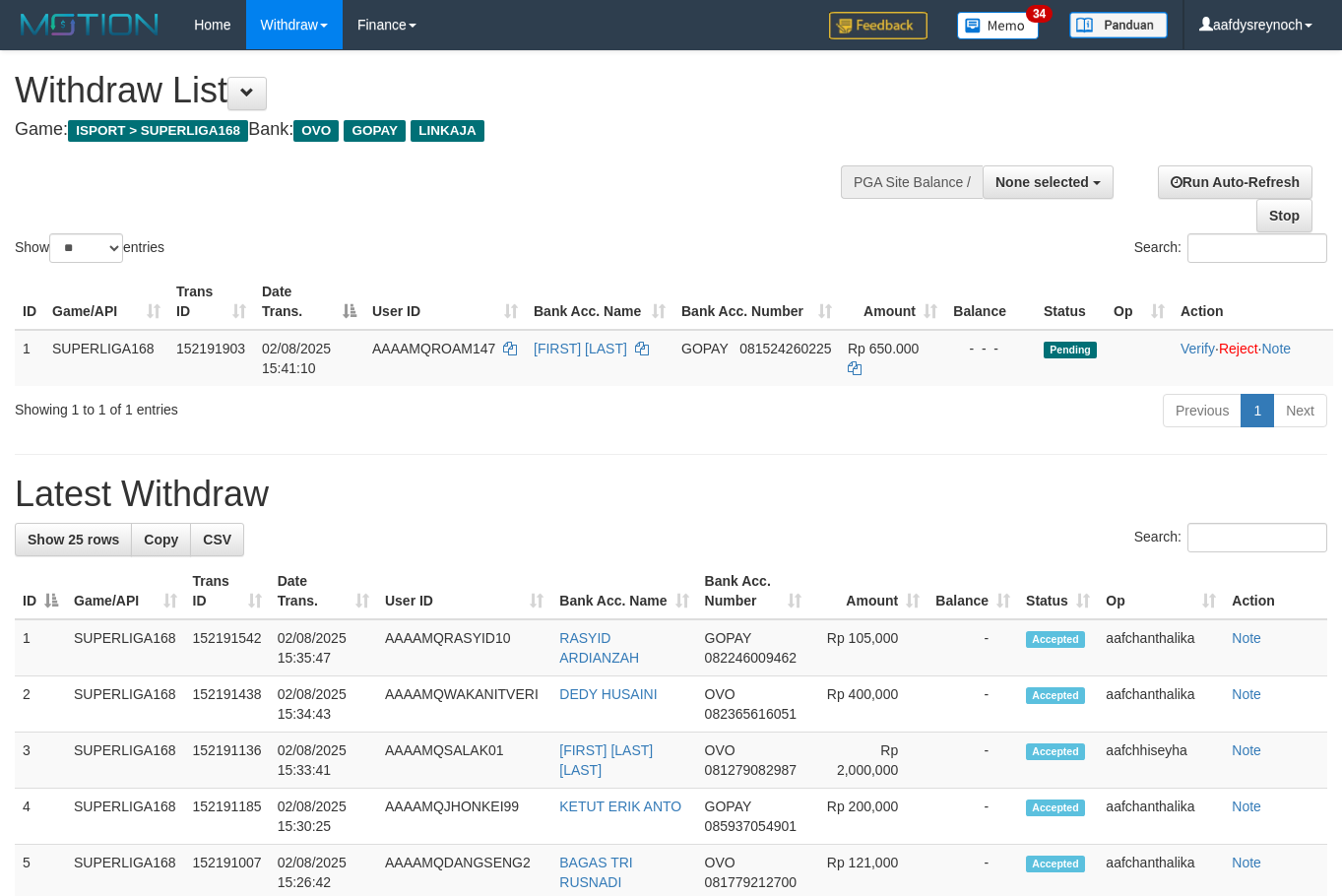 select 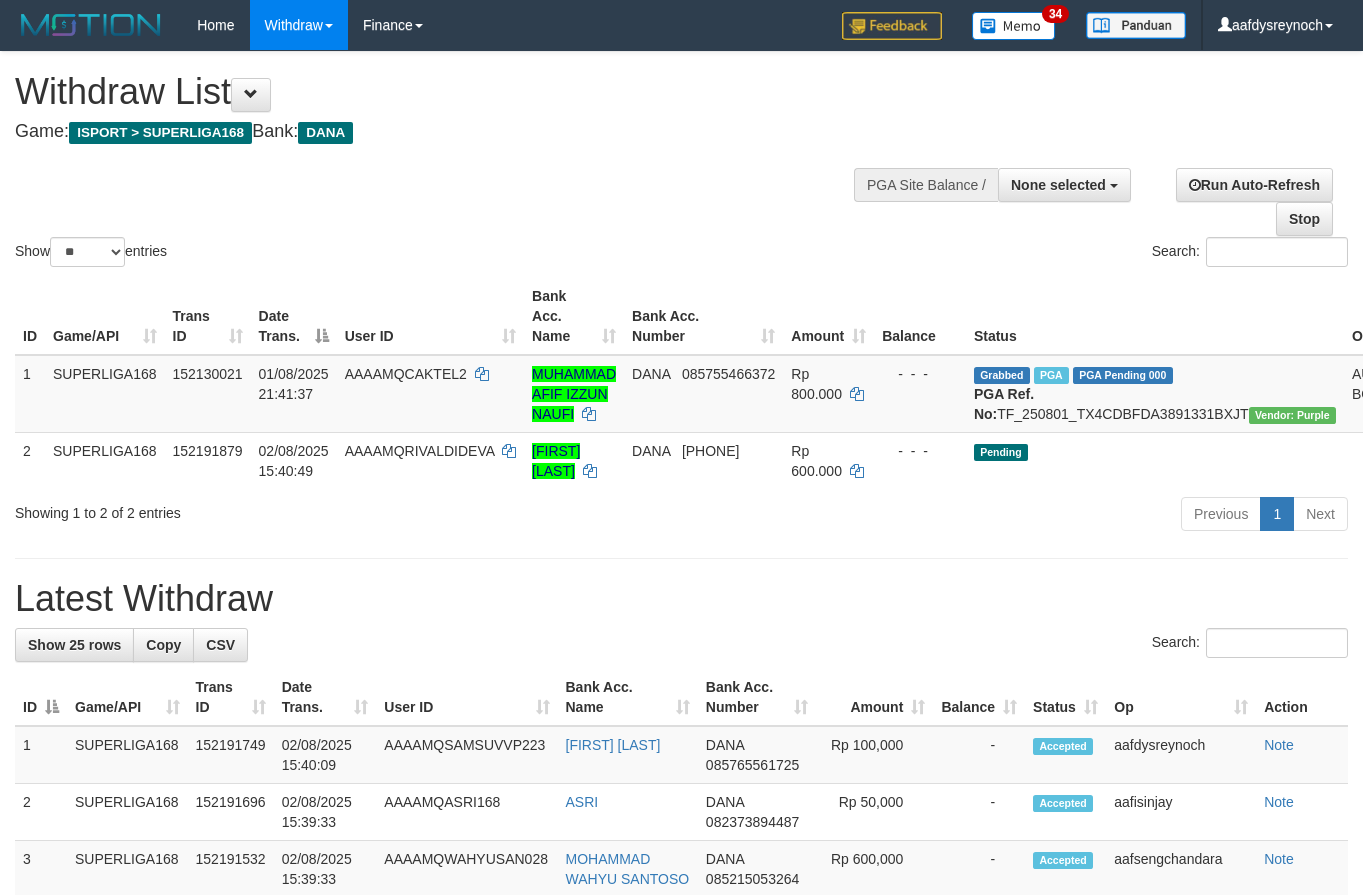 select 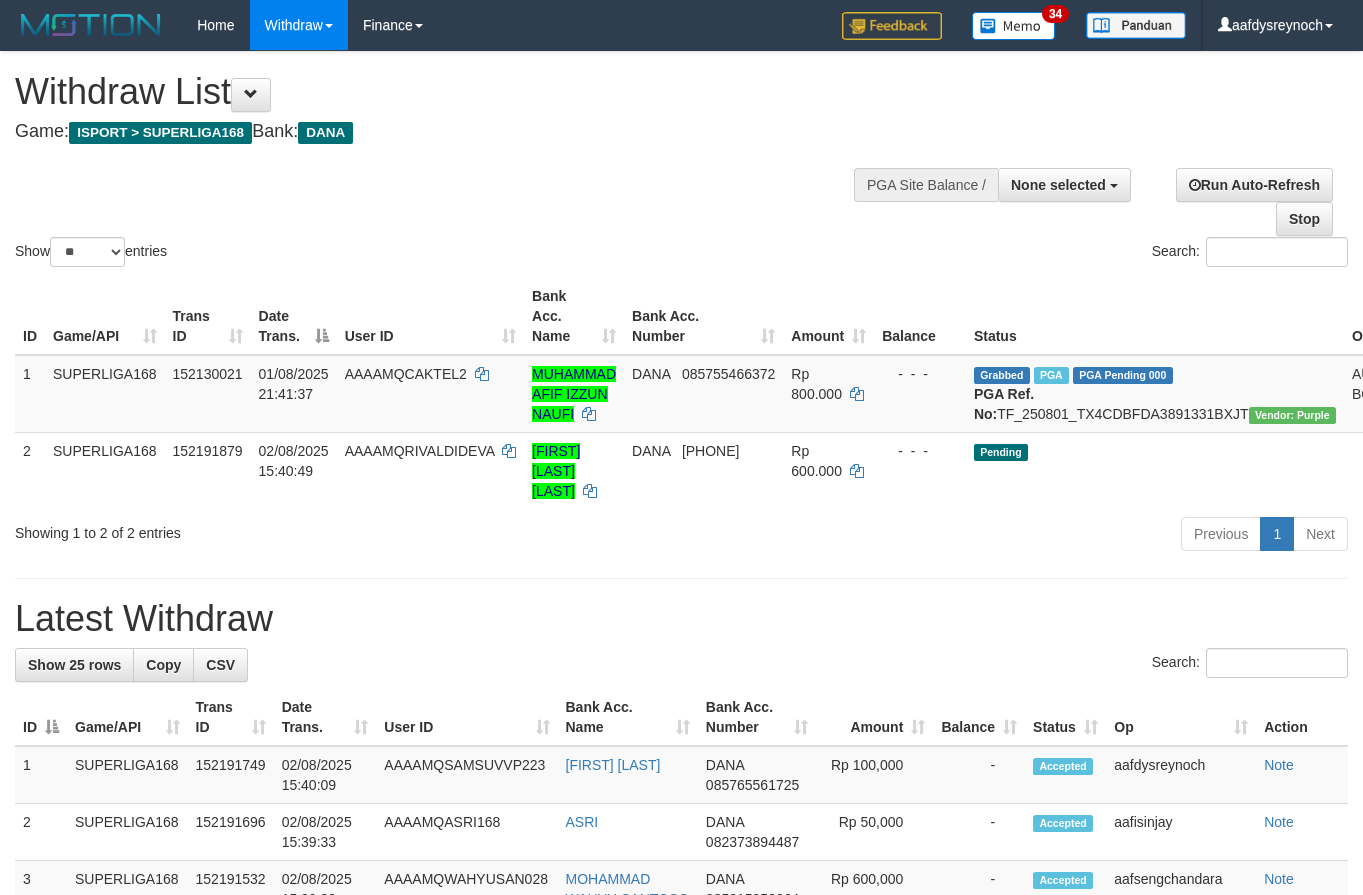 select 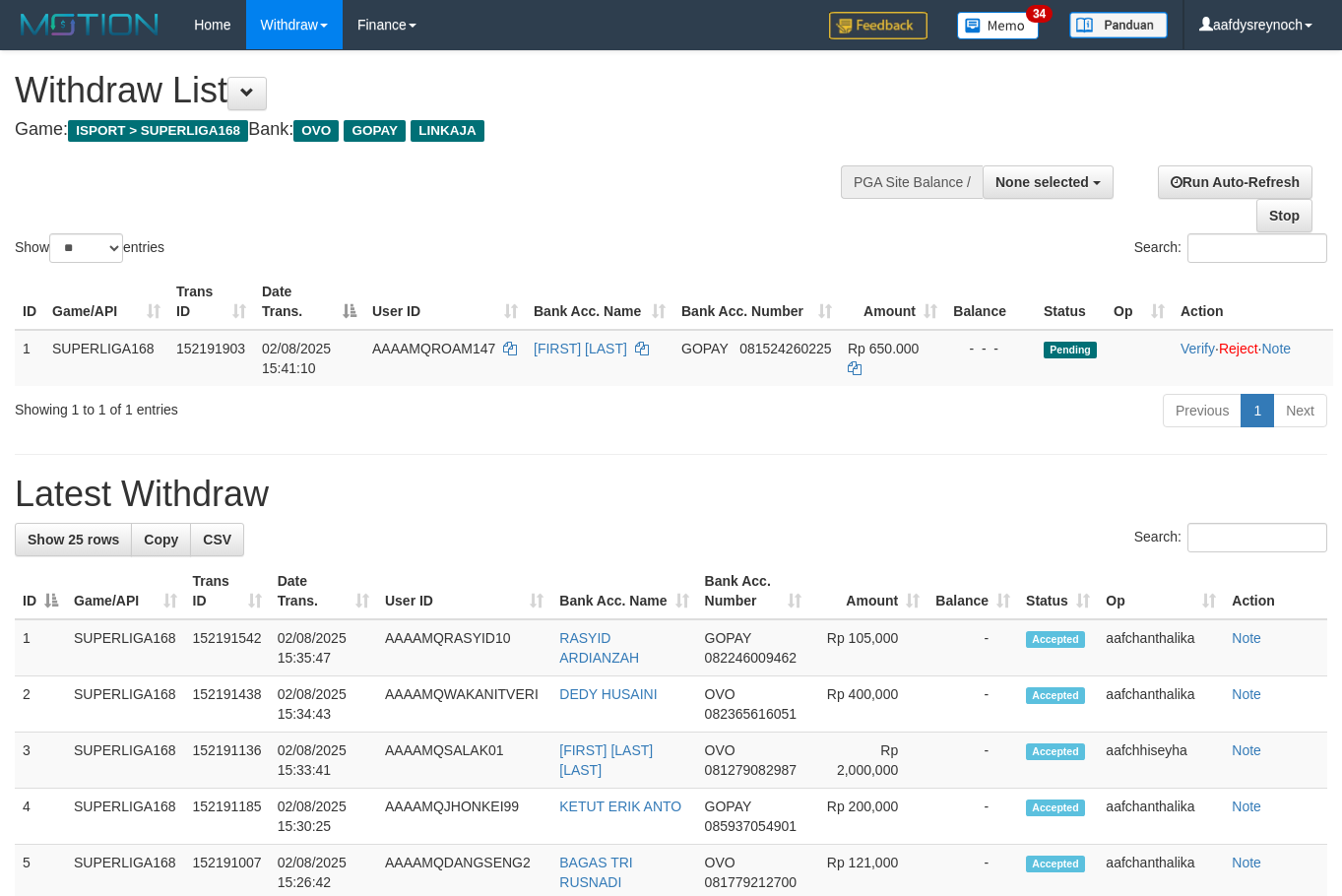 select 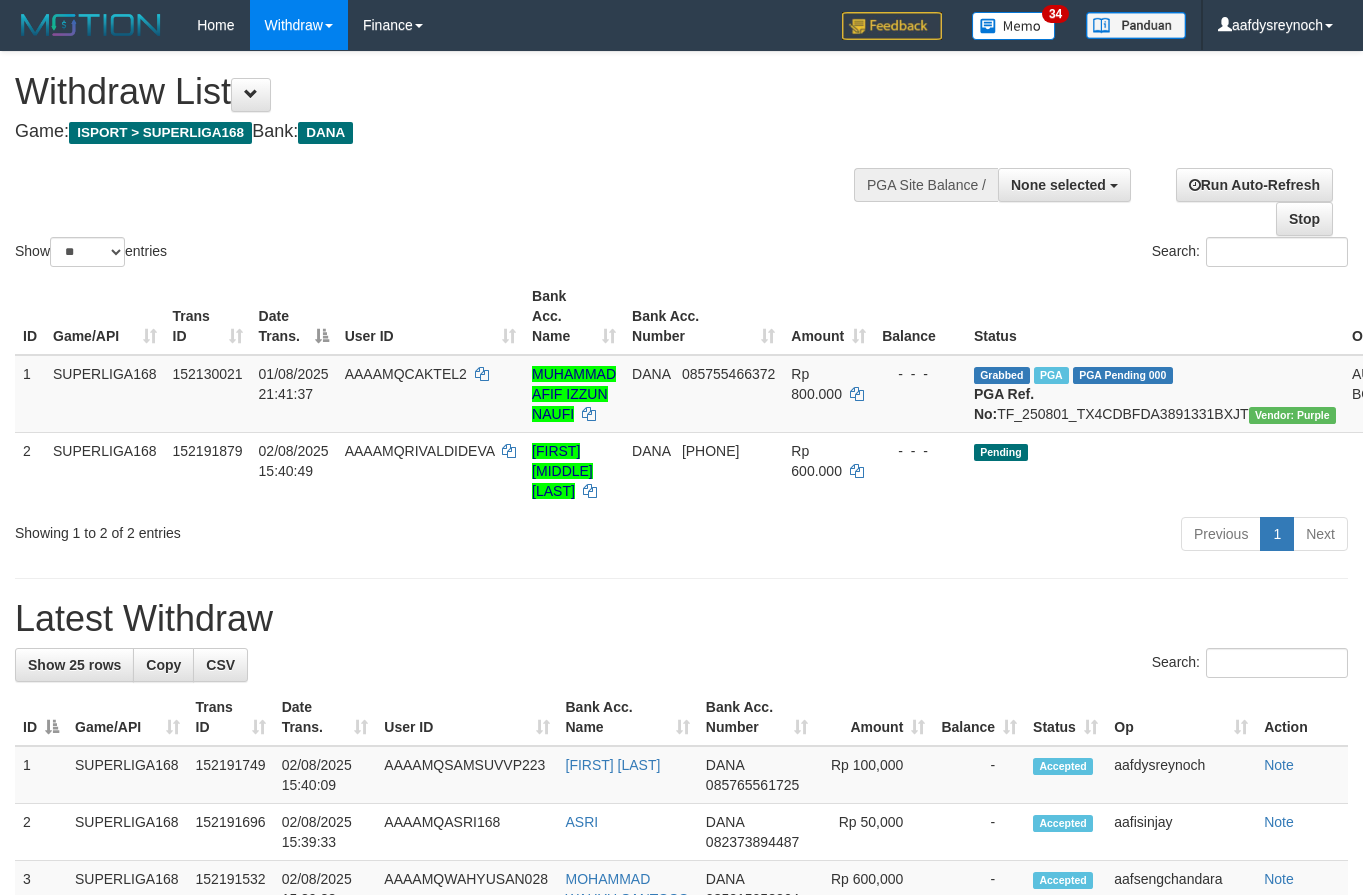 select 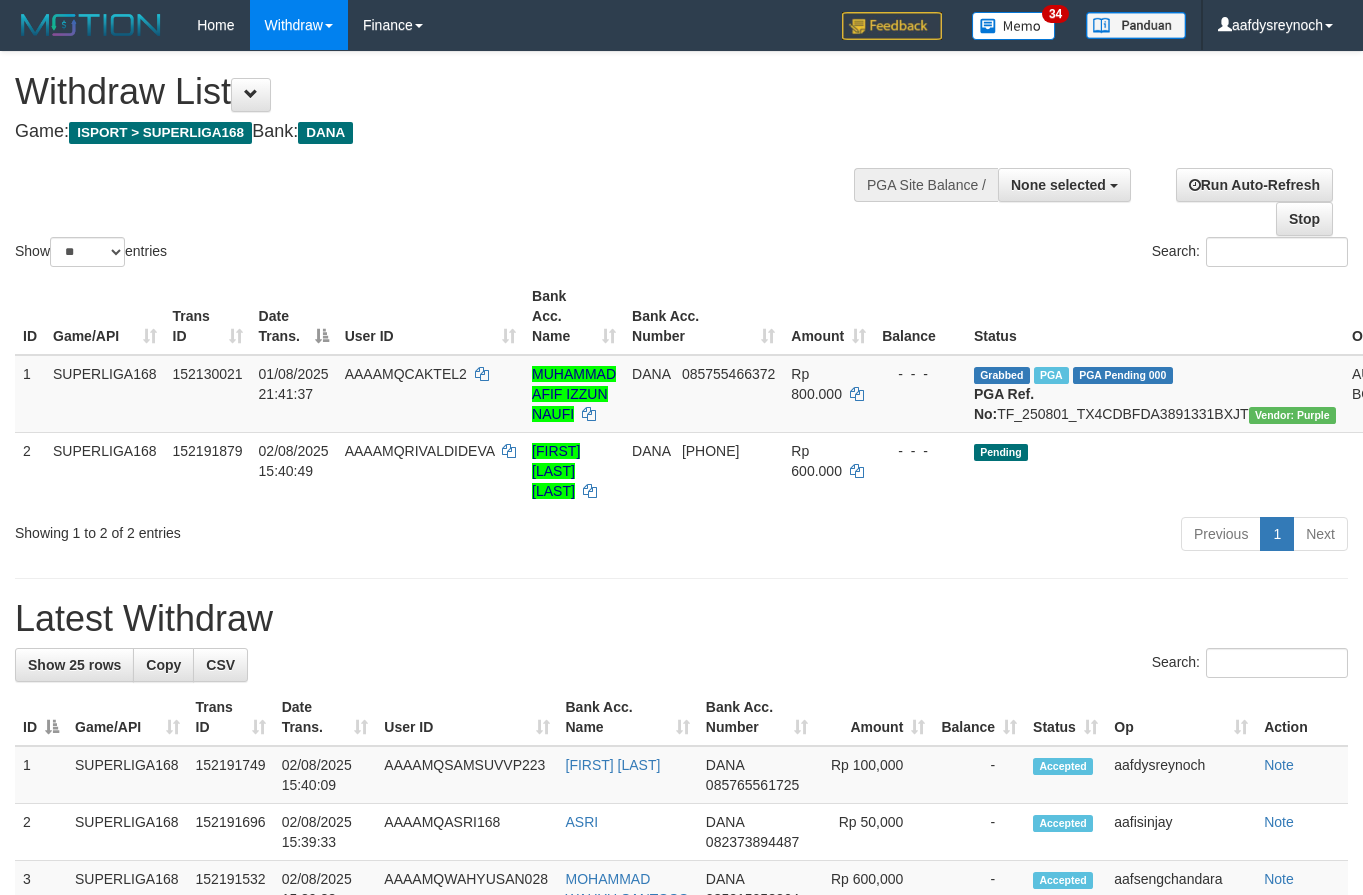 select 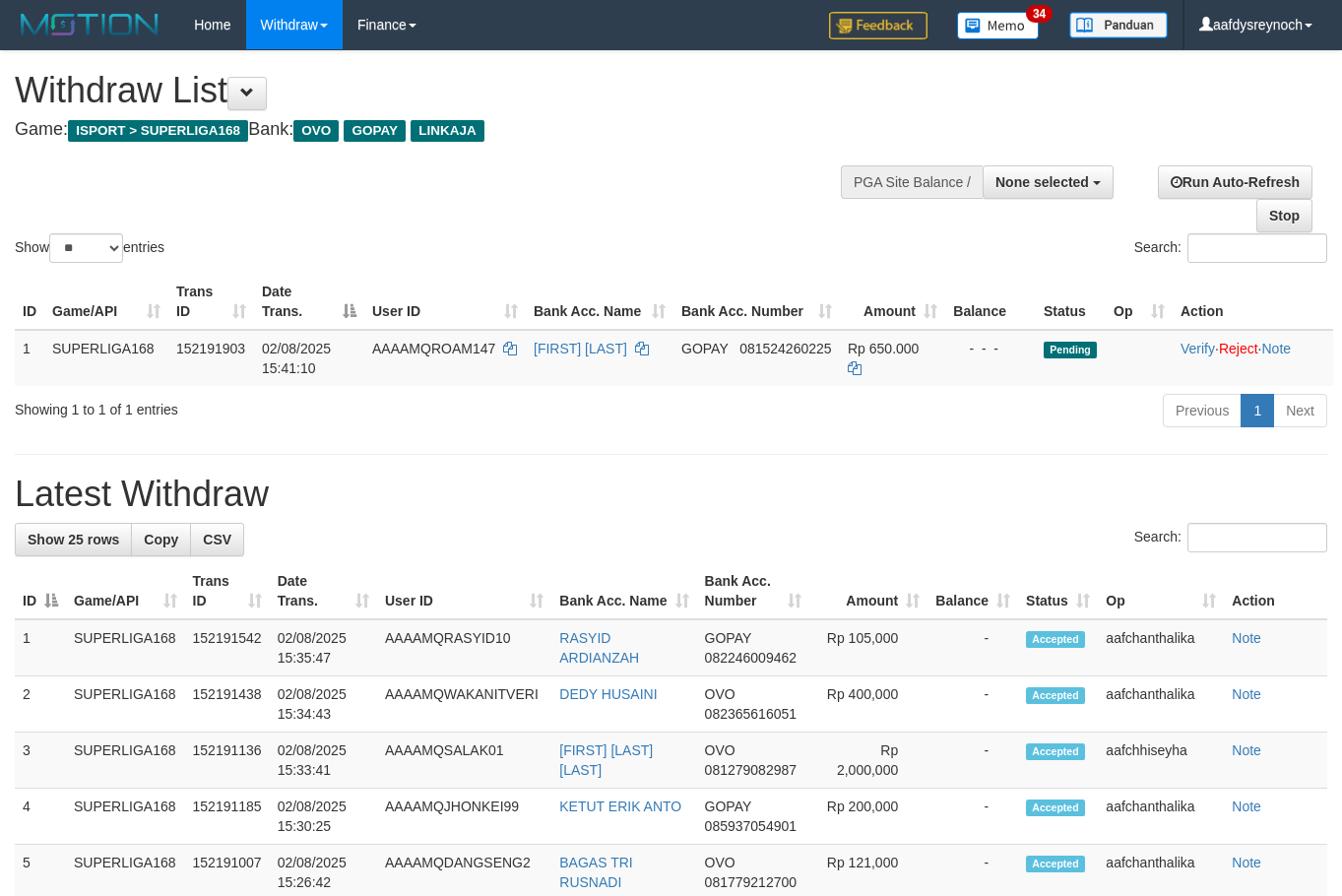 select 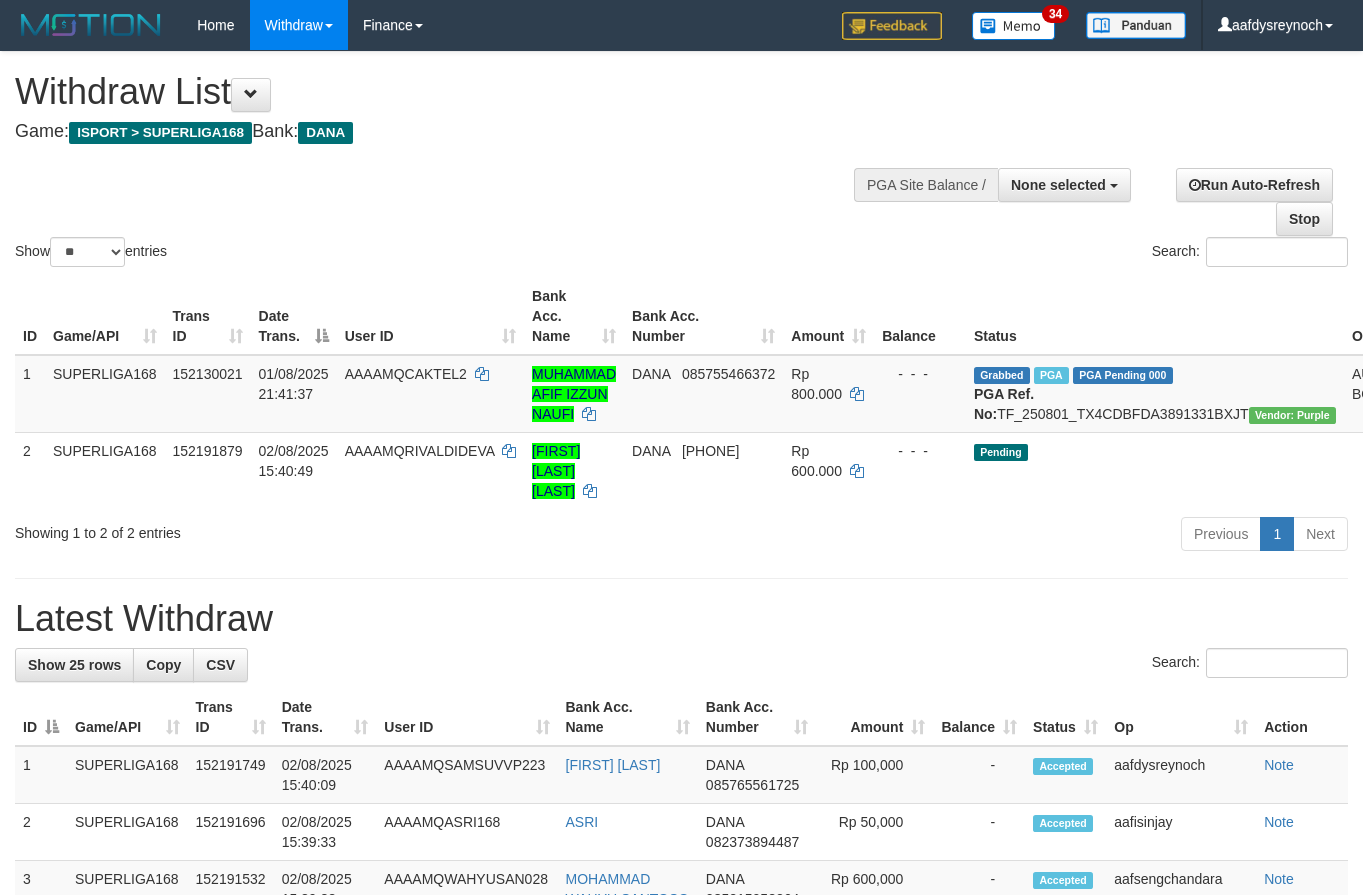 select 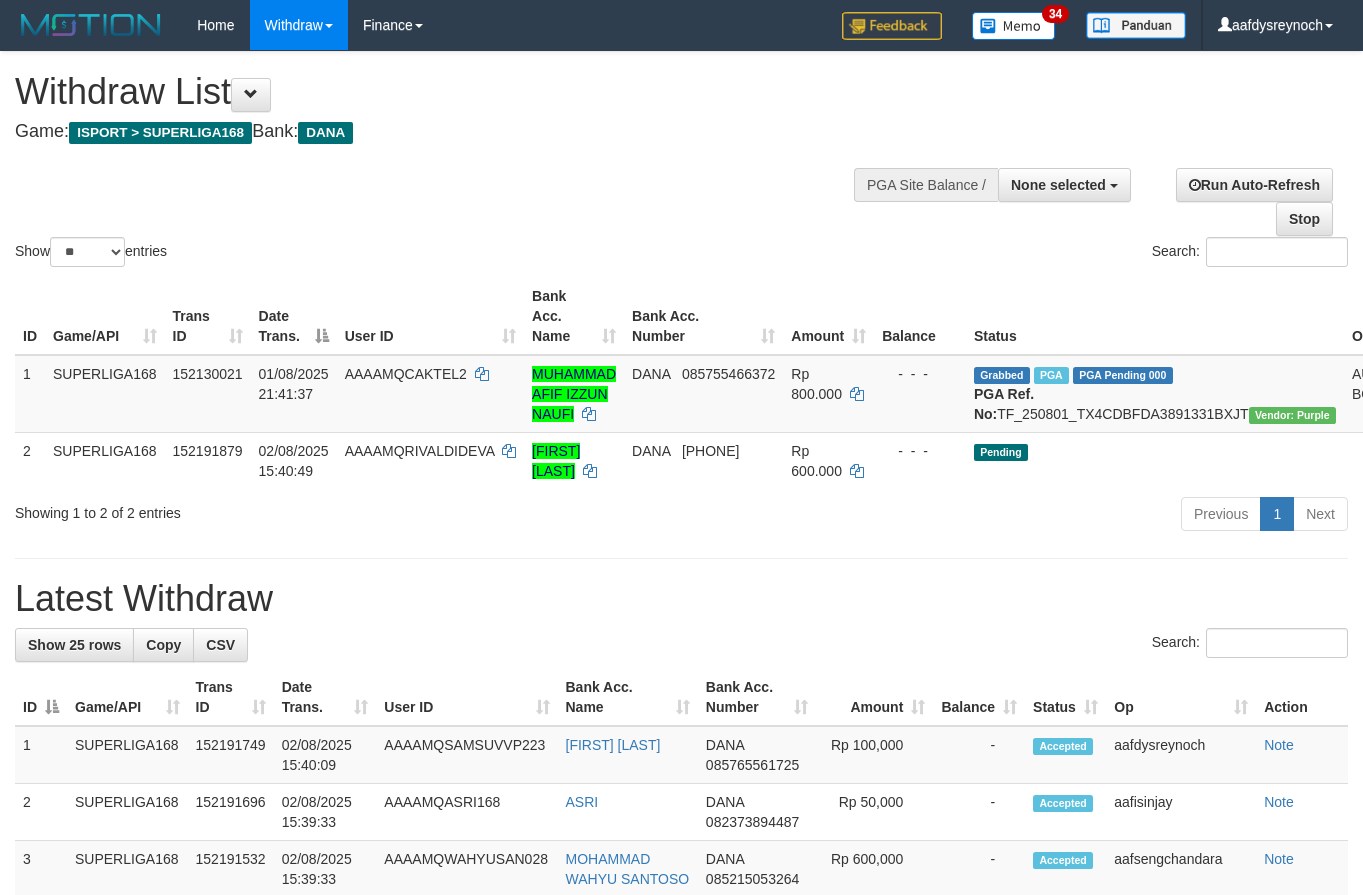 select 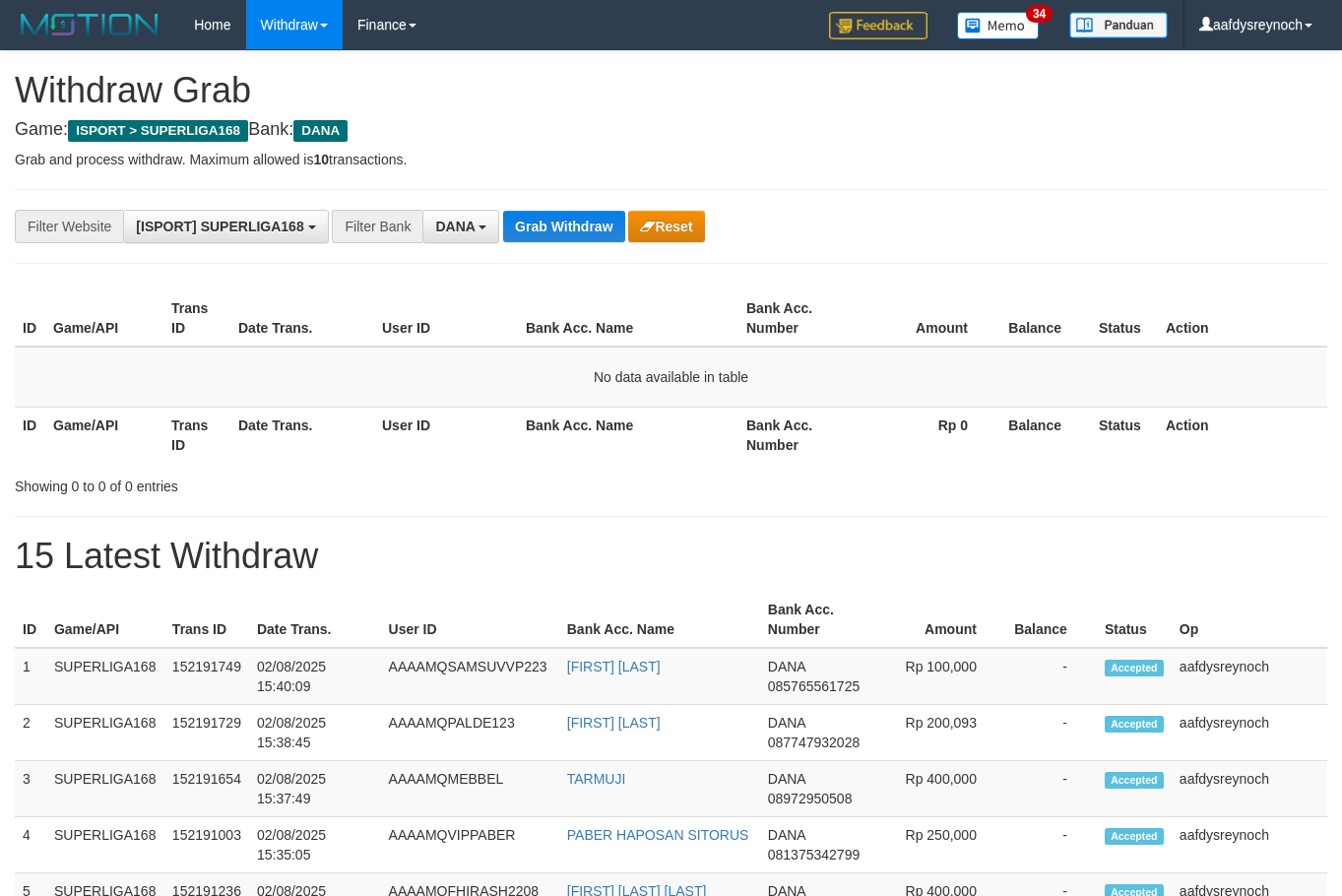 scroll, scrollTop: 0, scrollLeft: 0, axis: both 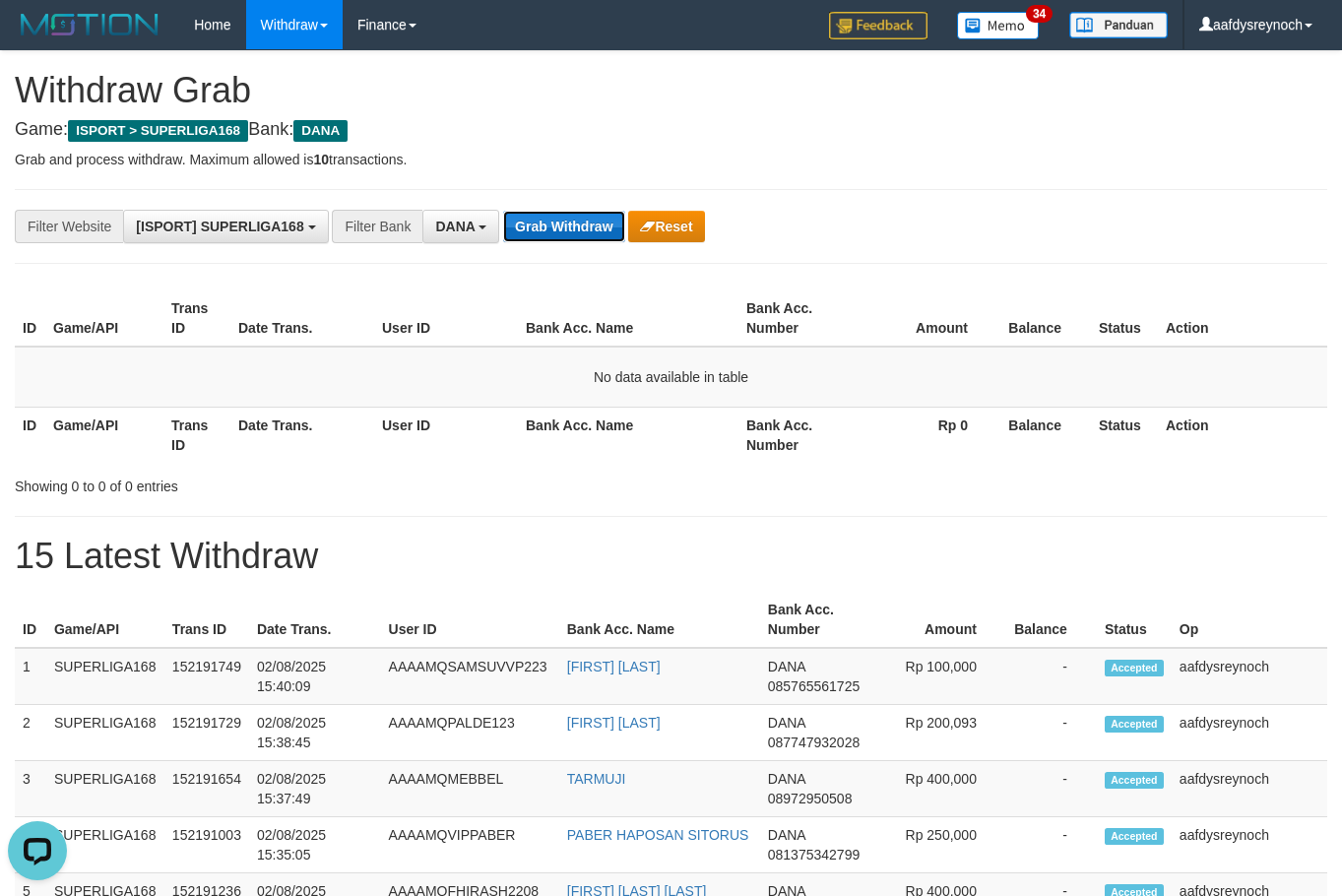 click on "Grab Withdraw" at bounding box center [563, 226] 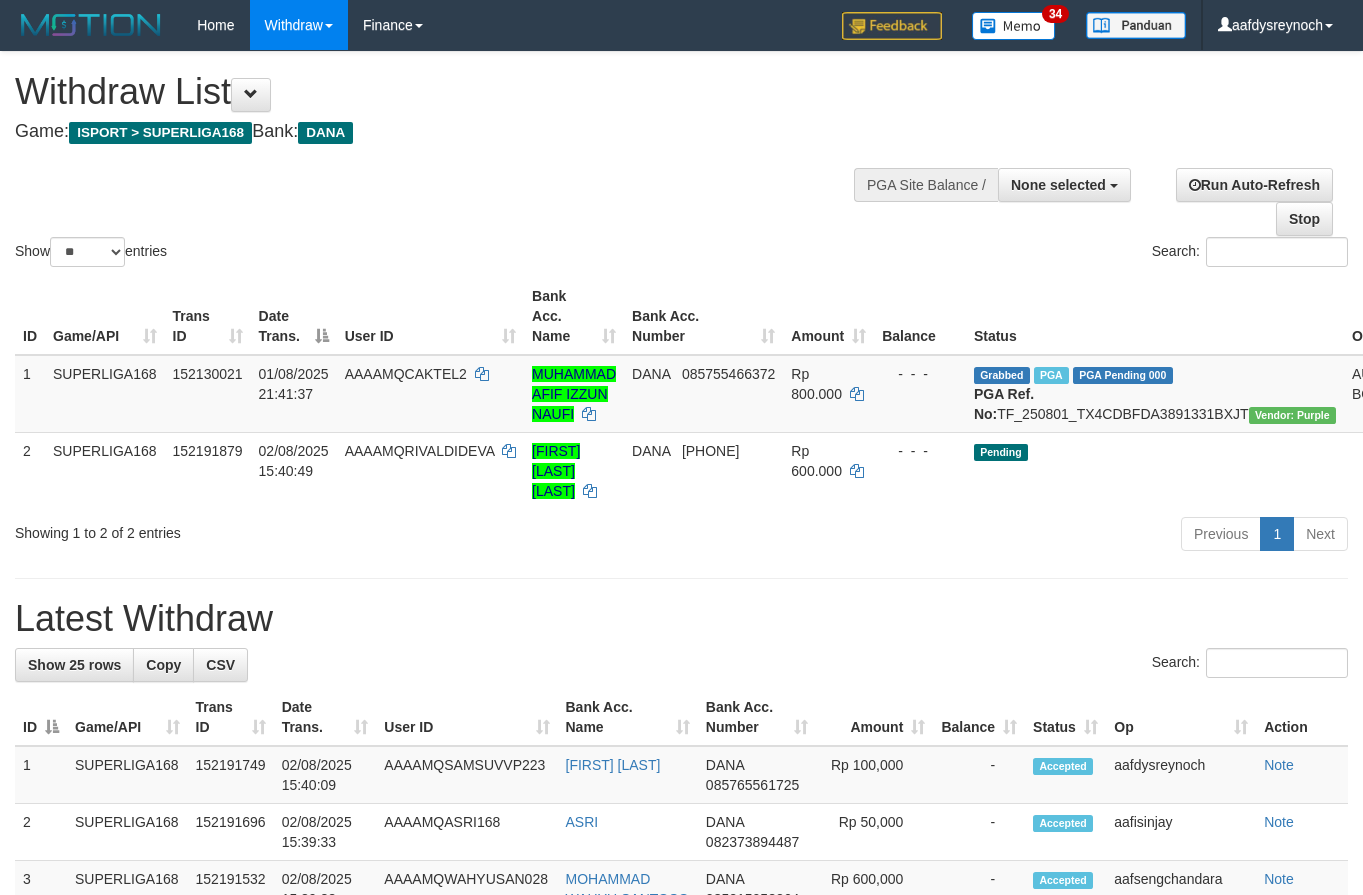 select 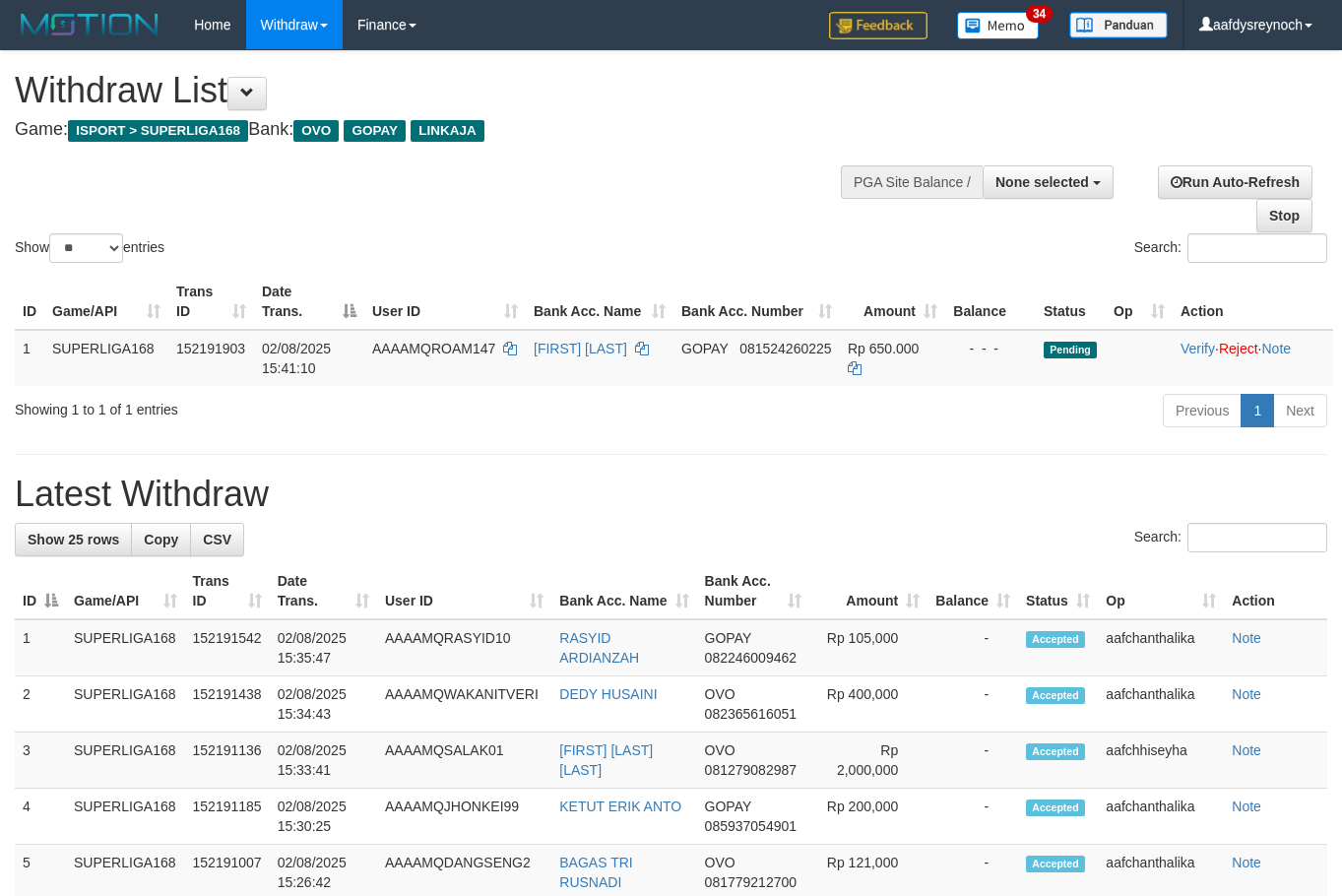 select 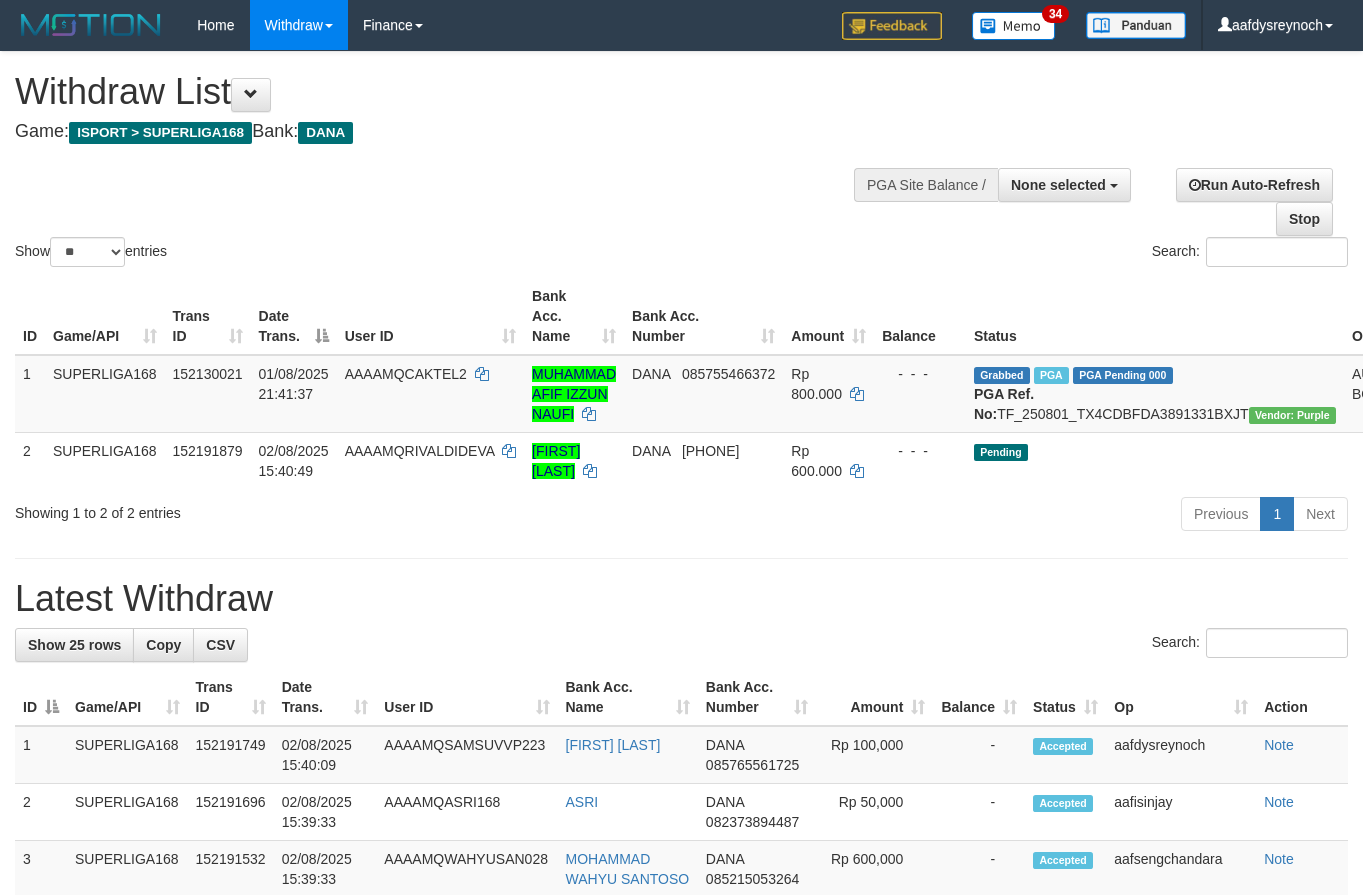 select 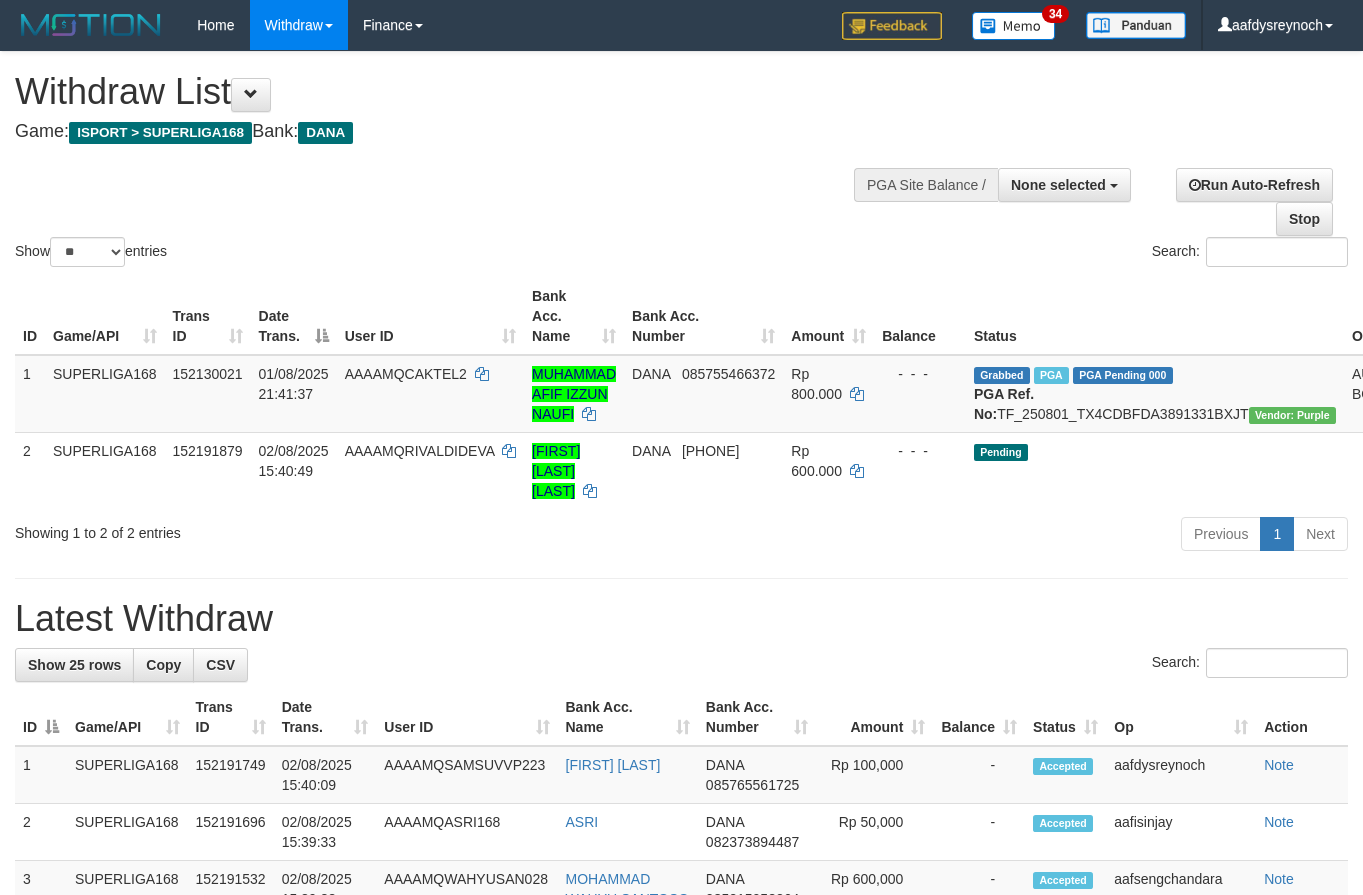 select 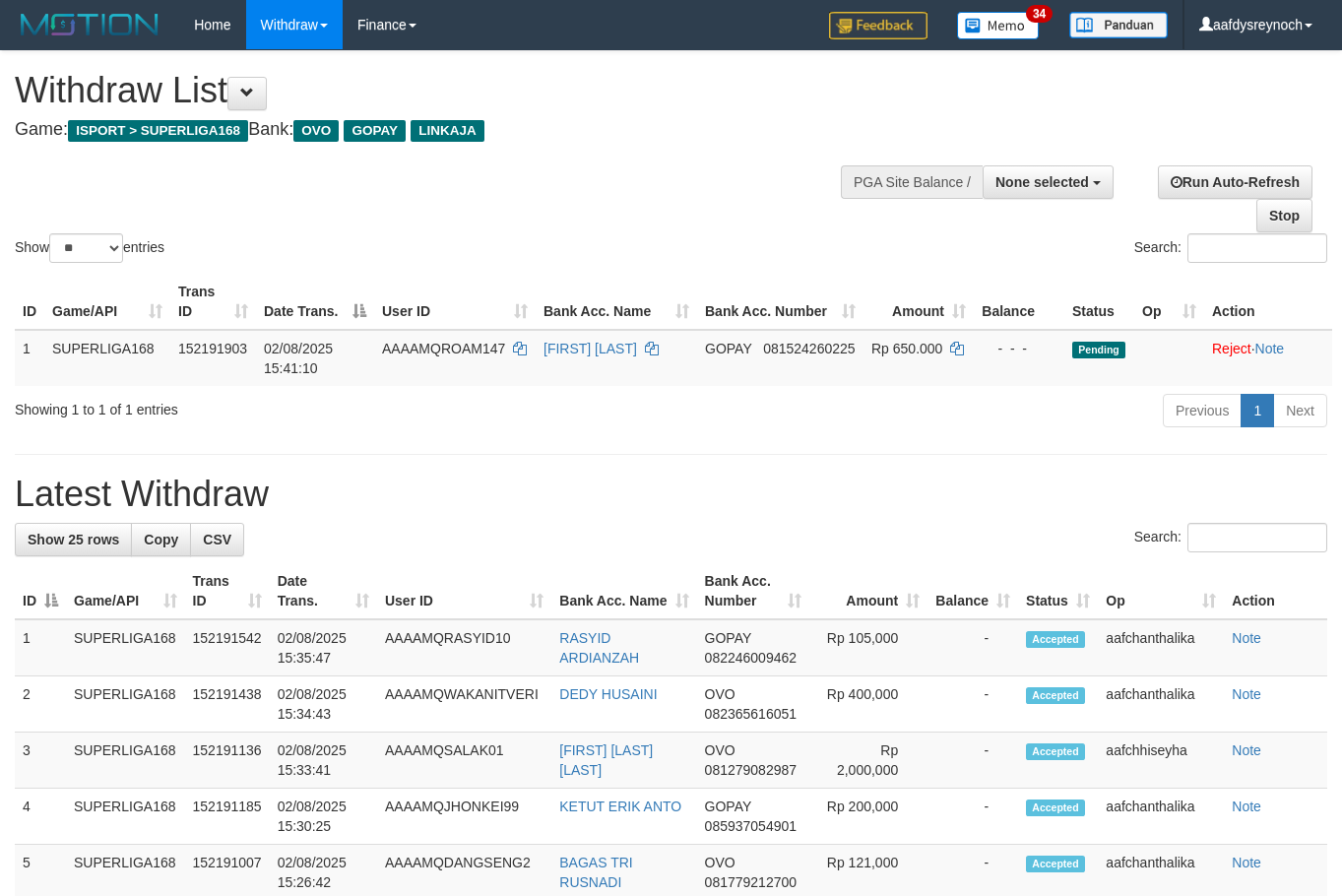 select 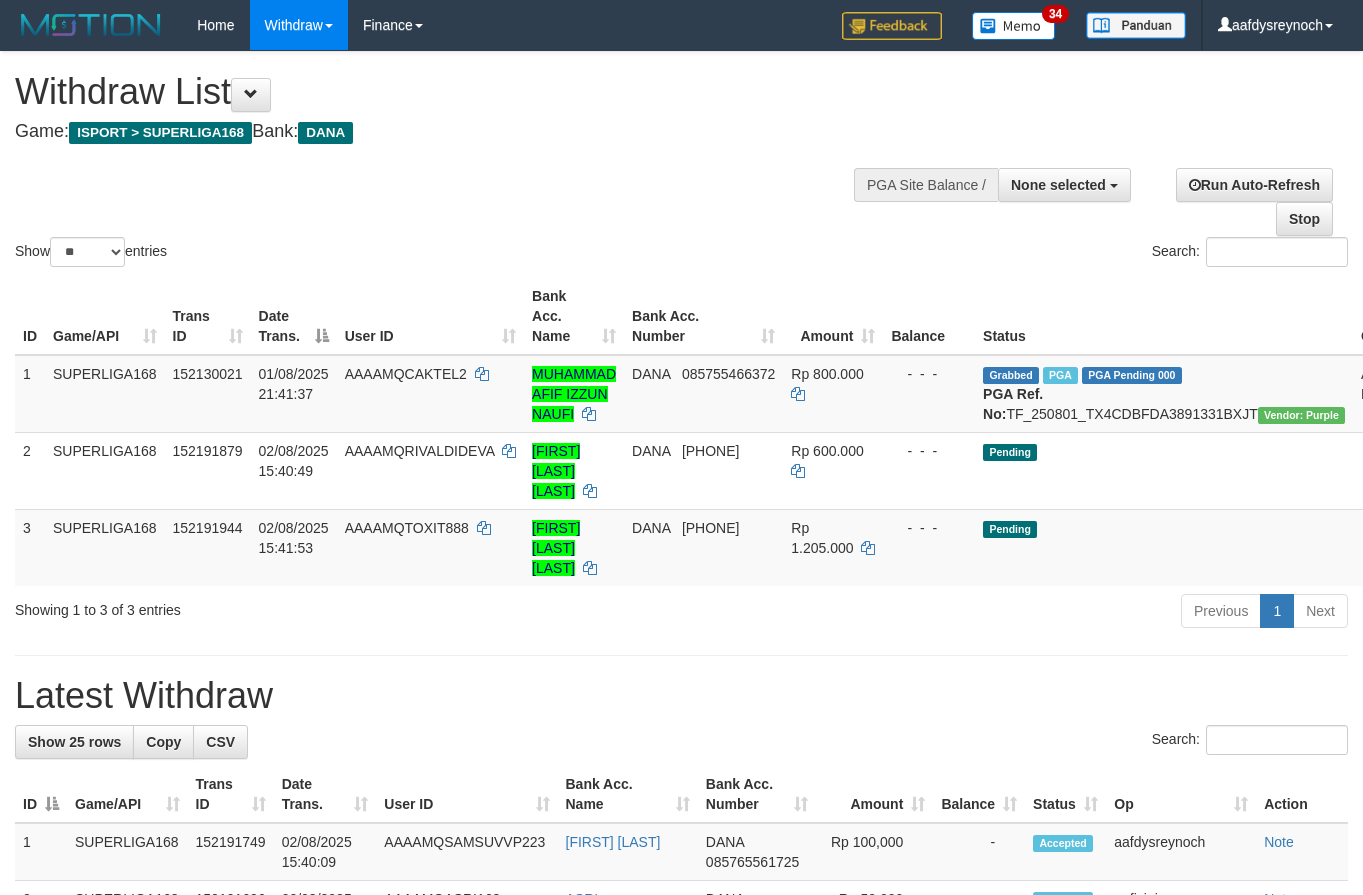 select 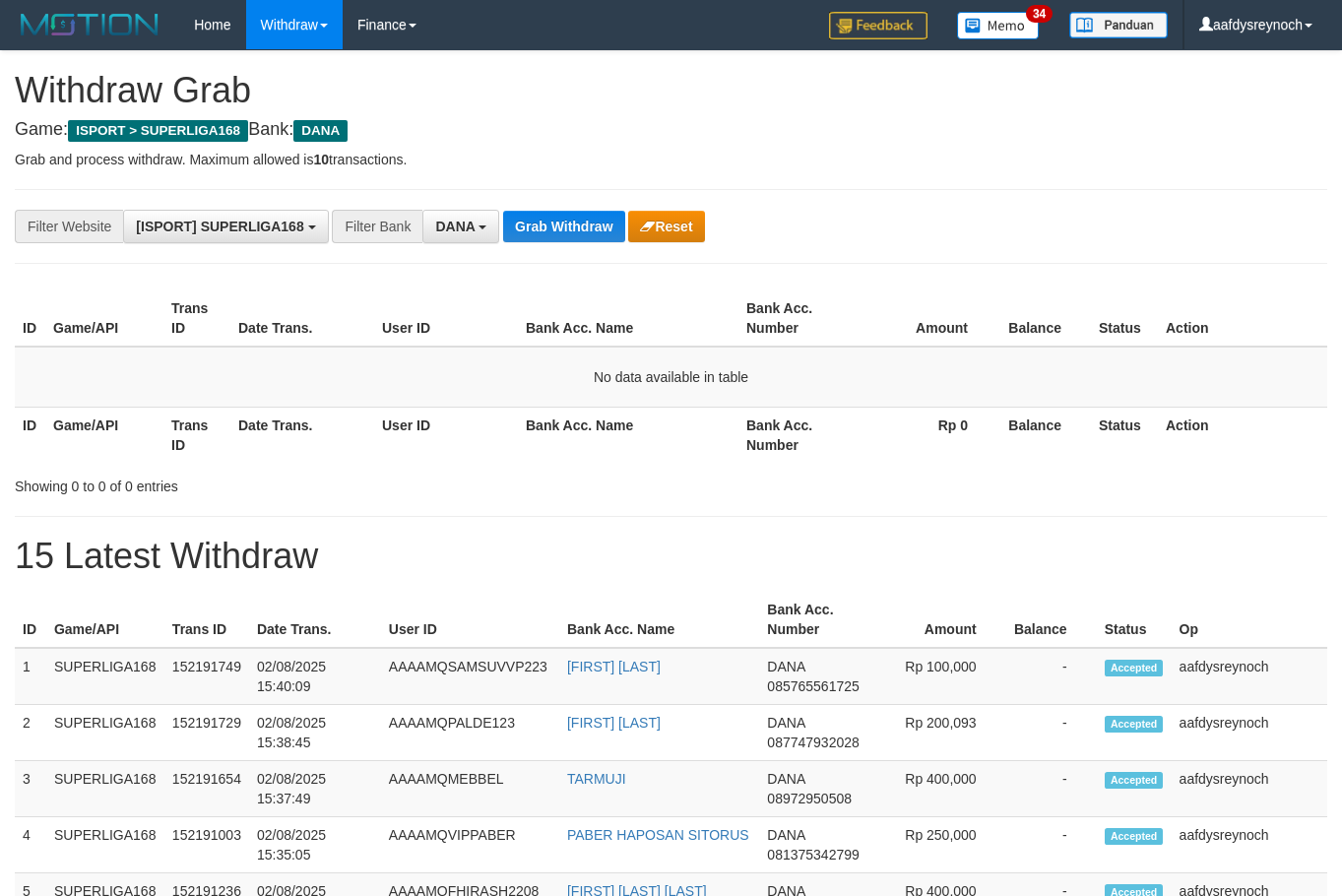 scroll, scrollTop: 0, scrollLeft: 0, axis: both 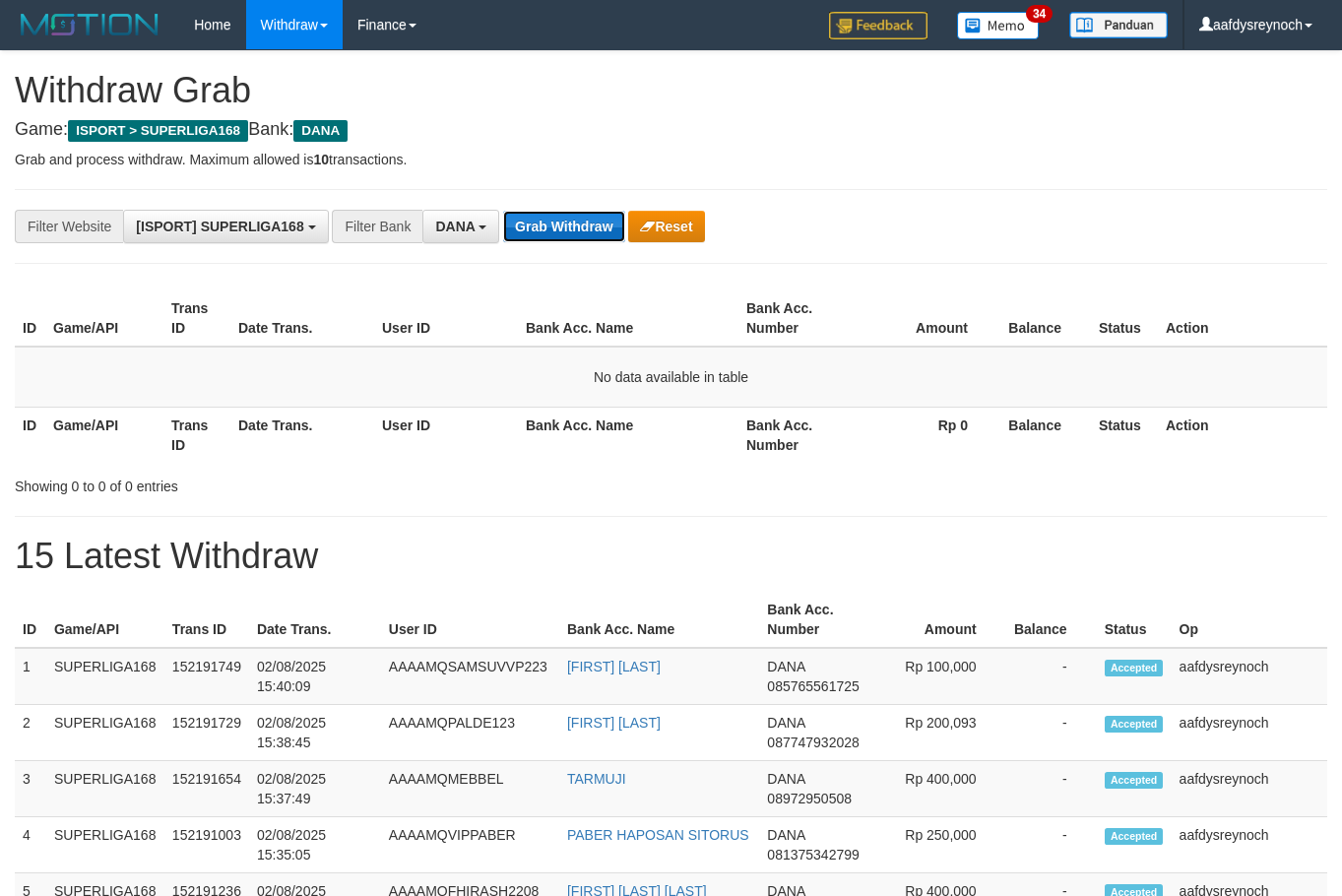 click on "Grab Withdraw" at bounding box center [563, 226] 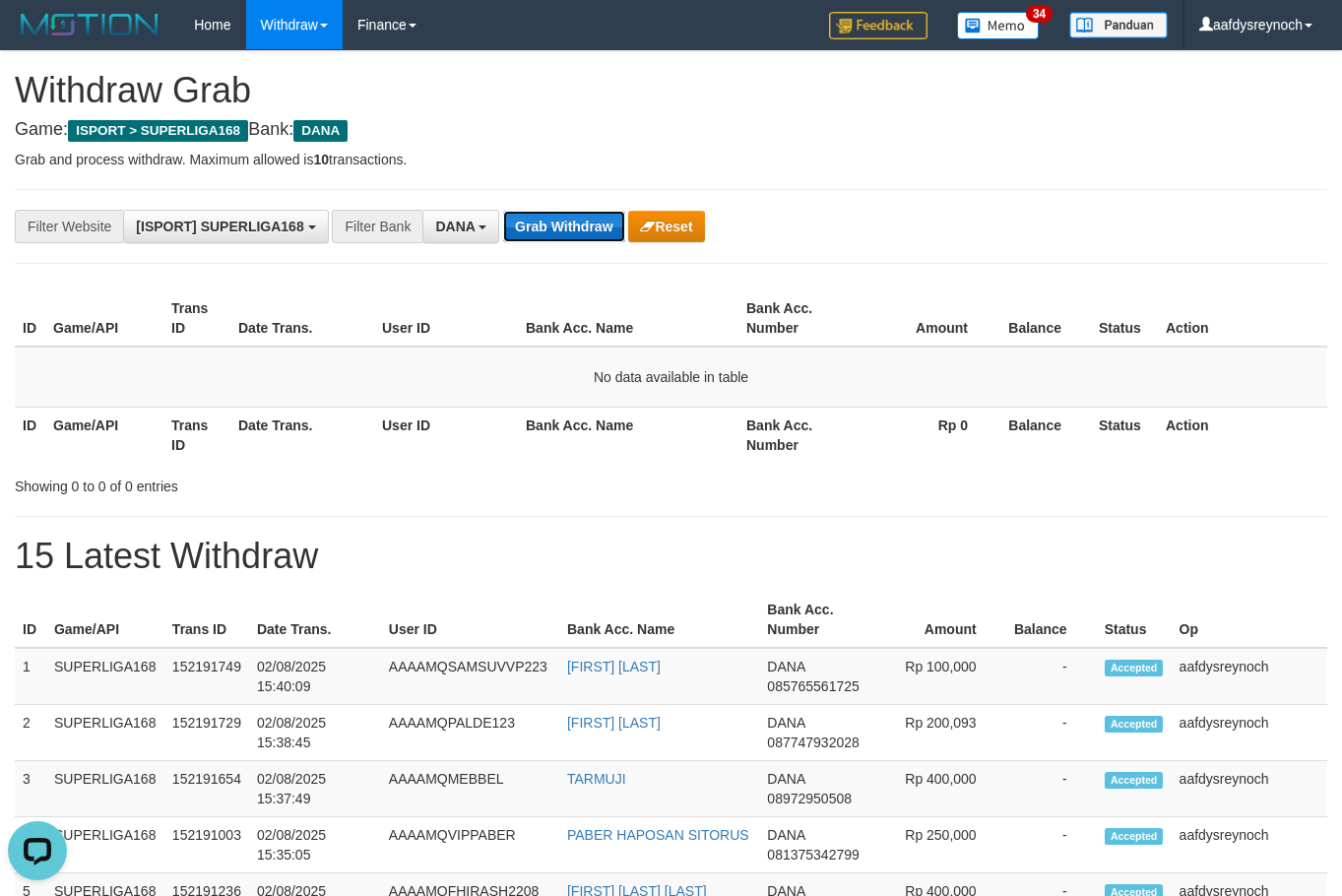 scroll, scrollTop: 0, scrollLeft: 0, axis: both 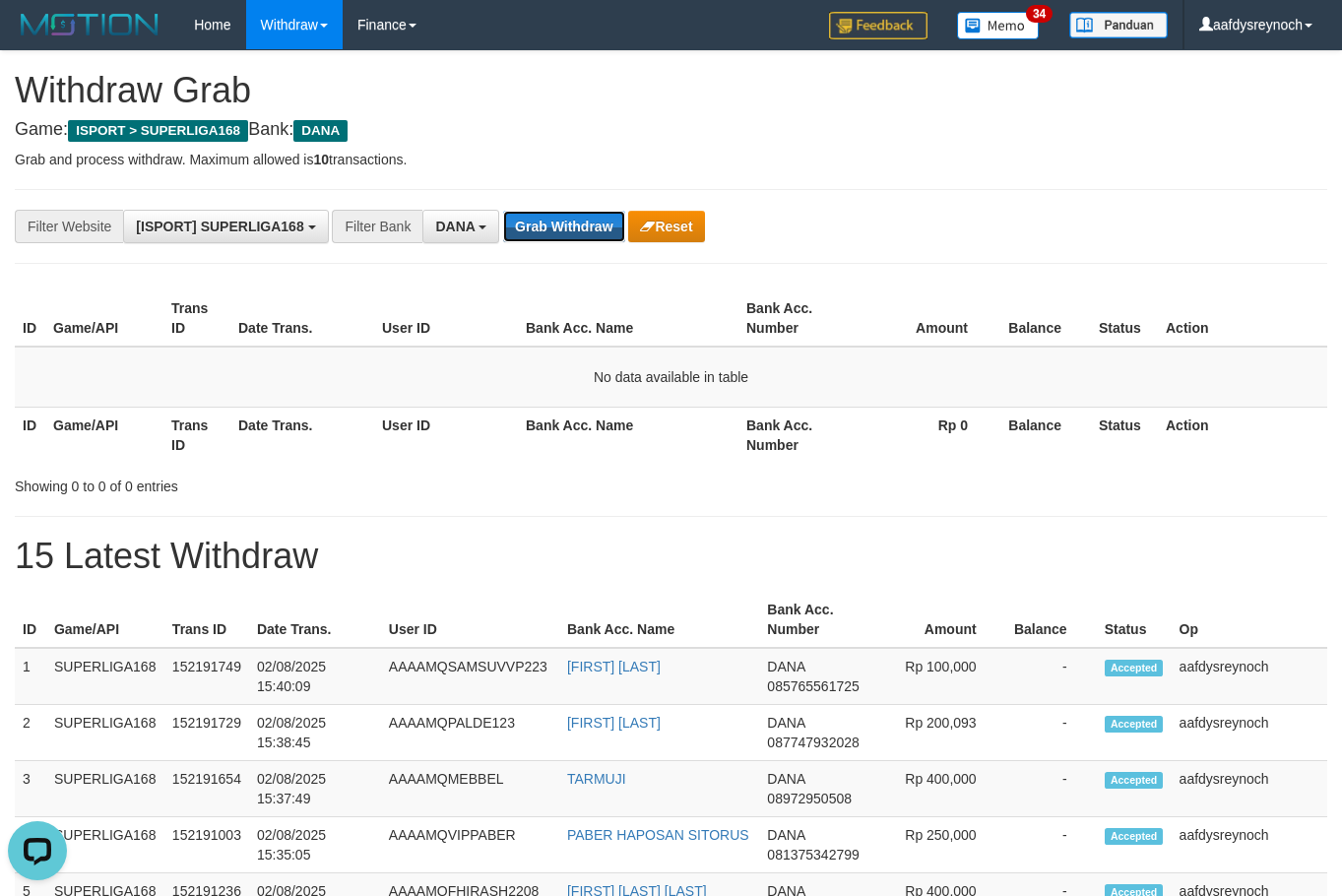 click on "Grab Withdraw" at bounding box center [563, 226] 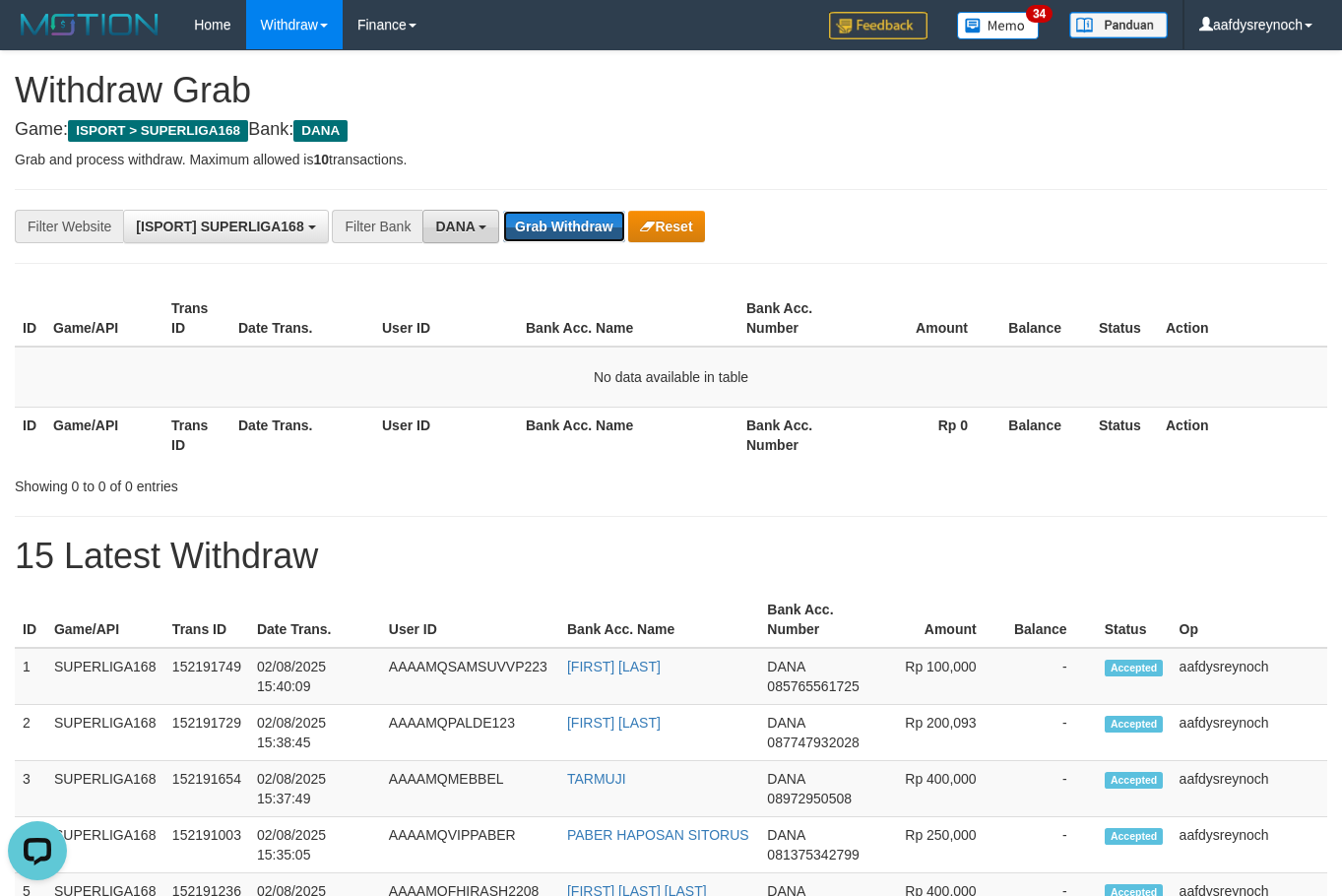 click on "Grab Withdraw" at bounding box center (563, 226) 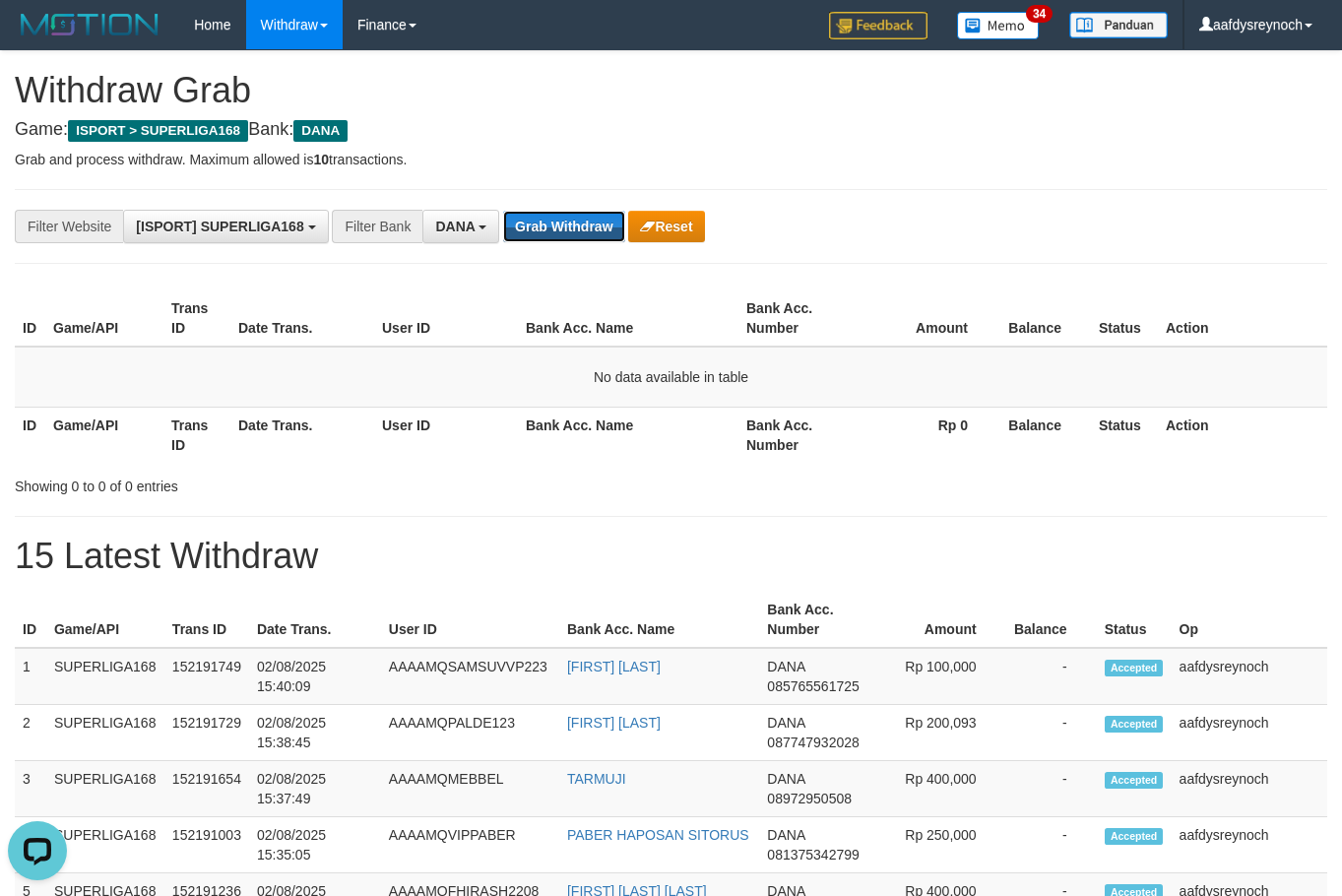 click on "Grab Withdraw" at bounding box center [563, 226] 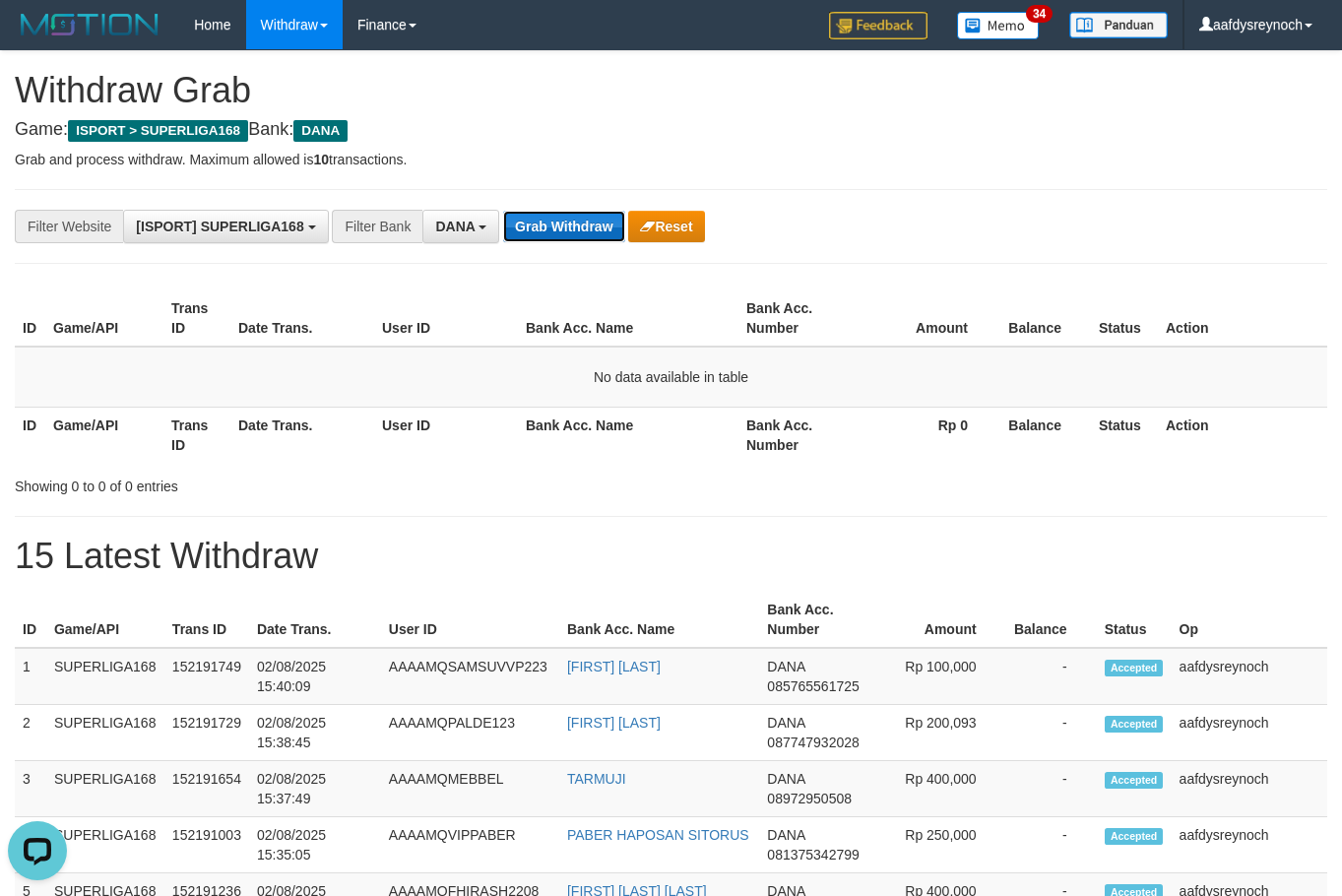 click on "Grab Withdraw" at bounding box center [563, 226] 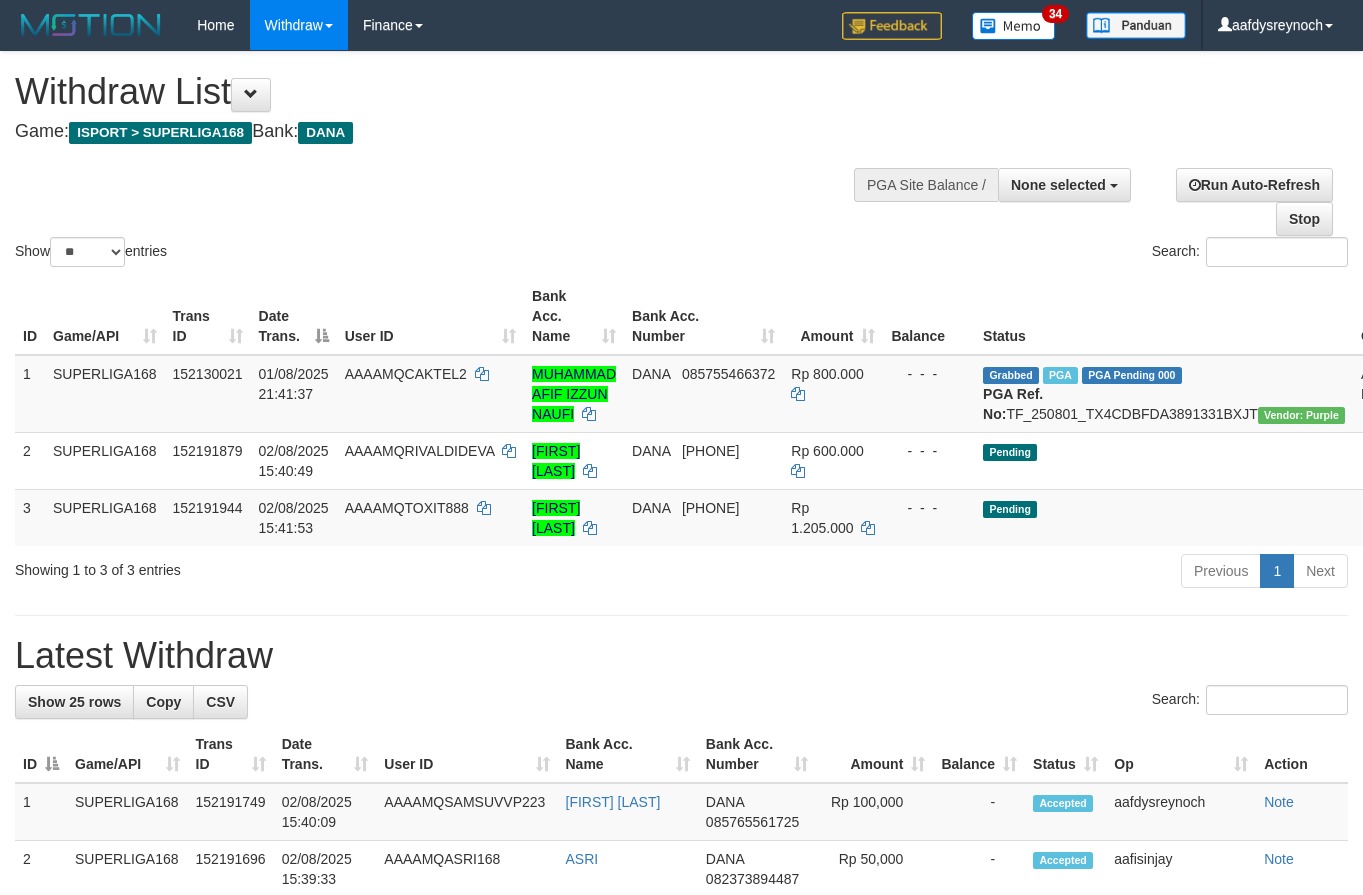 select 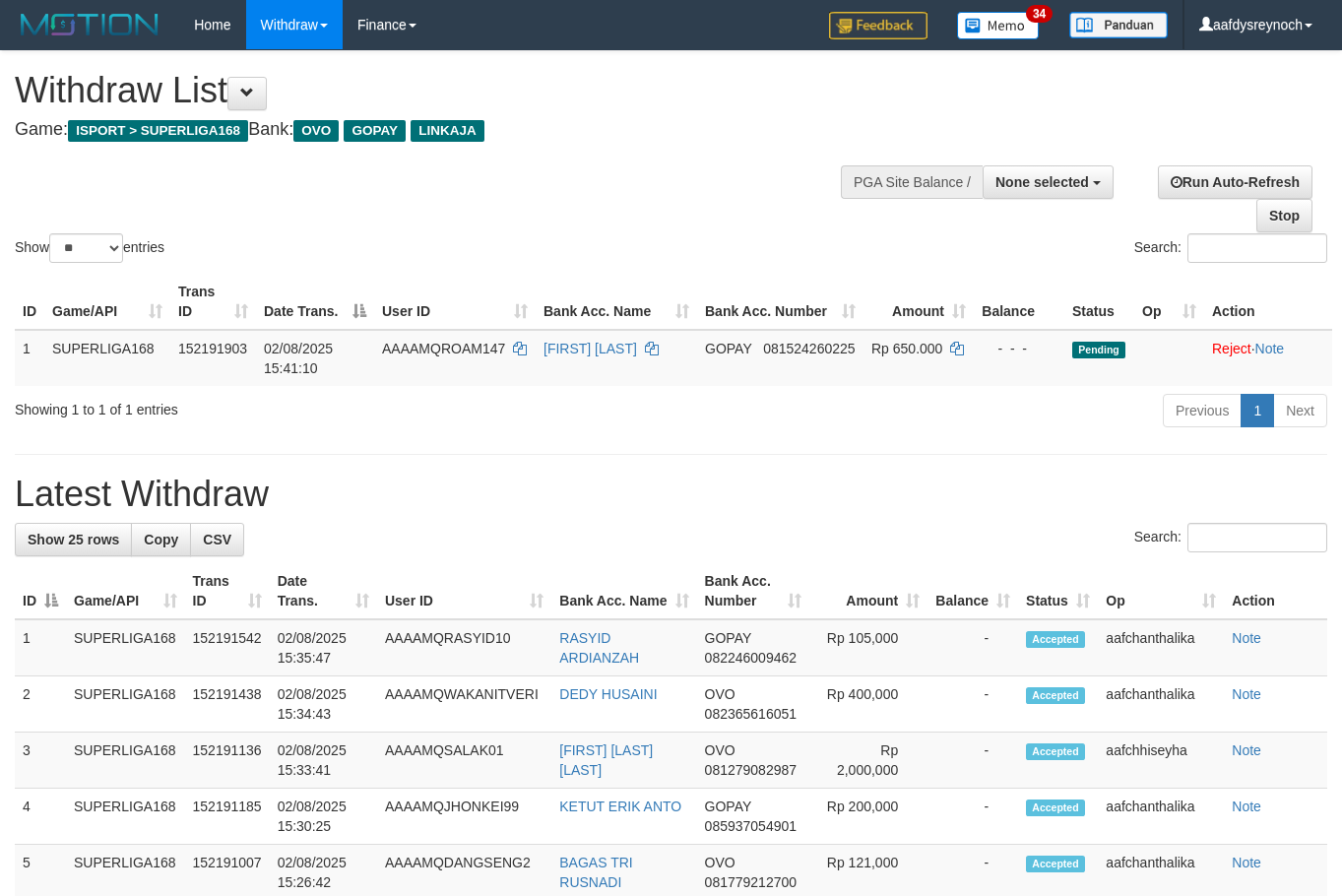 select 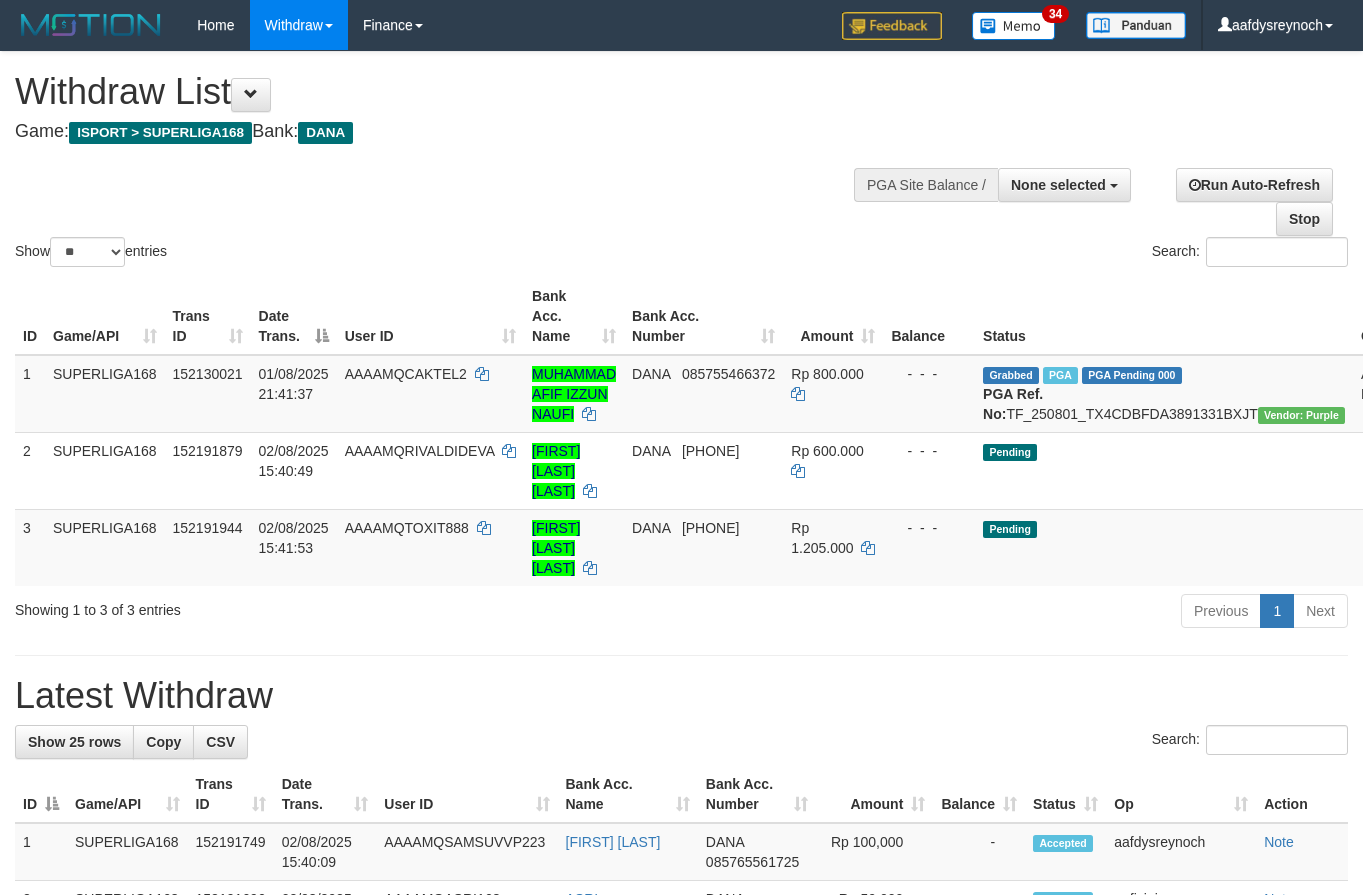 select 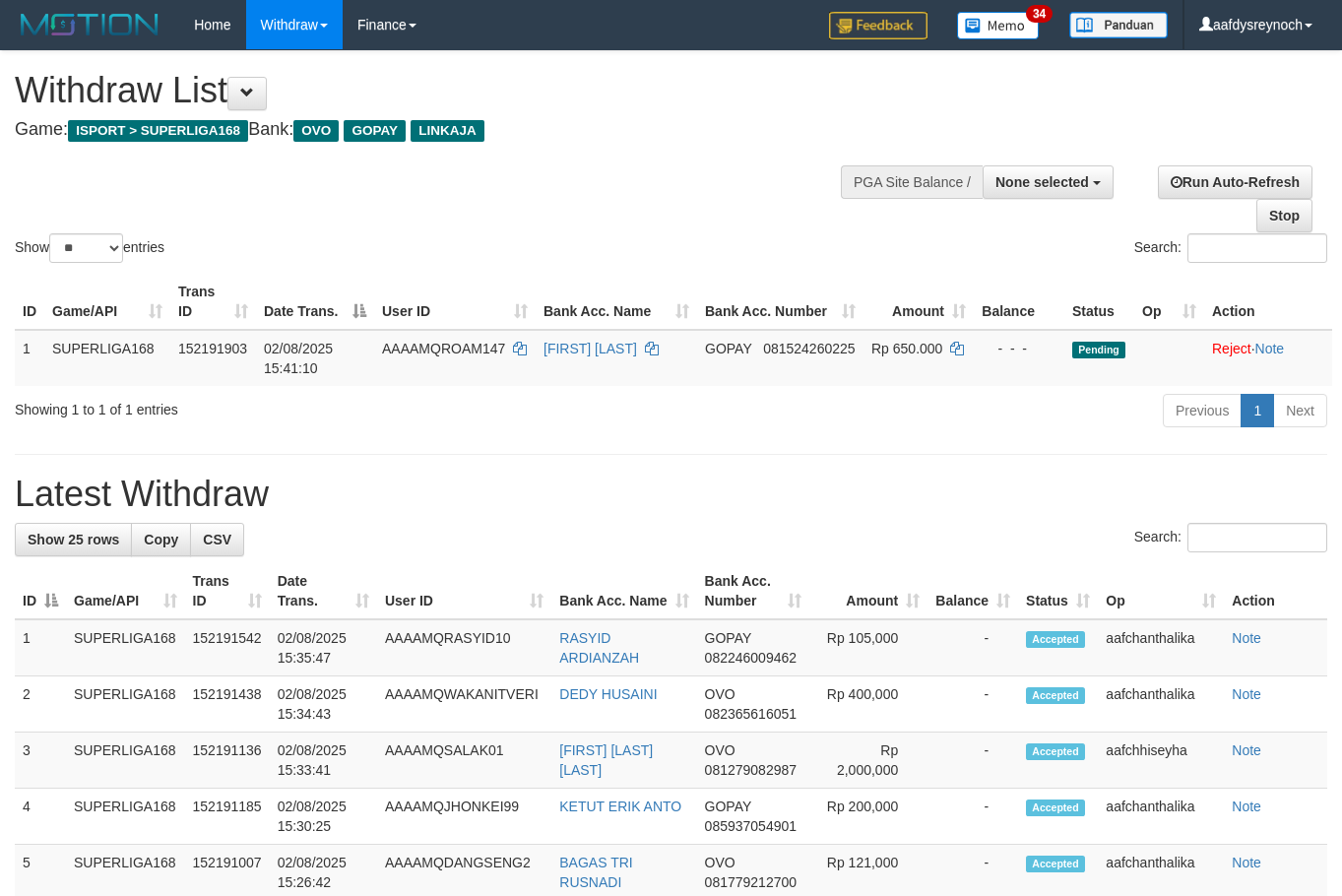 select 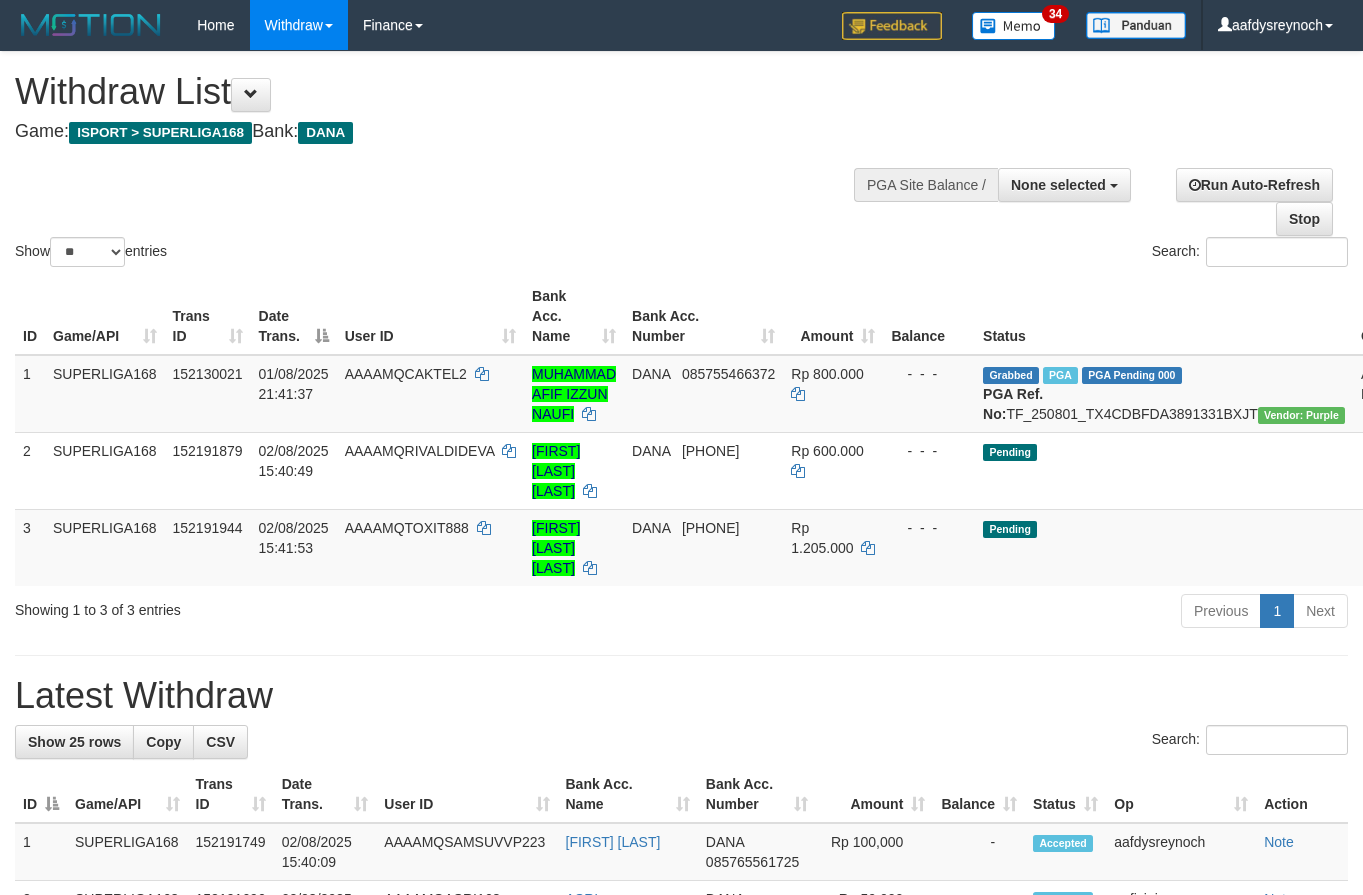 select 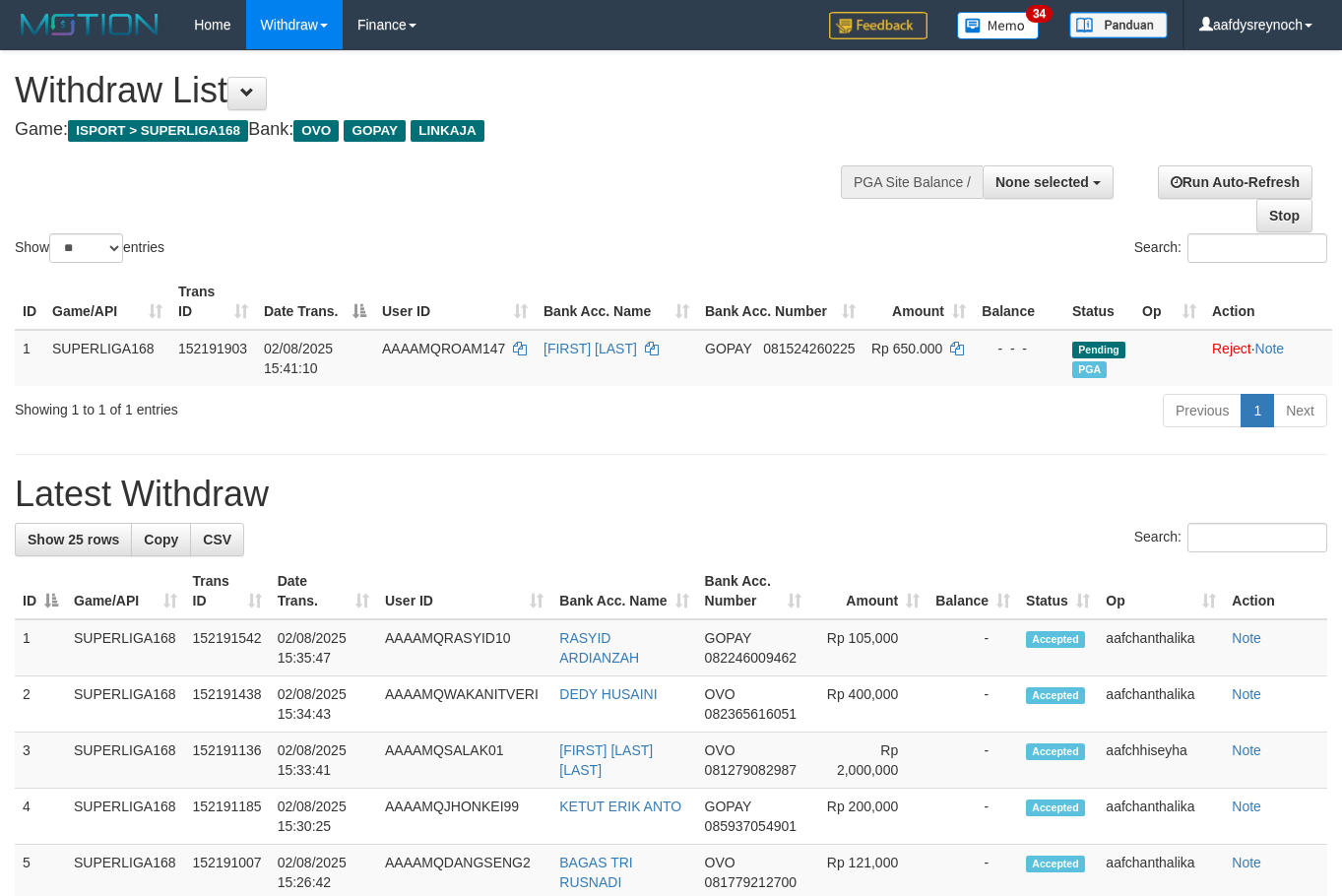 select 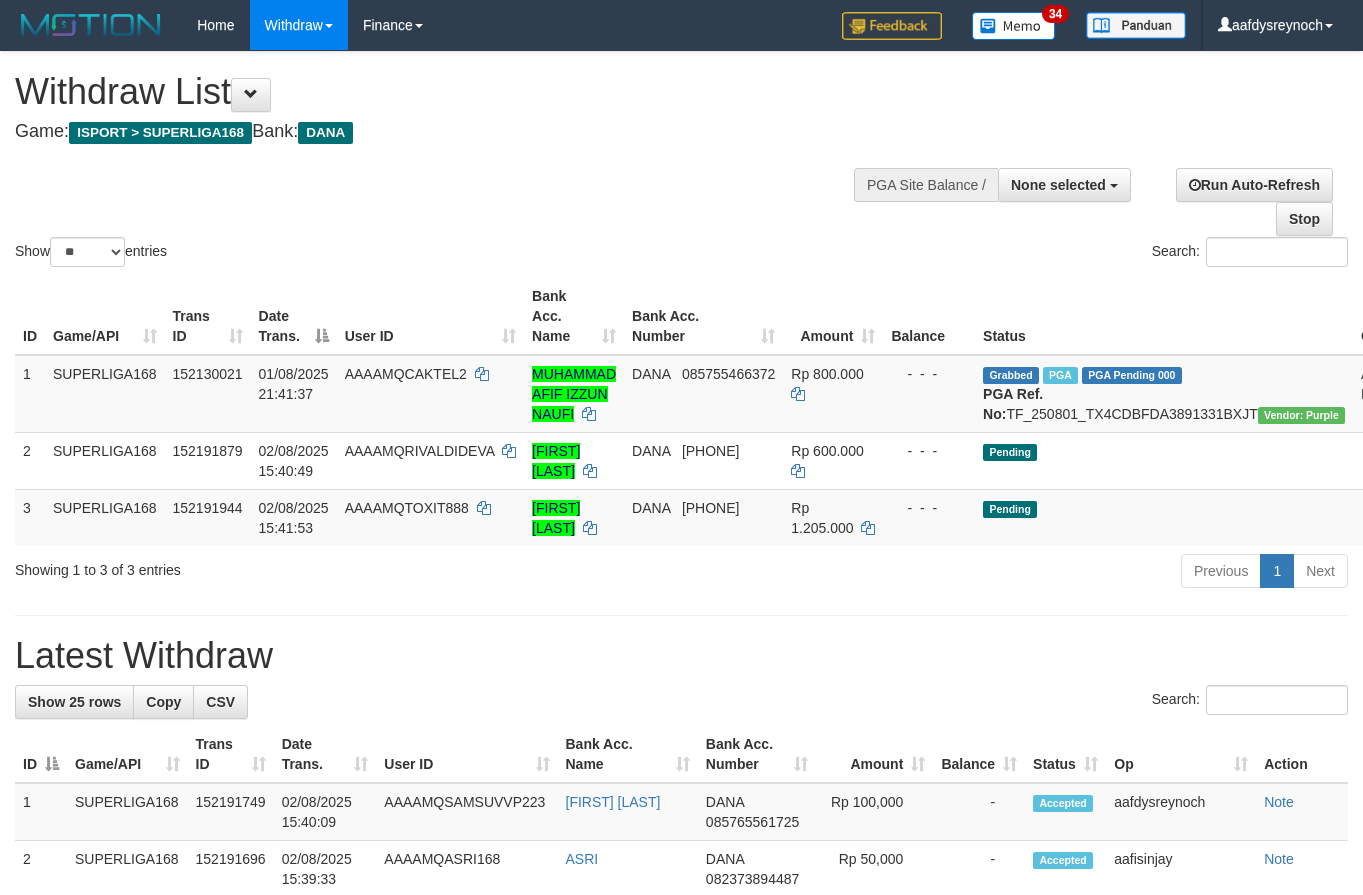 select 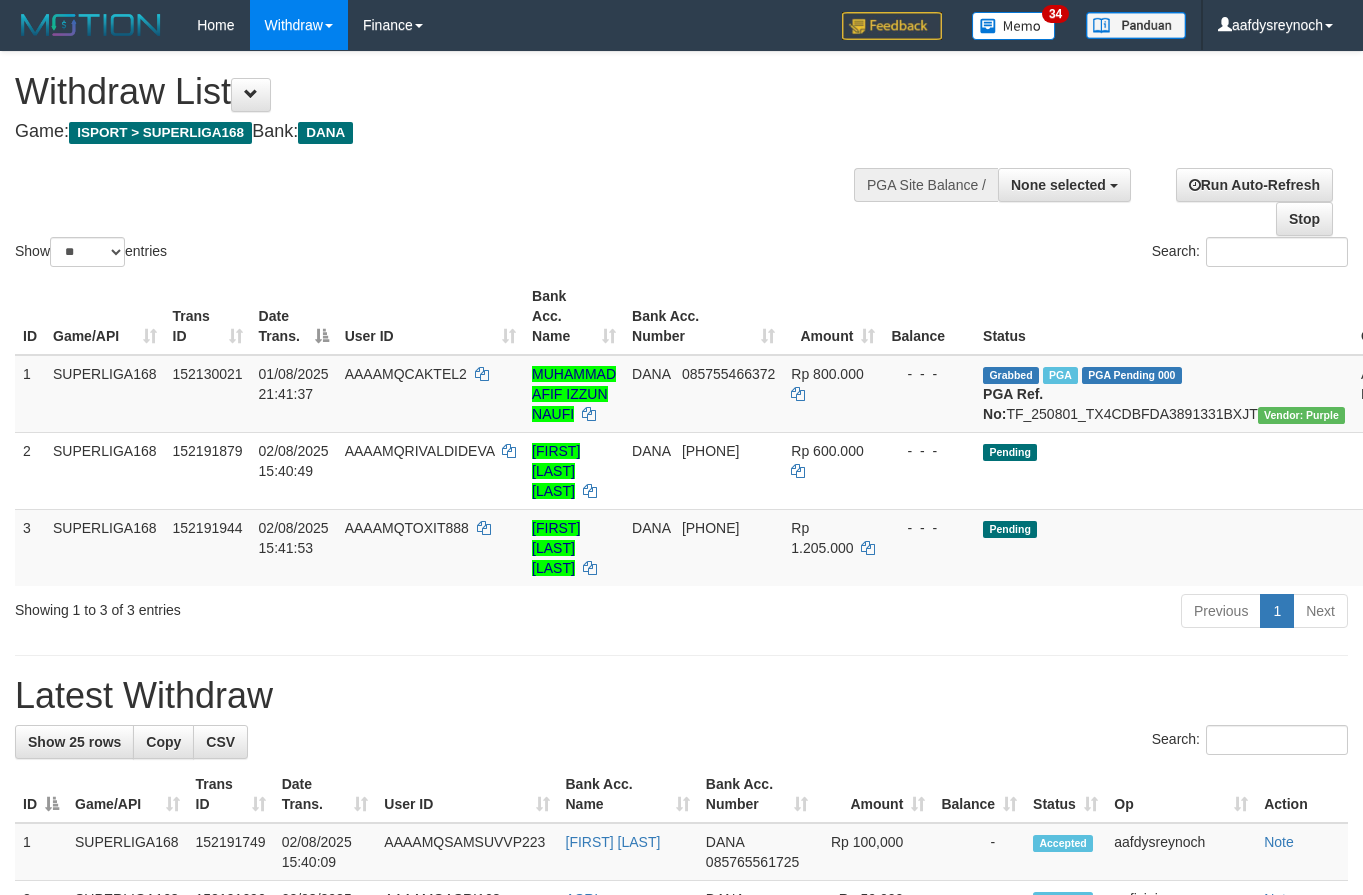 select 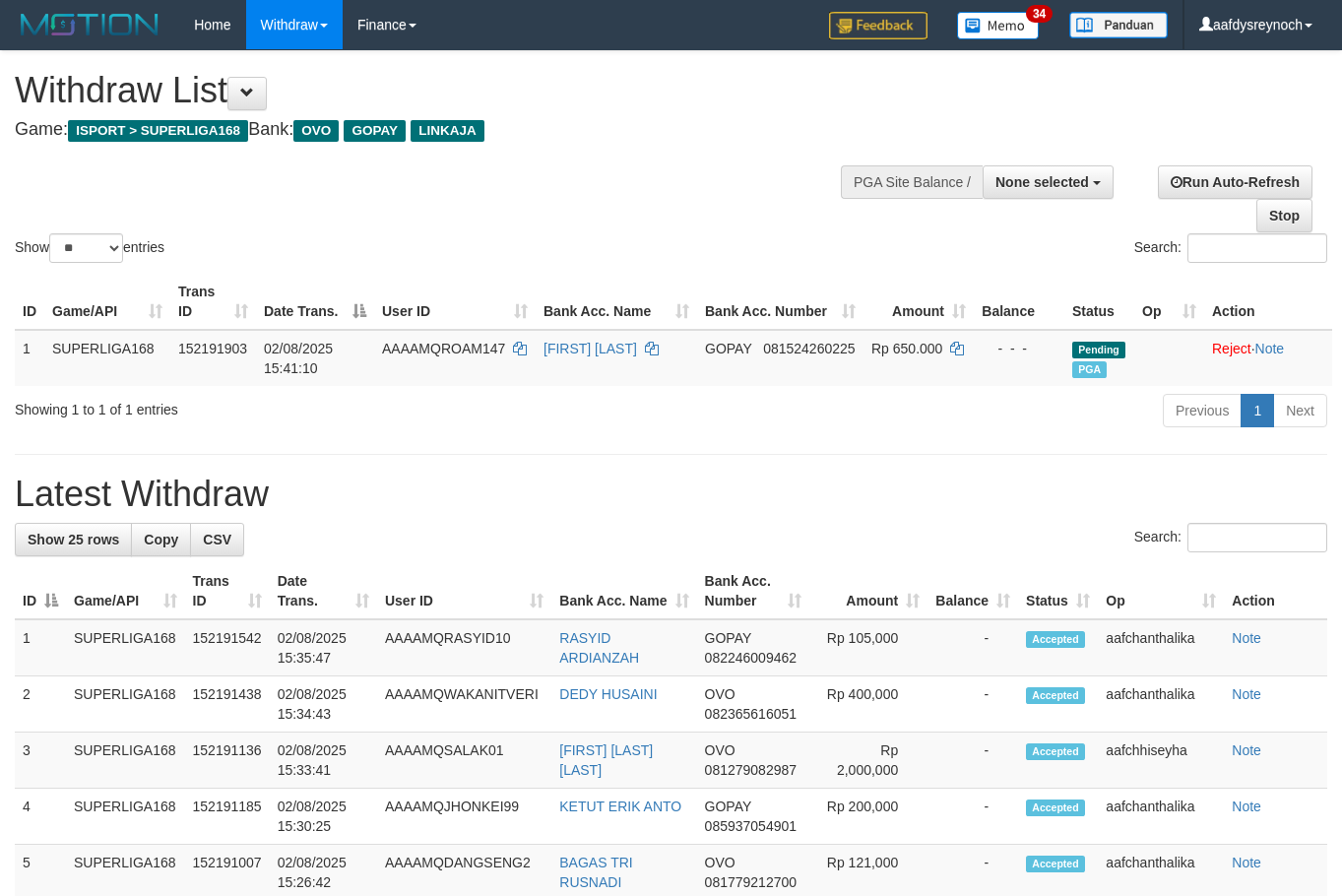 select 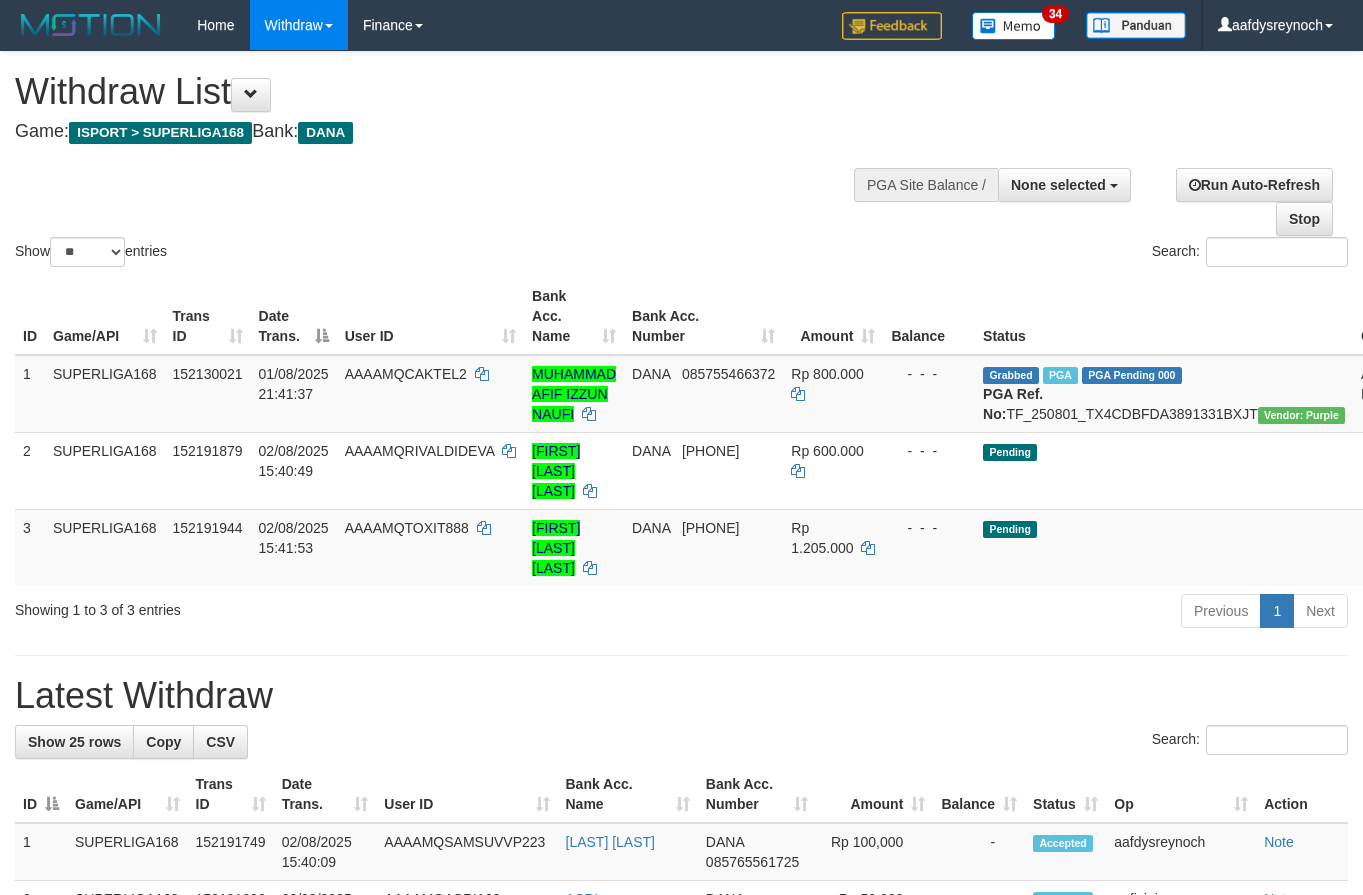 select 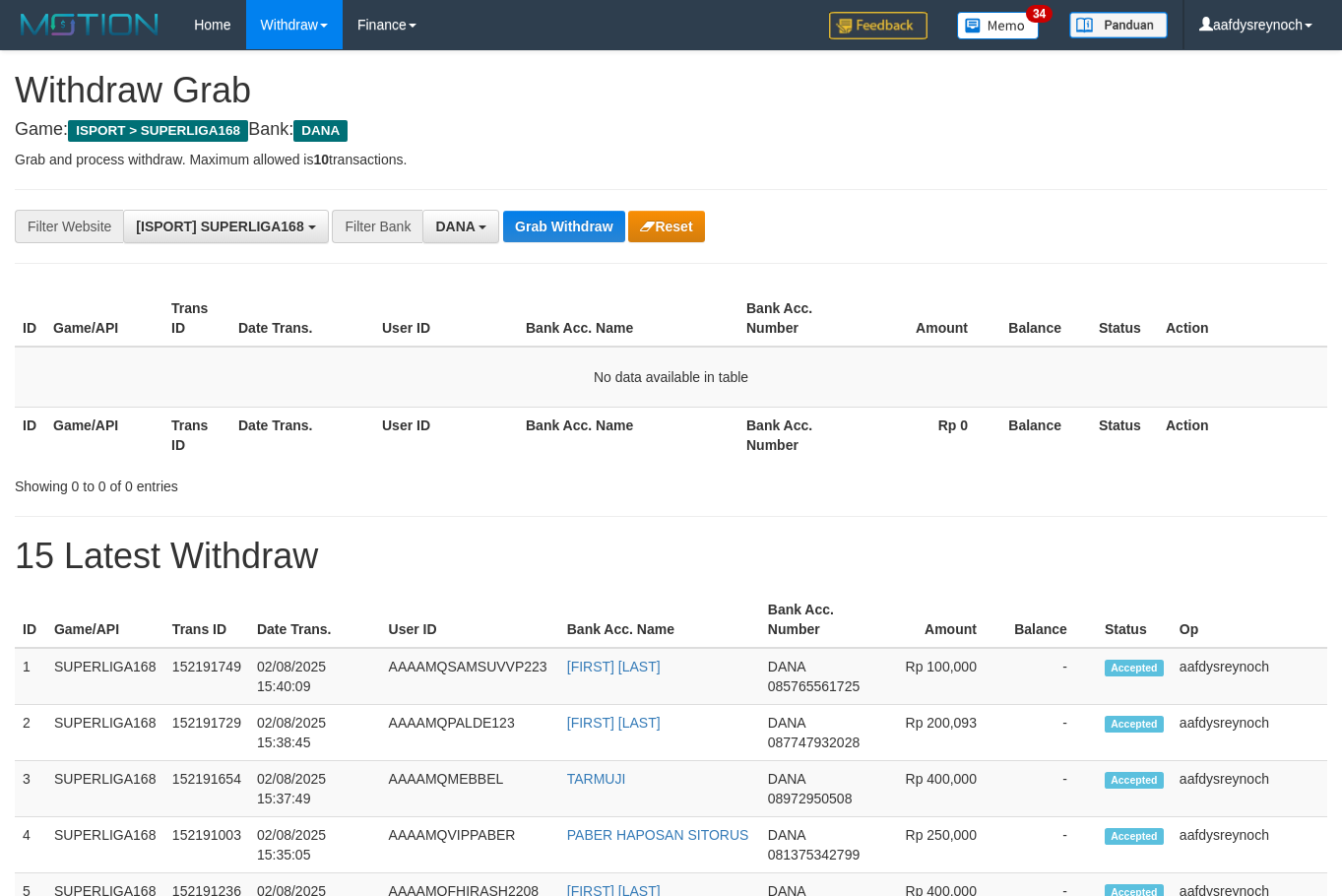 scroll, scrollTop: 0, scrollLeft: 0, axis: both 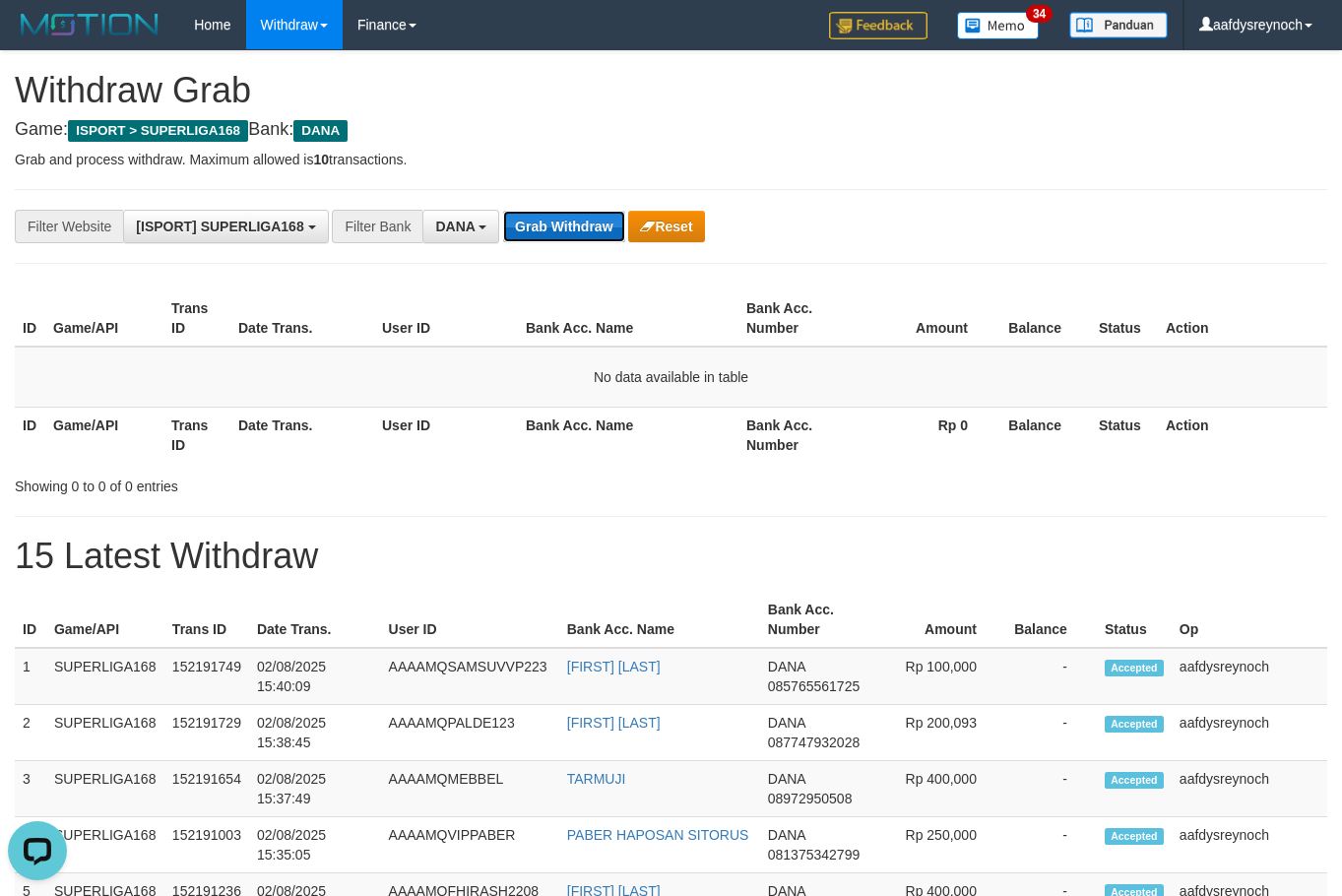 click on "Grab Withdraw" at bounding box center (563, 226) 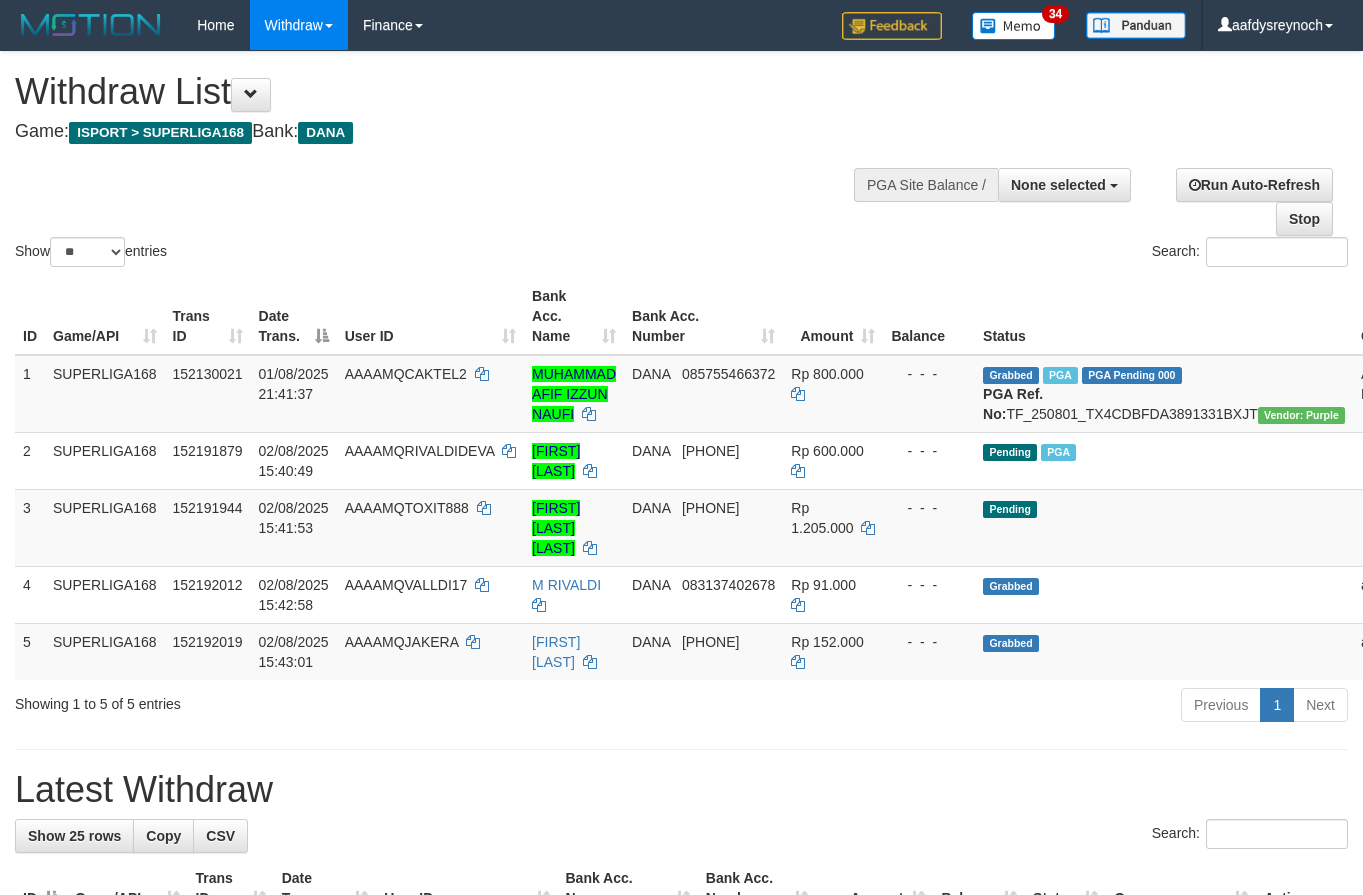 select 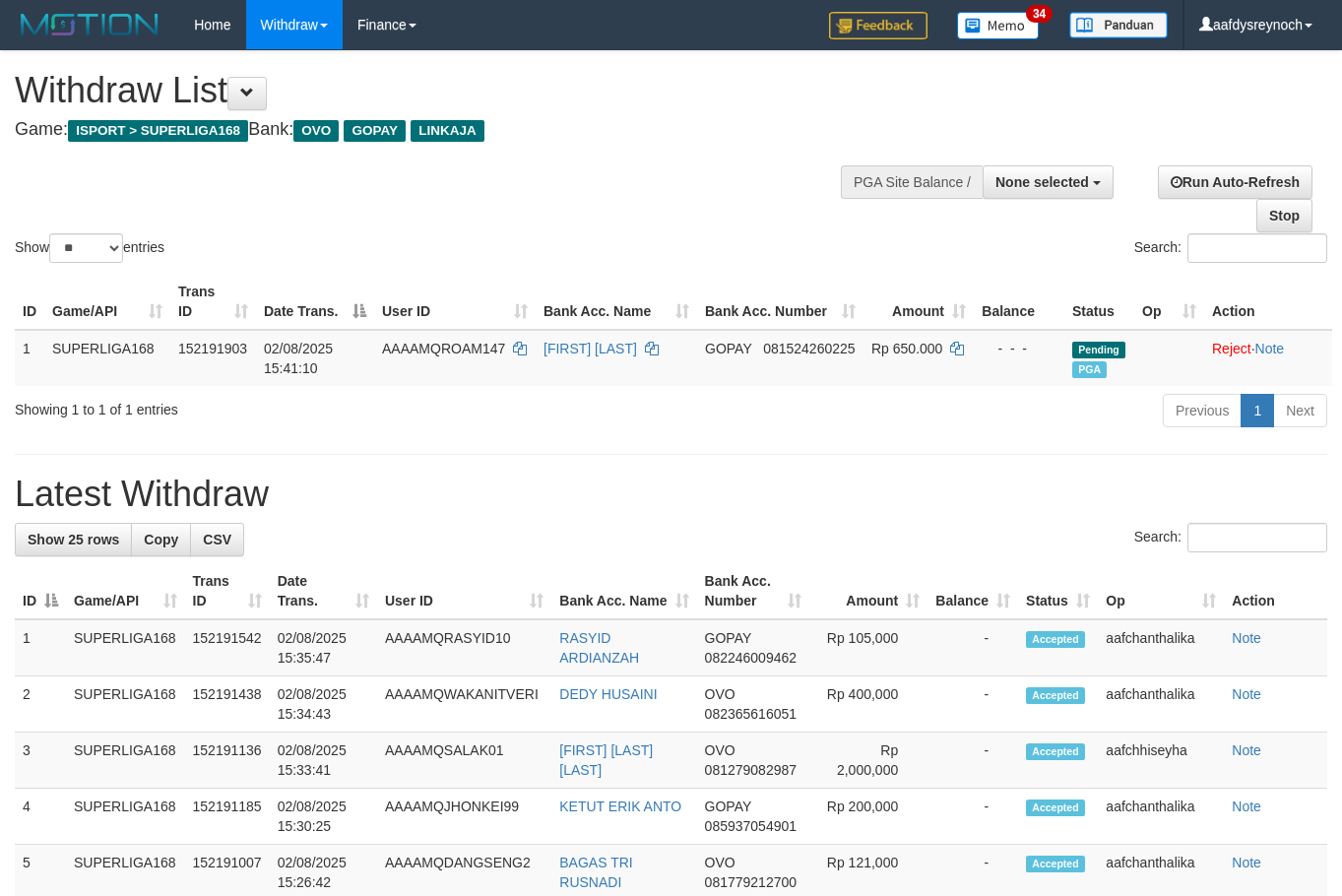 select 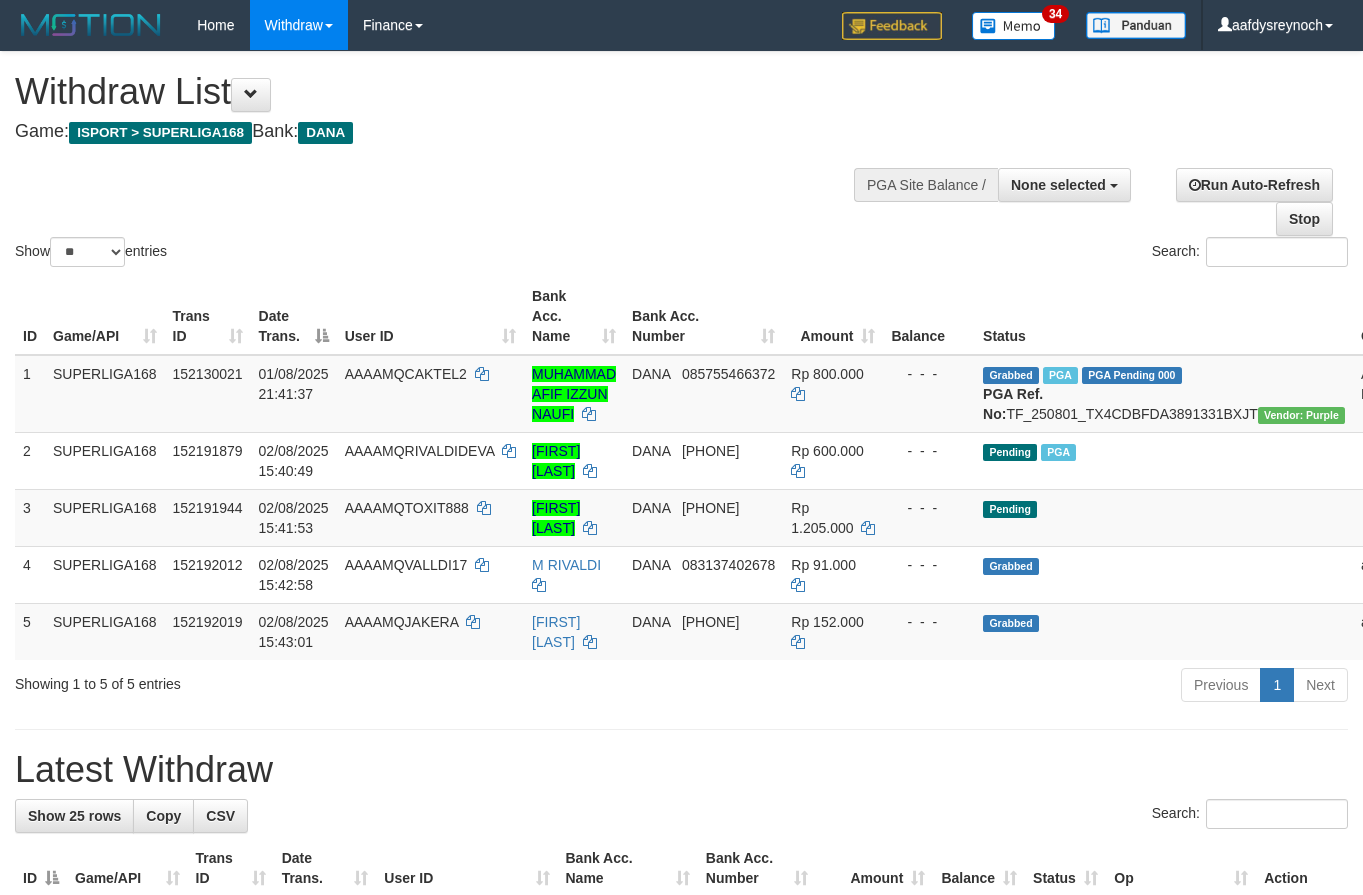 select 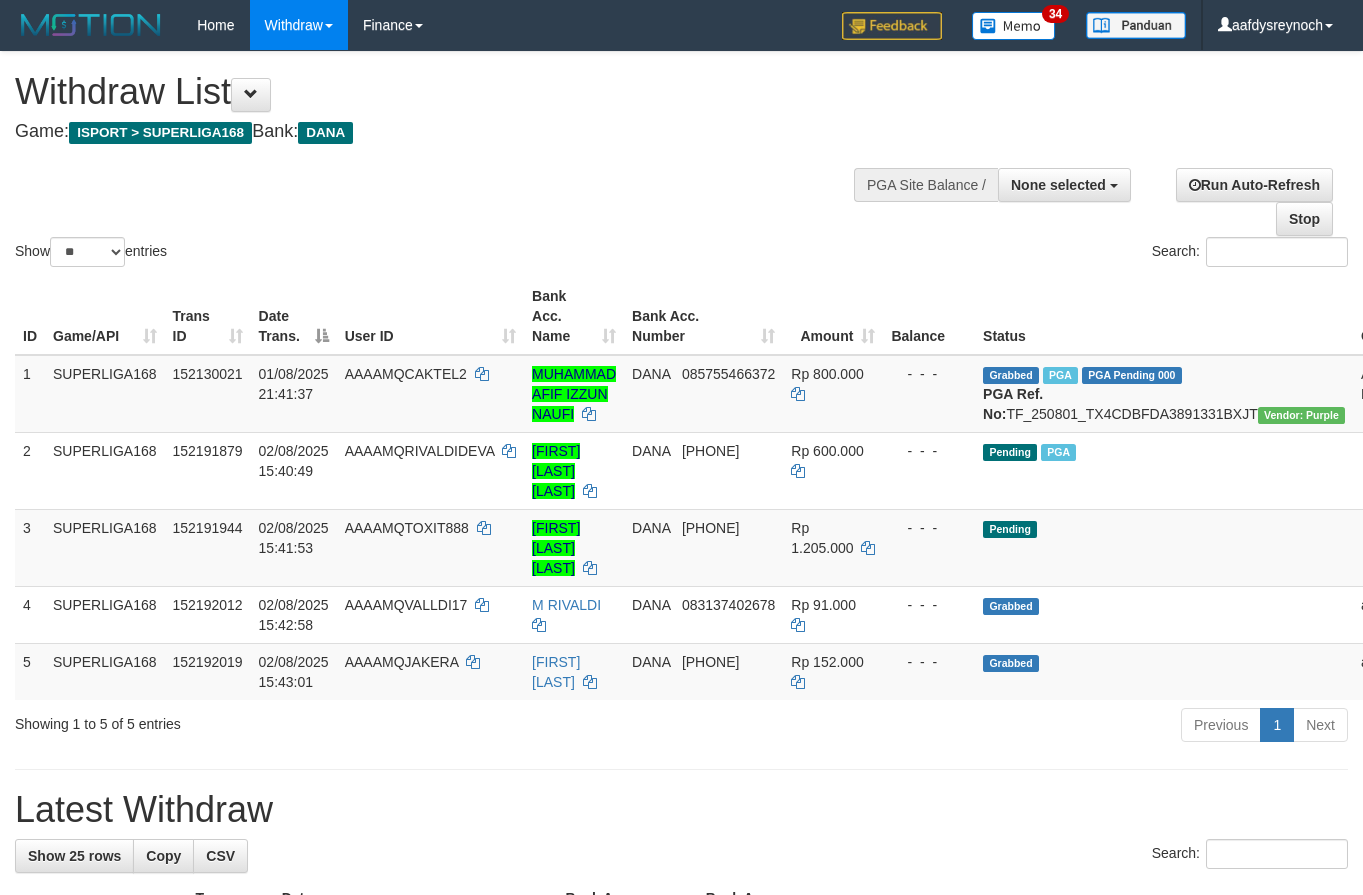 select 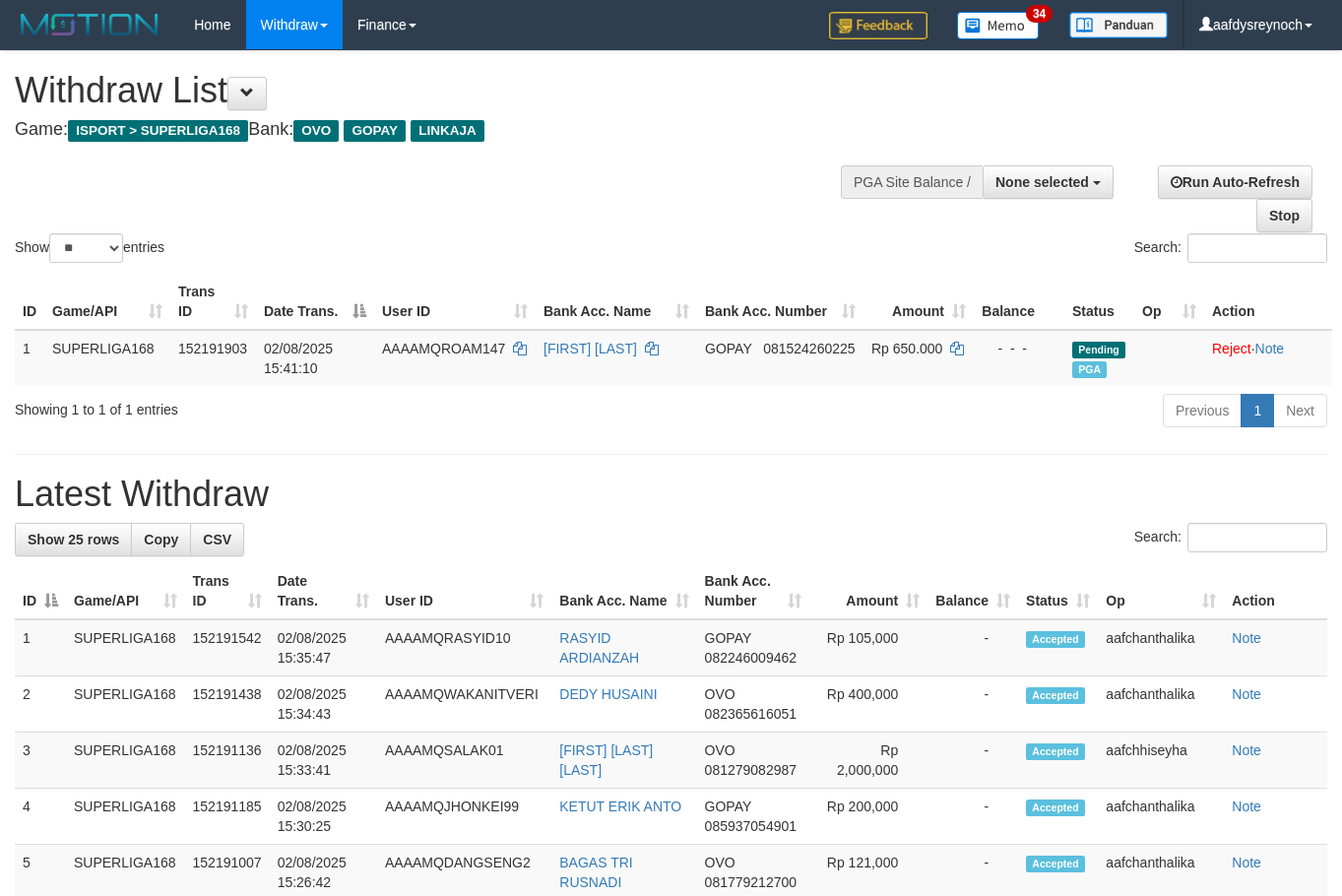 select 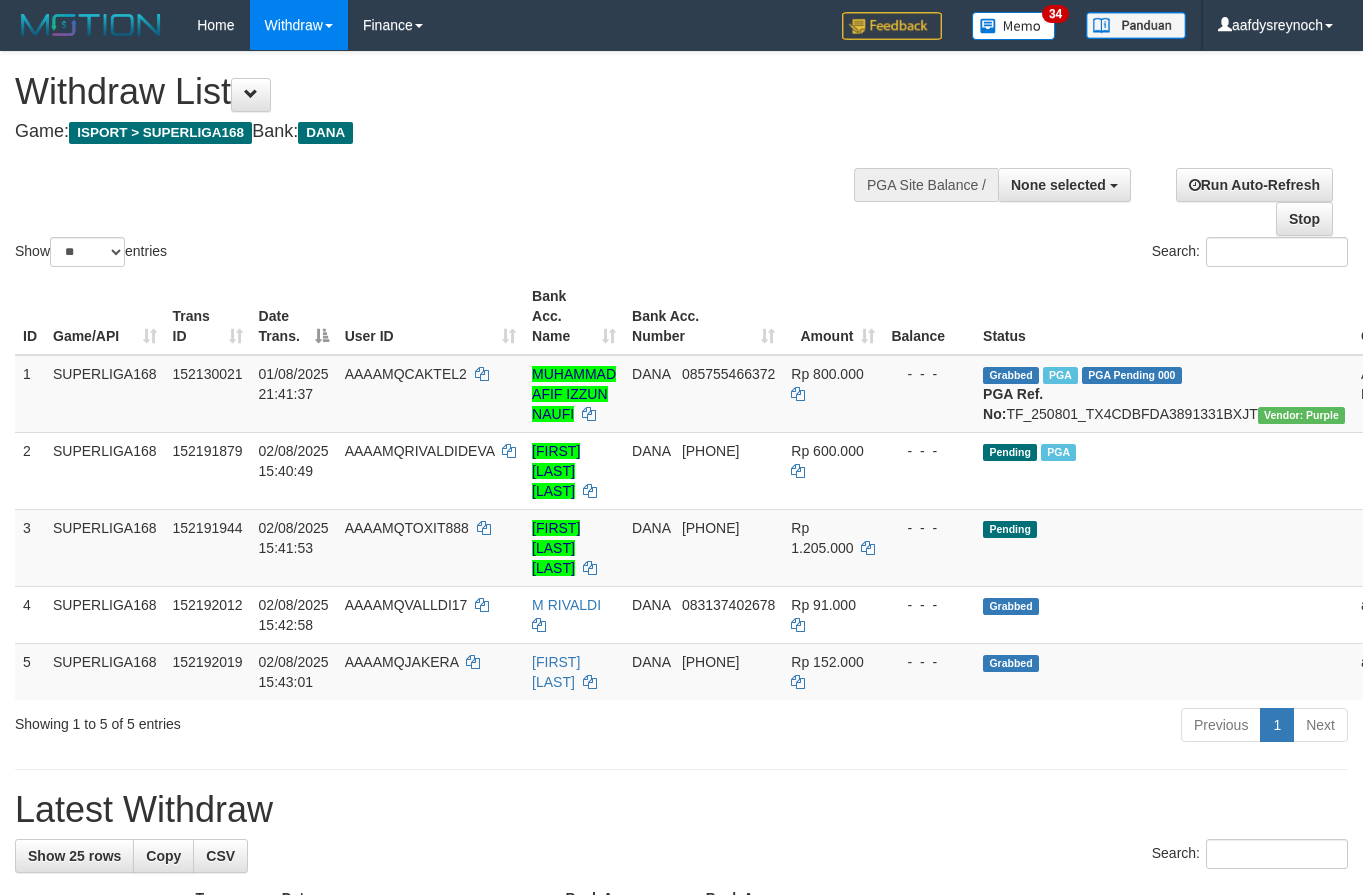 select 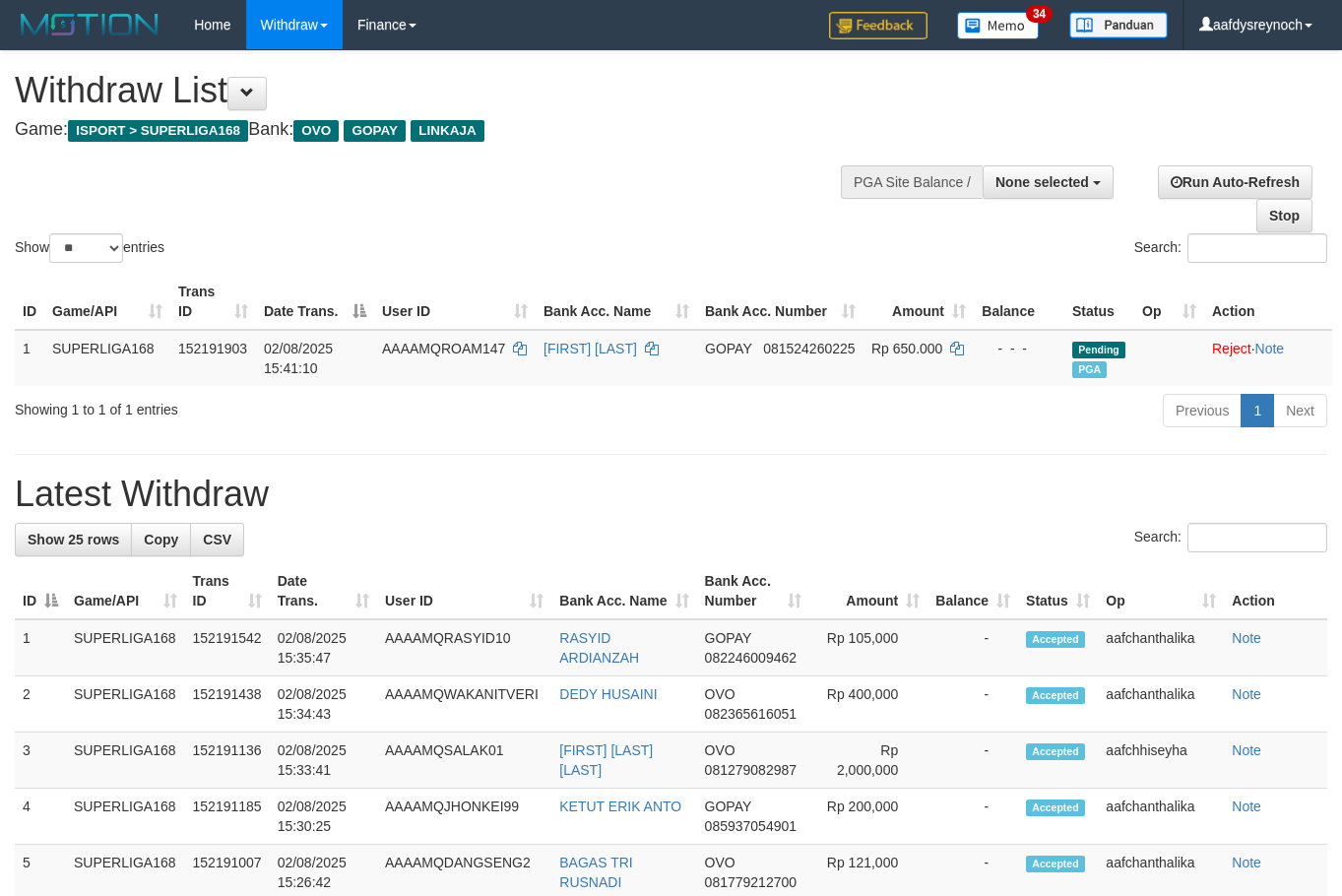 select 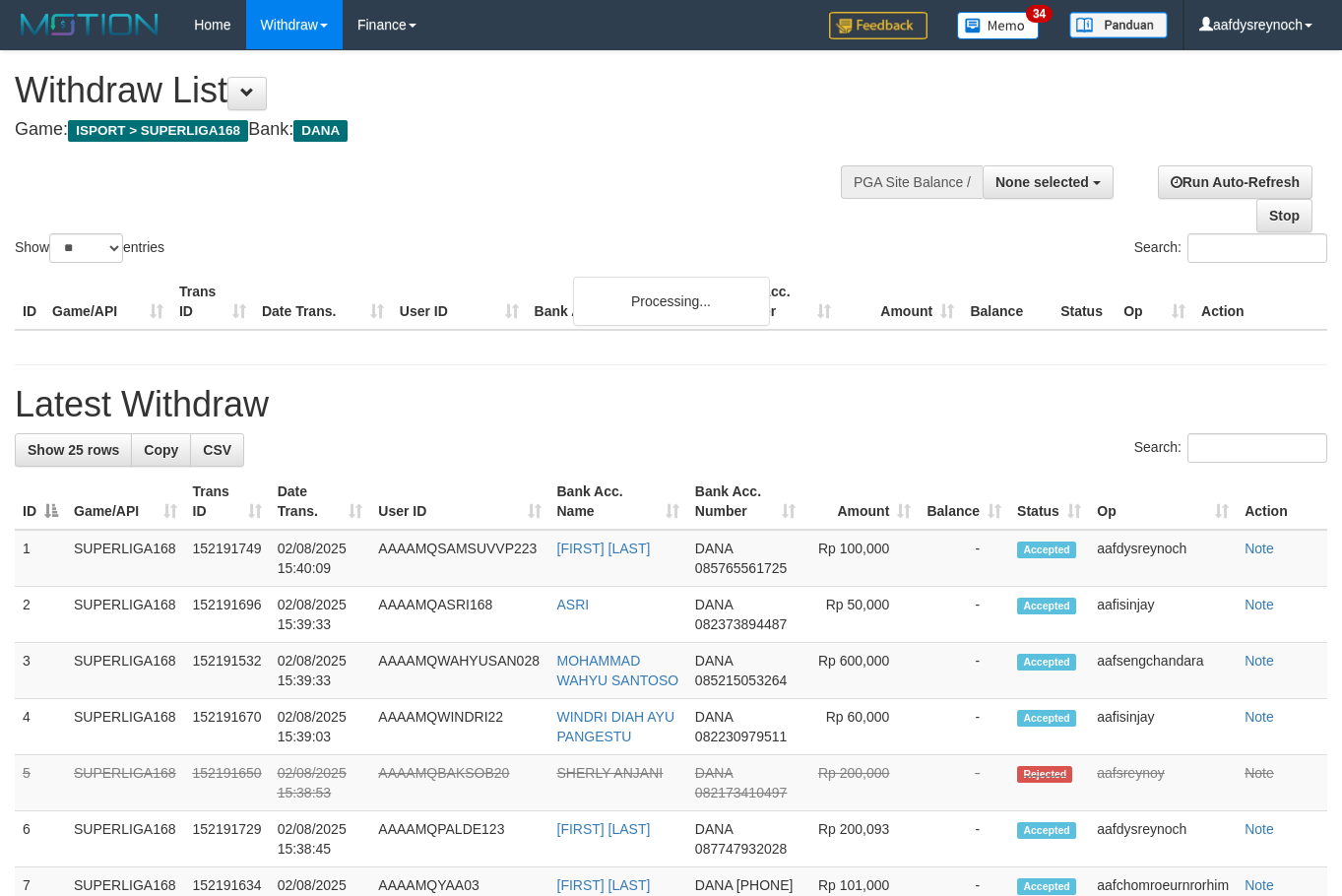 select 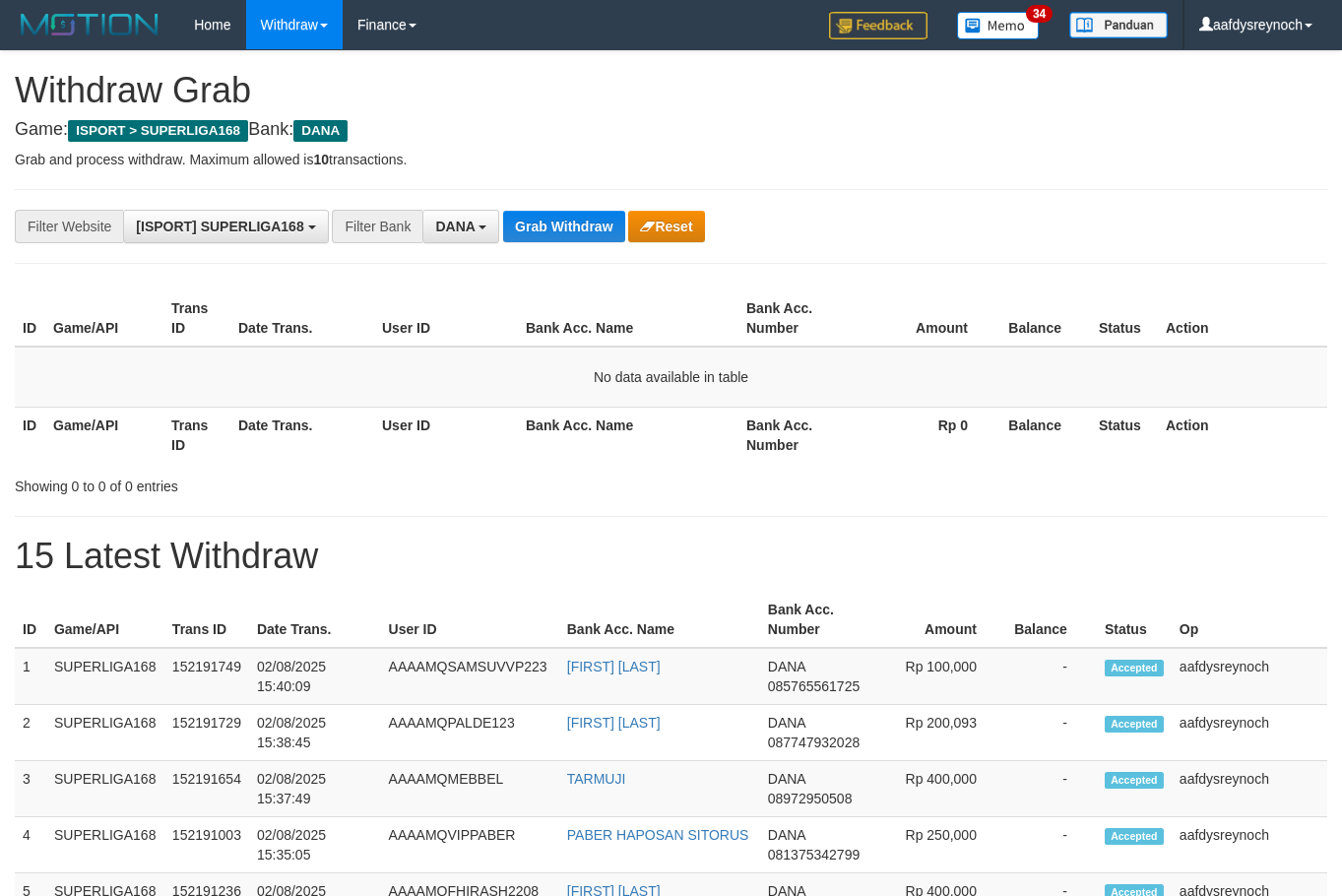 scroll, scrollTop: 0, scrollLeft: 0, axis: both 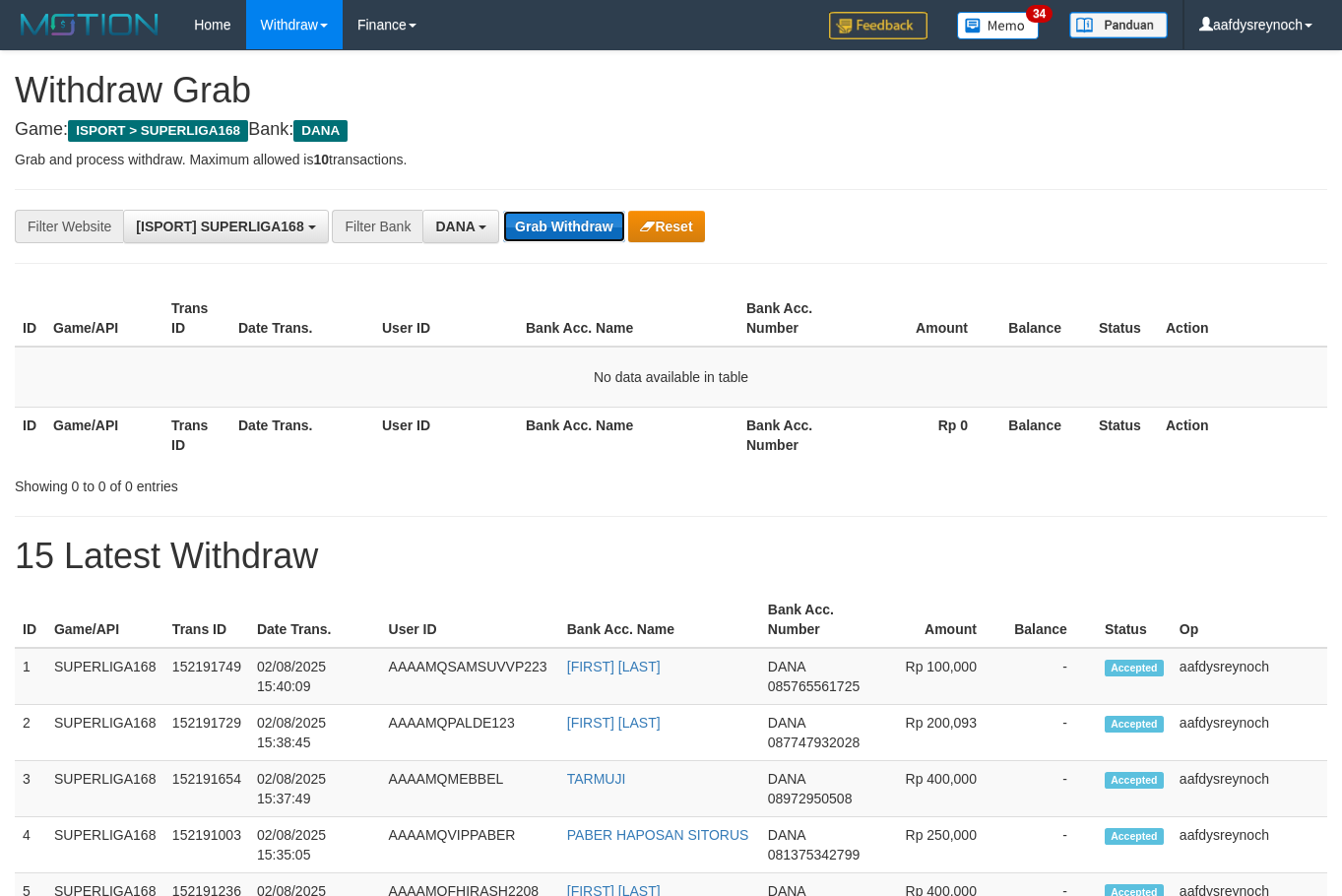click on "Grab Withdraw" at bounding box center [563, 226] 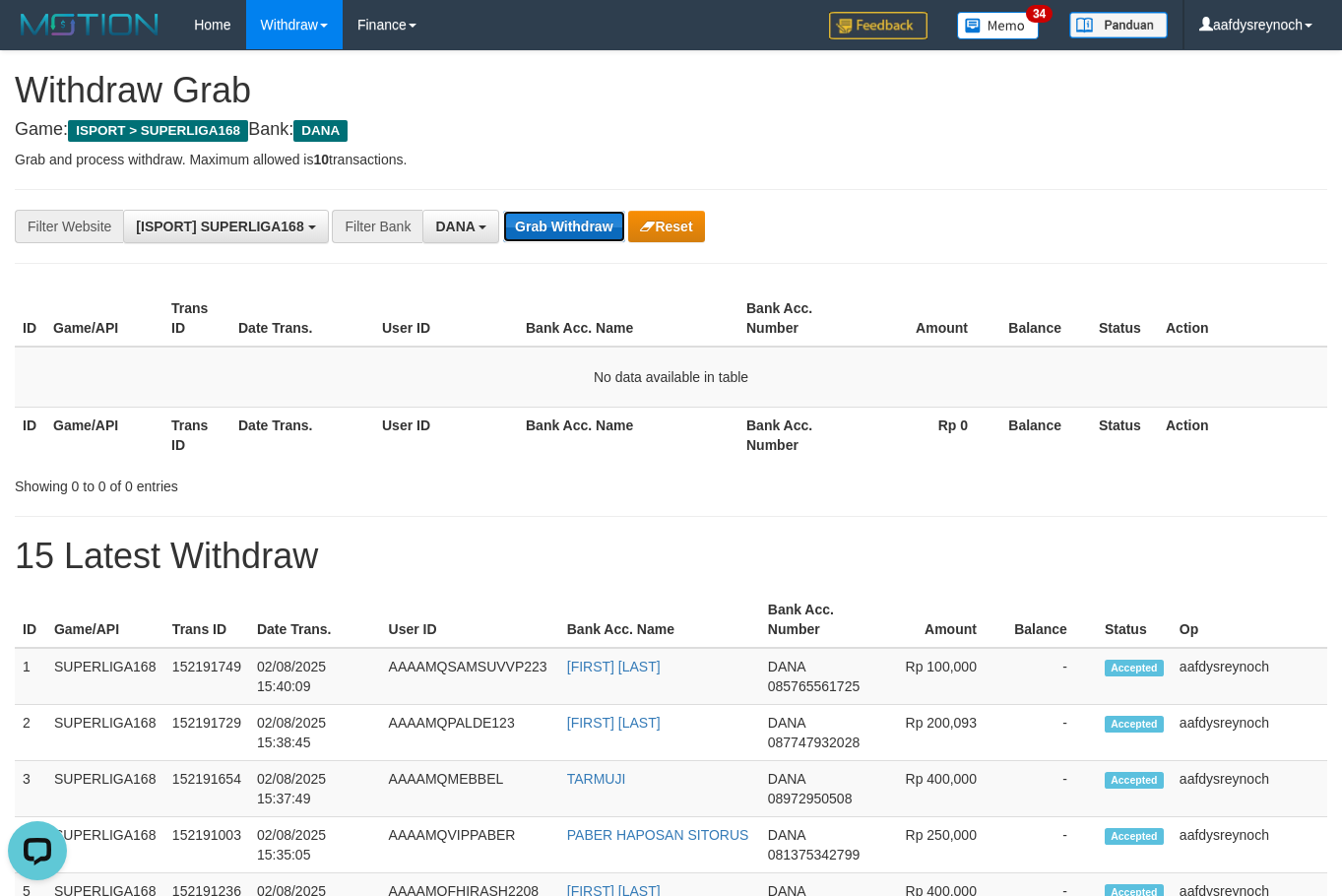 scroll, scrollTop: 0, scrollLeft: 0, axis: both 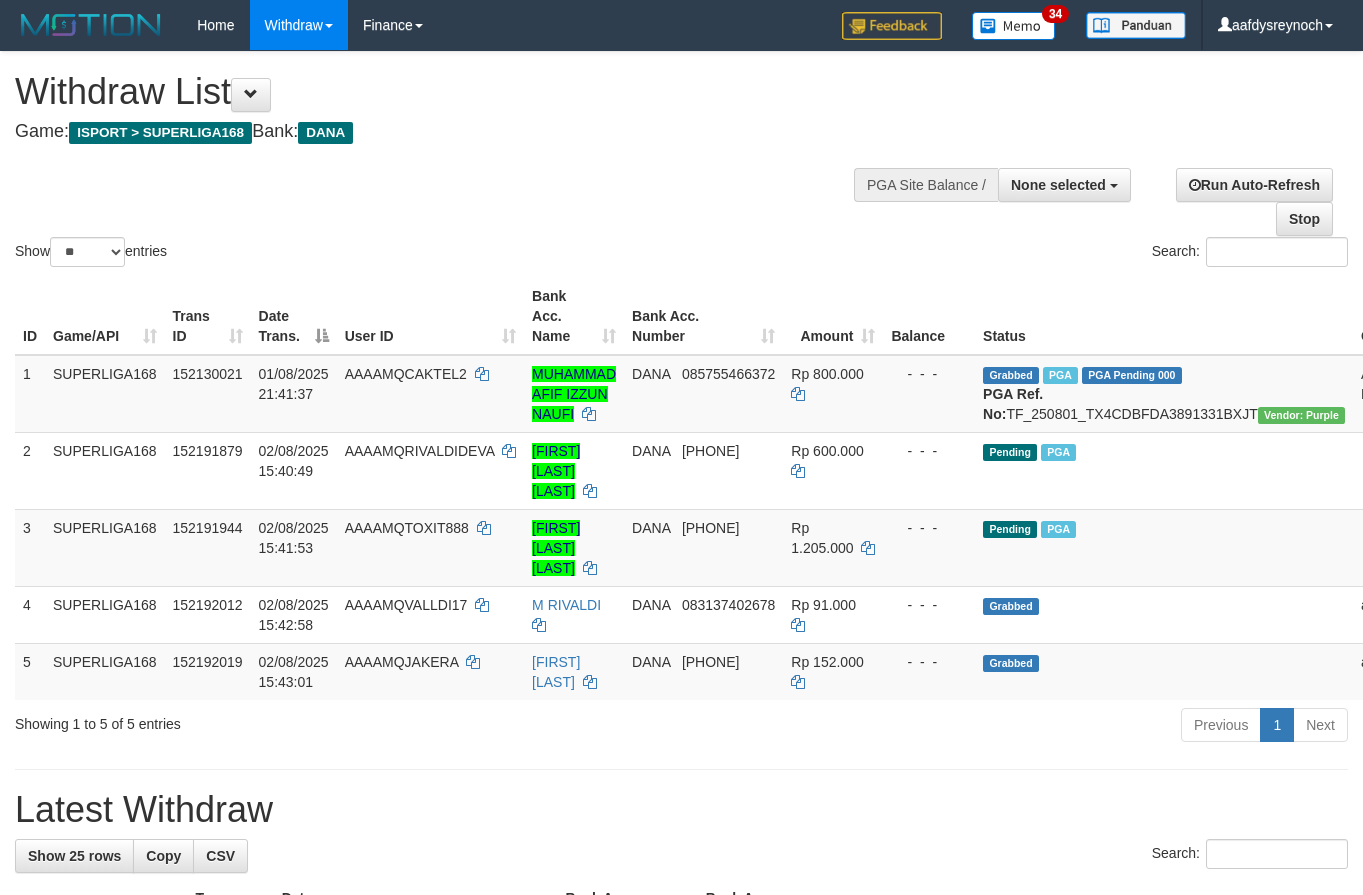 select 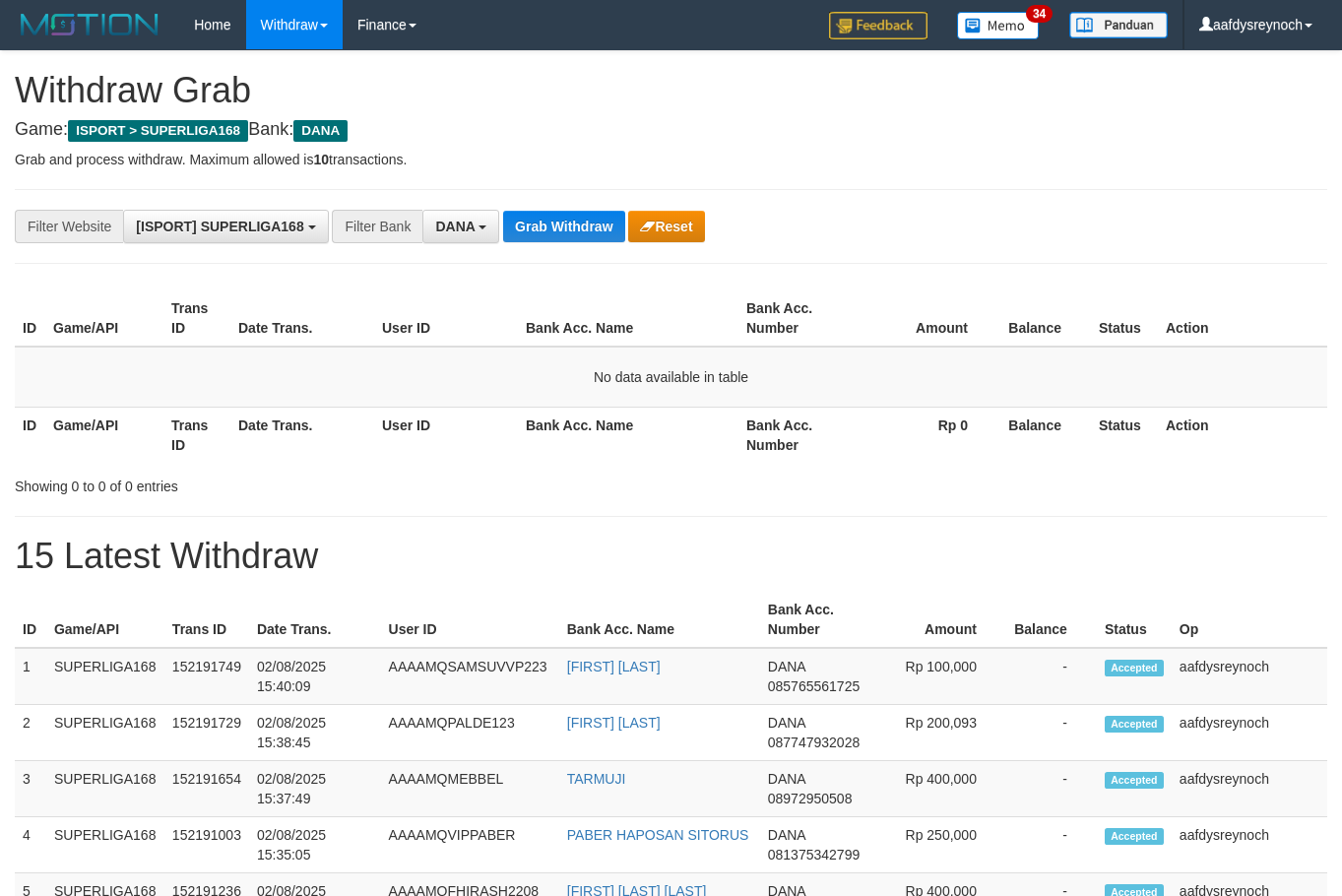 scroll, scrollTop: 0, scrollLeft: 0, axis: both 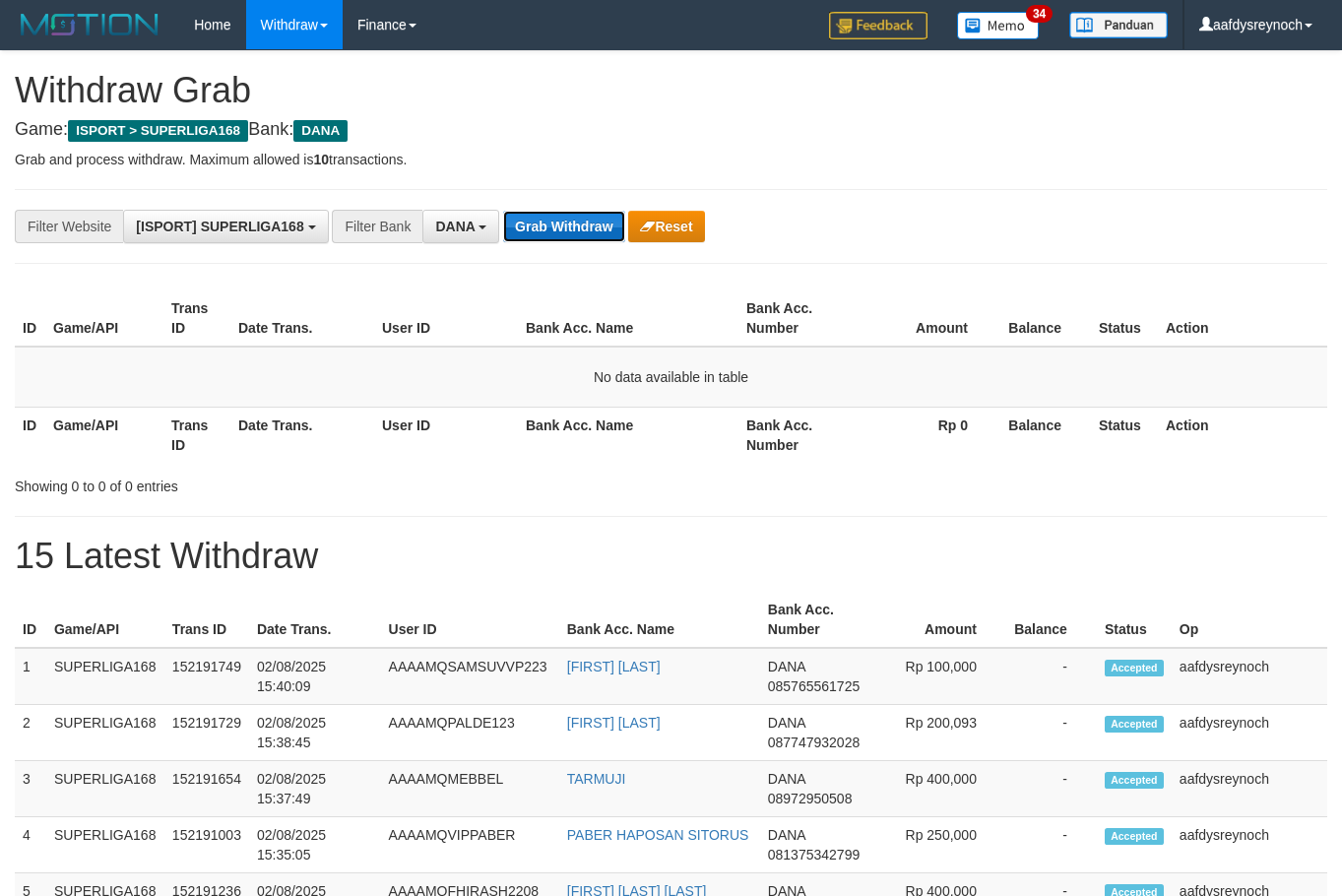 click on "Grab Withdraw" at bounding box center (563, 226) 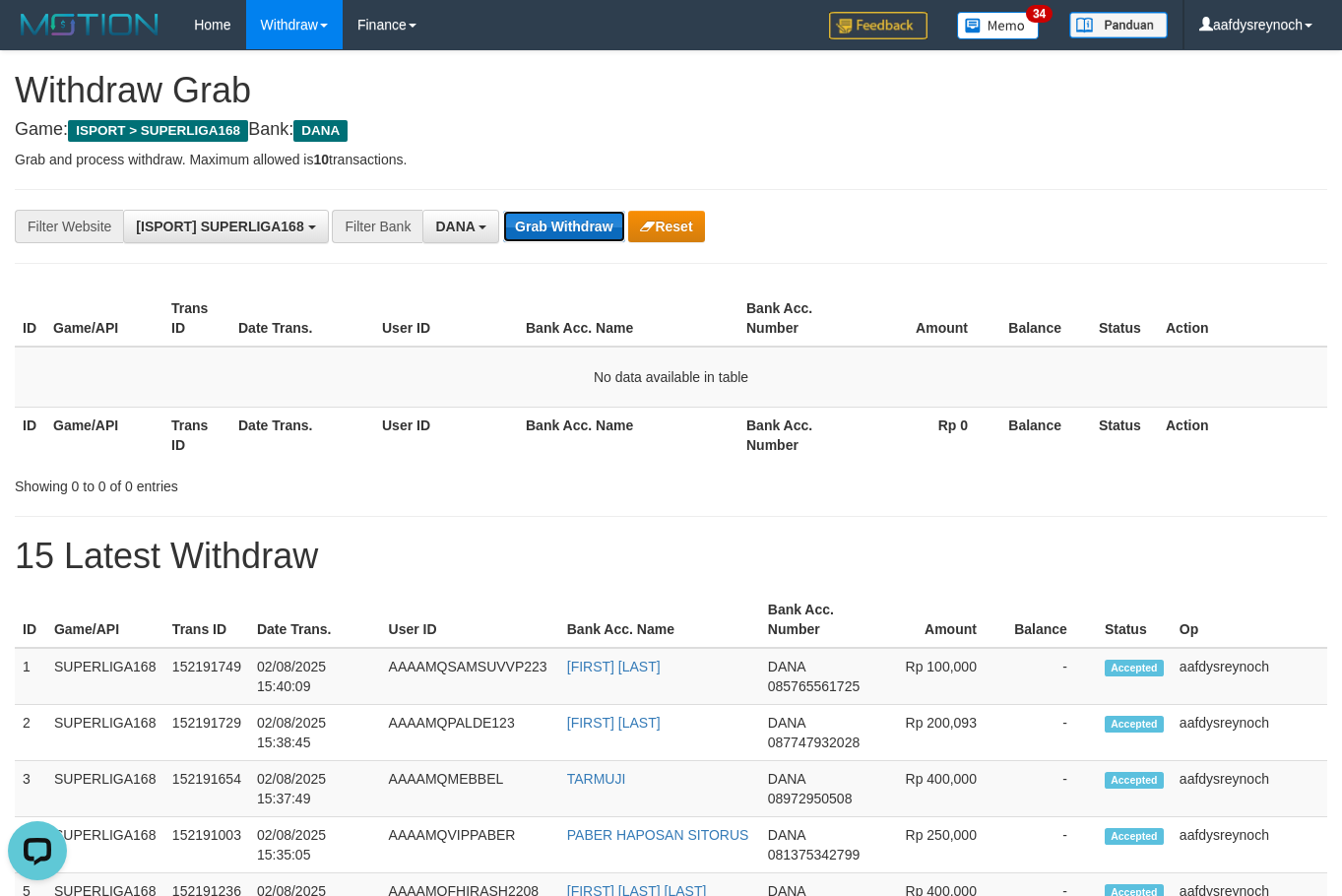 scroll, scrollTop: 0, scrollLeft: 0, axis: both 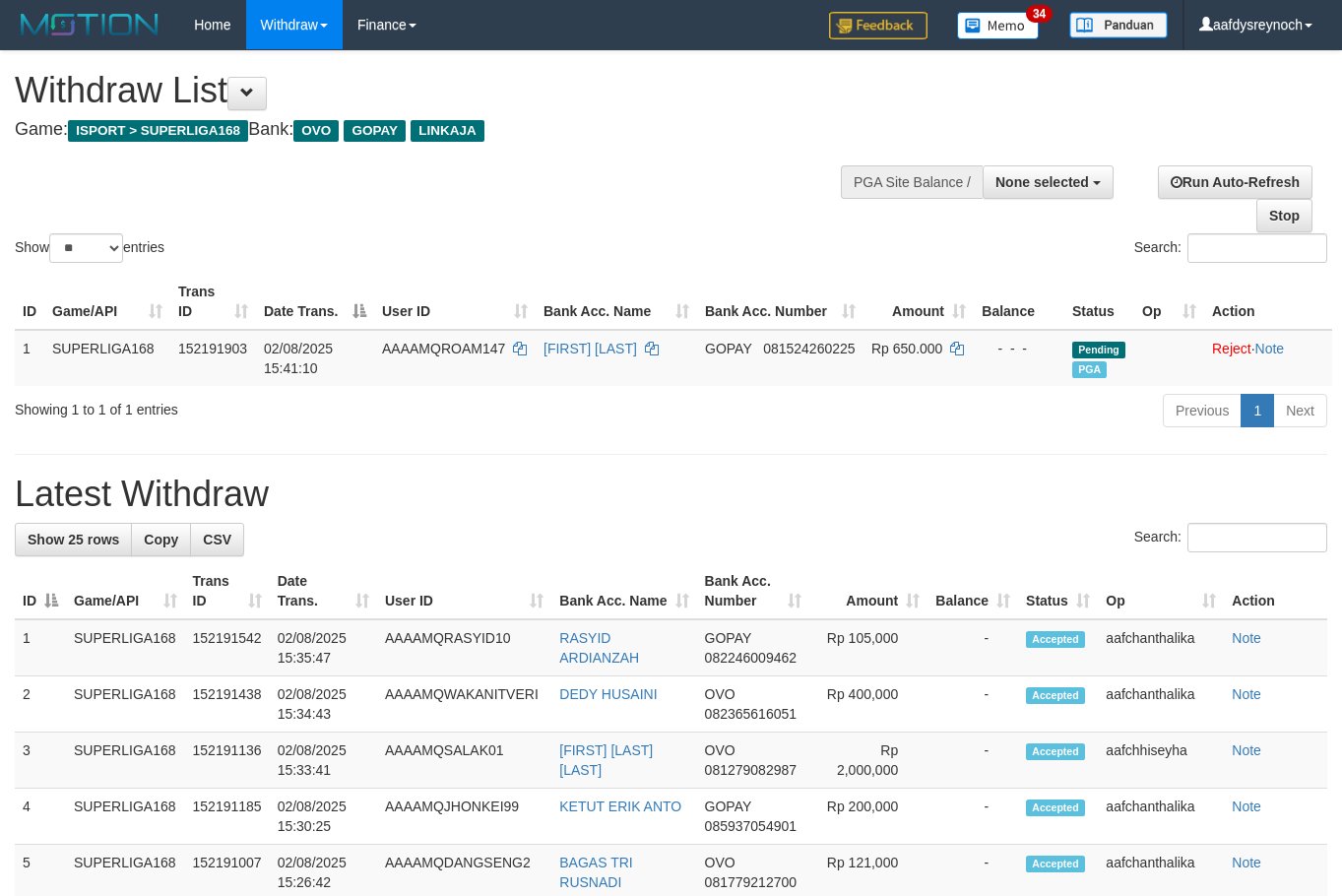 select 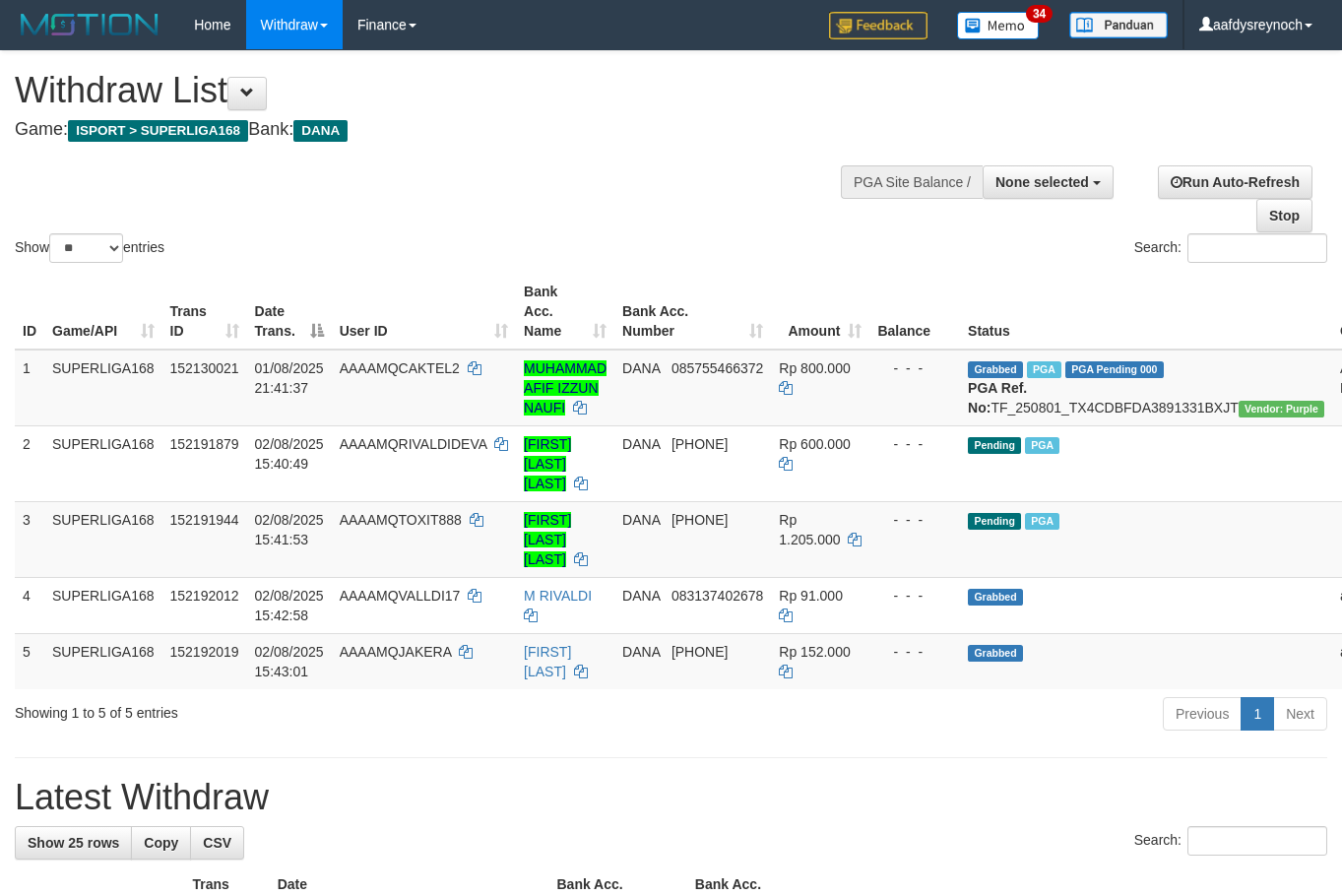 select 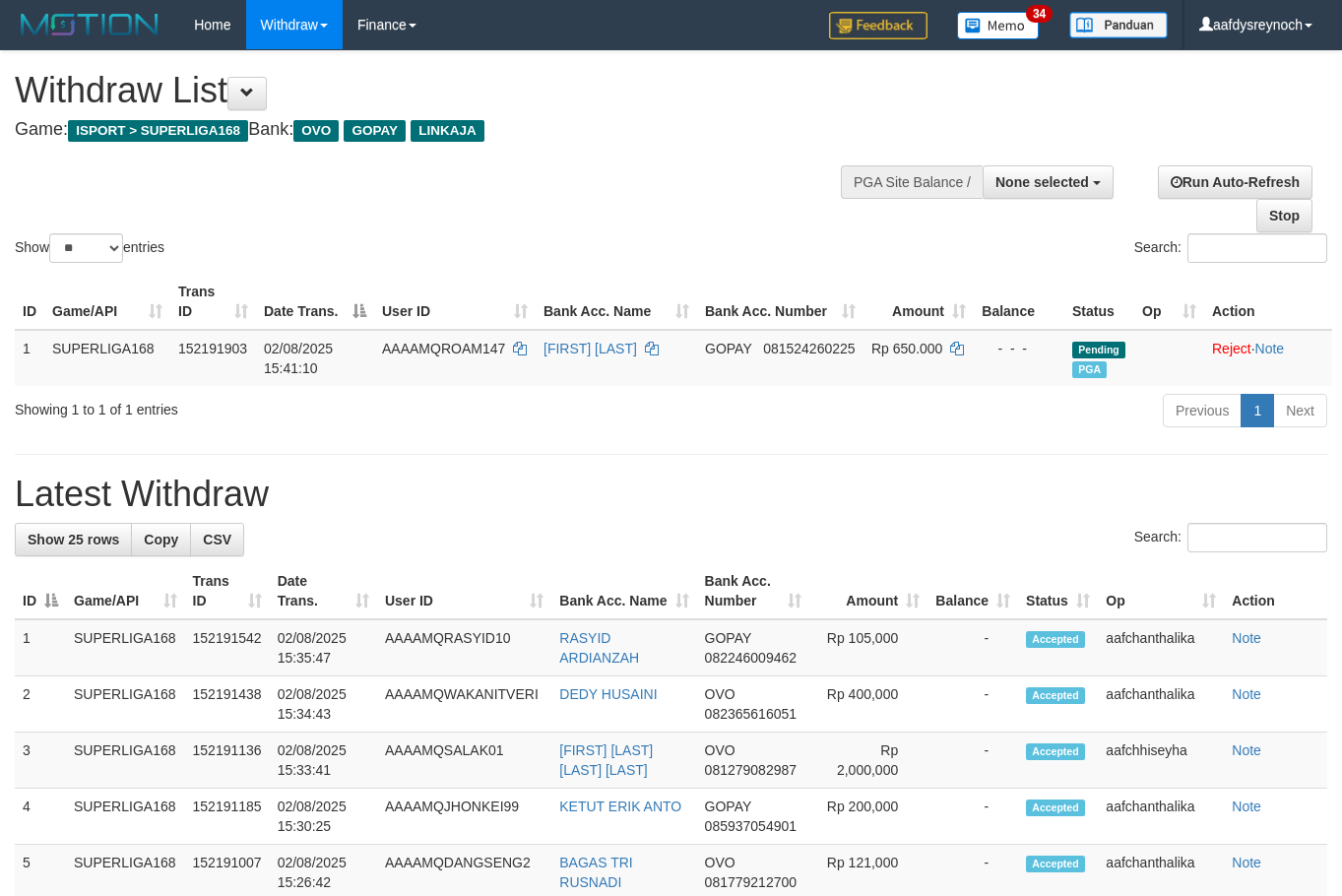 select 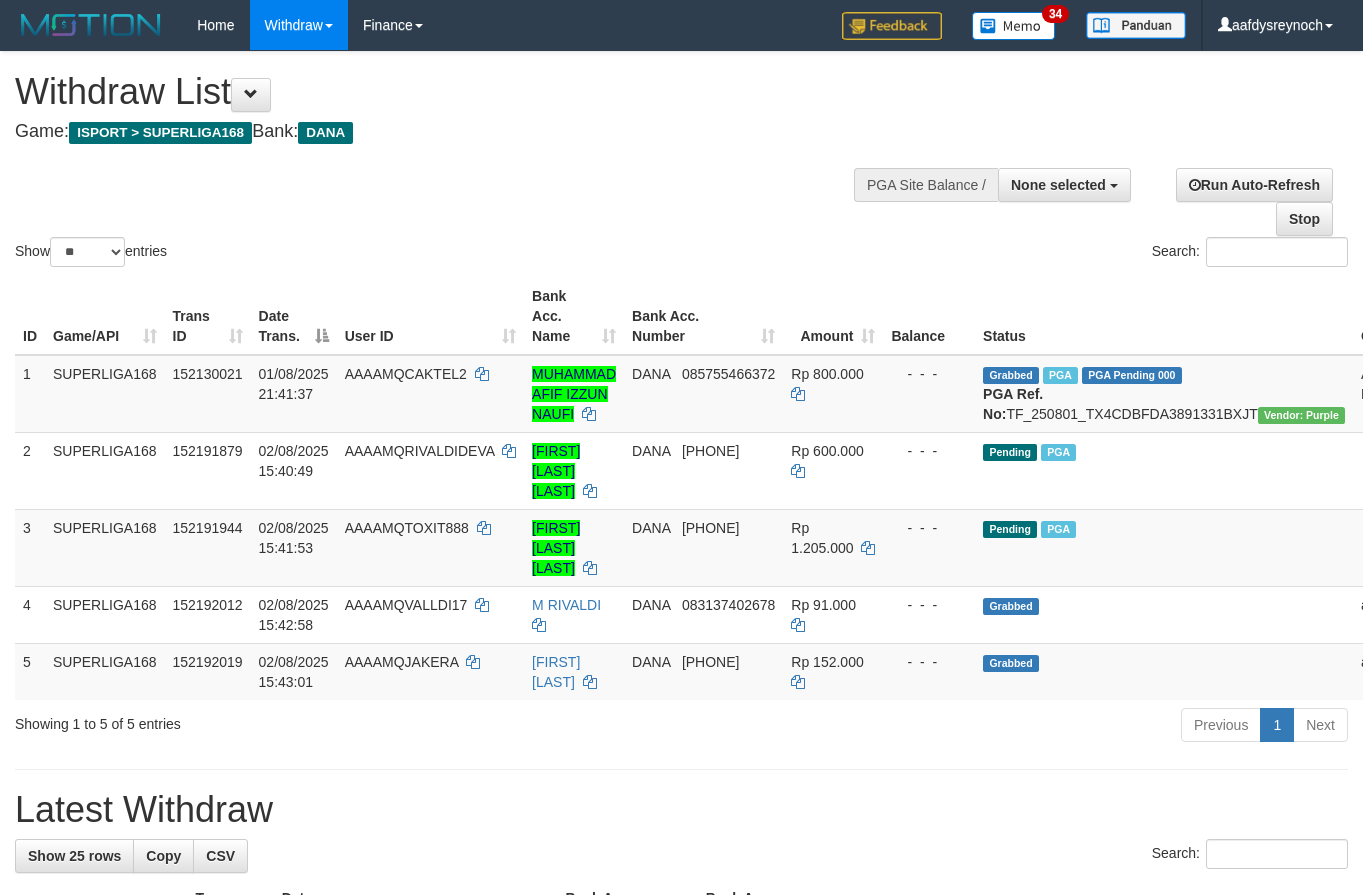 select 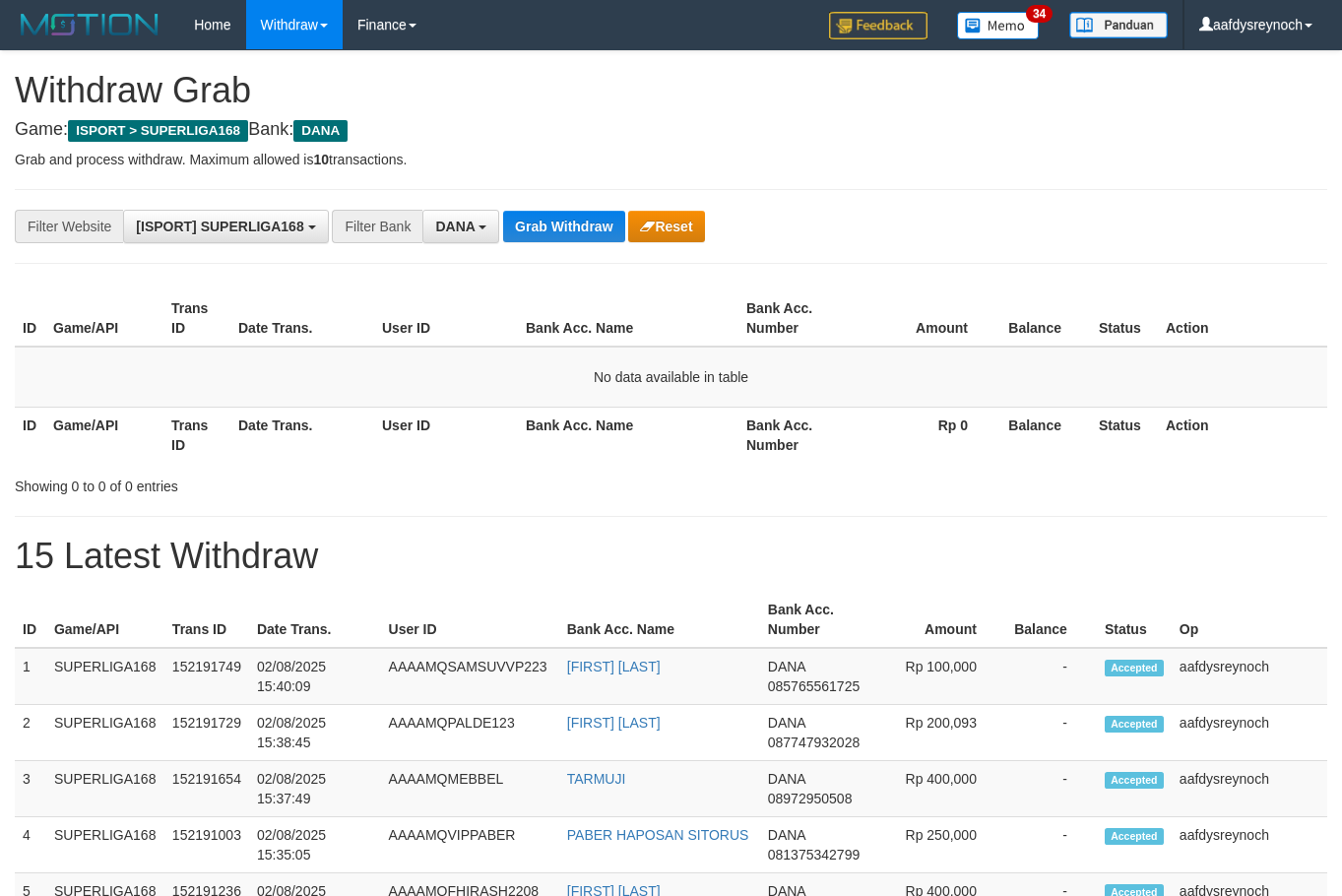 scroll, scrollTop: 0, scrollLeft: 0, axis: both 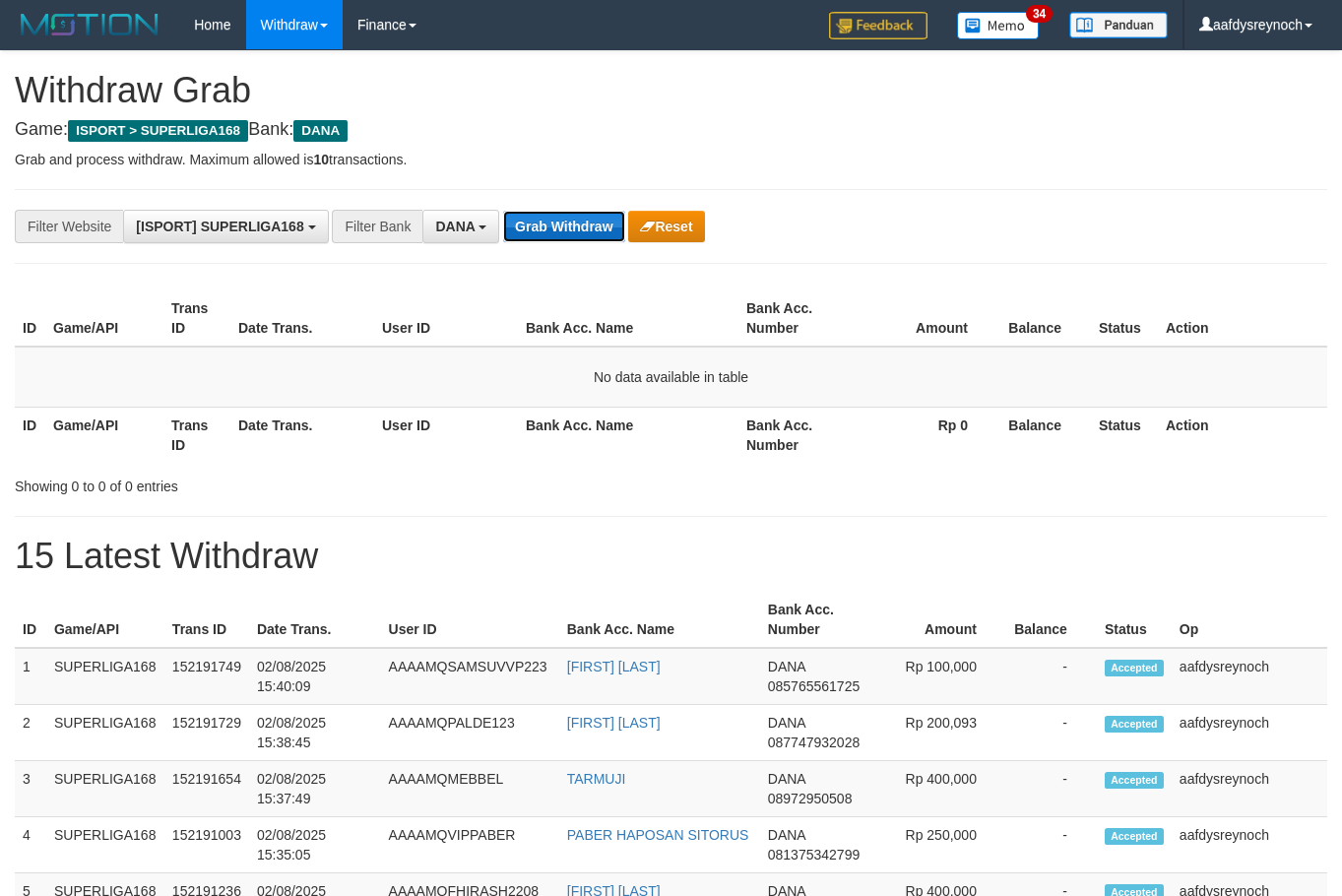 click on "Grab Withdraw" at bounding box center [563, 226] 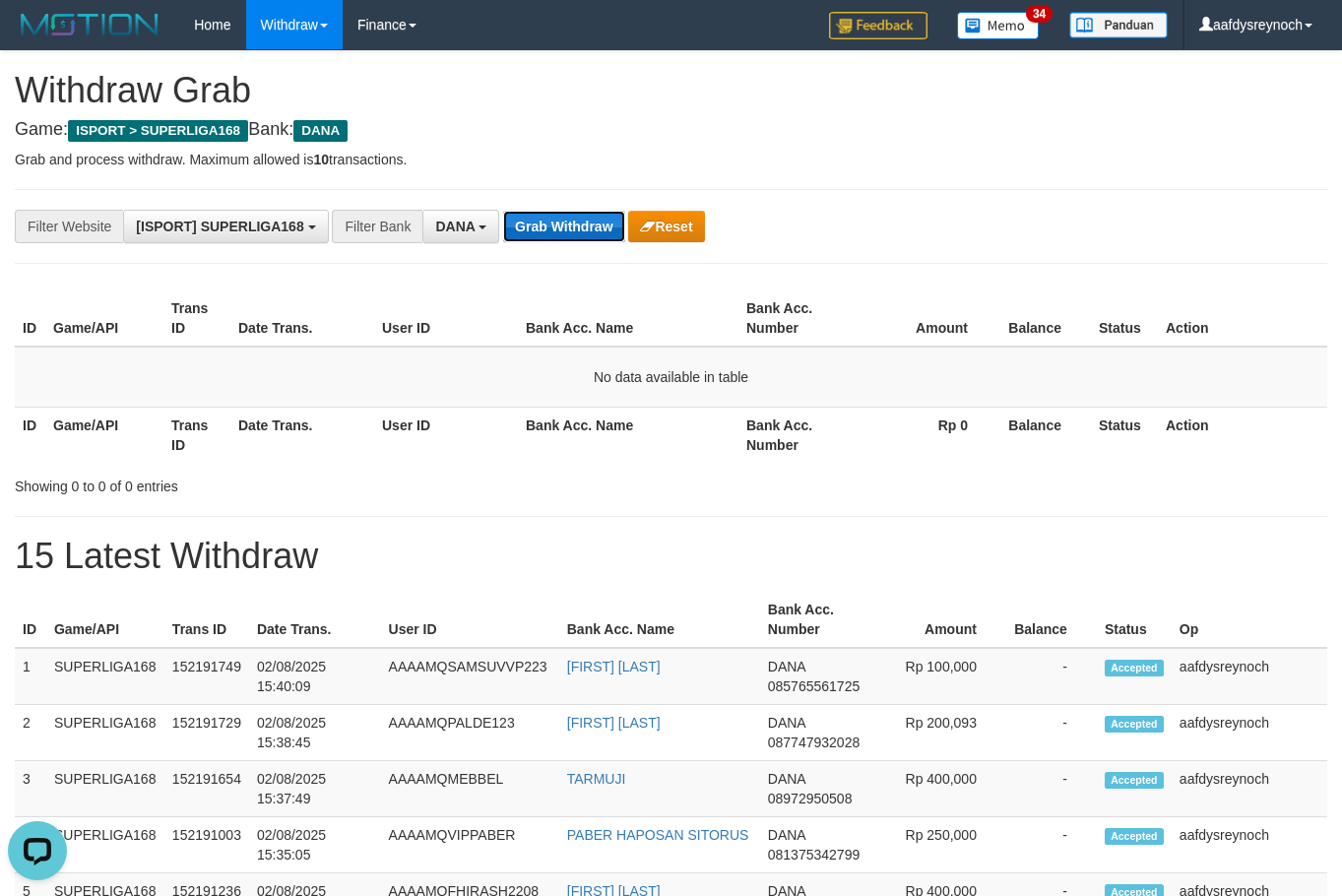 scroll, scrollTop: 0, scrollLeft: 0, axis: both 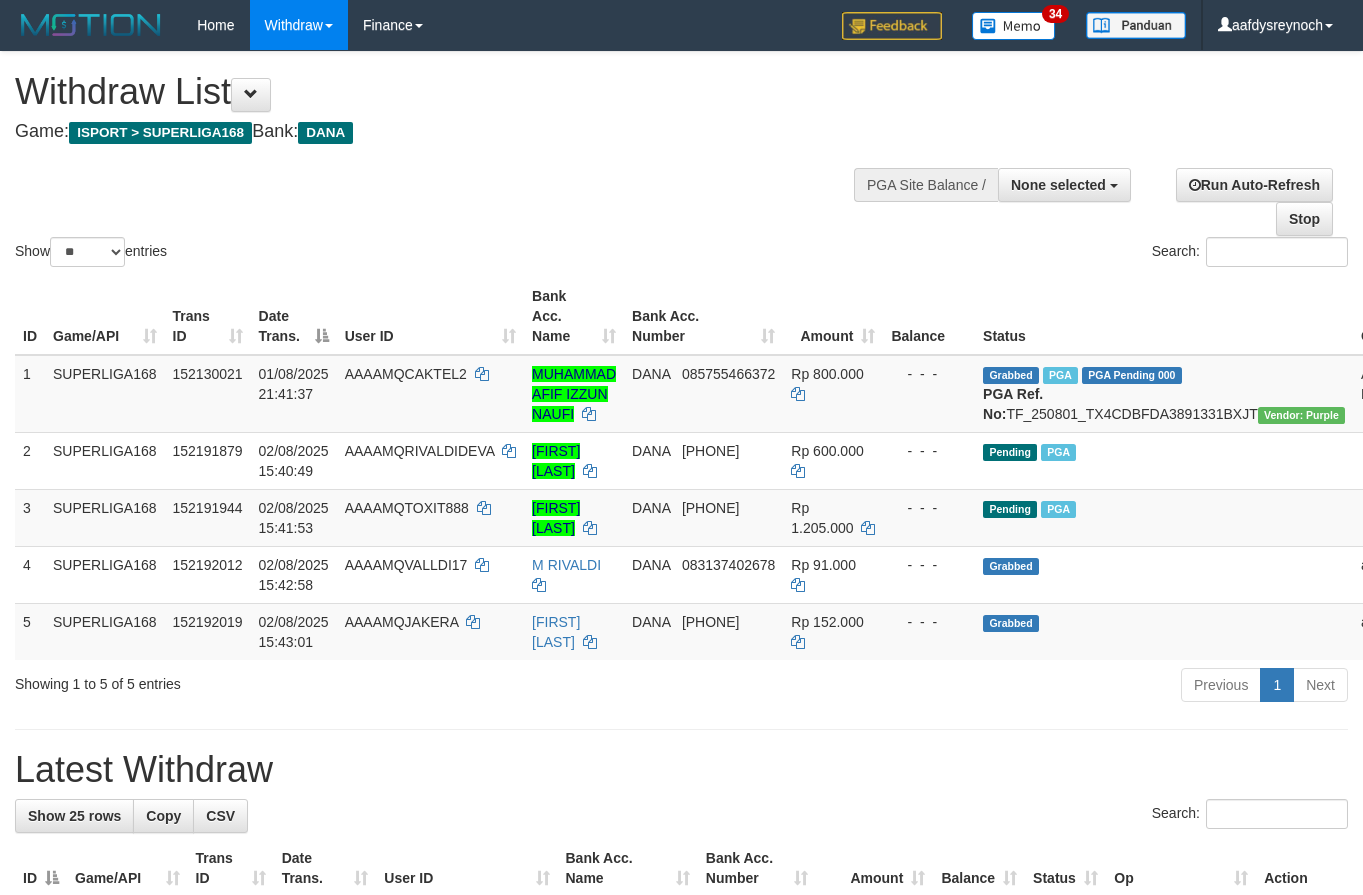 select 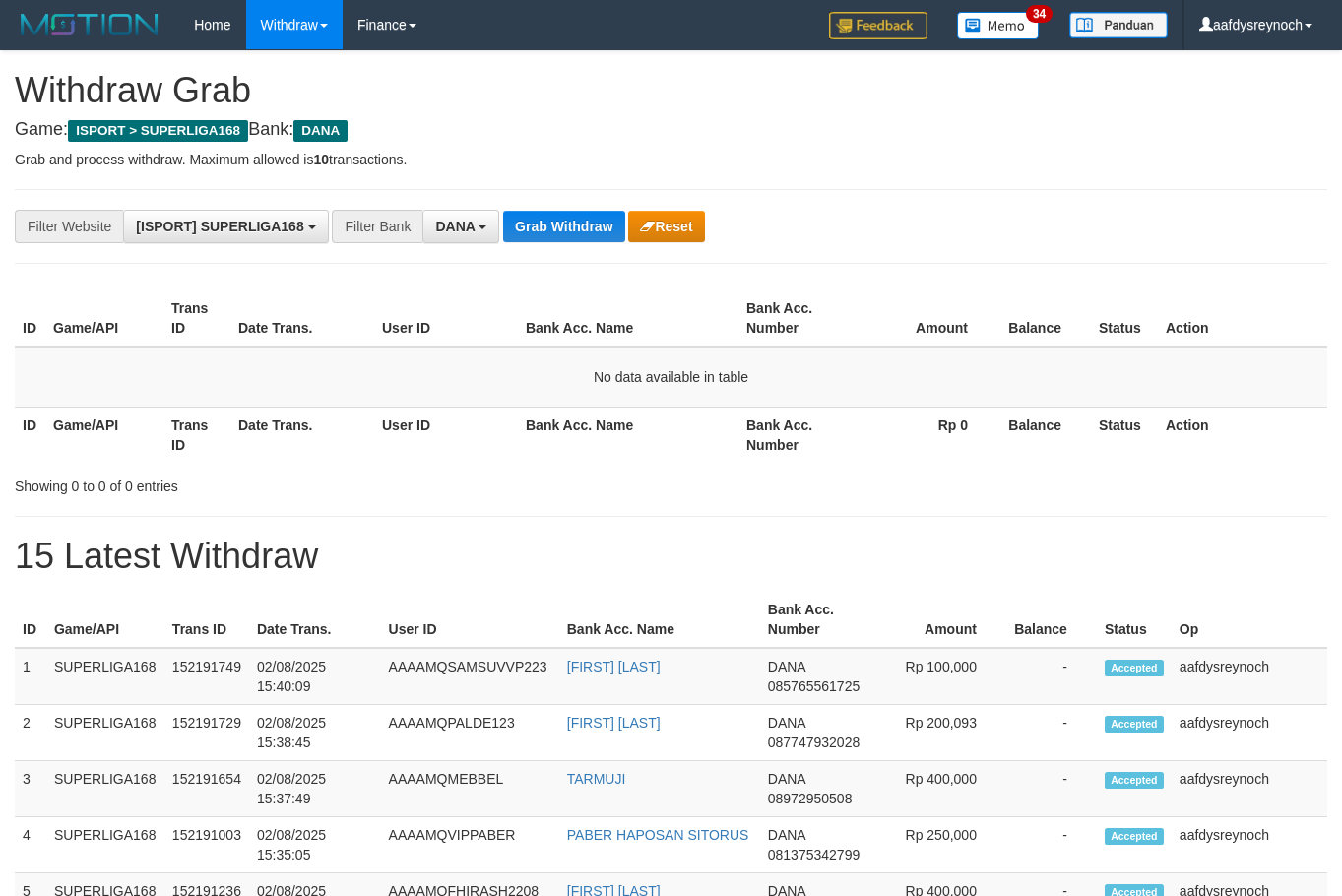 scroll, scrollTop: 0, scrollLeft: 0, axis: both 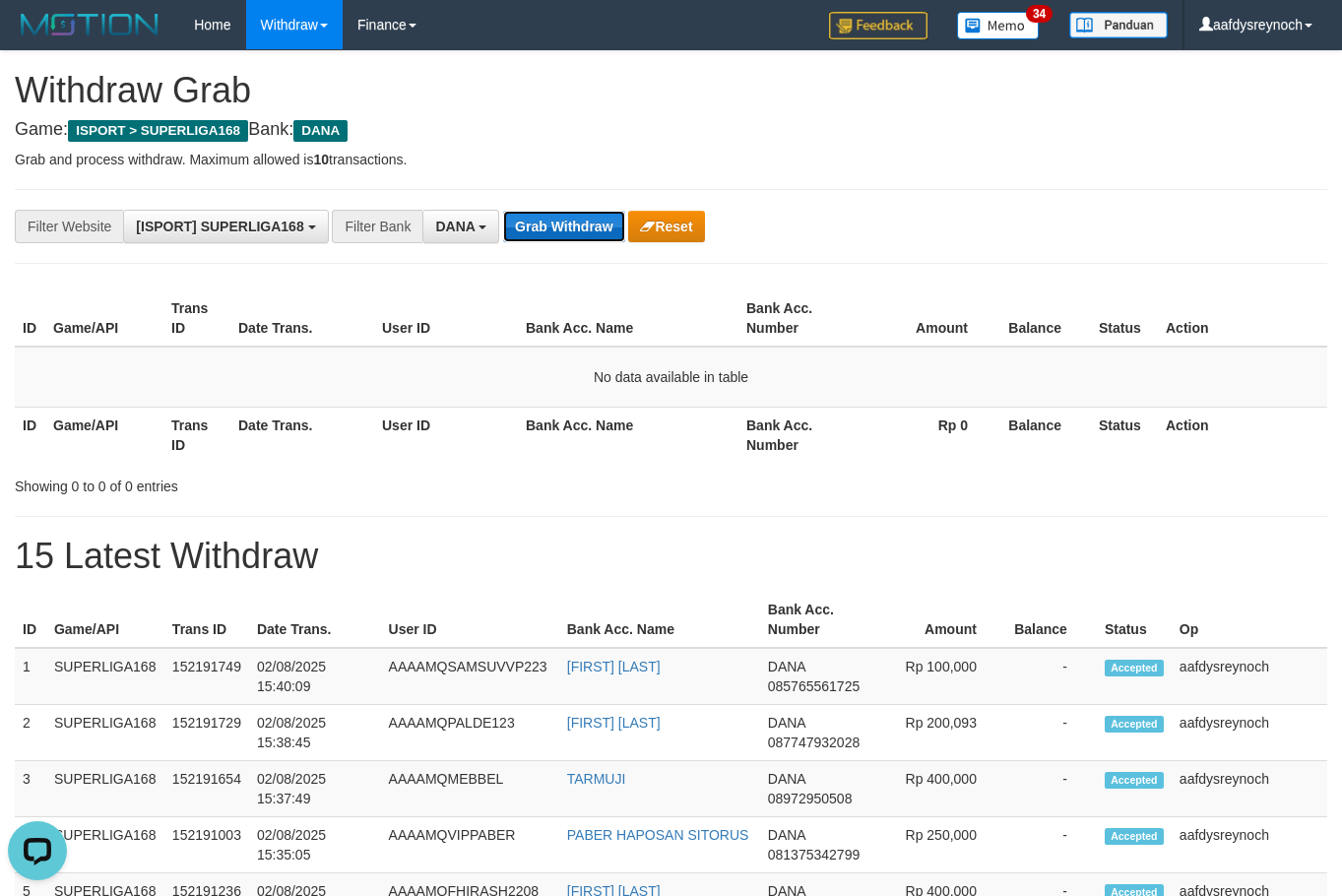click on "Grab Withdraw" at bounding box center [563, 226] 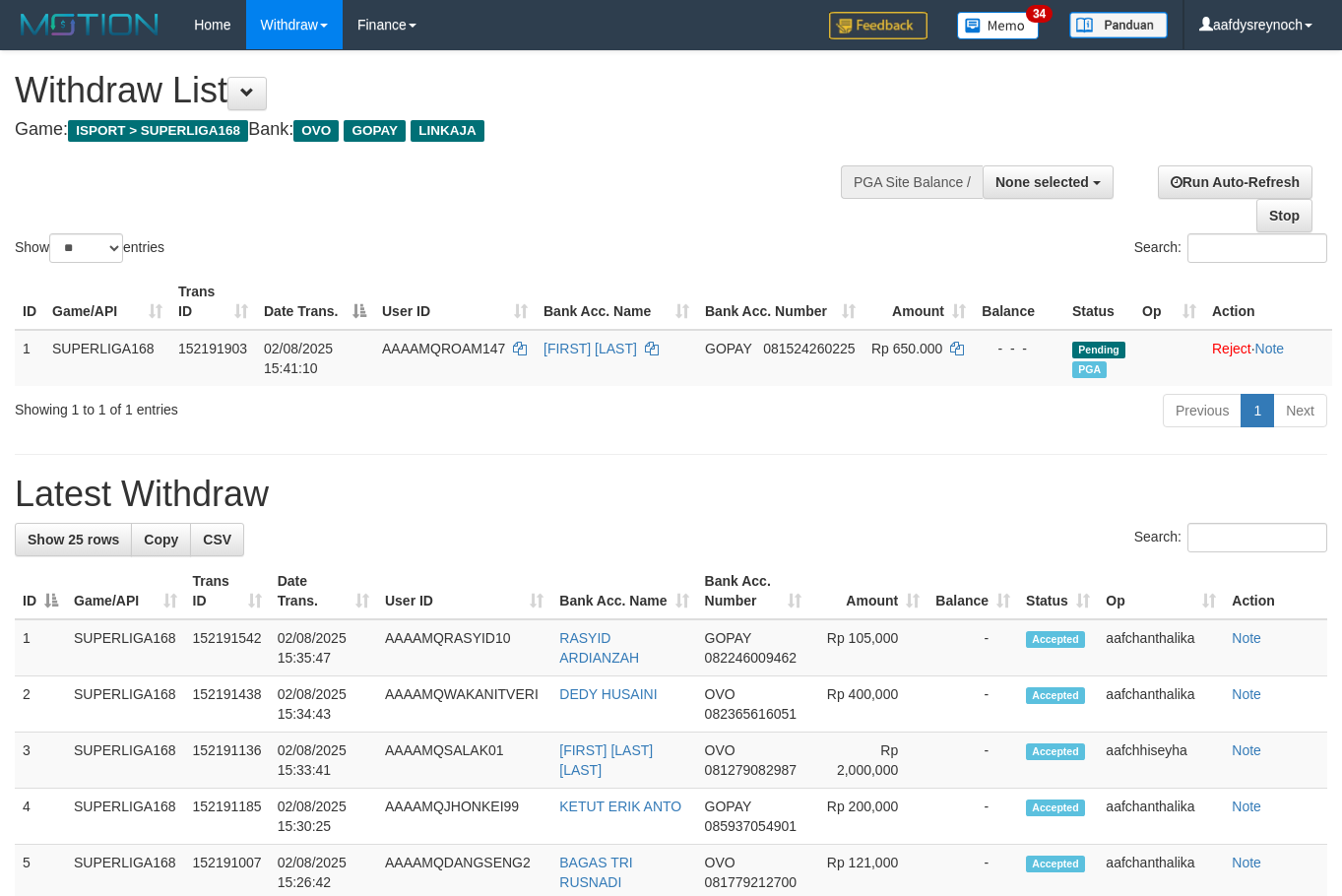 select 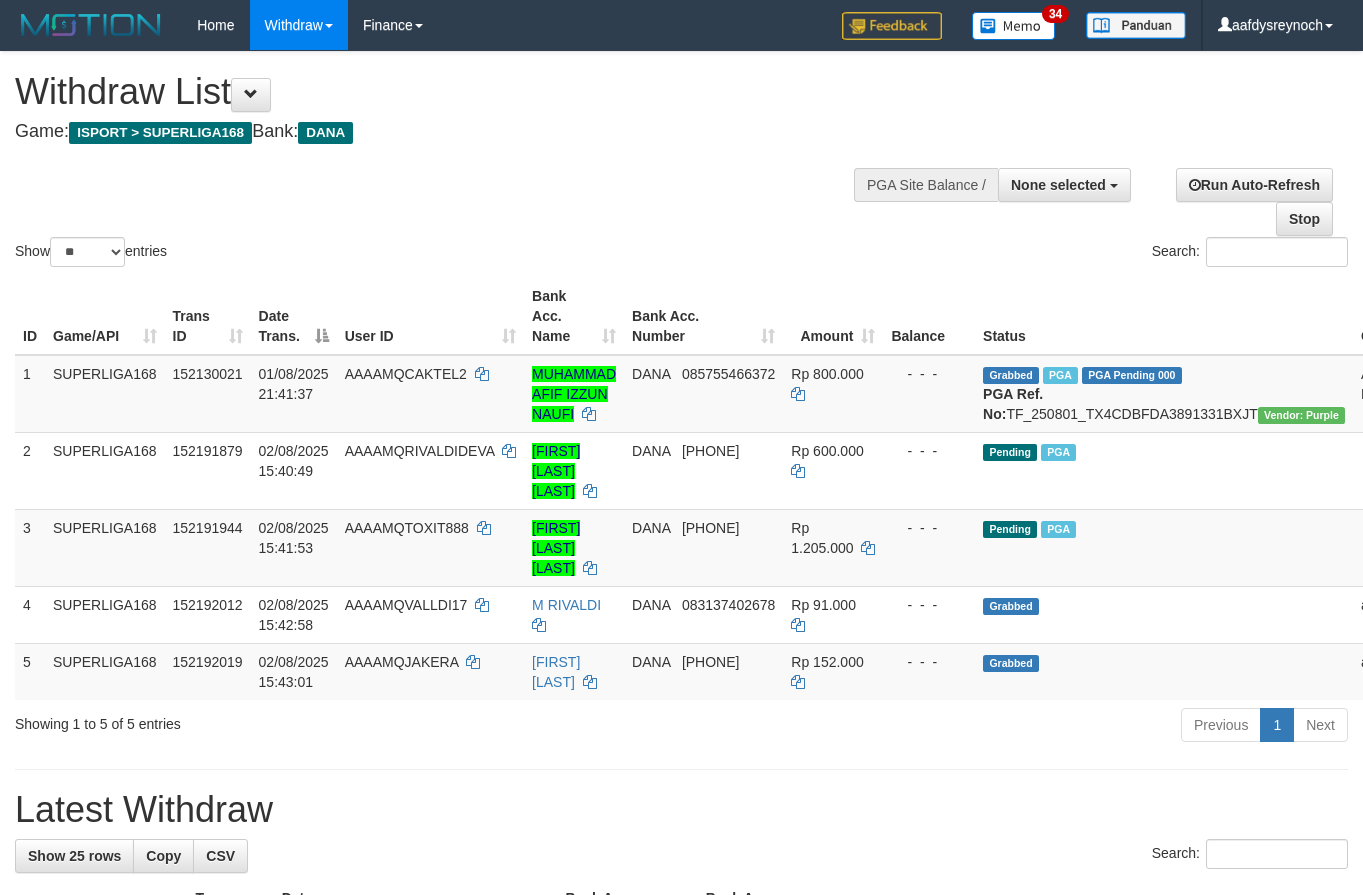 select 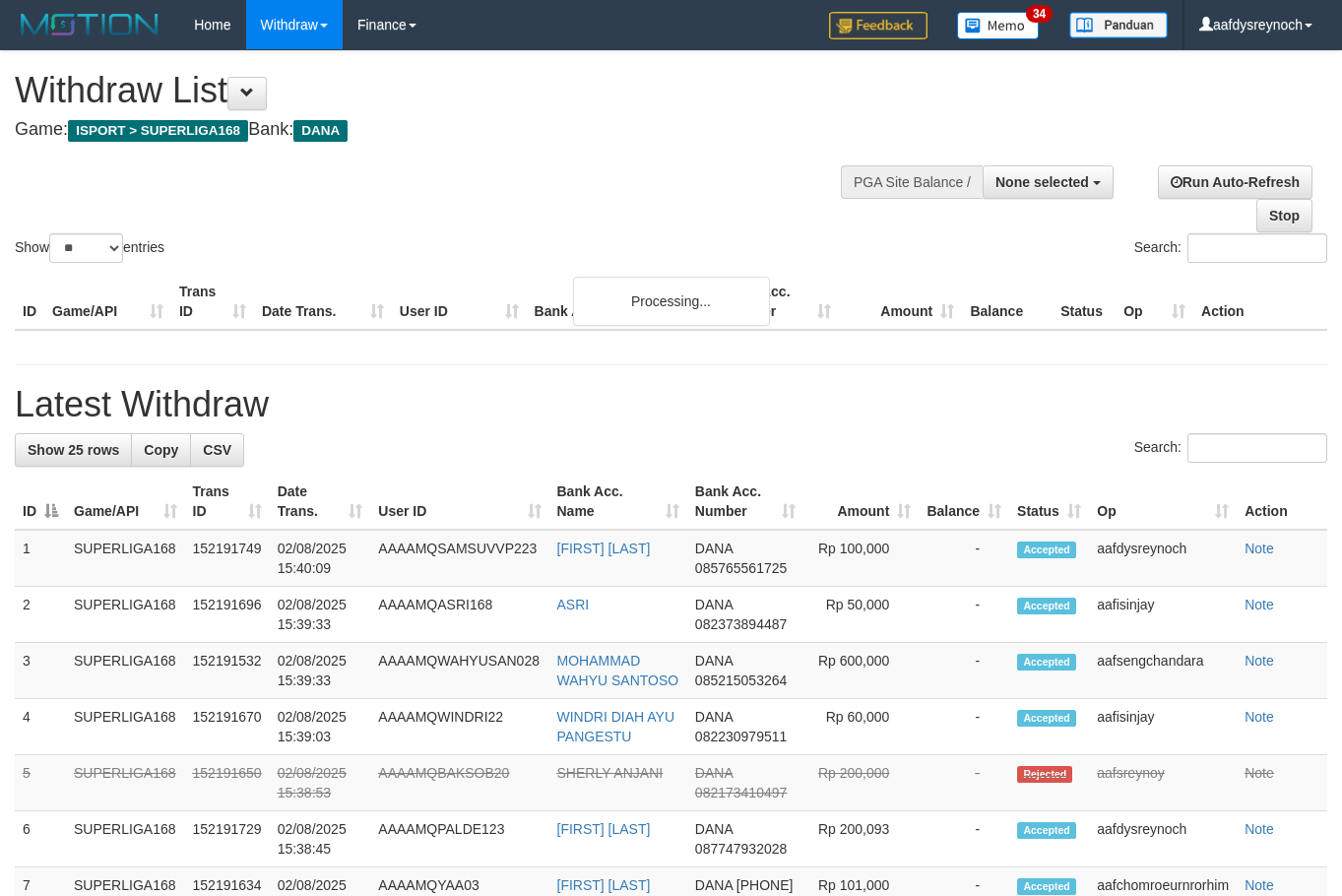 select 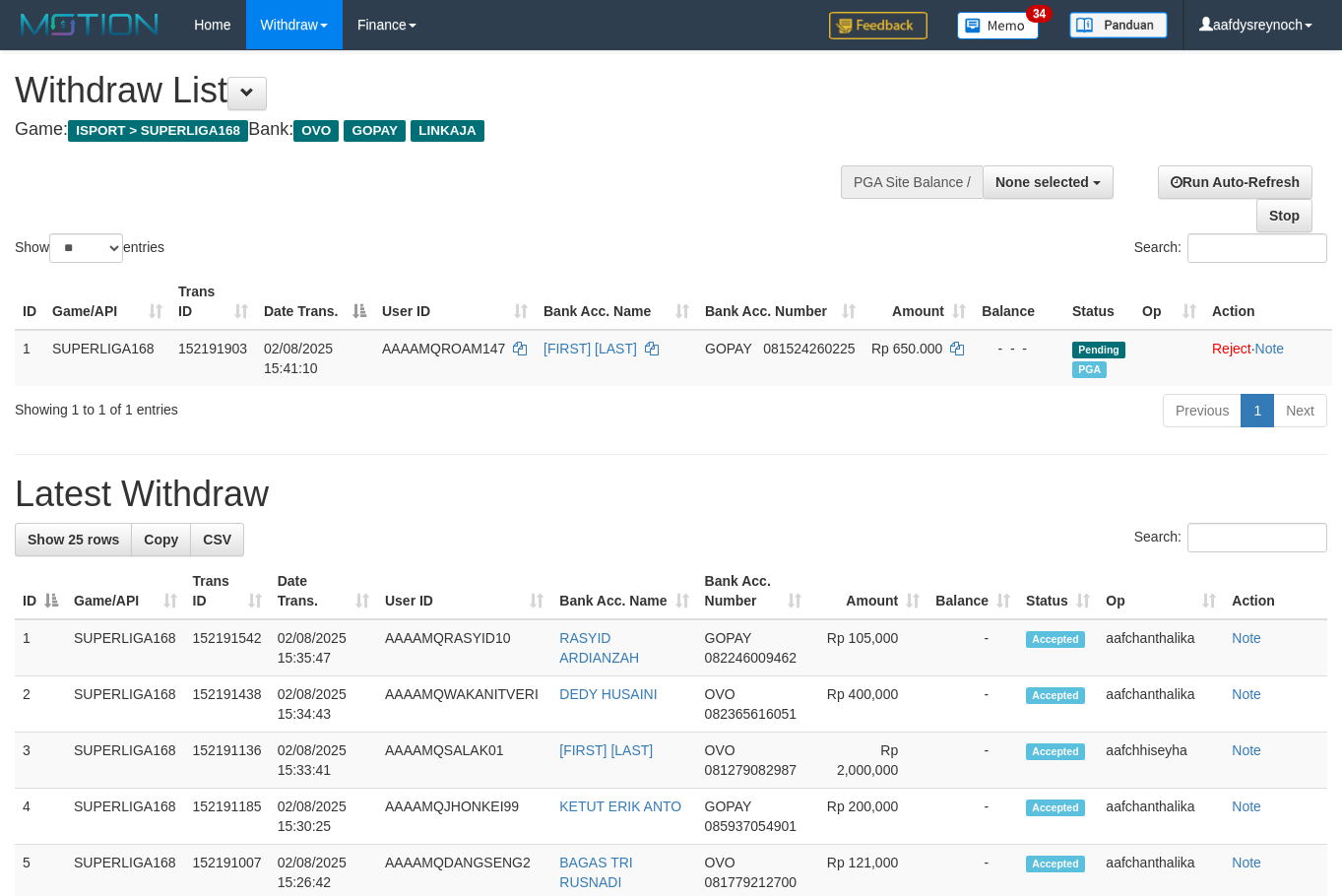 select 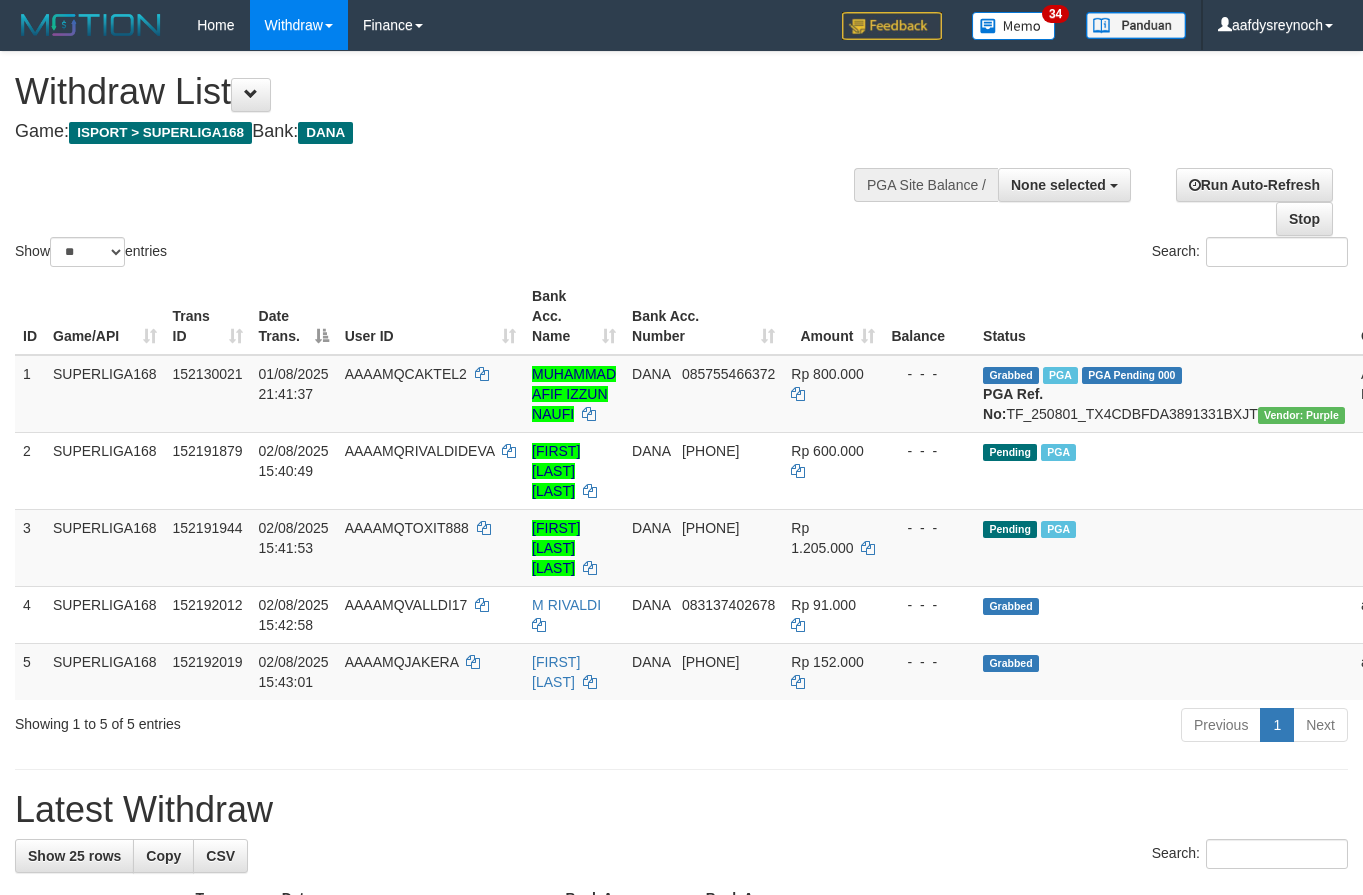 select 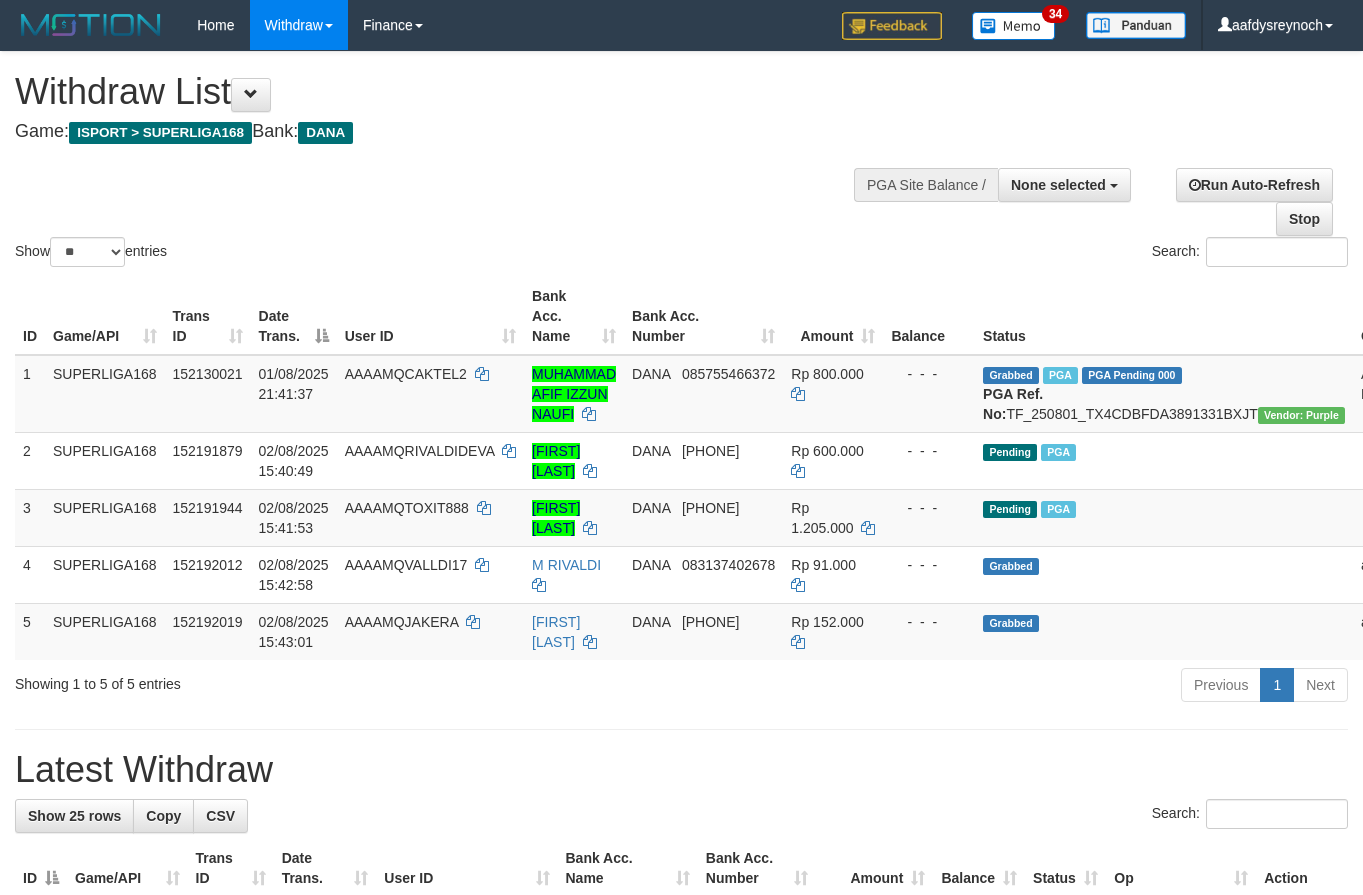 select 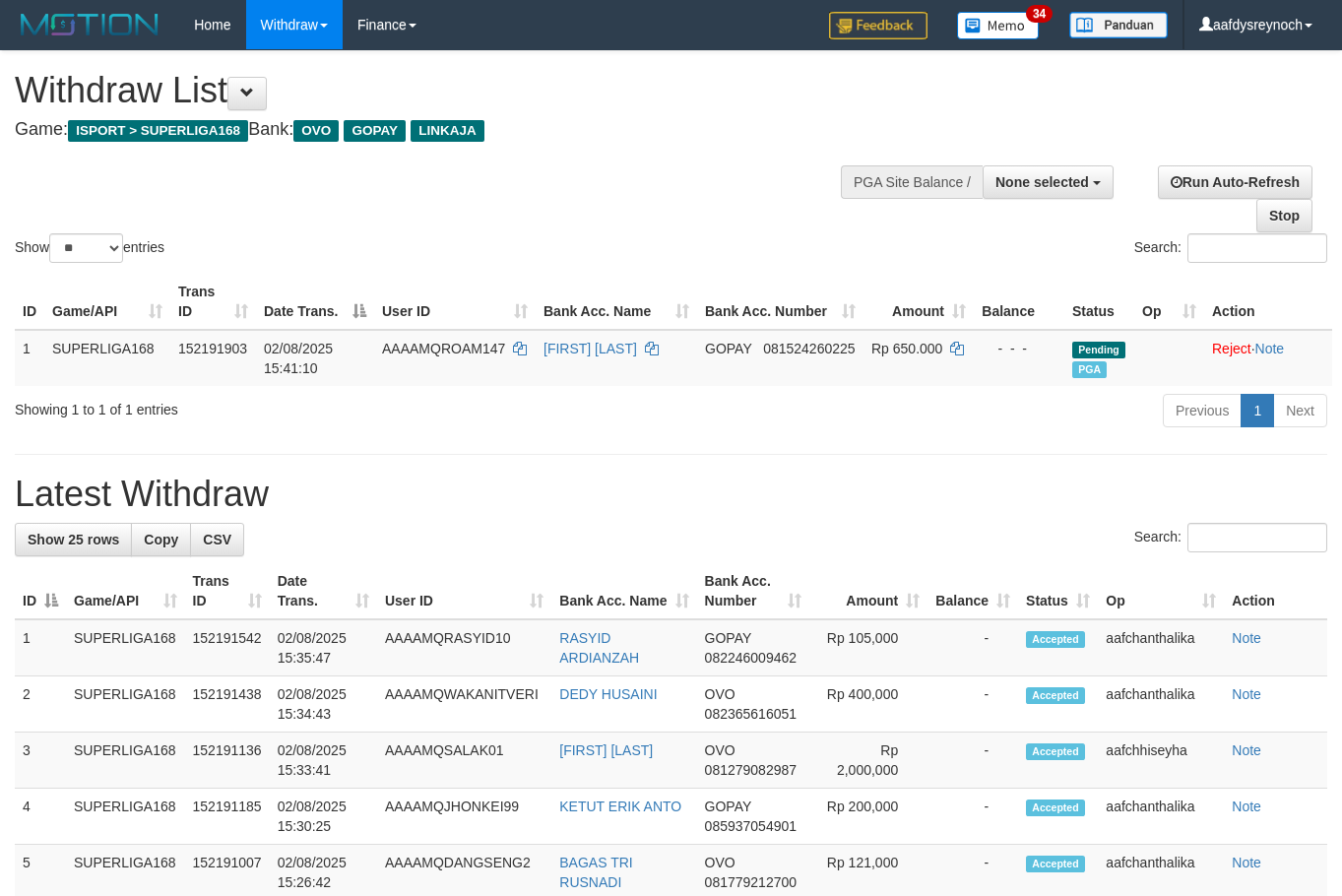 select 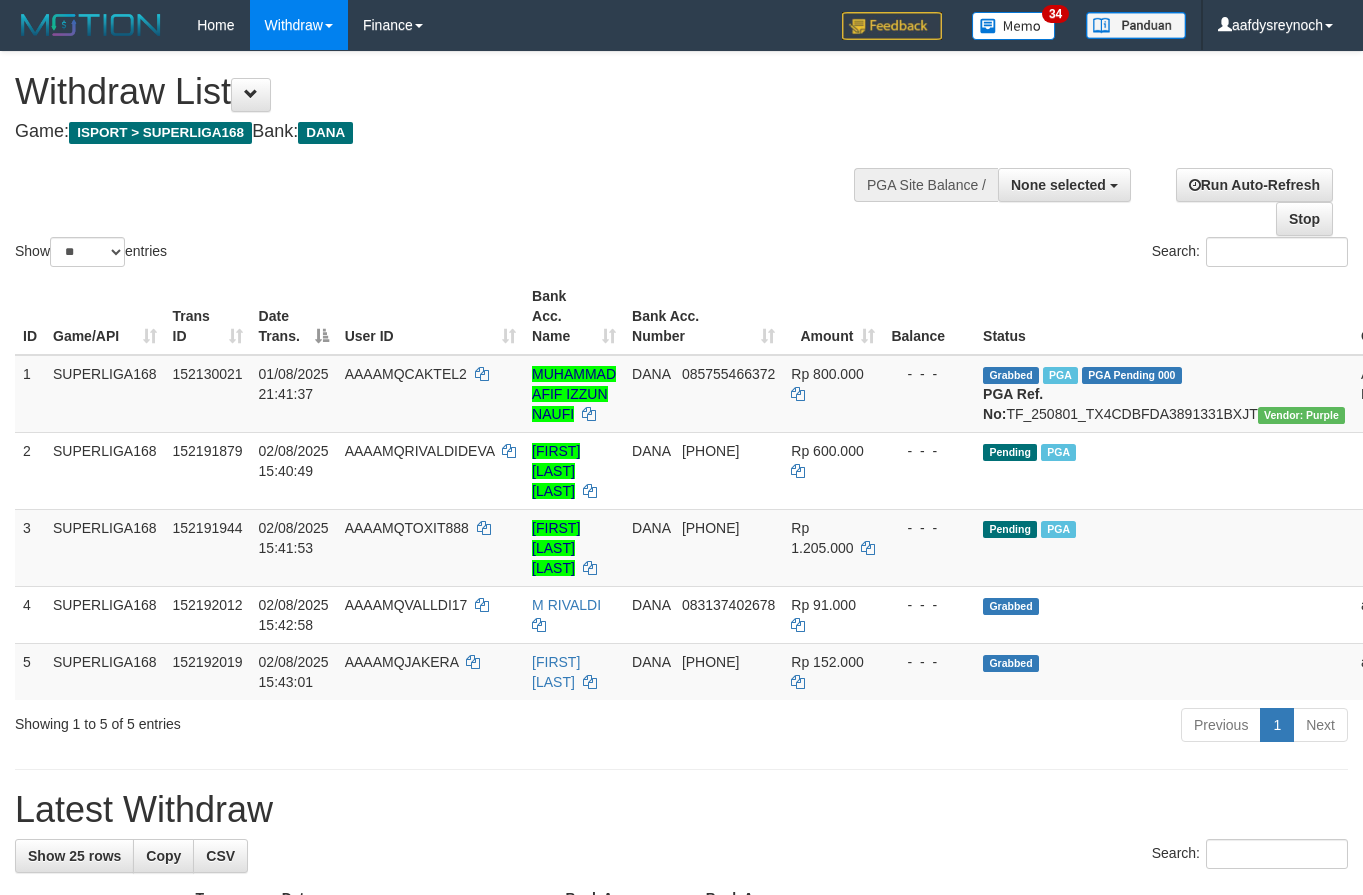 select 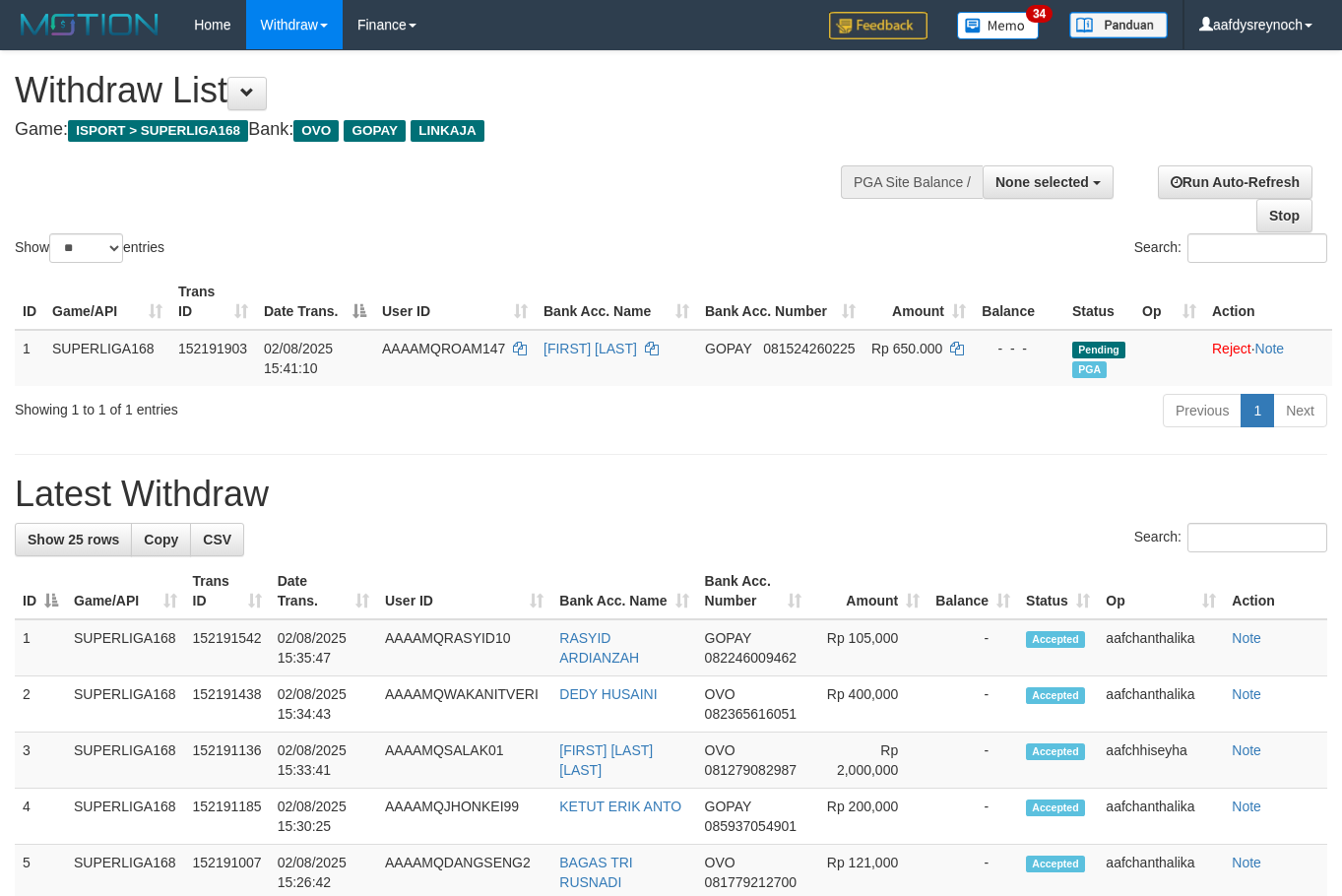 select 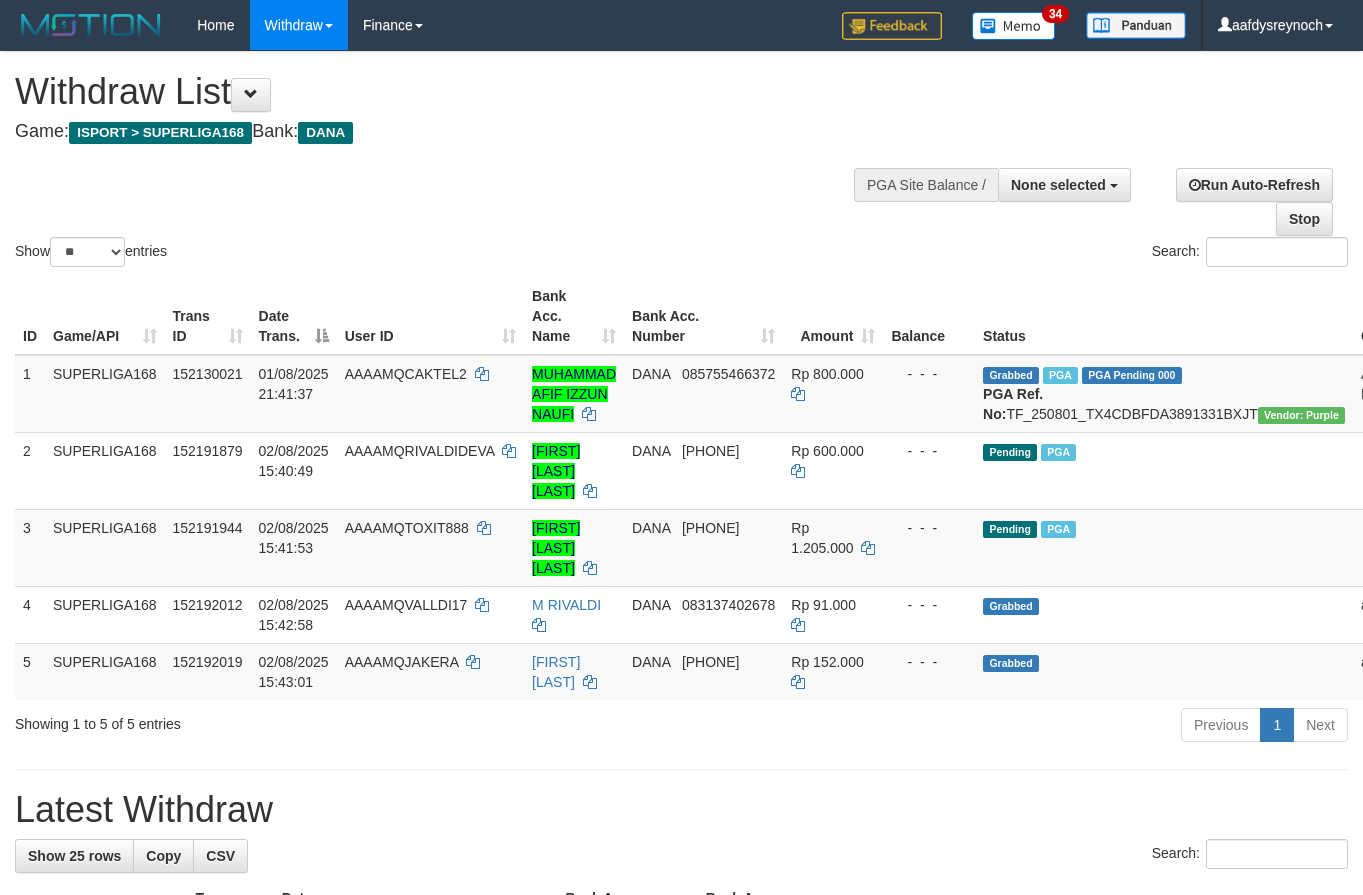 select 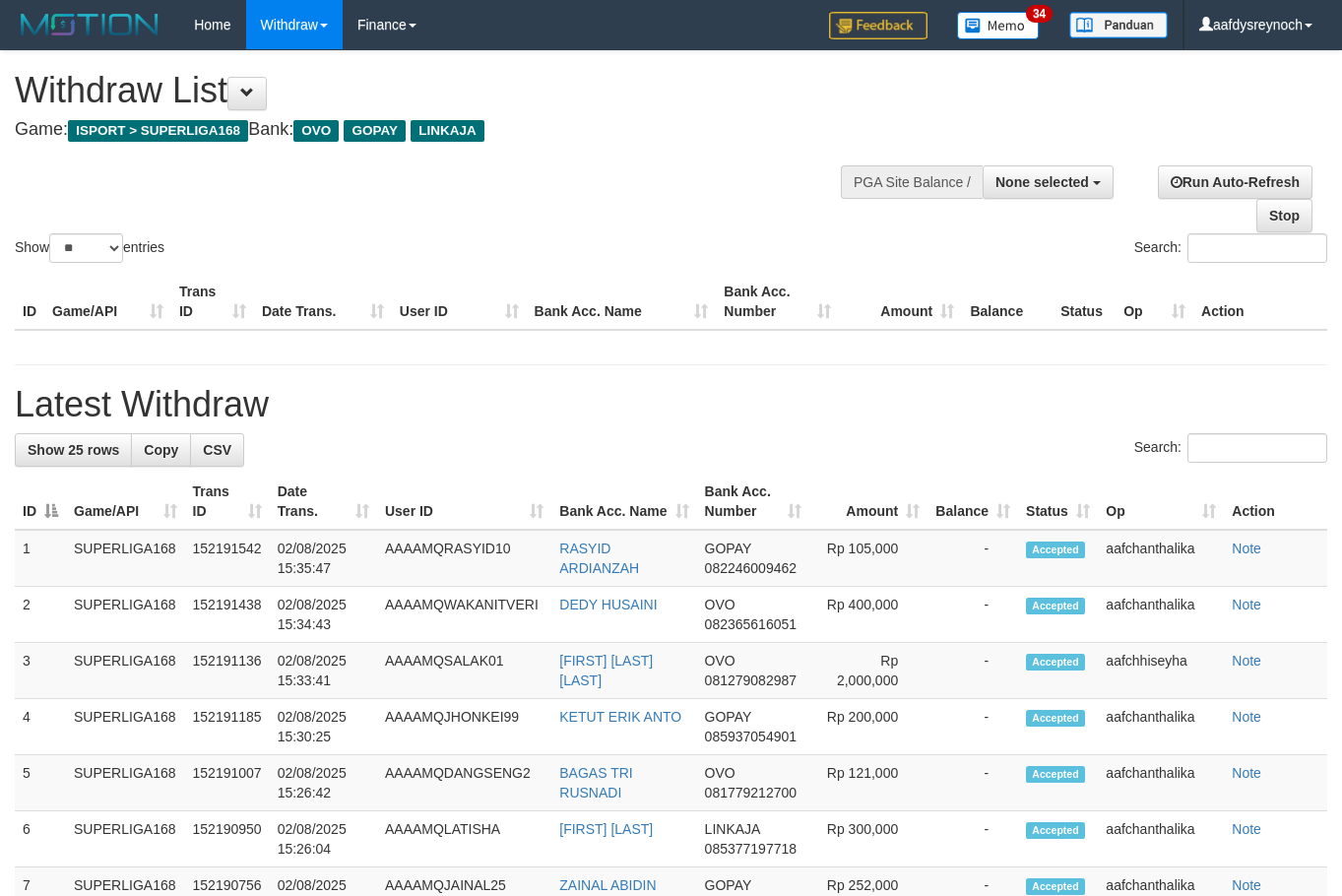 select 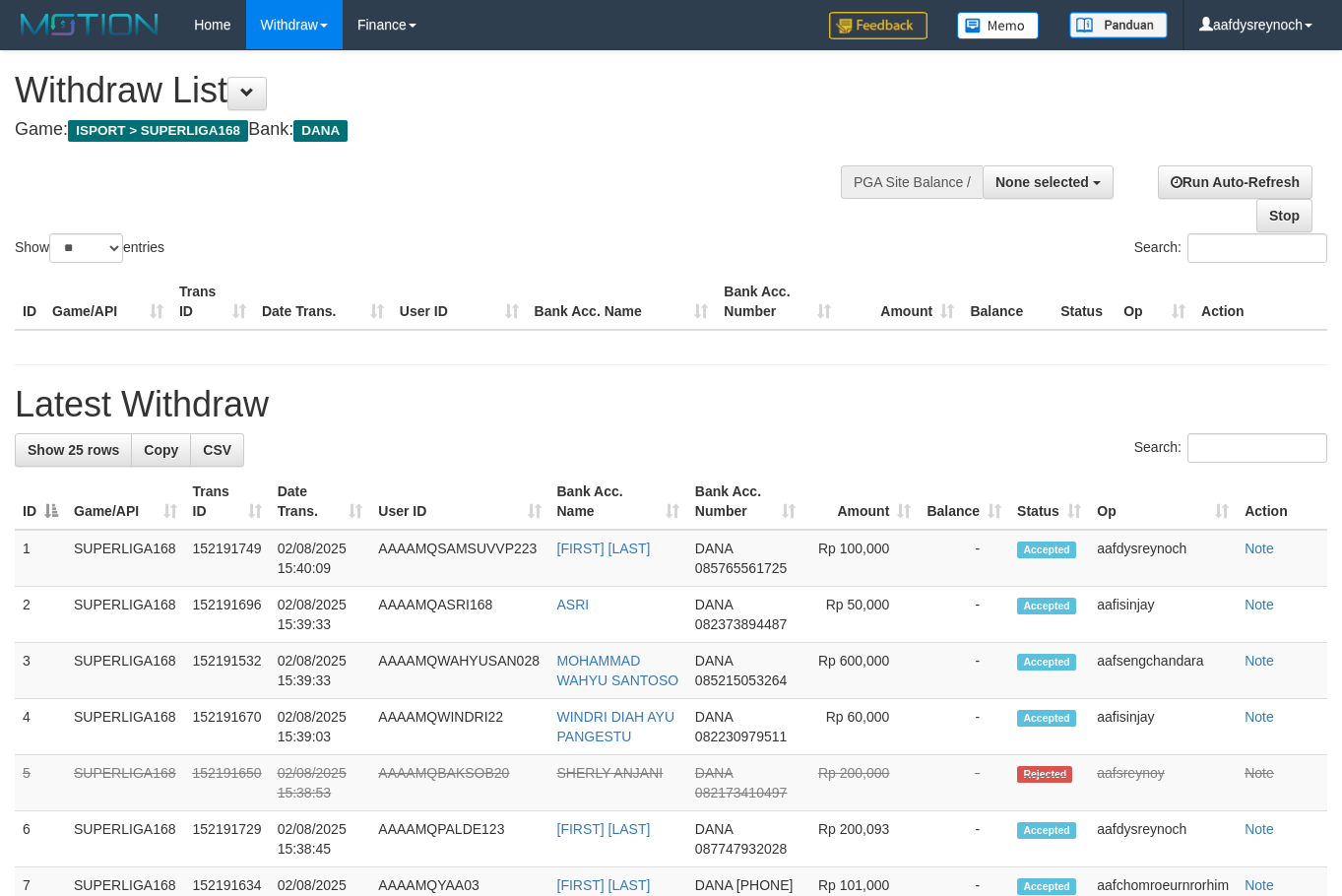 select 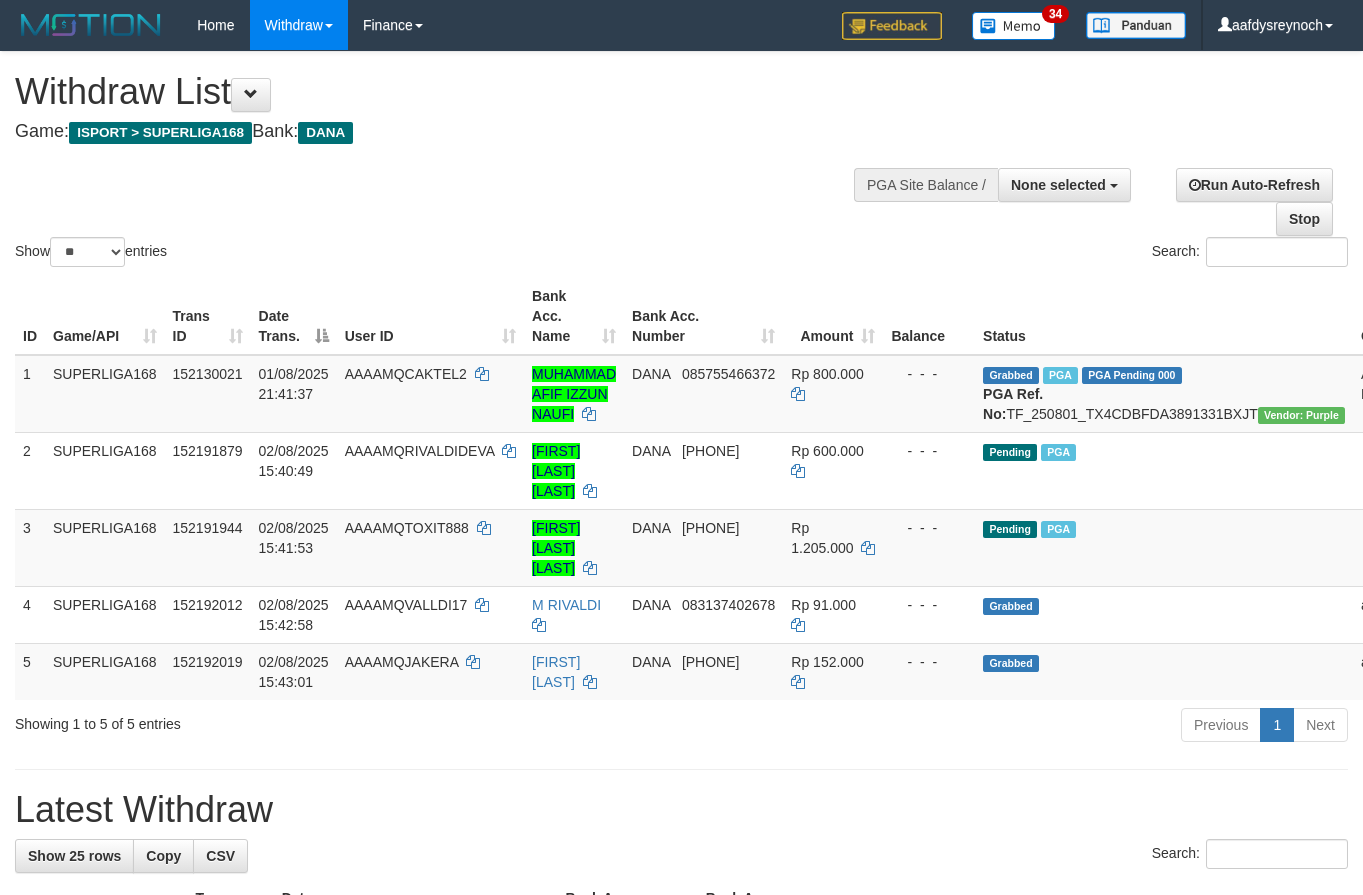select 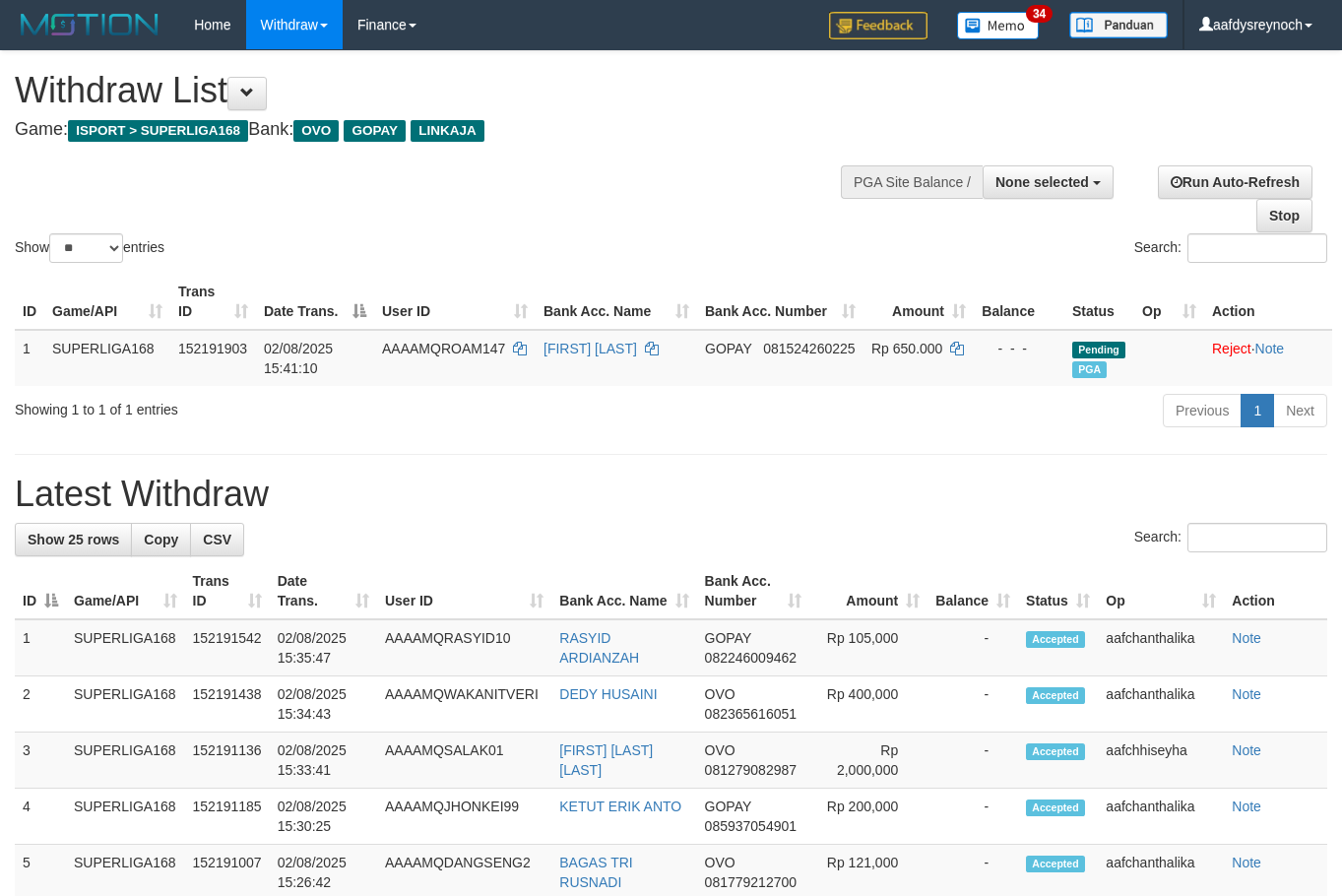 select 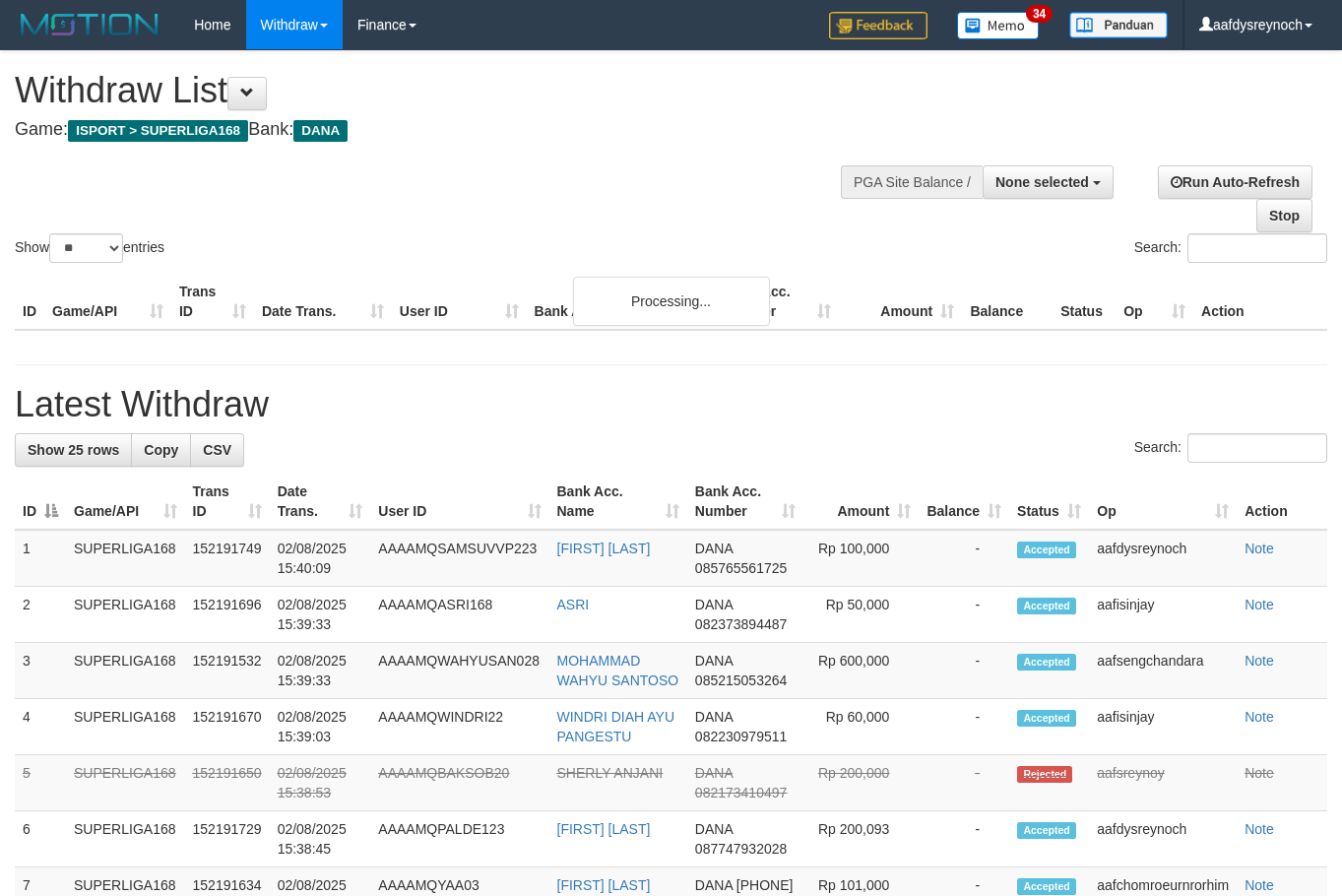 select 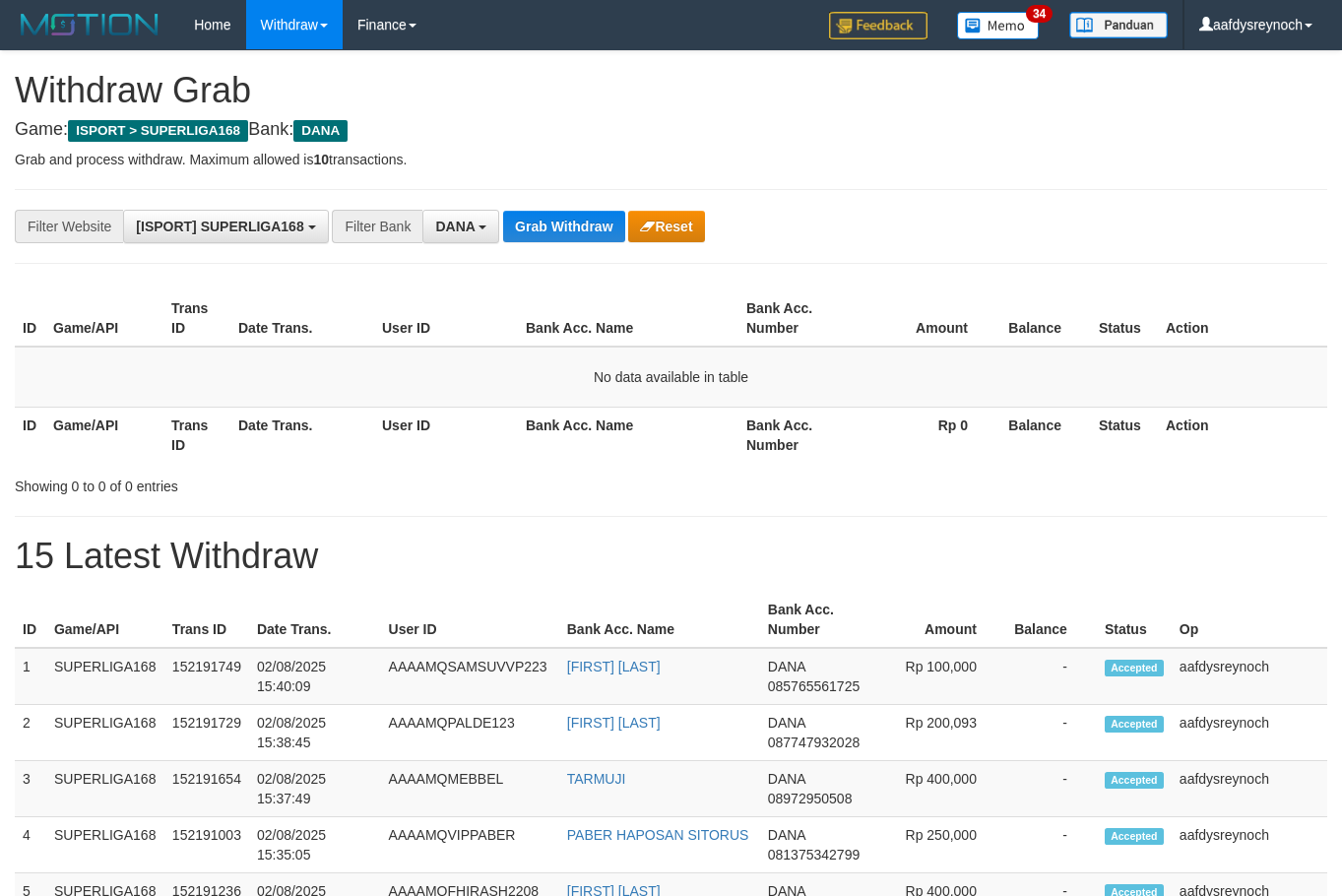 scroll, scrollTop: 0, scrollLeft: 0, axis: both 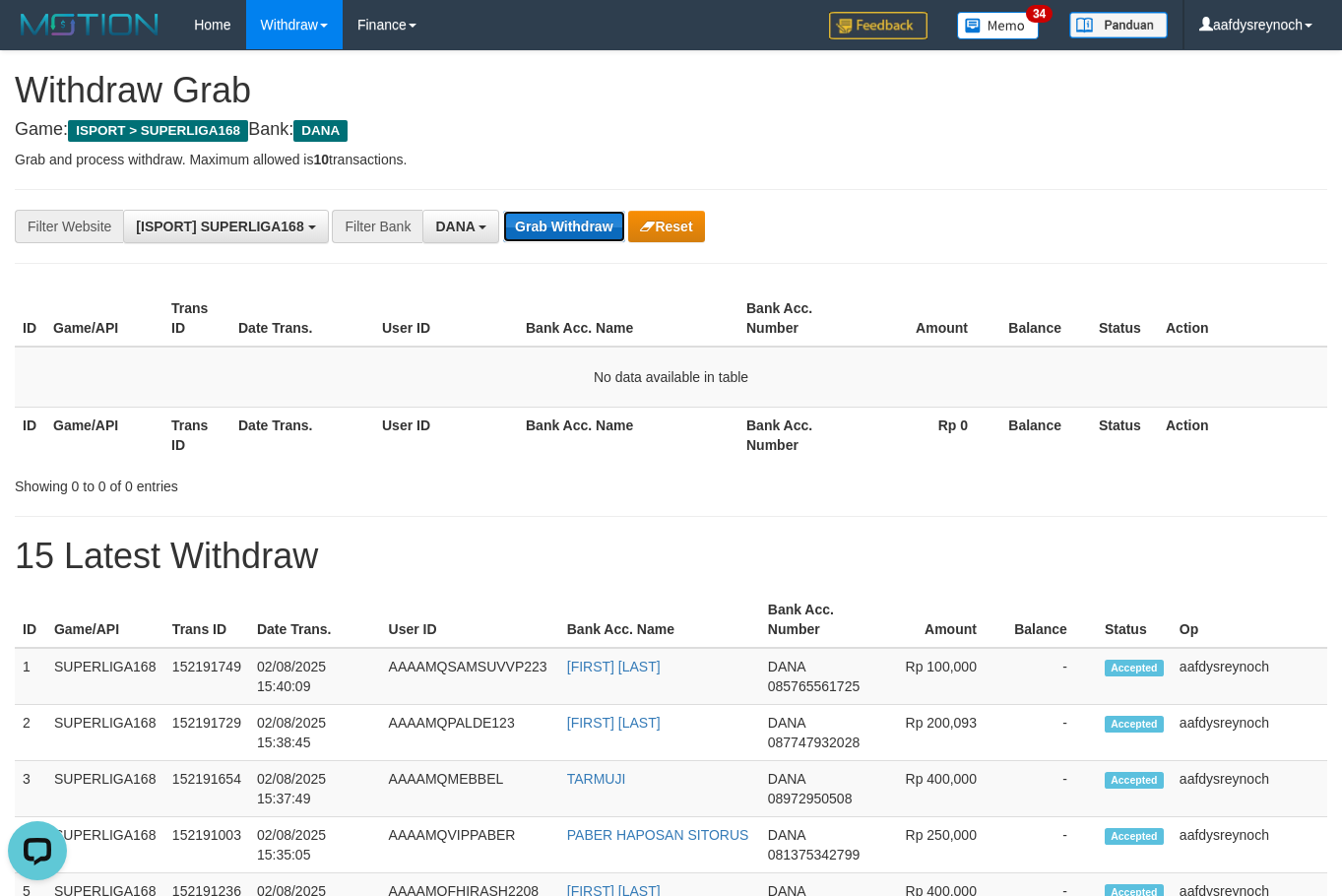 click on "Grab Withdraw" at bounding box center [563, 226] 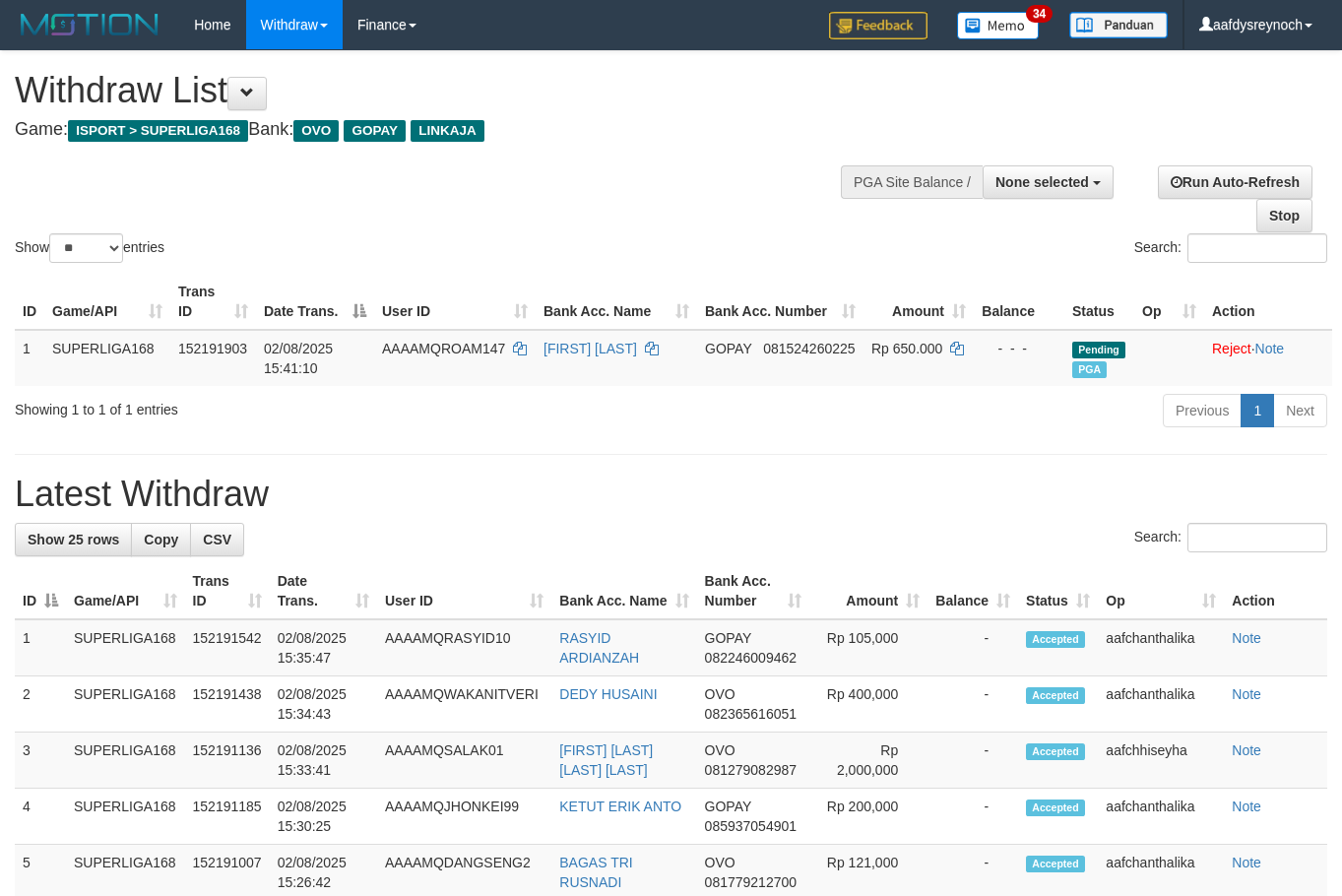 select 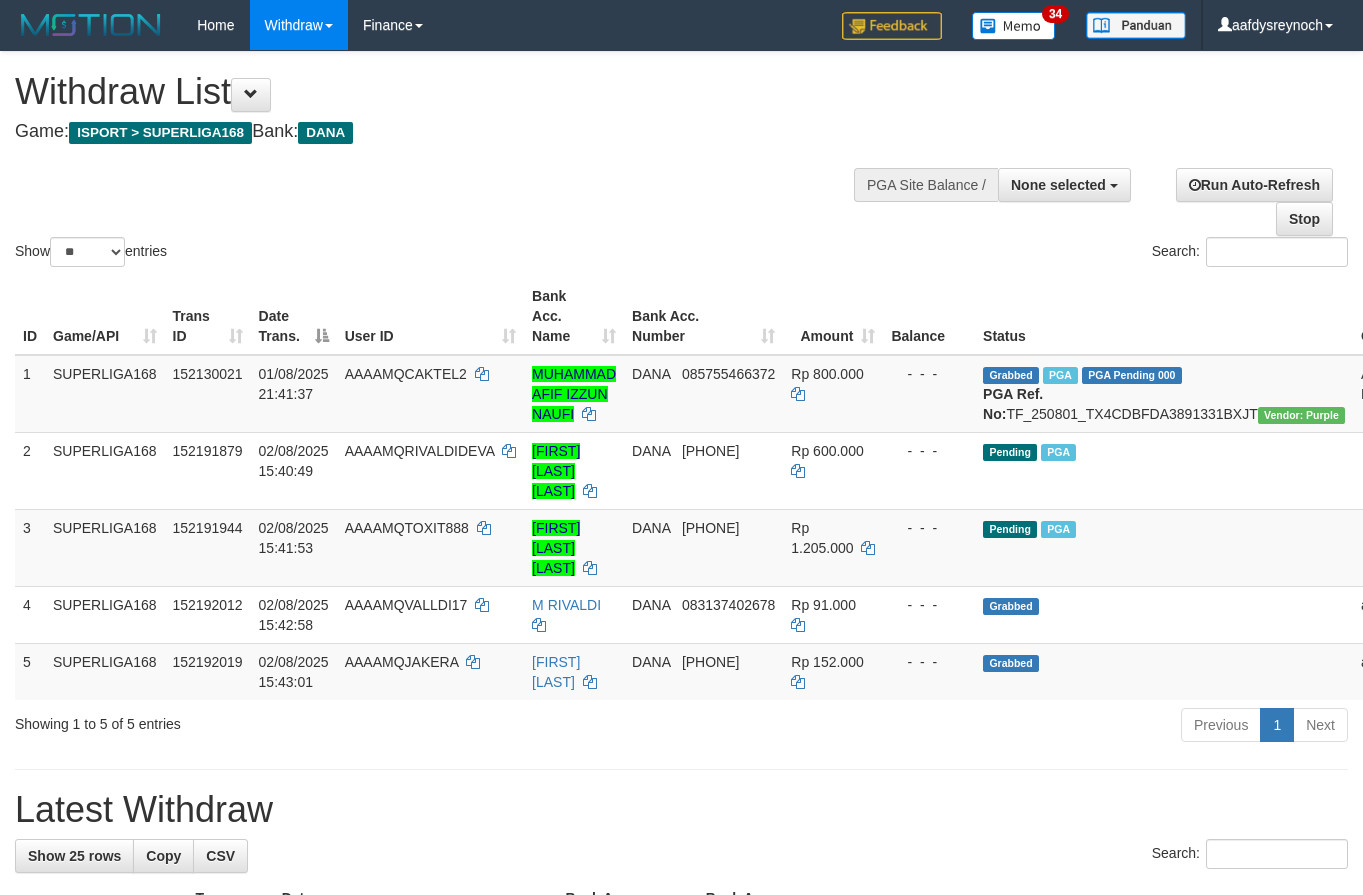 select 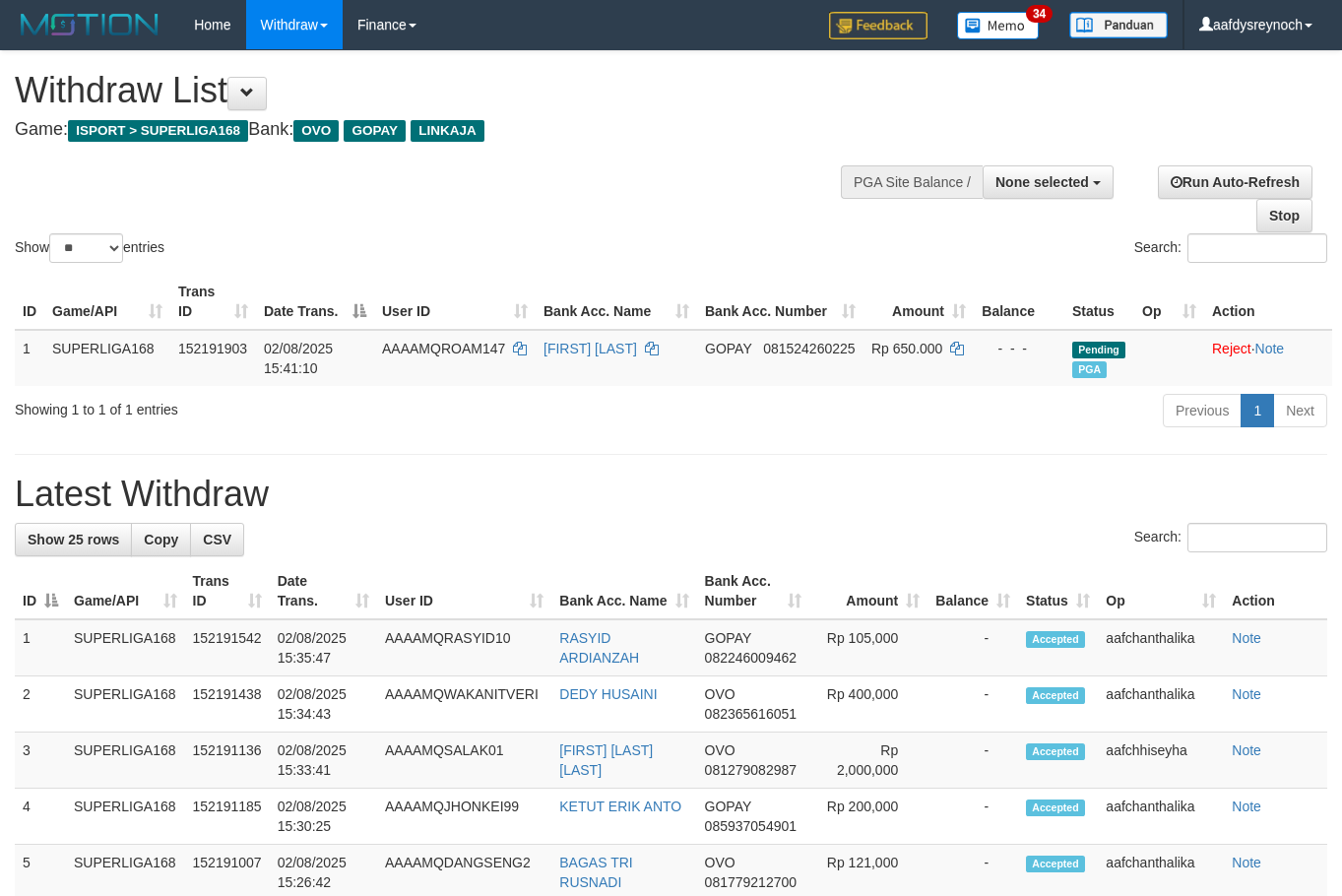 select 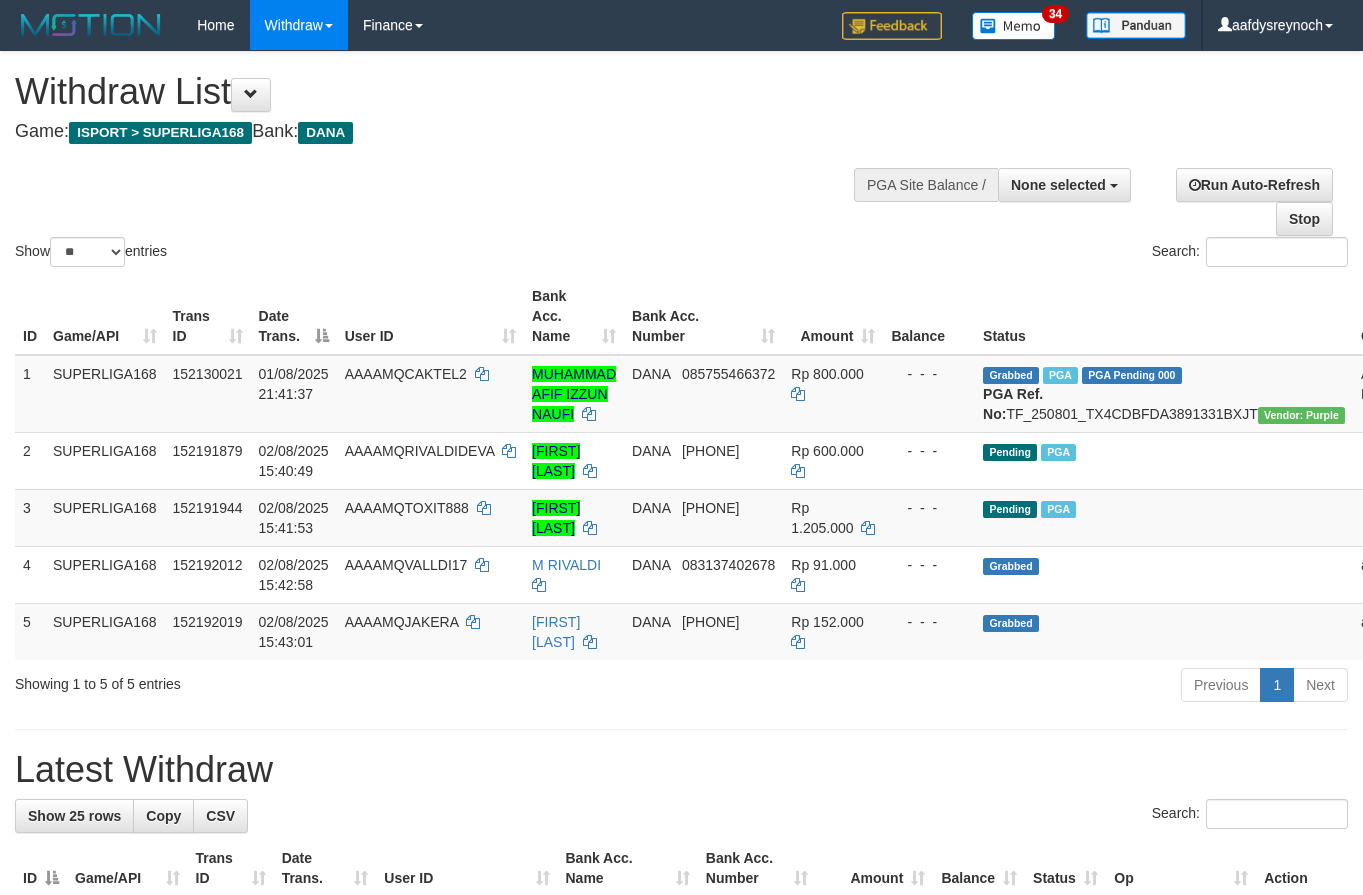select 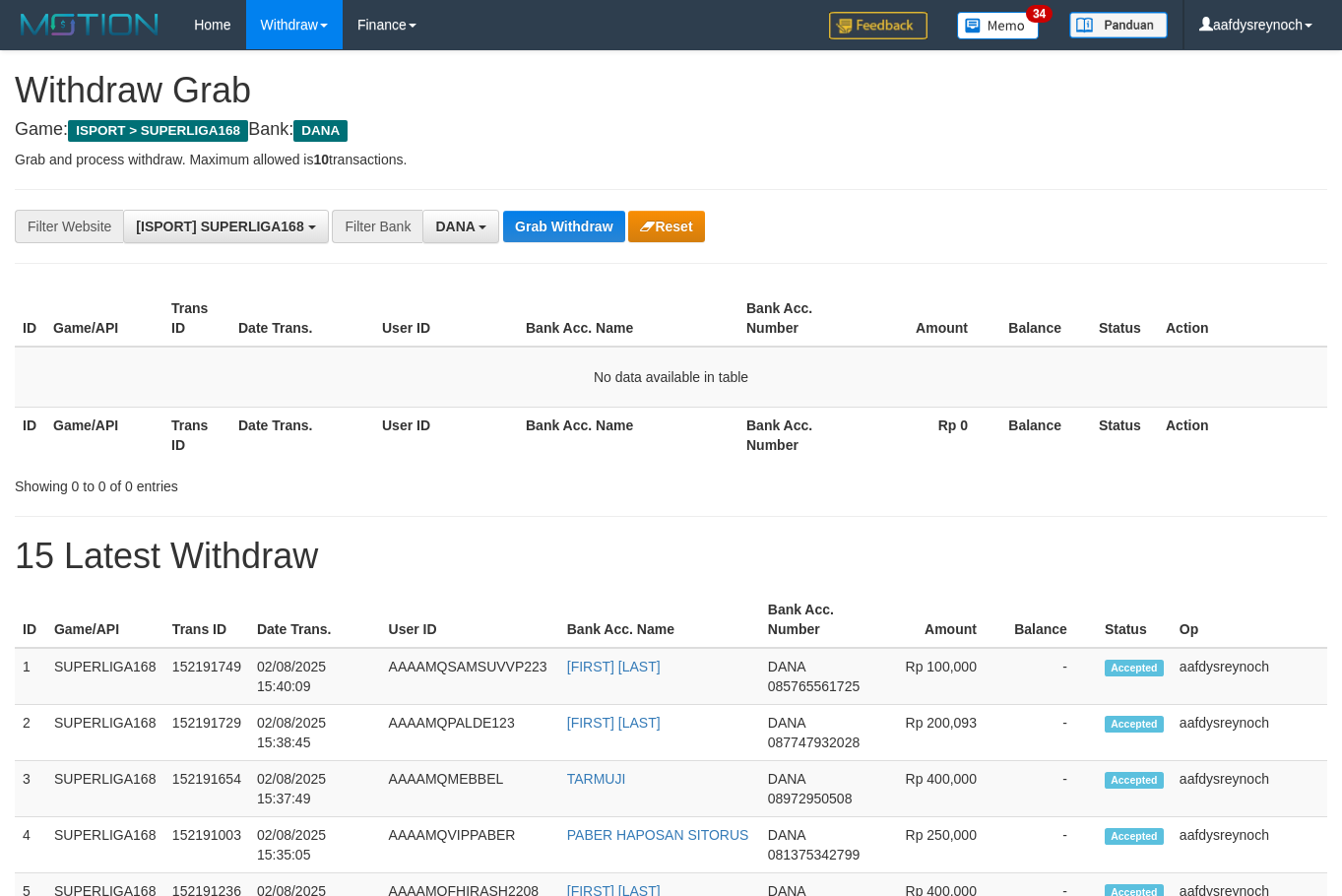 scroll, scrollTop: 0, scrollLeft: 0, axis: both 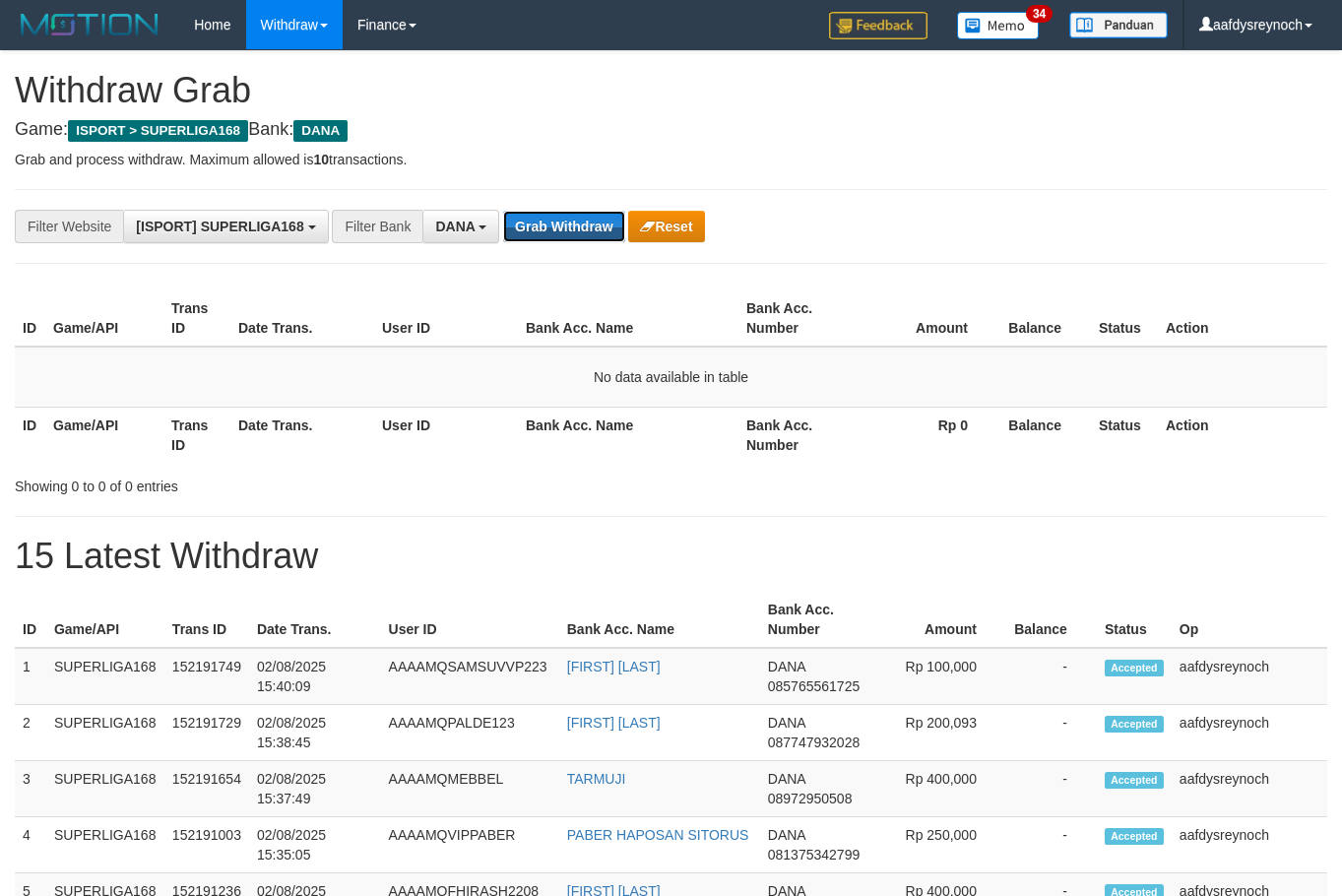 click on "Grab Withdraw" at bounding box center (563, 226) 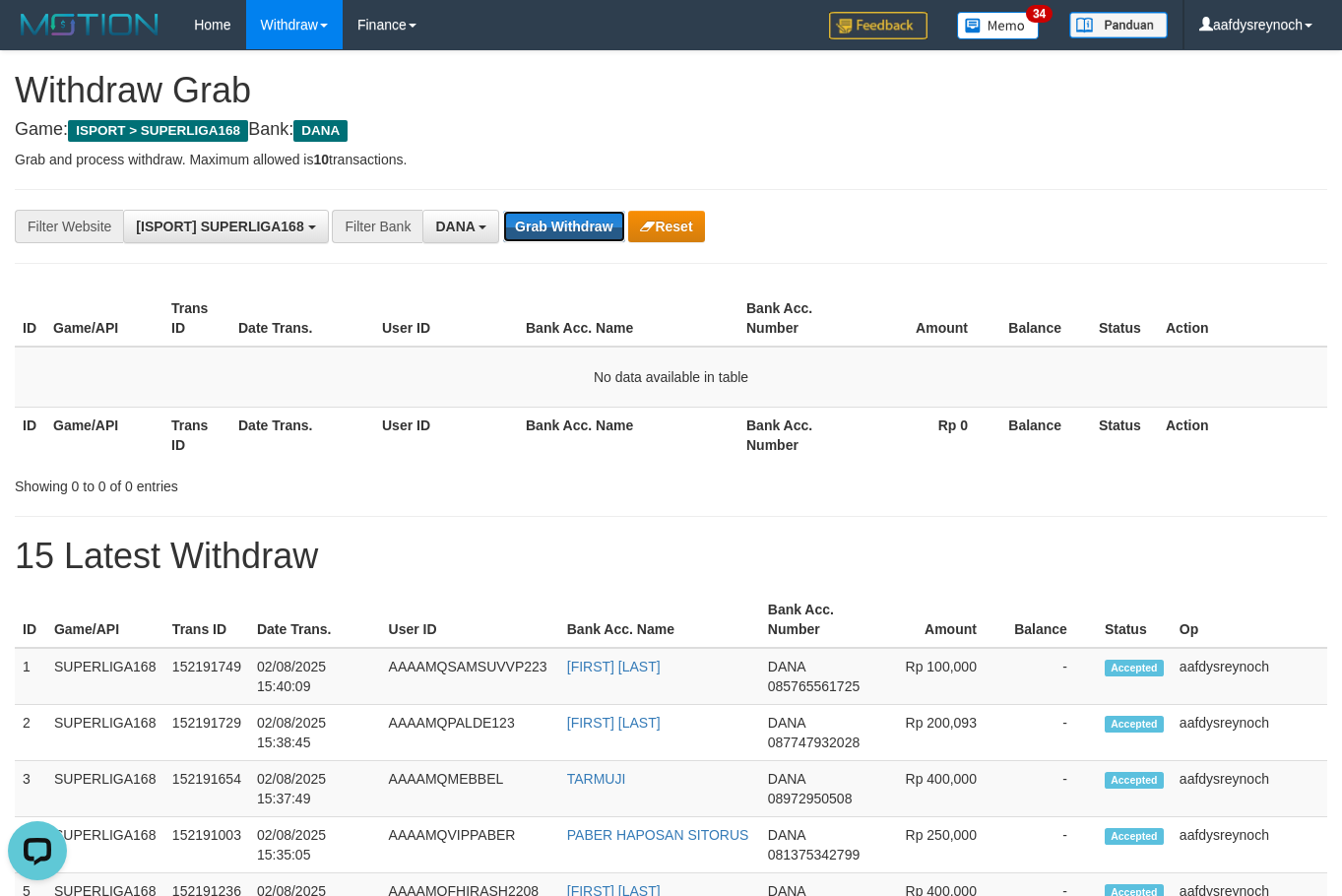 scroll, scrollTop: 0, scrollLeft: 0, axis: both 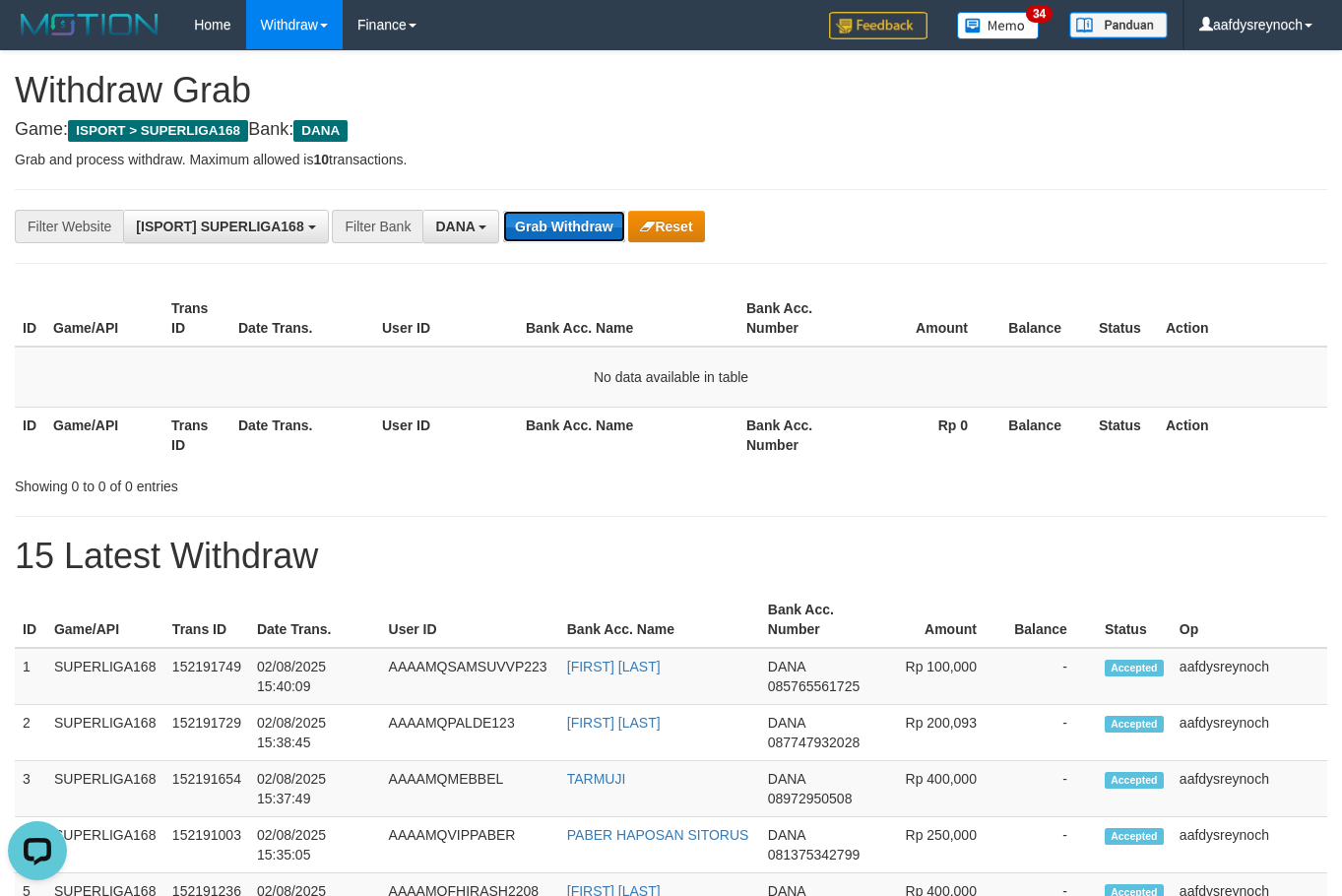 click on "Grab Withdraw" at bounding box center (563, 226) 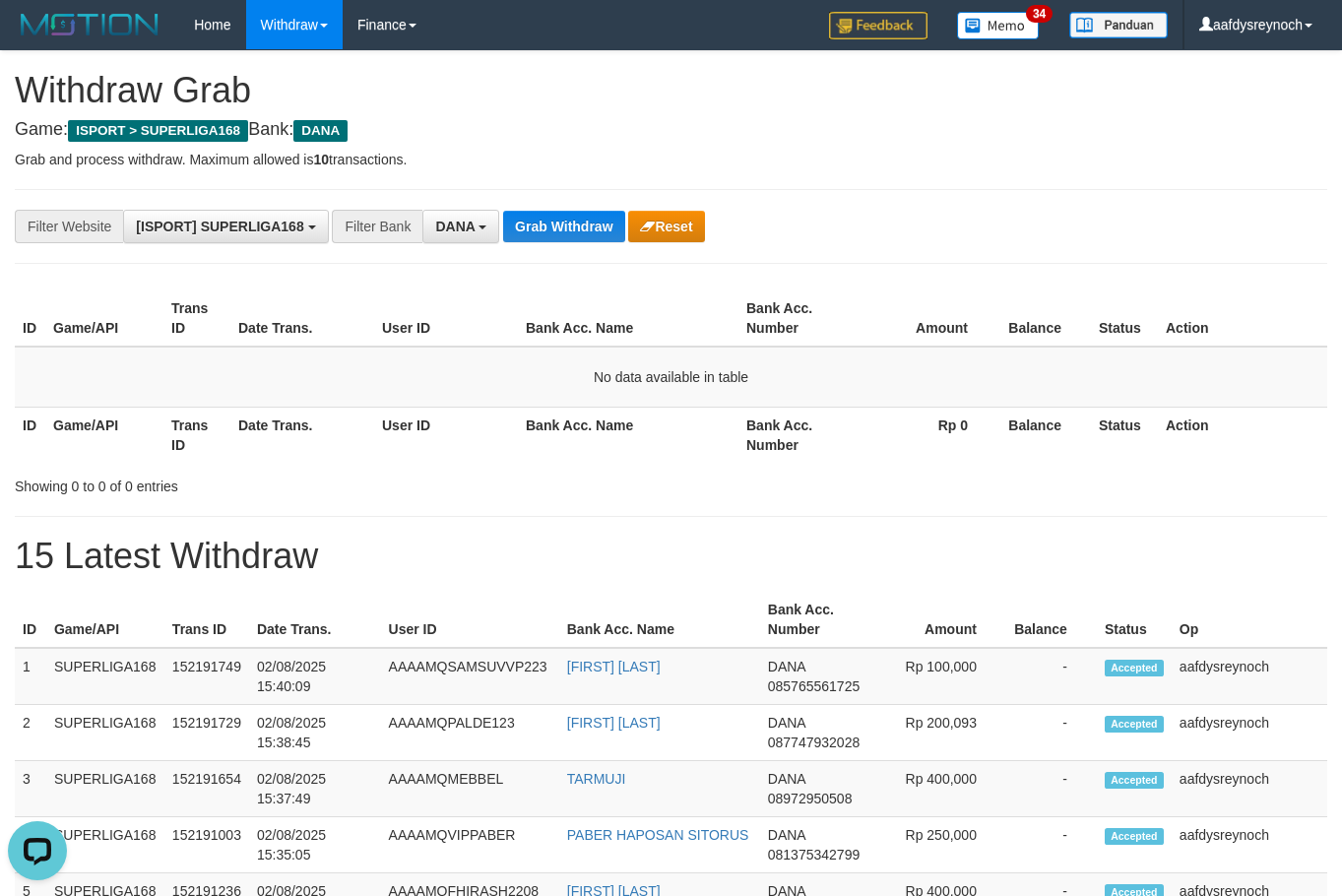 click on "**********" at bounding box center [671, 226] 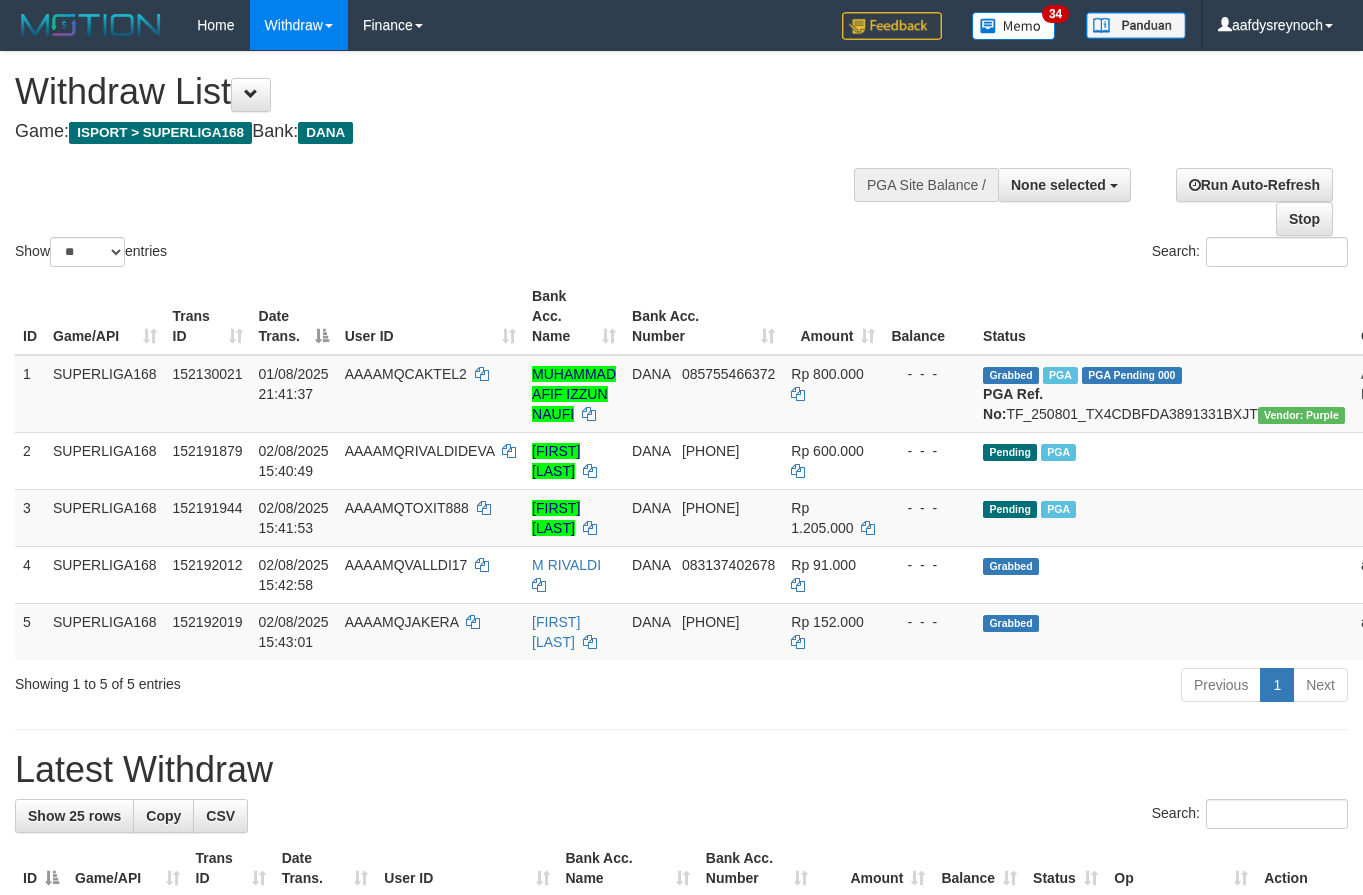 select 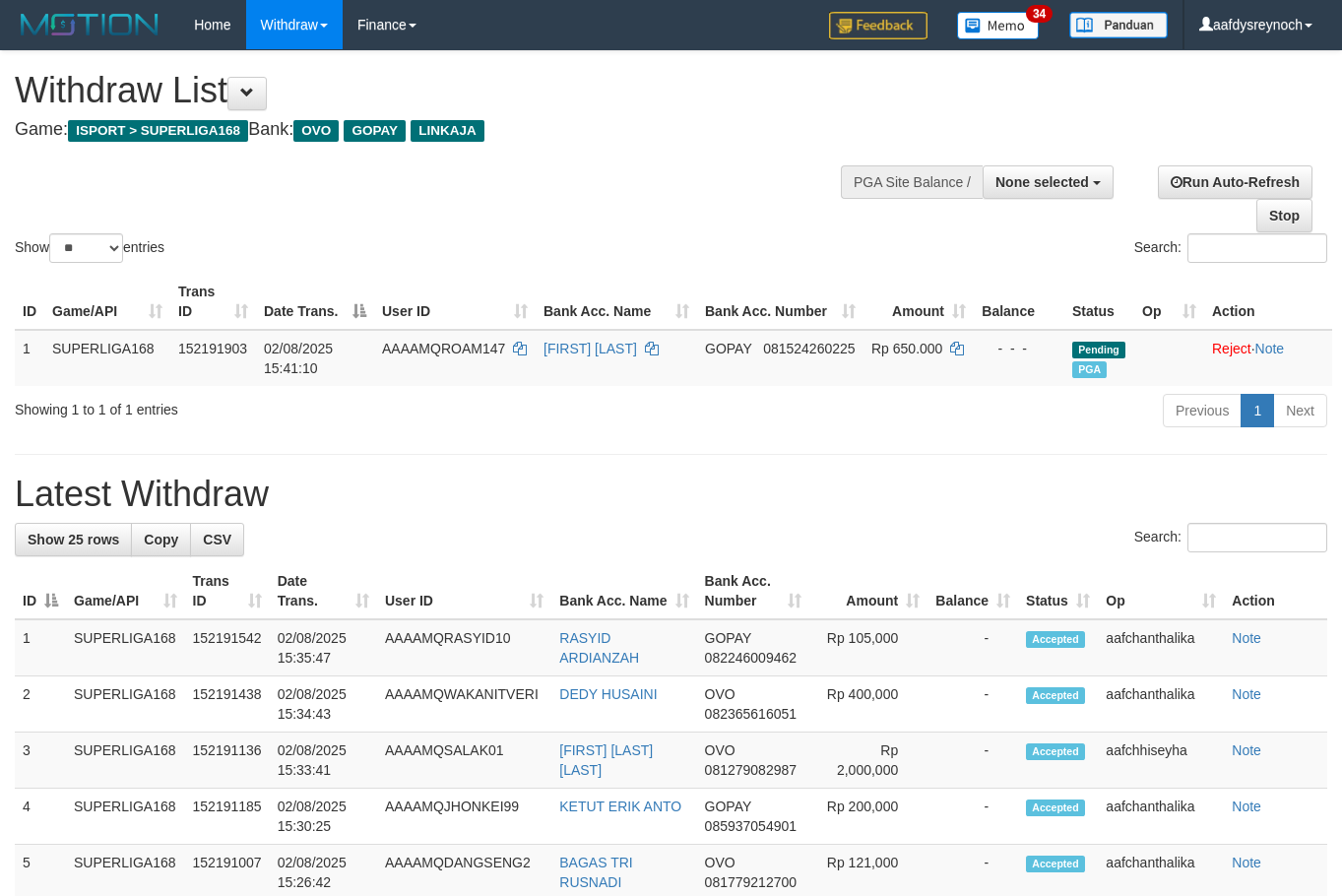 select 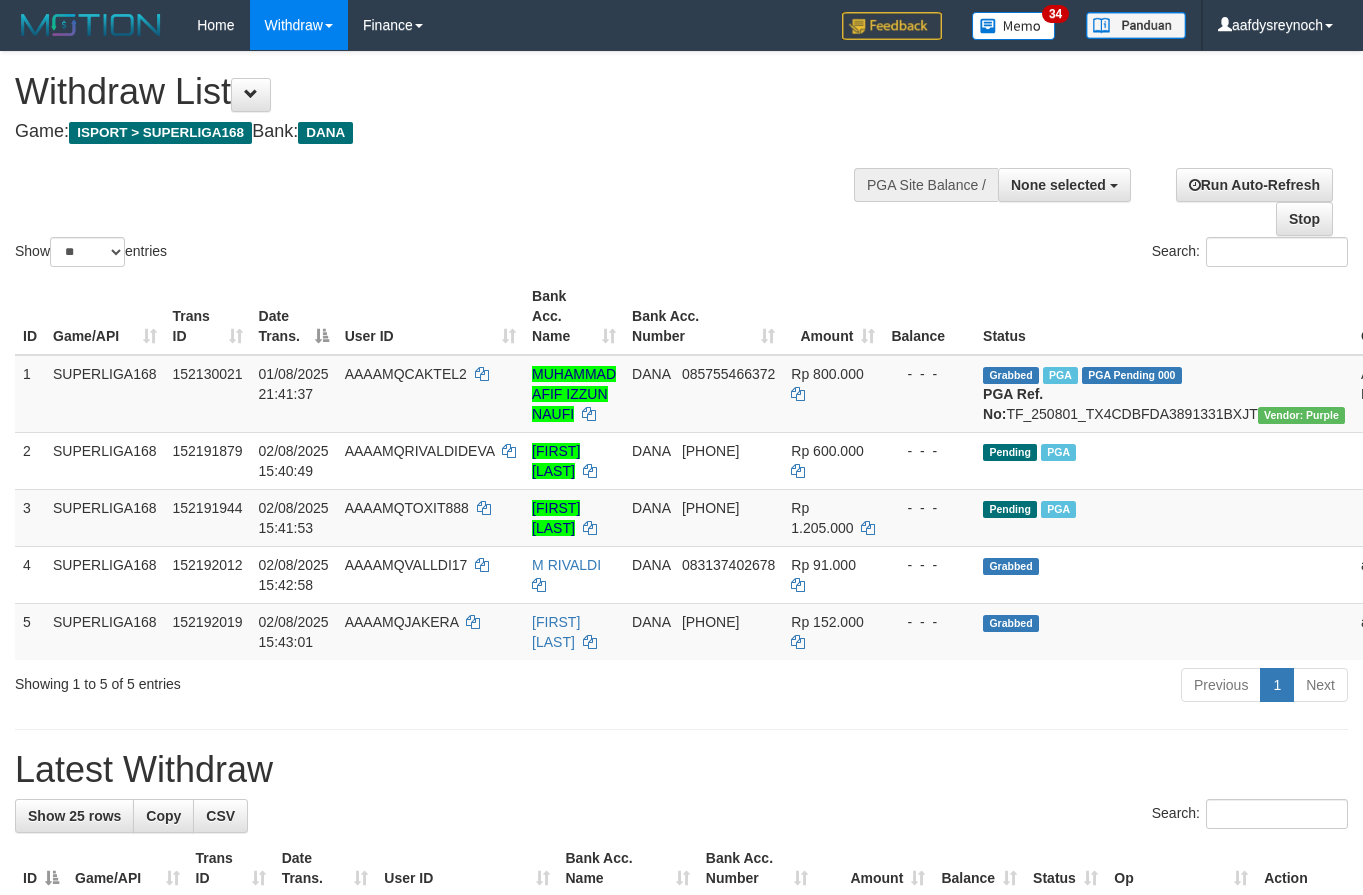 select 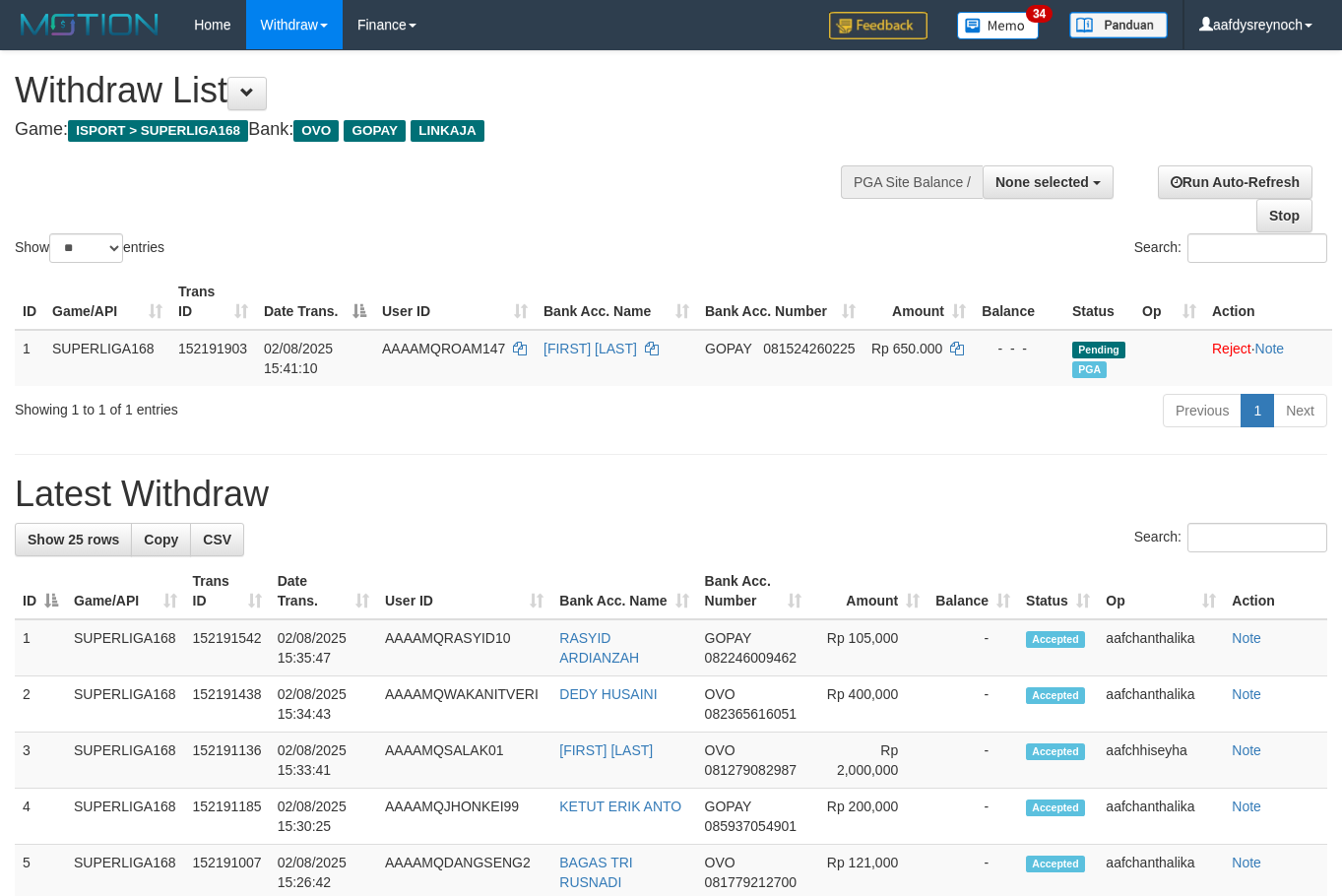 select 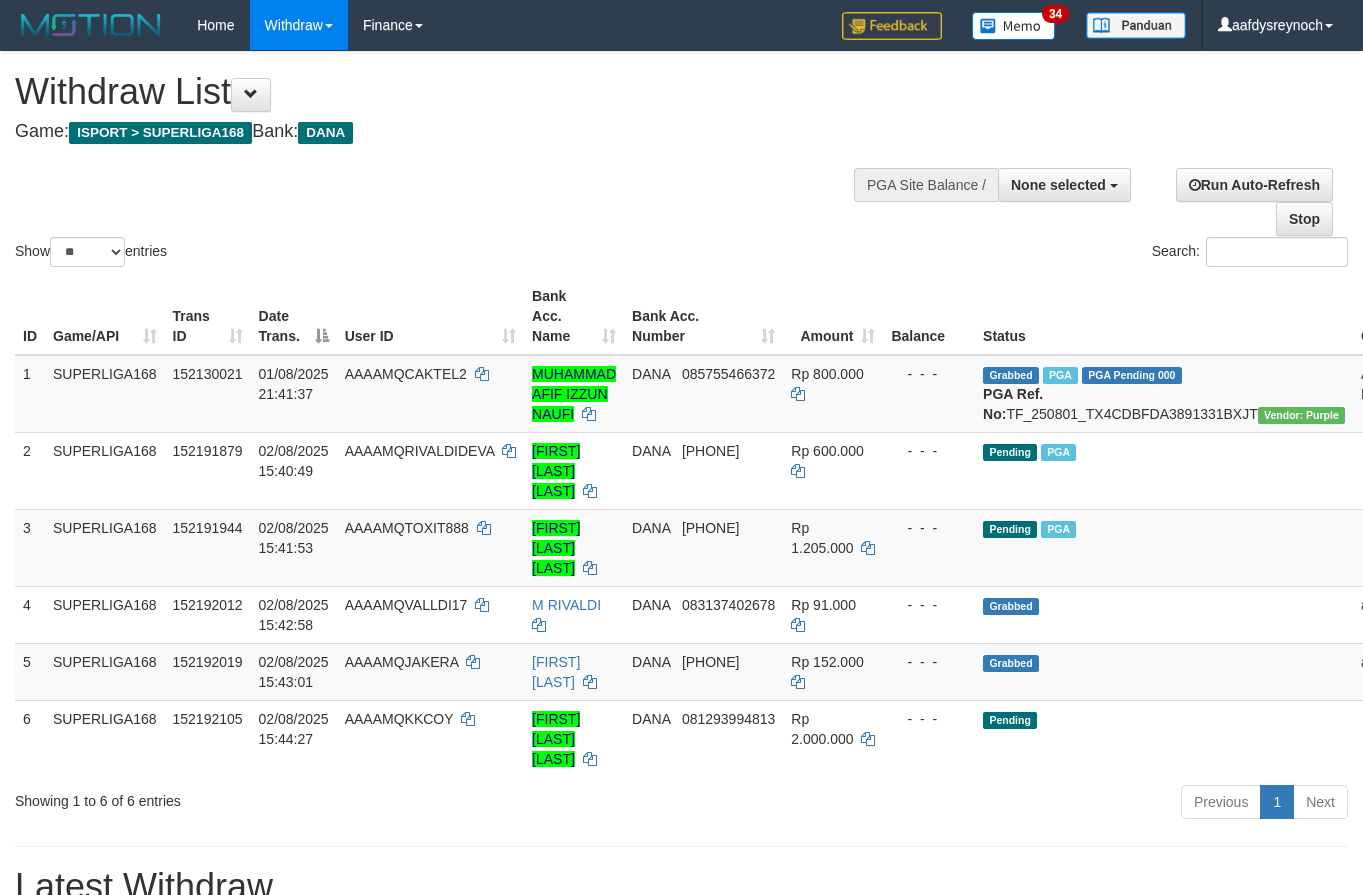 select 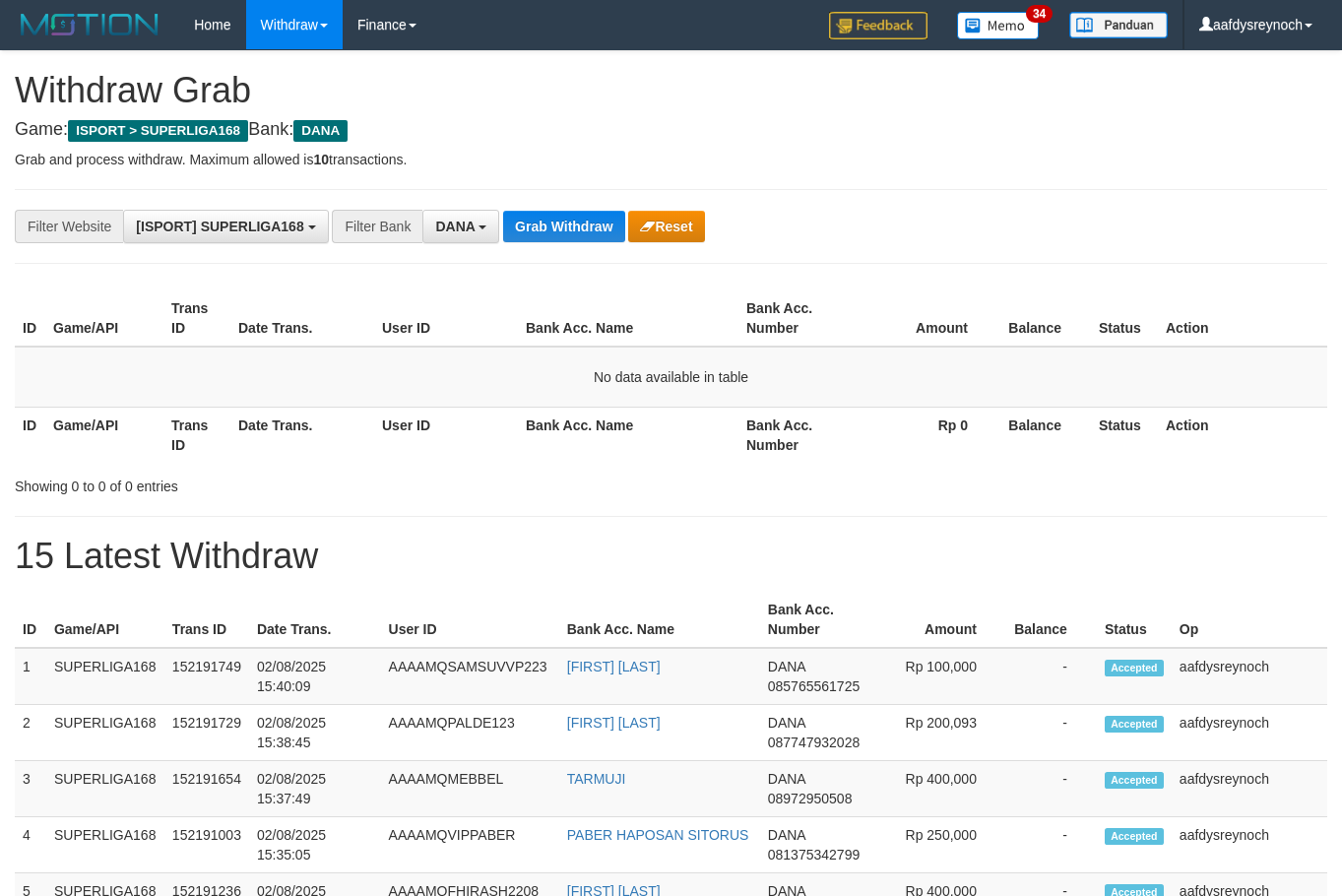 click on "**********" at bounding box center [671, 226] 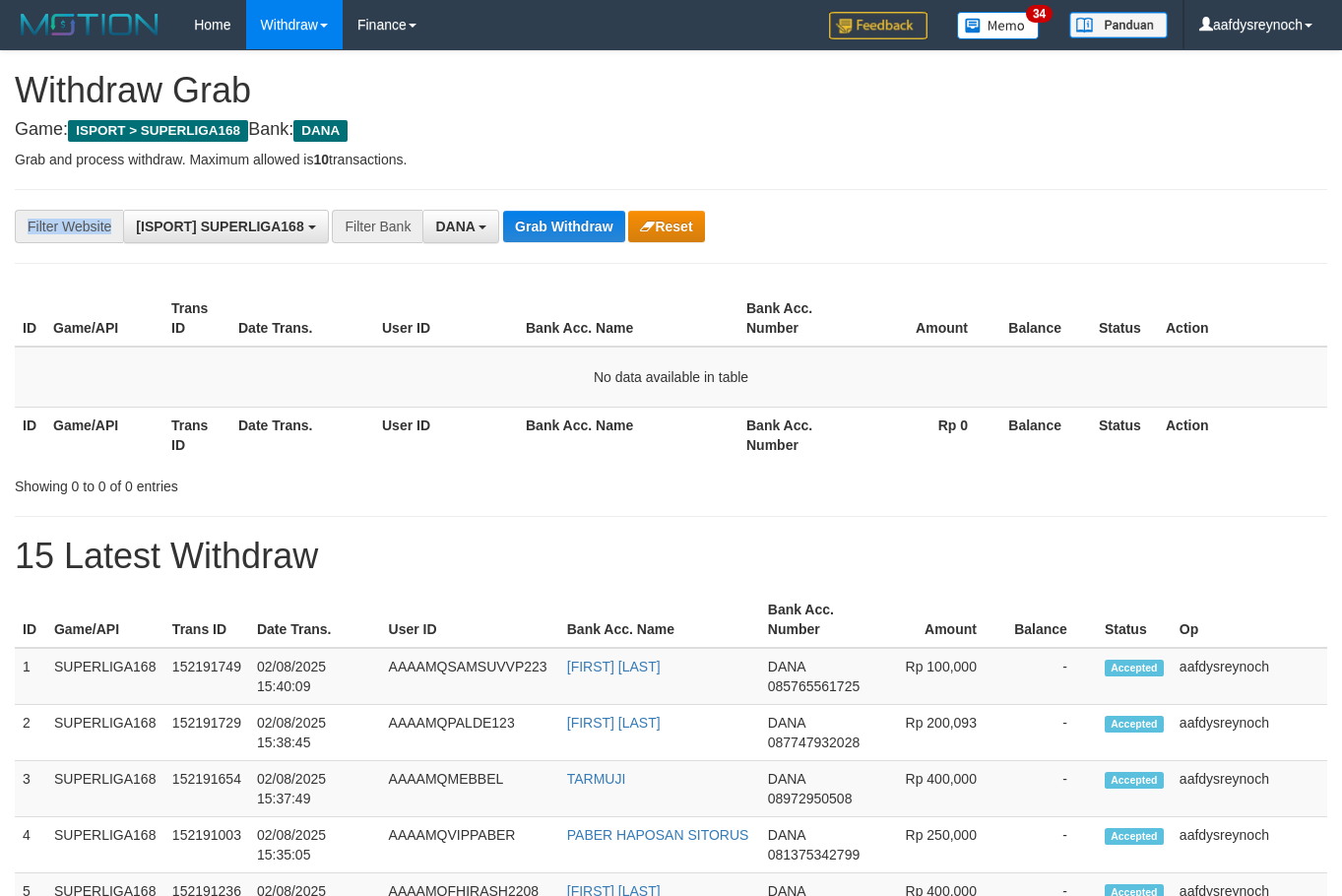 click on "**********" at bounding box center [671, 226] 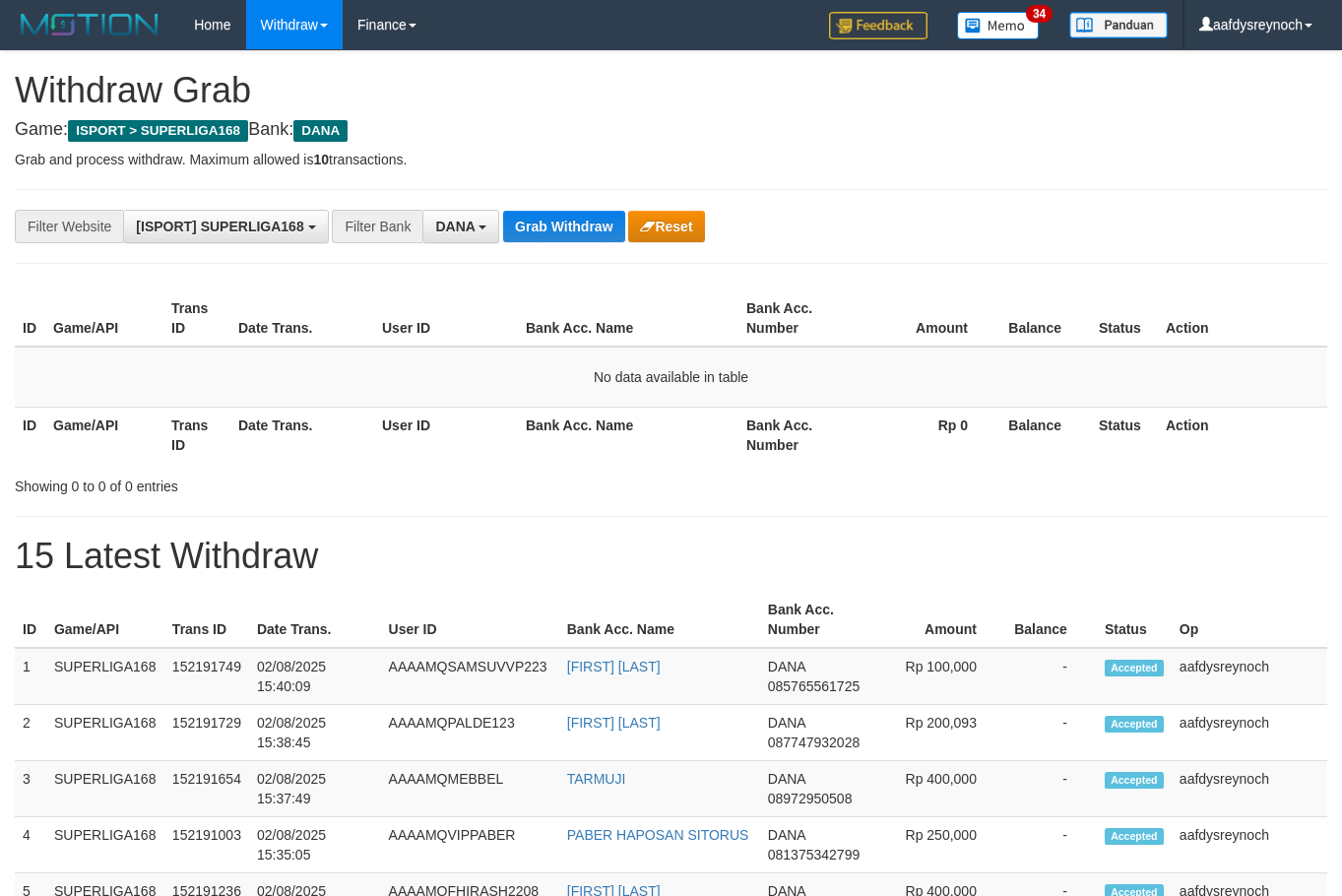 click on "**********" at bounding box center (671, 226) 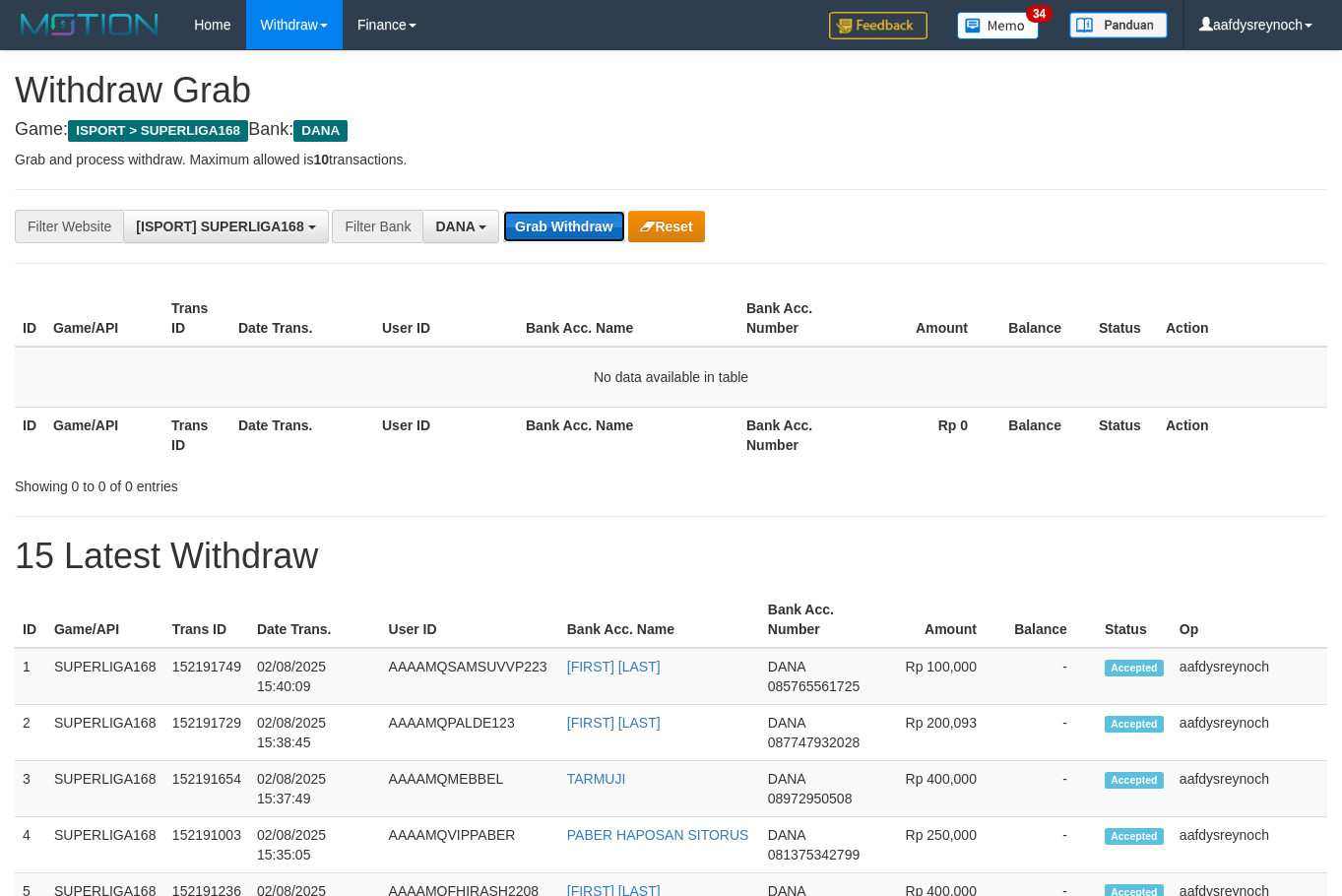 click on "Grab Withdraw" at bounding box center (563, 226) 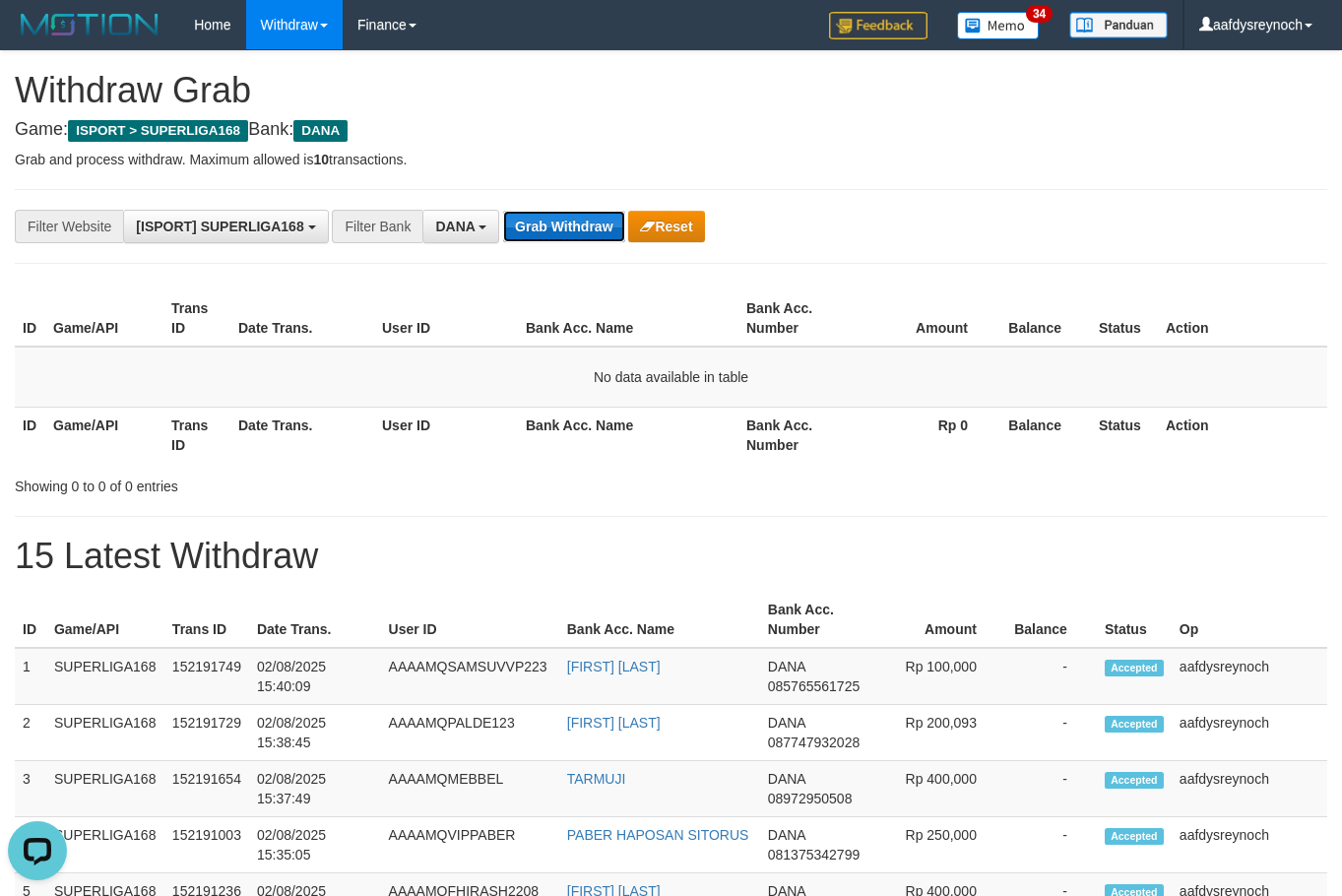 scroll, scrollTop: 0, scrollLeft: 0, axis: both 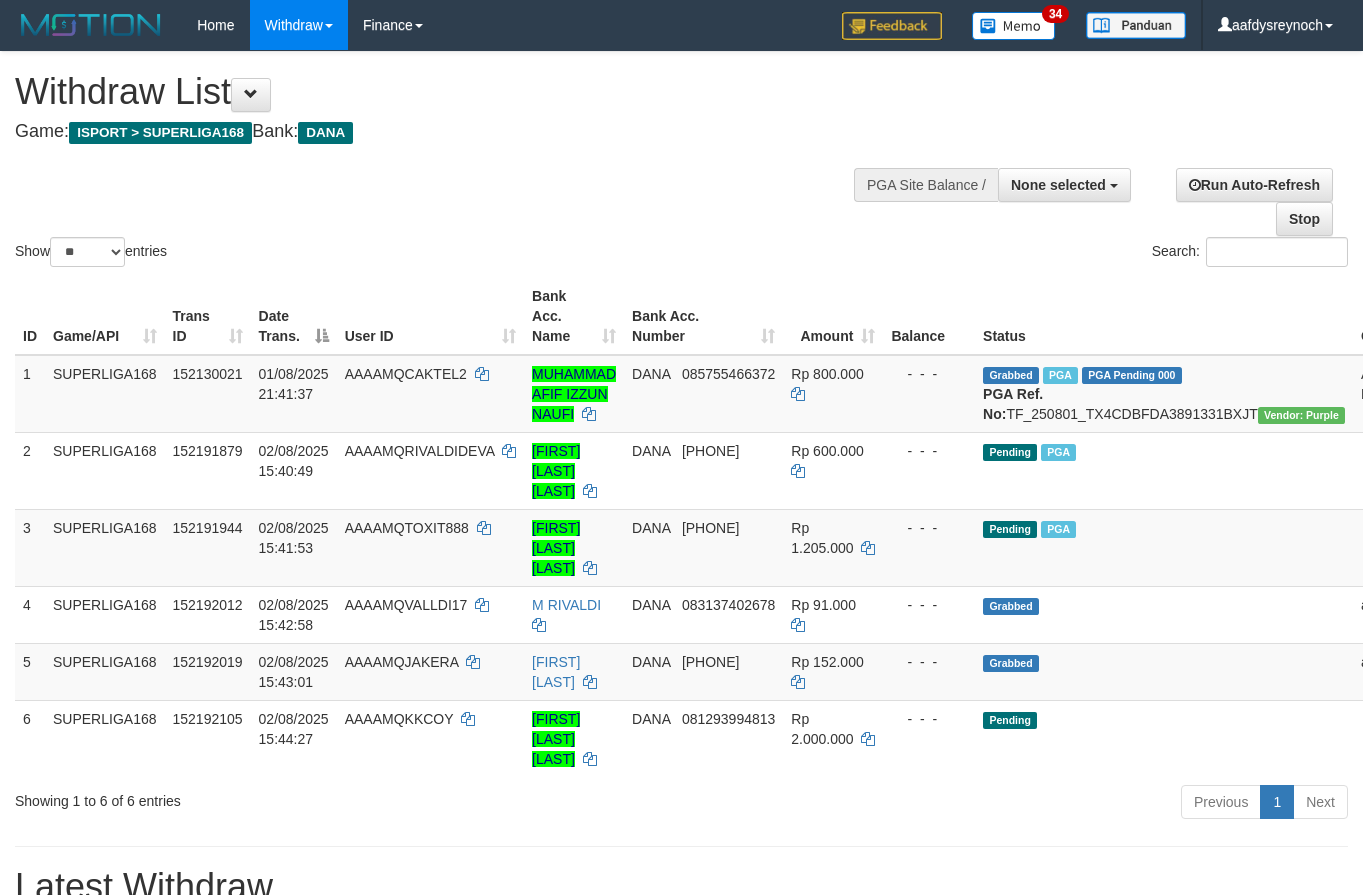 select 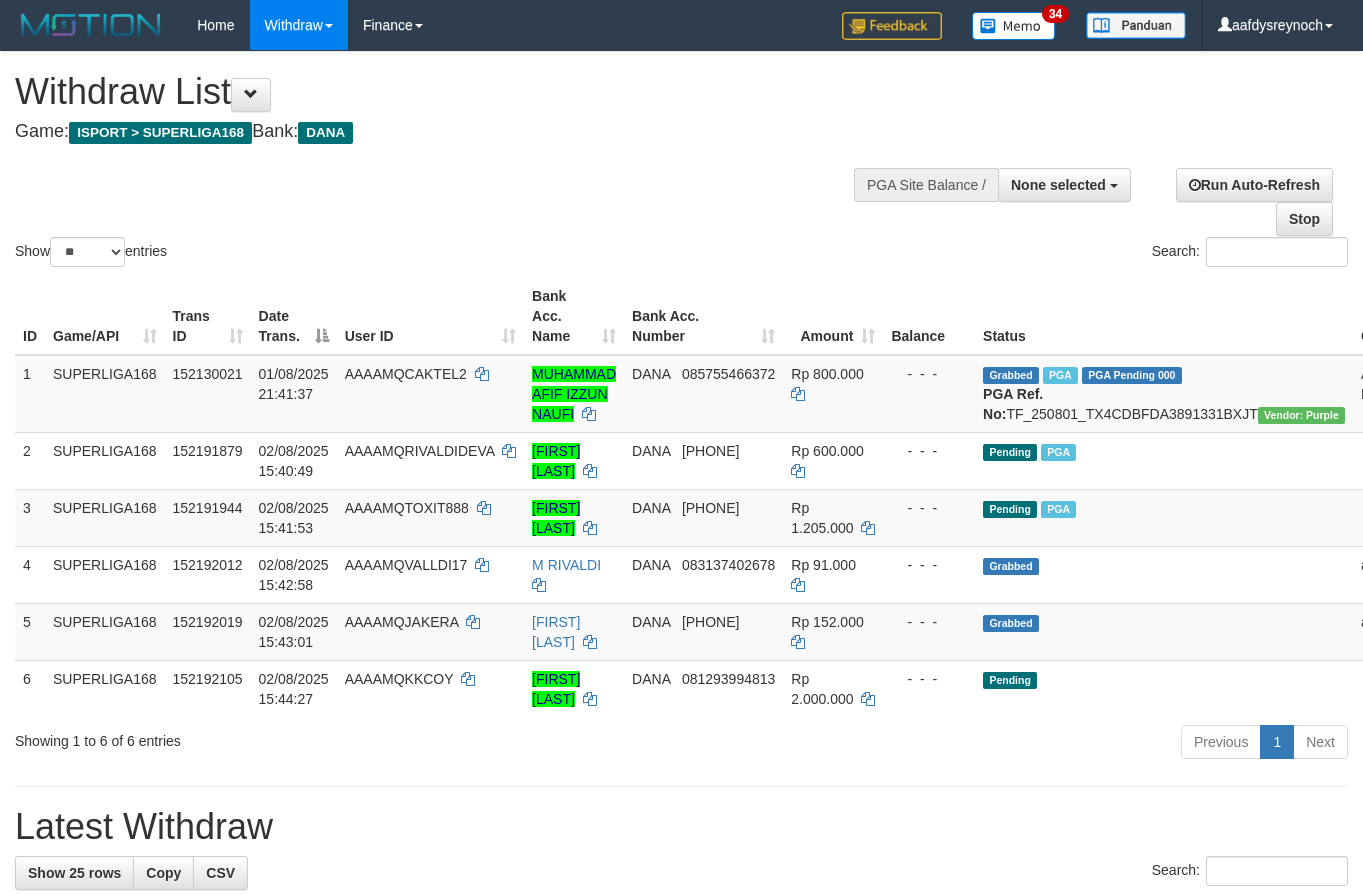 select 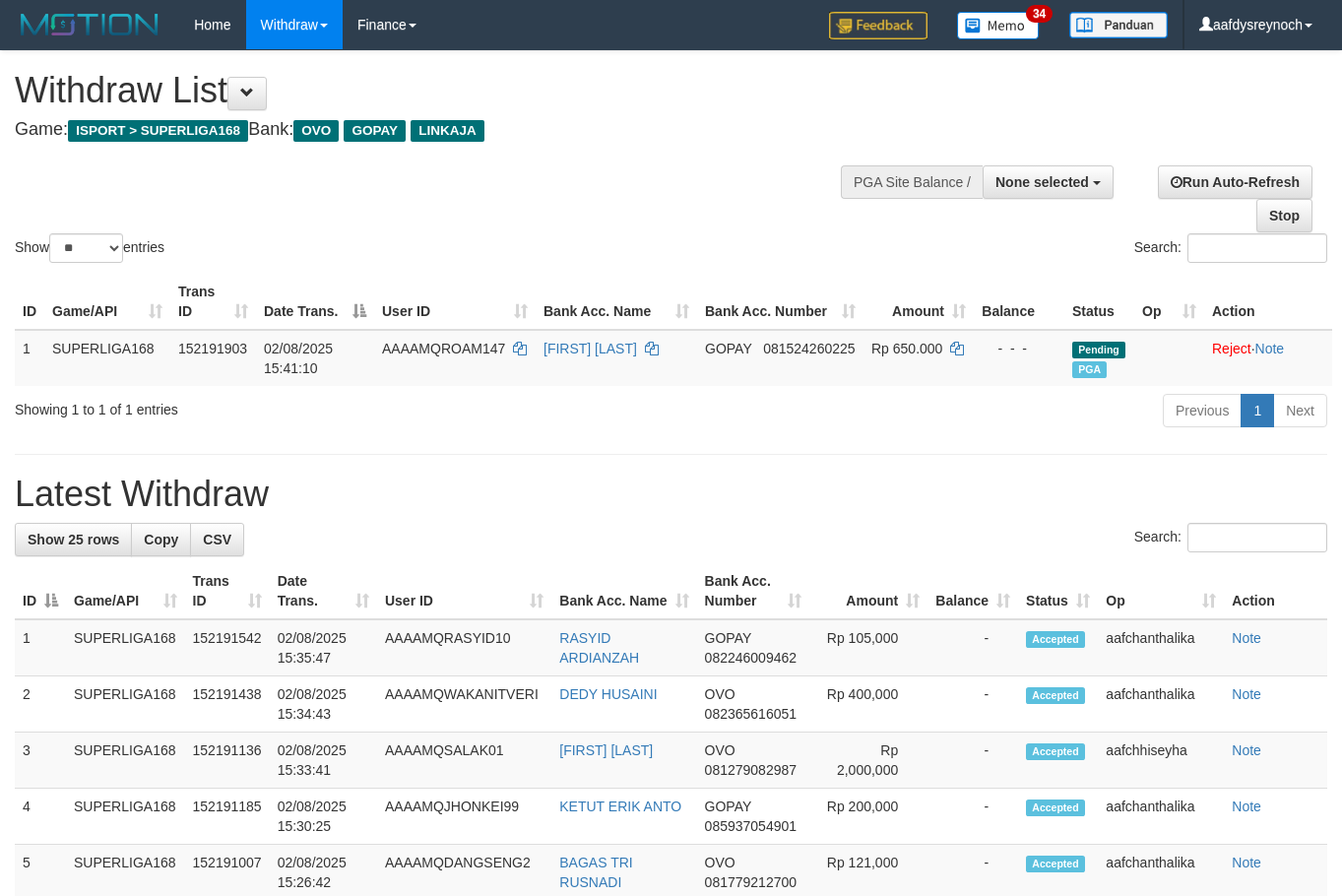 select 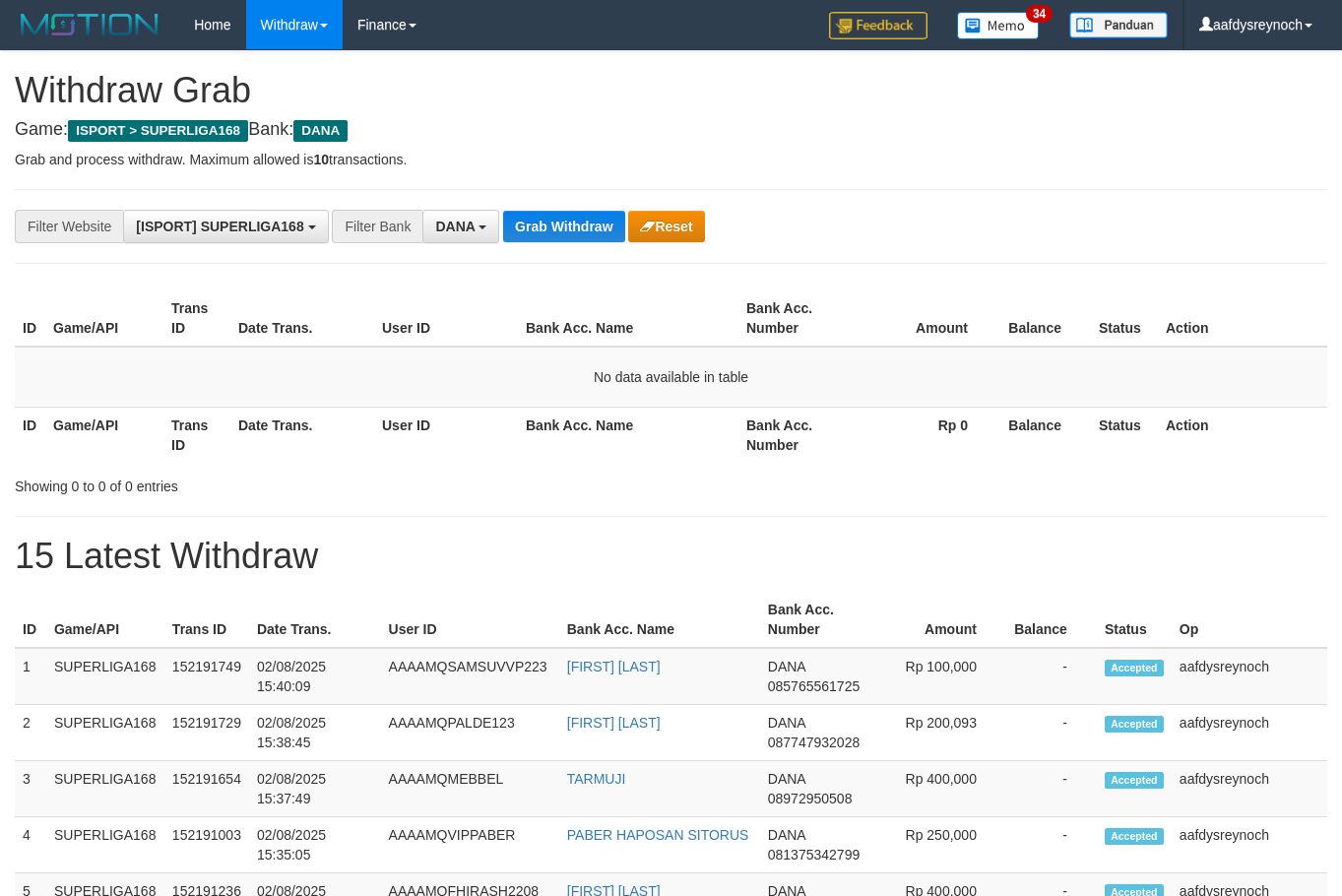 scroll, scrollTop: 0, scrollLeft: 0, axis: both 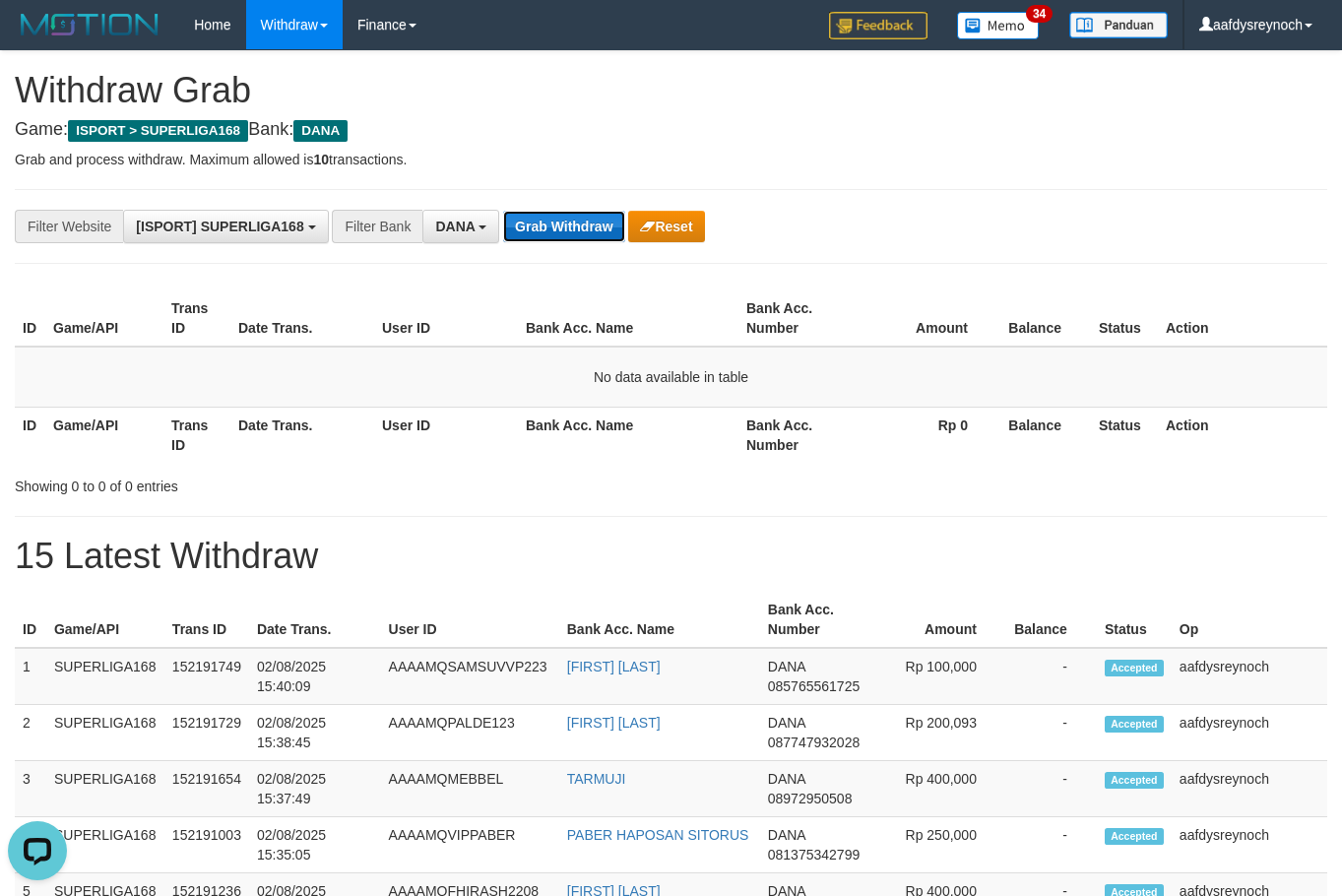 click on "Grab Withdraw" at bounding box center (563, 226) 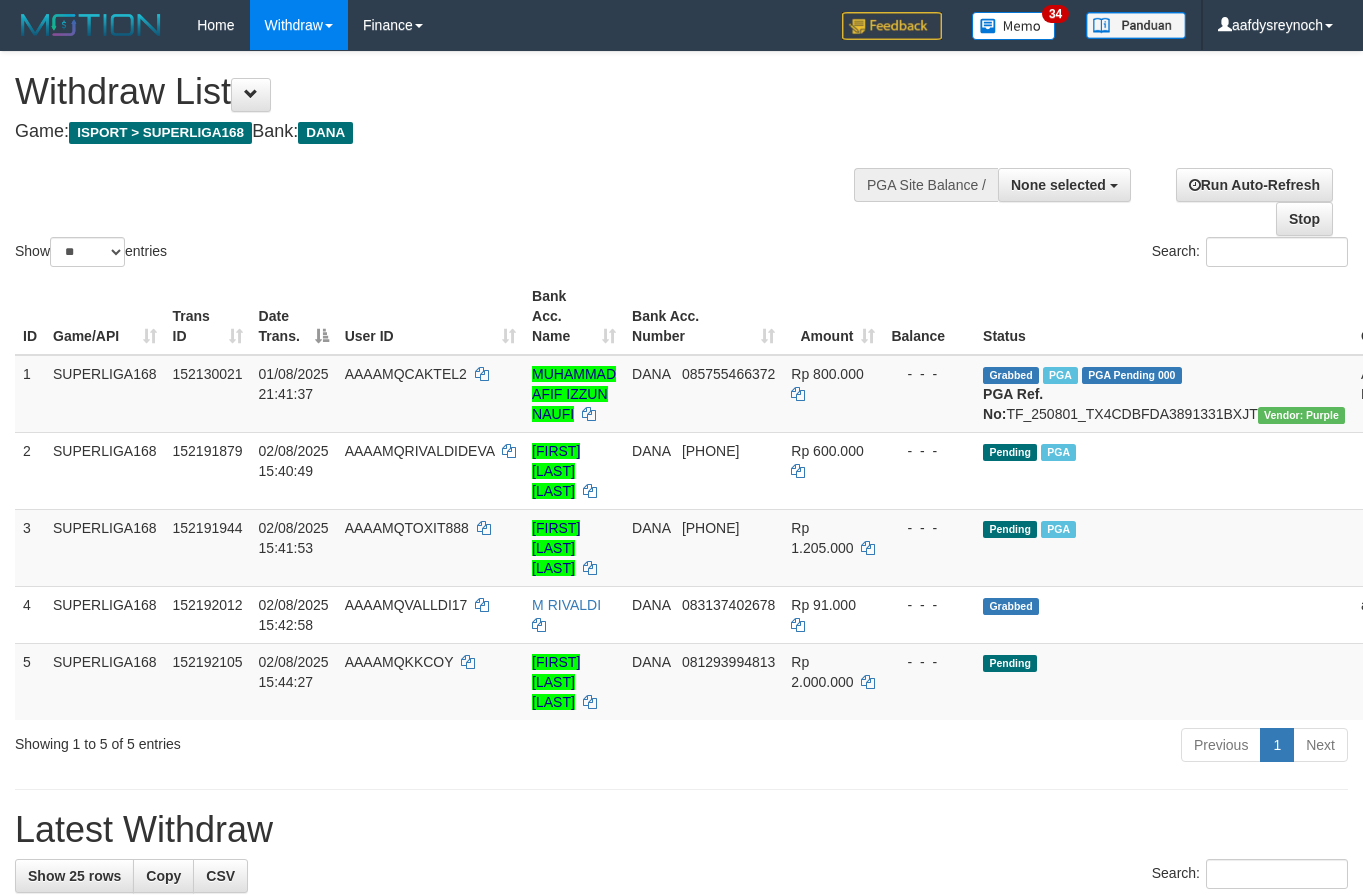 select 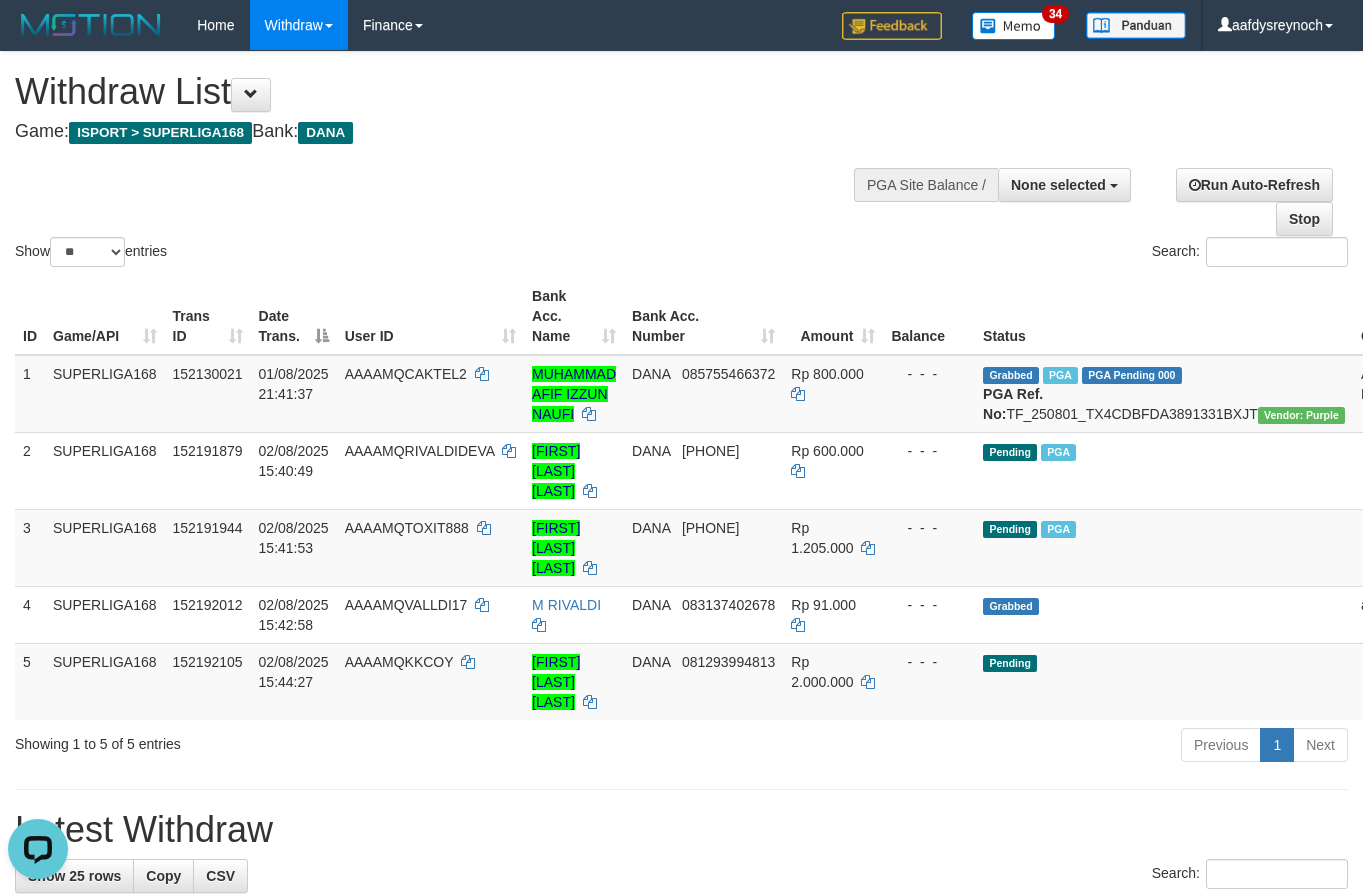 scroll, scrollTop: 0, scrollLeft: 0, axis: both 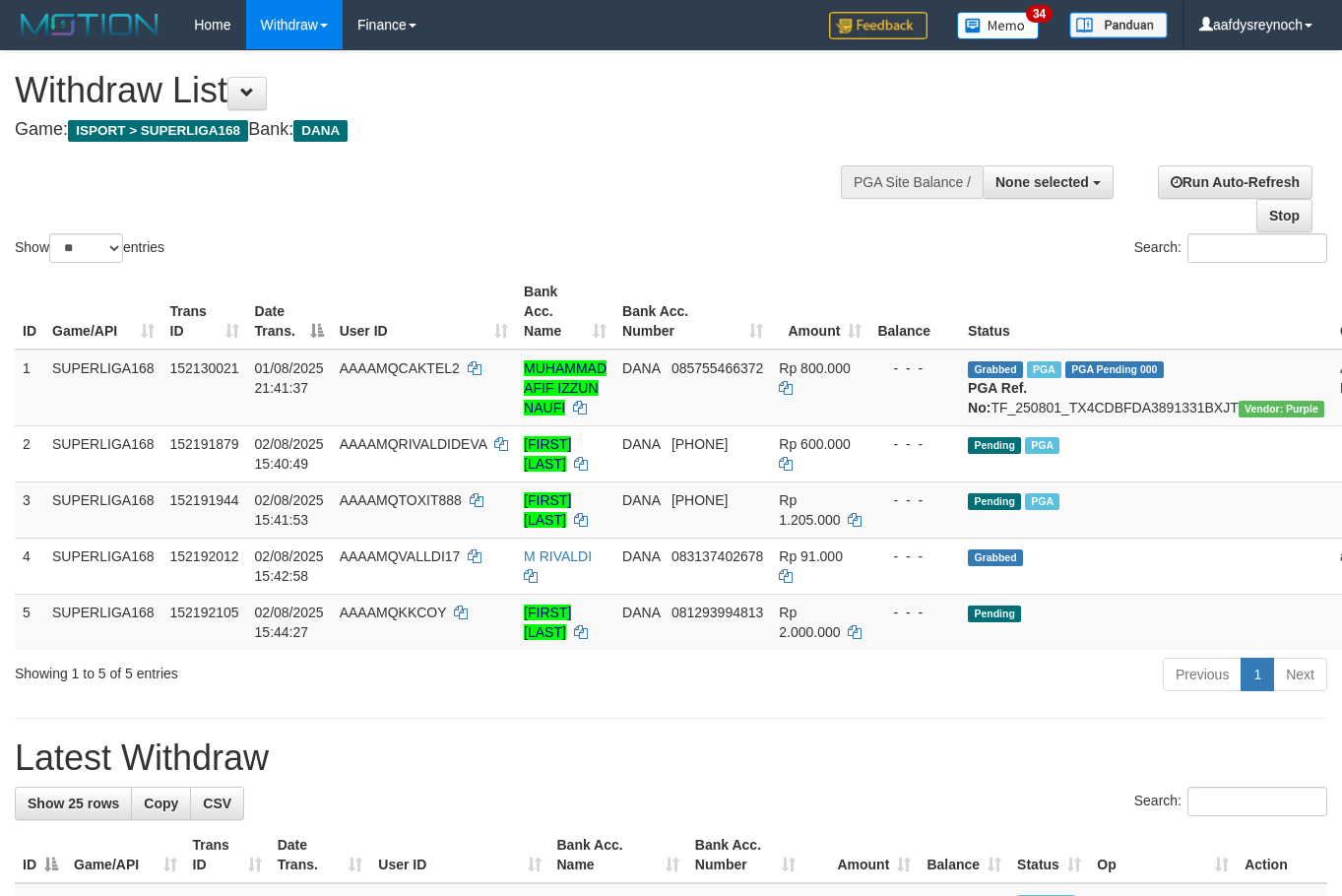 select 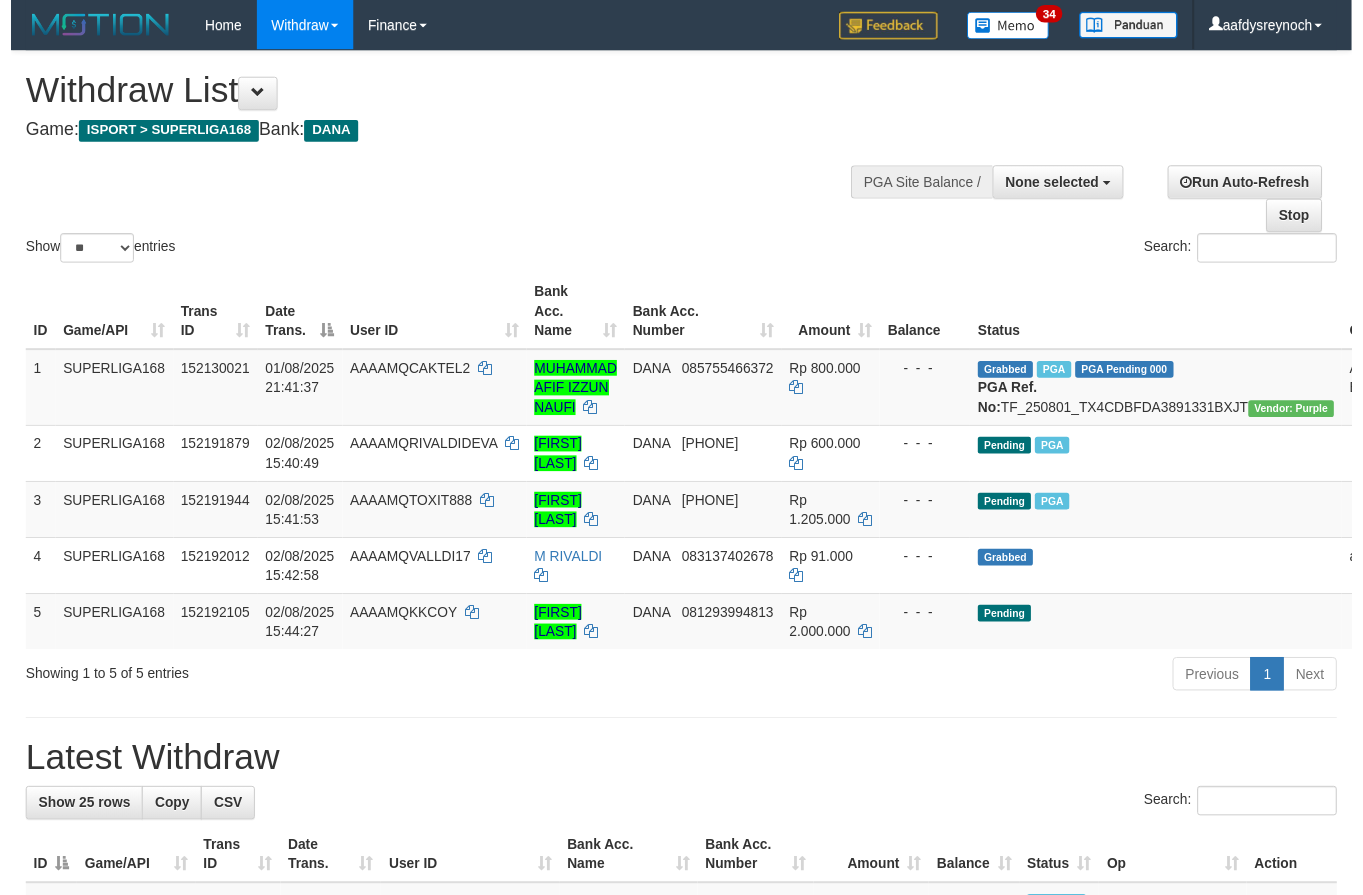 scroll, scrollTop: 0, scrollLeft: 0, axis: both 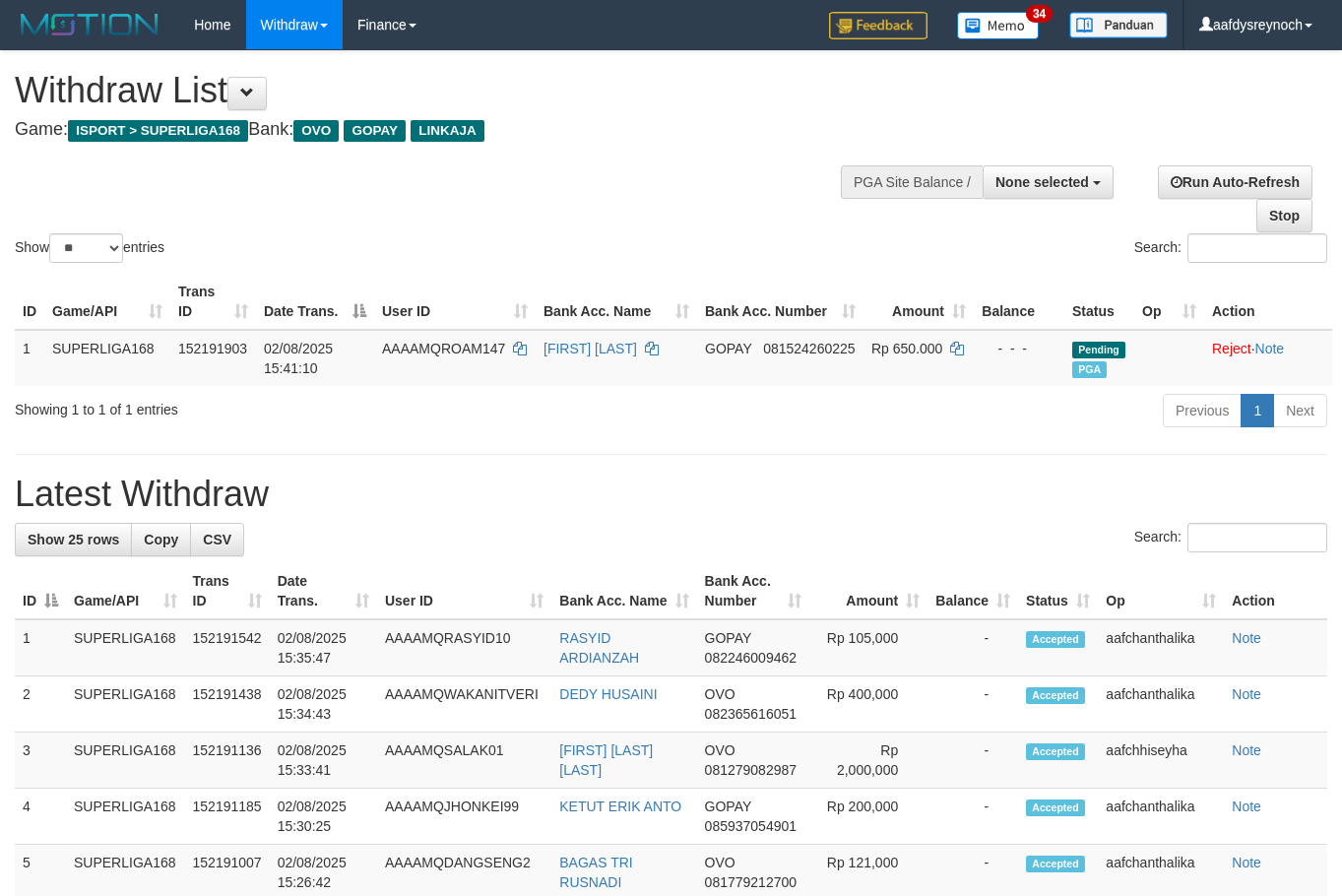 select 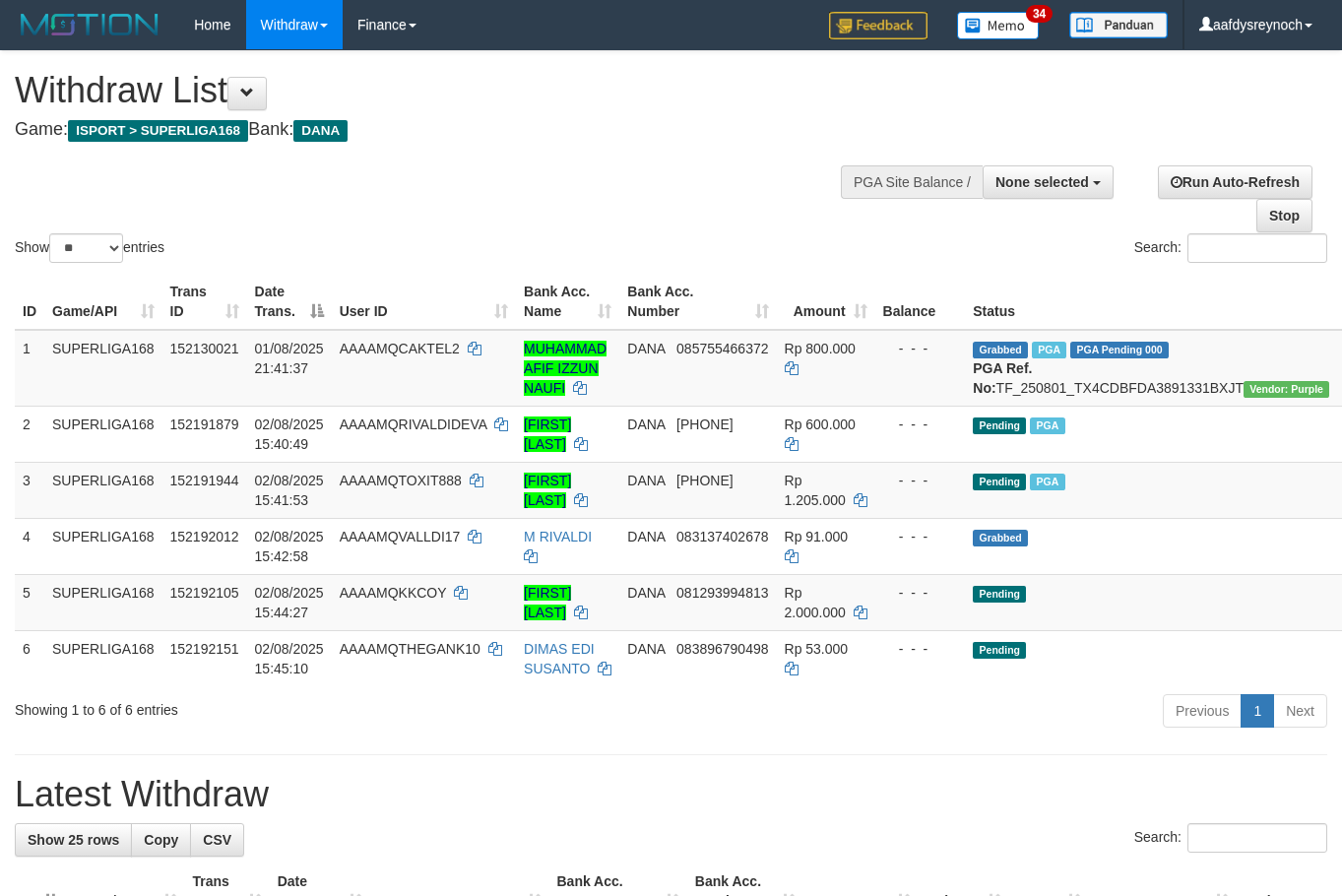 select 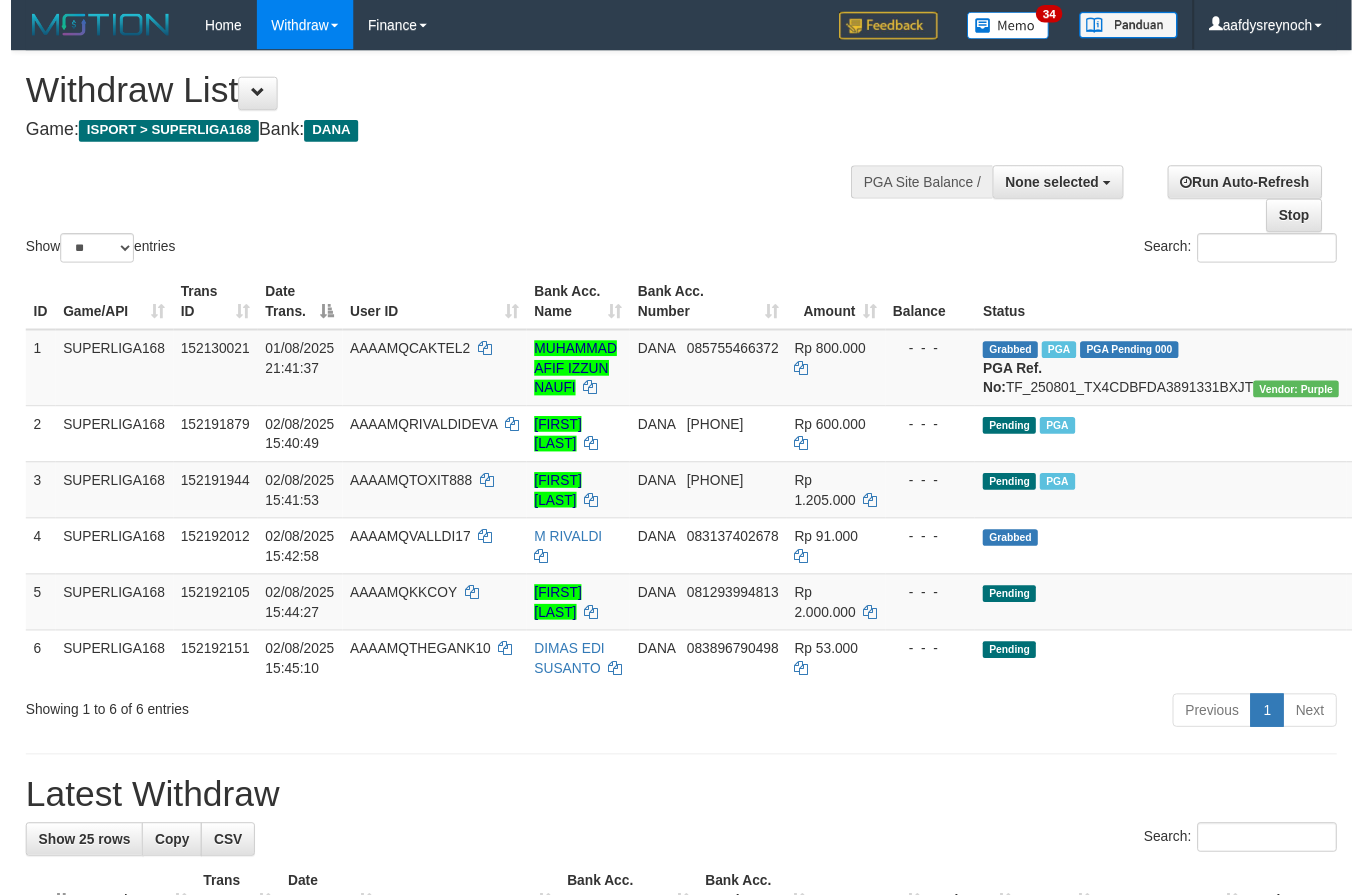 scroll, scrollTop: 0, scrollLeft: 0, axis: both 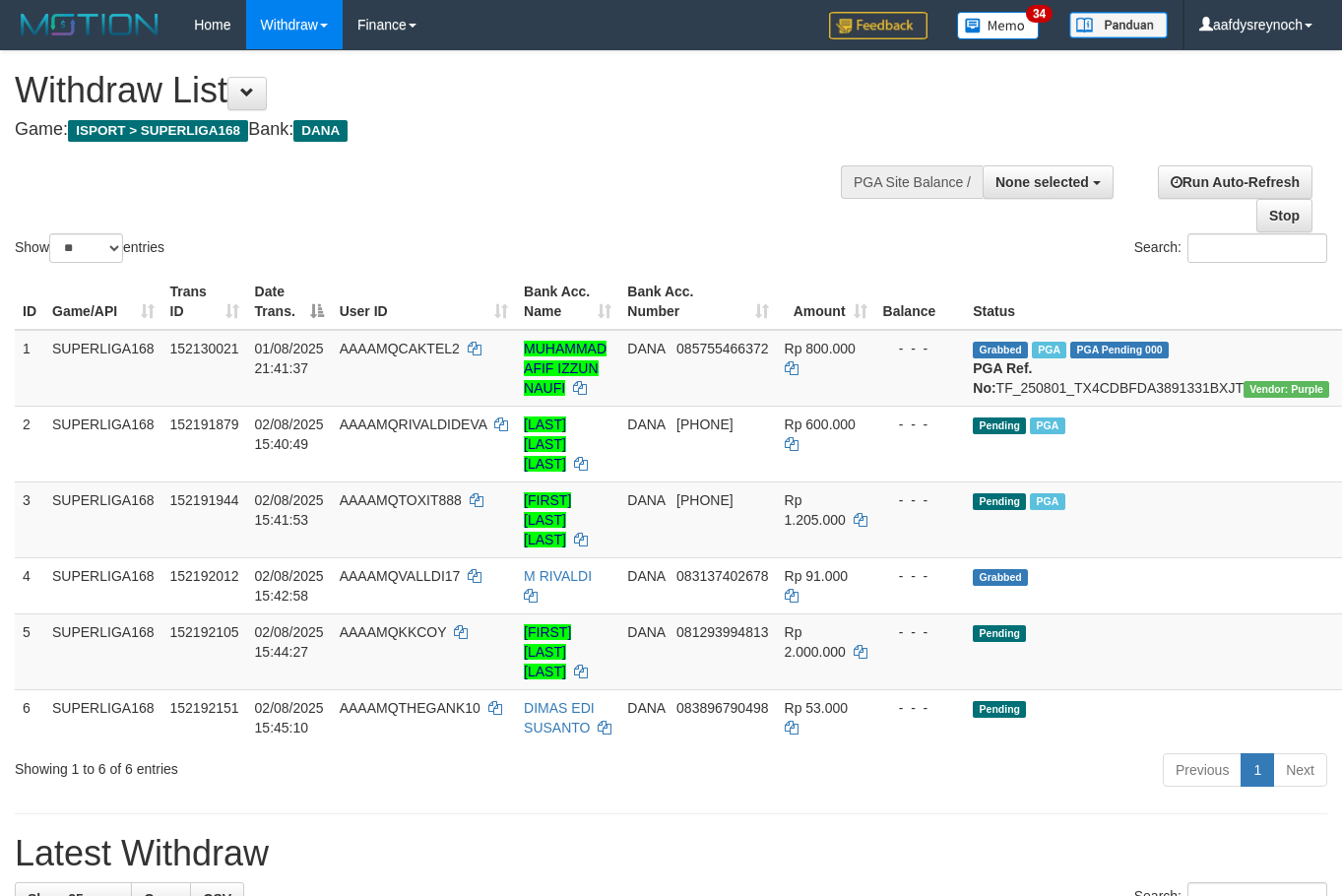 select 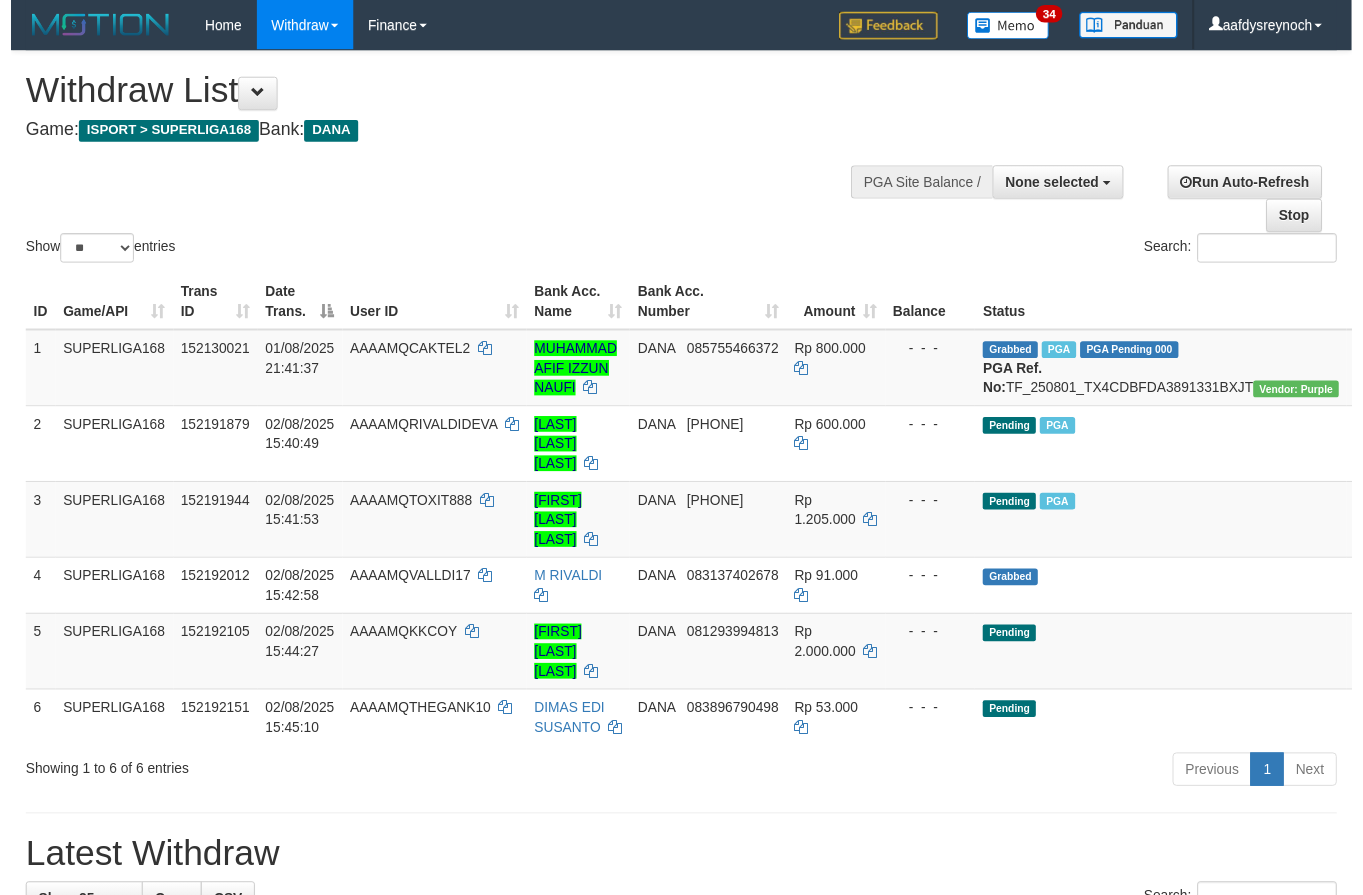 scroll, scrollTop: 0, scrollLeft: 0, axis: both 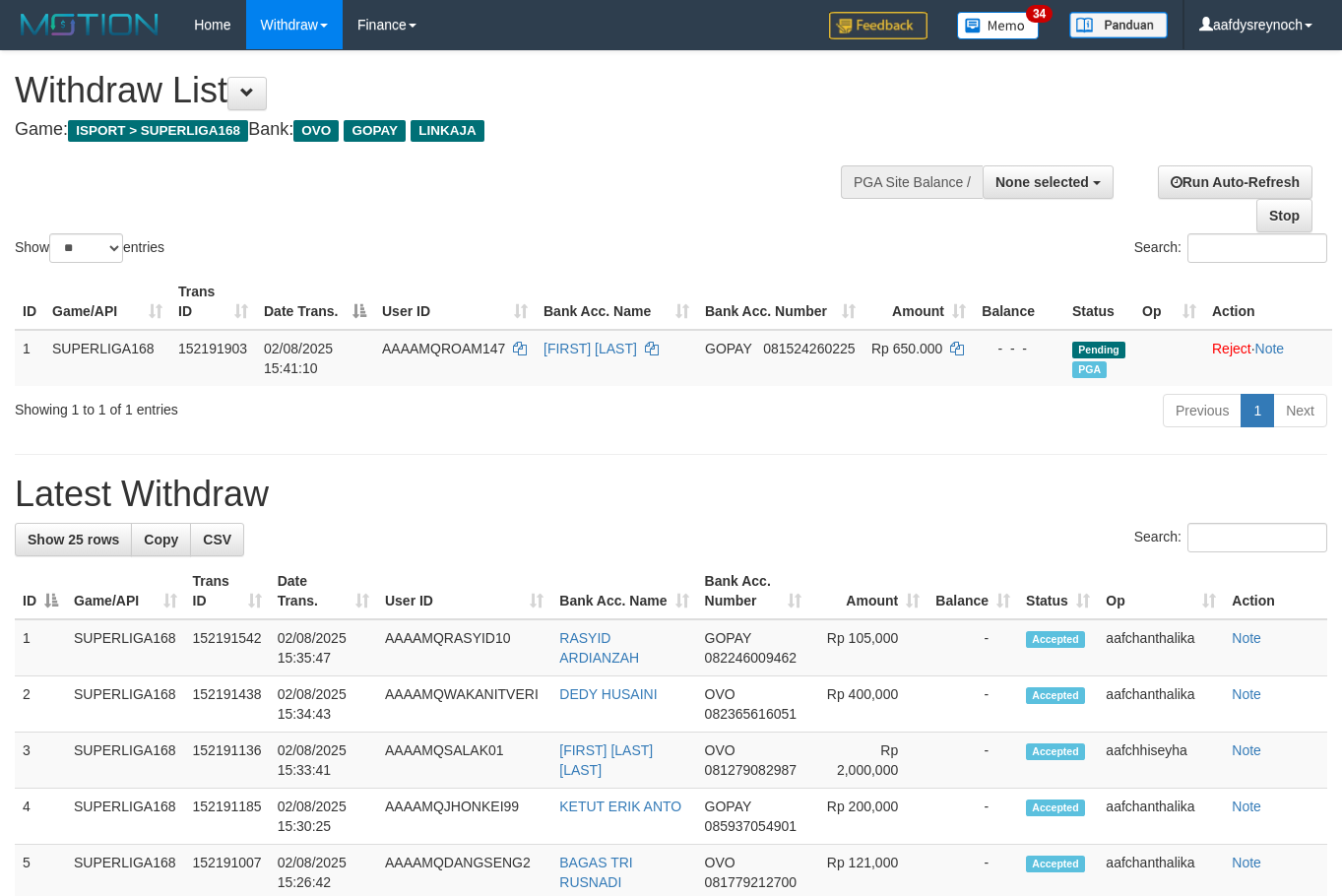select 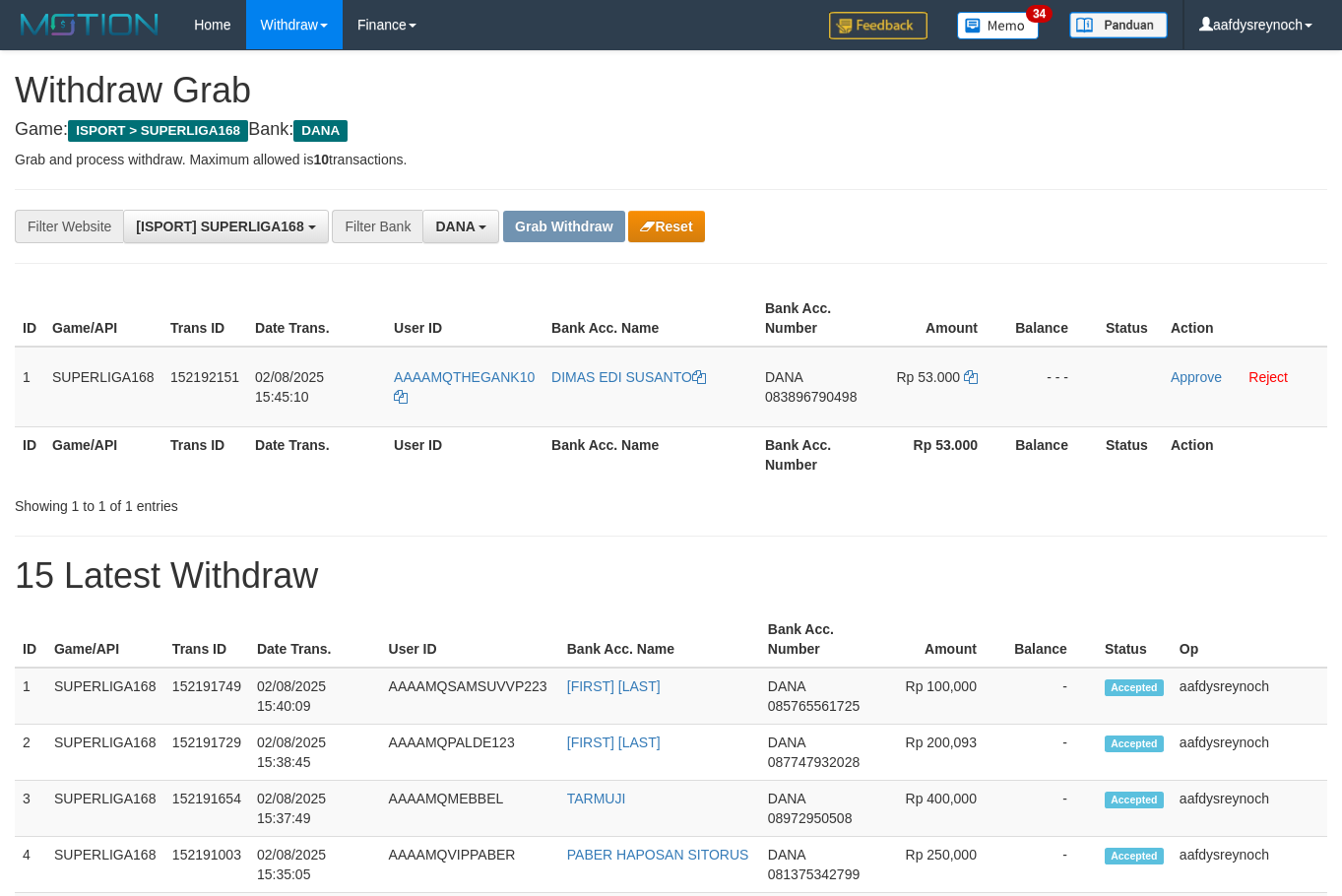 scroll, scrollTop: 0, scrollLeft: 0, axis: both 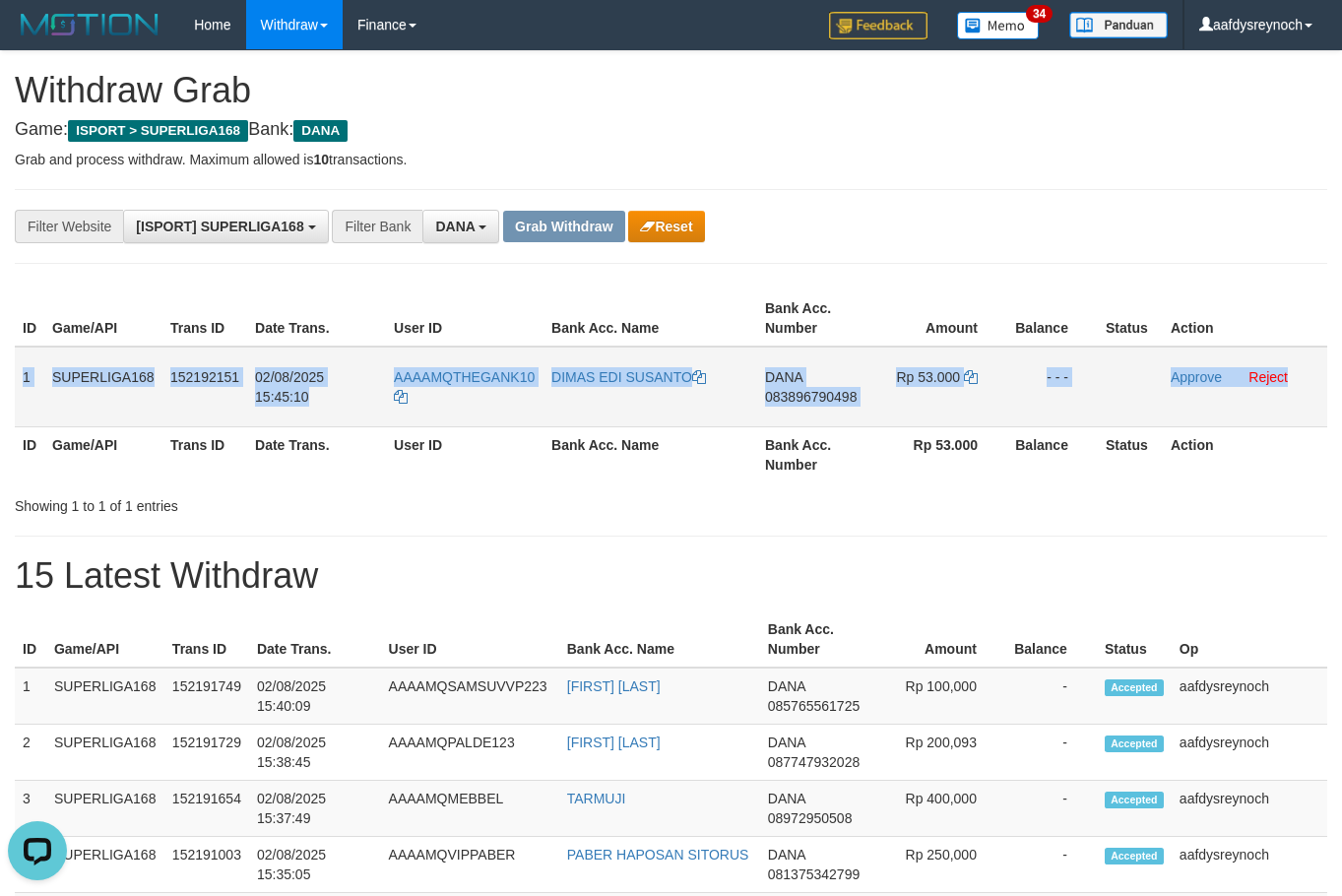 drag, startPoint x: 23, startPoint y: 375, endPoint x: 1287, endPoint y: 395, distance: 1264.1582 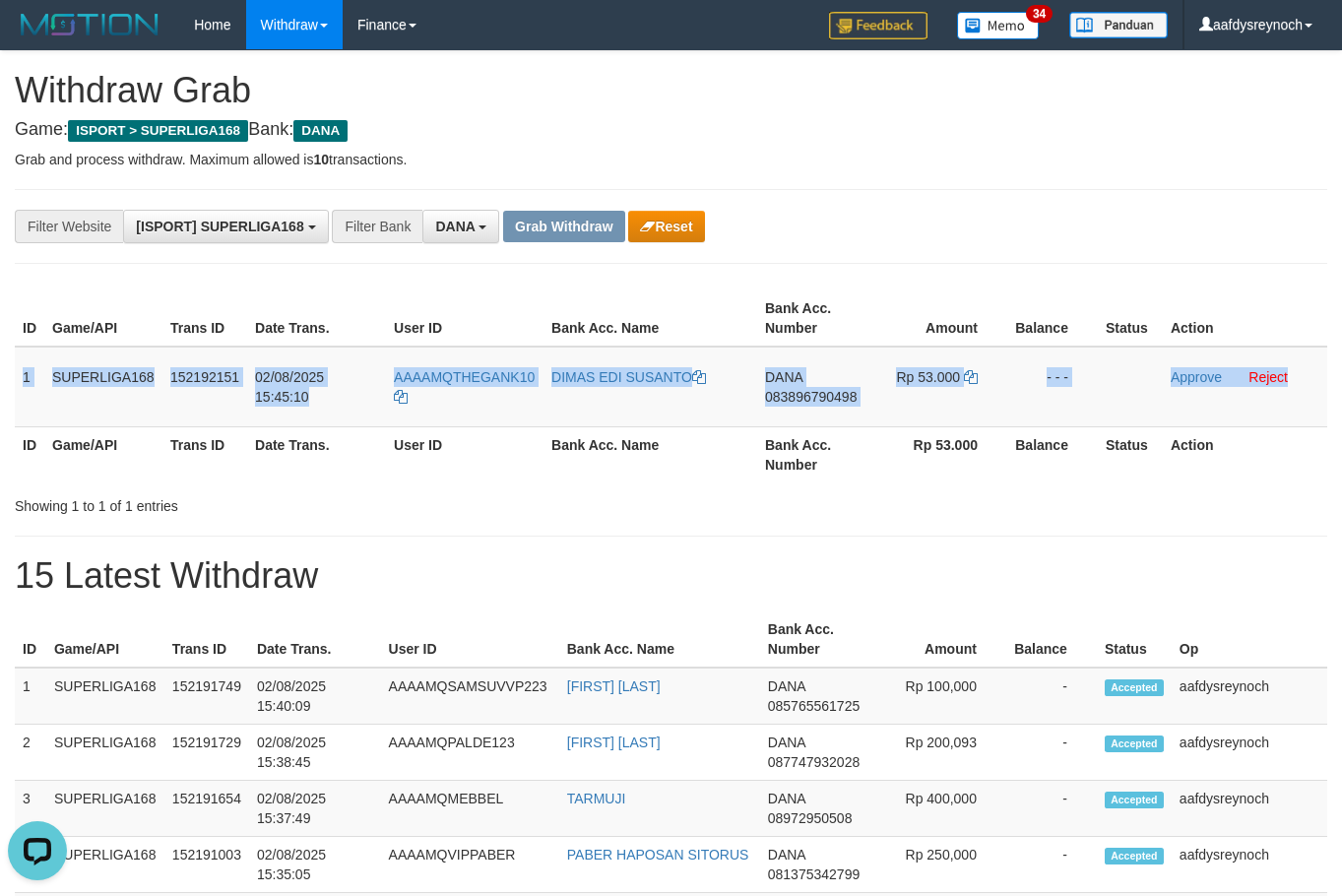 copy on "1
SUPERLIGA168
[NUMBER]
[DATE] [TIME]
AAAAMQTHEGANK10
[FIRST] [LAST]
DANA
[PHONE]
Rp 53.000
- - -
Approve
Reject" 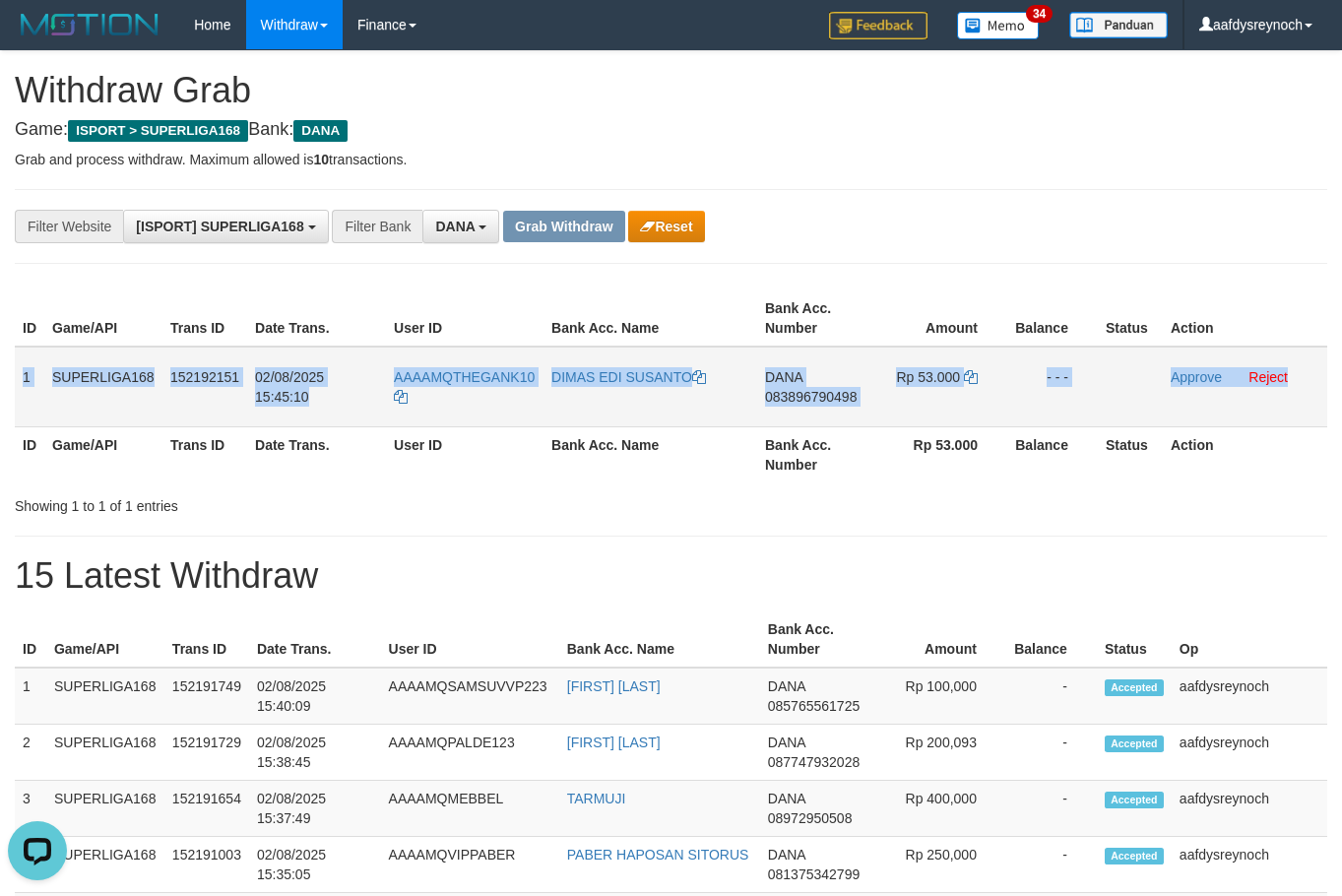 click on "083896790498" at bounding box center [810, 397] 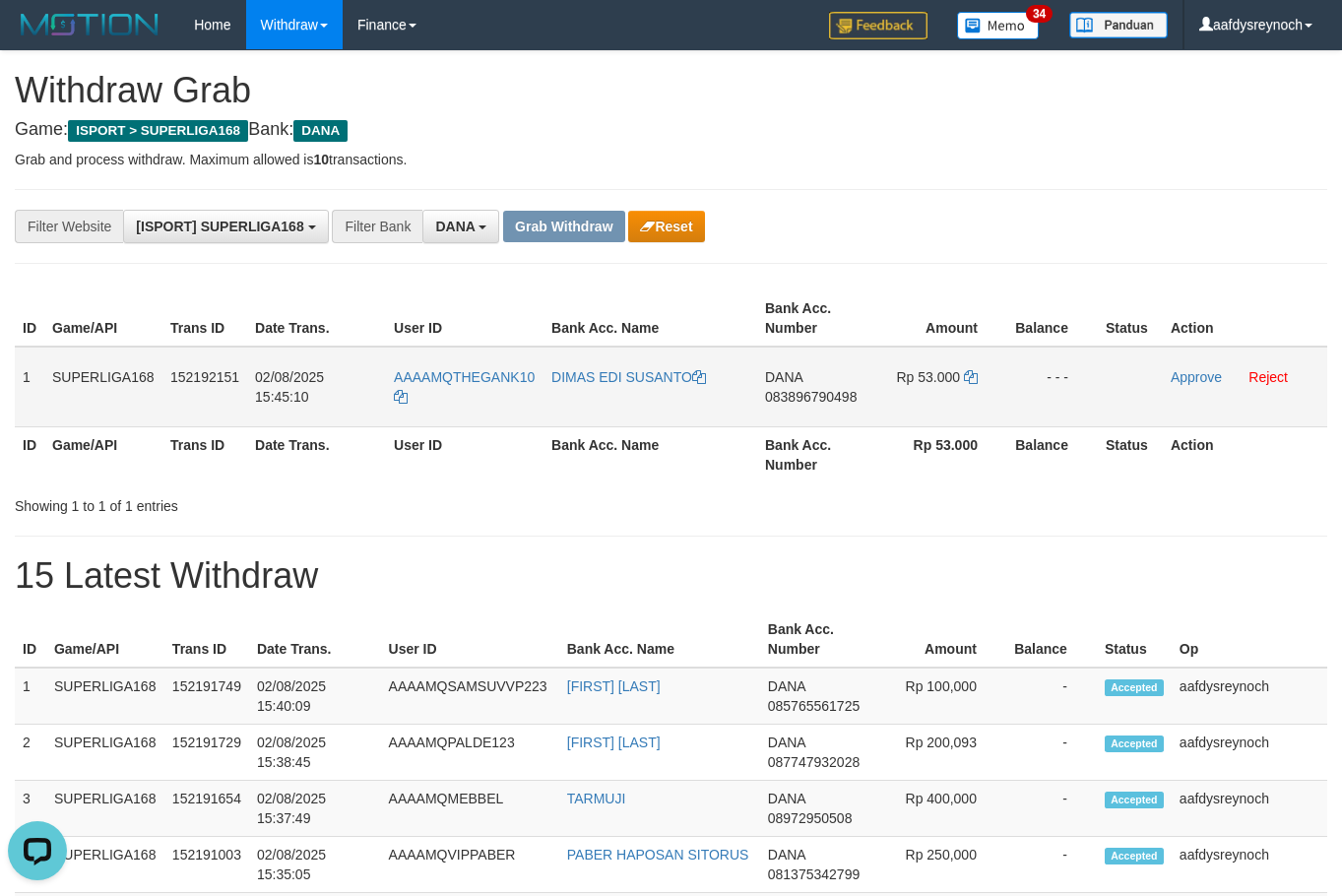 click on "083896790498" at bounding box center (810, 397) 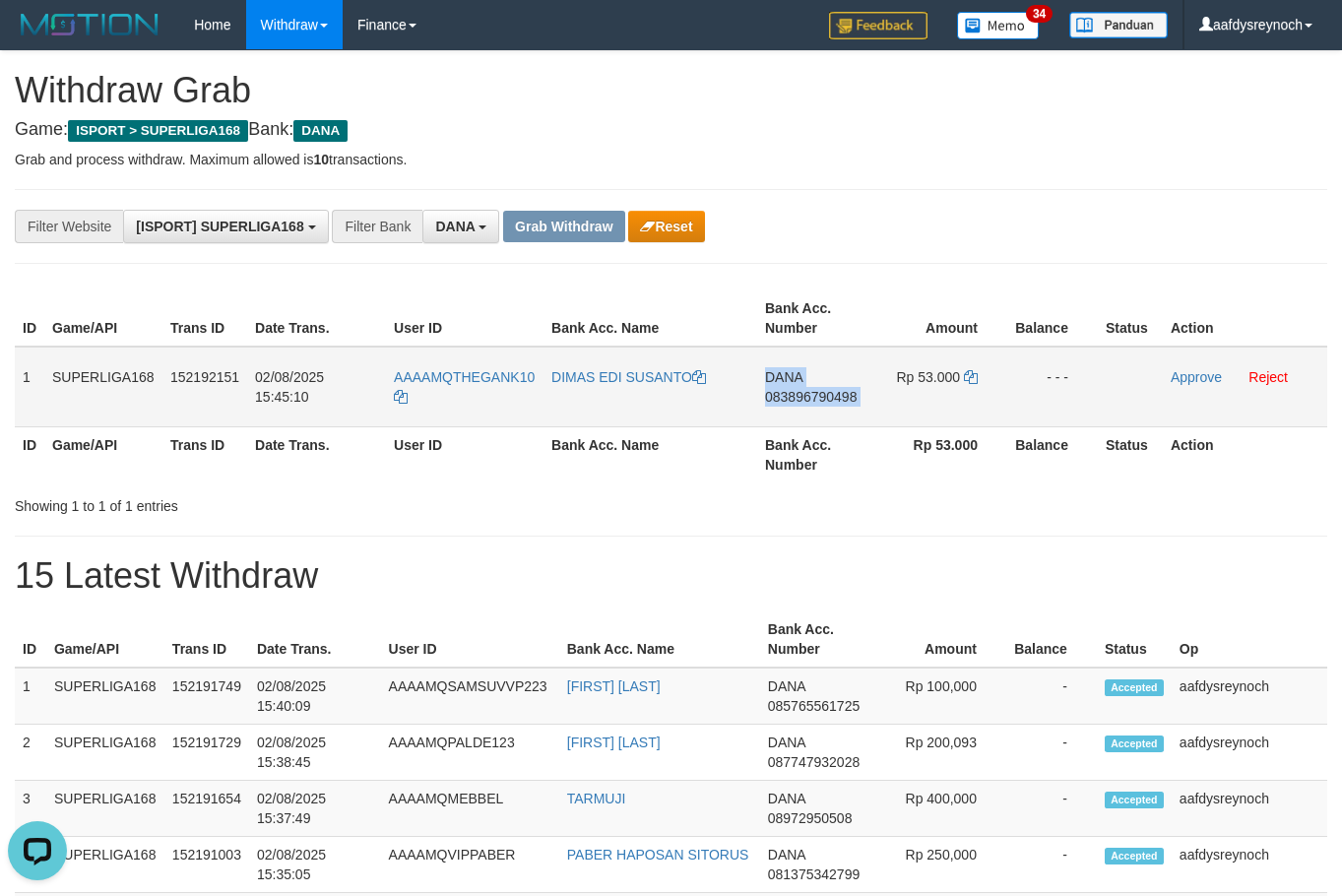 click on "083896790498" at bounding box center (810, 397) 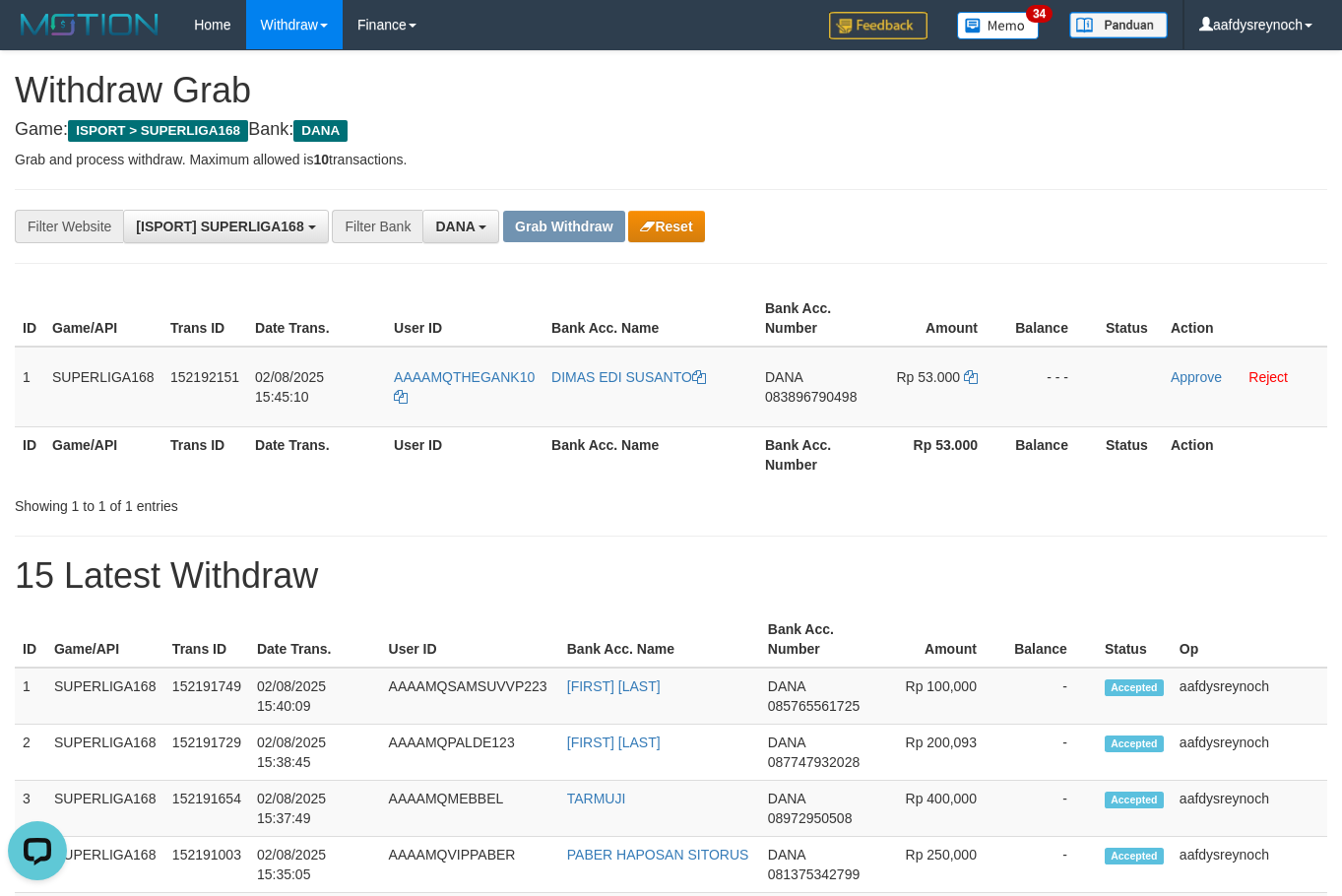 click on "Balance" at bounding box center [1053, 318] 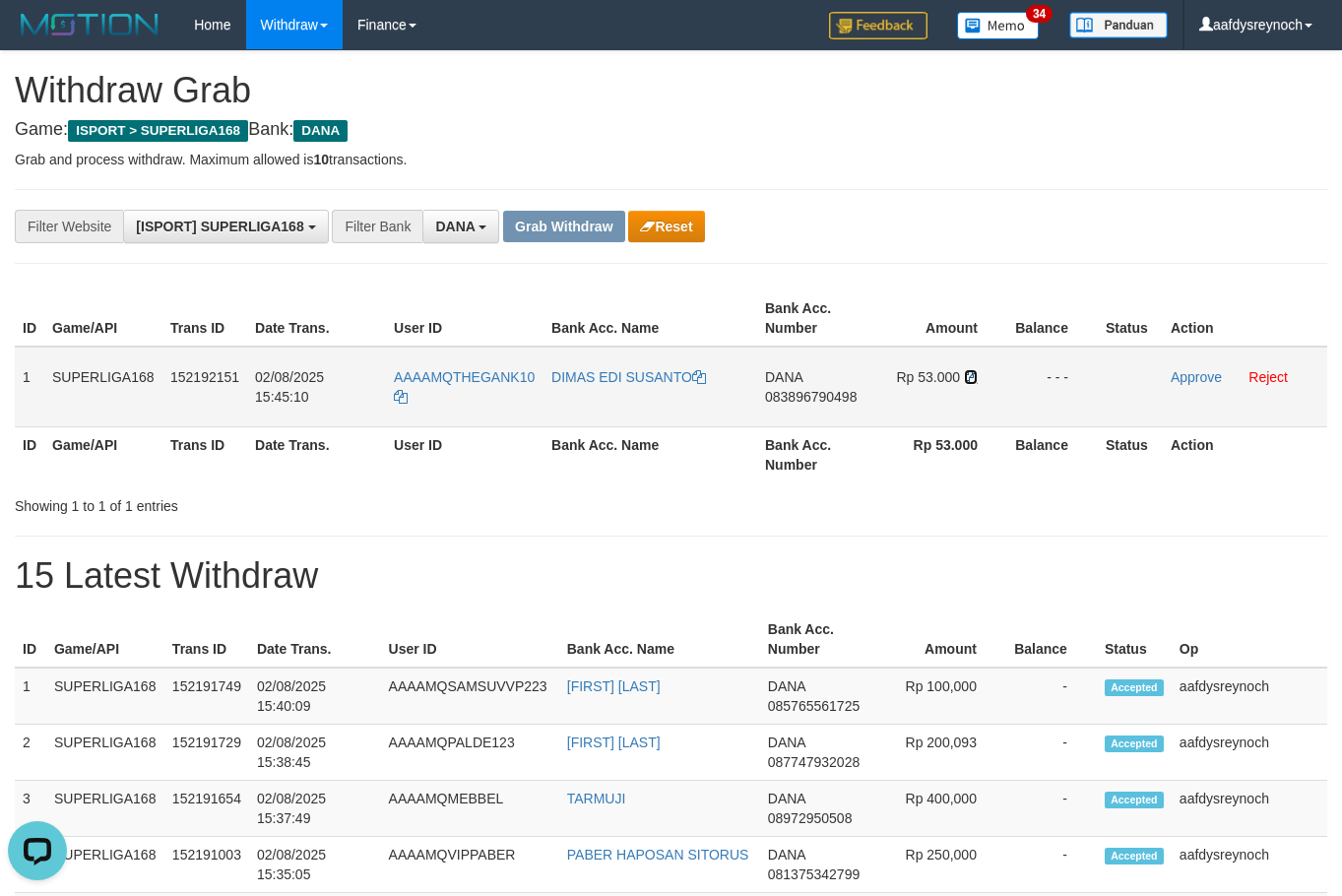 click at bounding box center (971, 377) 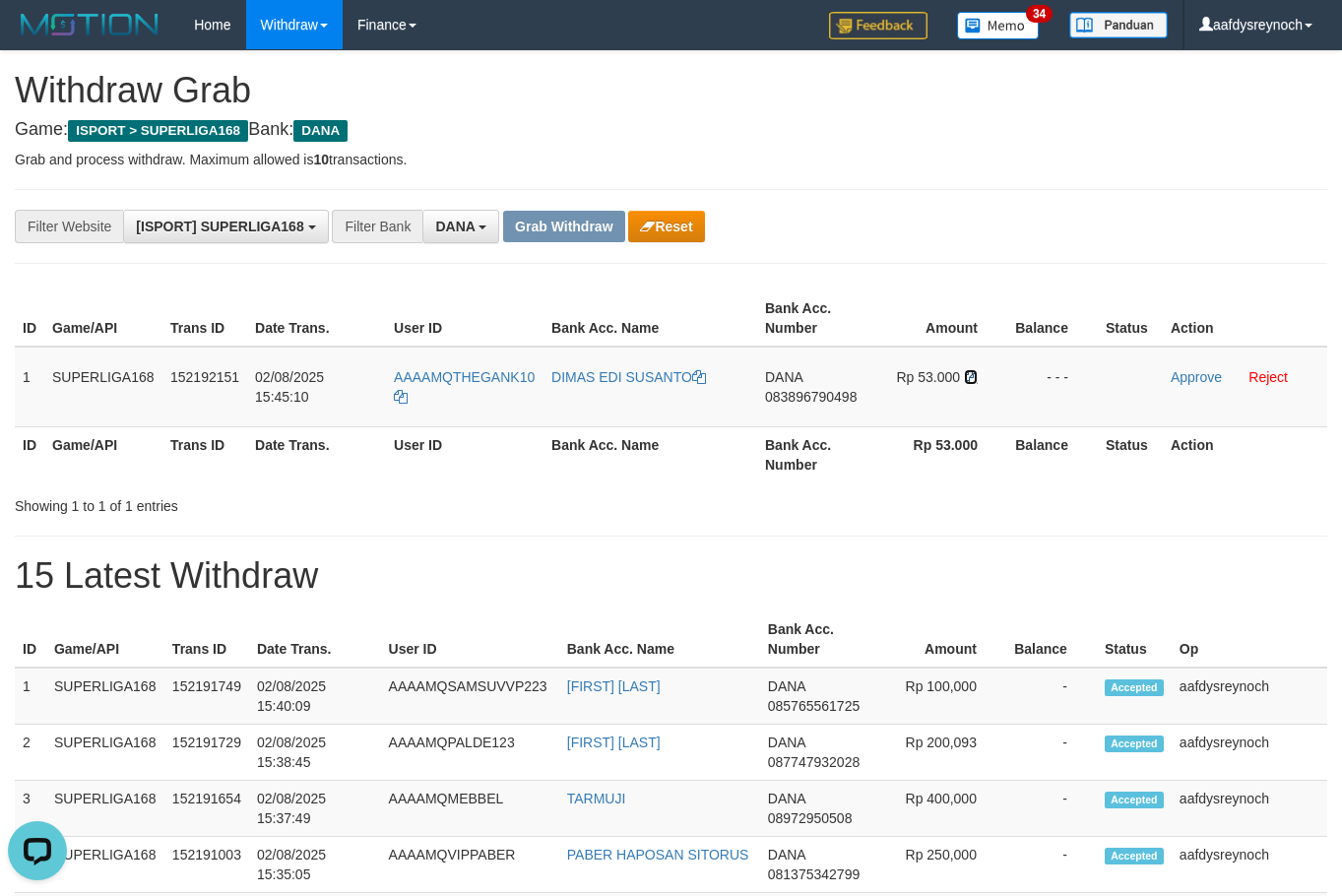 drag, startPoint x: 968, startPoint y: 375, endPoint x: 1344, endPoint y: 363, distance: 376.19144 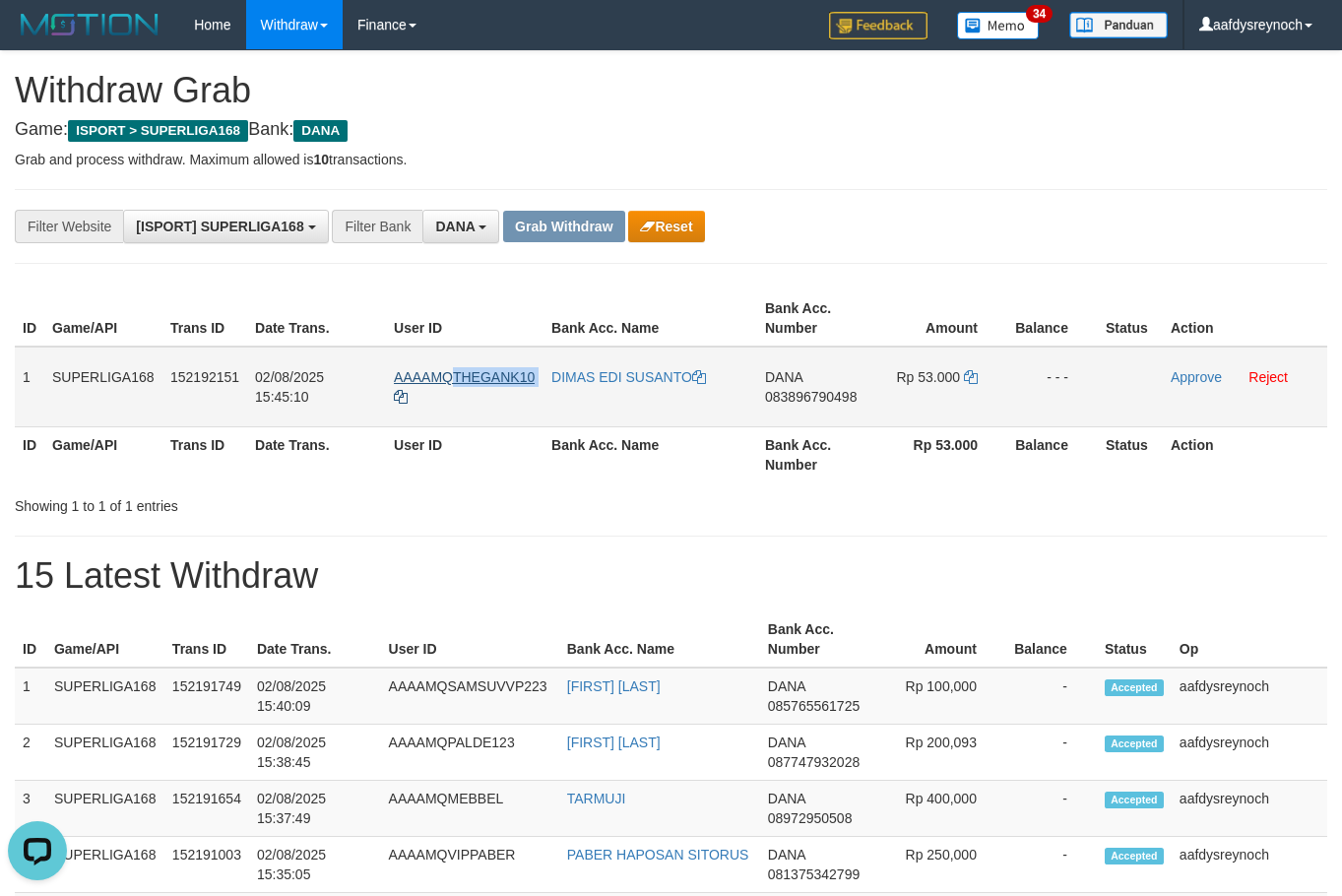 drag, startPoint x: 504, startPoint y: 382, endPoint x: 451, endPoint y: 377, distance: 53.235327 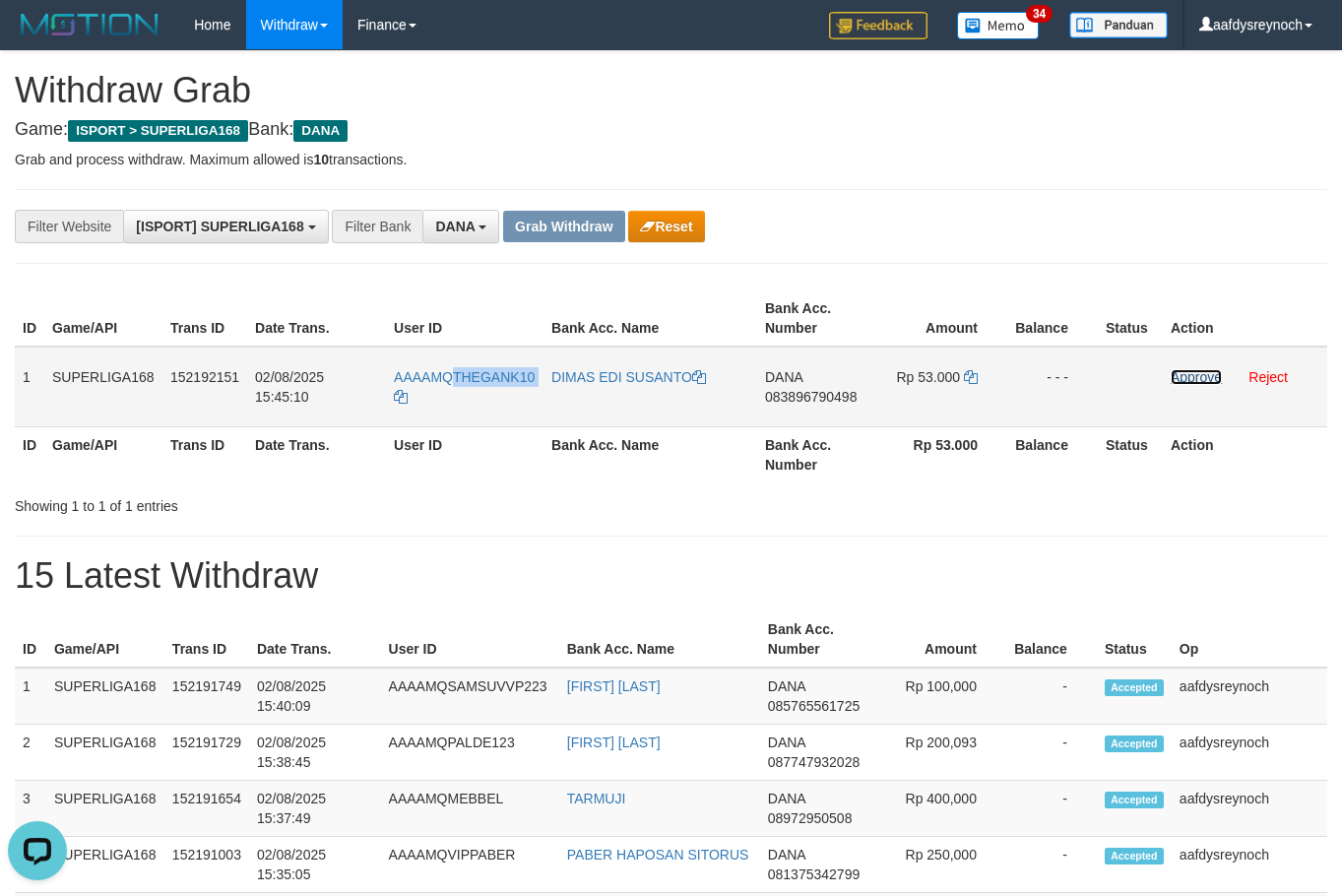 click on "Approve" at bounding box center [1196, 377] 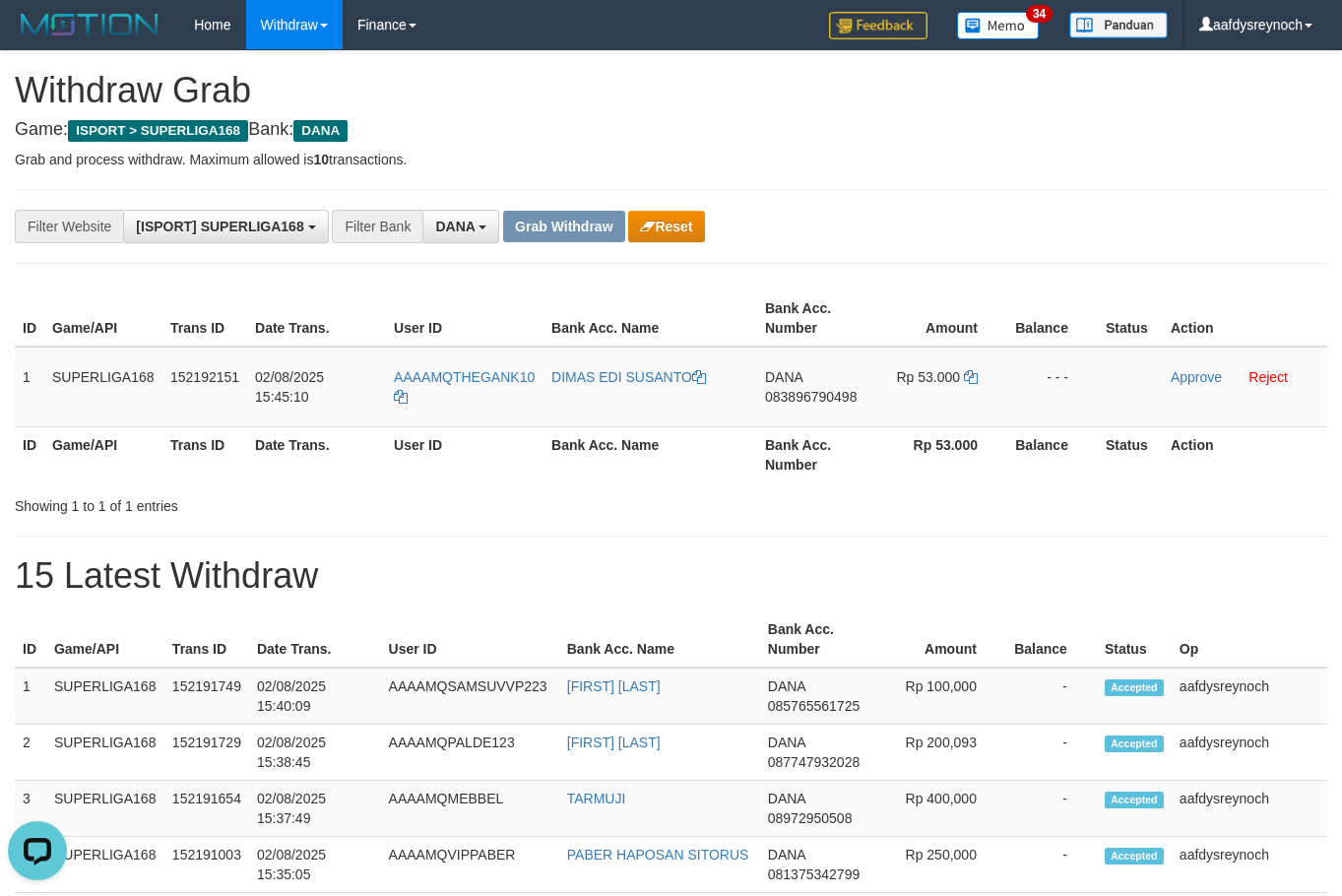 click on "**********" at bounding box center [671, 226] 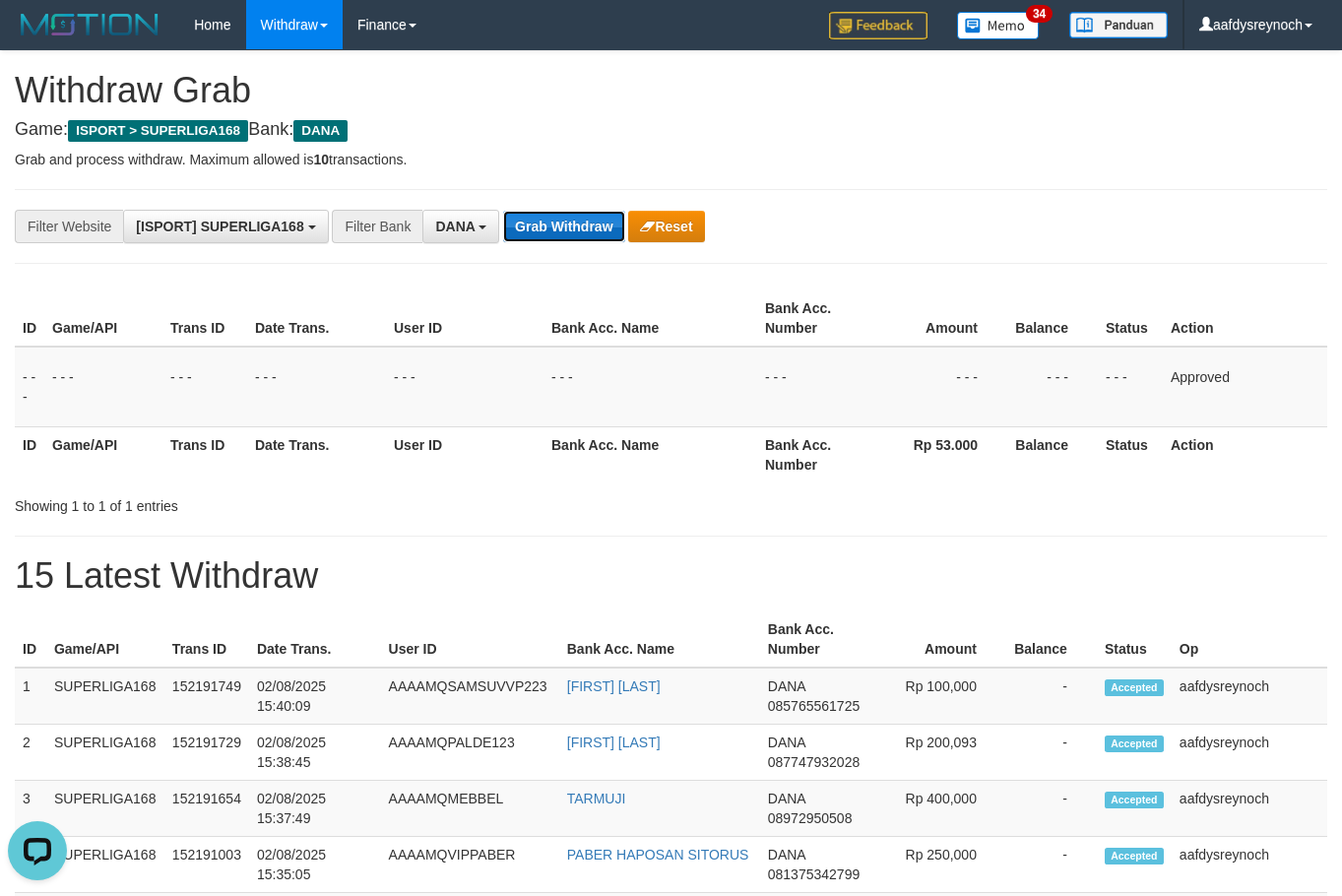 click on "Grab Withdraw" at bounding box center [563, 226] 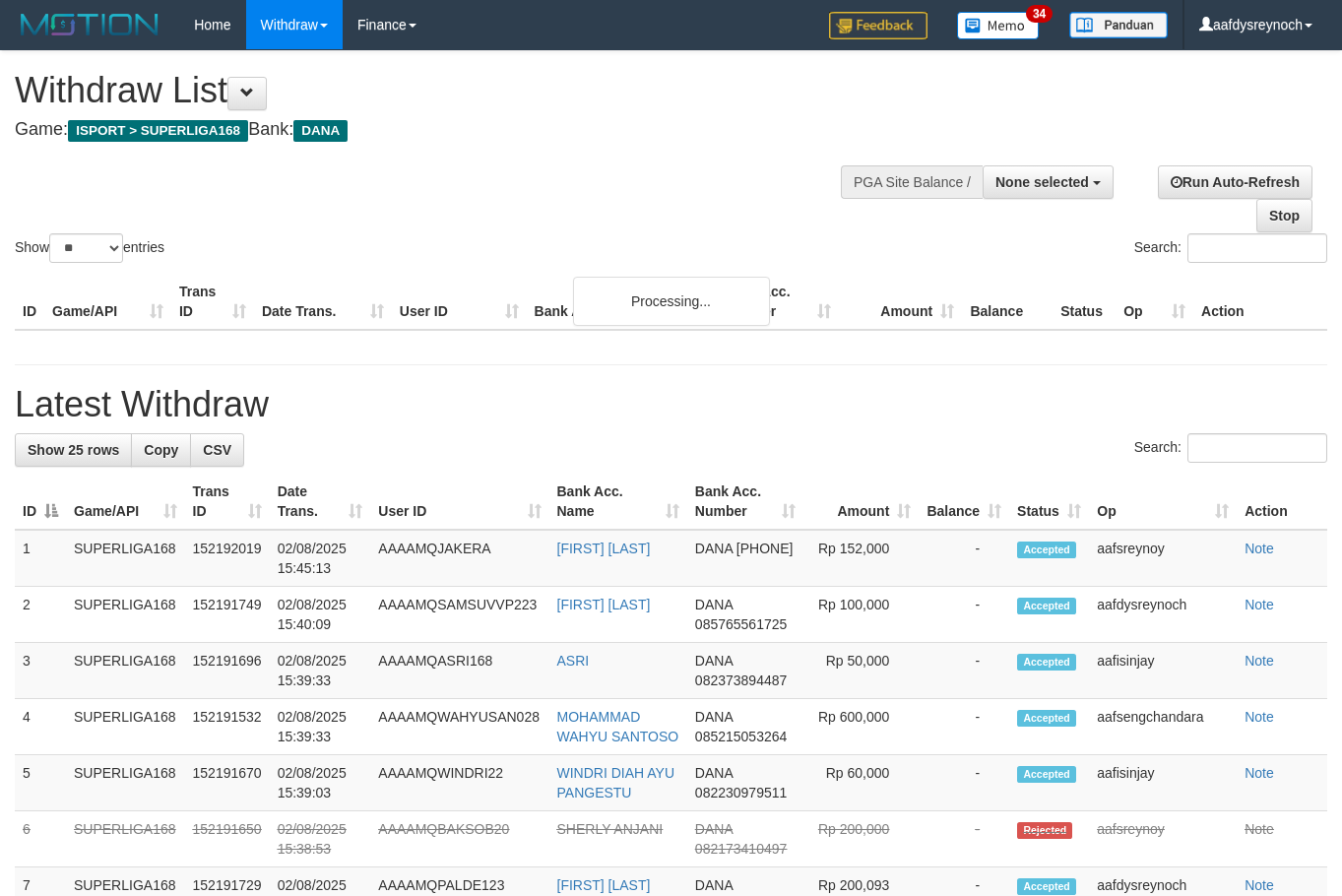 select 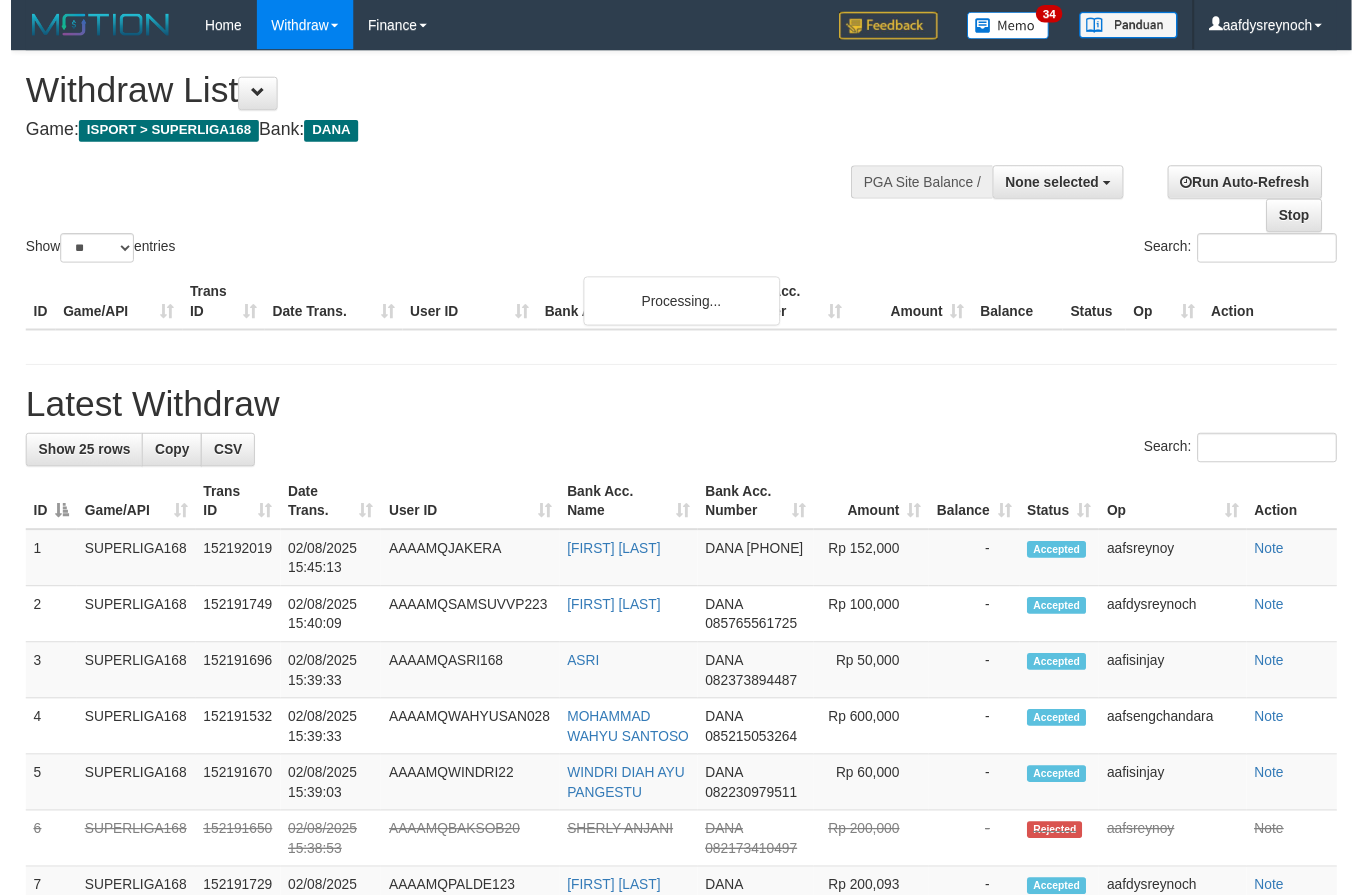 scroll, scrollTop: 0, scrollLeft: 0, axis: both 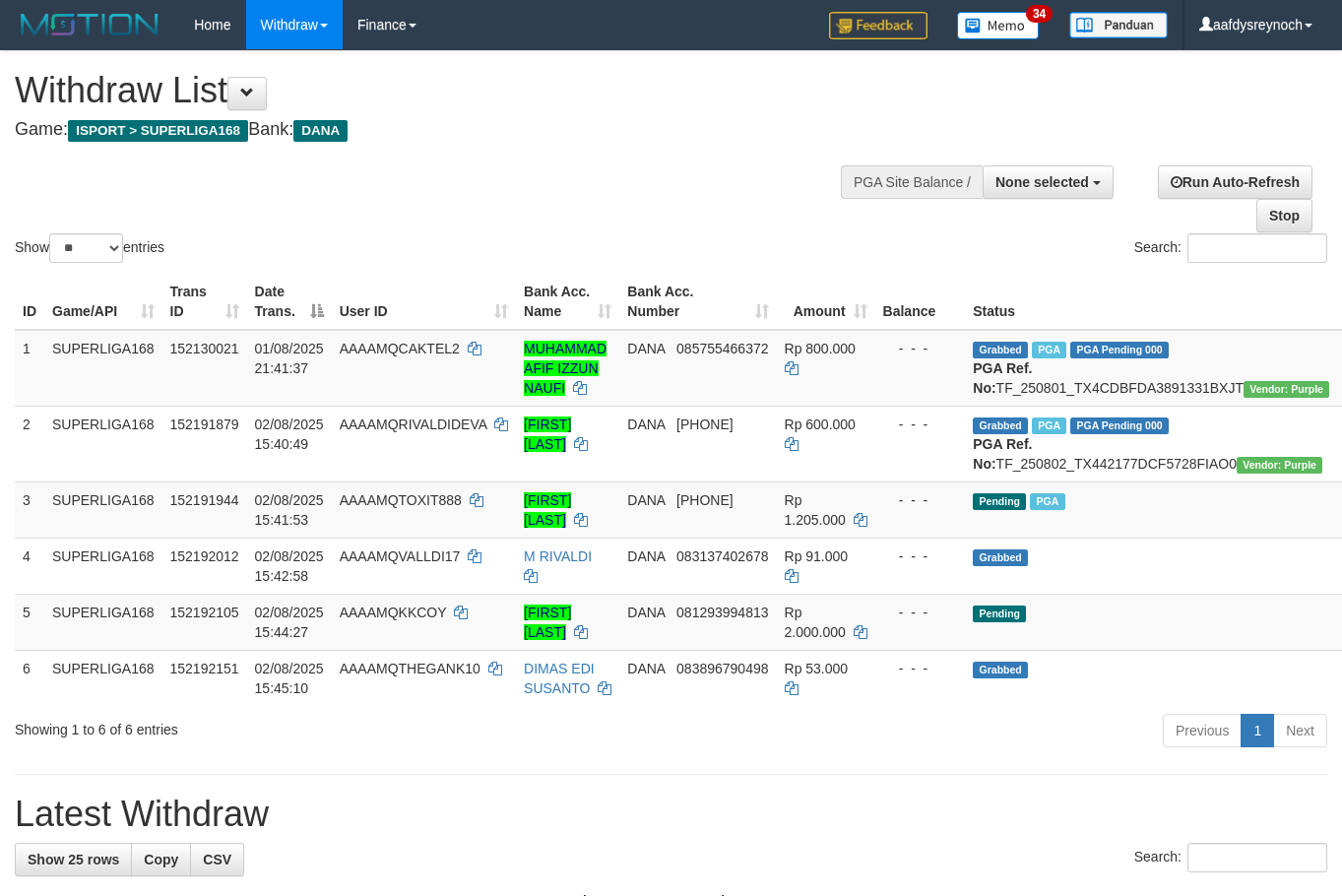 select 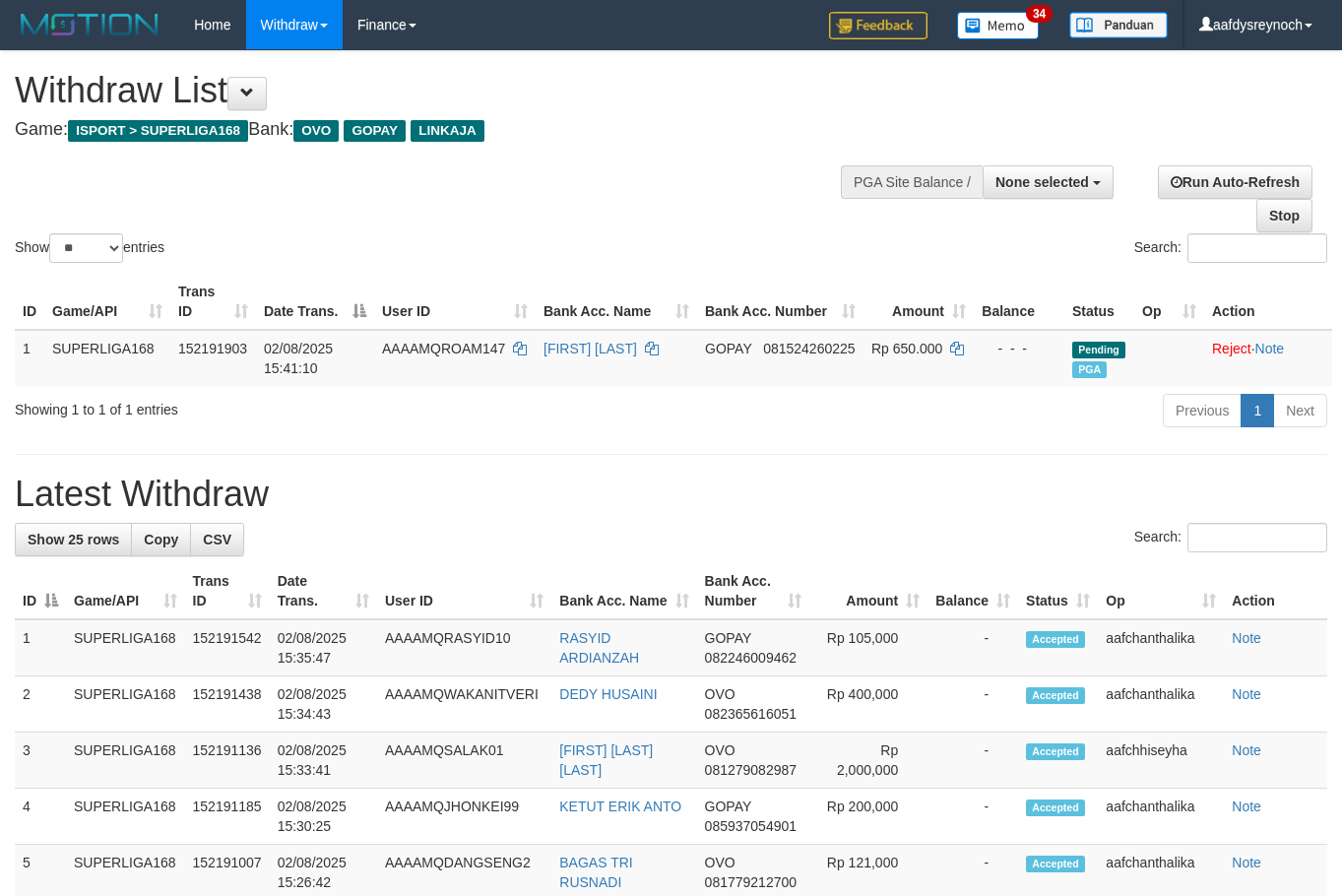select 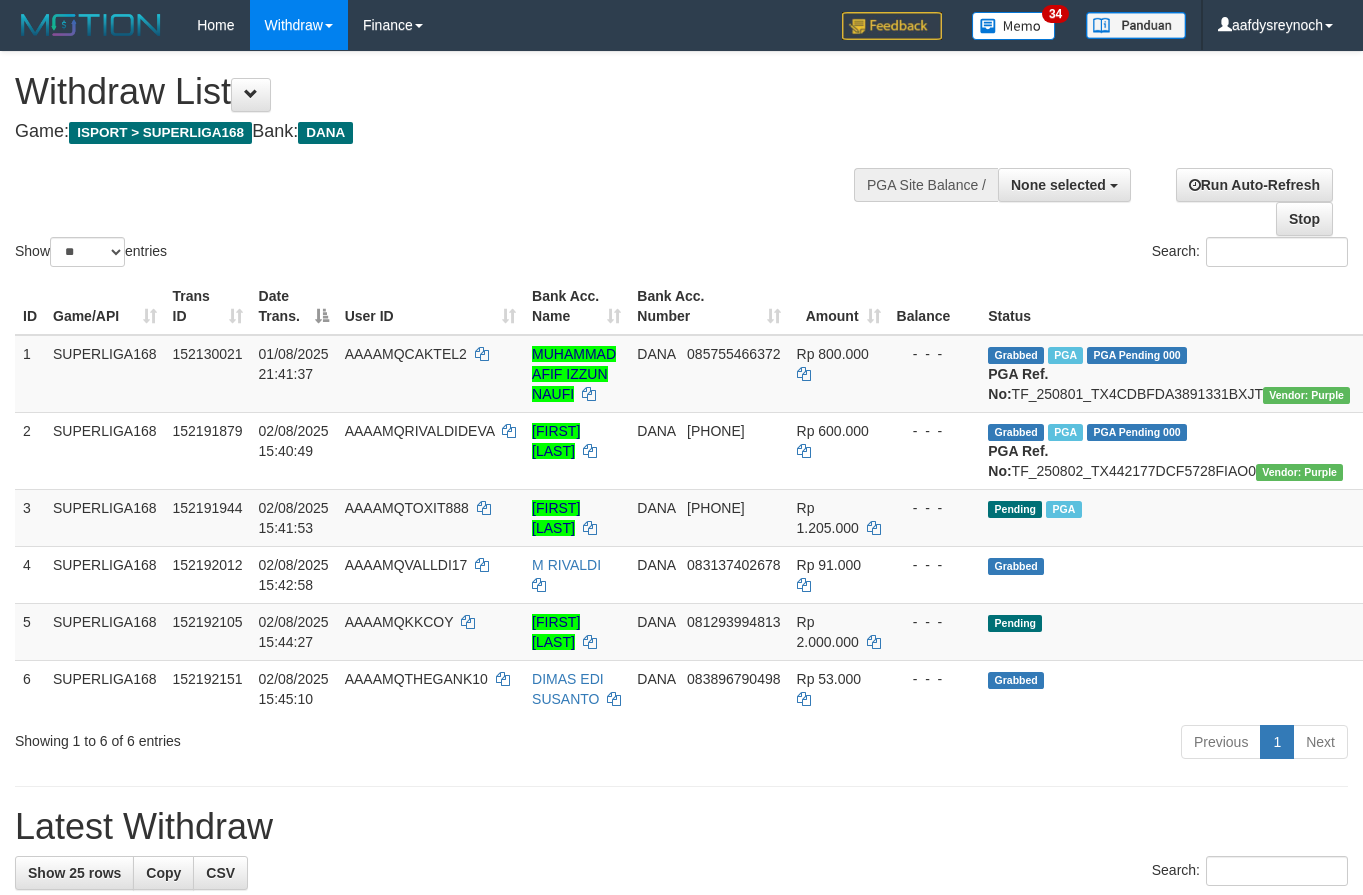 select 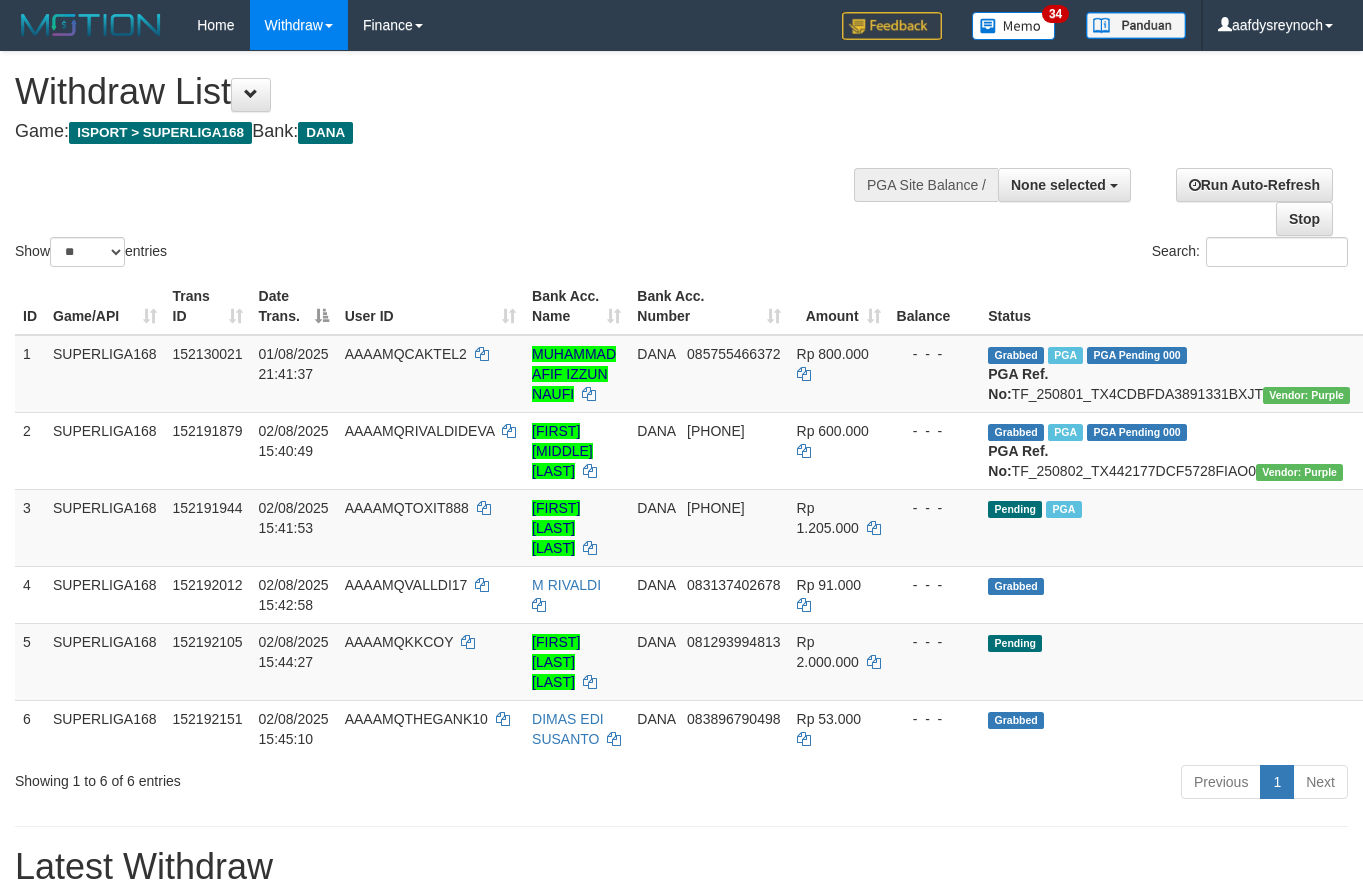 select 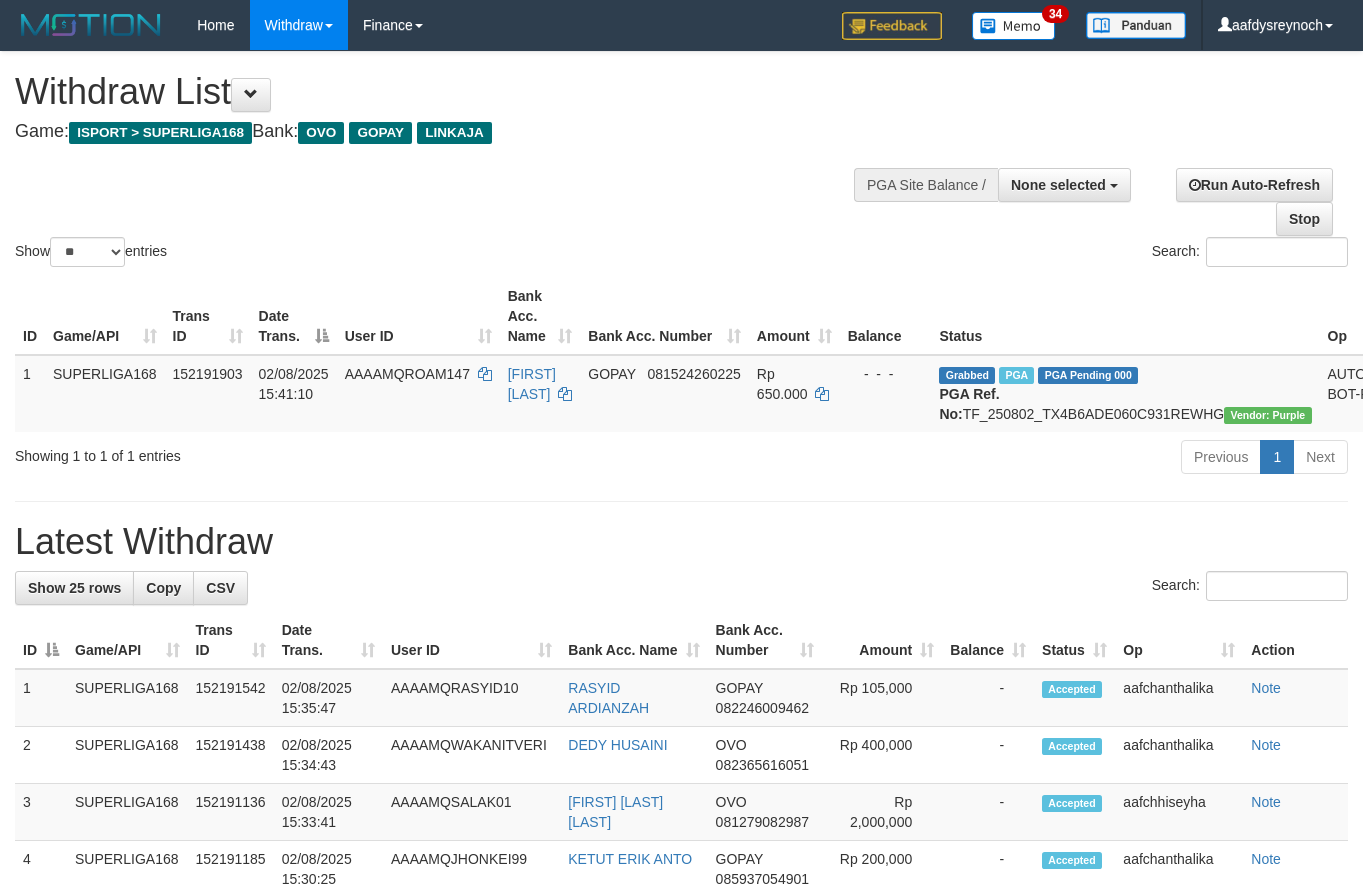 select 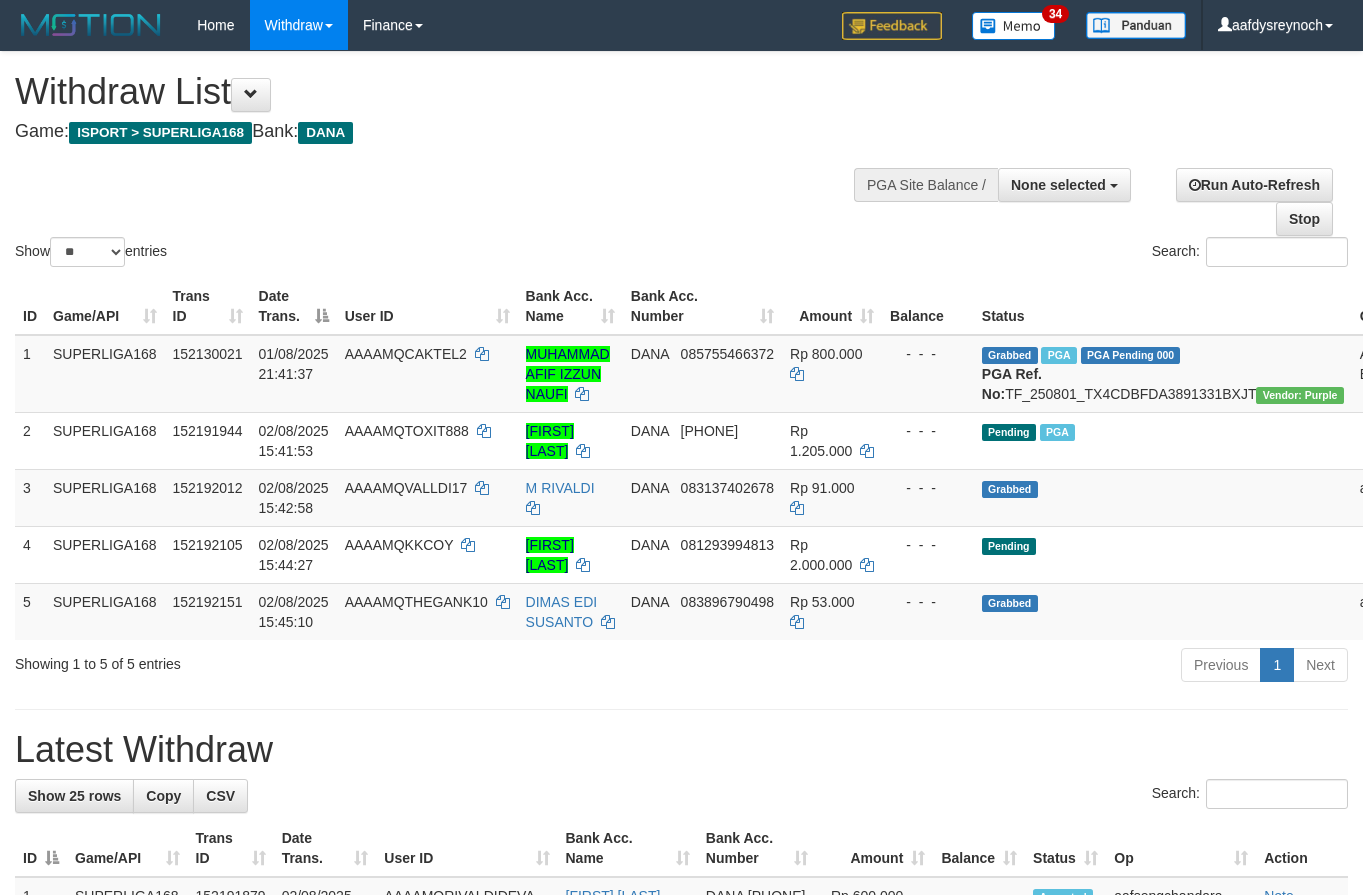 select 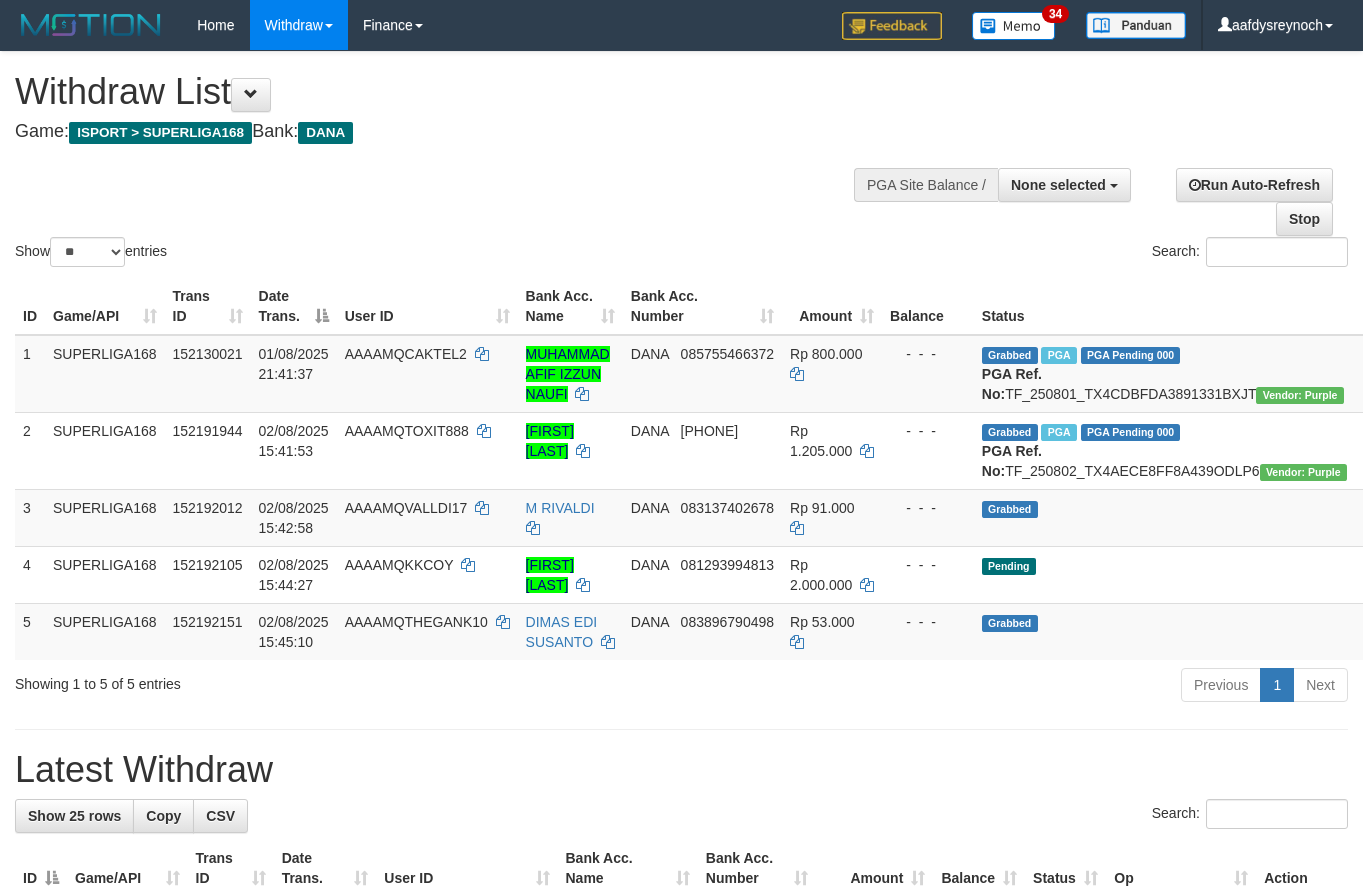 select 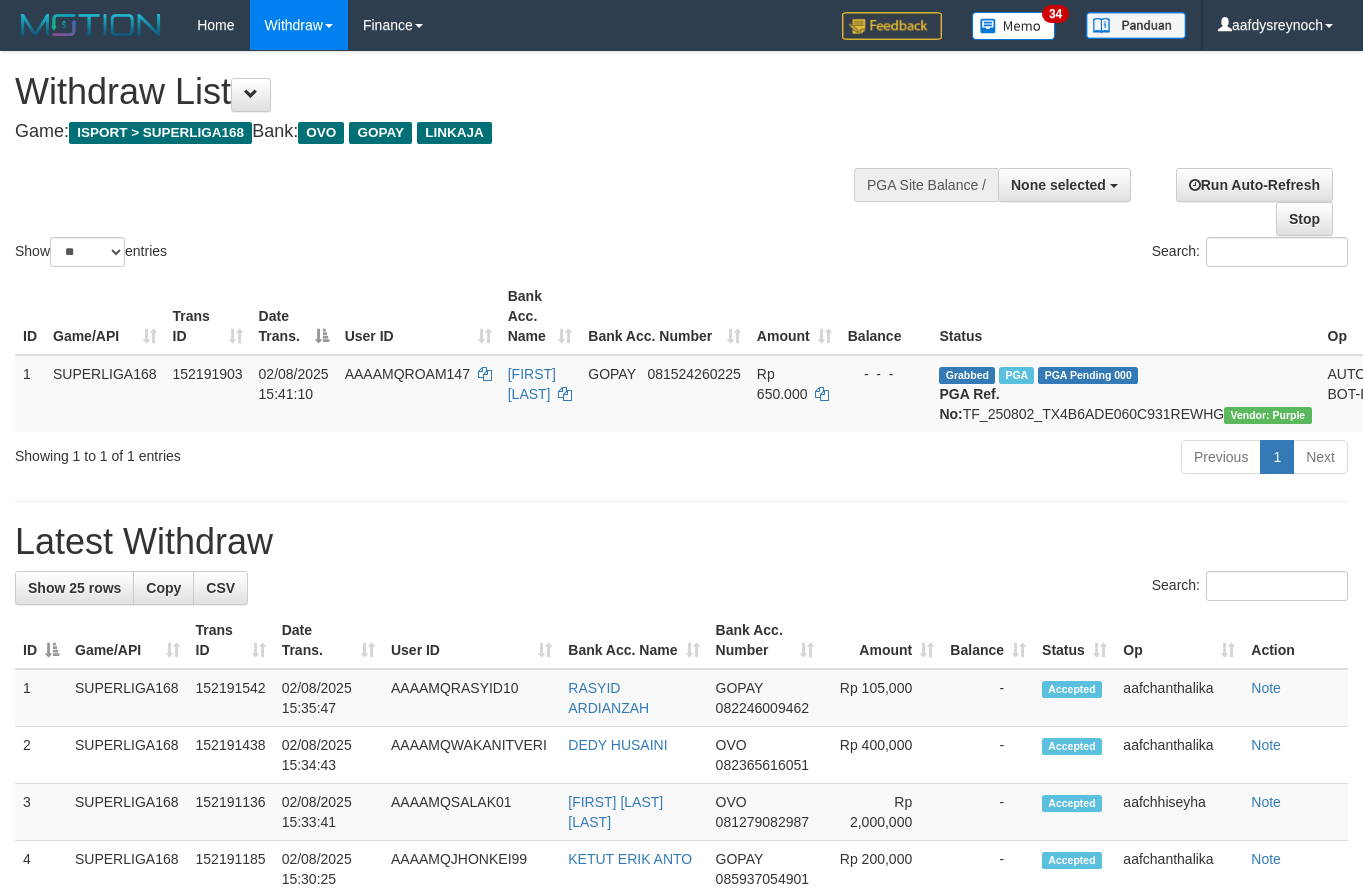 select 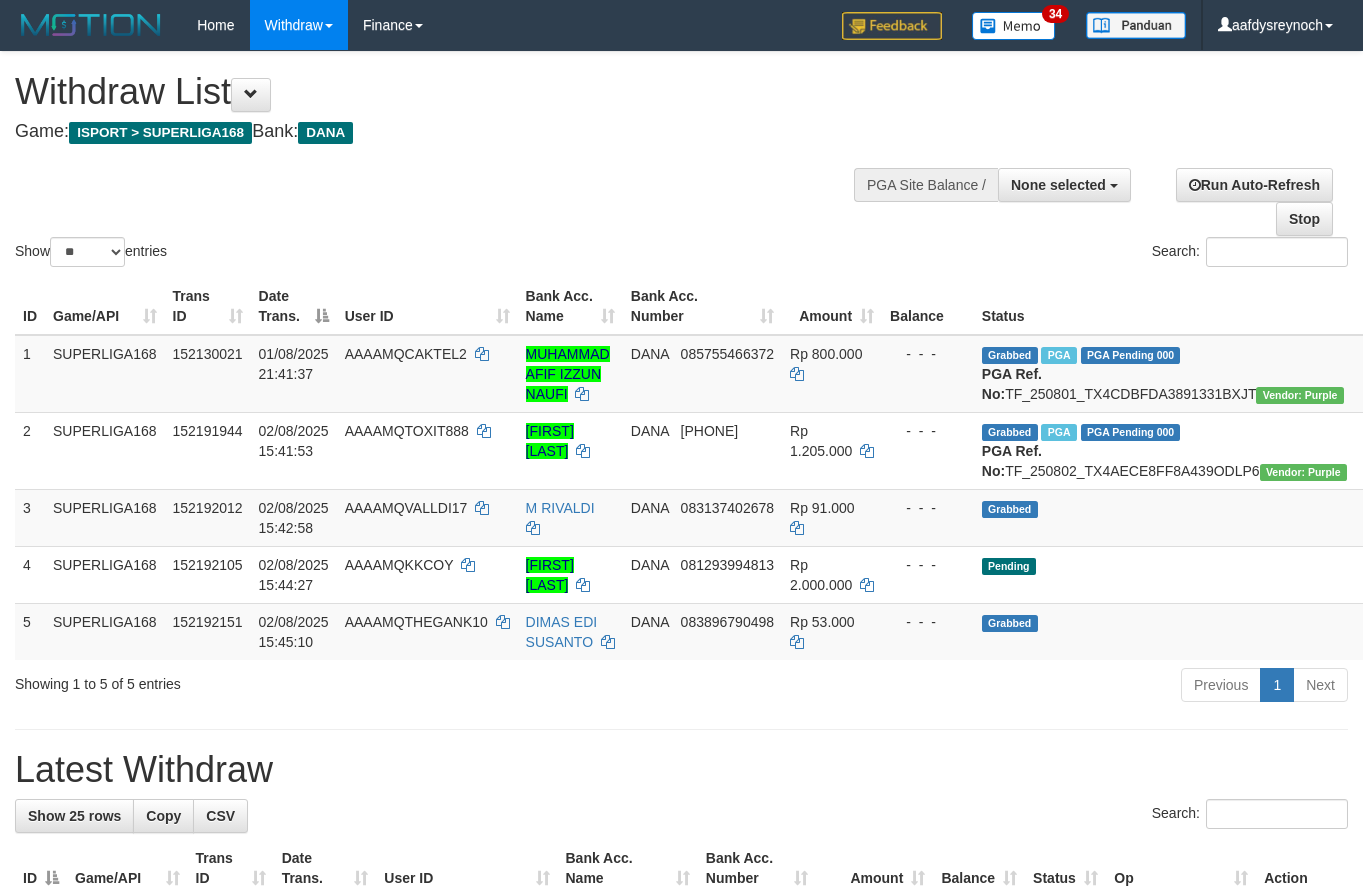 select 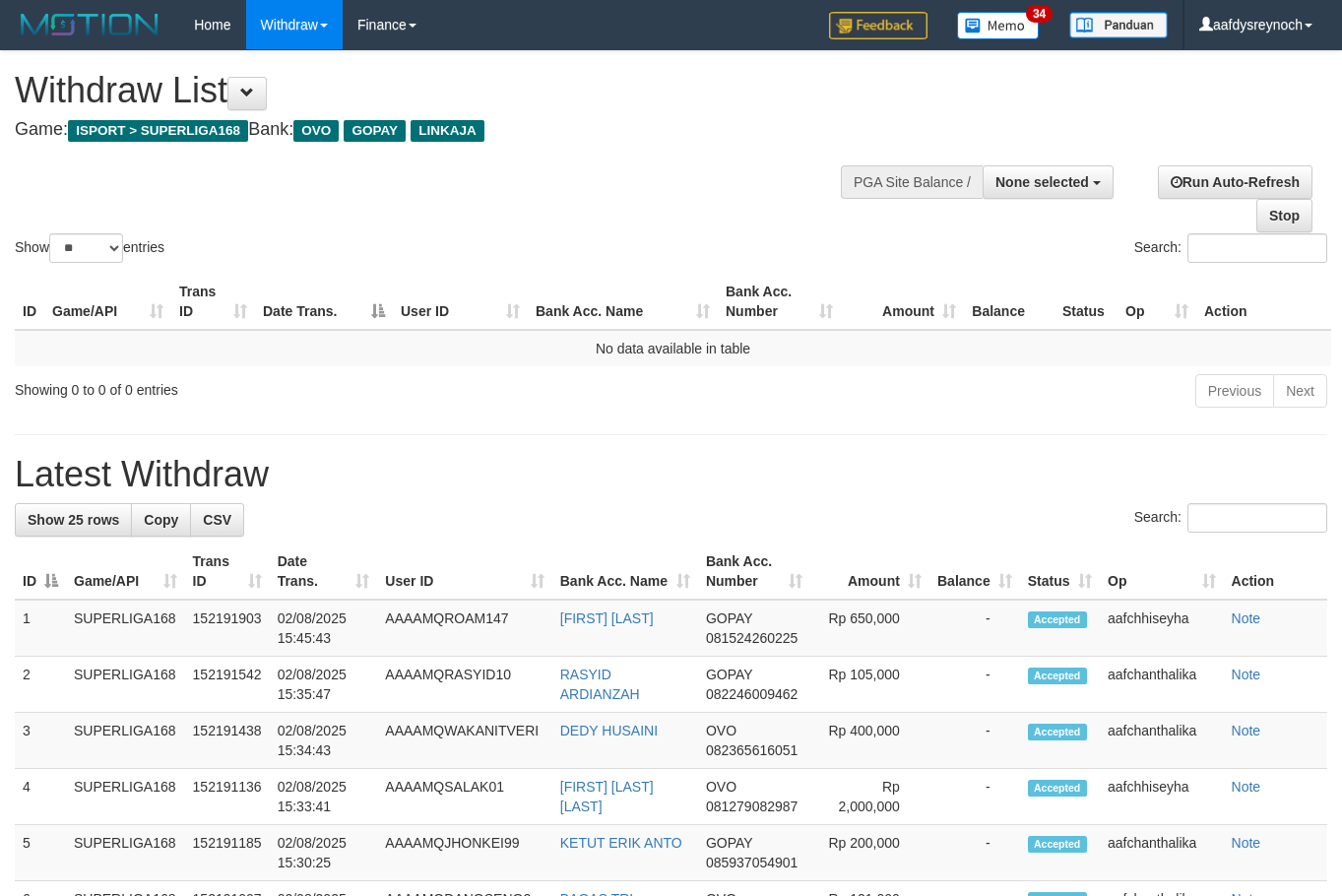 select 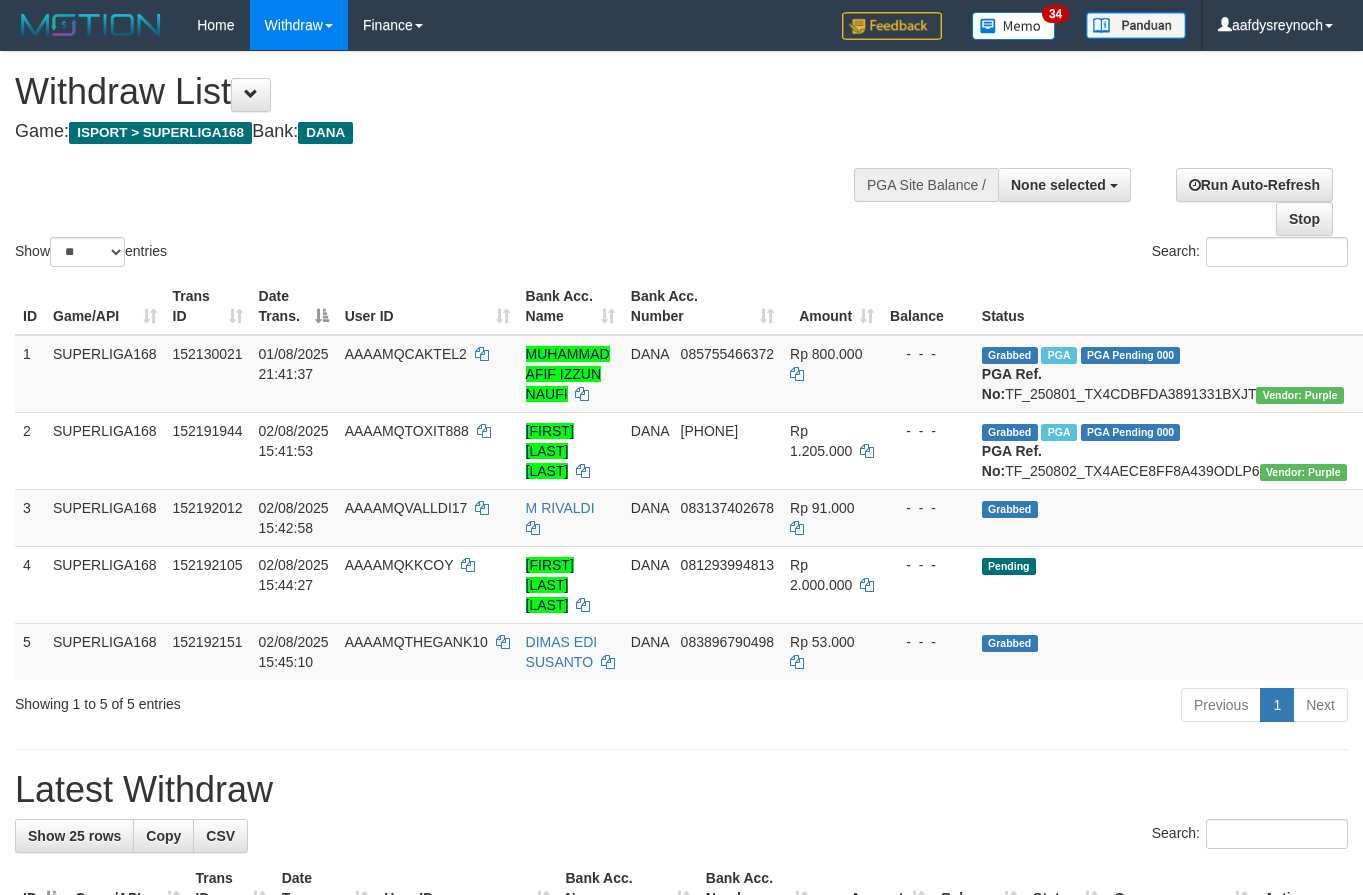 select 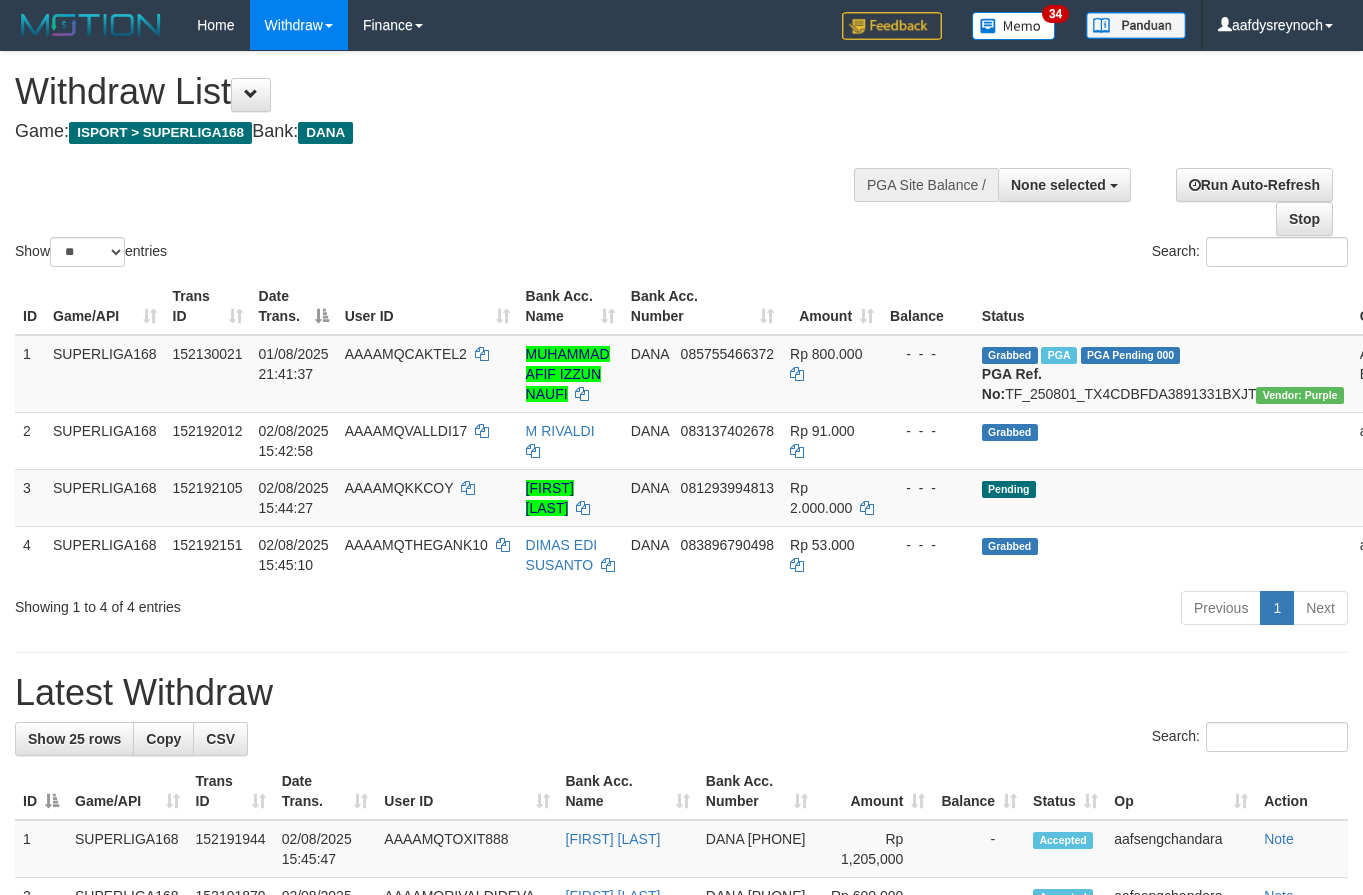 select 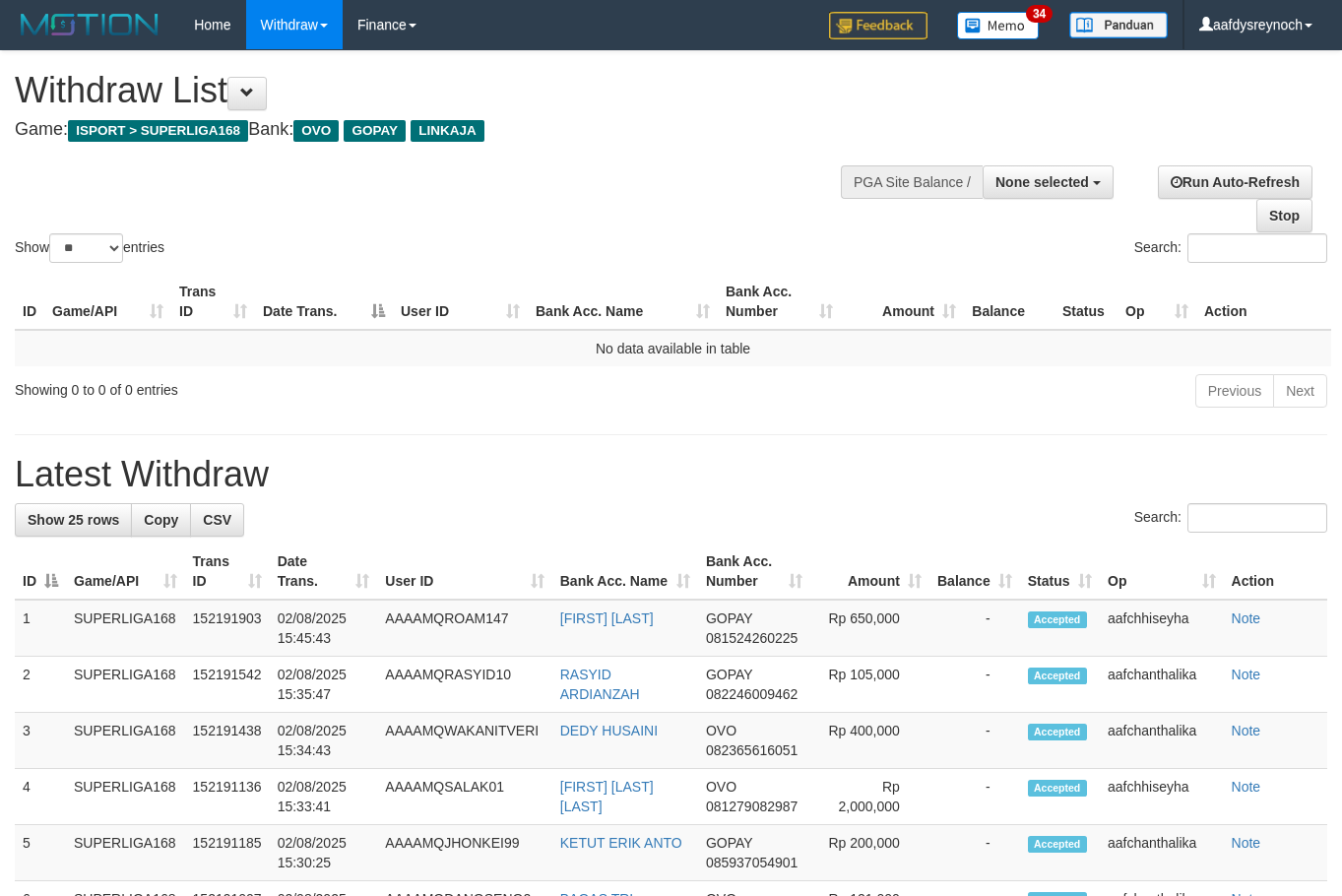 select 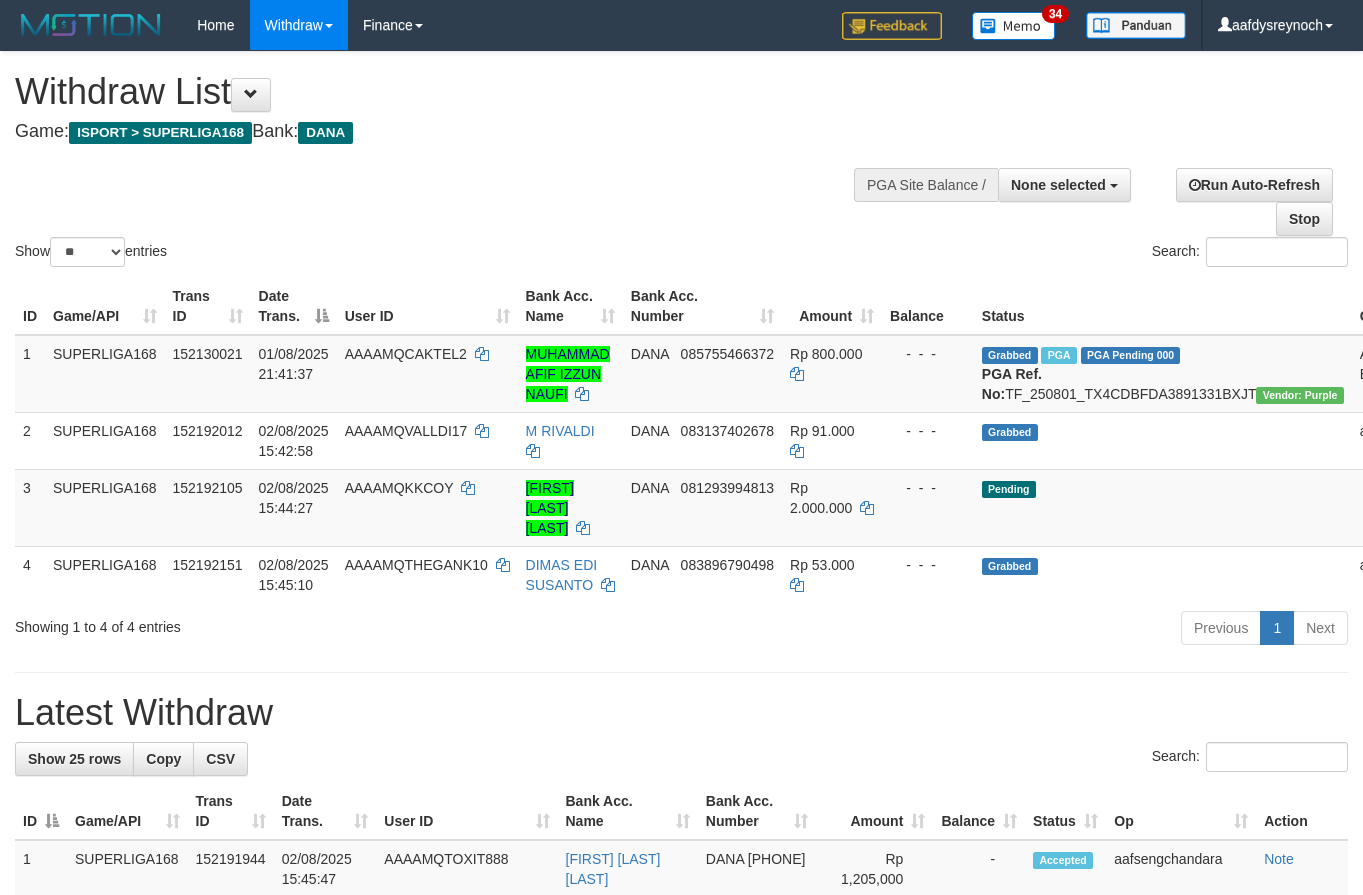 select 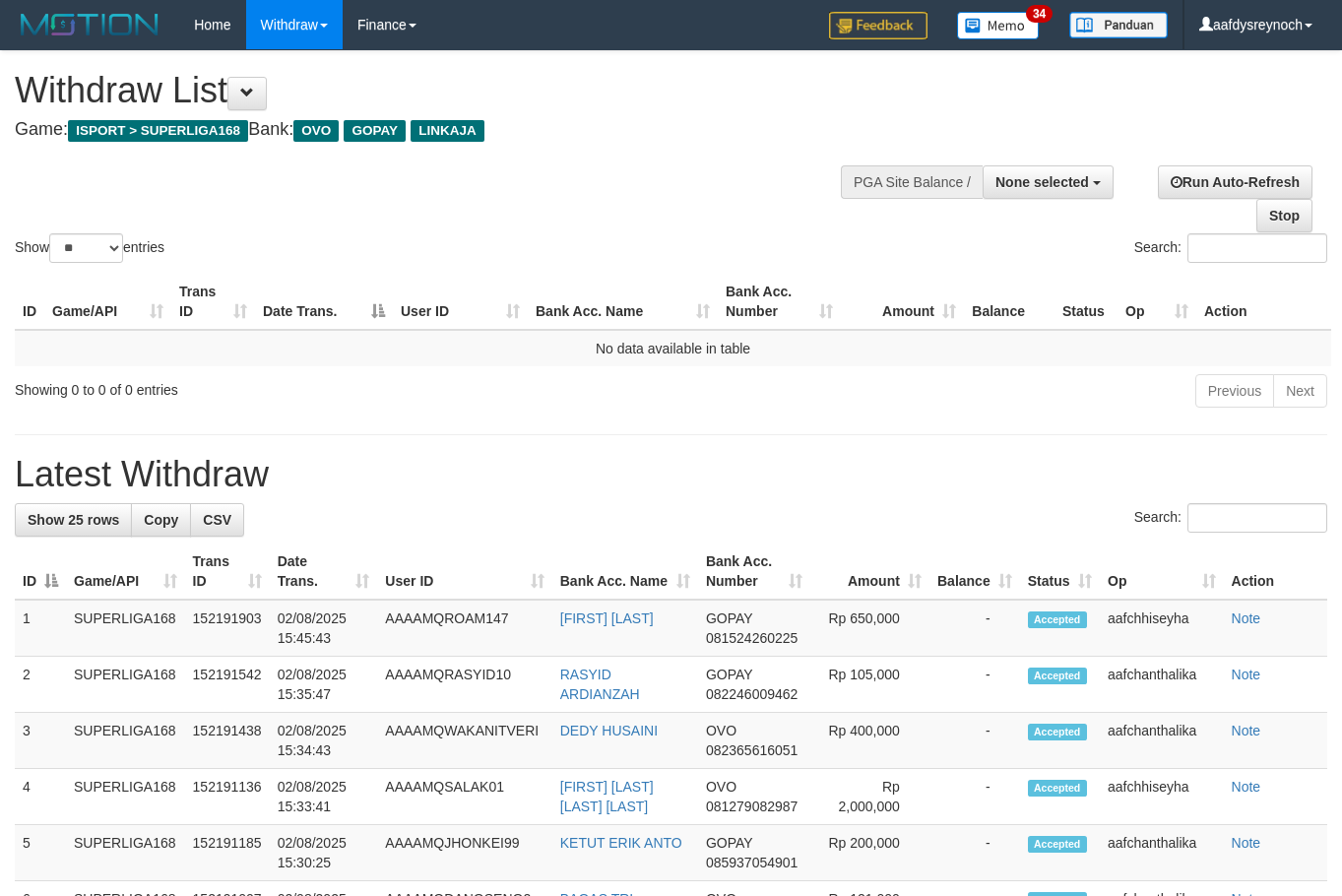 select 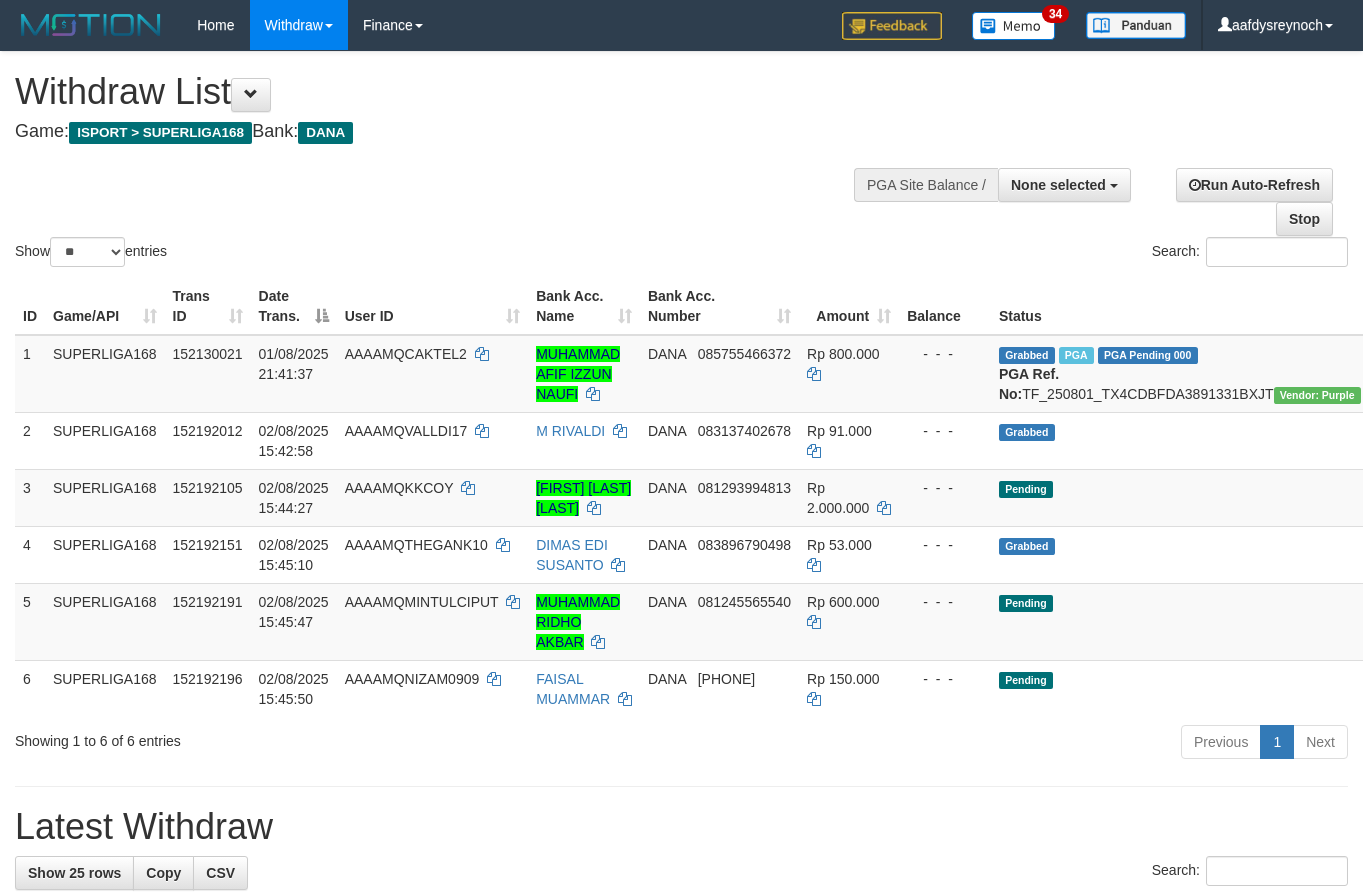 select 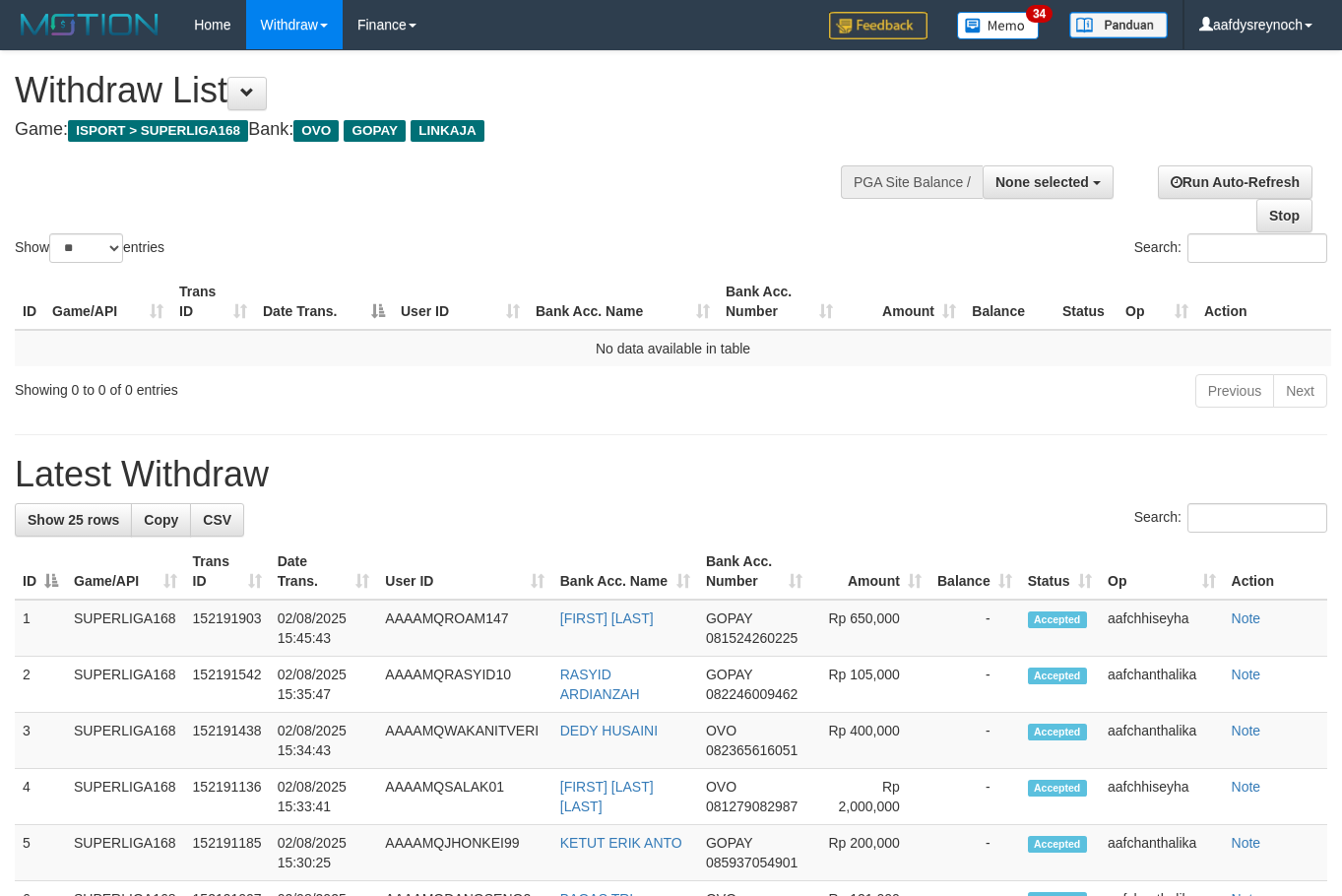 select 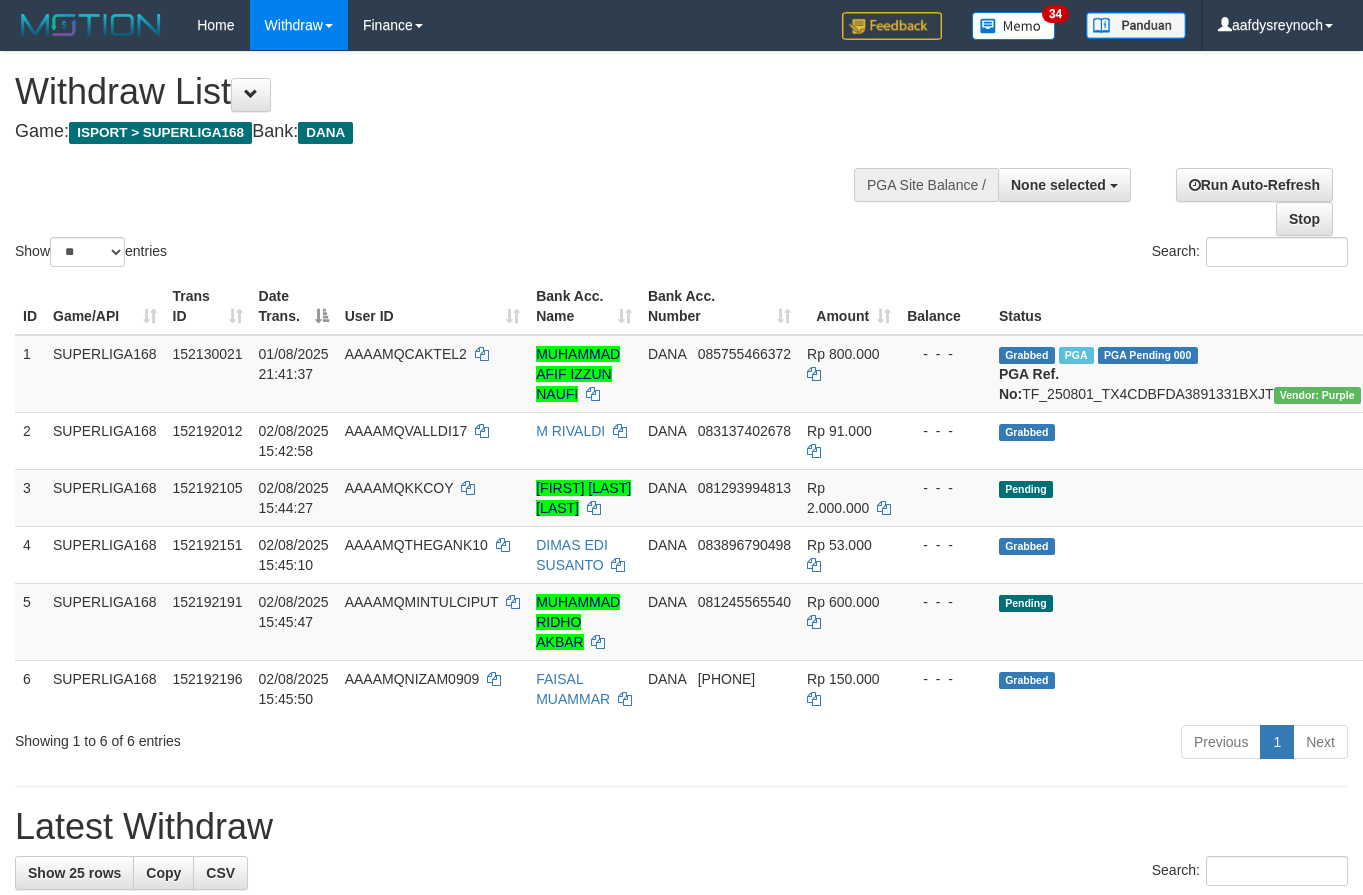 select 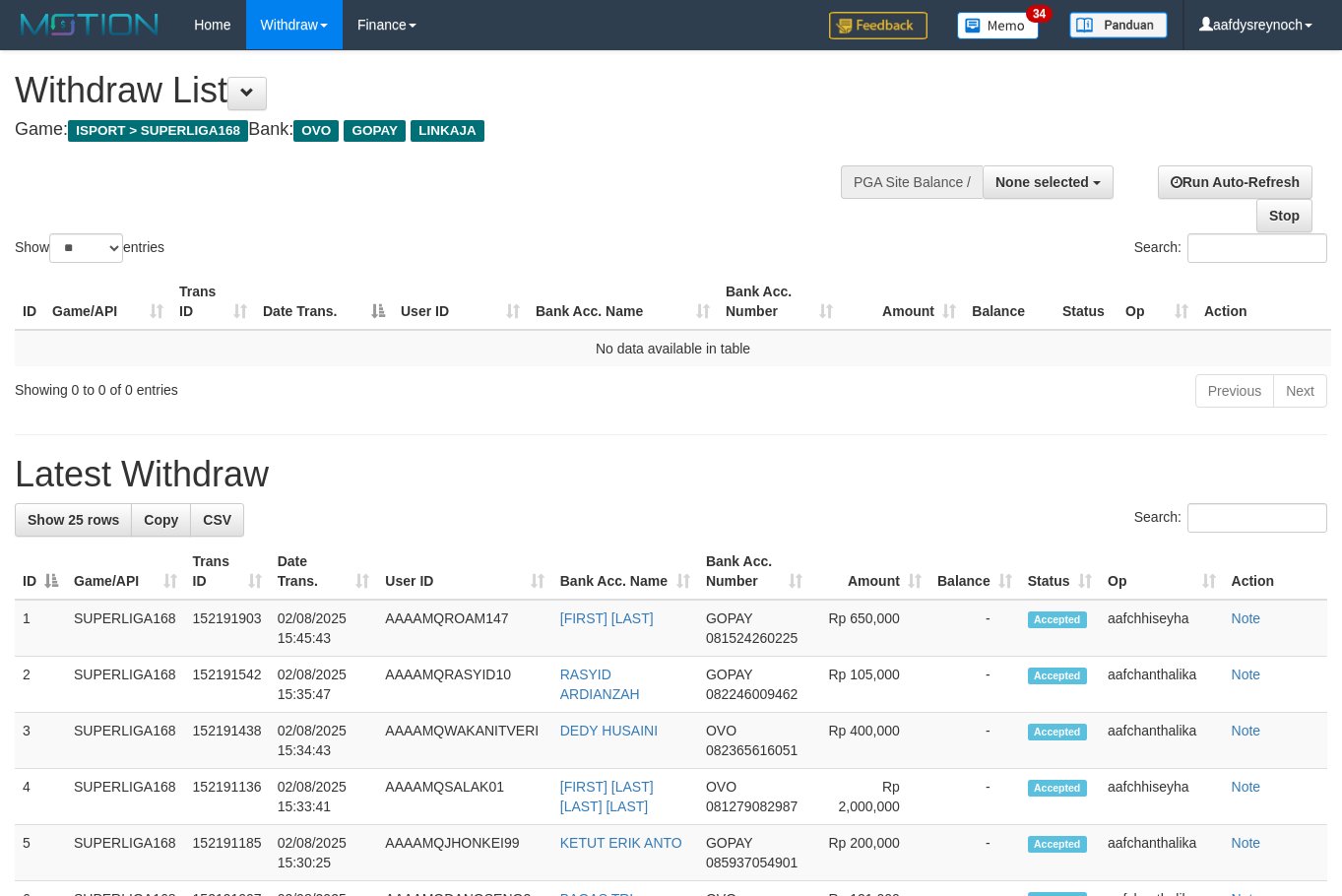 select 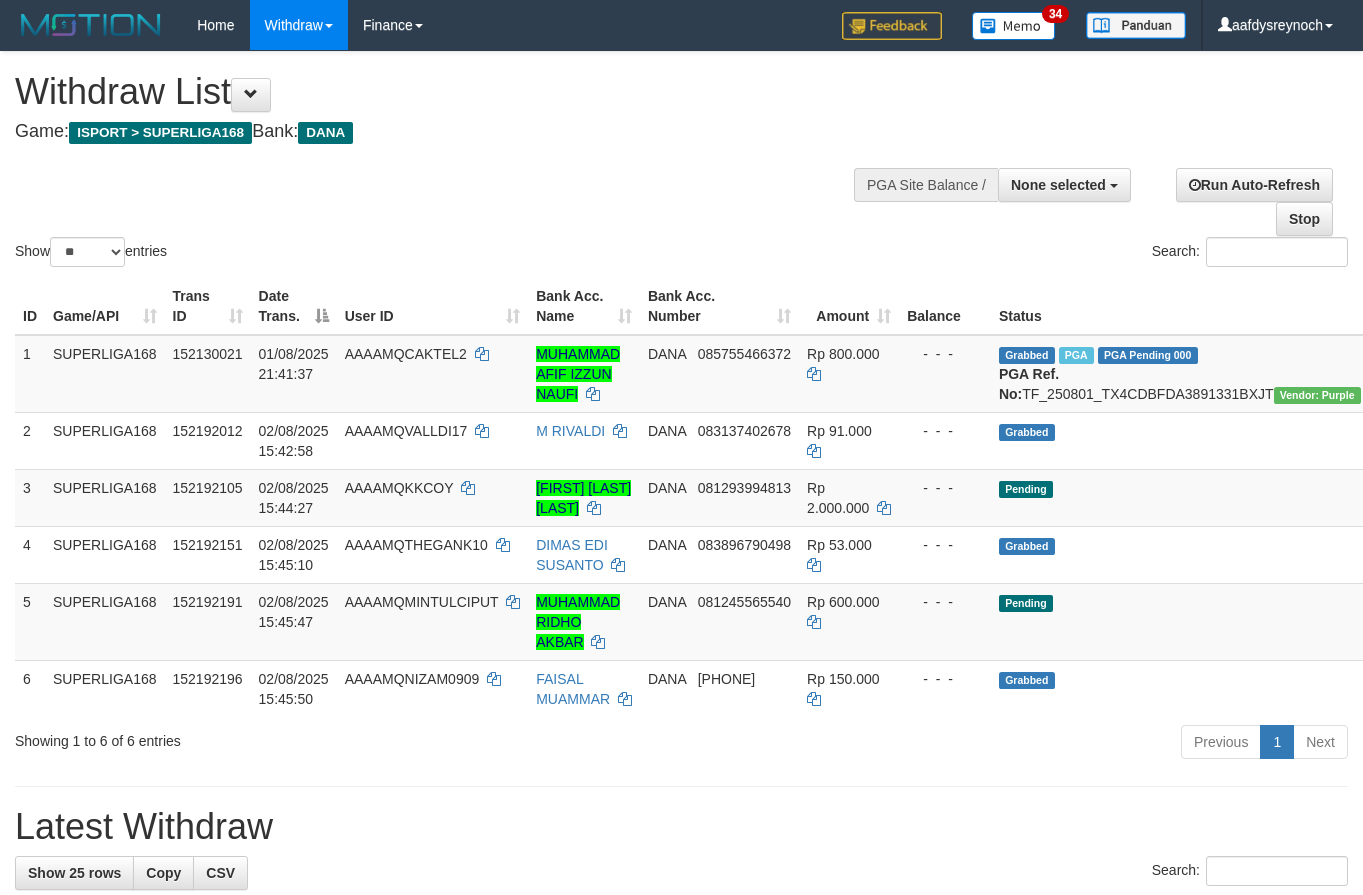 select 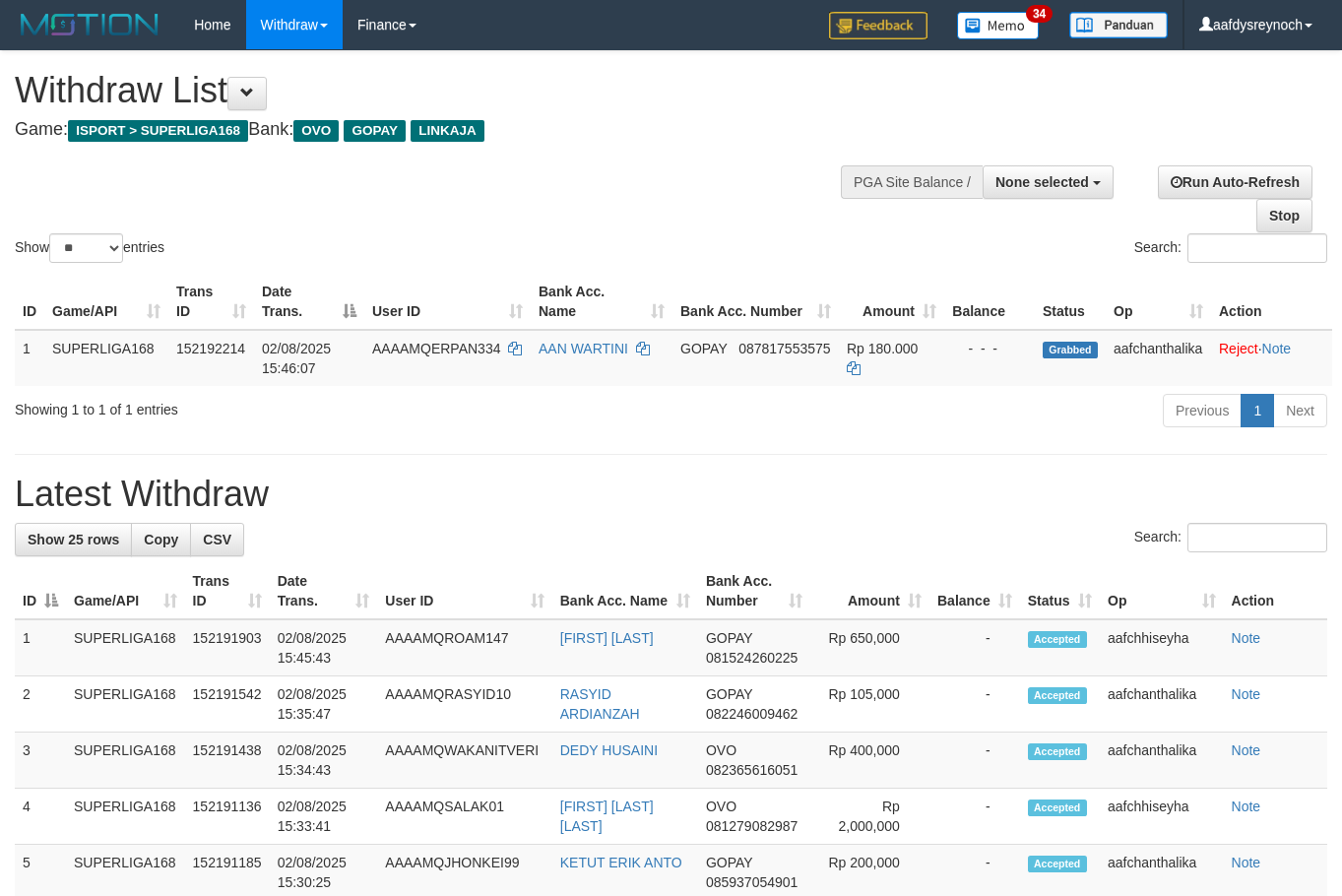 select 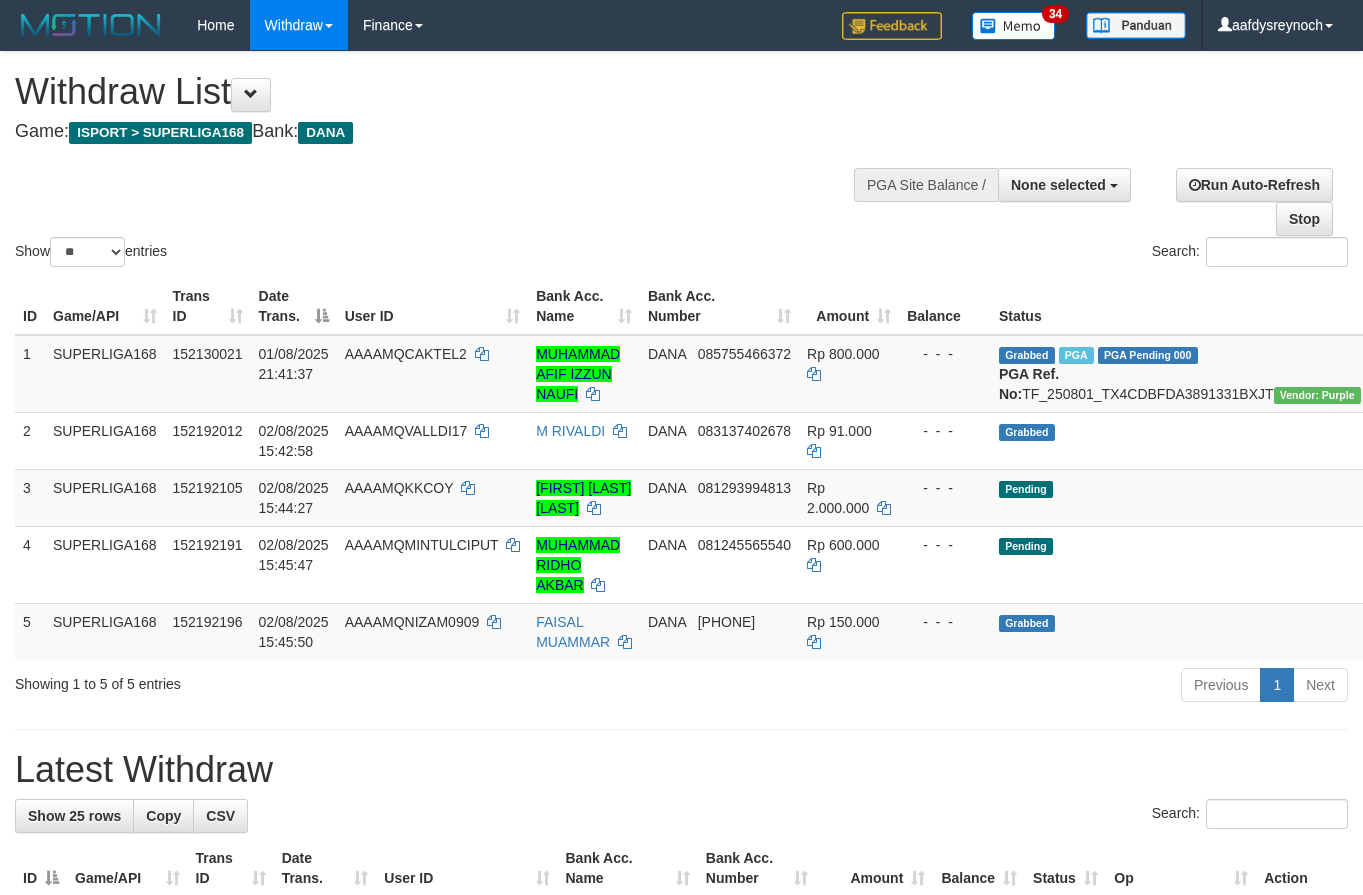 select 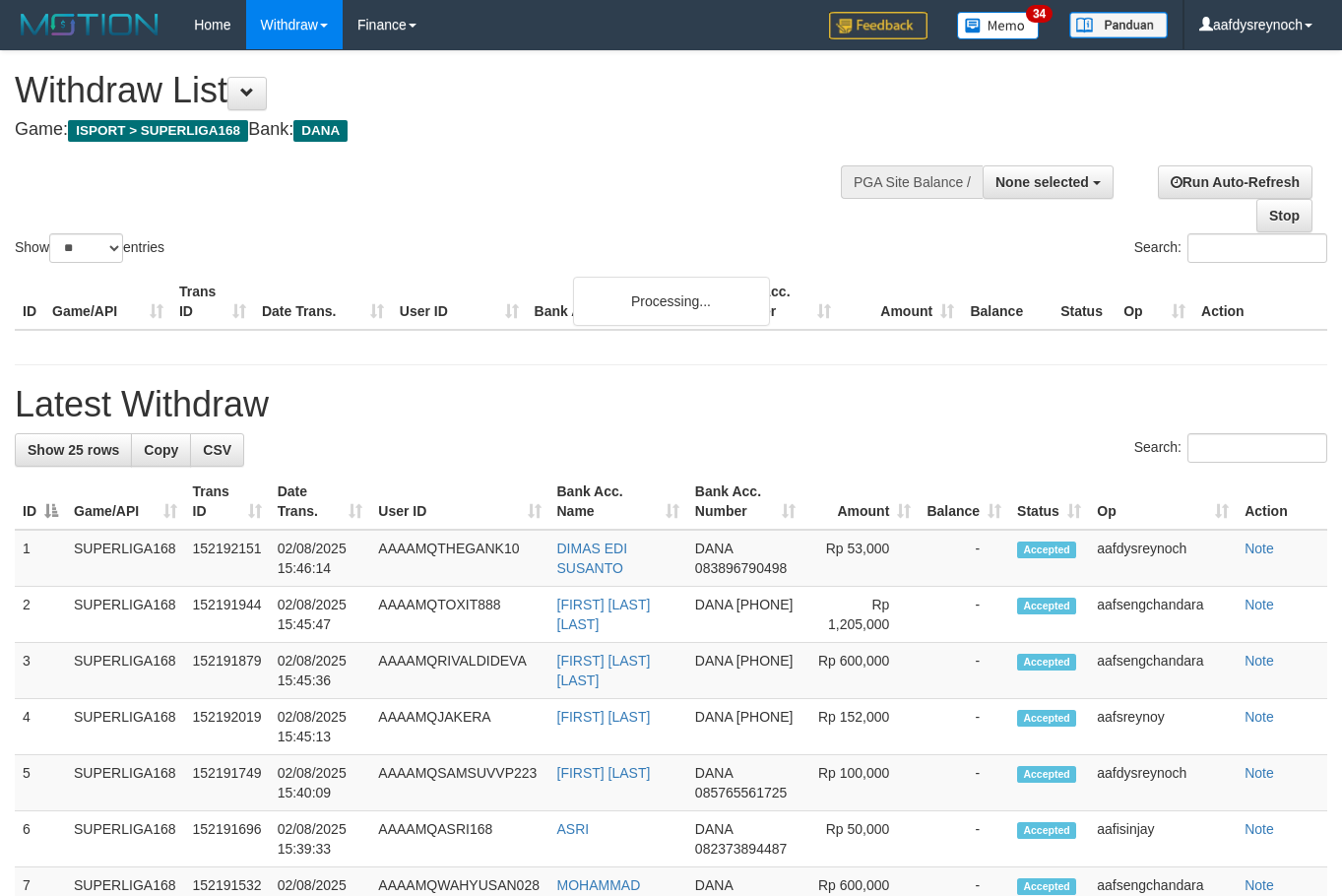 select 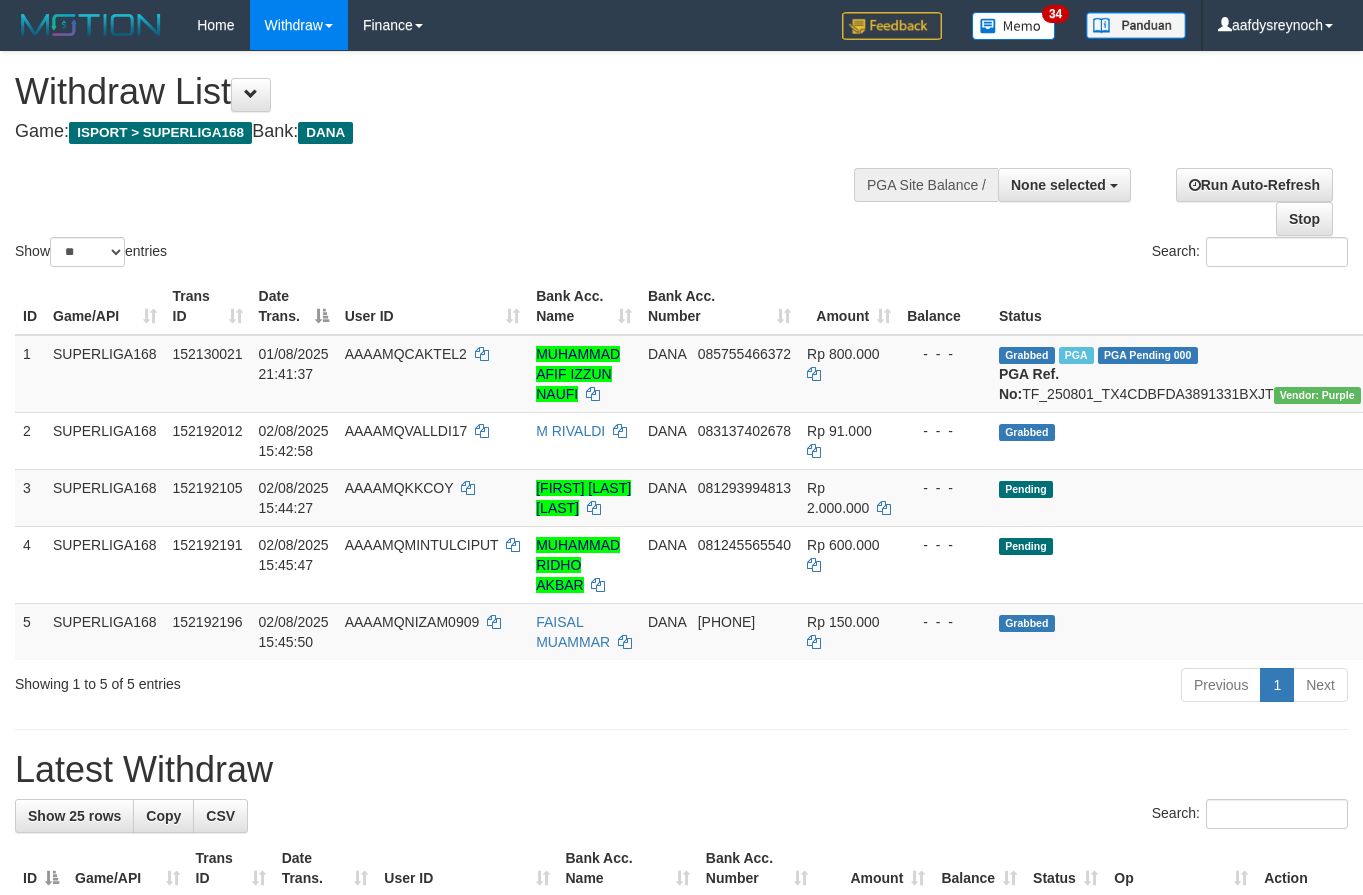 select 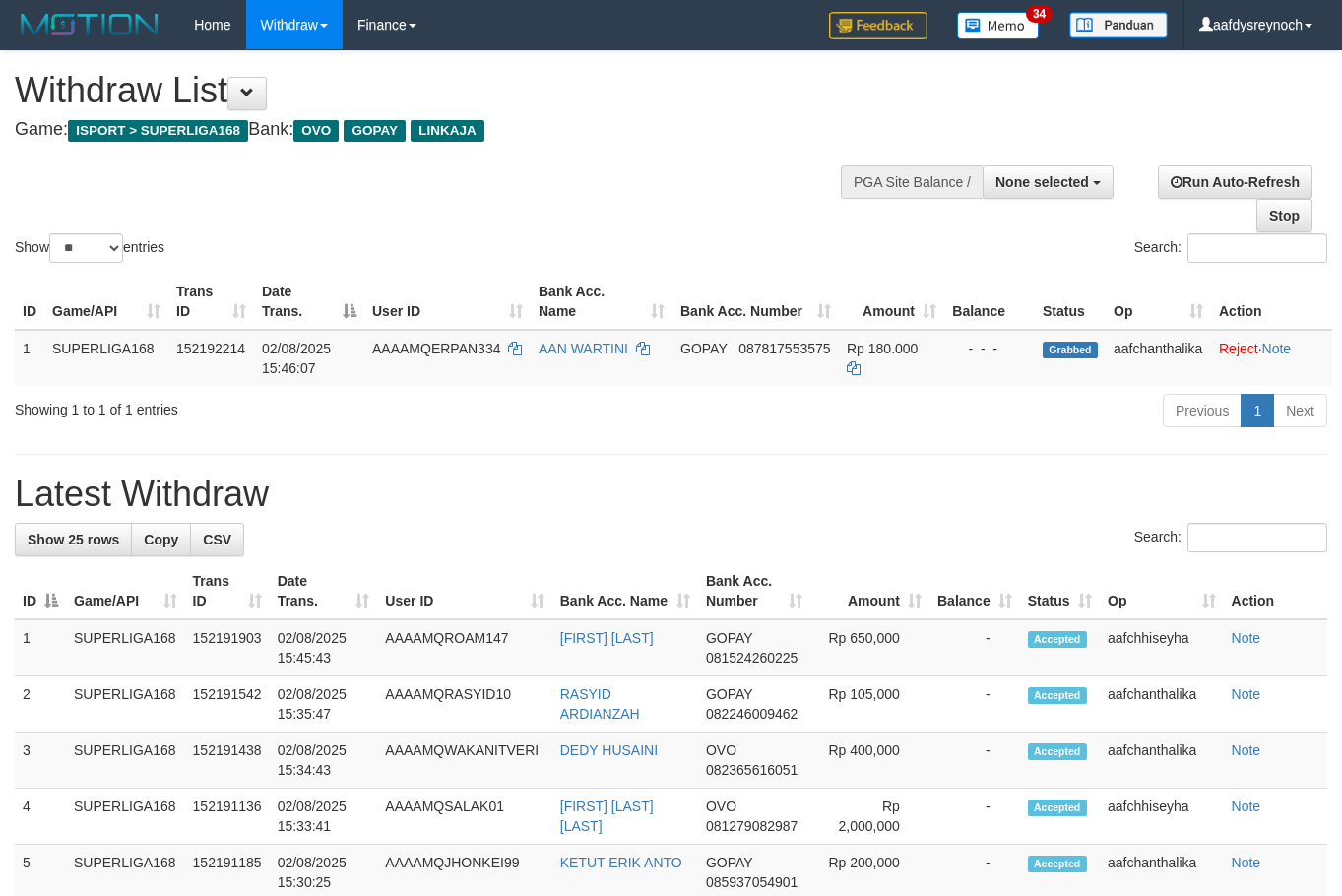 select 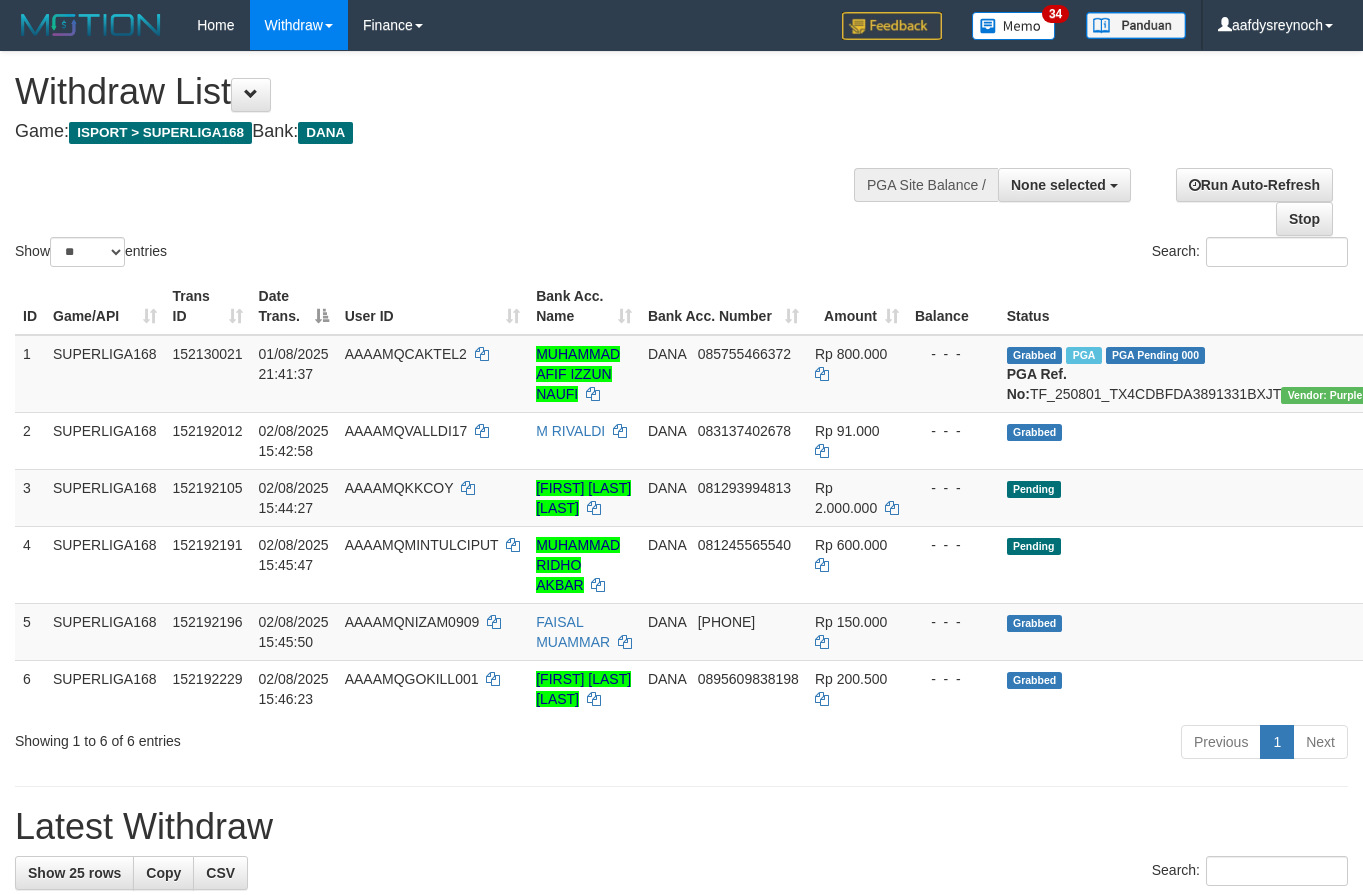 select 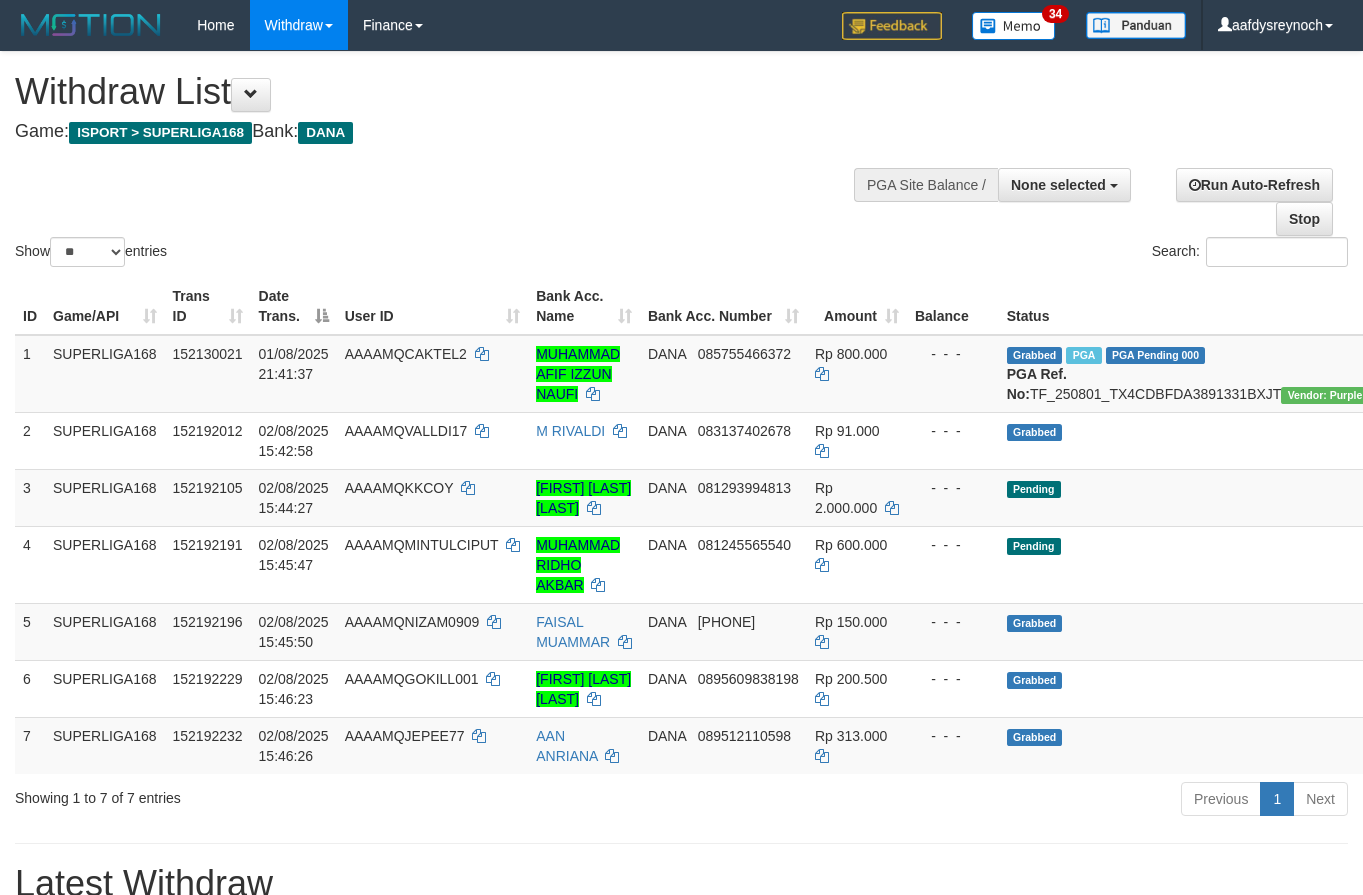 select 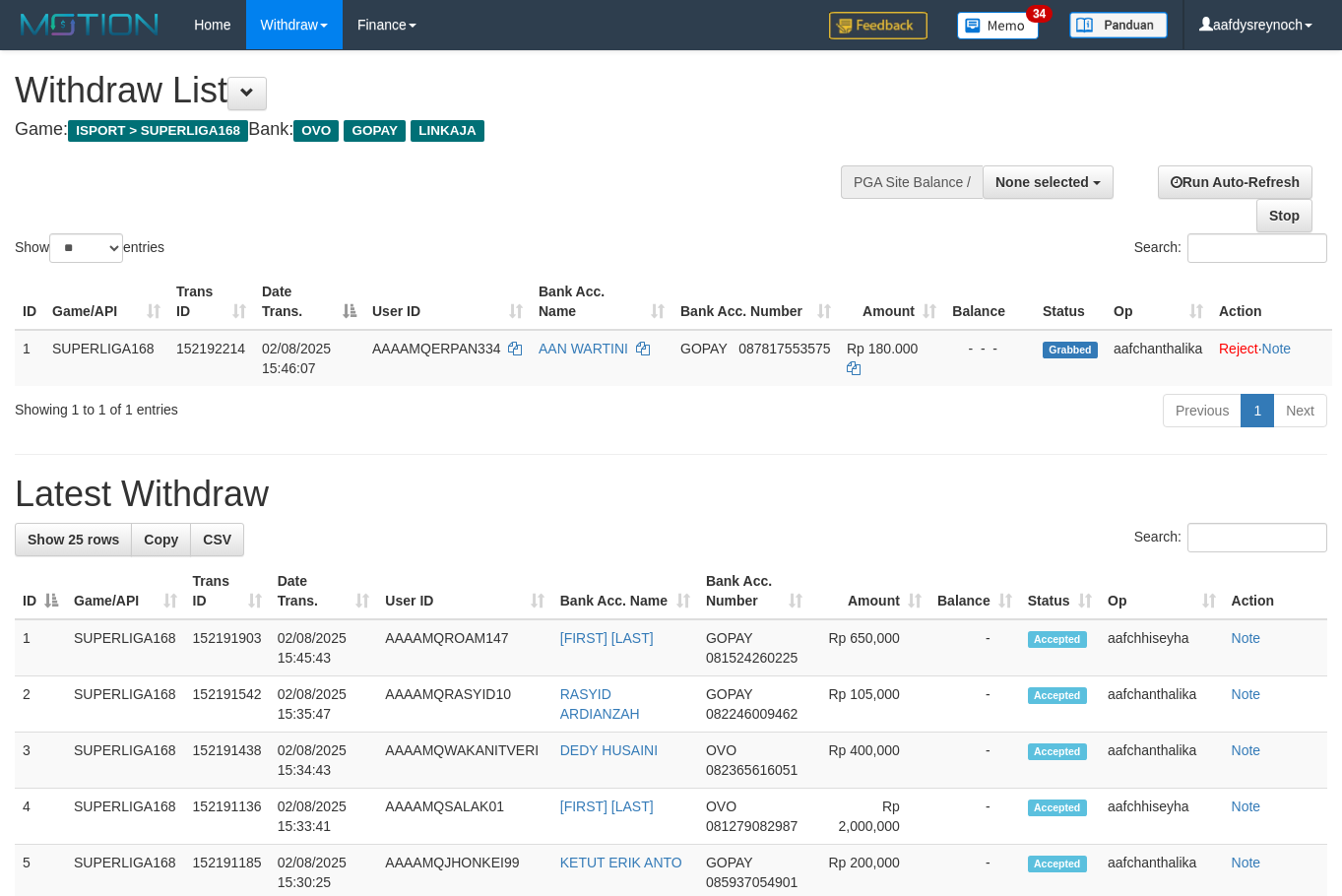 select 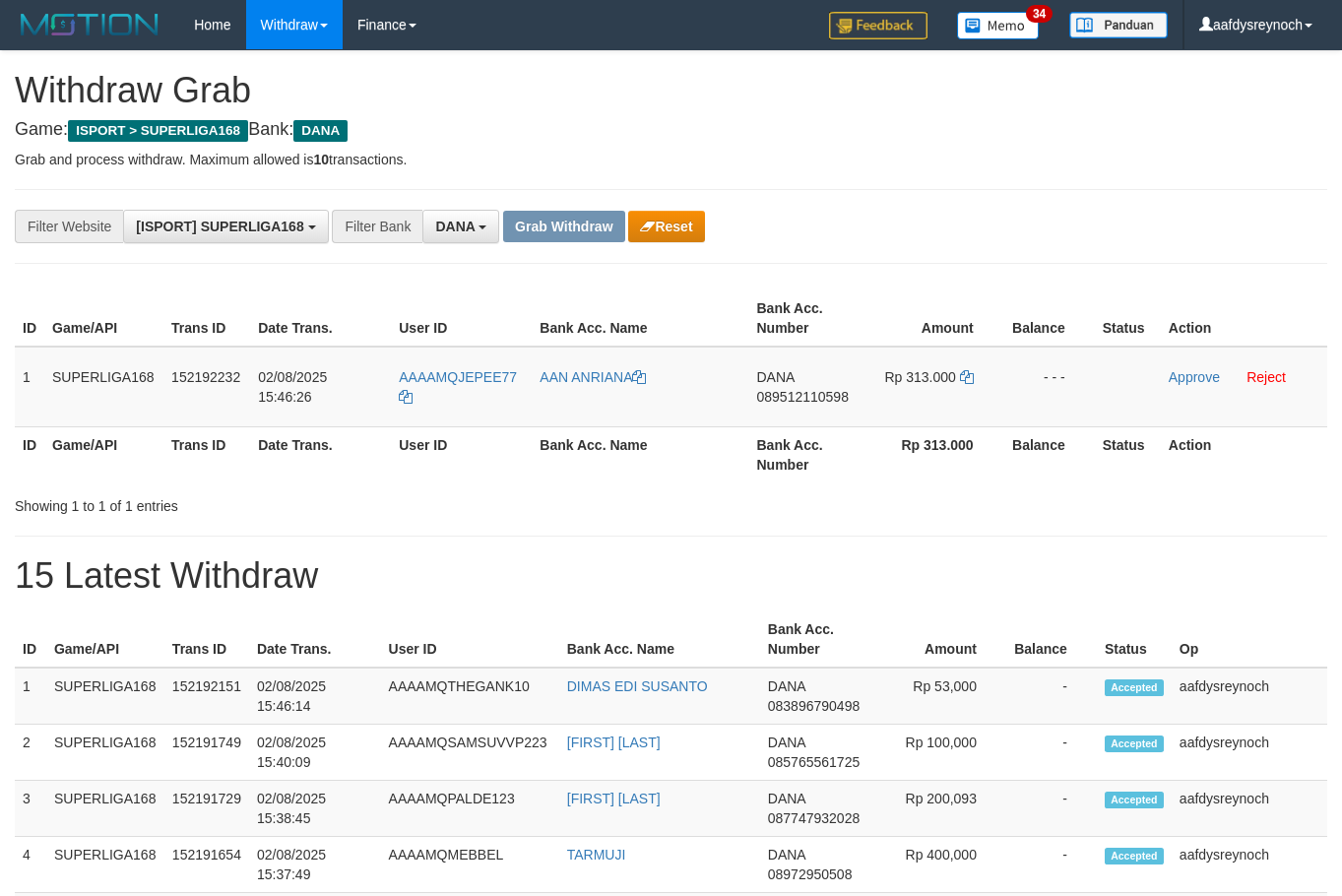 scroll, scrollTop: 0, scrollLeft: 0, axis: both 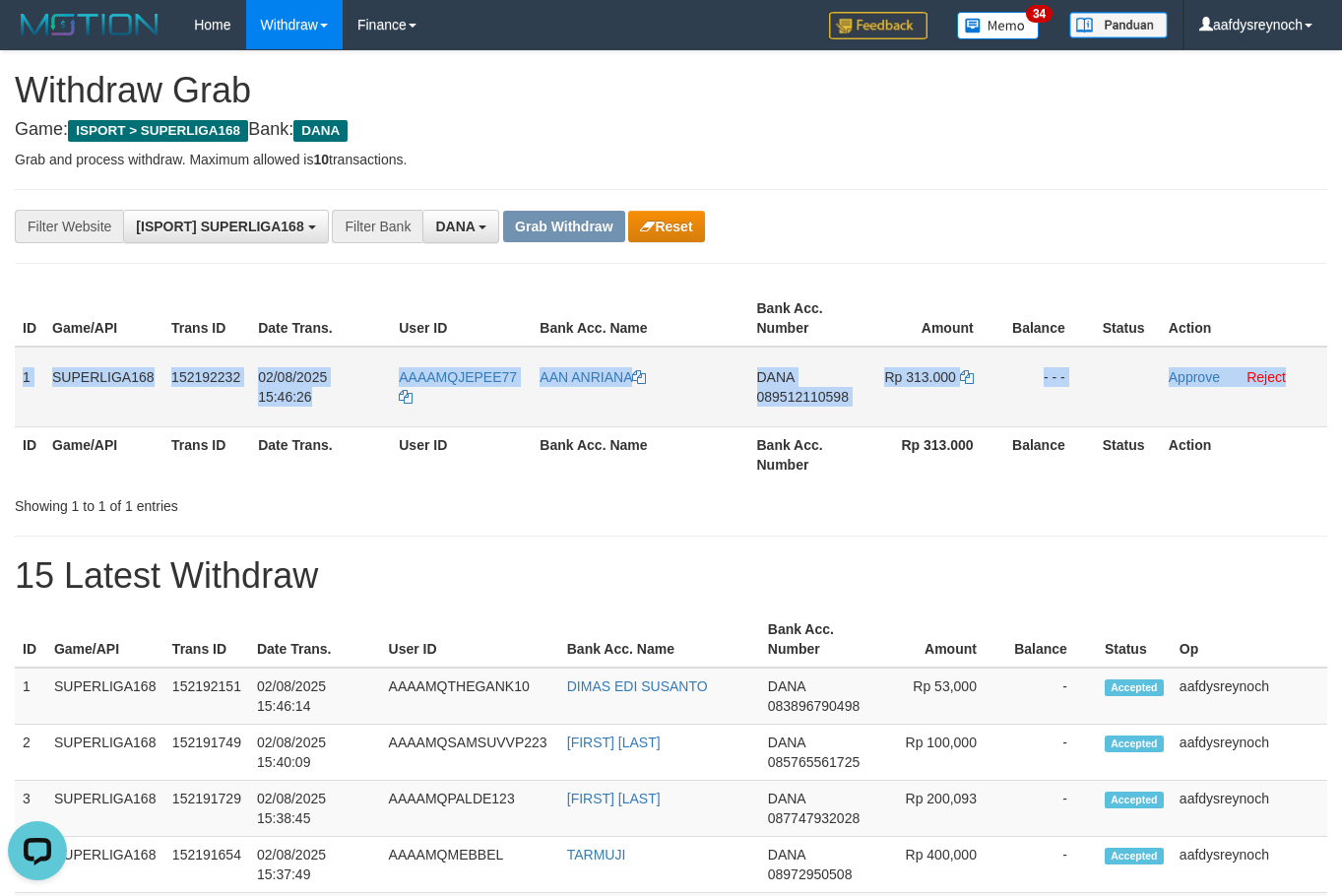 drag, startPoint x: 25, startPoint y: 377, endPoint x: 1310, endPoint y: 384, distance: 1285.0191 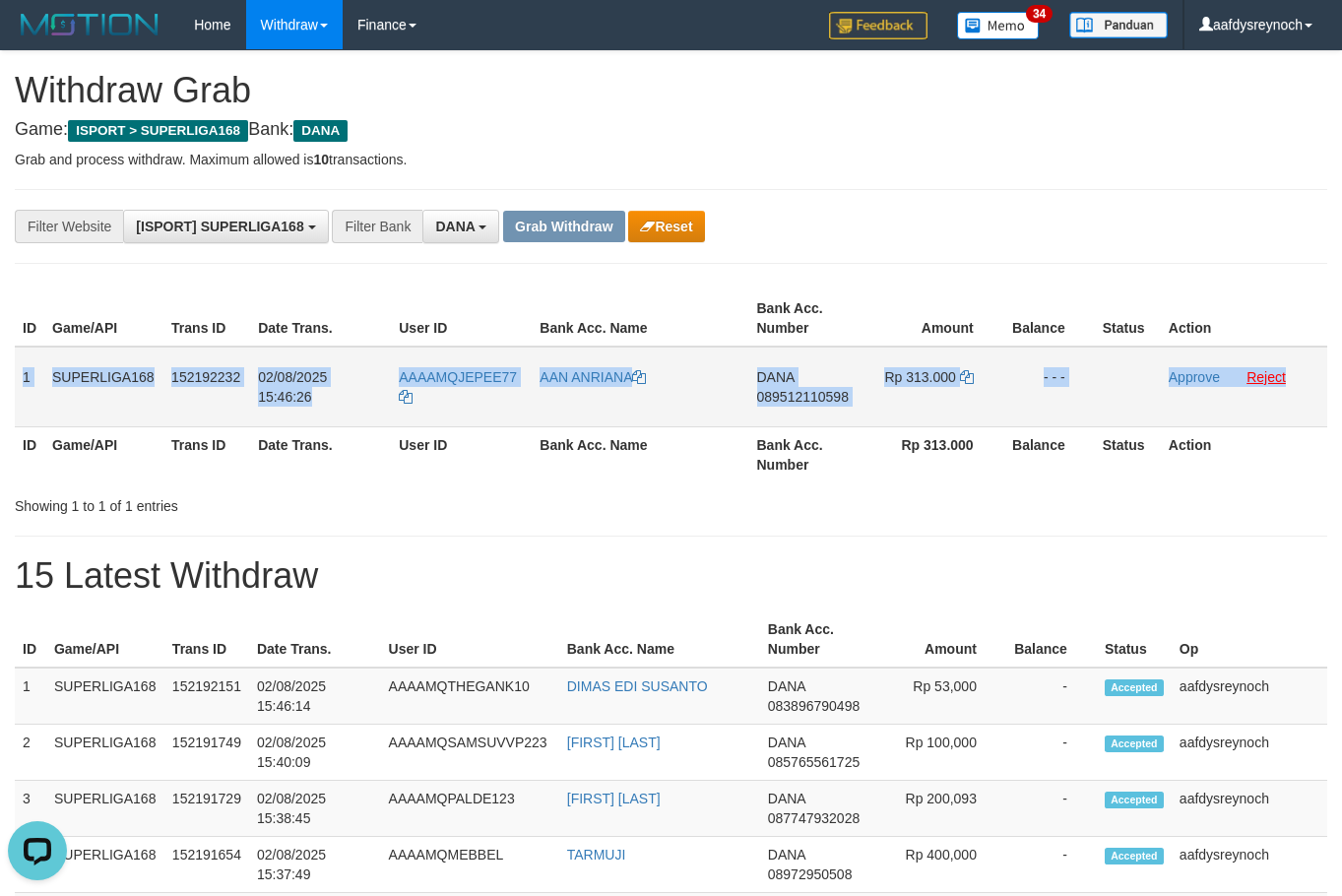 copy on "1
SUPERLIGA168
152192232
02/08/2025 15:46:26
AAAAMQJEPEE77
AAN ANRIANA
DANA
089512110598
Rp 313.000
- - -
Approve
Reject" 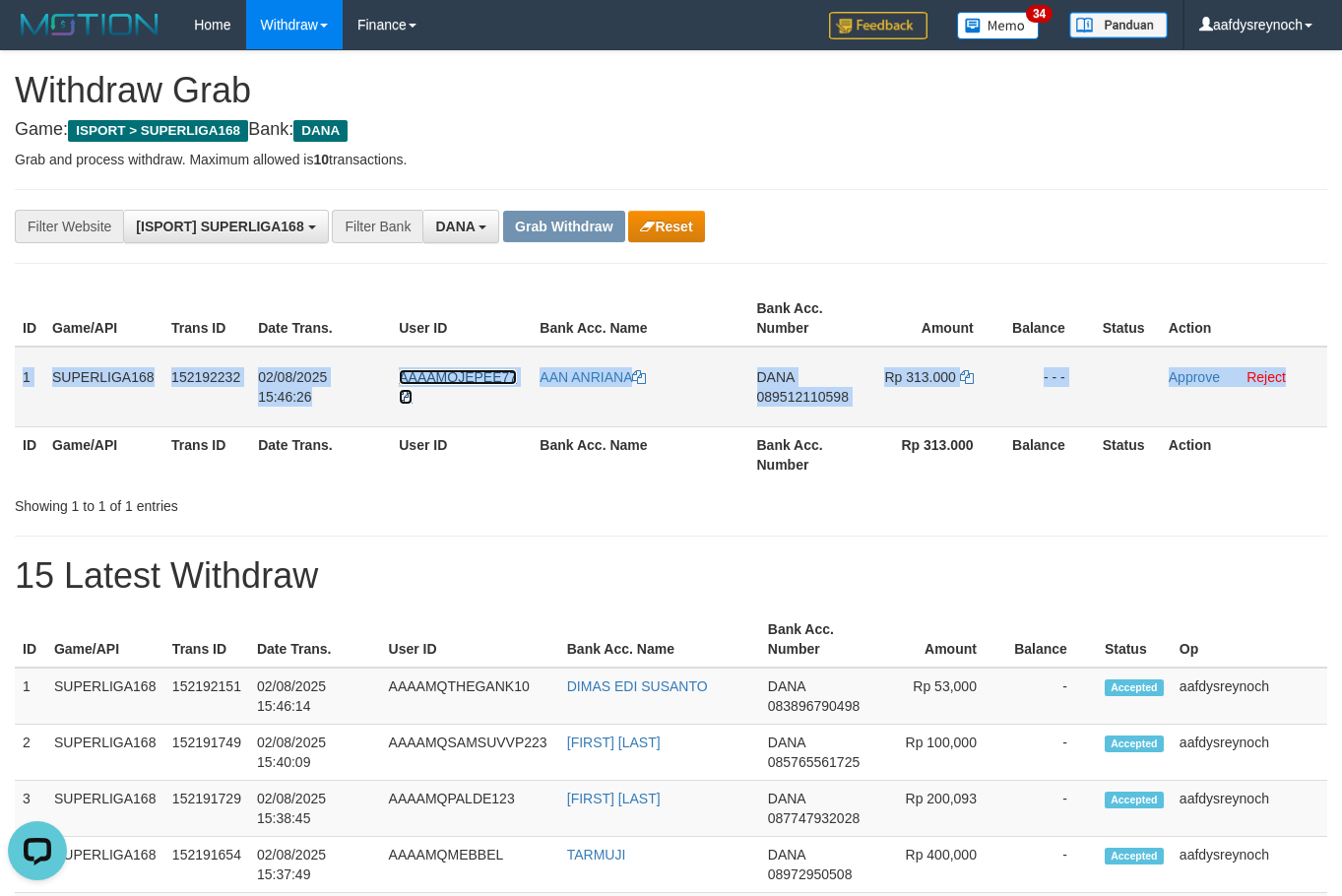 click on "AAAAMQJEPEE77" at bounding box center (458, 377) 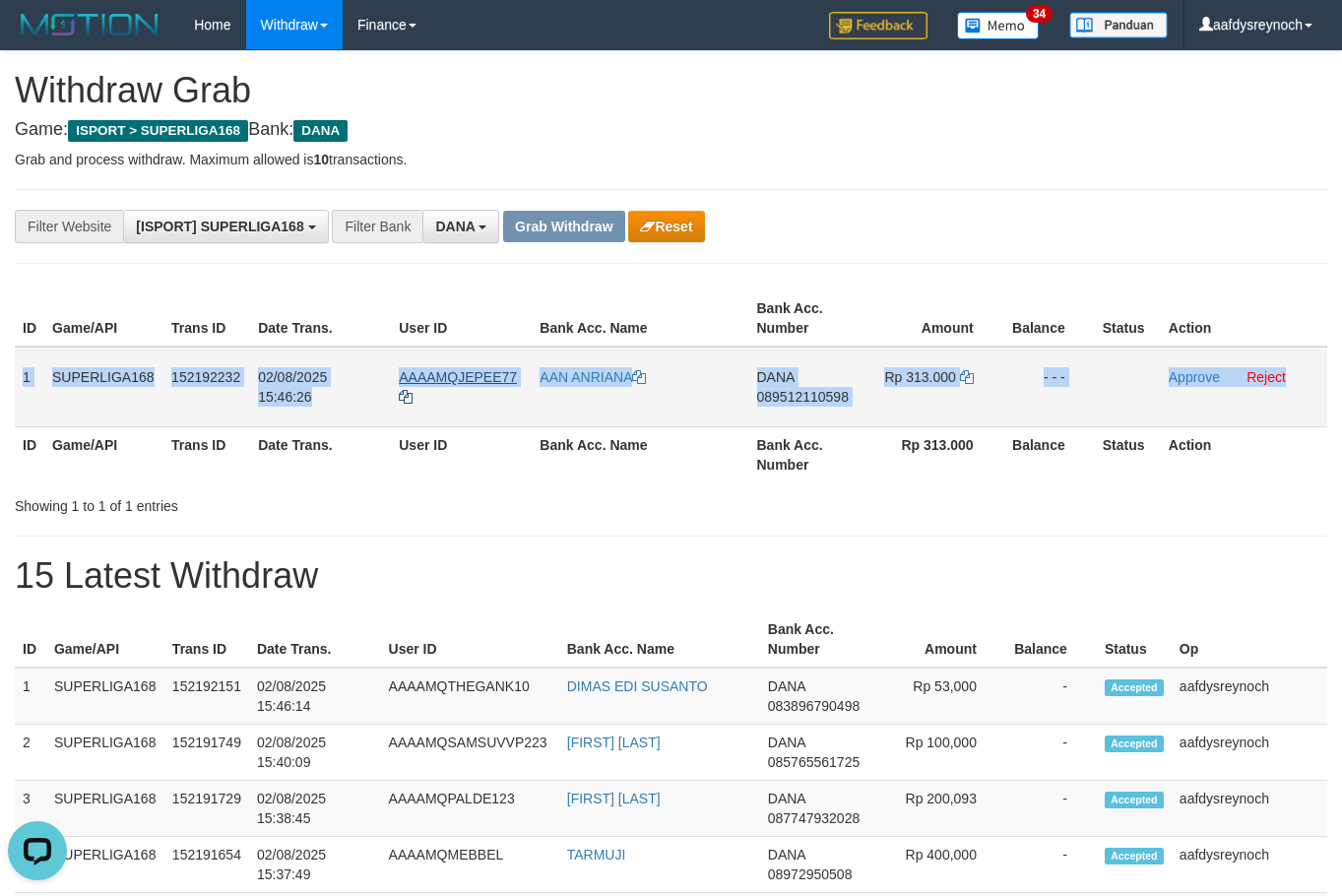 copy on "1
SUPERLIGA168
152192232
02/08/2025 15:46:26
AAAAMQJEPEE77
AAN ANRIANA
DANA
089512110598
Rp 313.000
- - -
Approve
Reject" 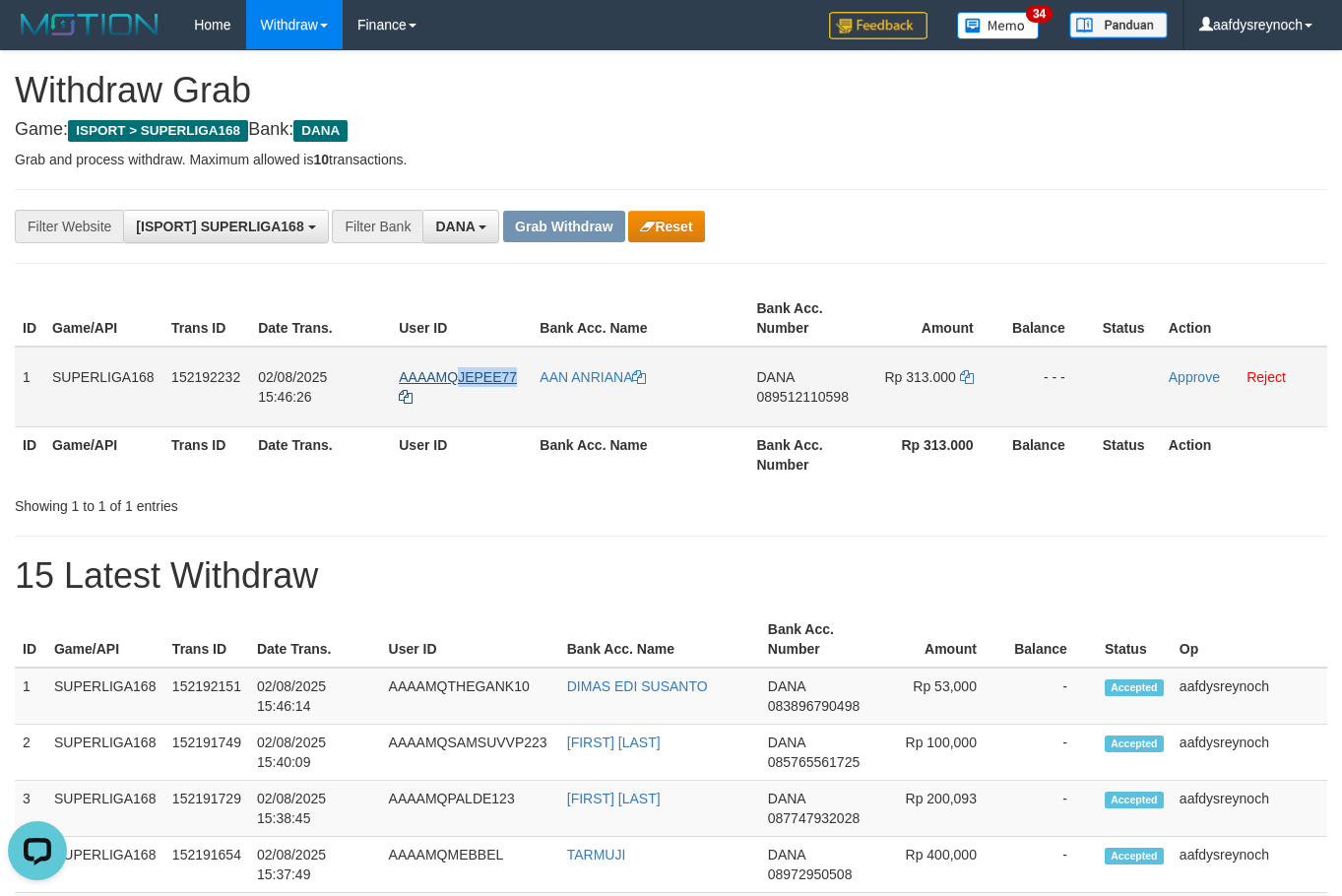 drag, startPoint x: 517, startPoint y: 360, endPoint x: 460, endPoint y: 371, distance: 58.0517 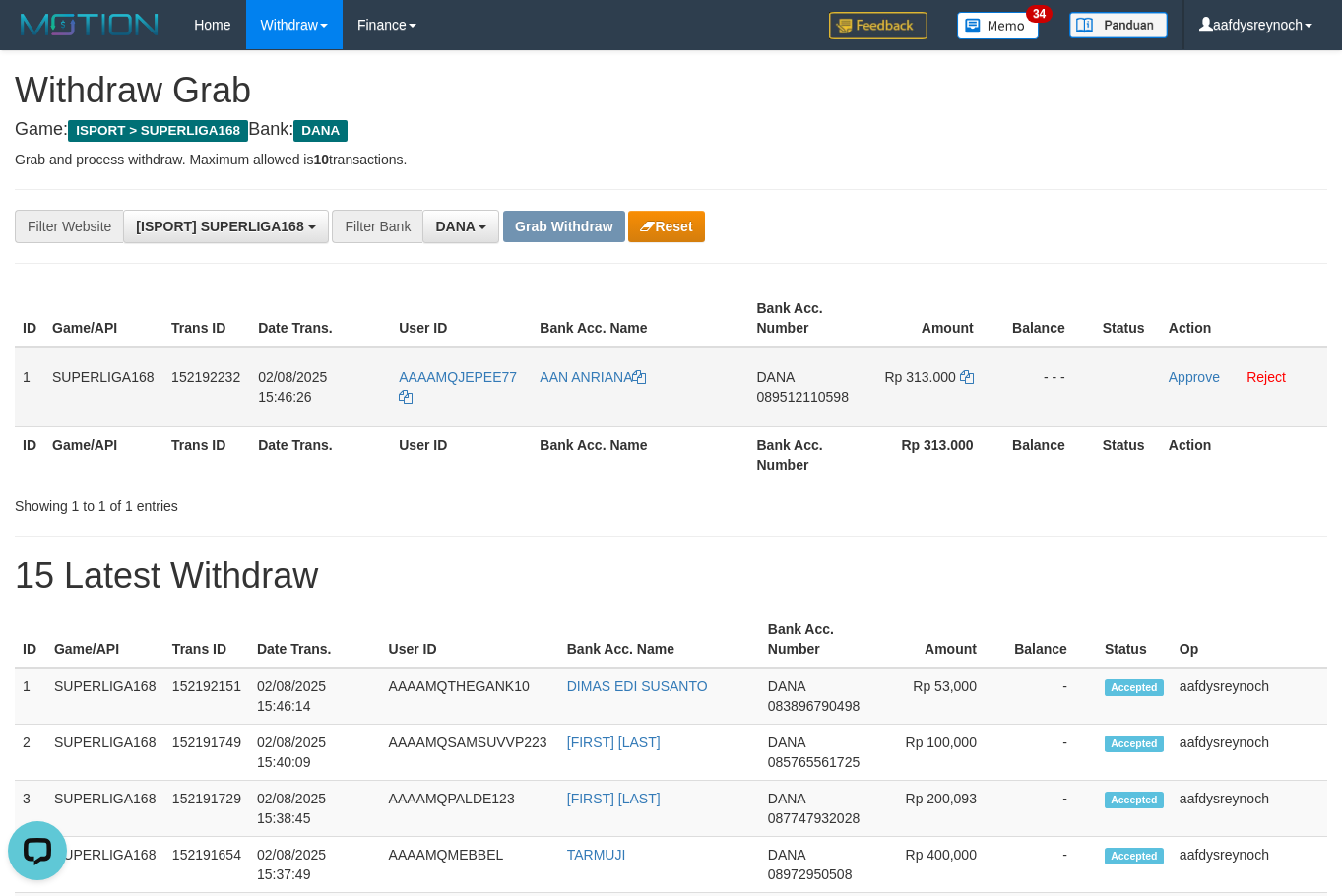 click on "DANA
089512110598" at bounding box center (807, 387) 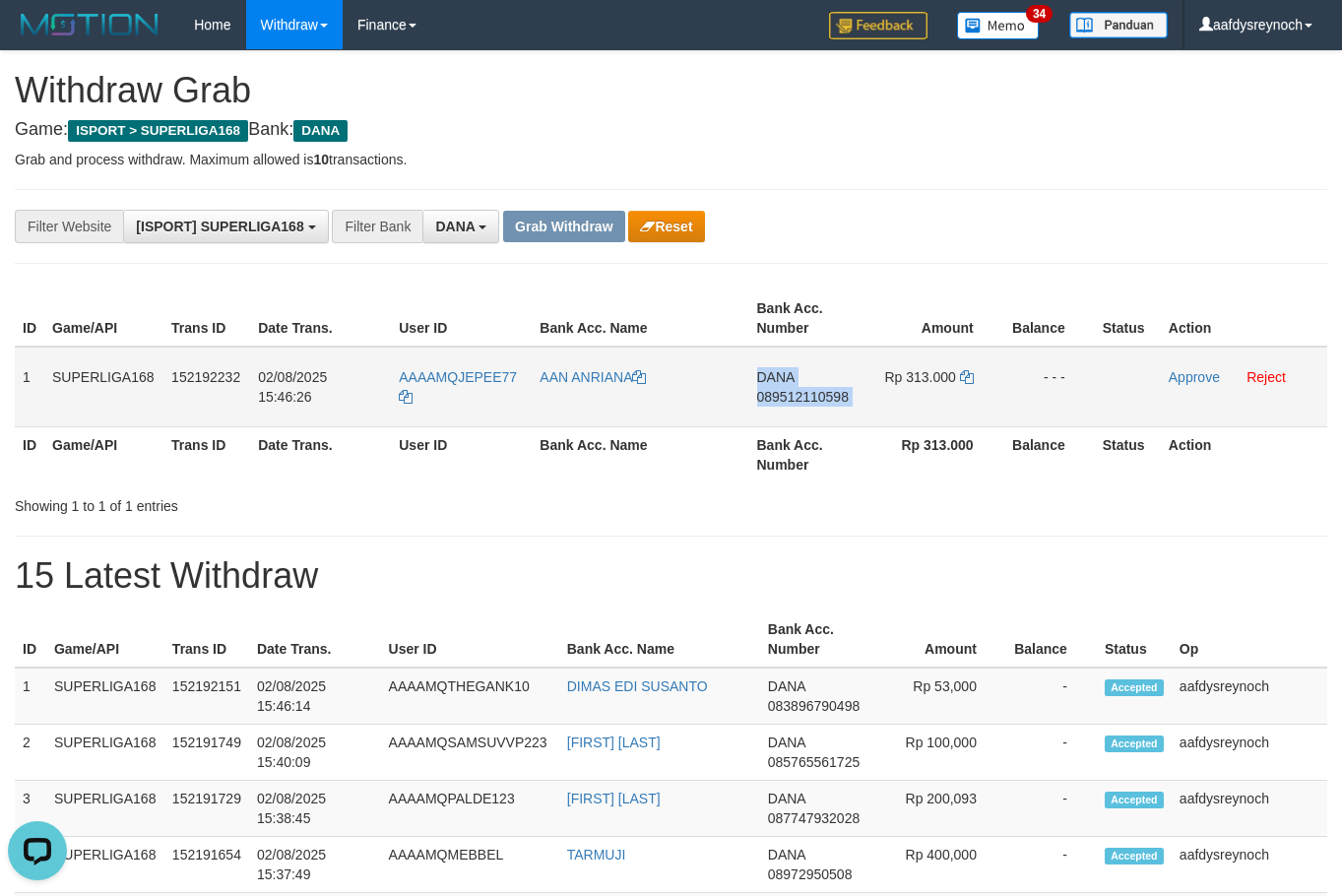click on "089512110598" at bounding box center [802, 397] 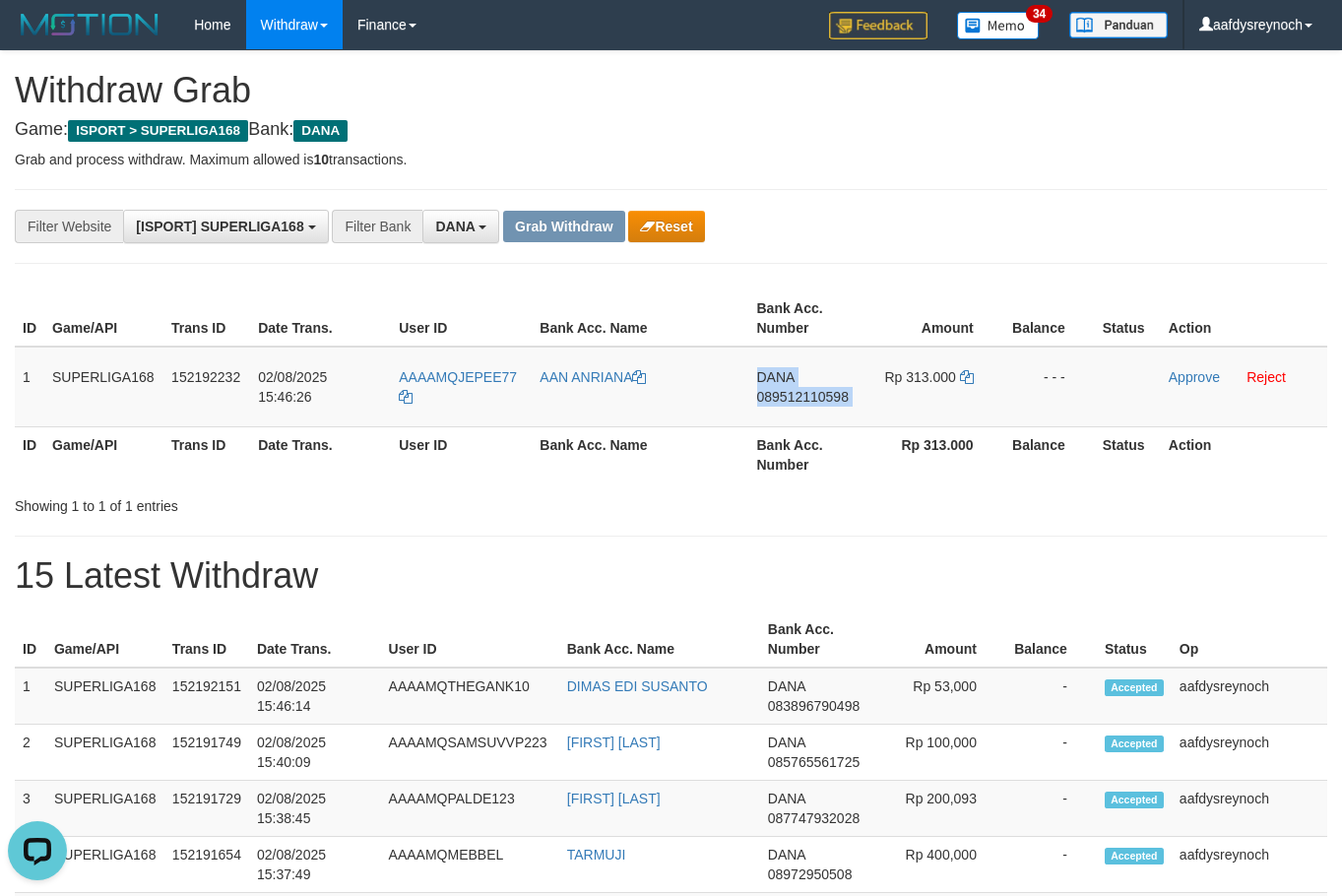 drag, startPoint x: 800, startPoint y: 392, endPoint x: 1347, endPoint y: 358, distance: 548.05565 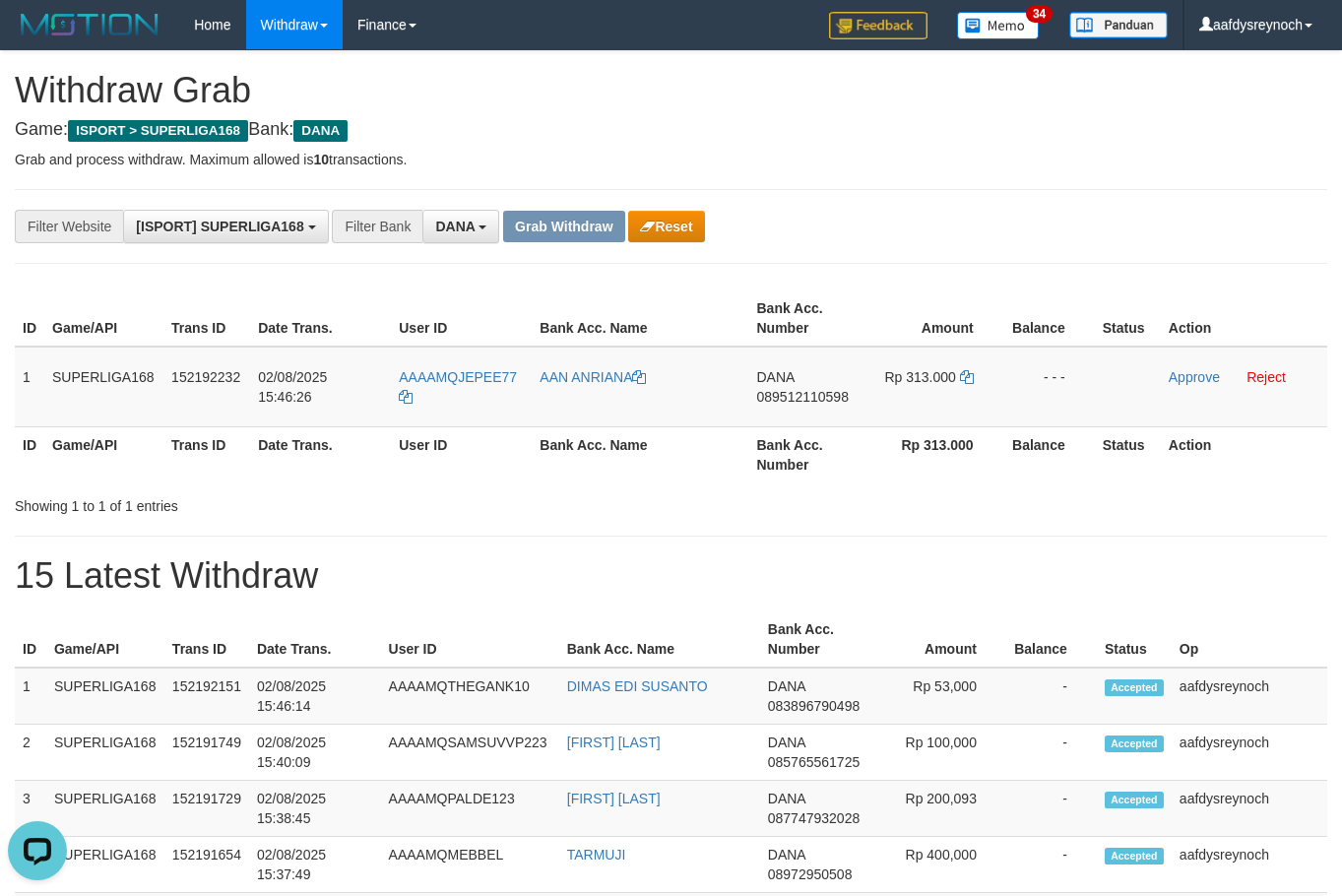 click on "**********" at bounding box center (559, 226) 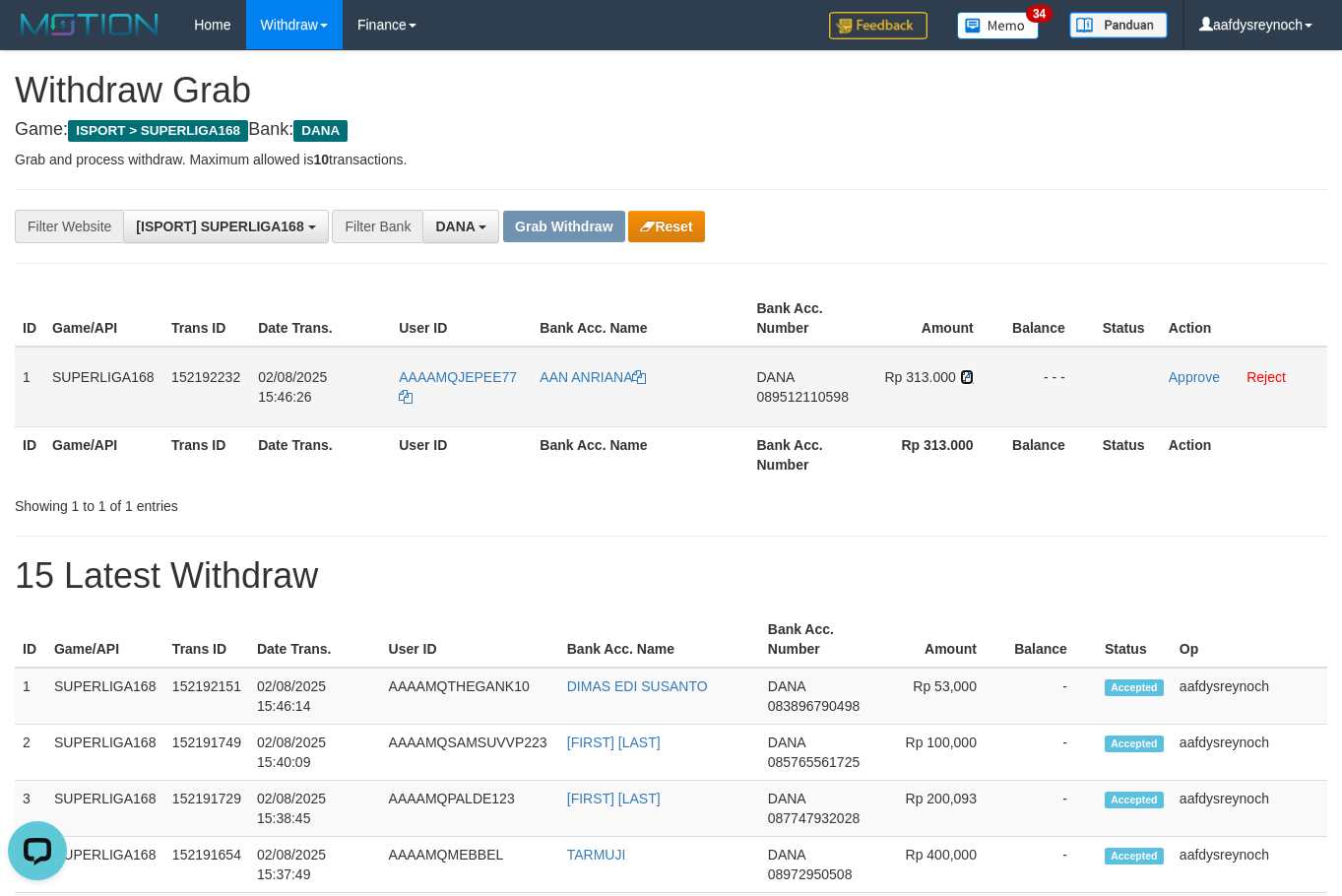 click at bounding box center (967, 377) 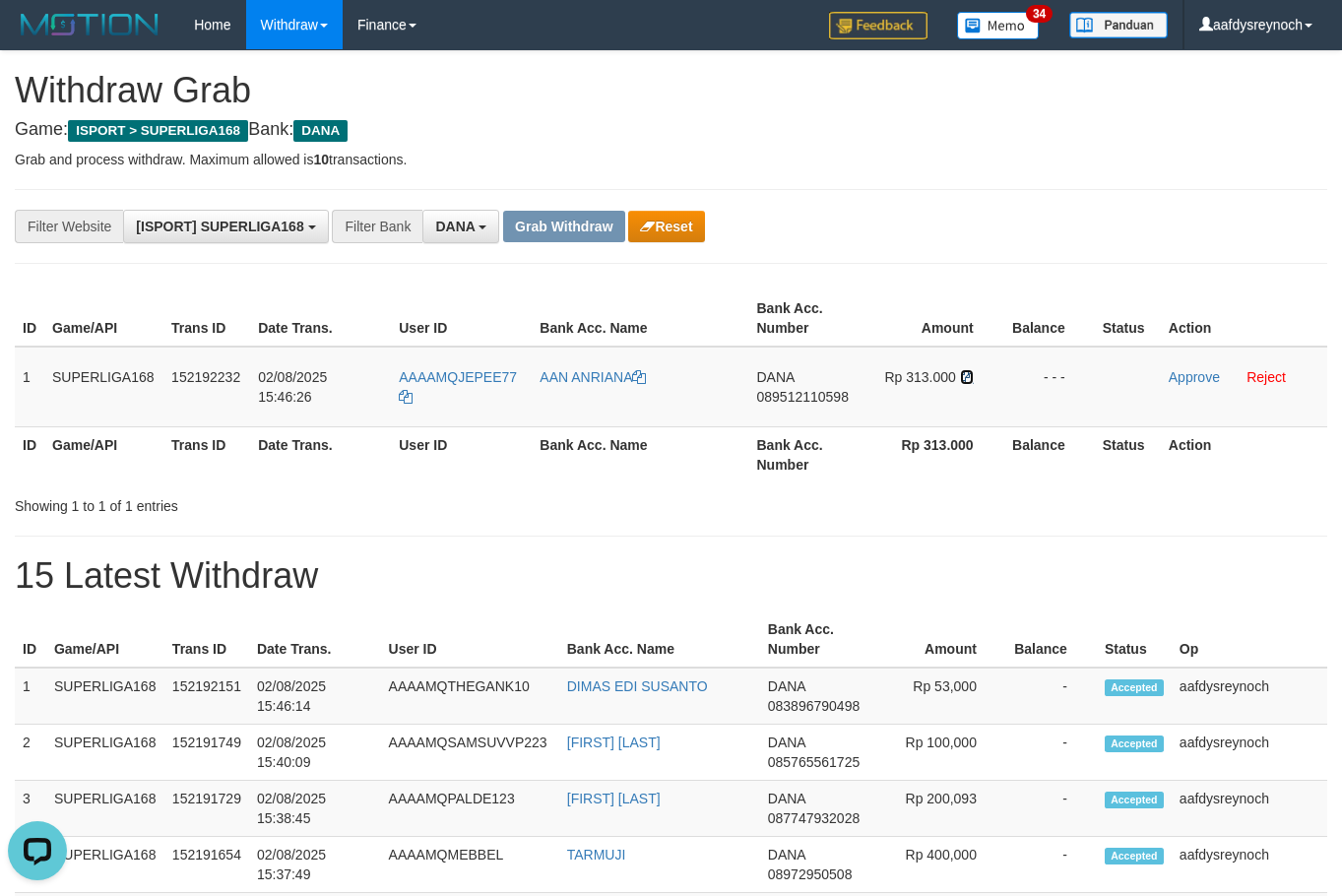 drag, startPoint x: 967, startPoint y: 375, endPoint x: 1355, endPoint y: 331, distance: 390.48688 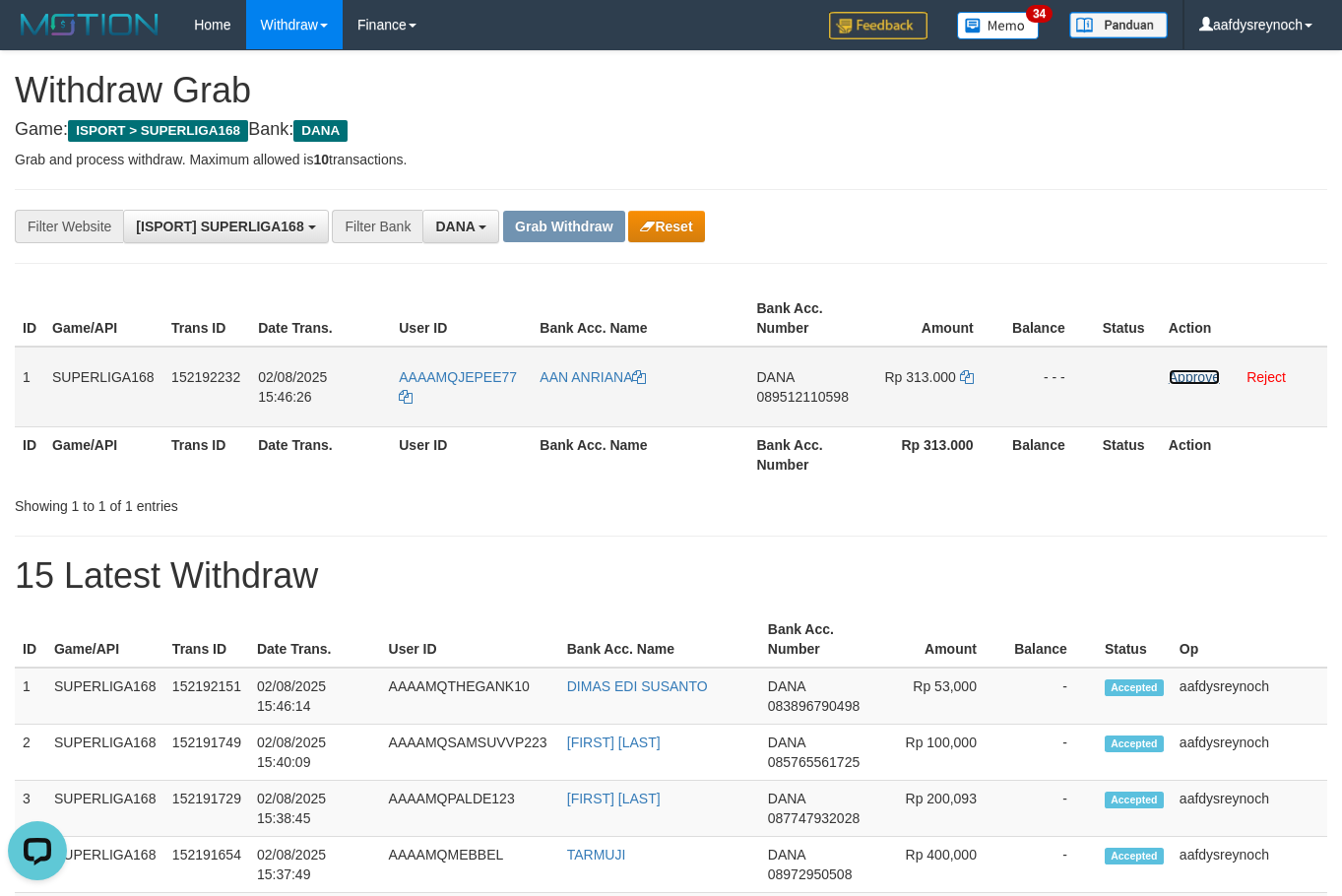click on "Approve" at bounding box center [1194, 377] 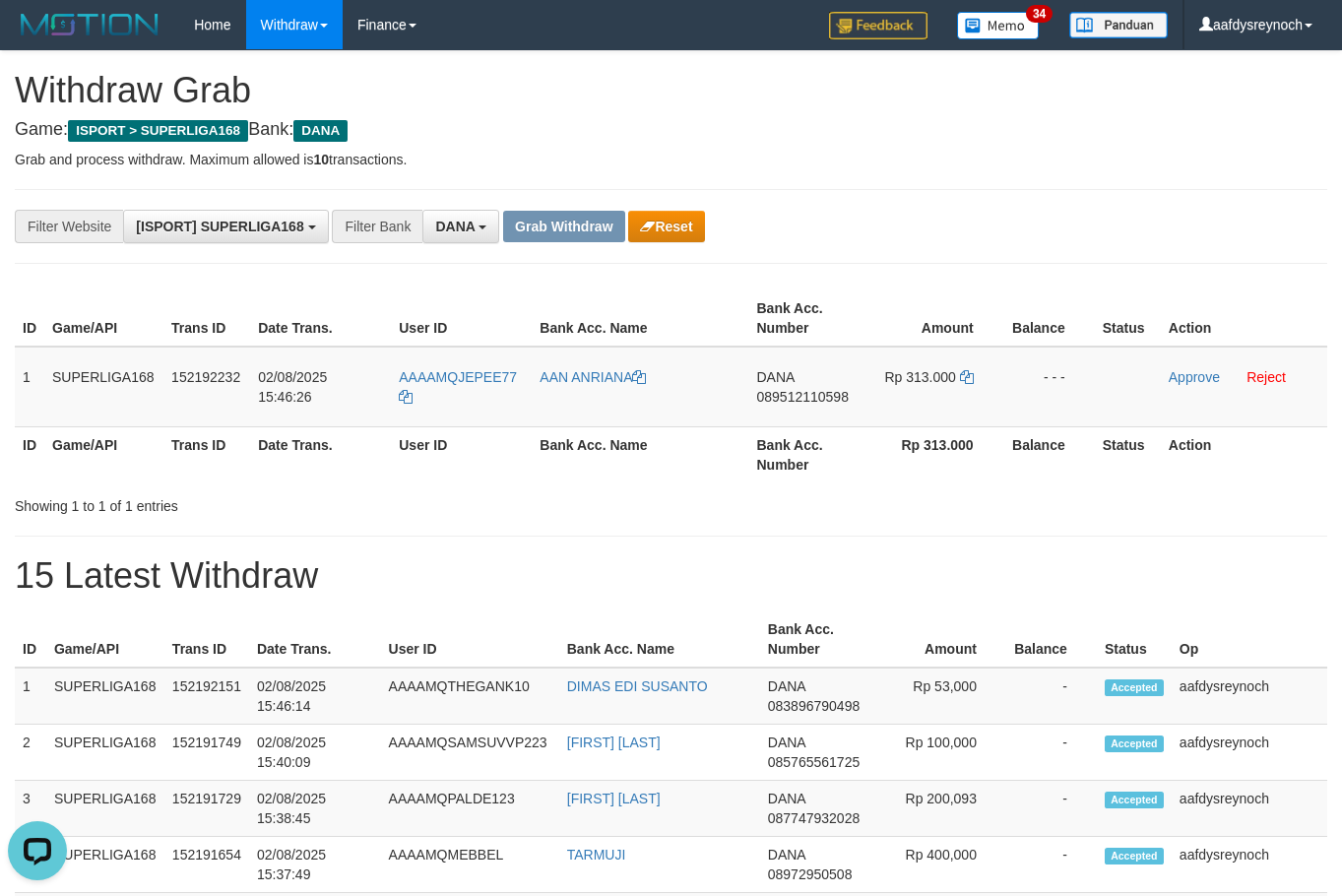 click on "Game:   ISPORT > SUPERLIGA168    		Bank:   DANA" at bounding box center (671, 130) 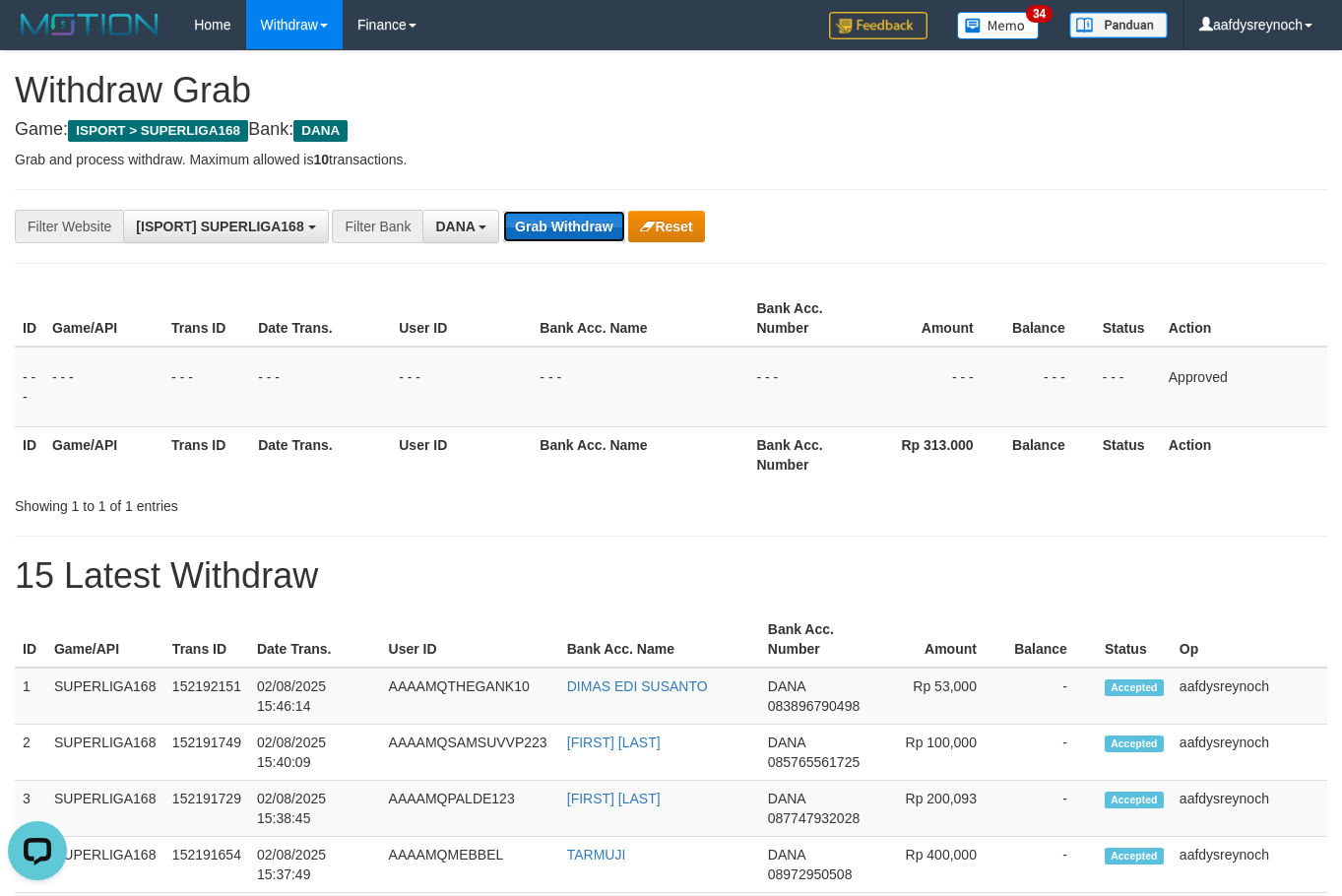 click on "Grab Withdraw" at bounding box center (563, 226) 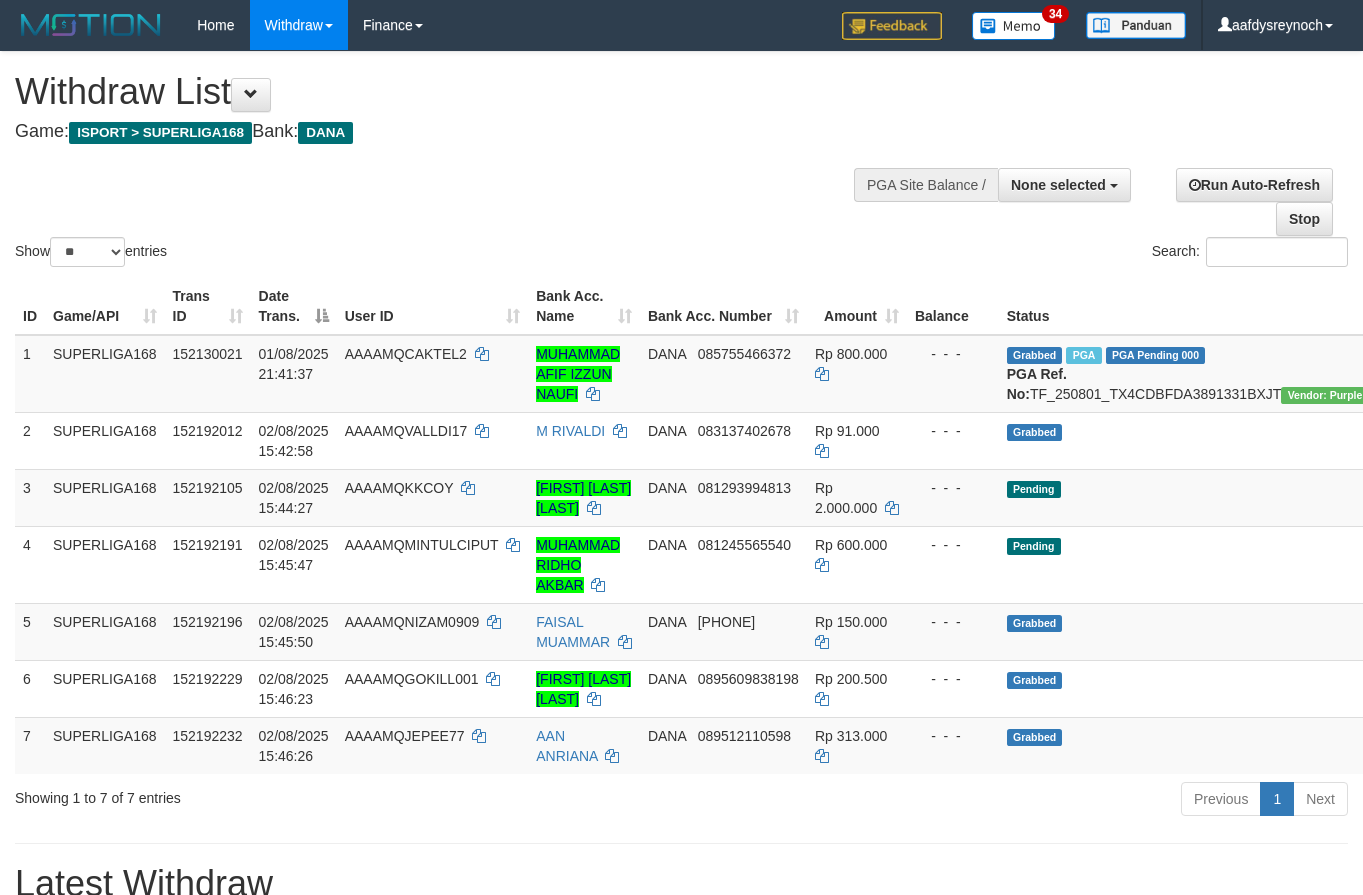 select 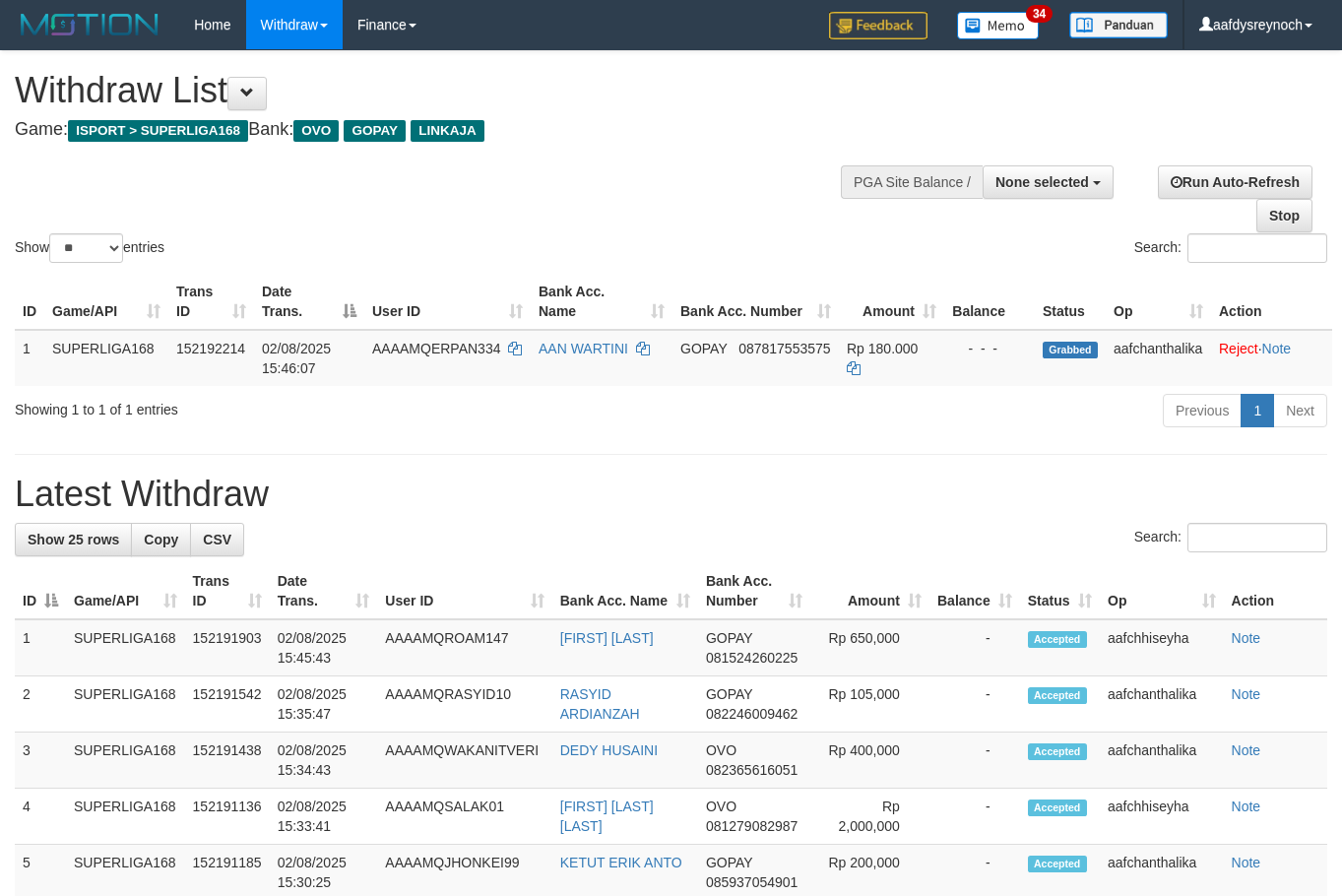 select 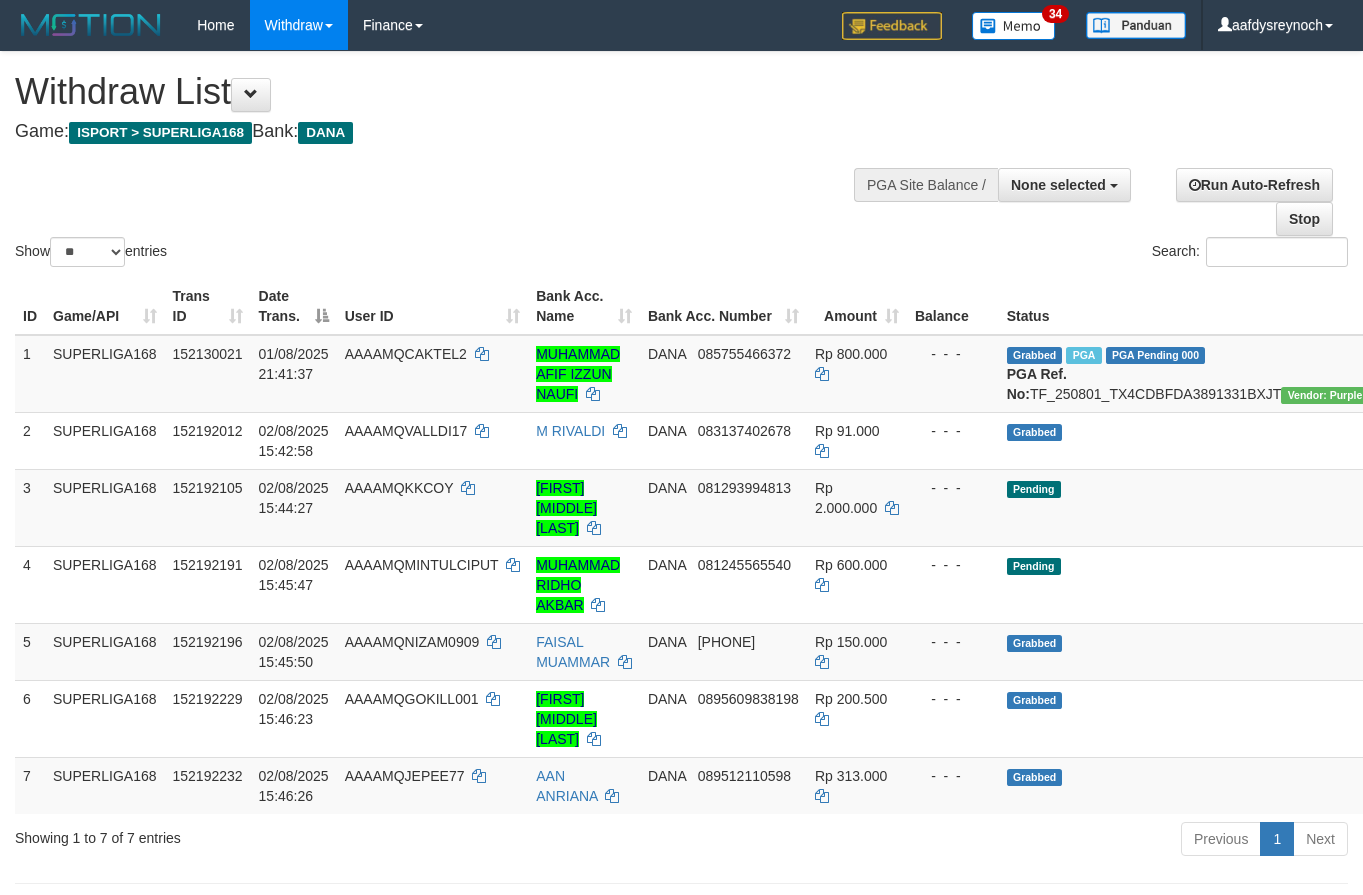 select 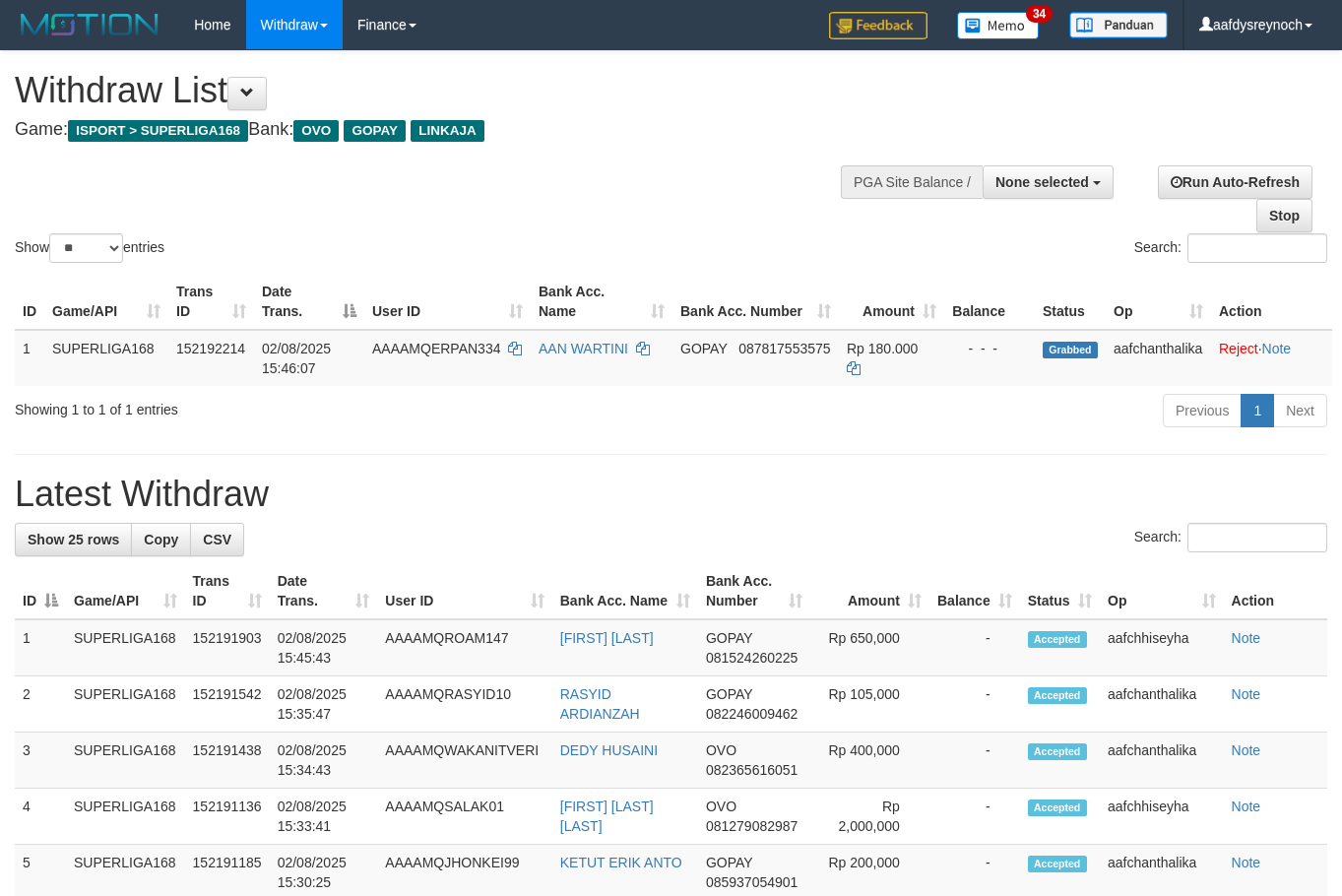 select 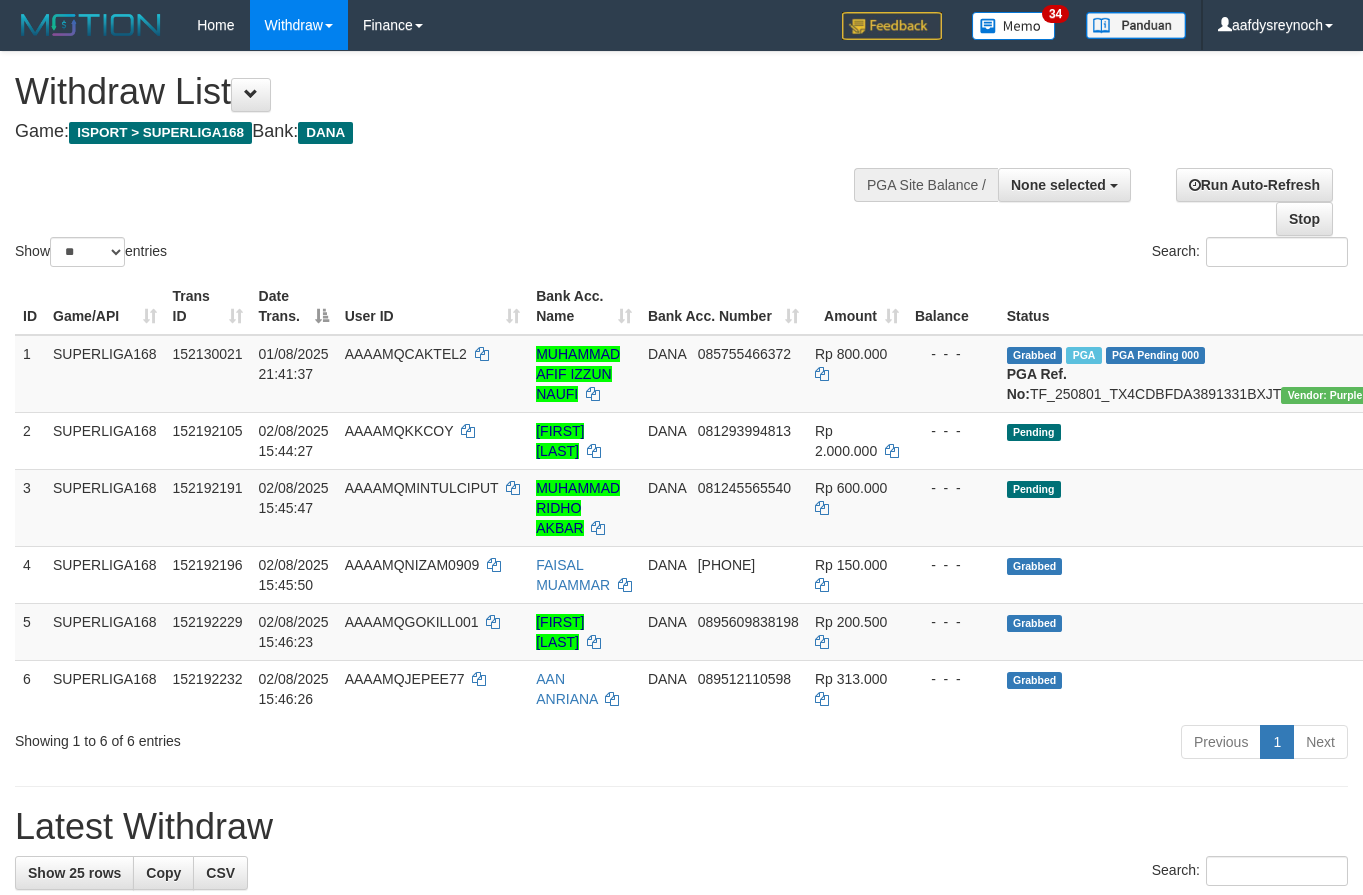 select 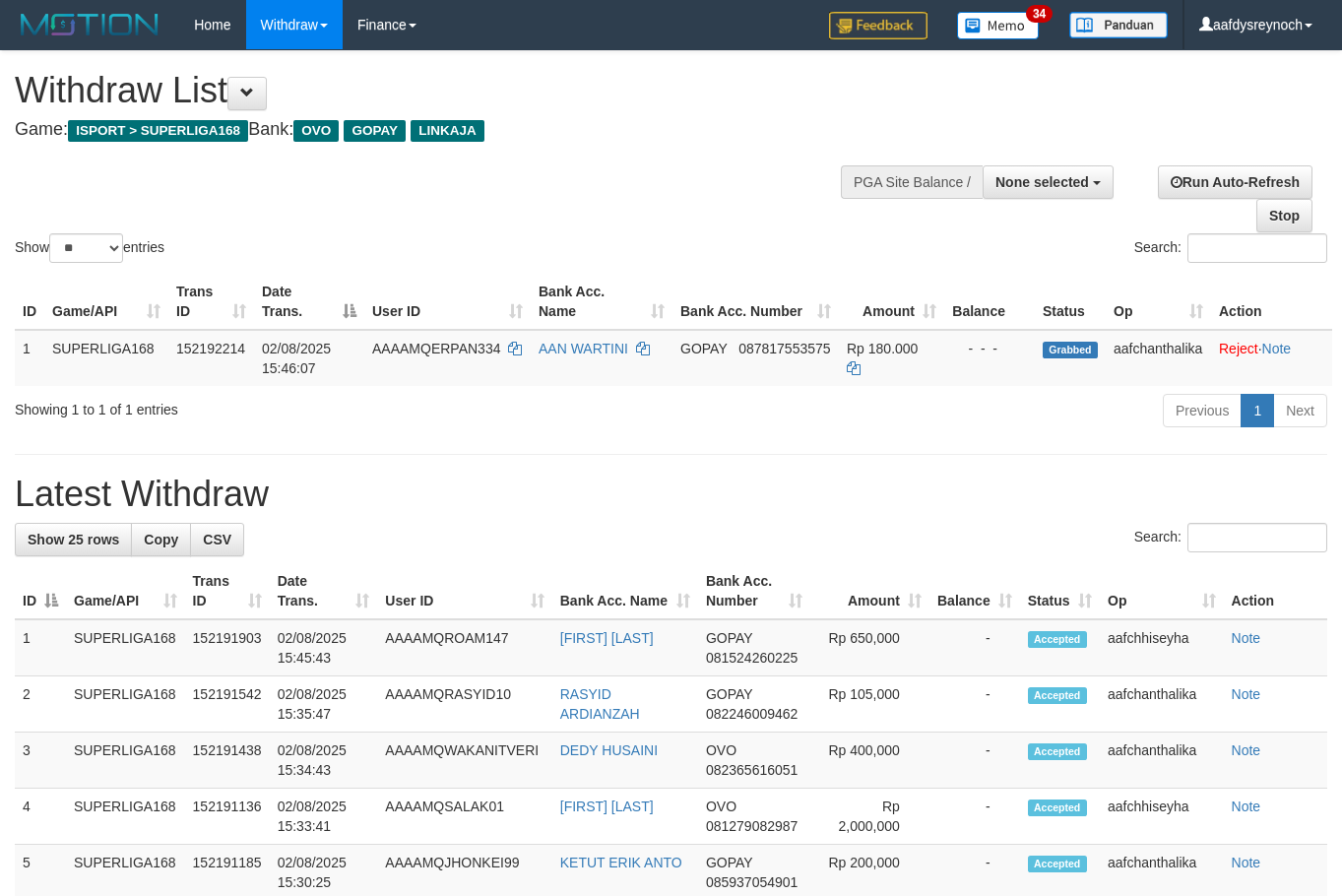 select 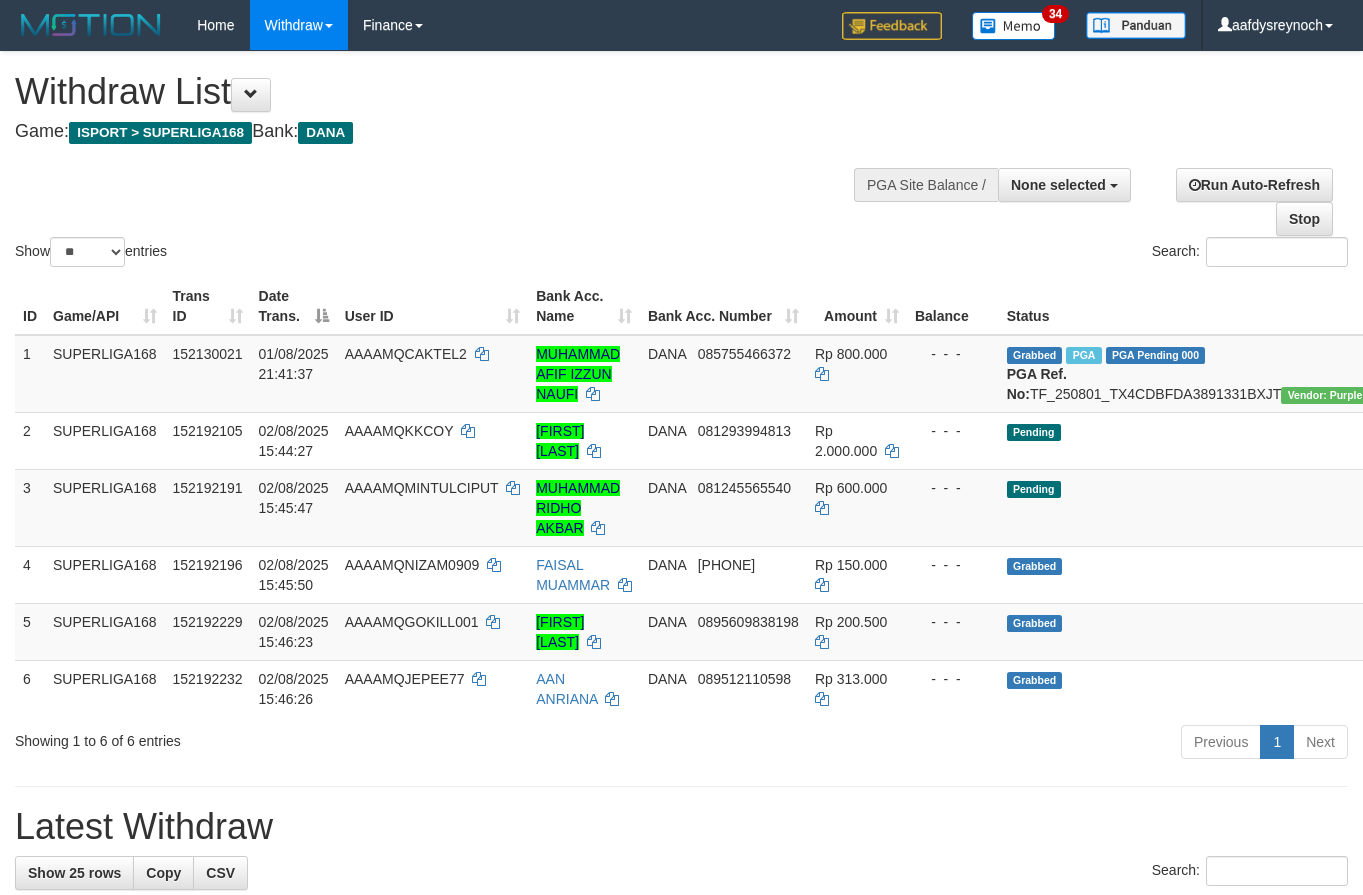 select 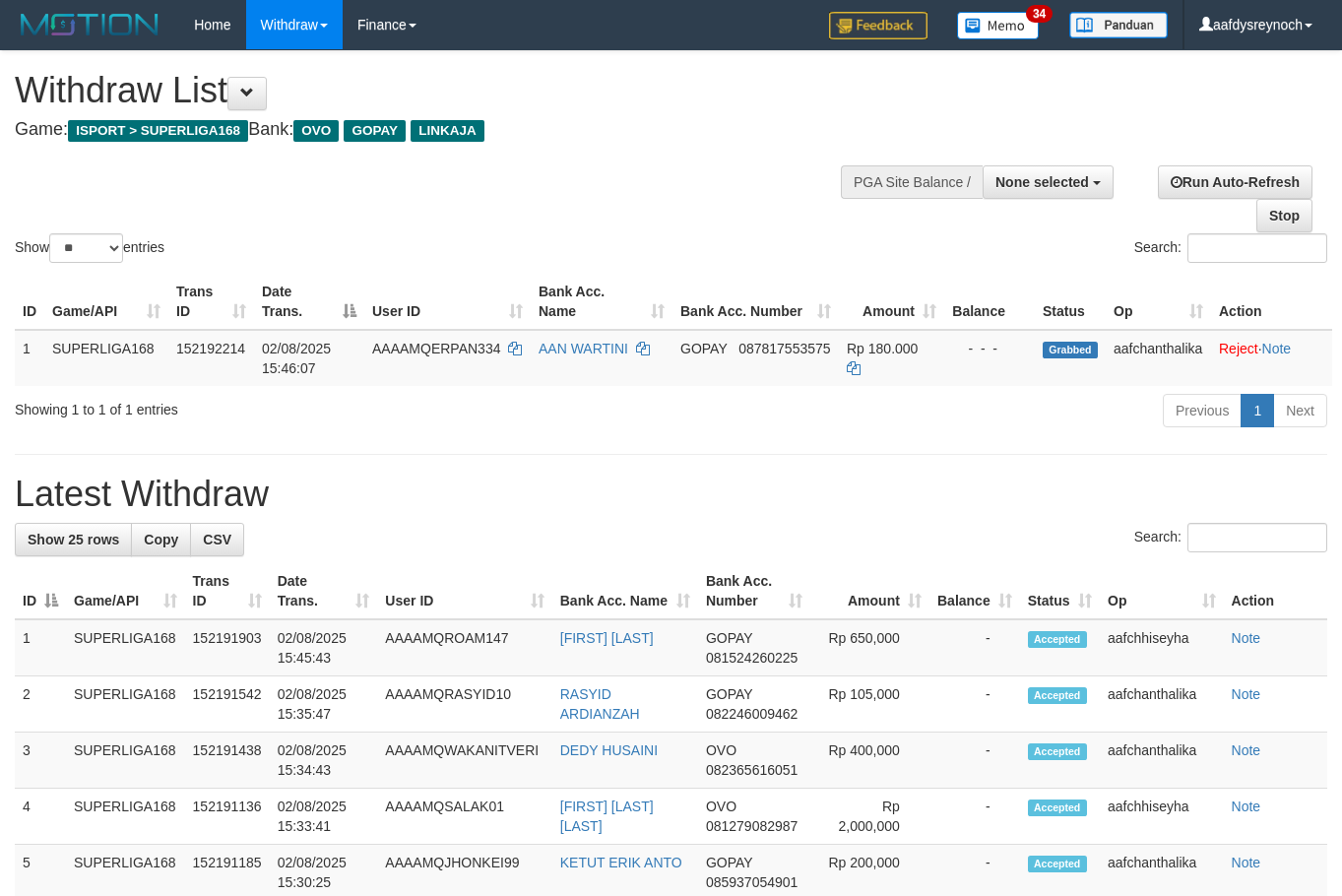 select 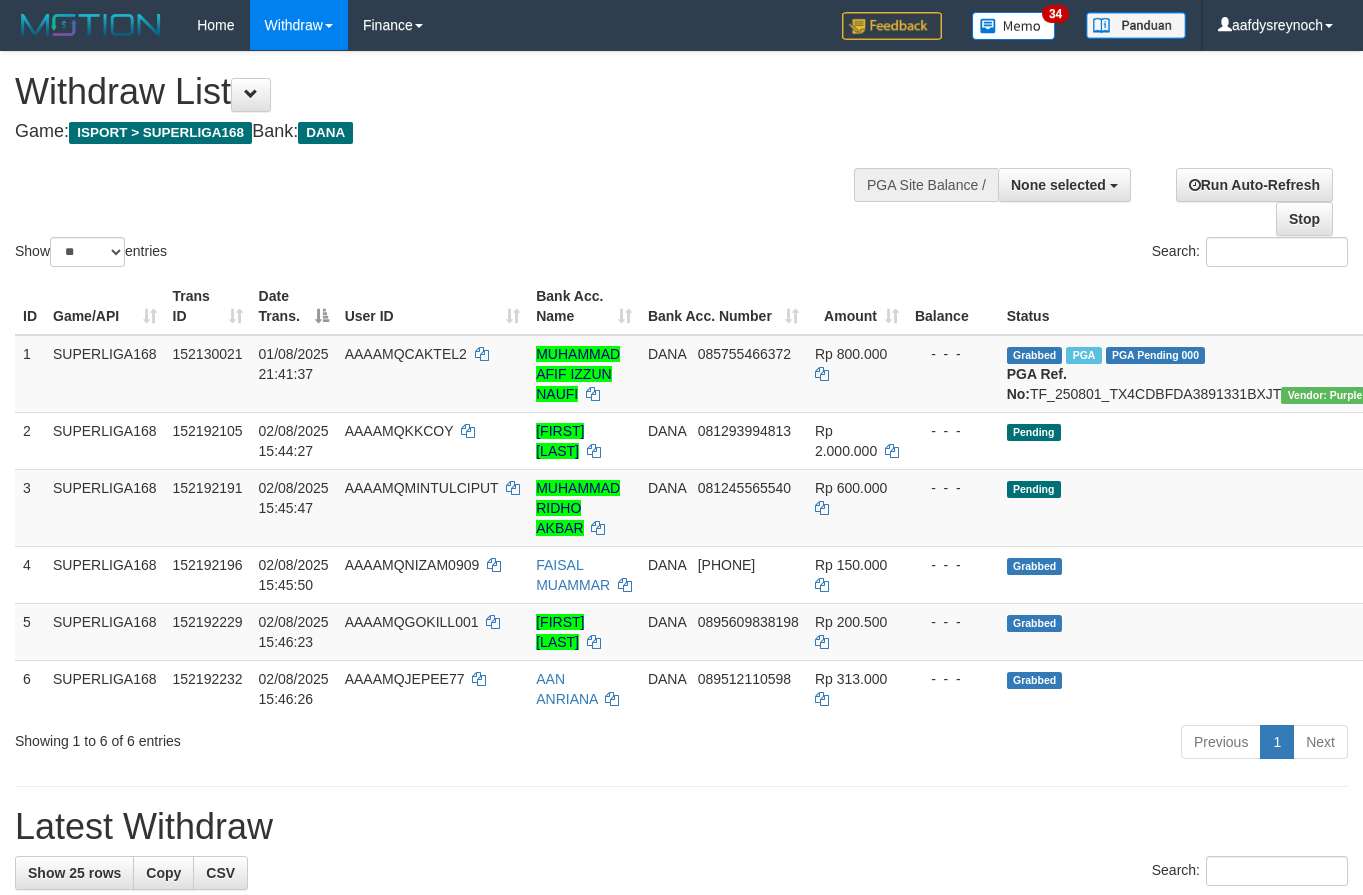 select 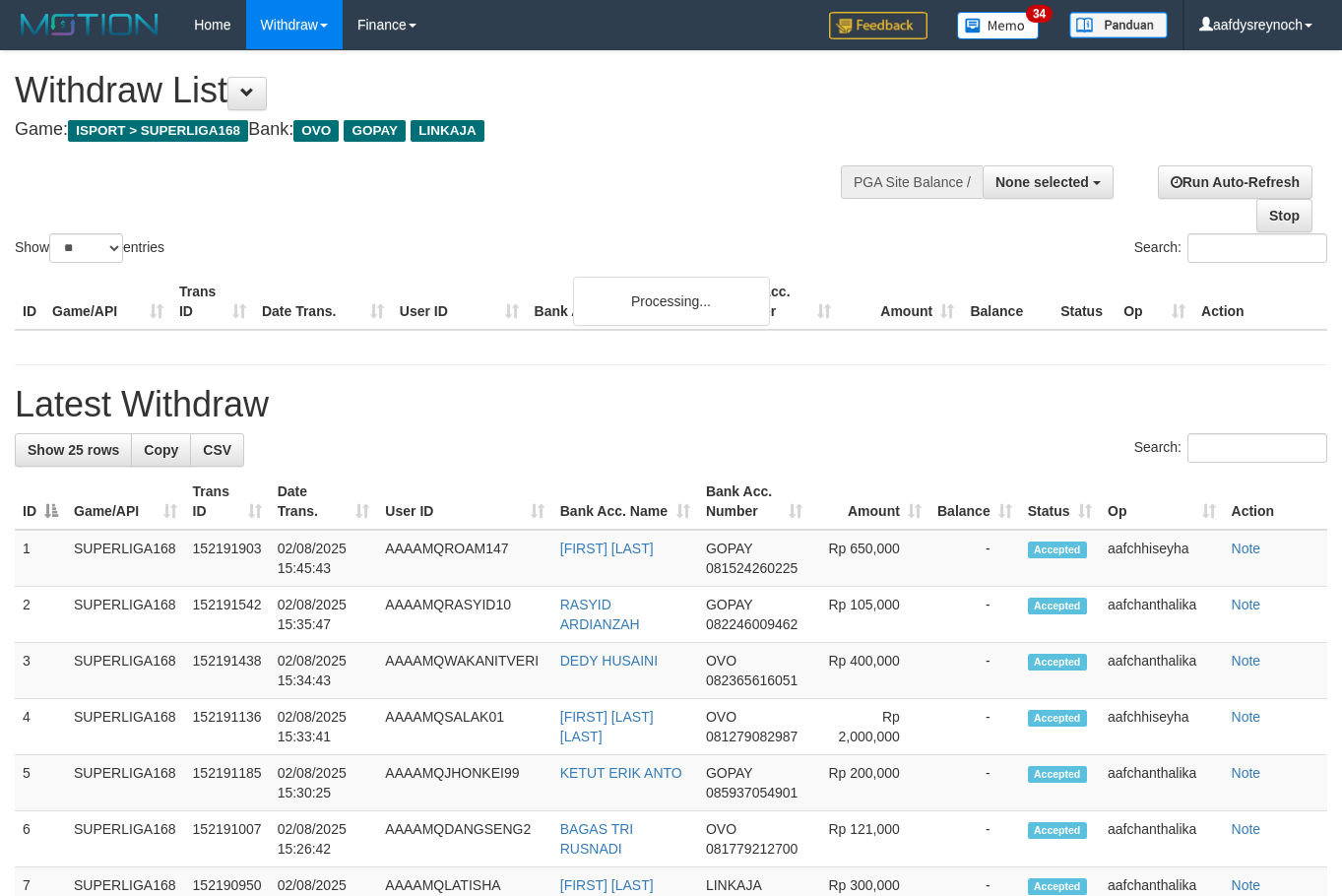 select 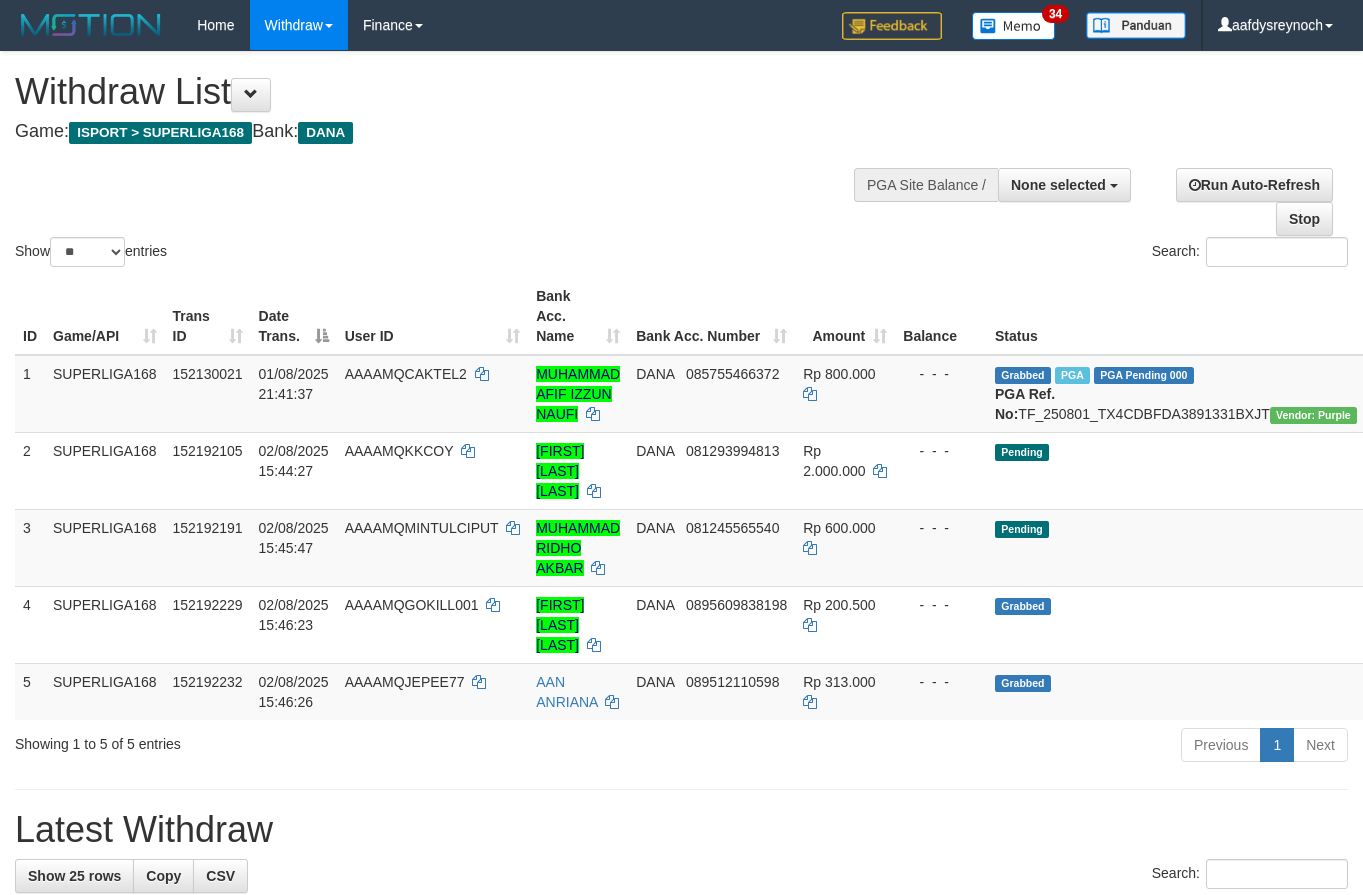 select 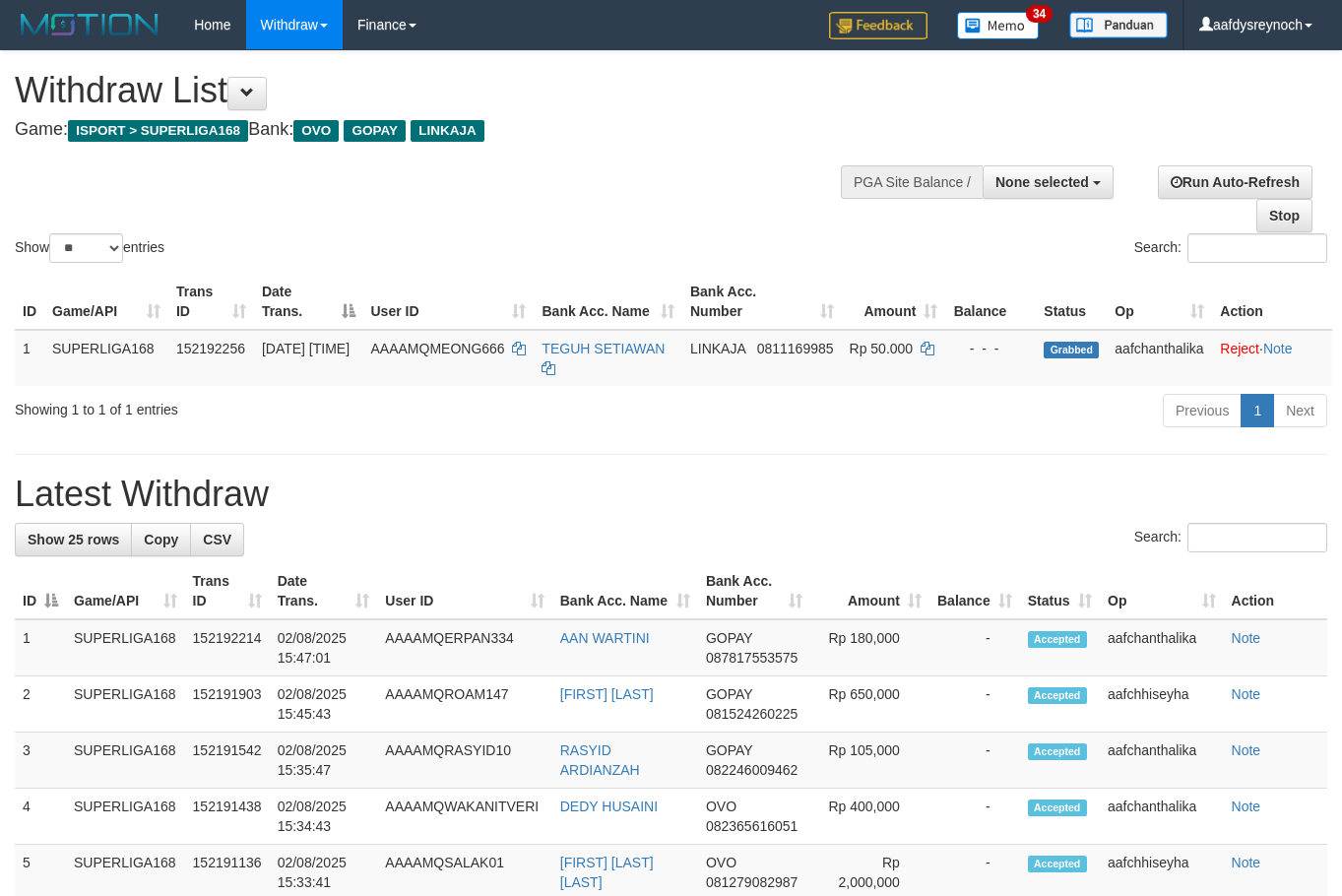 select 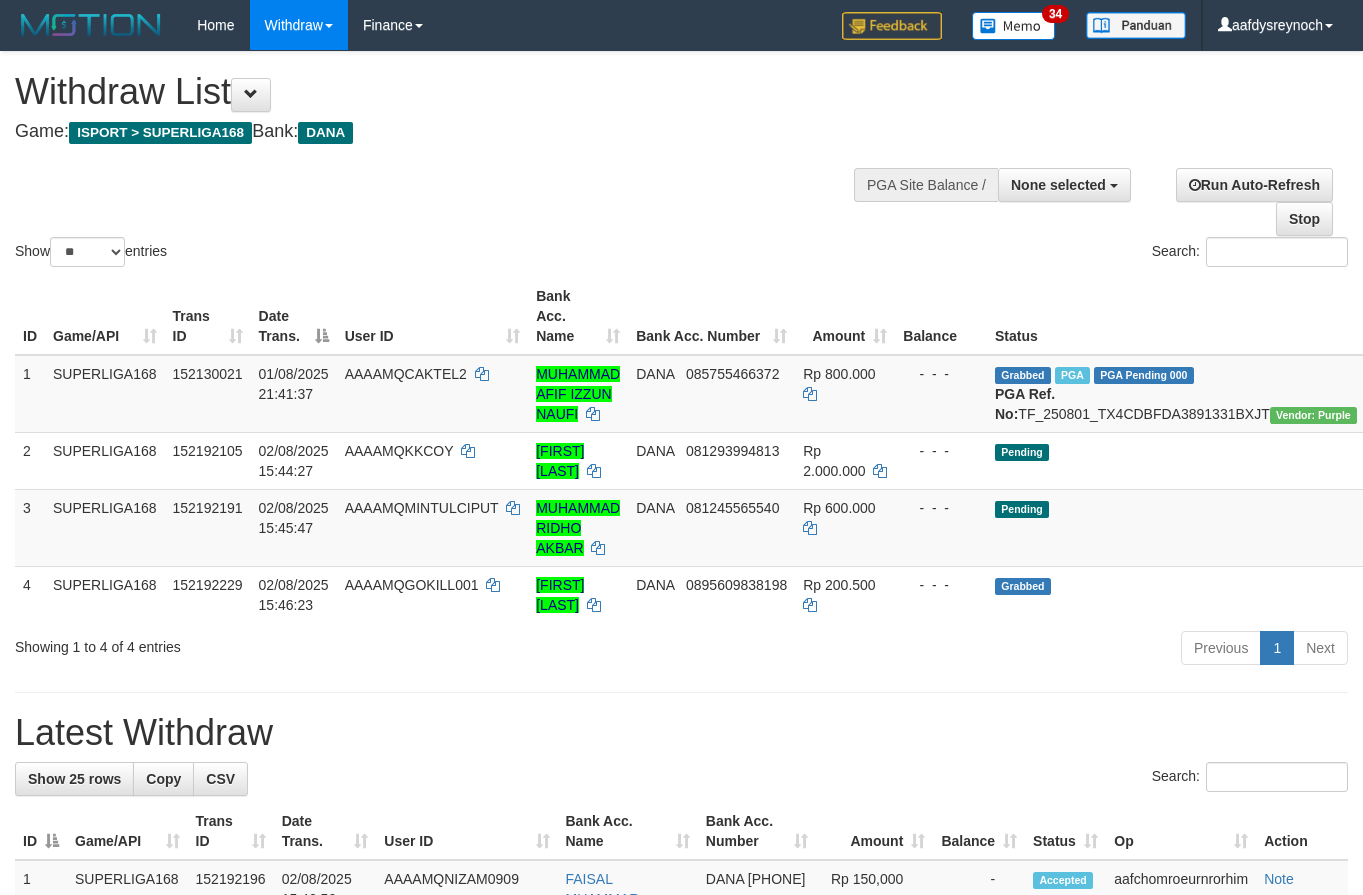 select 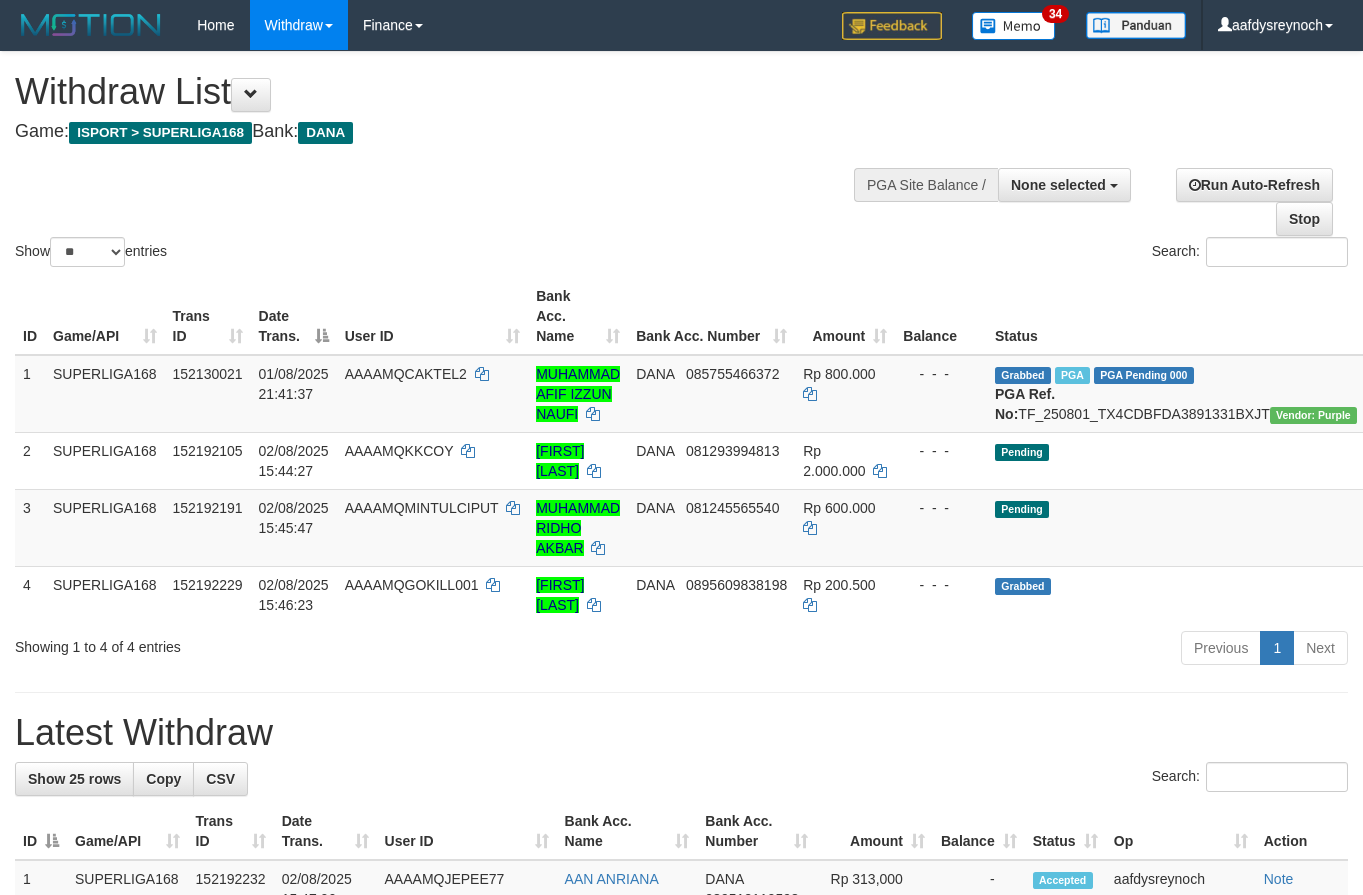 select 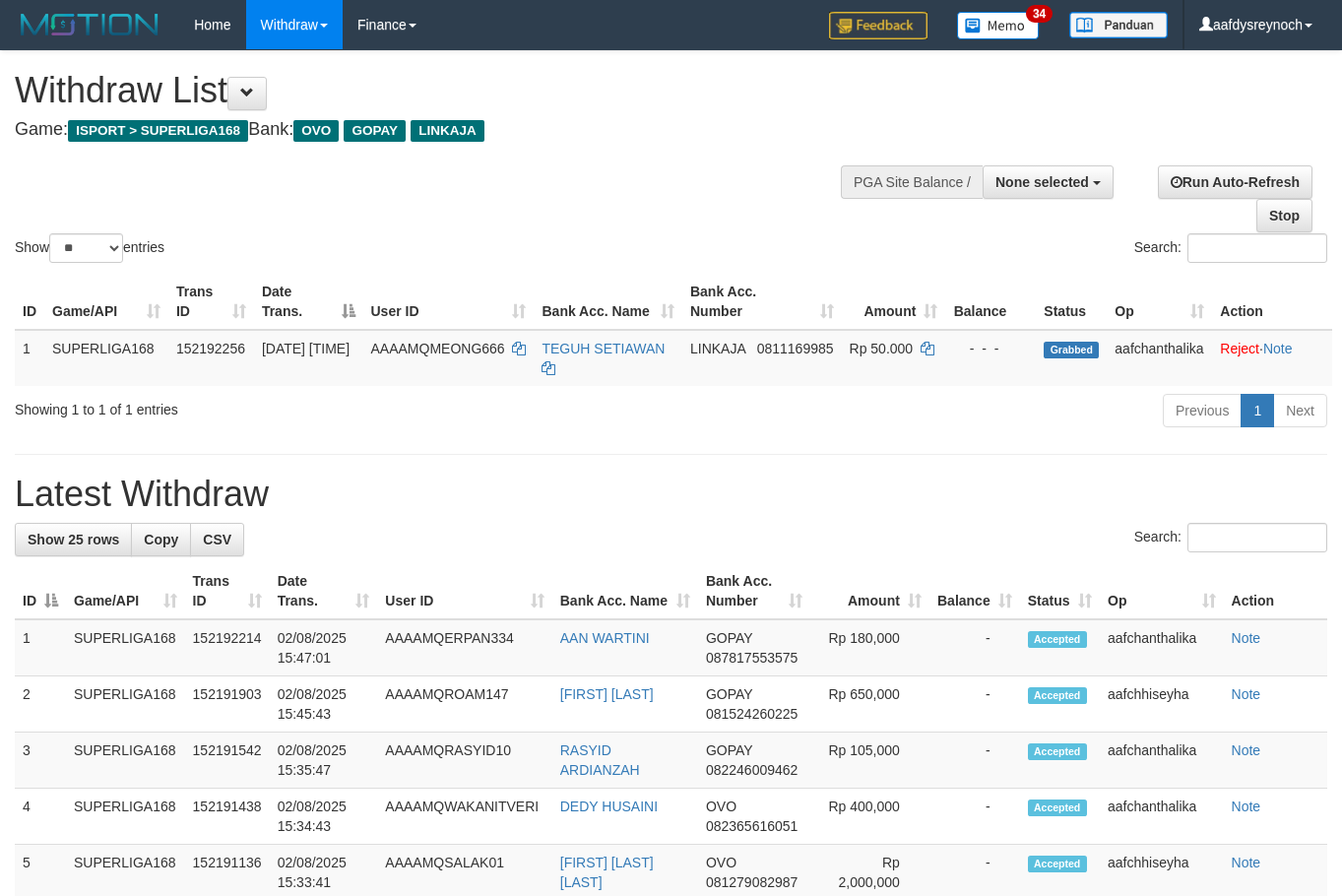 select 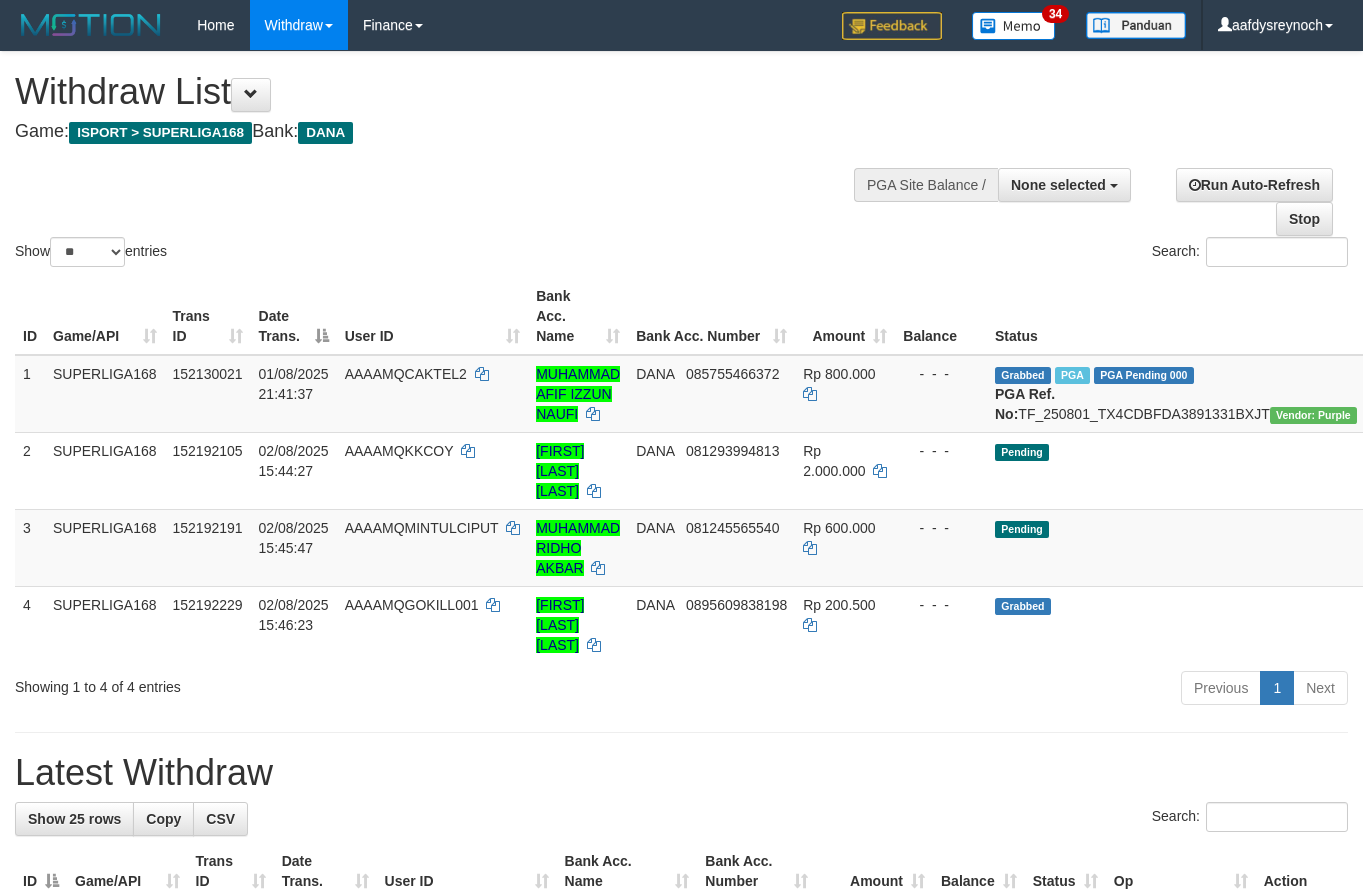 select 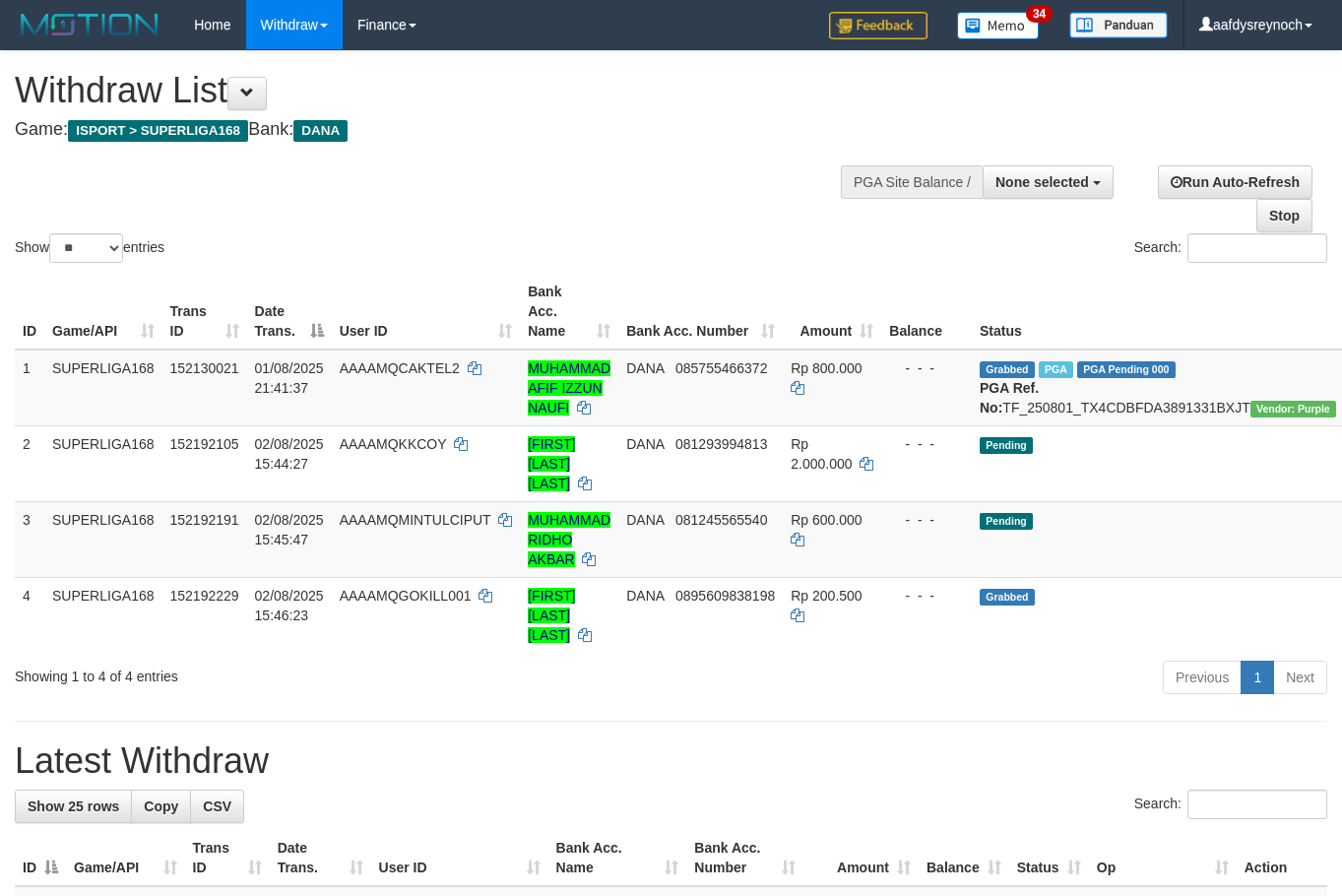 select 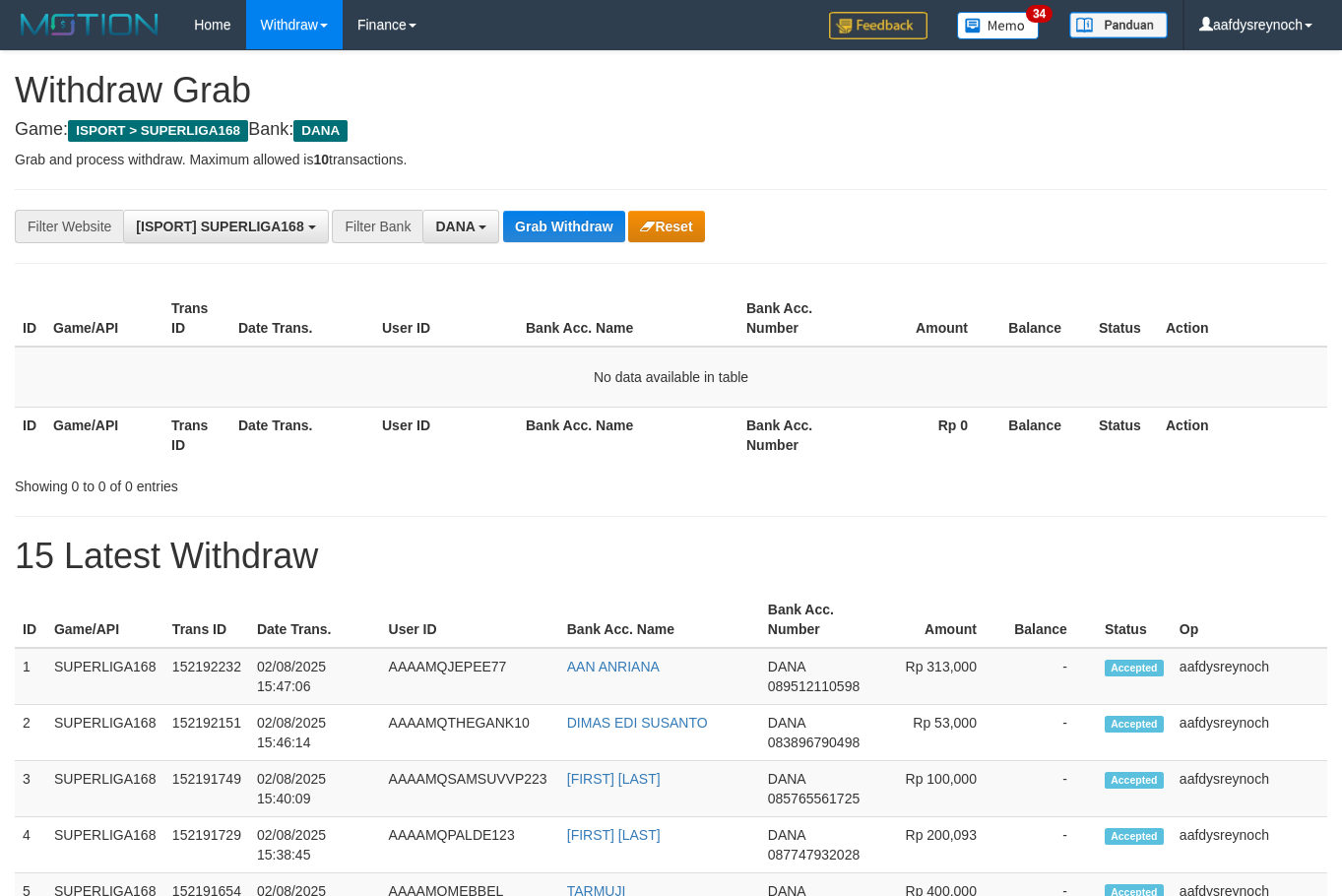 scroll, scrollTop: 0, scrollLeft: 0, axis: both 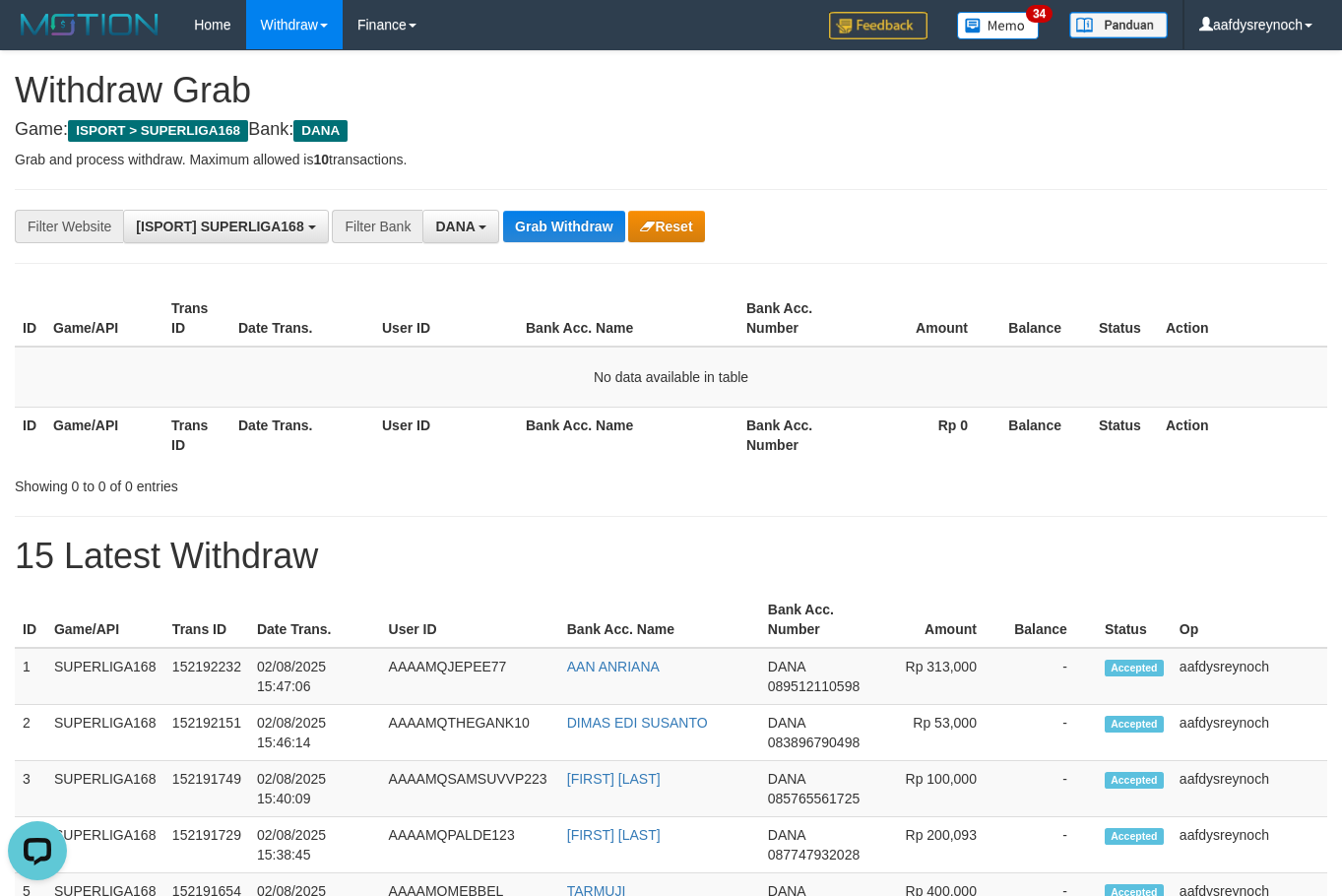 drag, startPoint x: 606, startPoint y: 253, endPoint x: 593, endPoint y: 244, distance: 15.811388 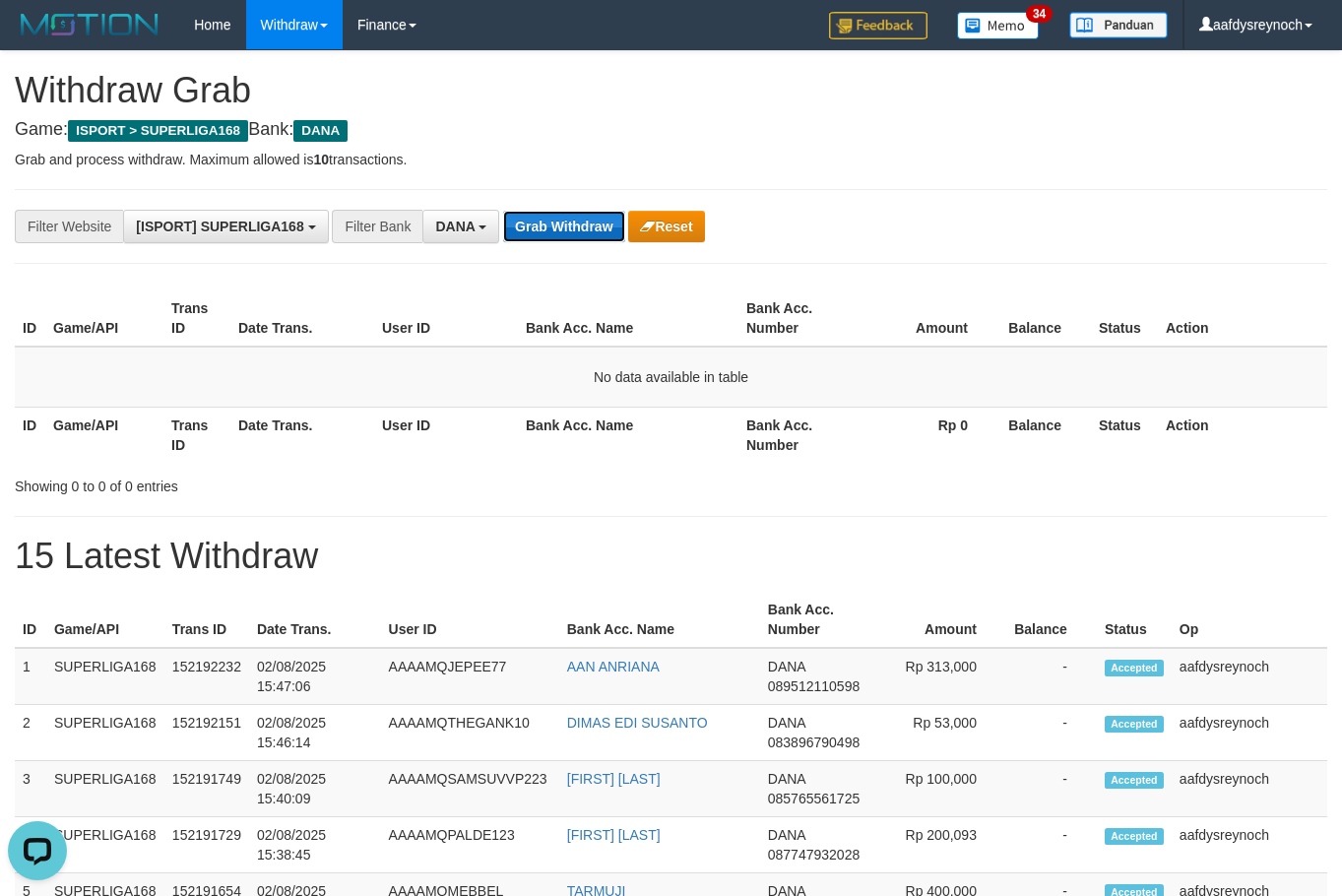 click on "Grab Withdraw" at bounding box center [563, 226] 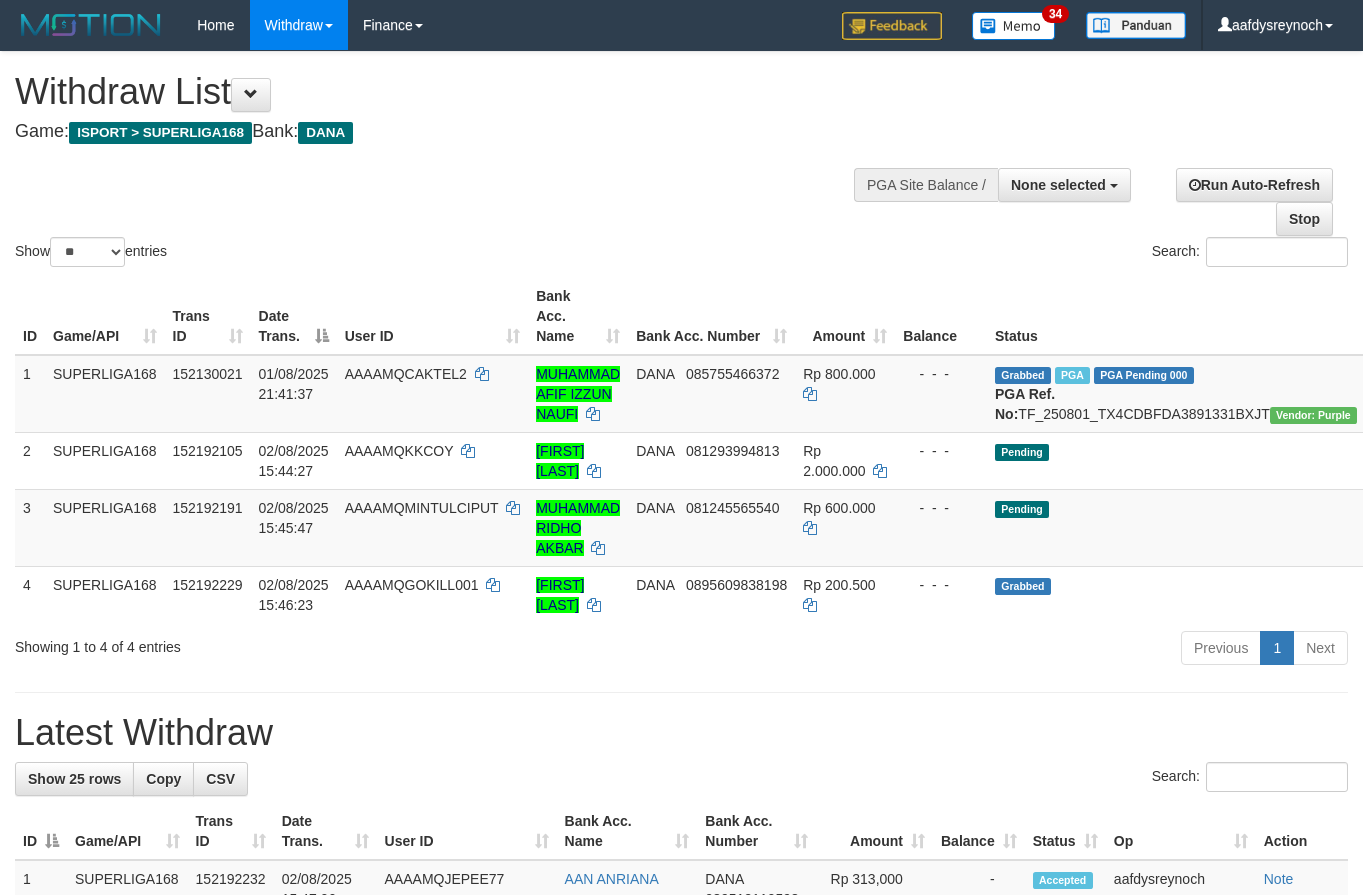 select 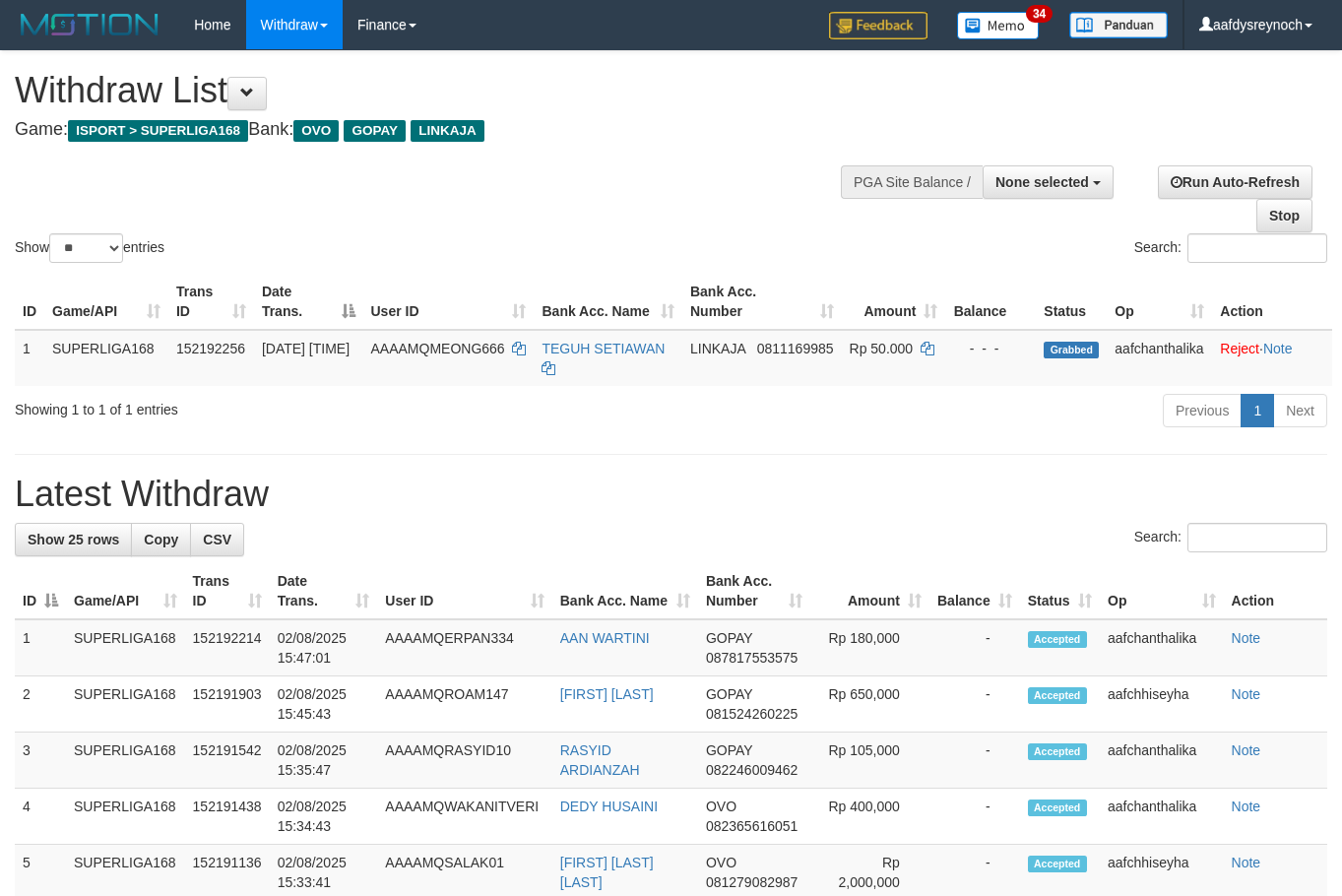 select 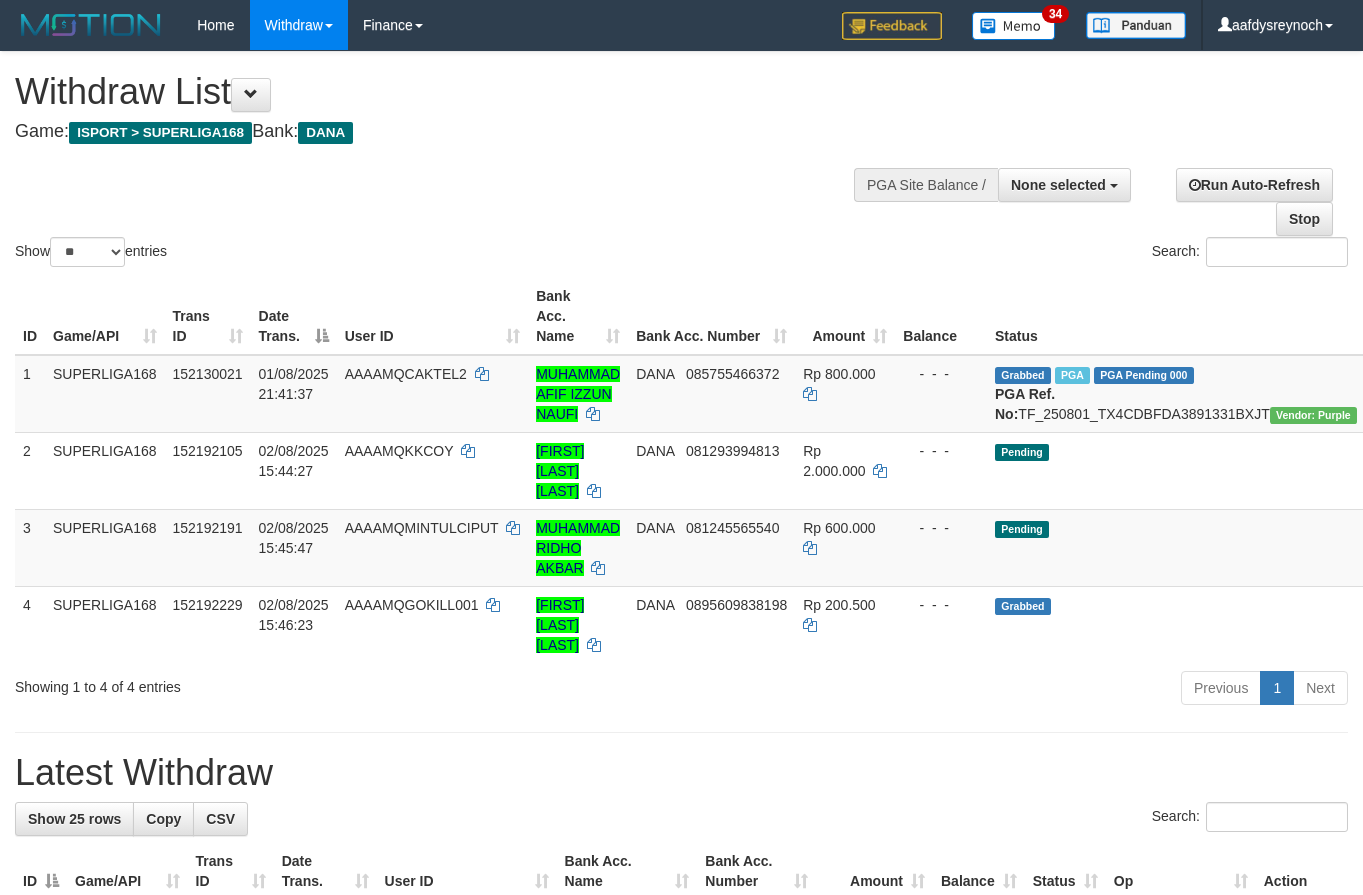 select 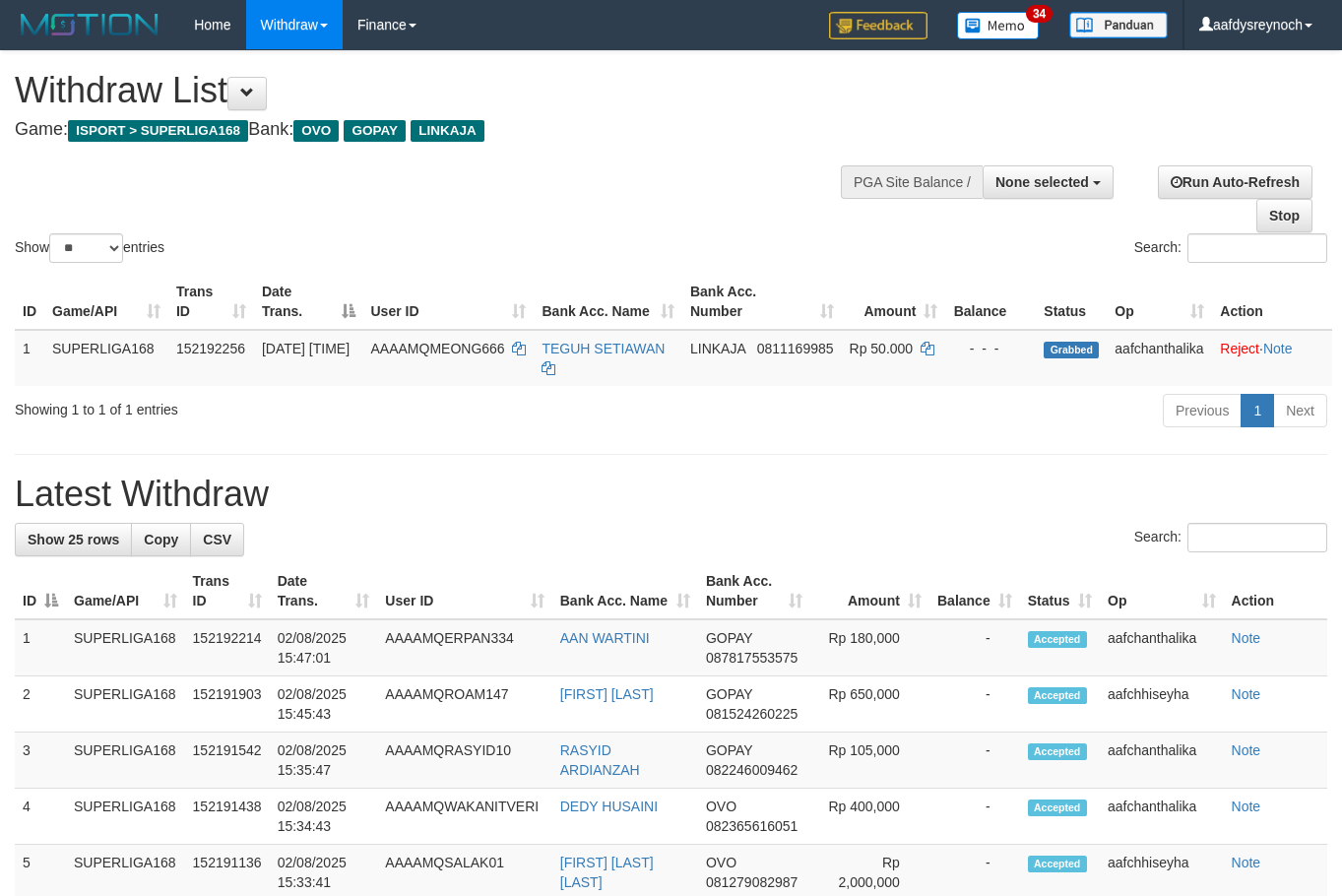 select 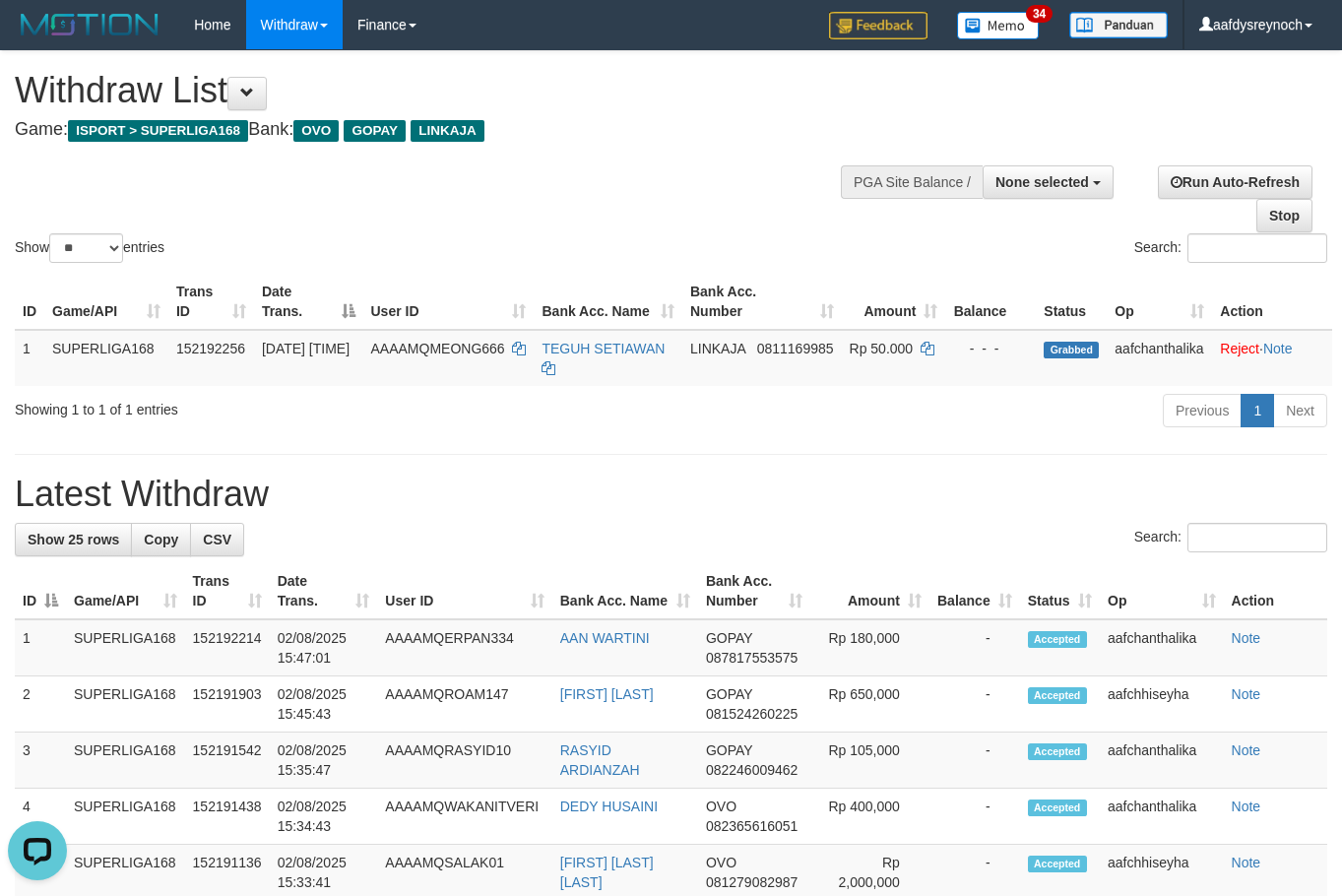 scroll, scrollTop: 0, scrollLeft: 0, axis: both 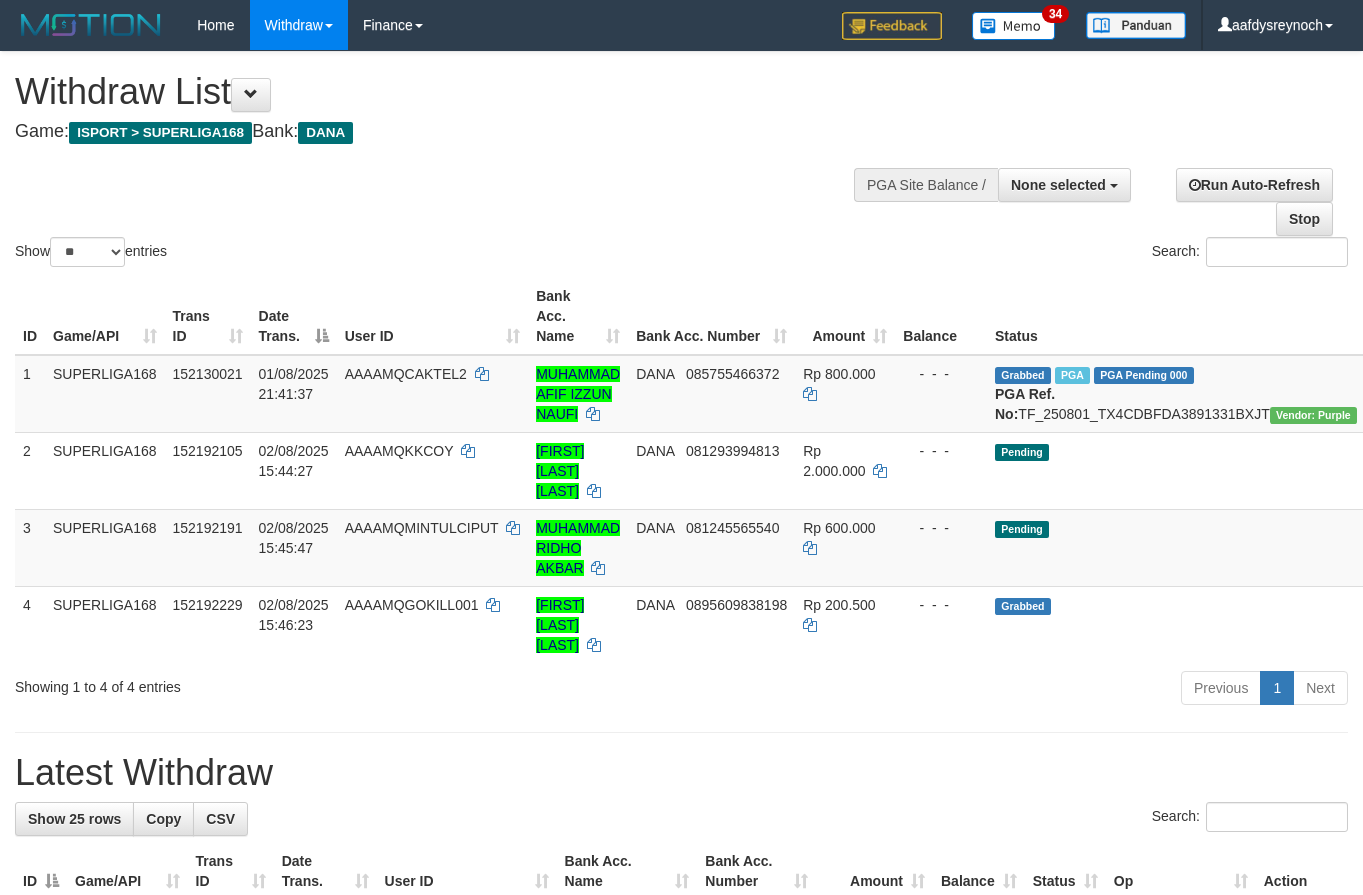 select 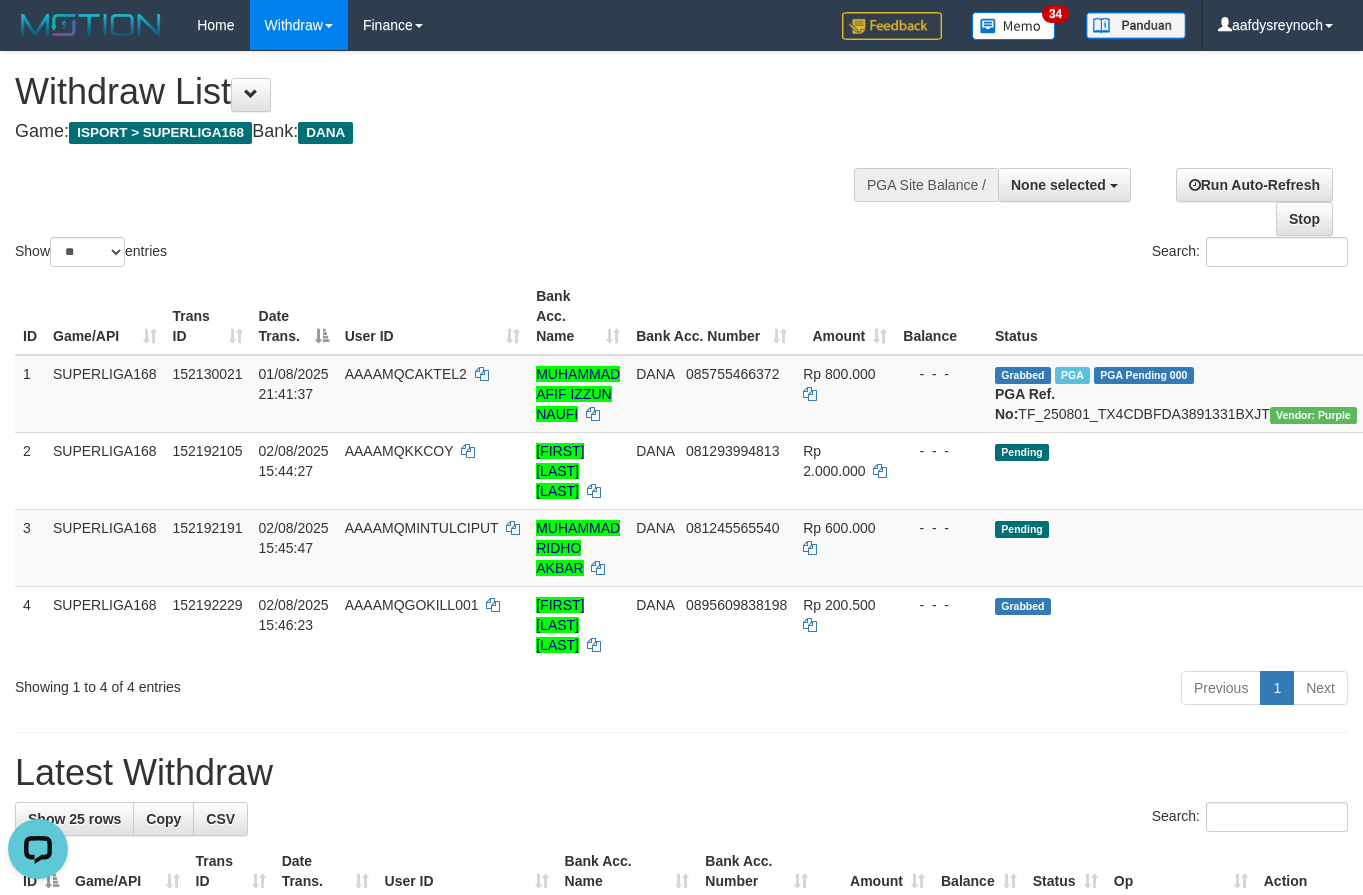 scroll, scrollTop: 0, scrollLeft: 0, axis: both 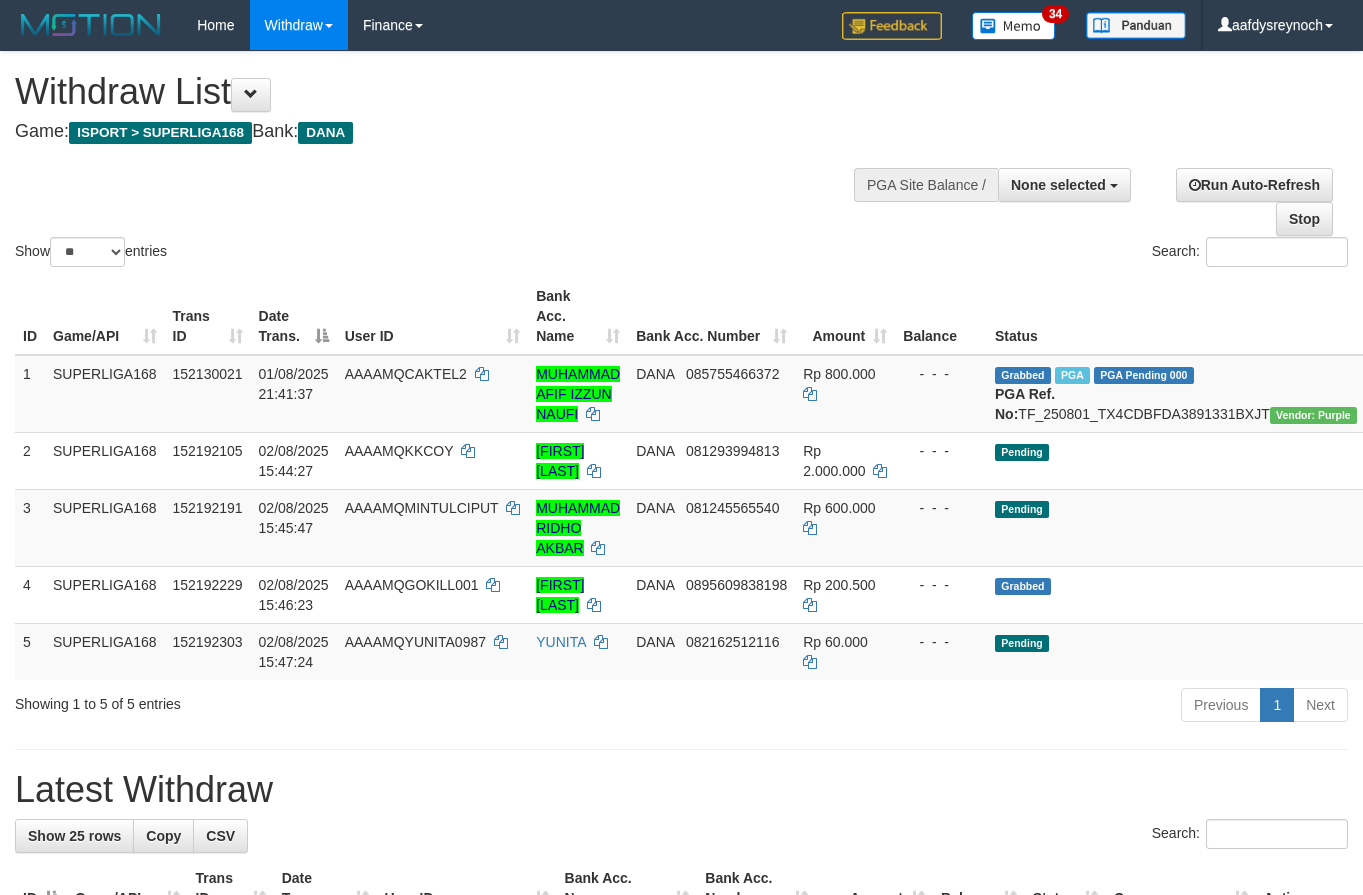 select 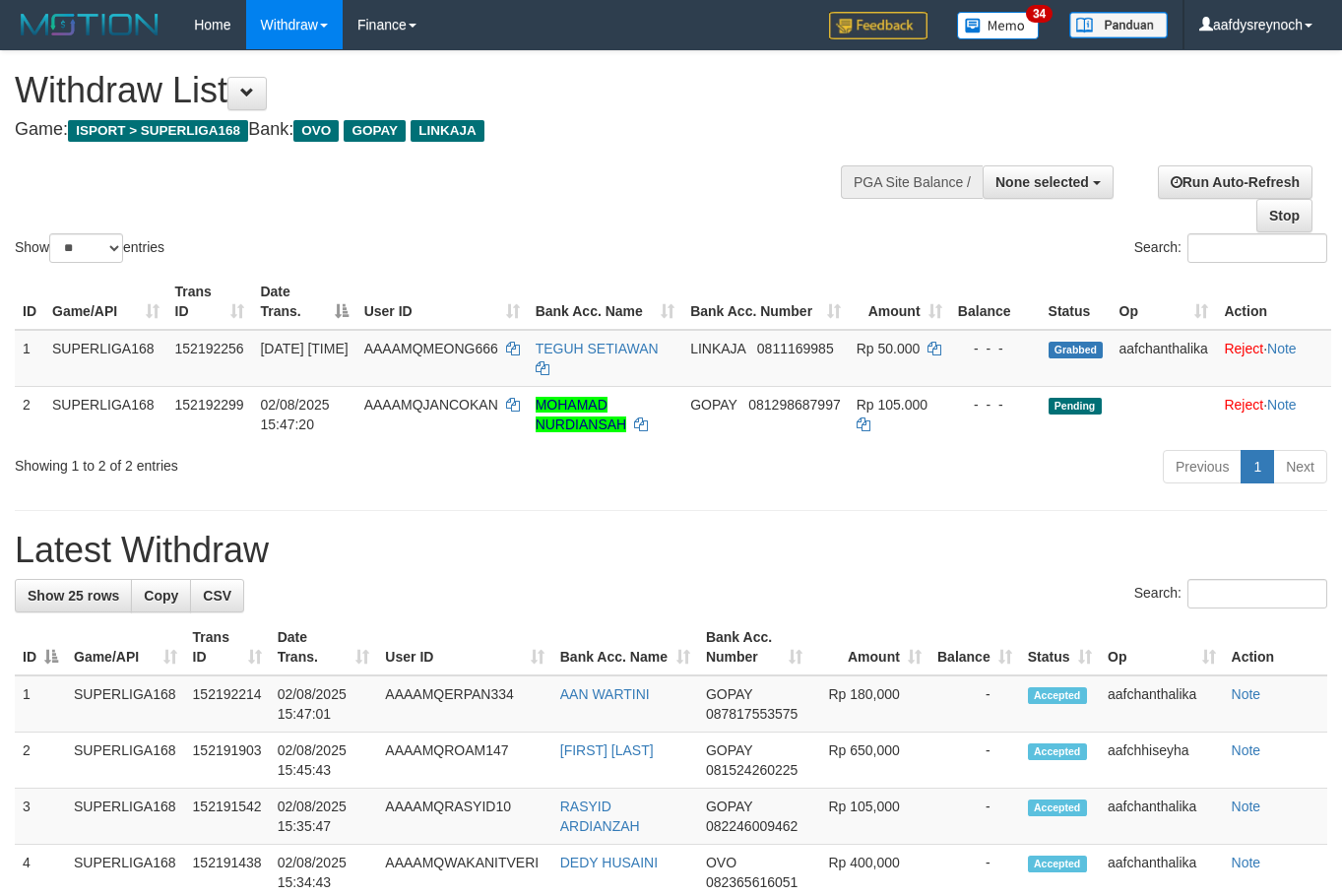 select 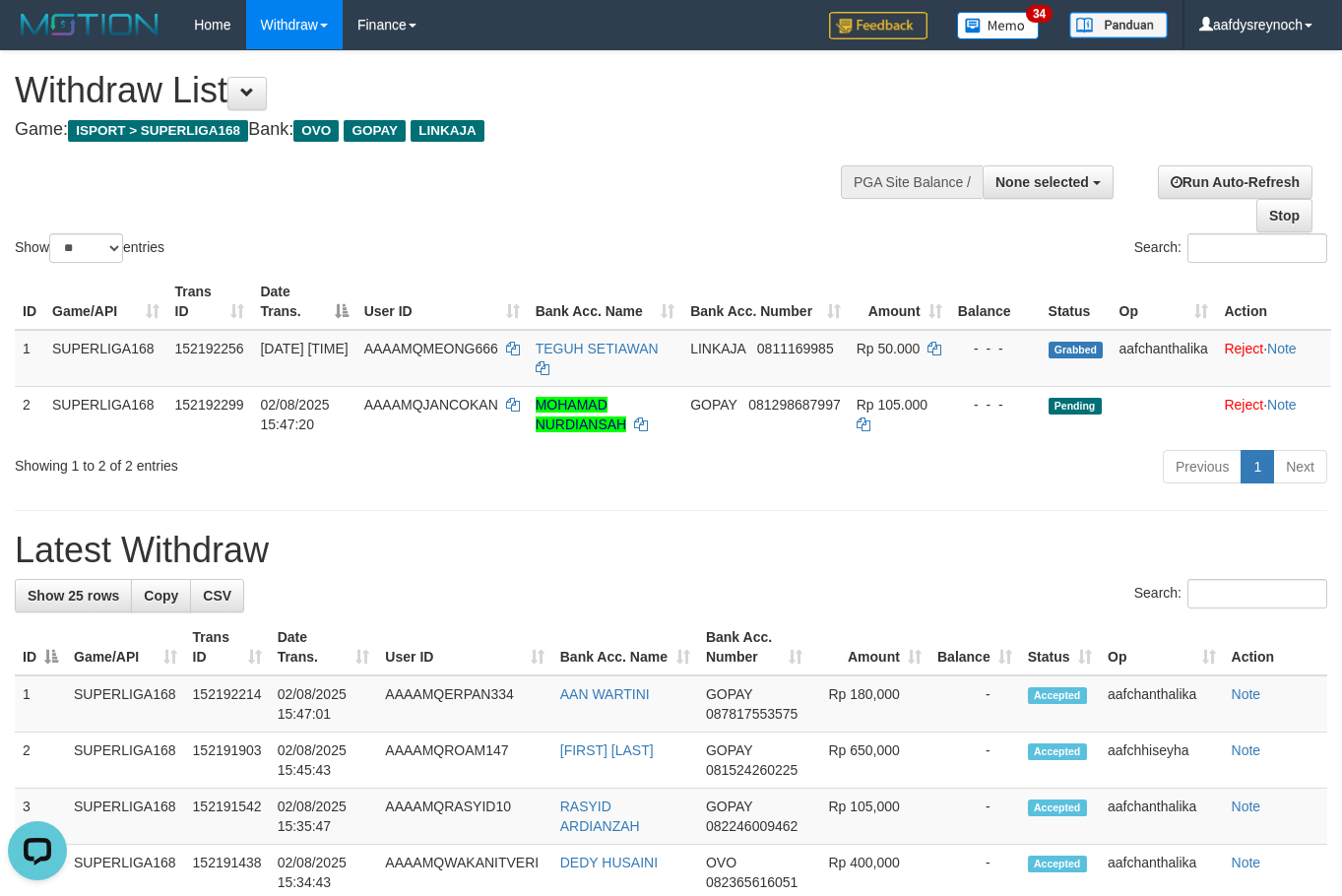 scroll, scrollTop: 0, scrollLeft: 0, axis: both 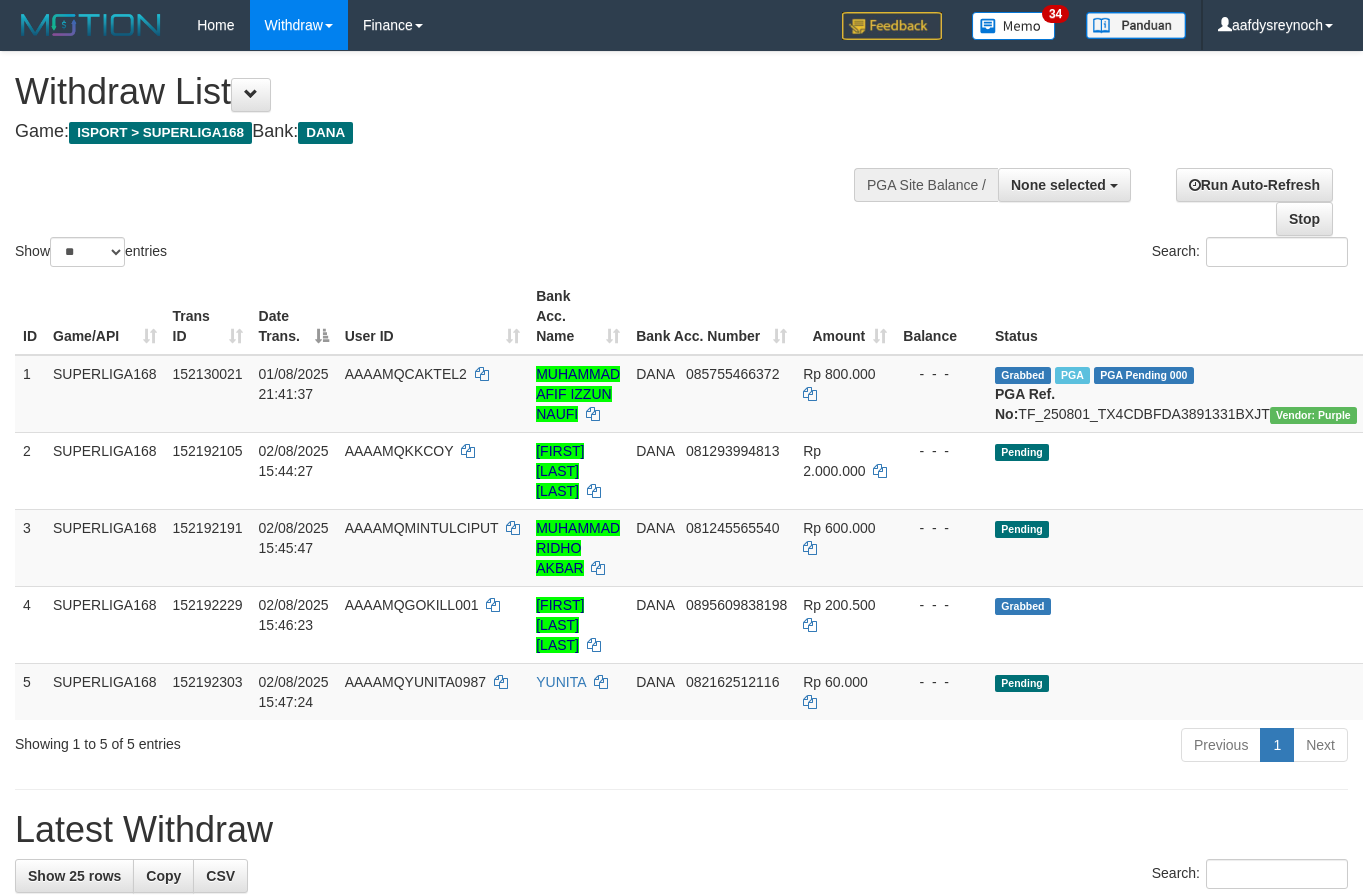 select 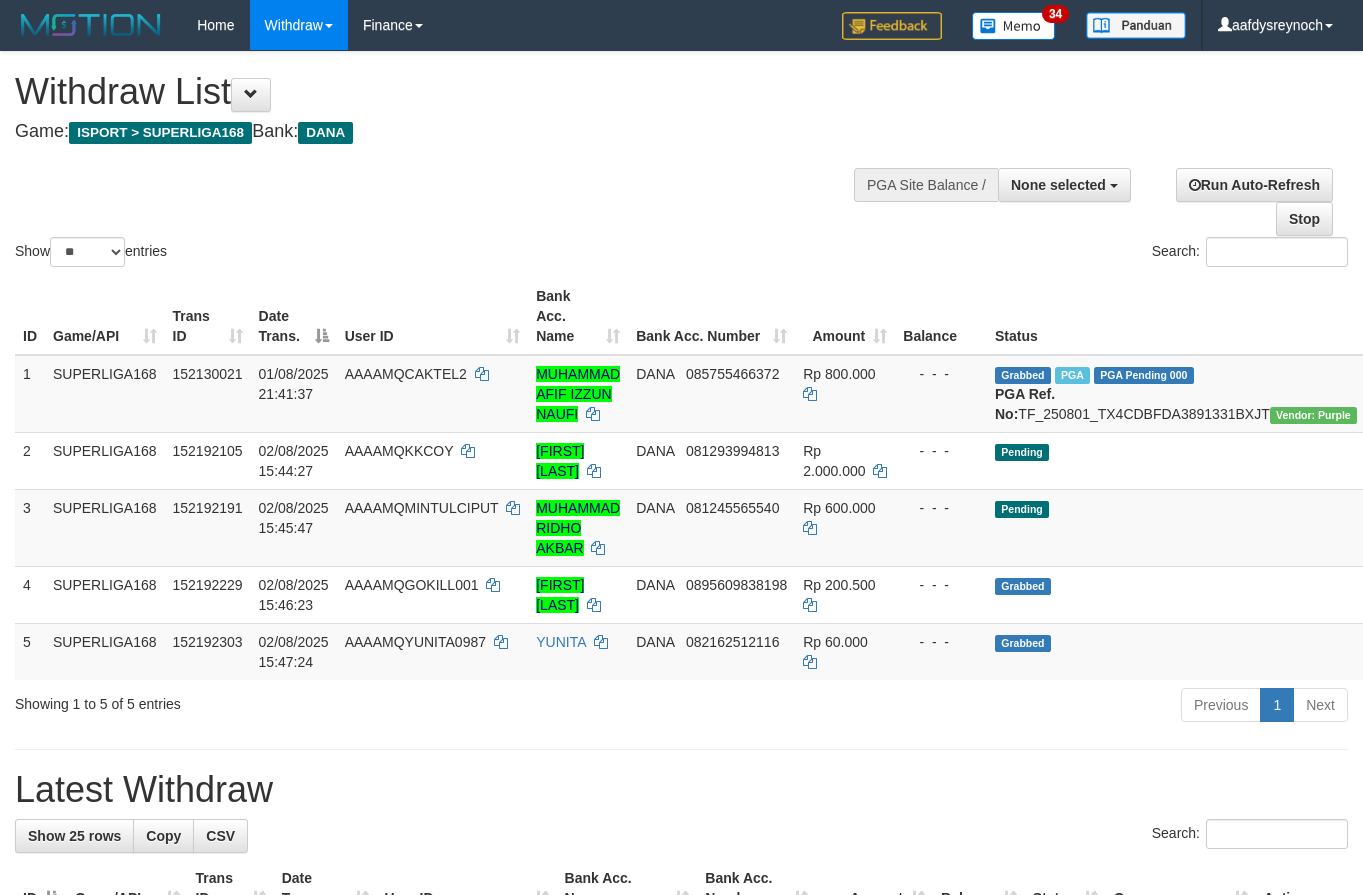 select 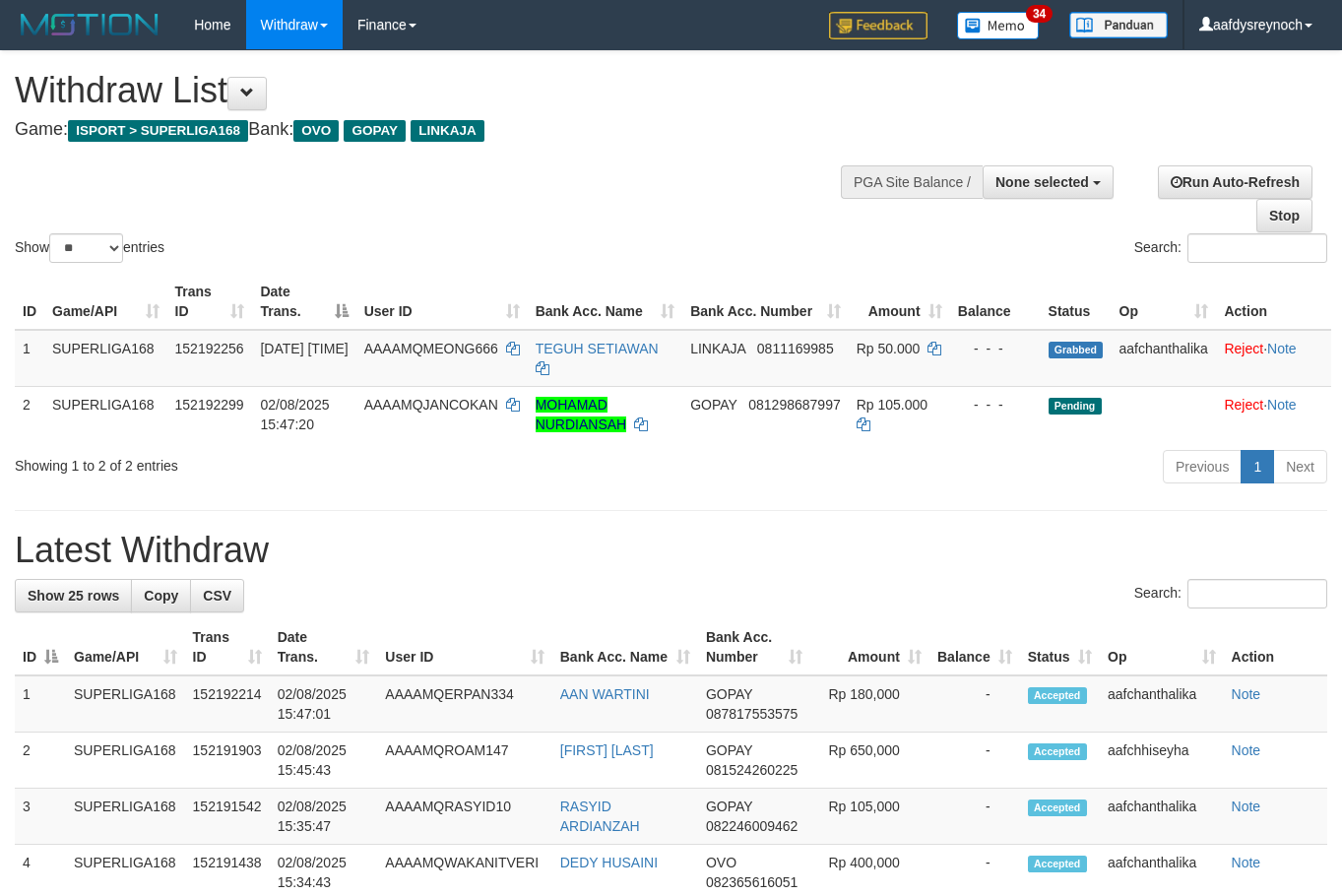 select 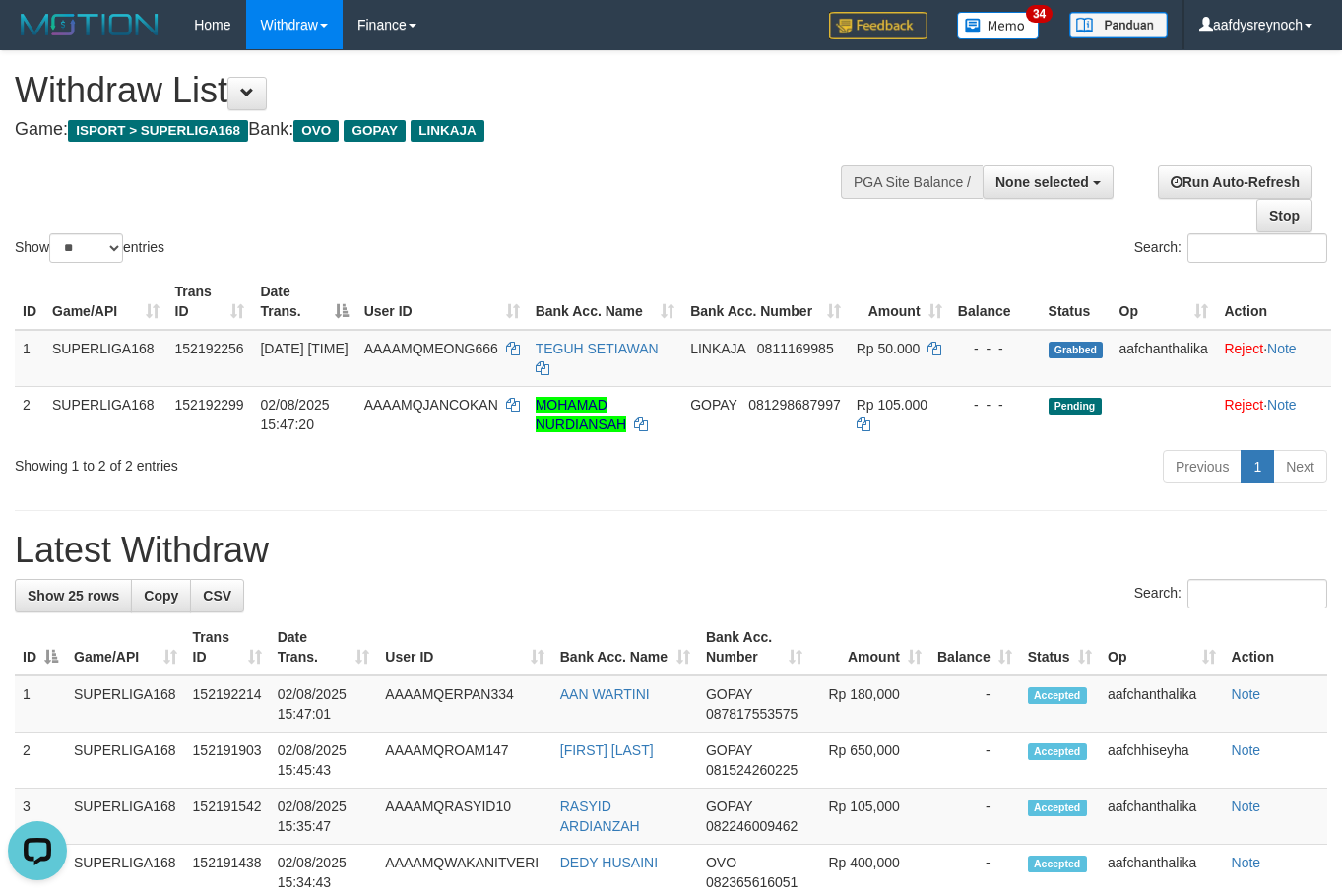 scroll, scrollTop: 0, scrollLeft: 0, axis: both 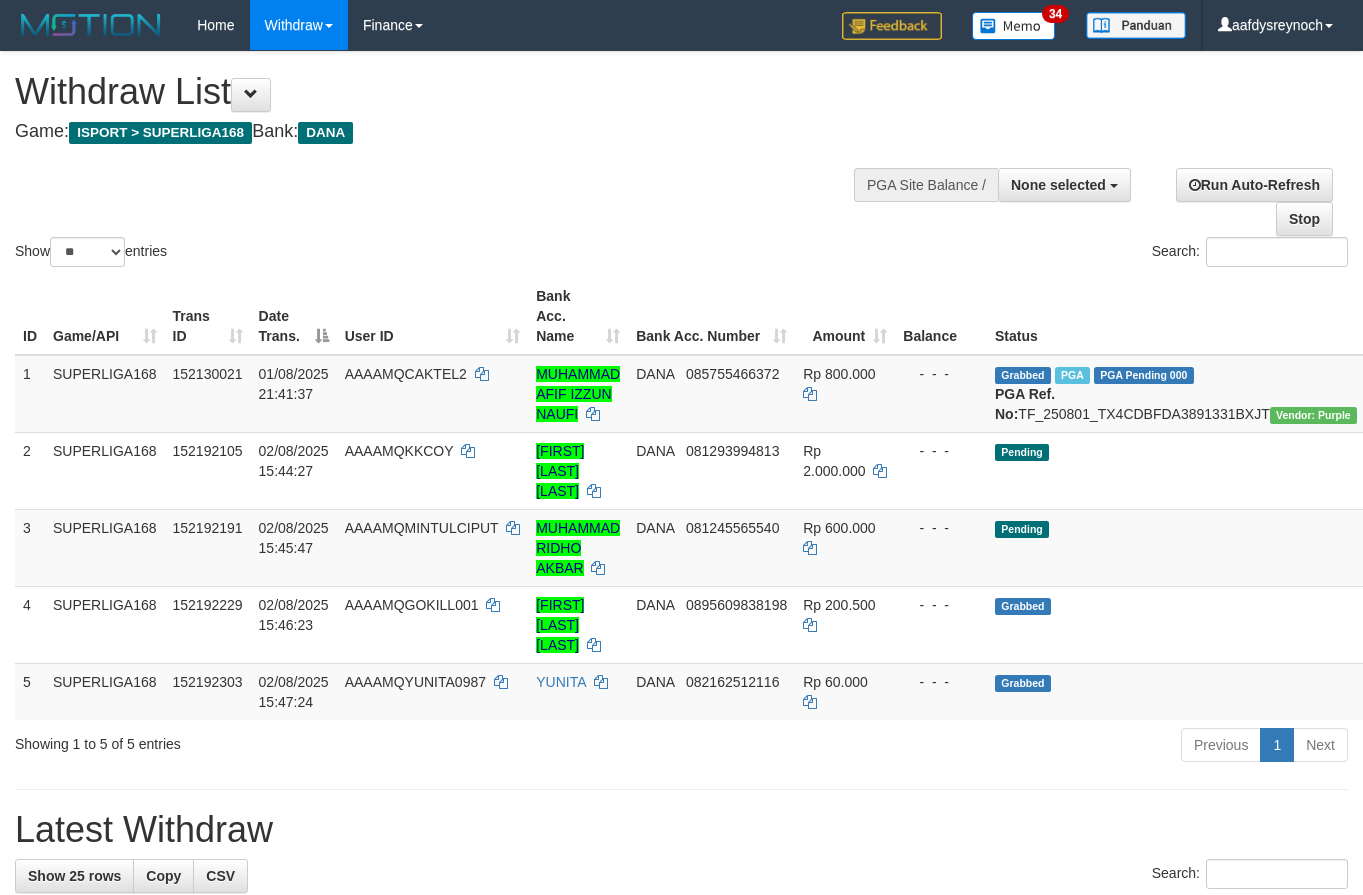 select 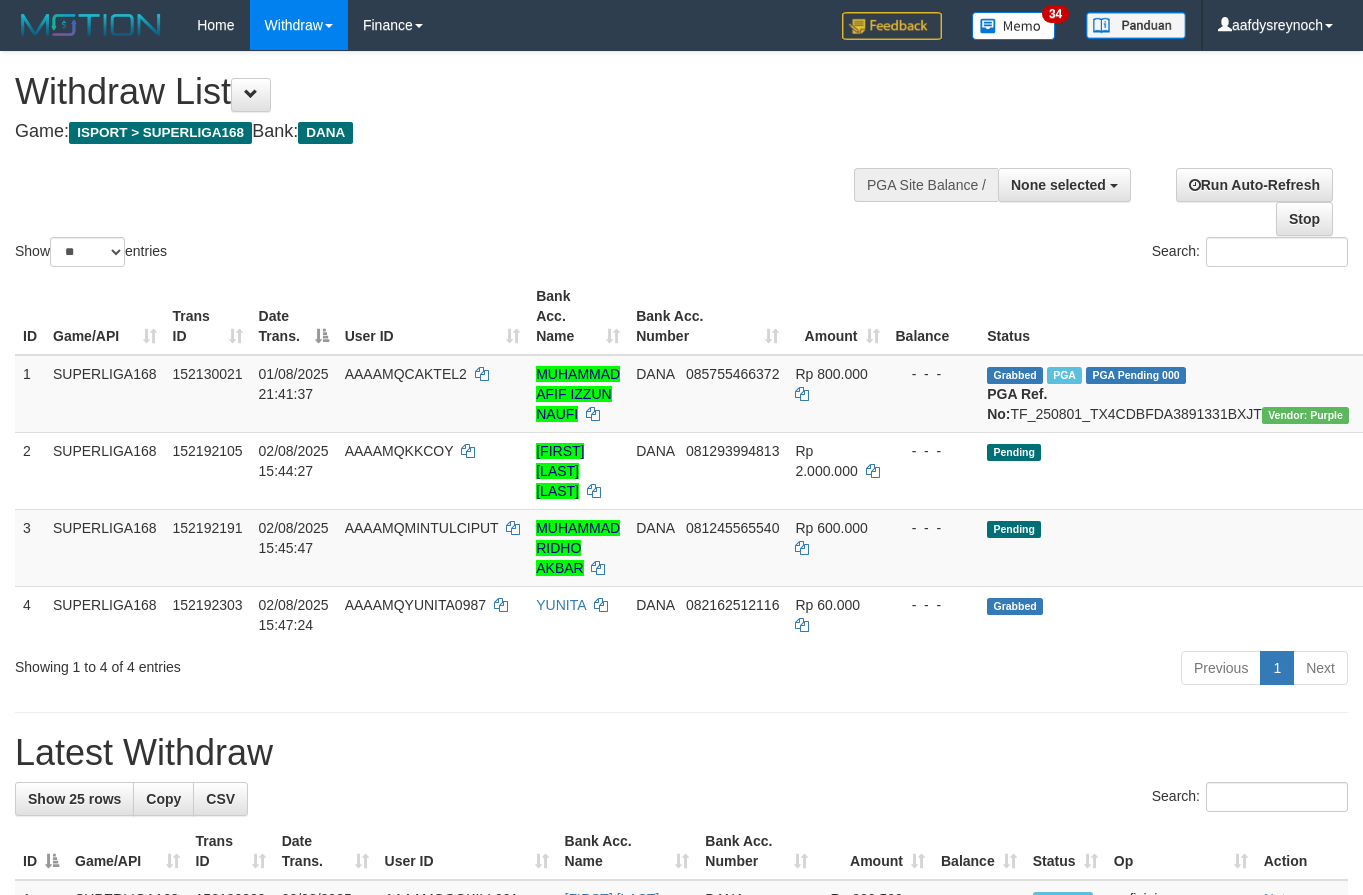 select 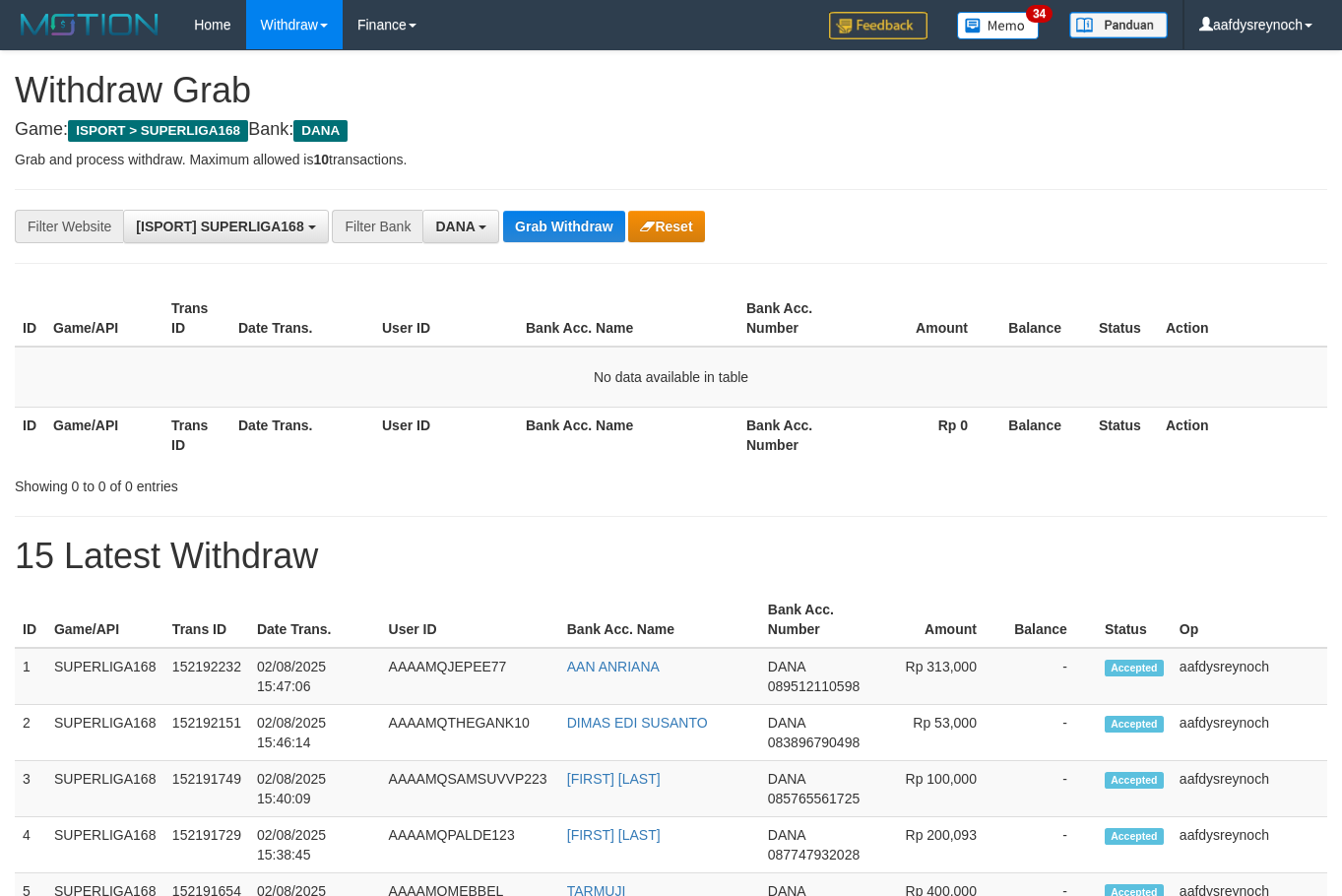 scroll, scrollTop: 0, scrollLeft: 0, axis: both 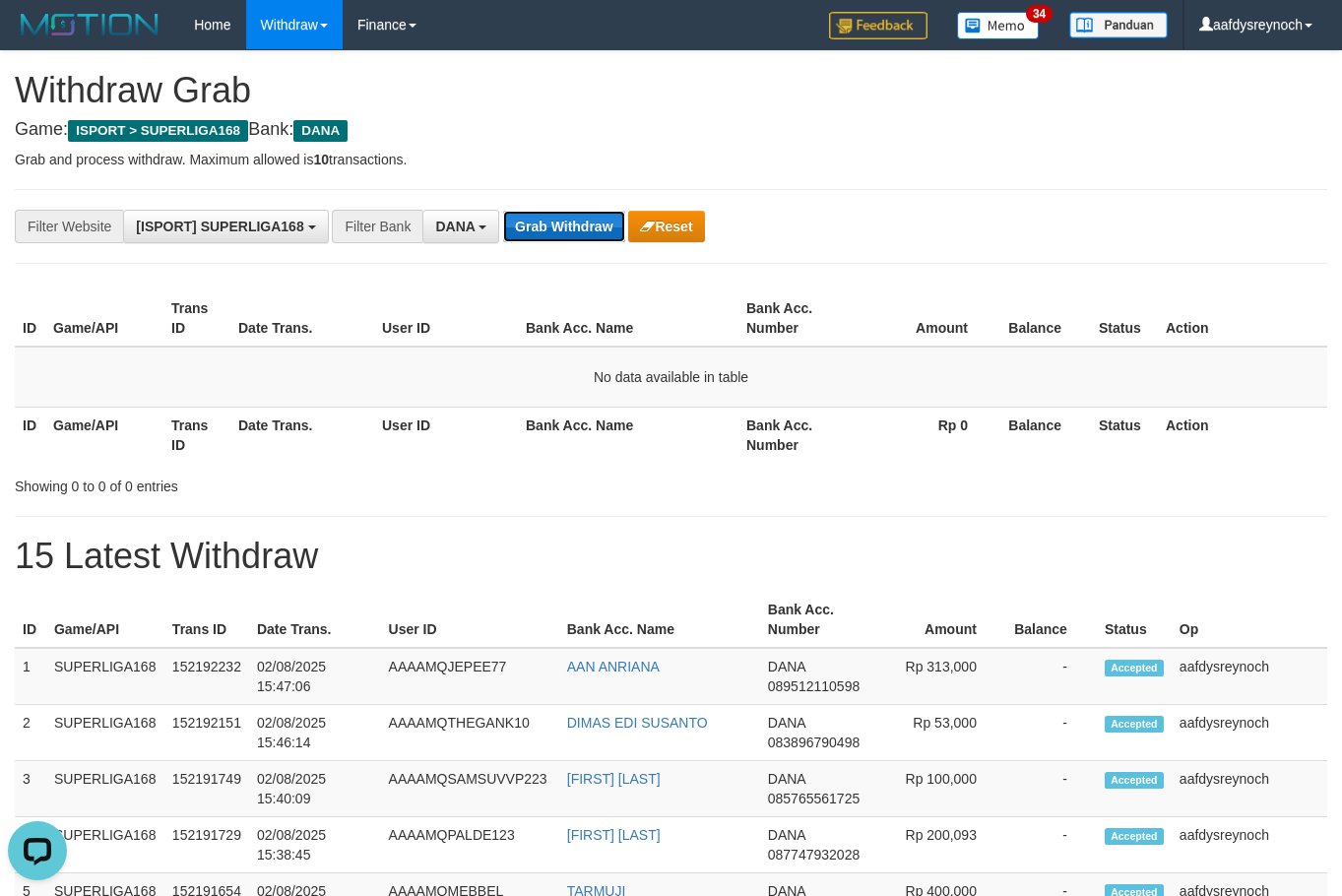 click on "Grab Withdraw" at bounding box center [563, 226] 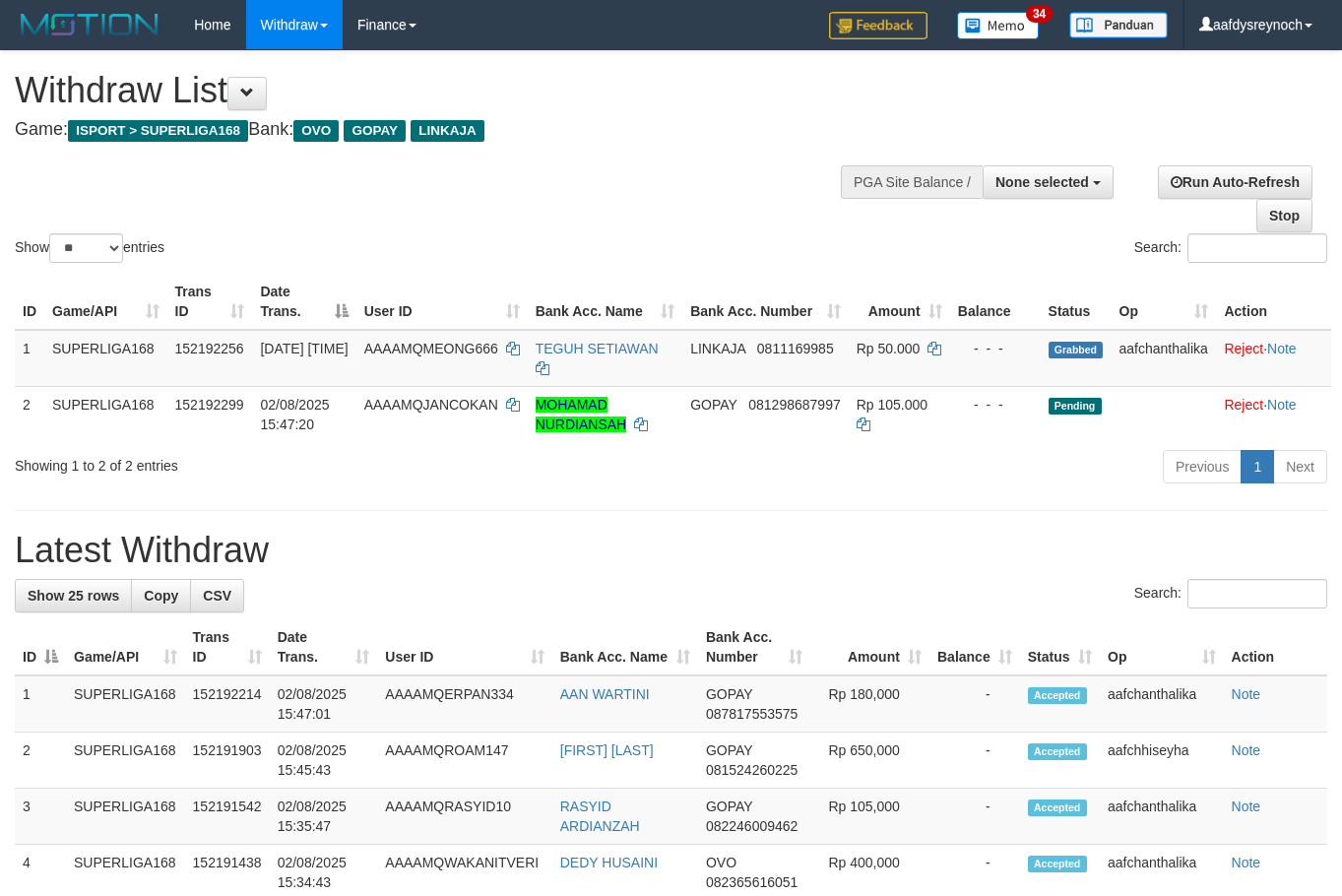 select 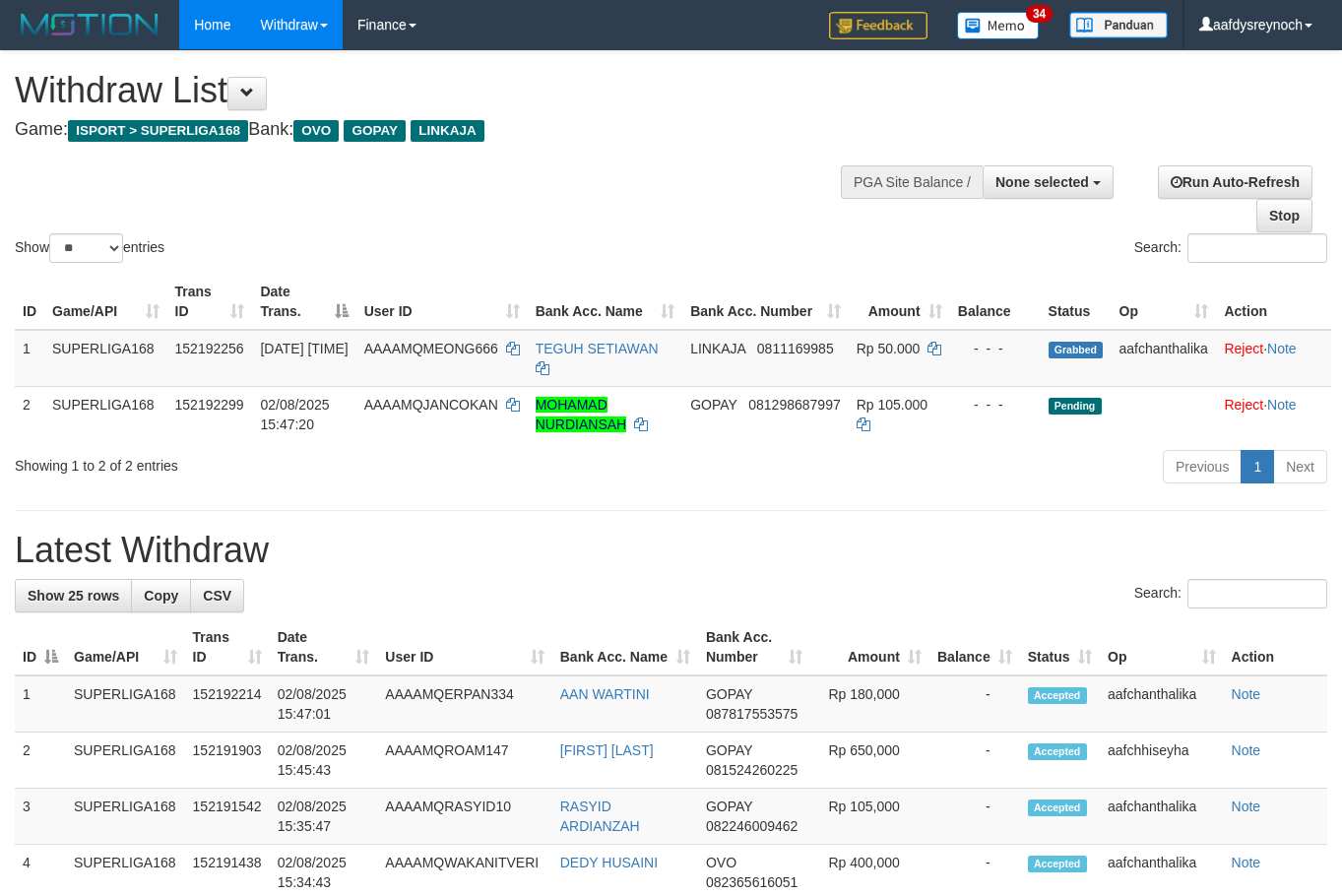 scroll, scrollTop: 0, scrollLeft: 0, axis: both 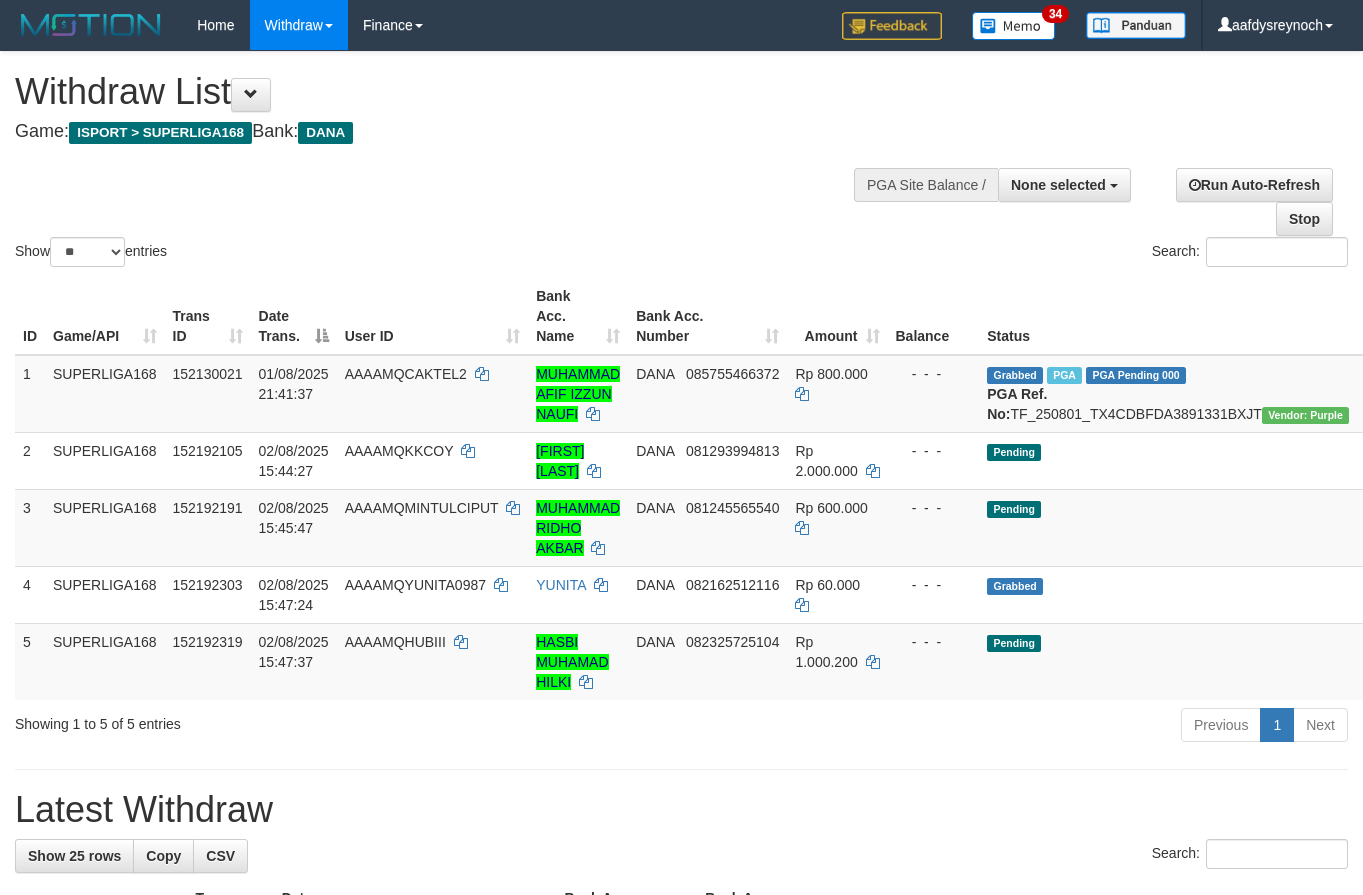select 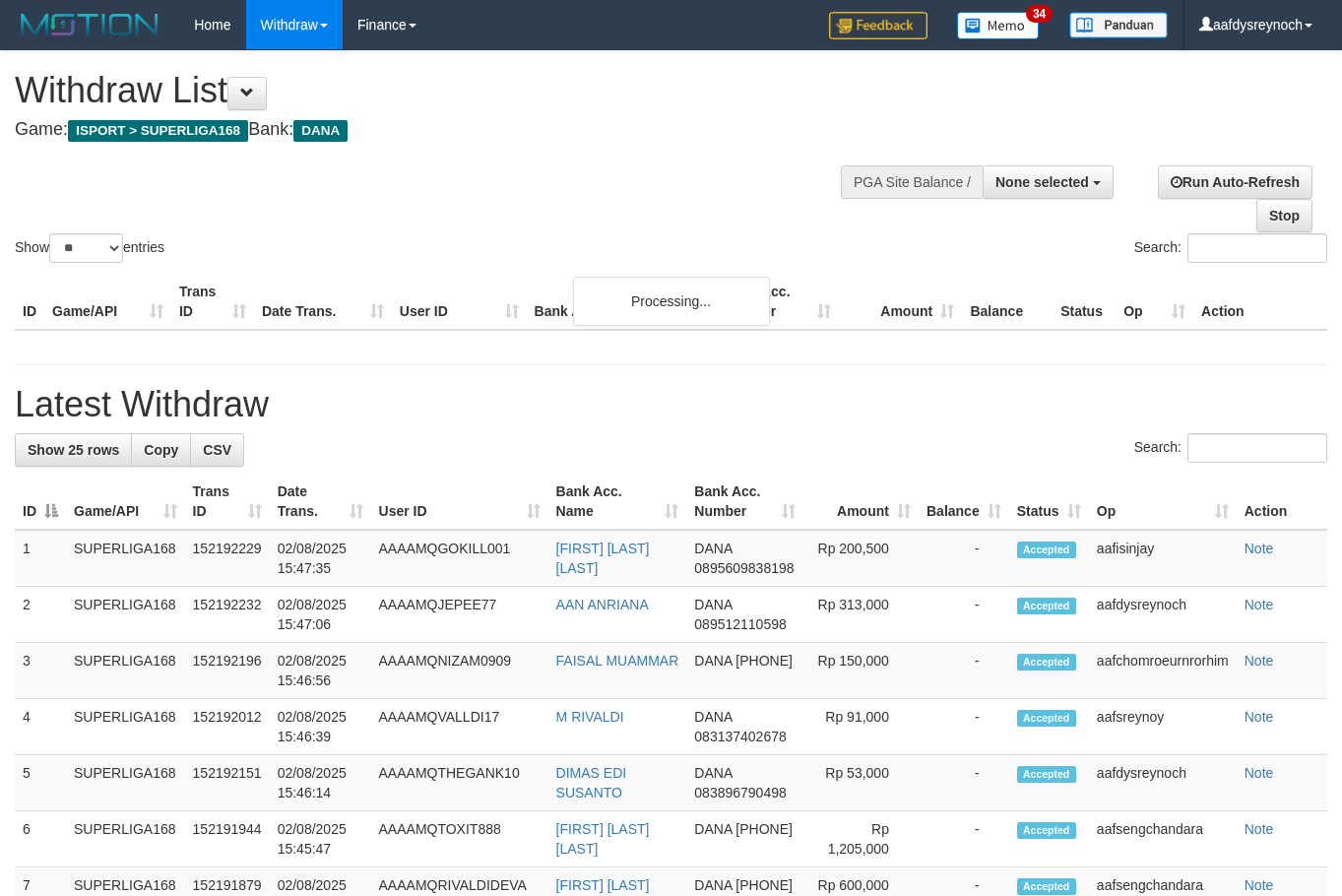 select 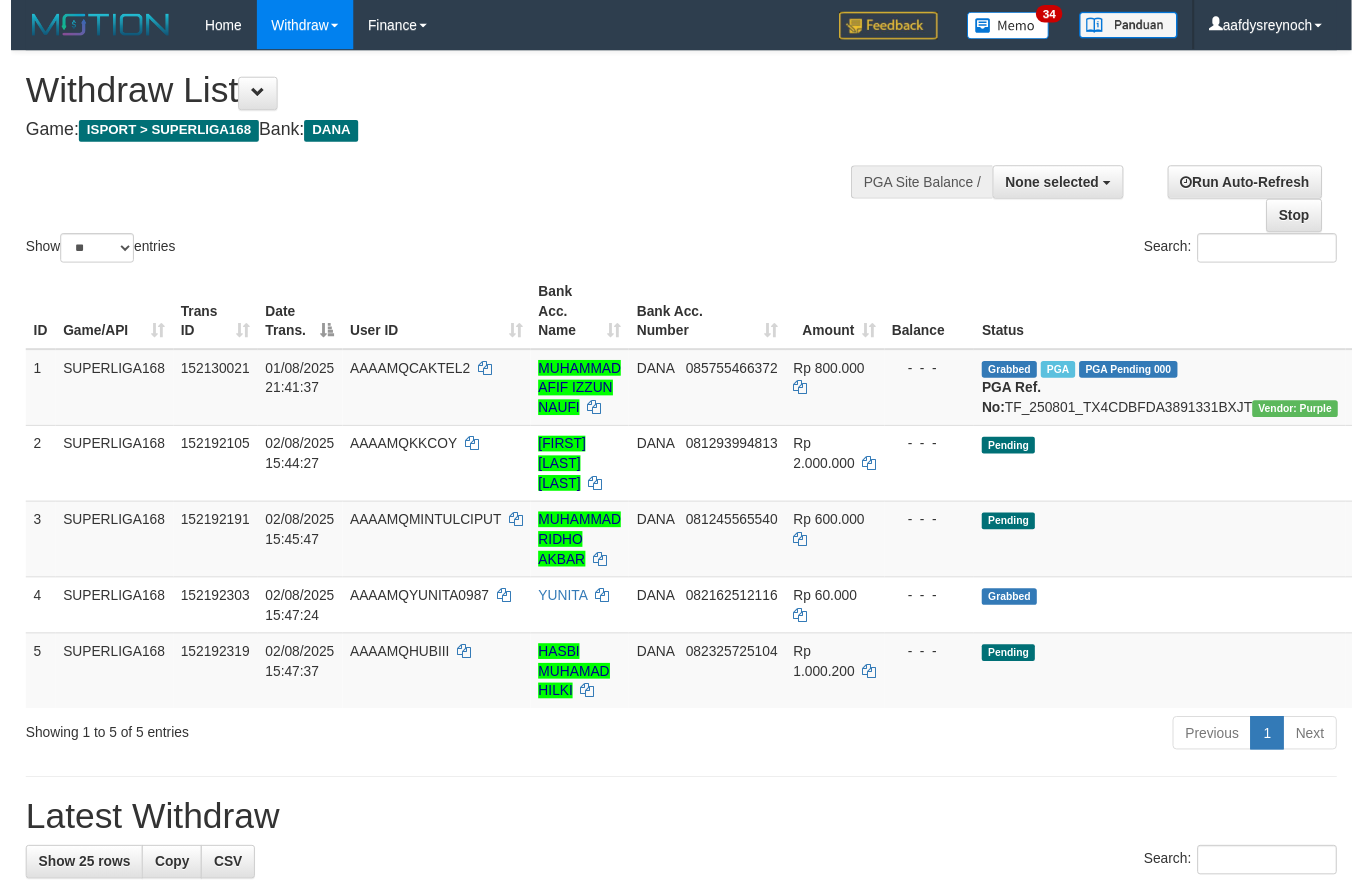 scroll, scrollTop: 0, scrollLeft: 0, axis: both 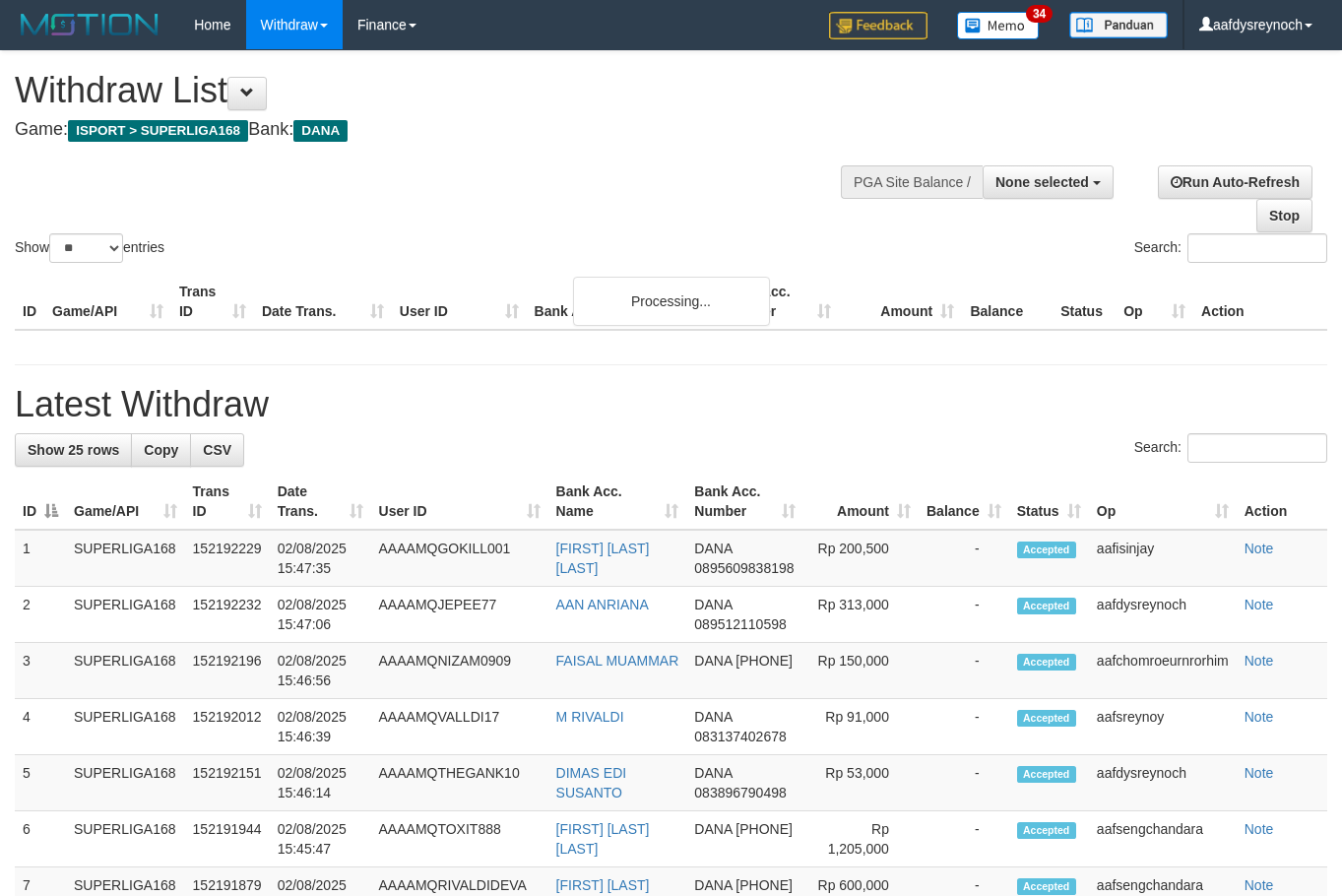 select 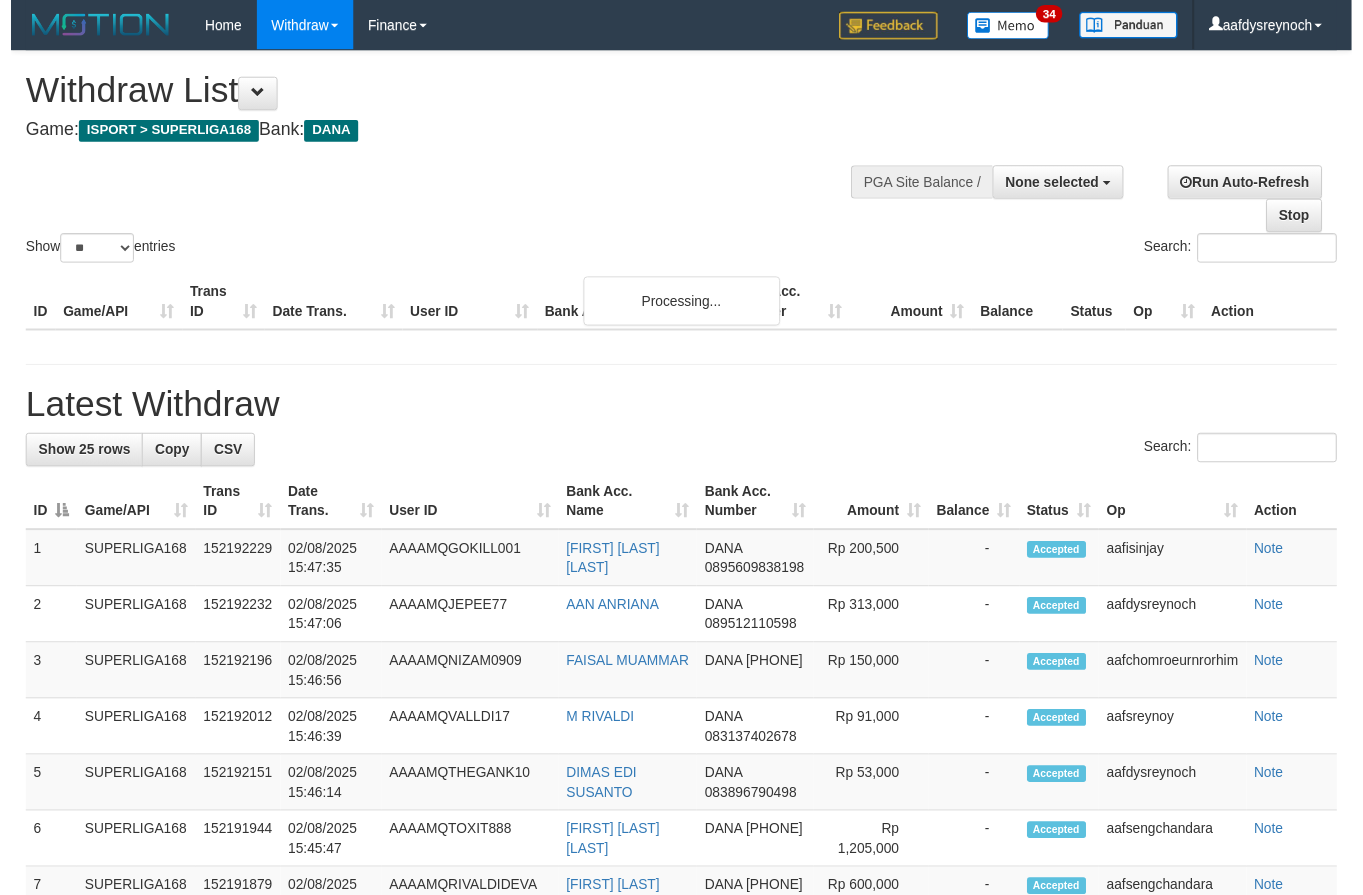 scroll, scrollTop: 0, scrollLeft: 0, axis: both 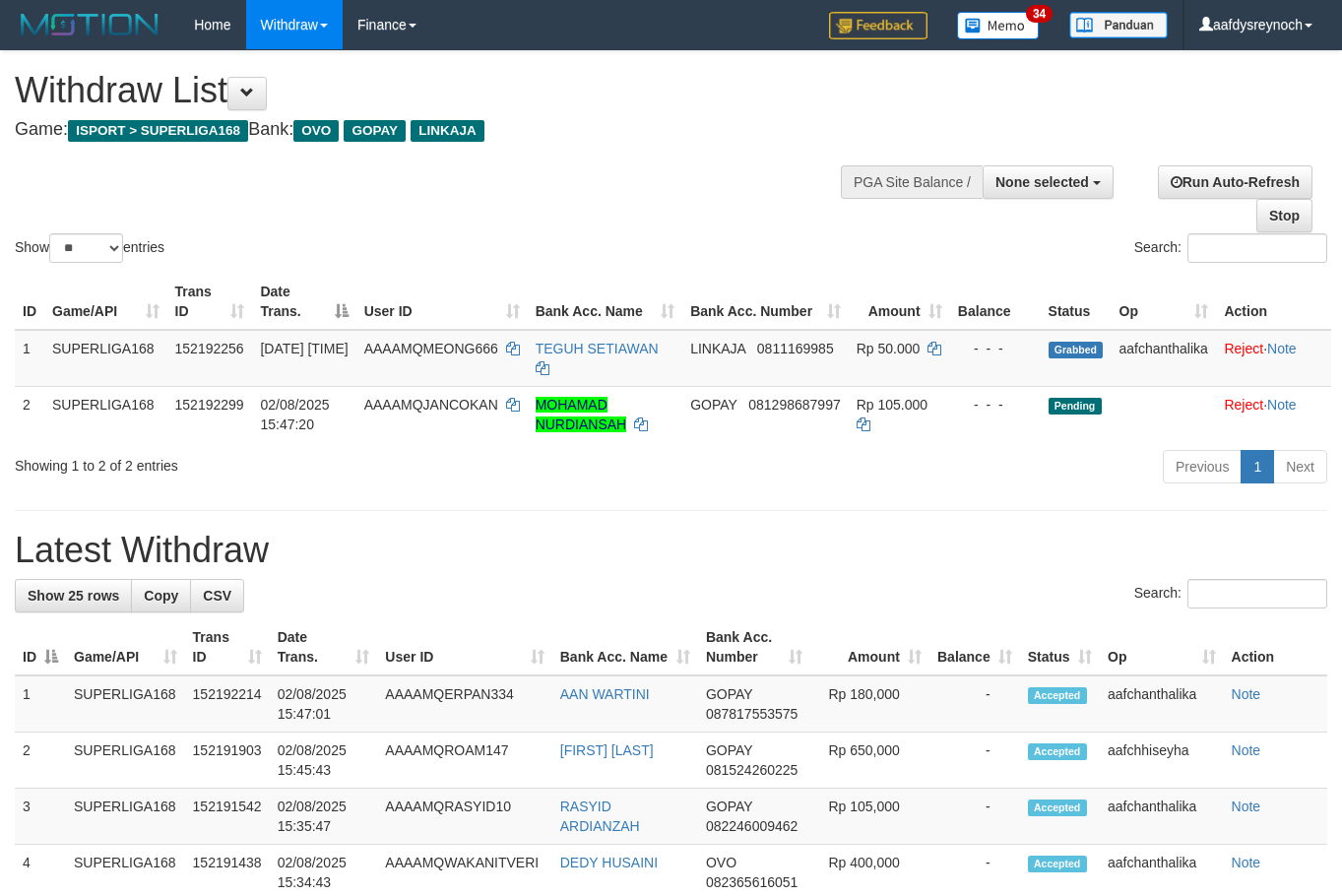 select 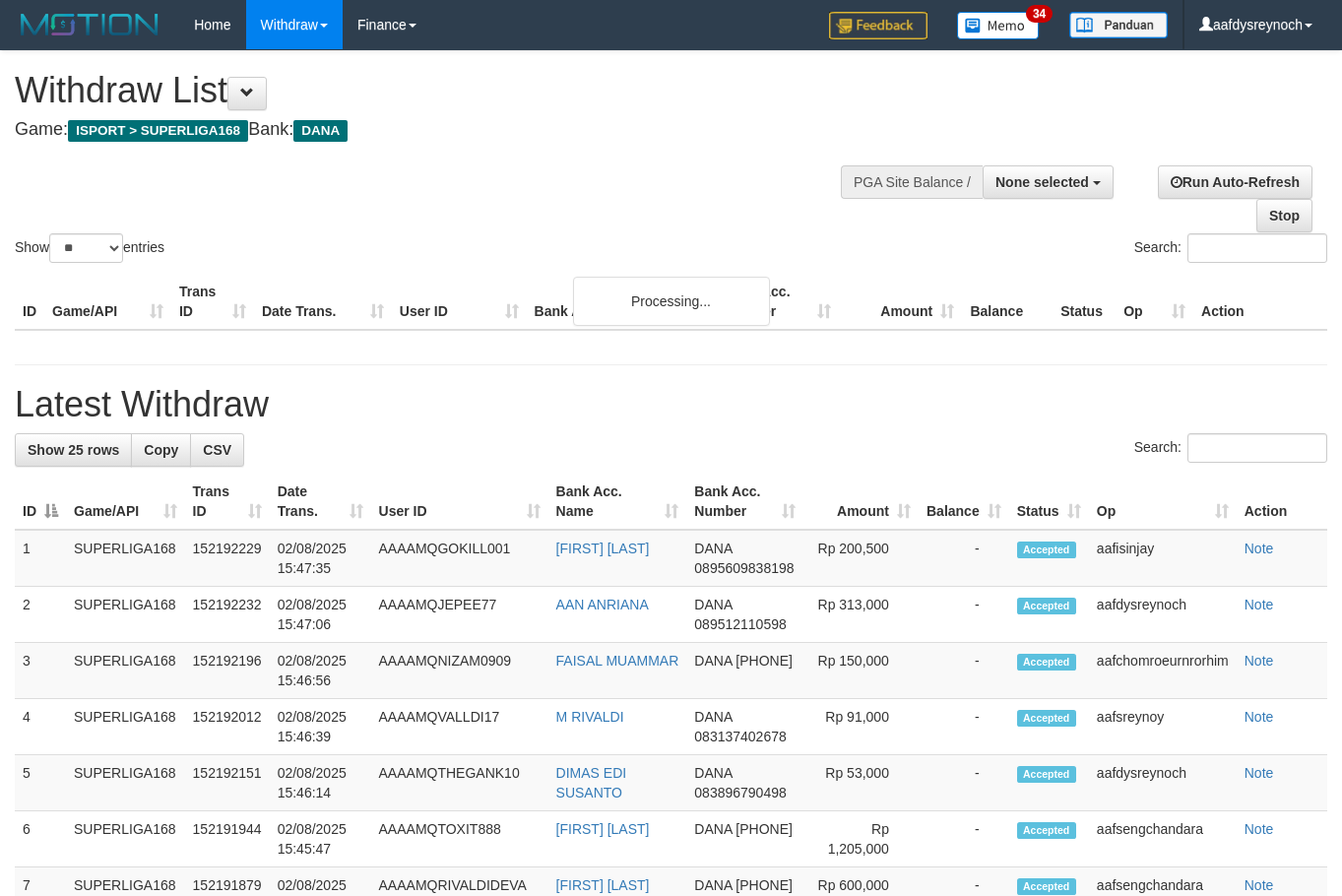 select 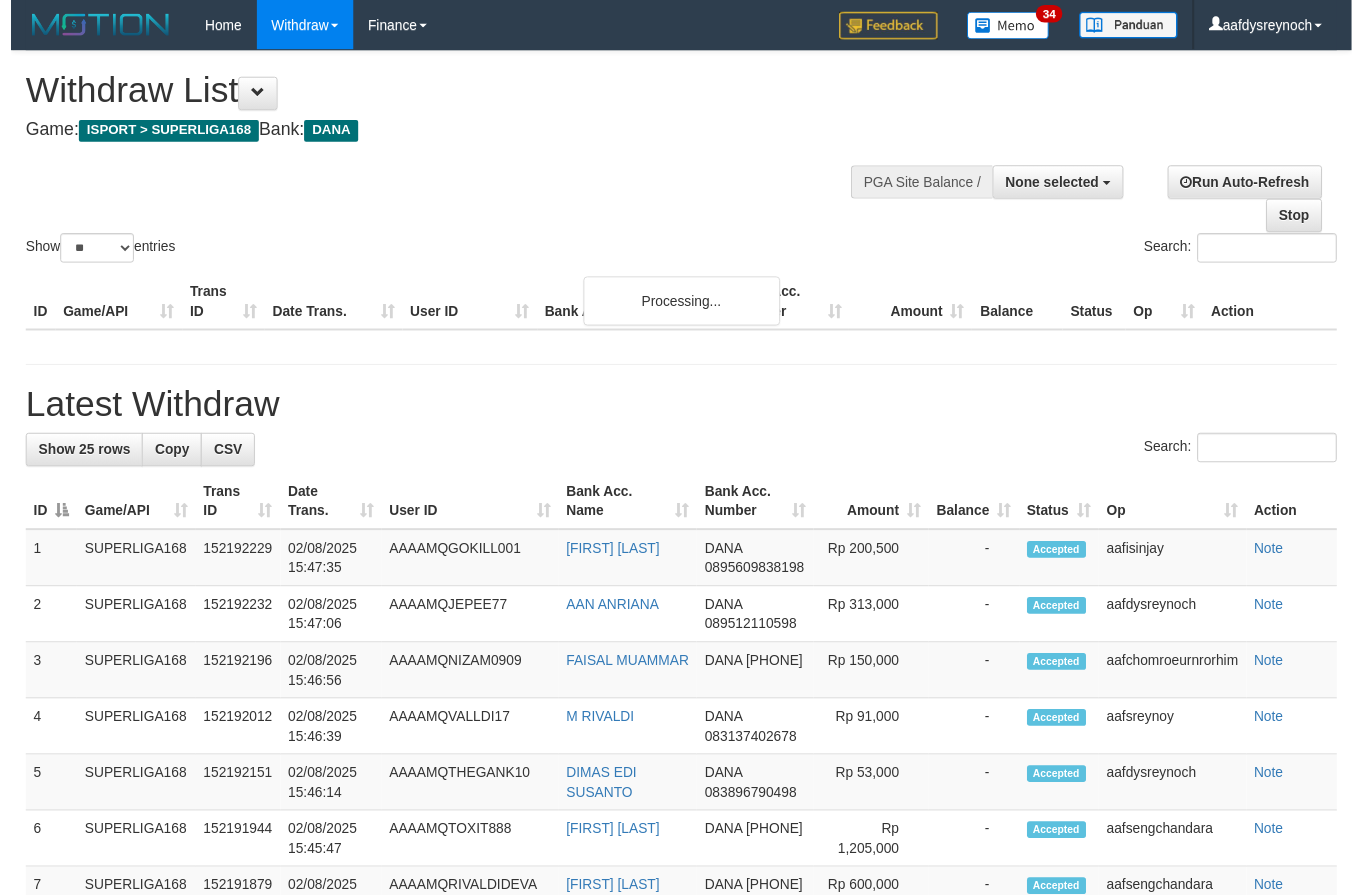 scroll, scrollTop: 0, scrollLeft: 0, axis: both 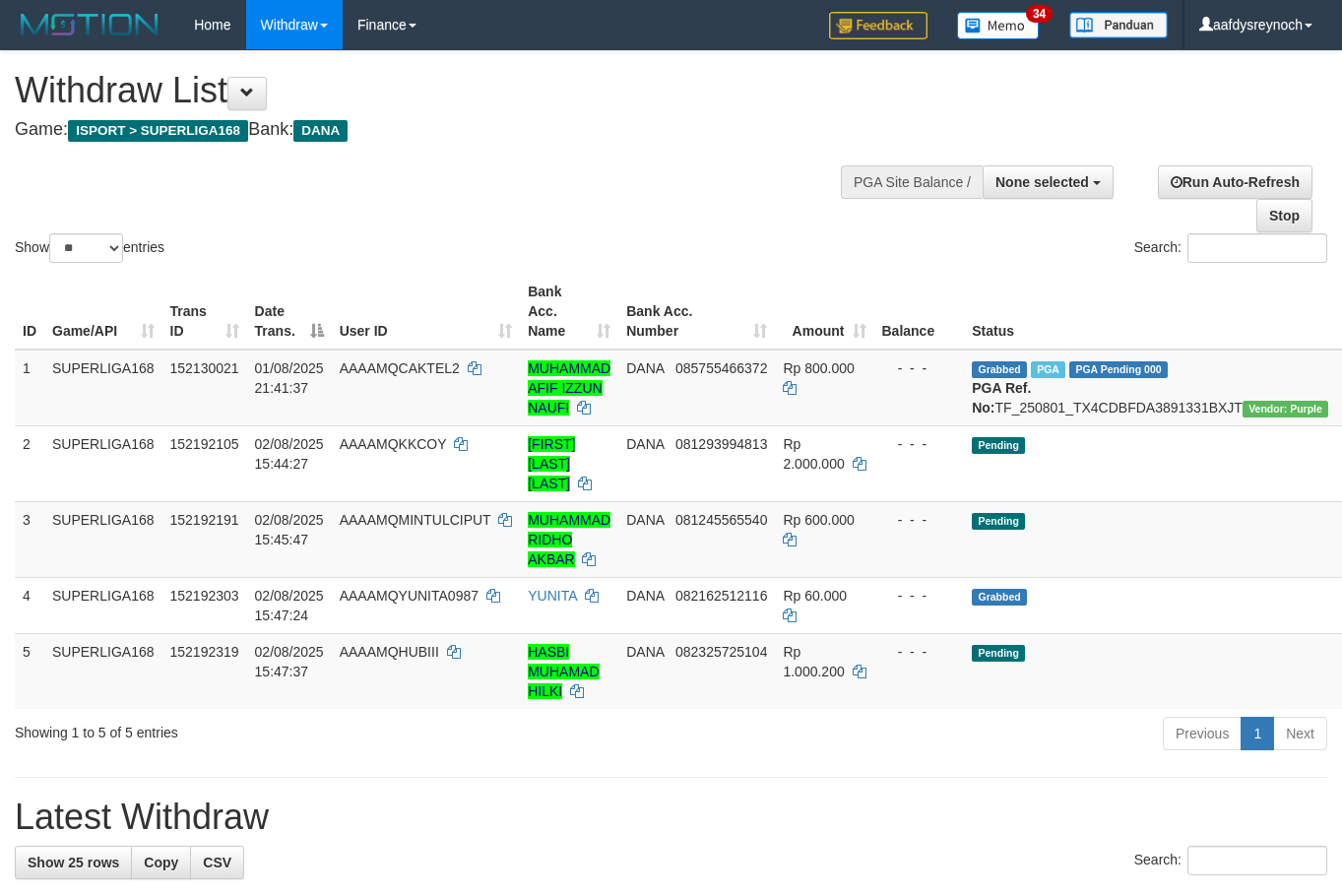 select 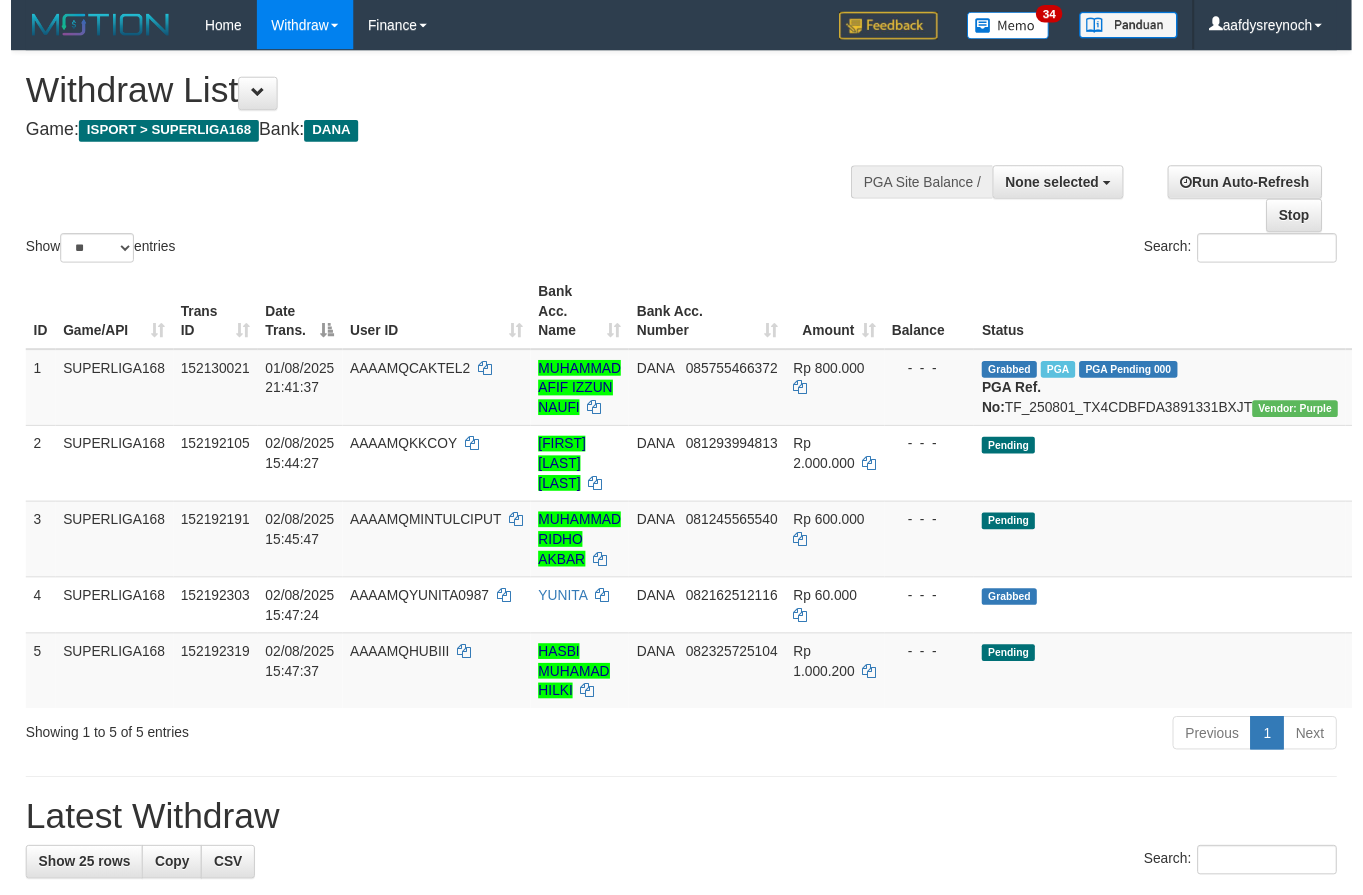 scroll, scrollTop: 0, scrollLeft: 0, axis: both 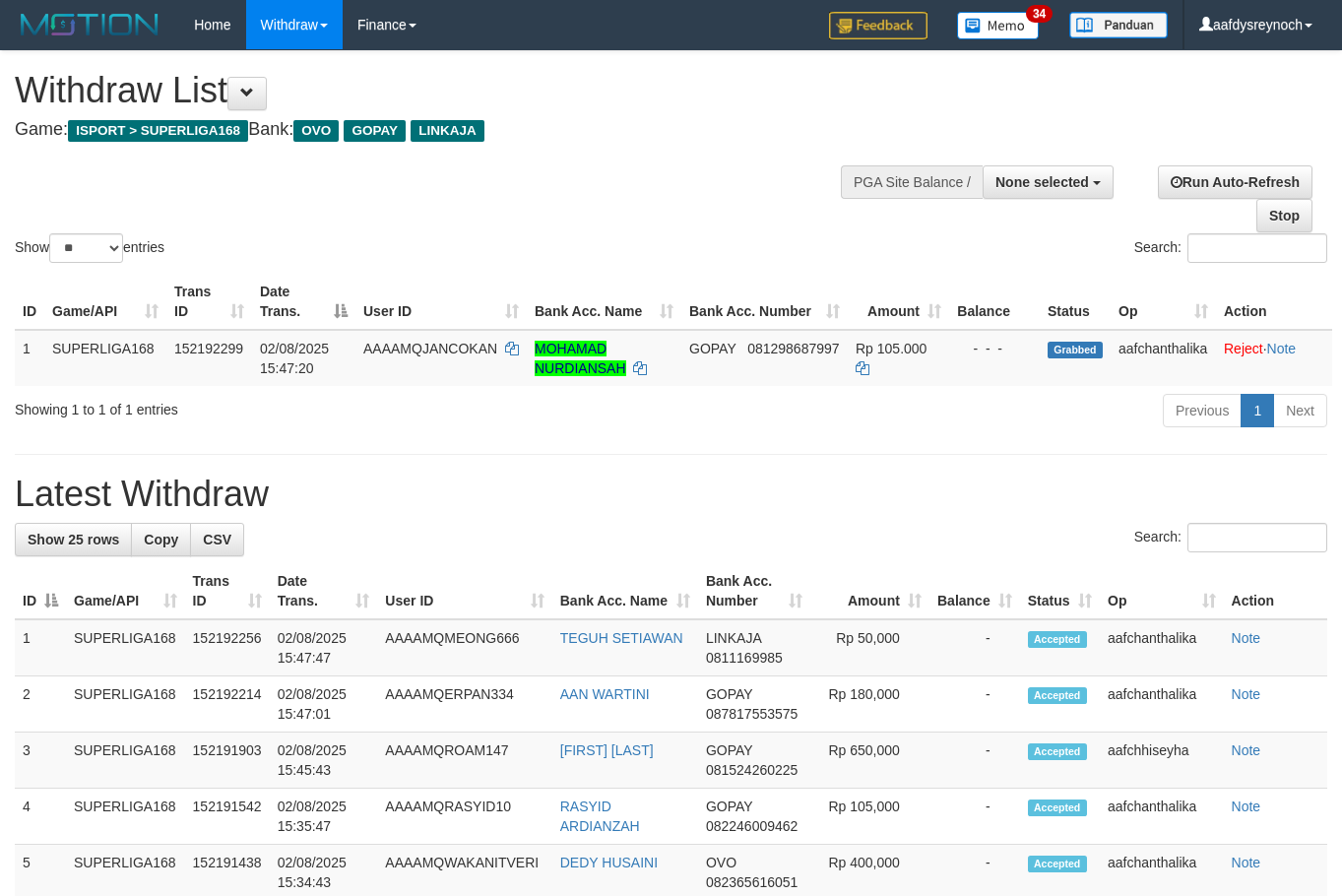 select 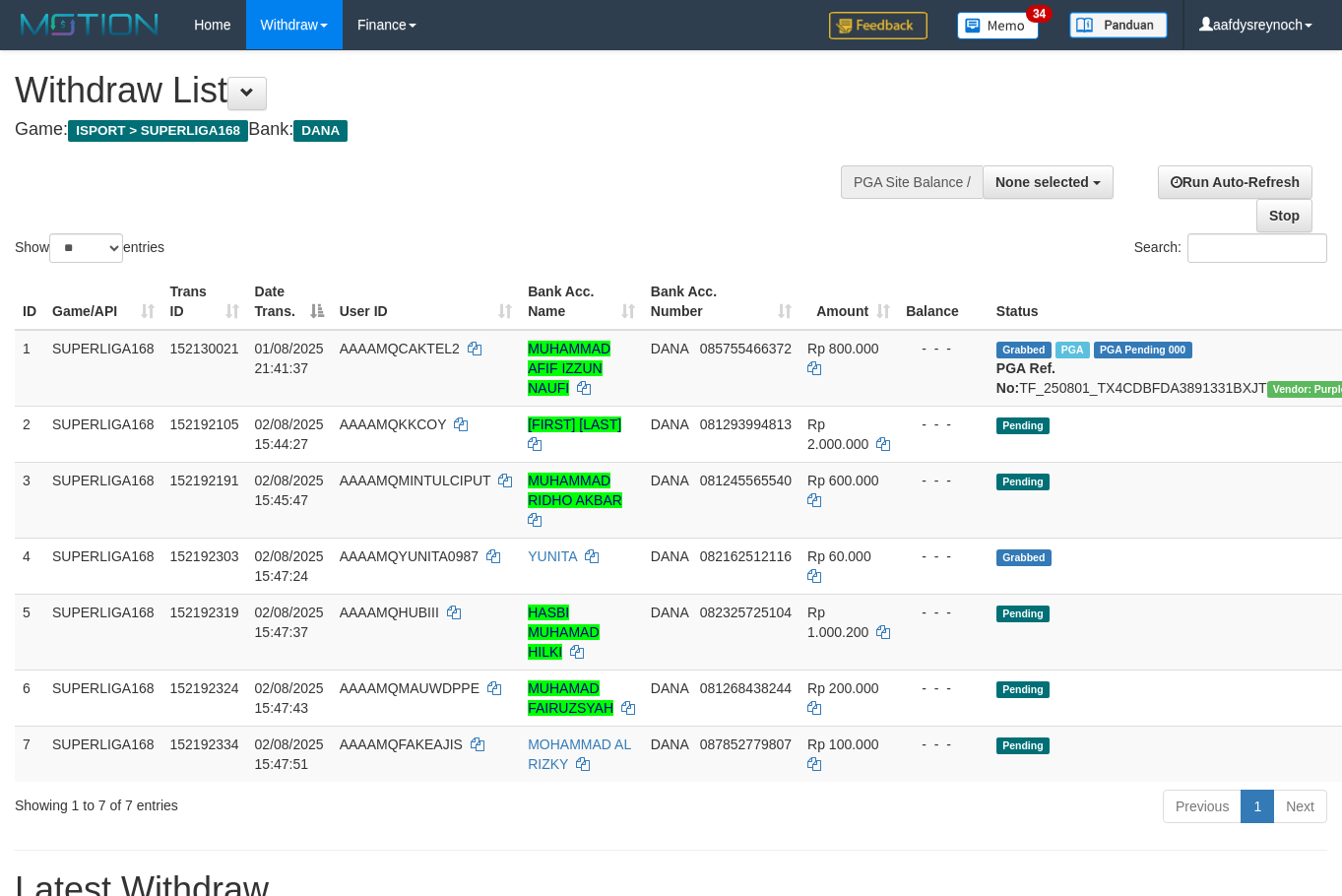 select 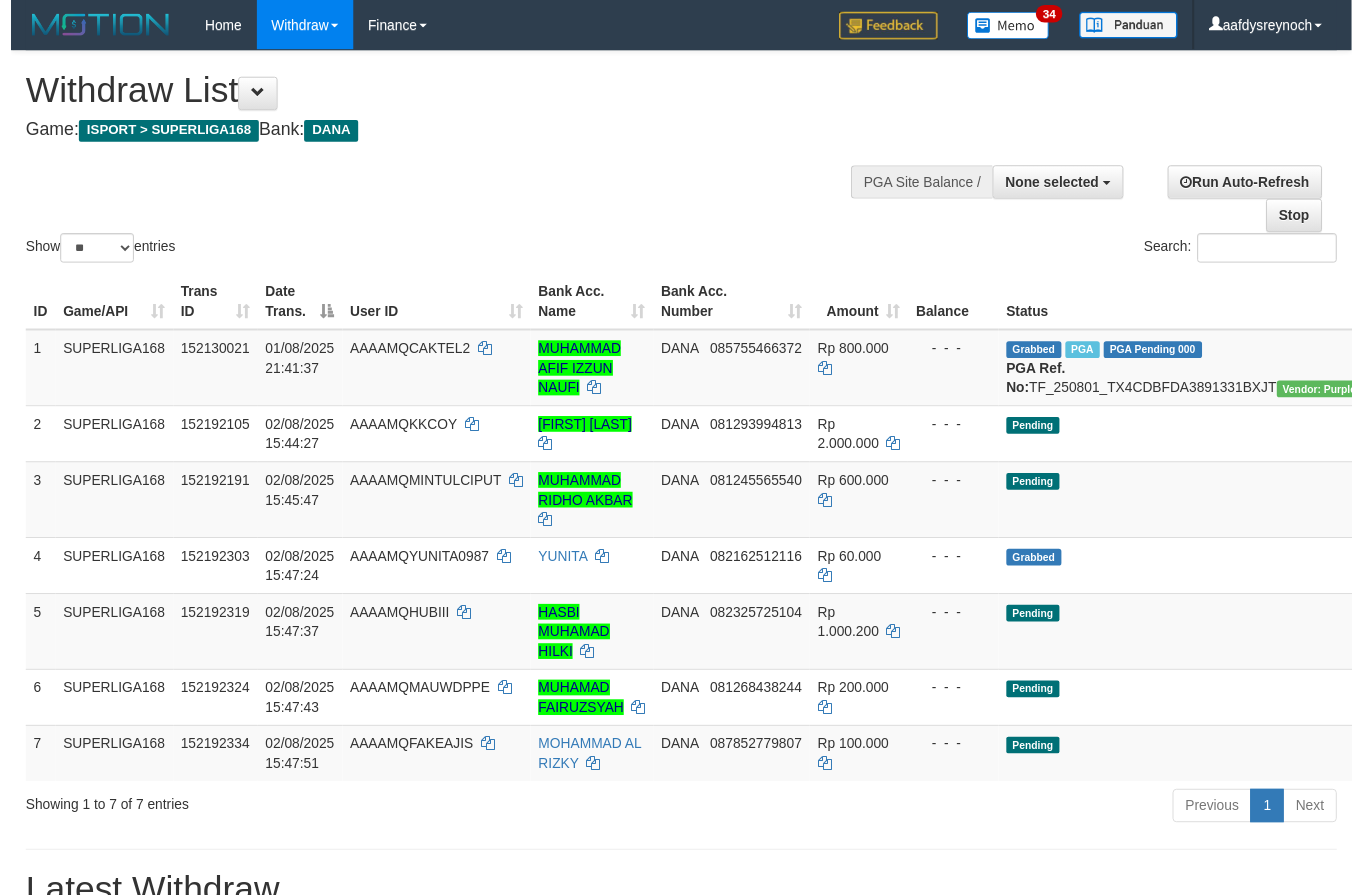 scroll, scrollTop: 0, scrollLeft: 0, axis: both 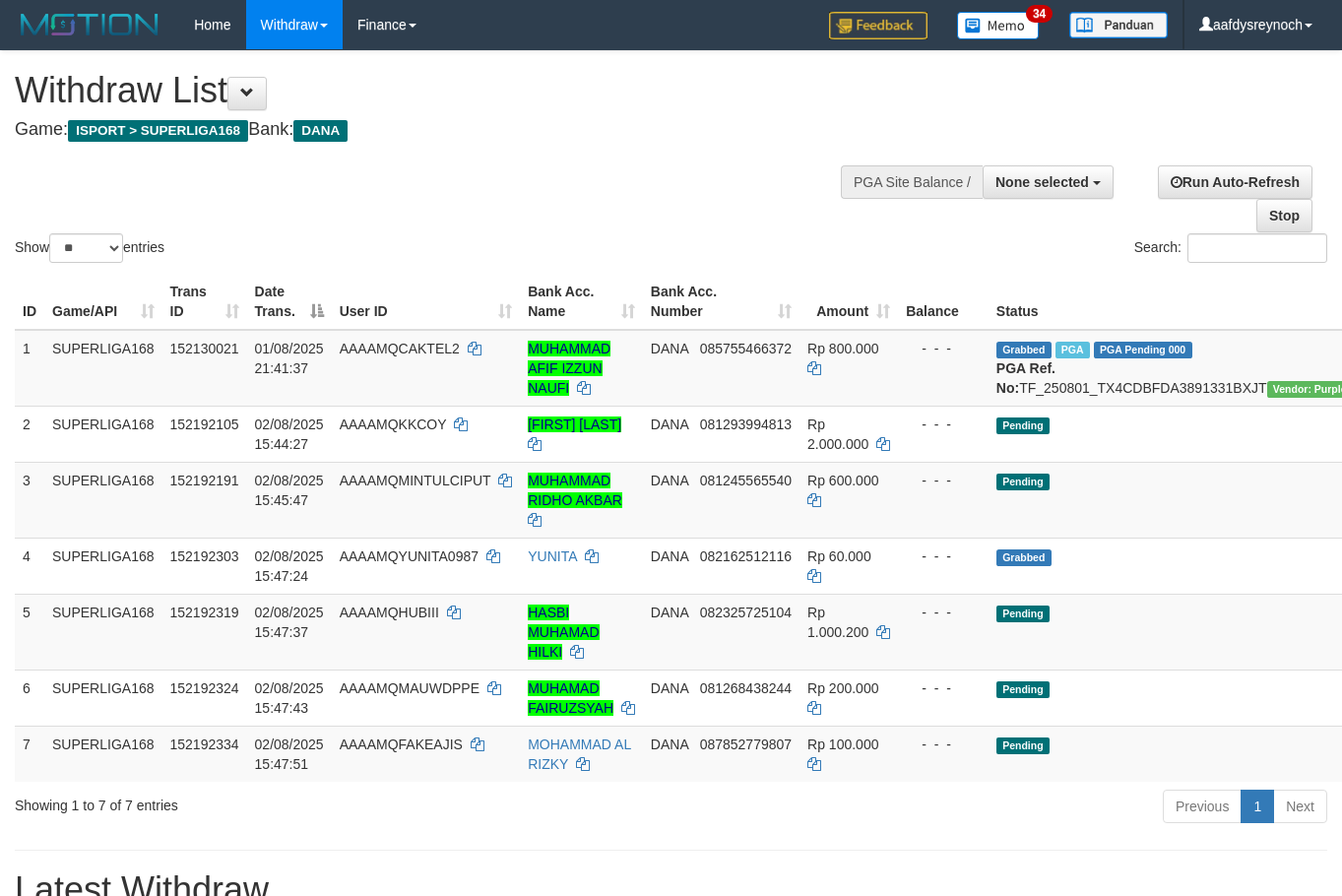 select 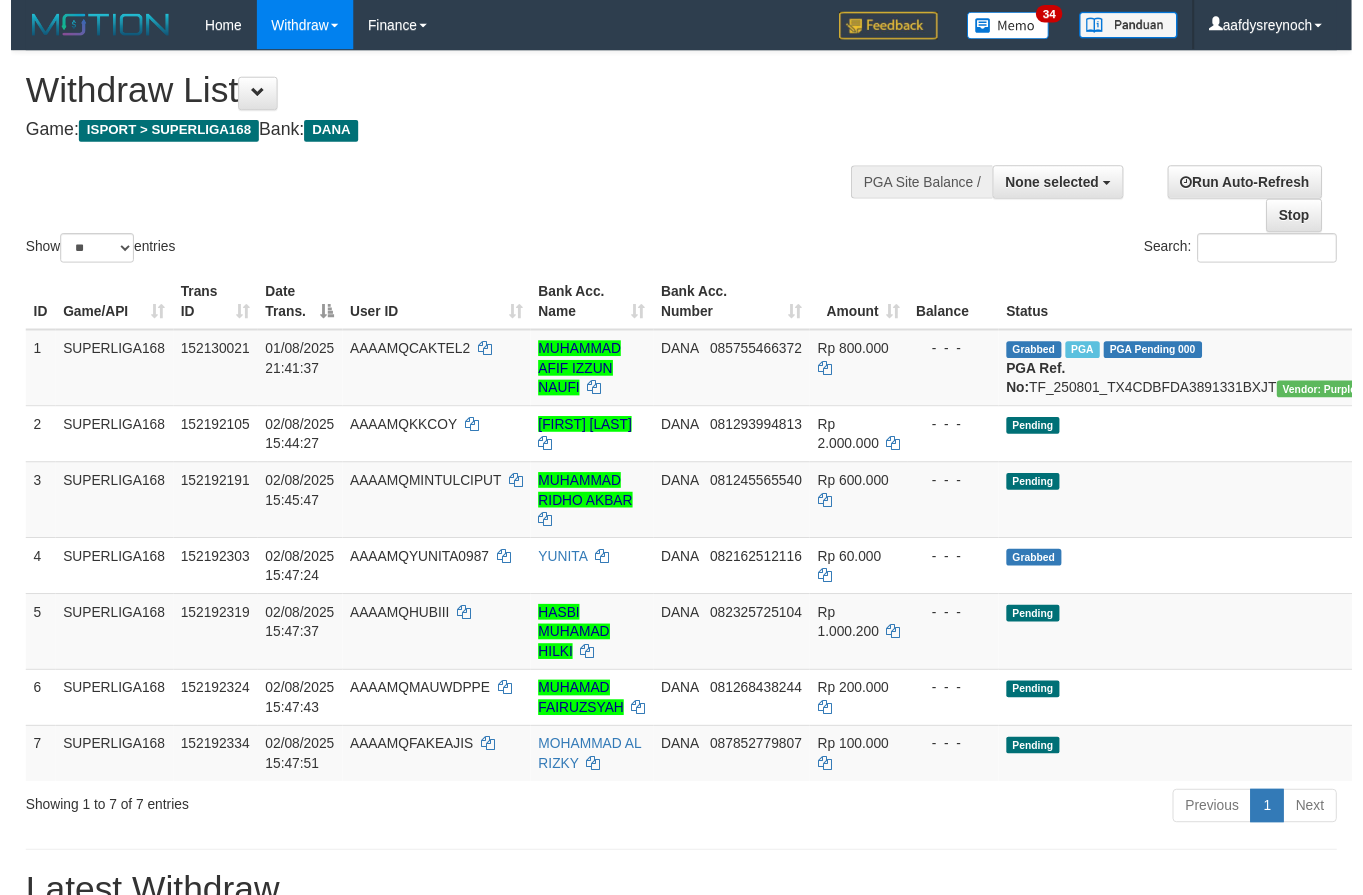 scroll, scrollTop: 0, scrollLeft: 0, axis: both 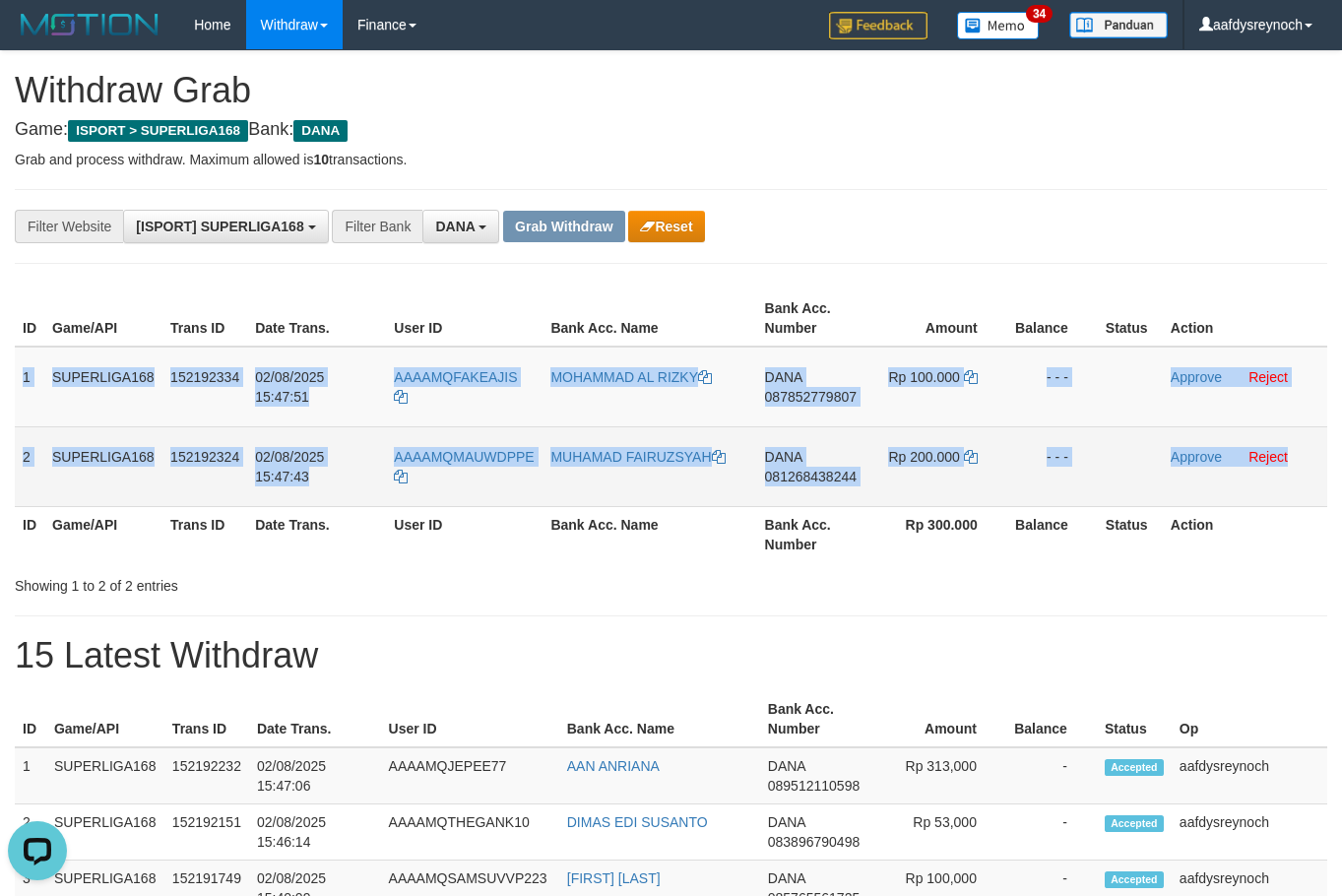 copy on "1
SUPERLIGA168
152192334
02/08/2025 15:47:51
AAAAMQFAKEAJIS
[FIRST] [LAST]
DANA
[PHONE]
Rp 100.000
- - -
Approve
Reject
2
SUPERLIGA168
152192324
02/08/2025 15:47:43
AAAAMQMAUWDPPE
[FIRST] [LAST]
DANA
[PHONE]
Rp 200.000
- - -
Approve
Reject" 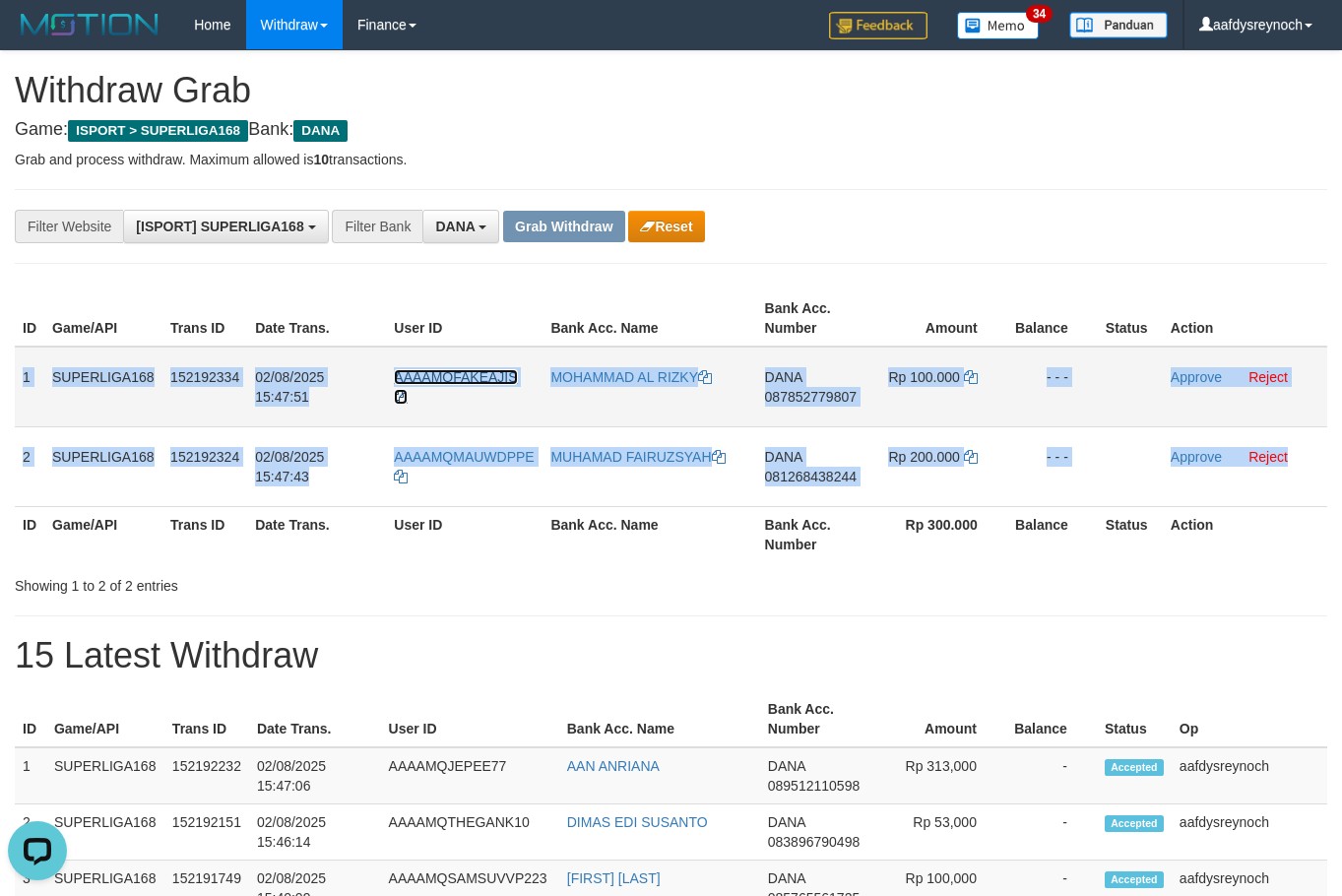 click on "AAAAMQFAKEAJIS" at bounding box center [455, 377] 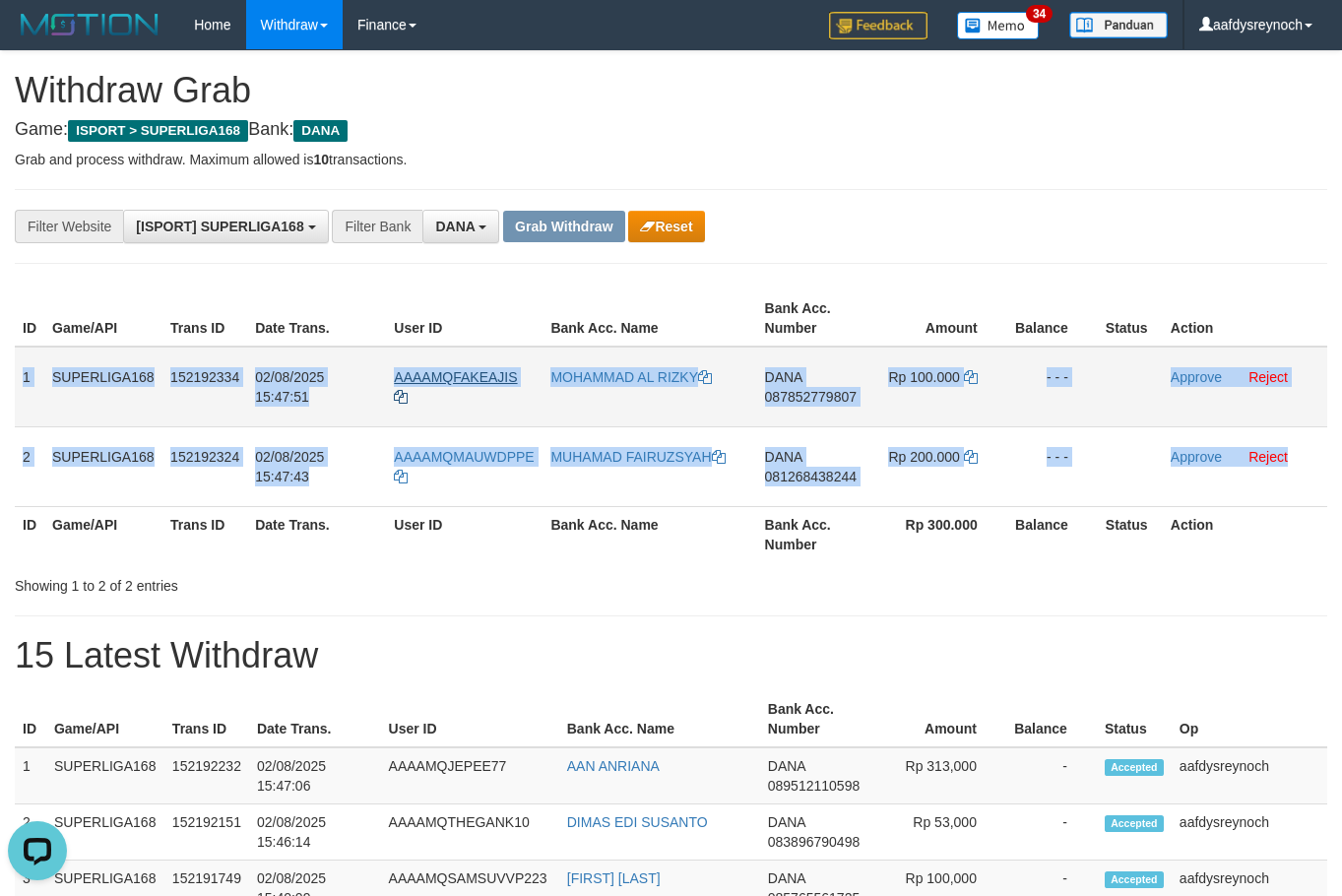 copy on "1
SUPERLIGA168
152192334
02/08/2025 15:47:51
AAAAMQFAKEAJIS
MOHAMMAD AL RIZKY
DANA
087852779807
Rp 100.000
- - -
Approve
Reject
2
SUPERLIGA168
152192324
02/08/2025 15:47:43
AAAAMQMAUWDPPE
MUHAMAD FAIRUZSYAH
DANA
081268438244
Rp 200.000
- - -
Approve
Reject" 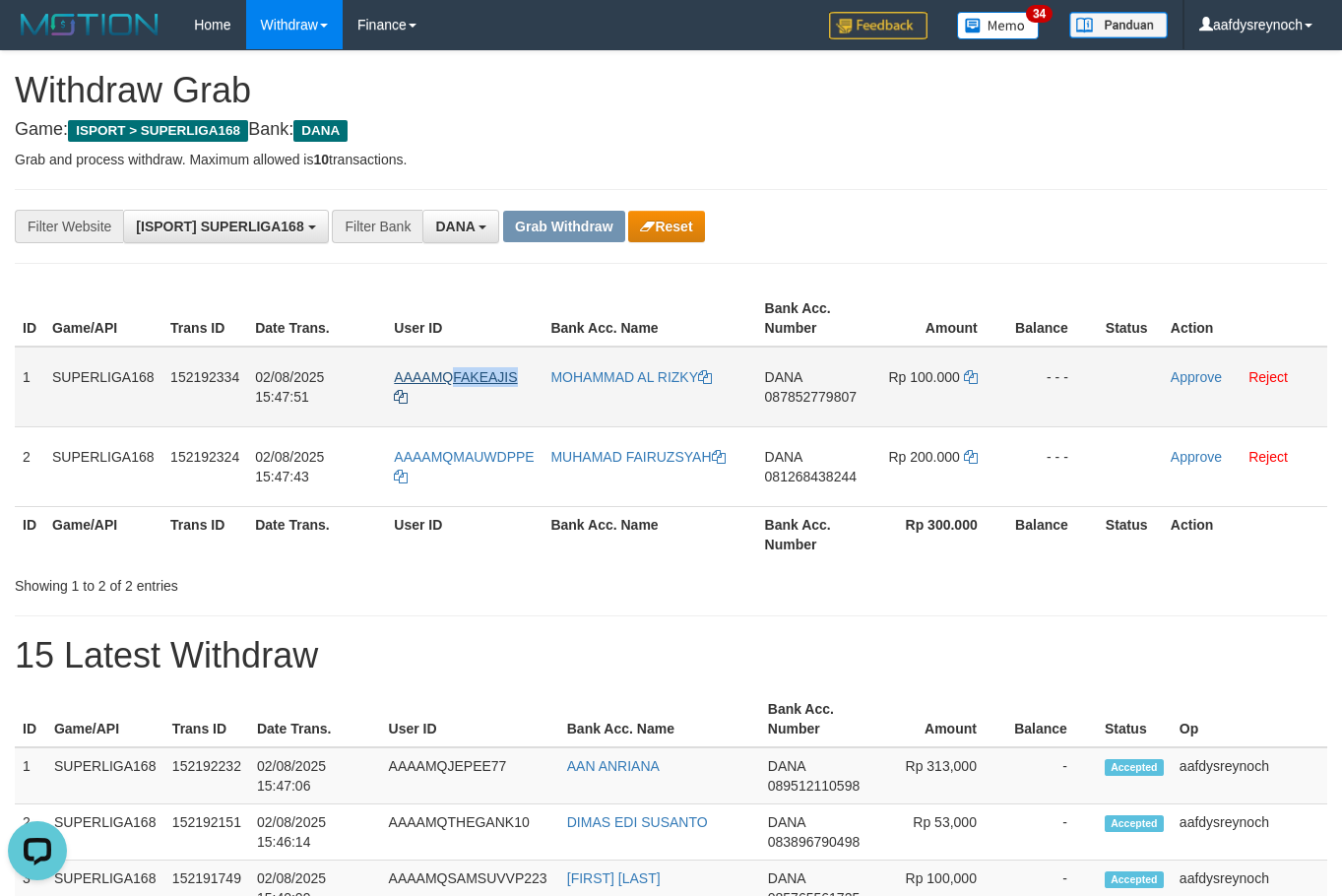 copy on "FAKEAJIS" 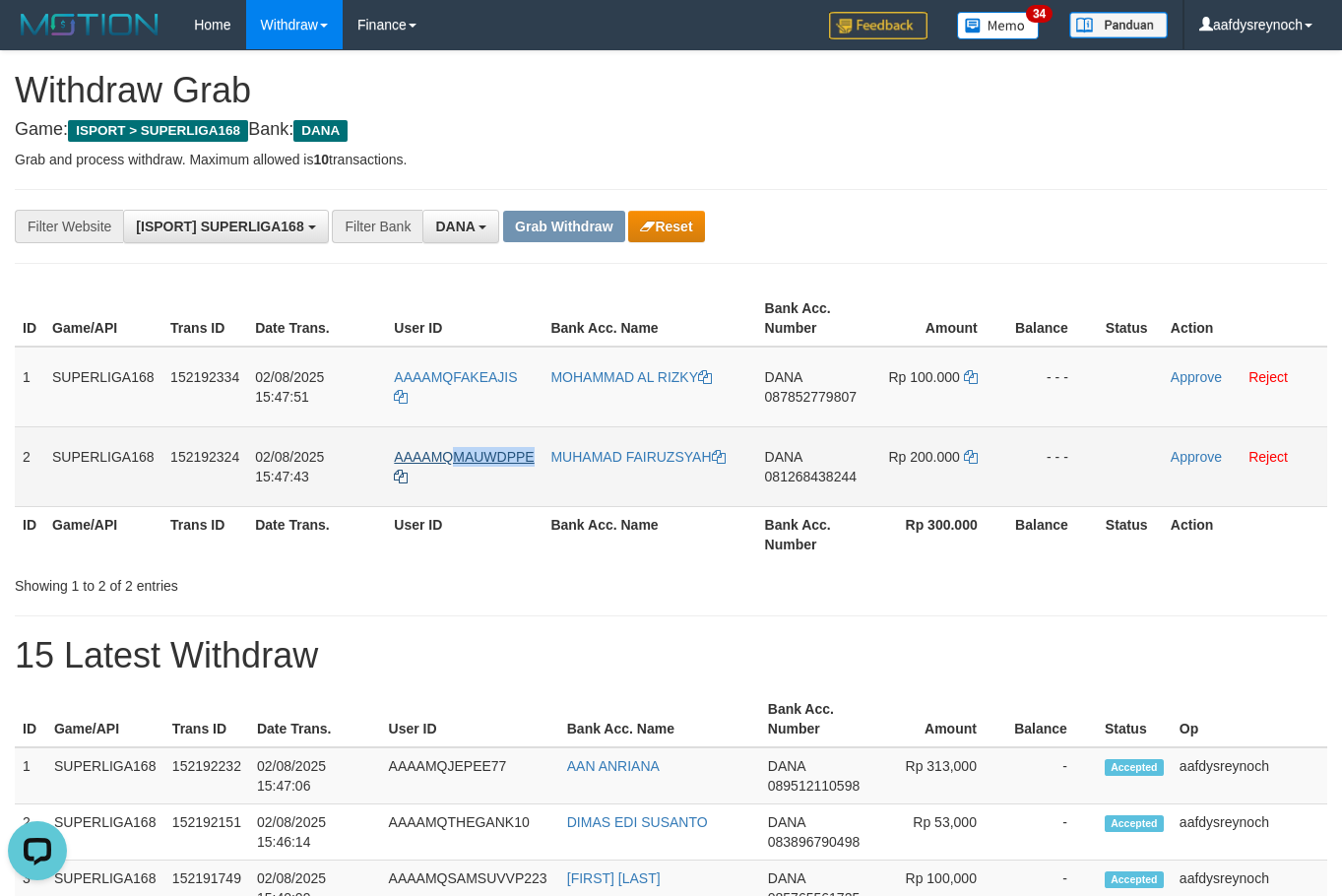 copy on "MAUWDPPE" 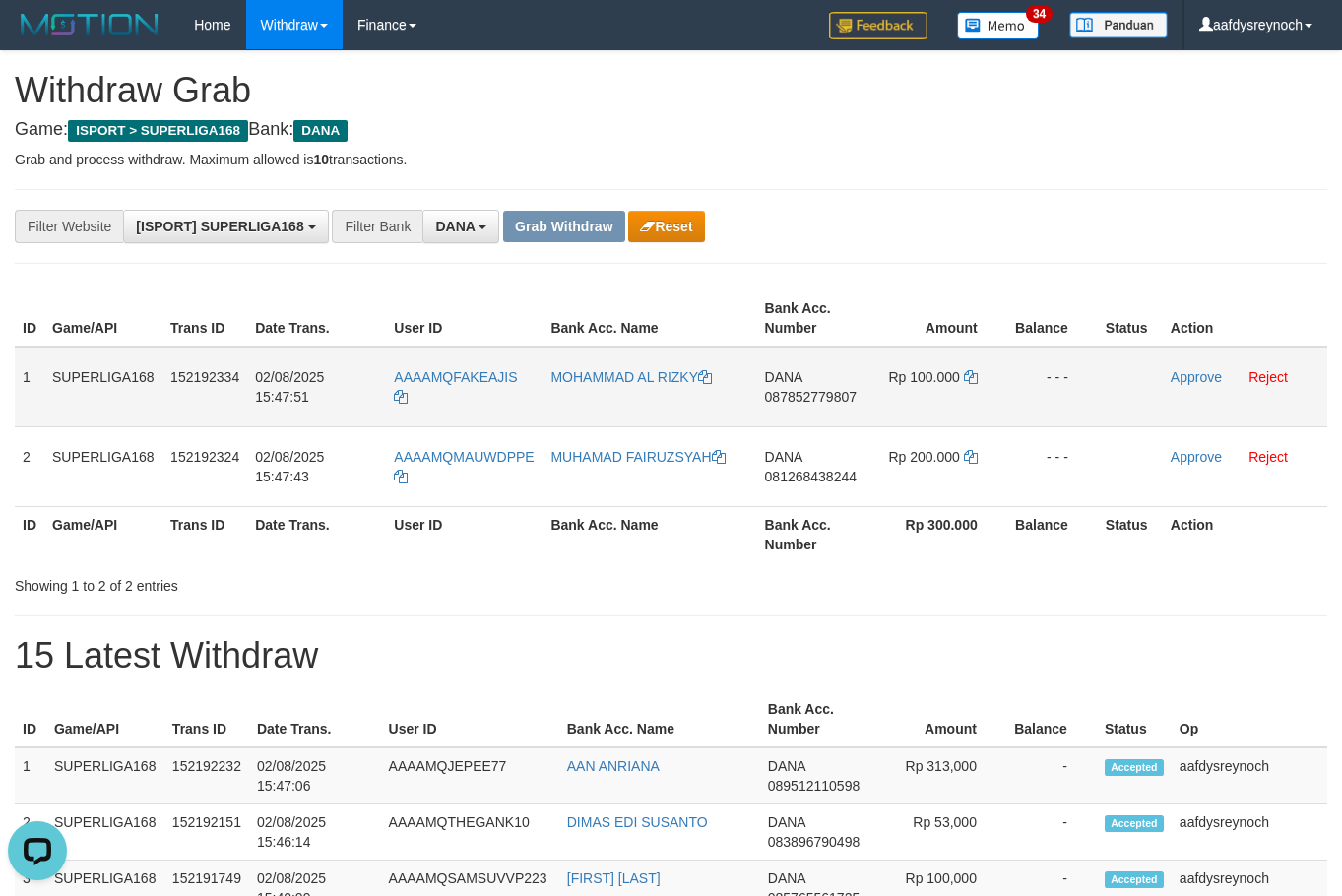 click on "087852779807" at bounding box center (810, 397) 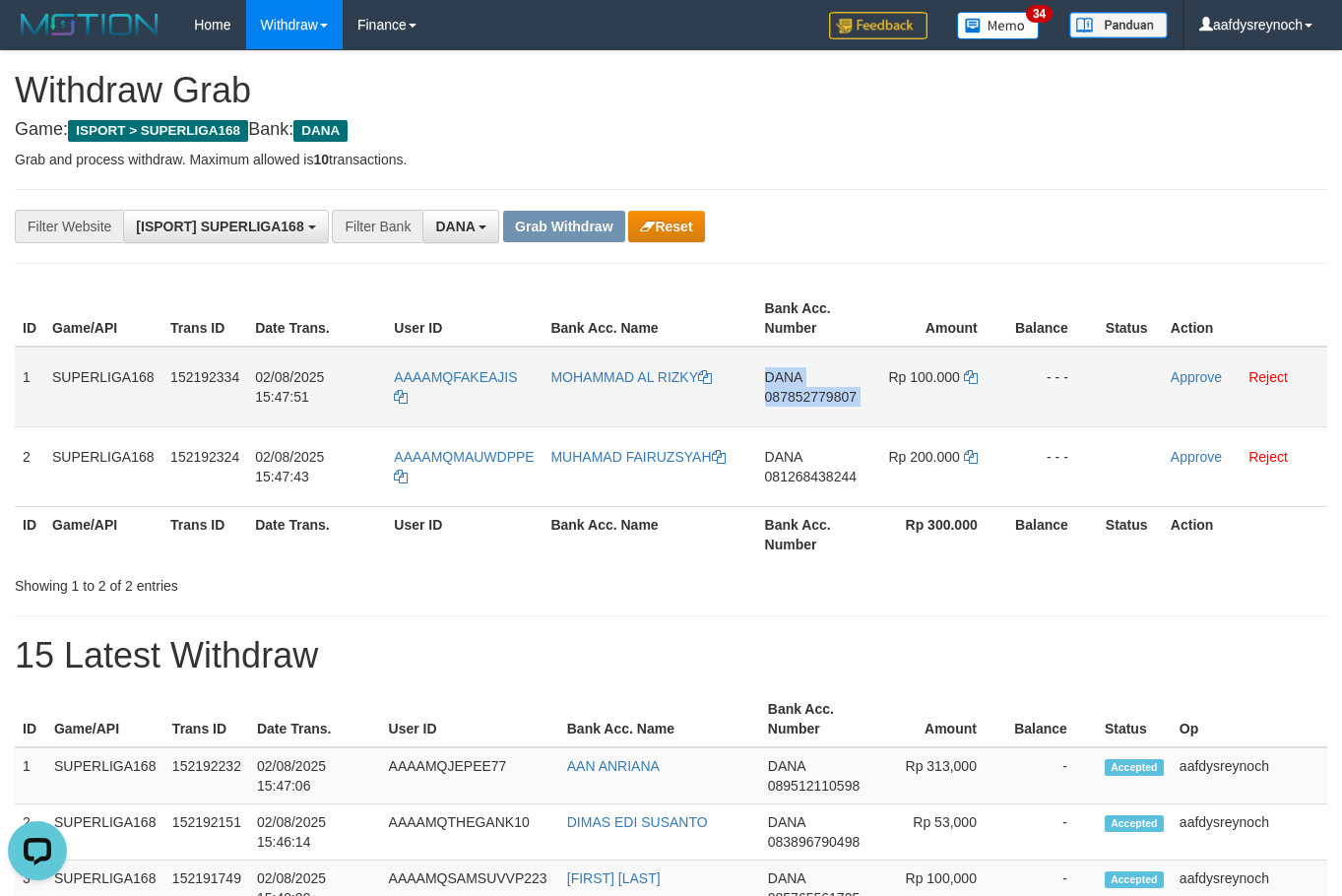 click on "087852779807" at bounding box center [810, 397] 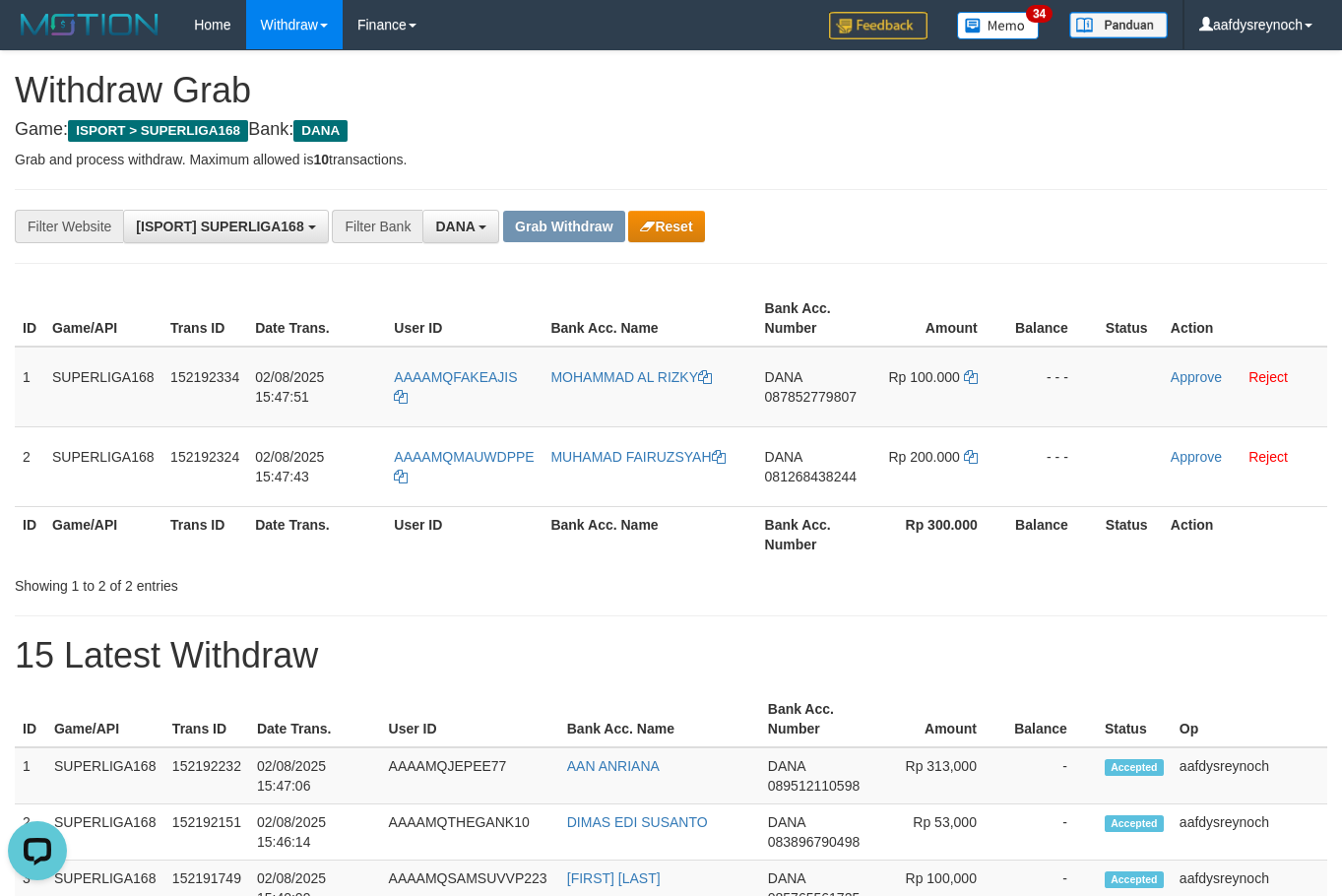 click on "**********" at bounding box center (559, 226) 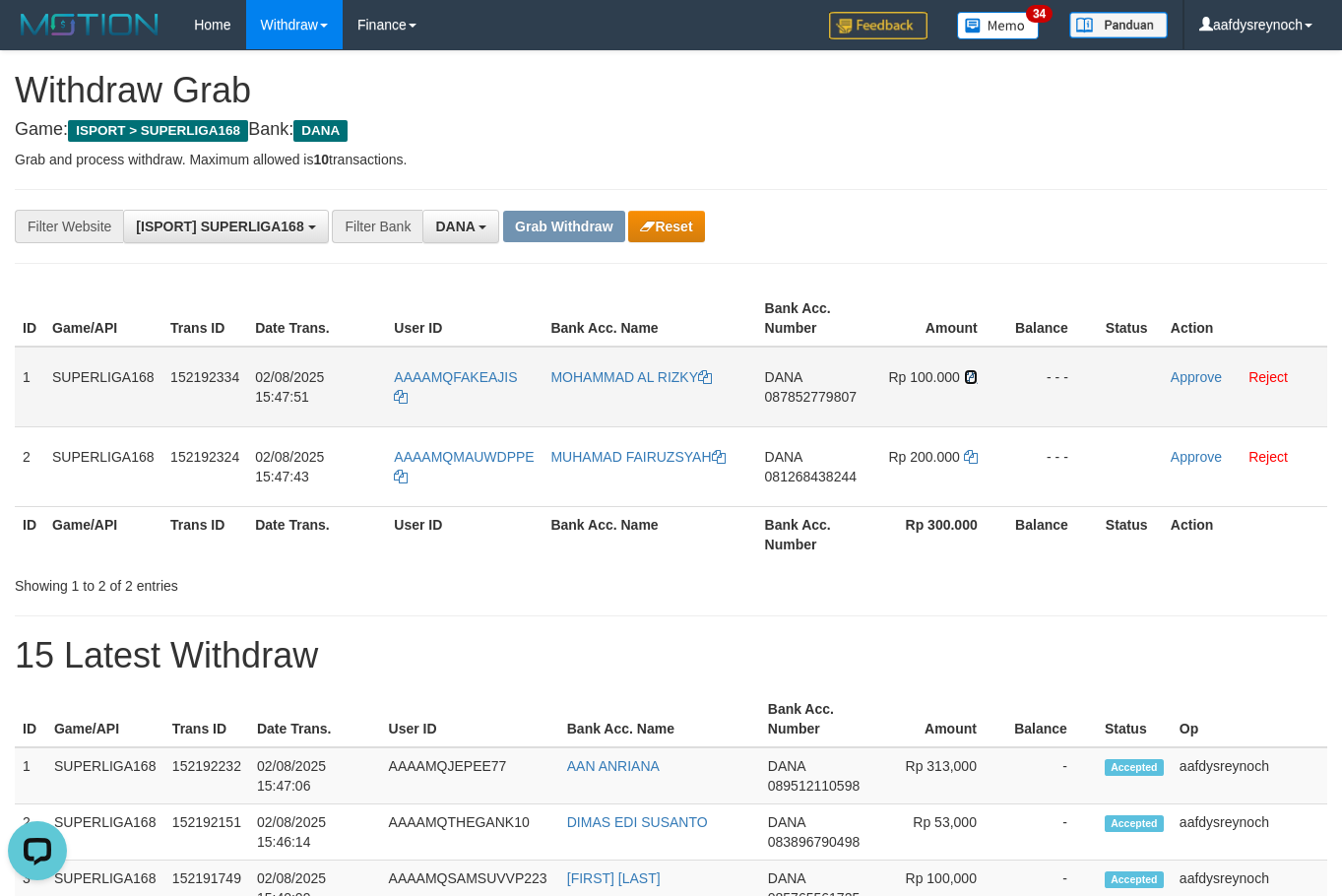 click at bounding box center (971, 377) 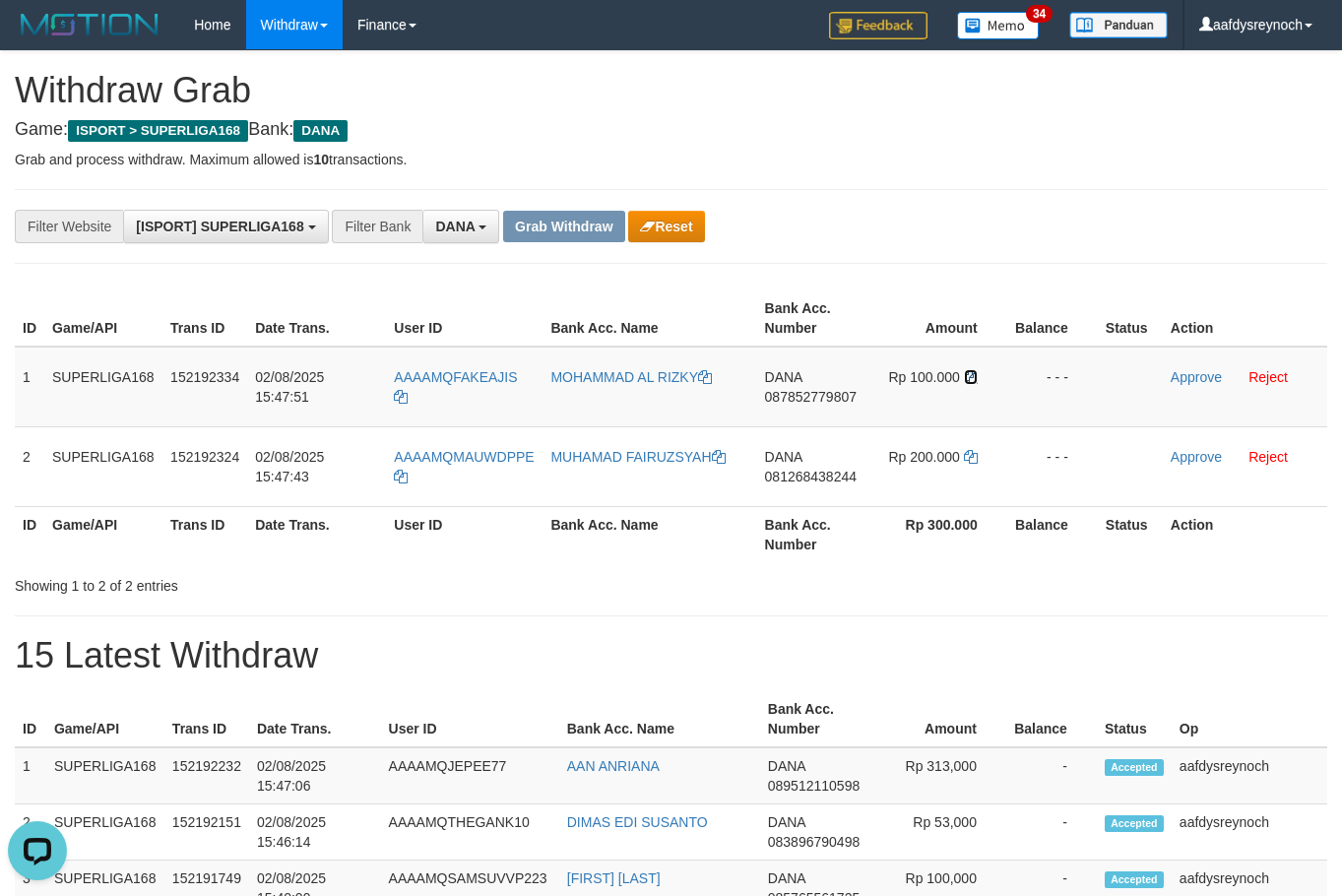 click on "1
SUPERLIGA168
152192334
02/08/2025 15:47:51
AAAAMQFAKEAJIS
MOHAMMAD AL RIZKY
DANA
087852779807
Rp 100.000
- - -
Approve
Reject" at bounding box center [671, 387] 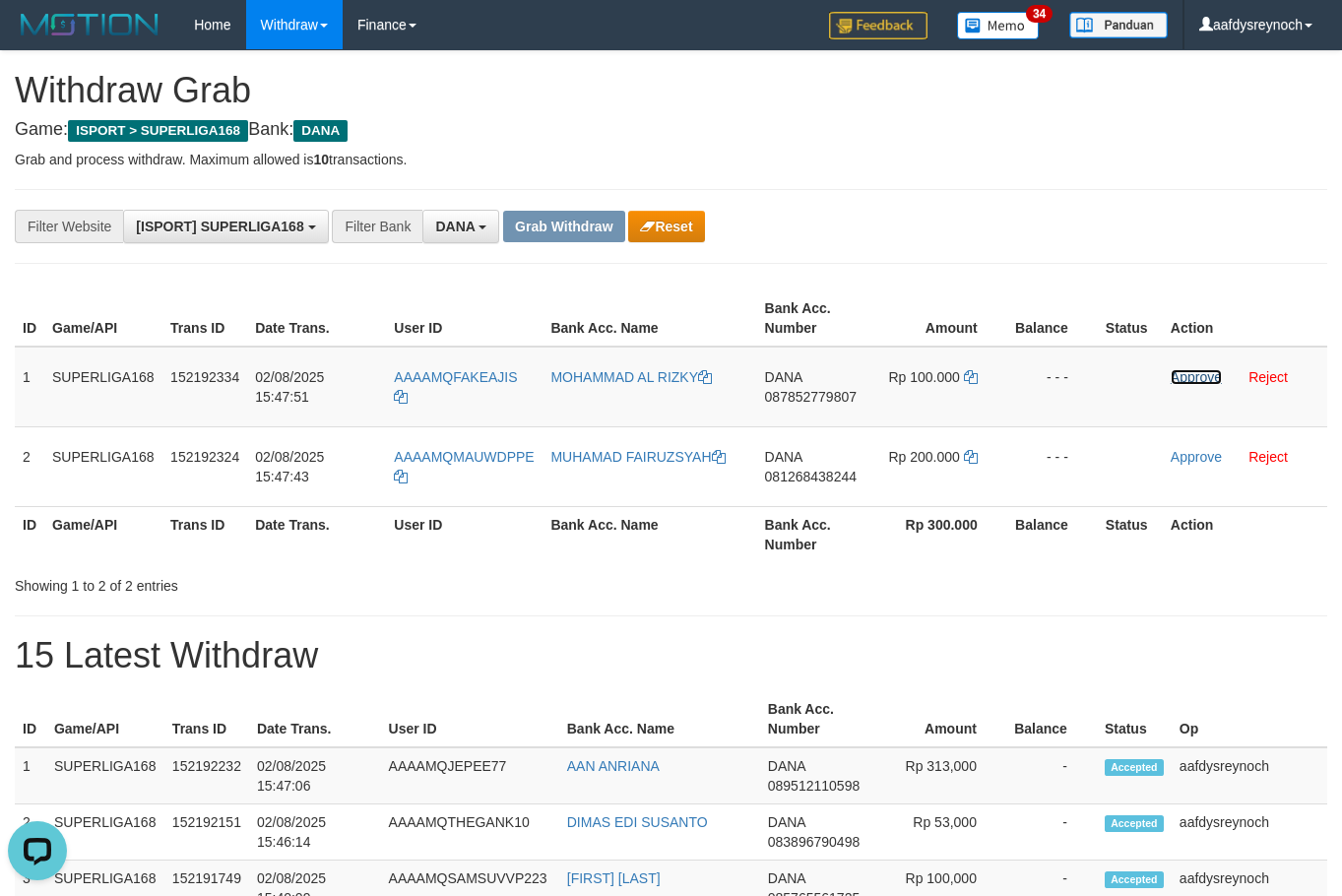 click on "Approve" at bounding box center [1196, 377] 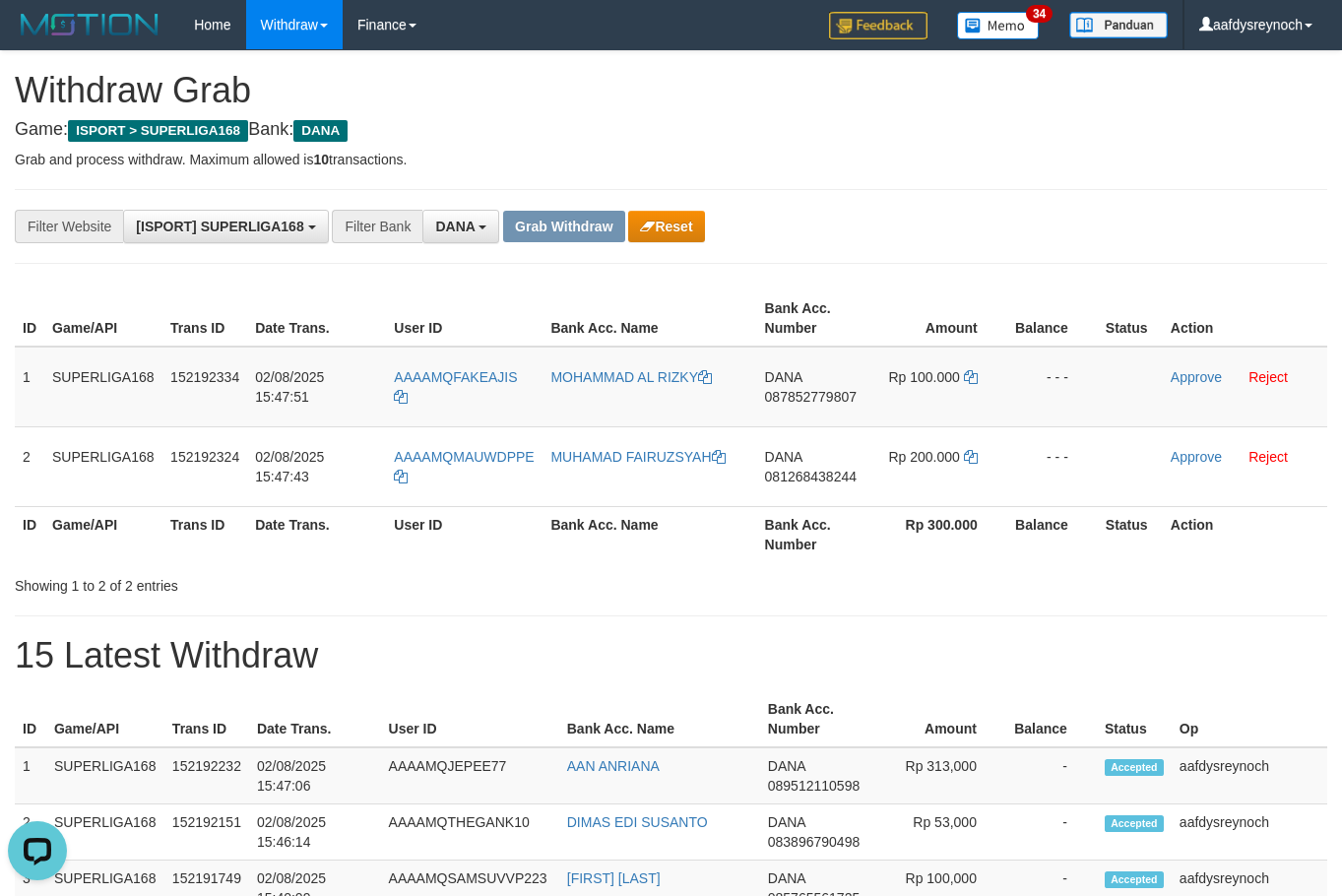 drag, startPoint x: 1047, startPoint y: 170, endPoint x: 1090, endPoint y: 195, distance: 49.73932 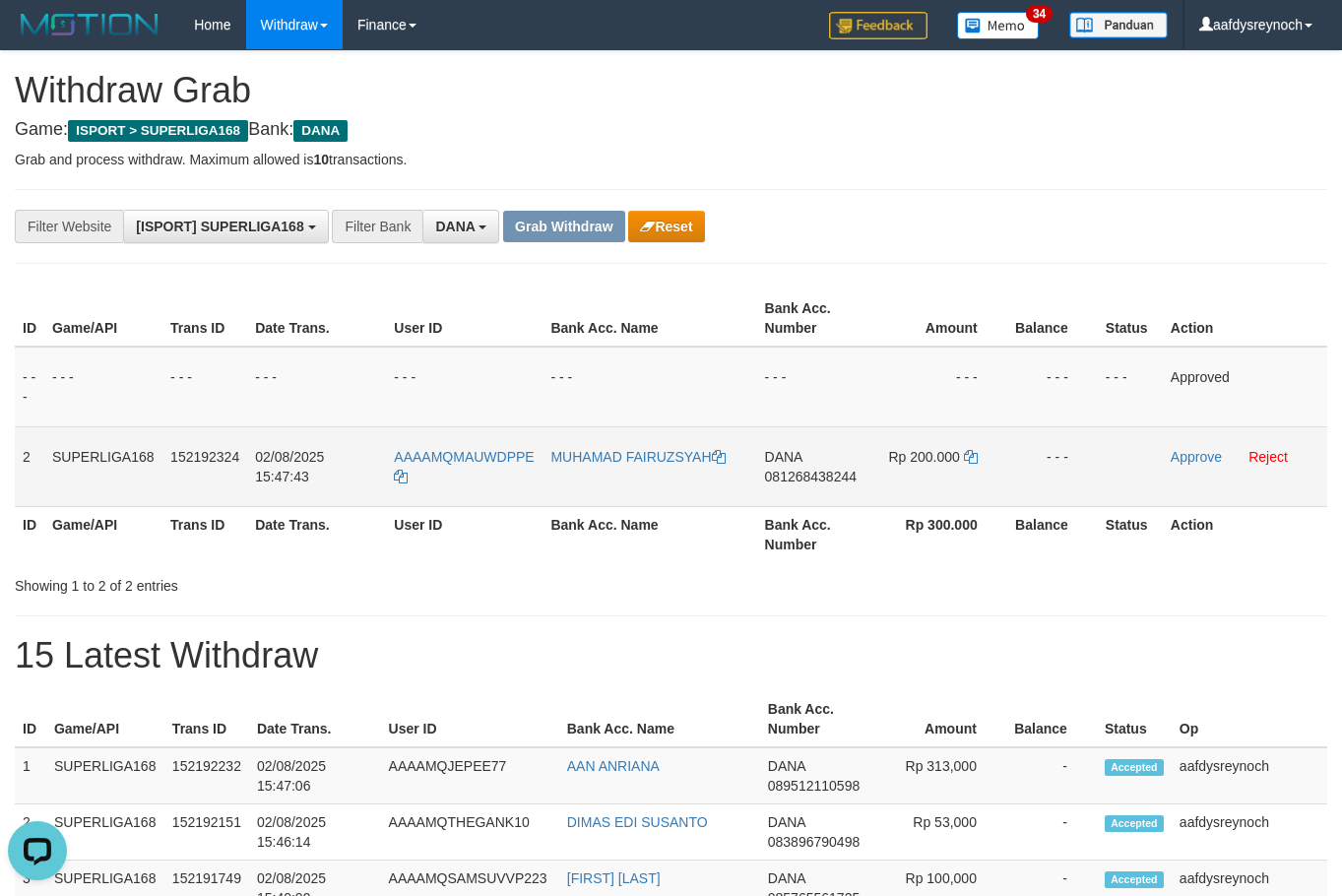 click on "DANA
081268438244" at bounding box center [814, 466] 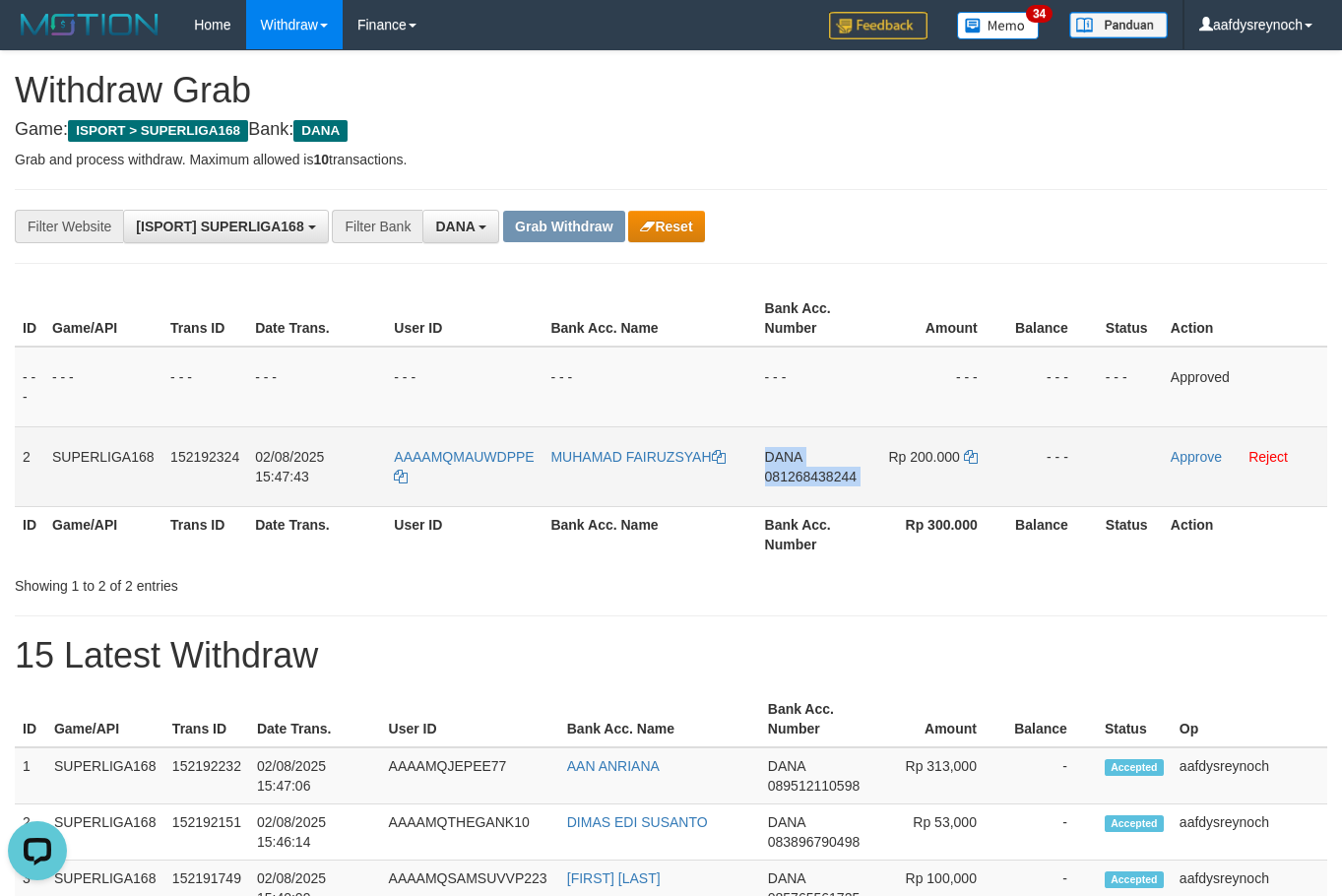 click on "081268438244" at bounding box center (810, 477) 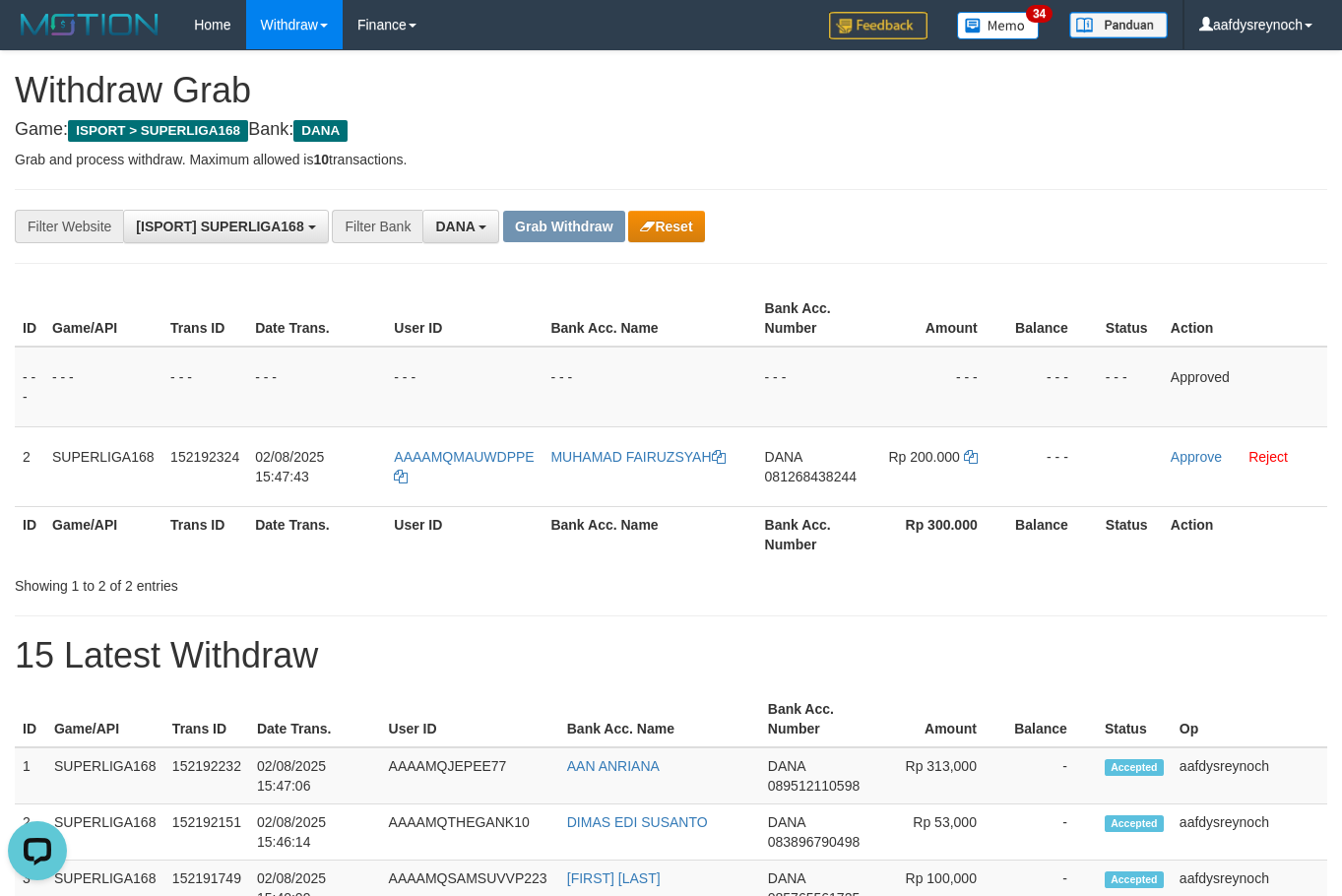 click on "**********" at bounding box center (559, 226) 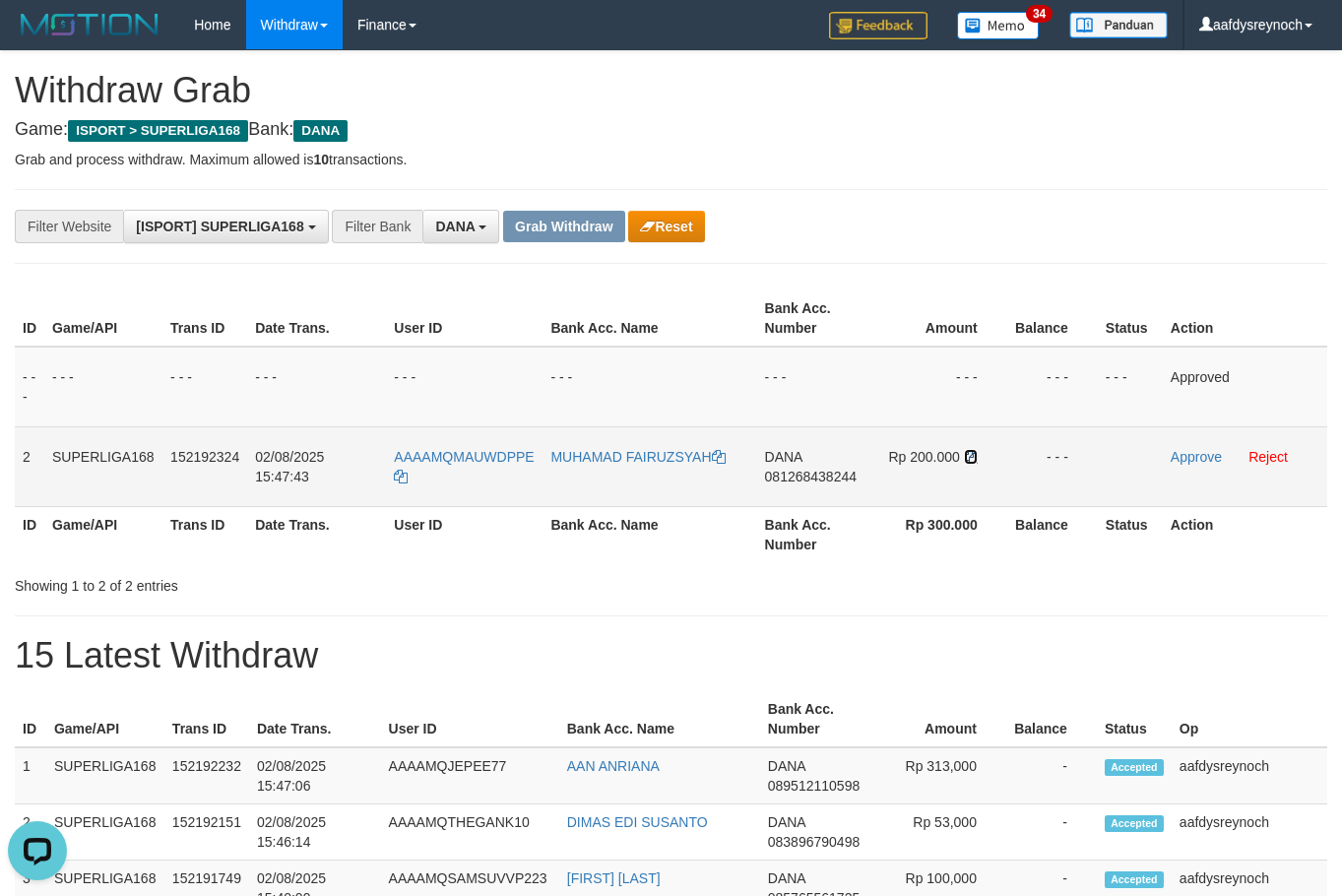 click at bounding box center [971, 457] 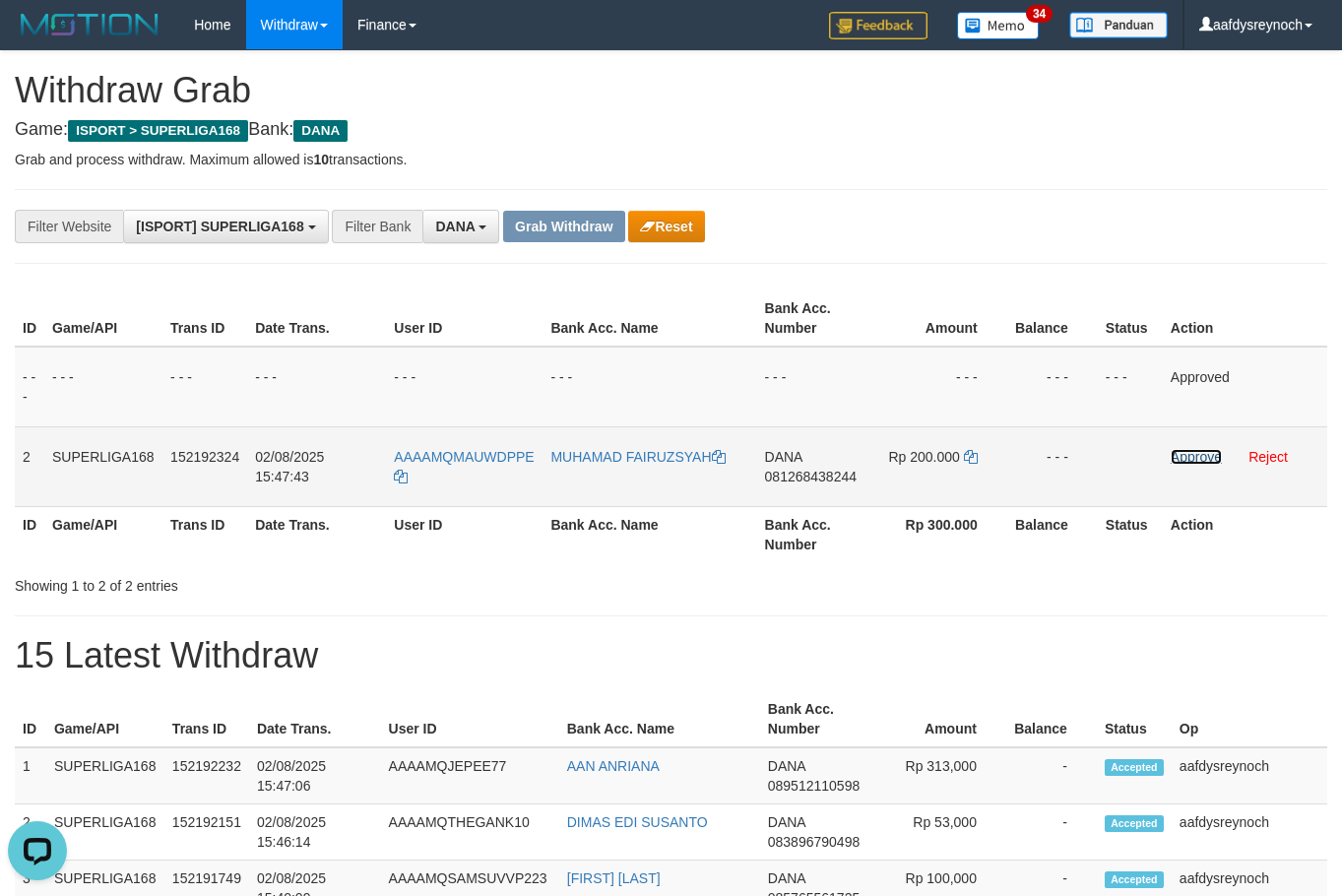 click on "Approve" at bounding box center [1196, 457] 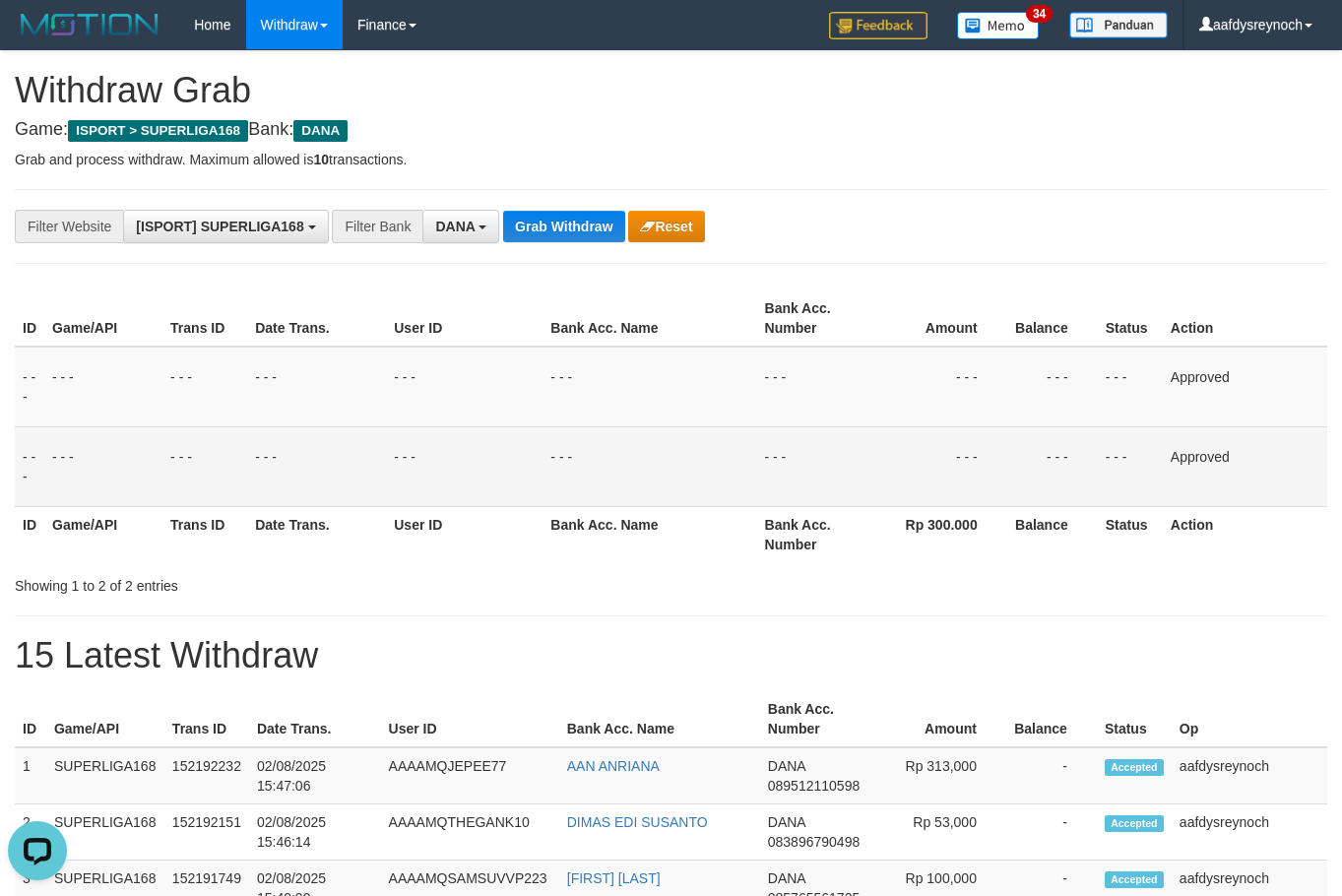 click on "**********" at bounding box center (671, 1145) 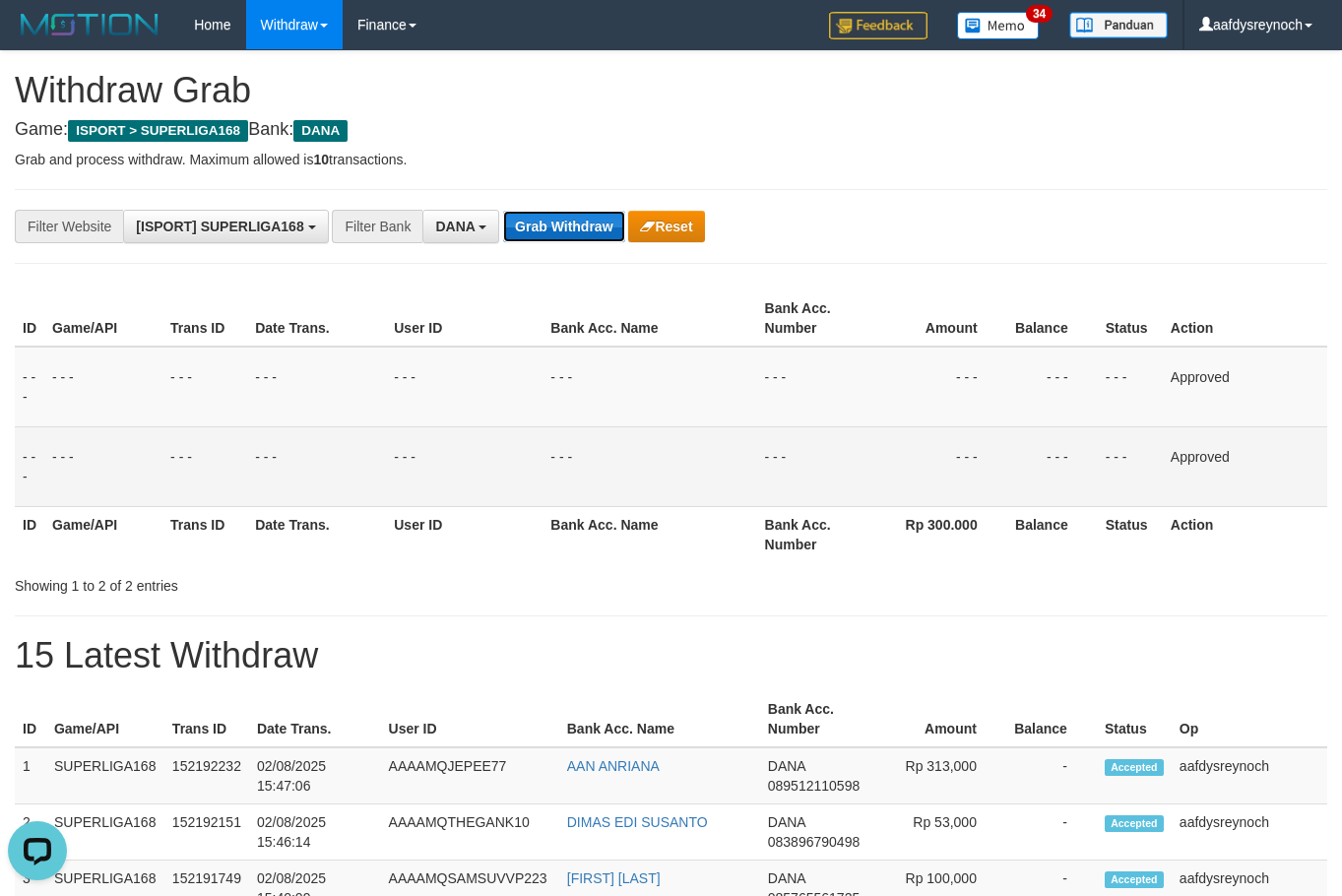 drag, startPoint x: 539, startPoint y: 240, endPoint x: 568, endPoint y: 229, distance: 31.01612 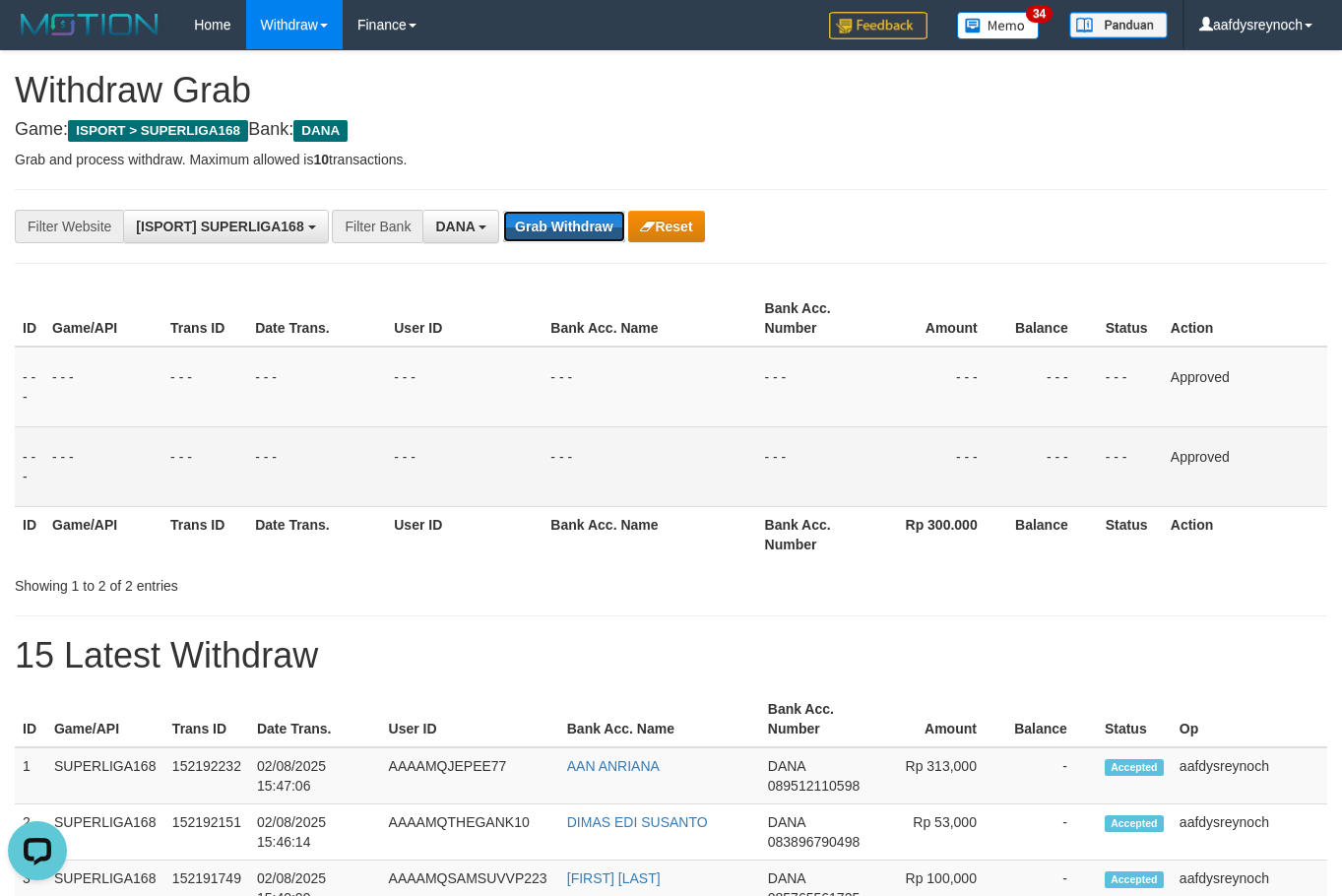 click on "Grab Withdraw" at bounding box center [563, 226] 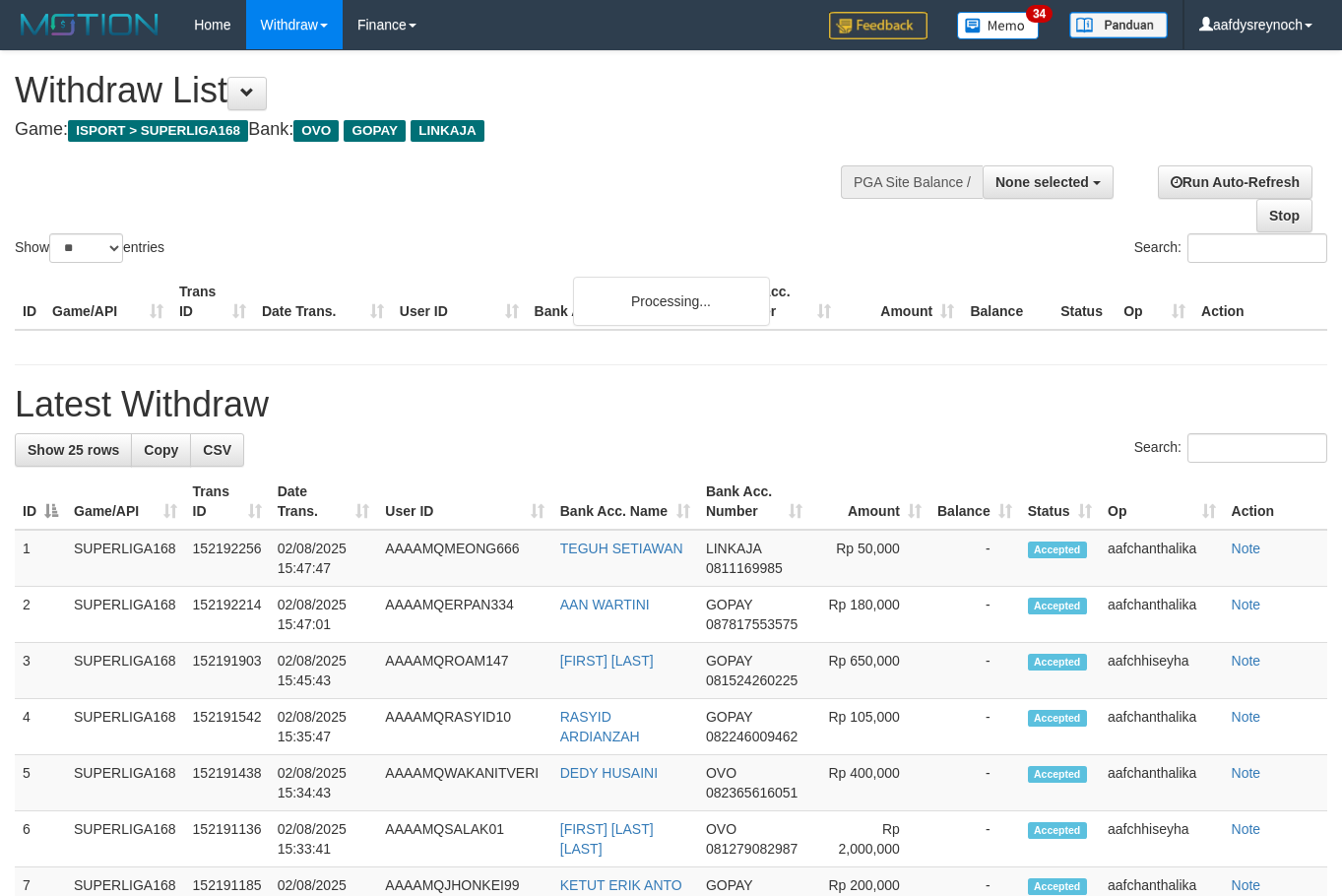 select 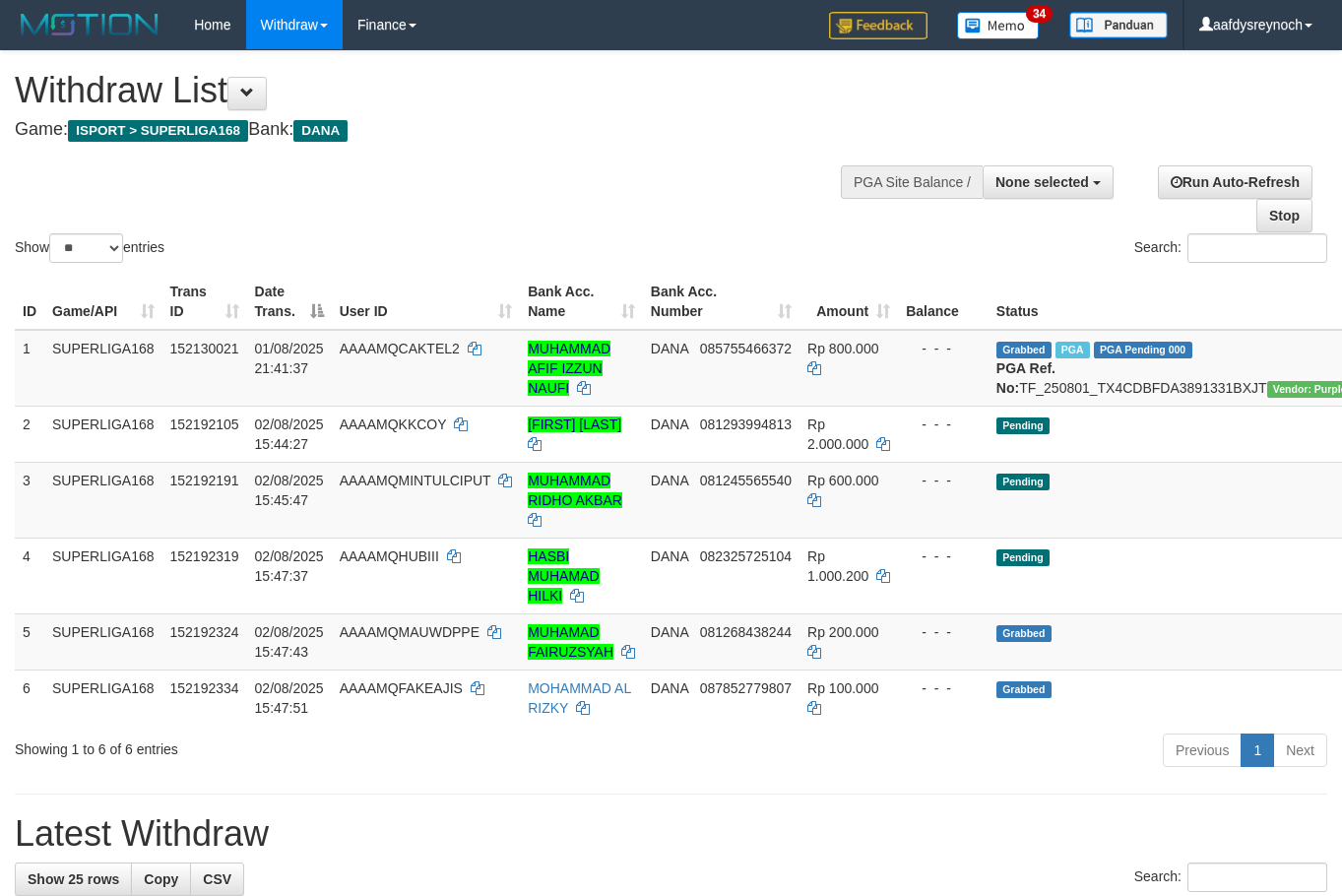 select 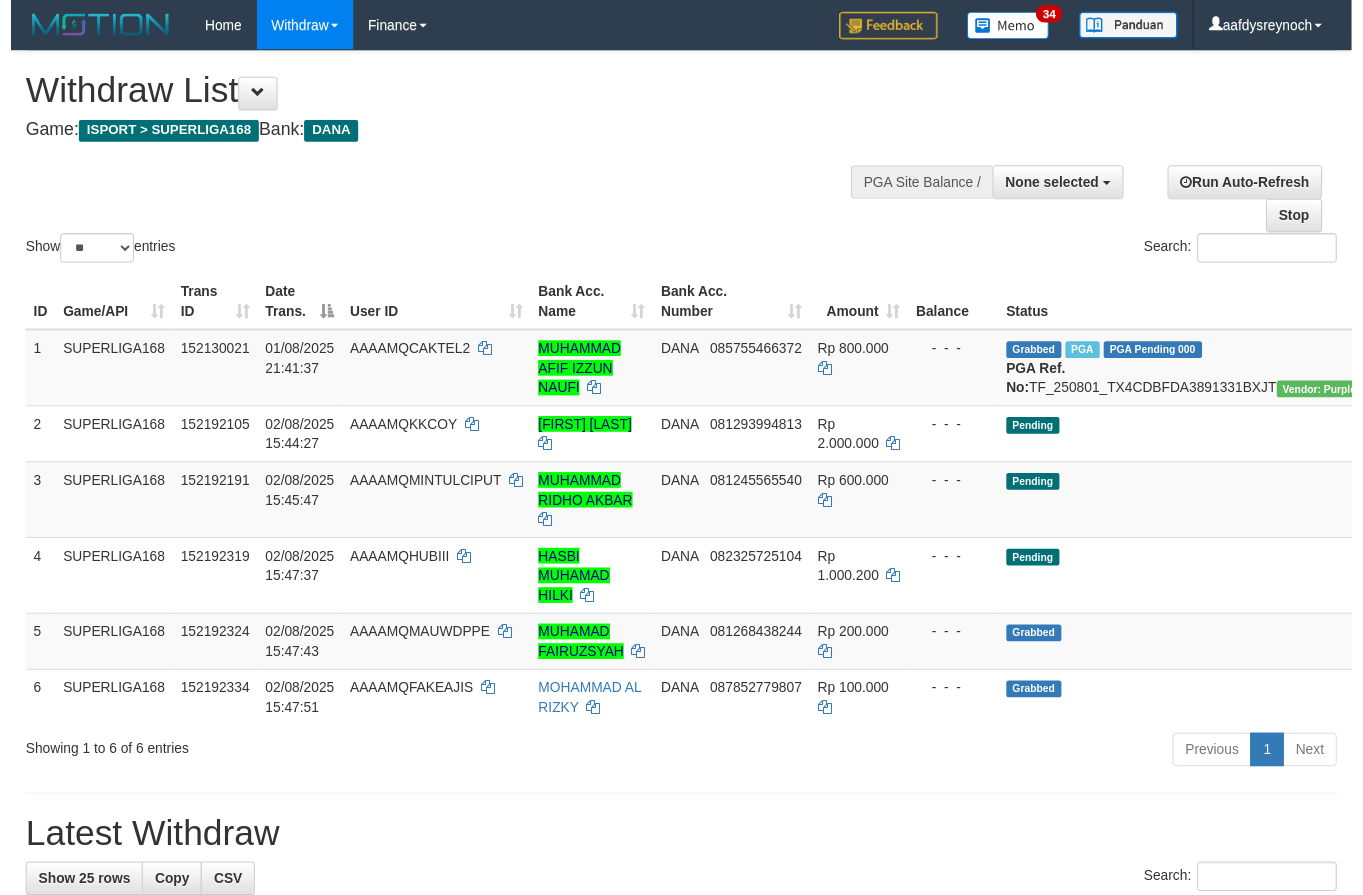 scroll, scrollTop: 0, scrollLeft: 0, axis: both 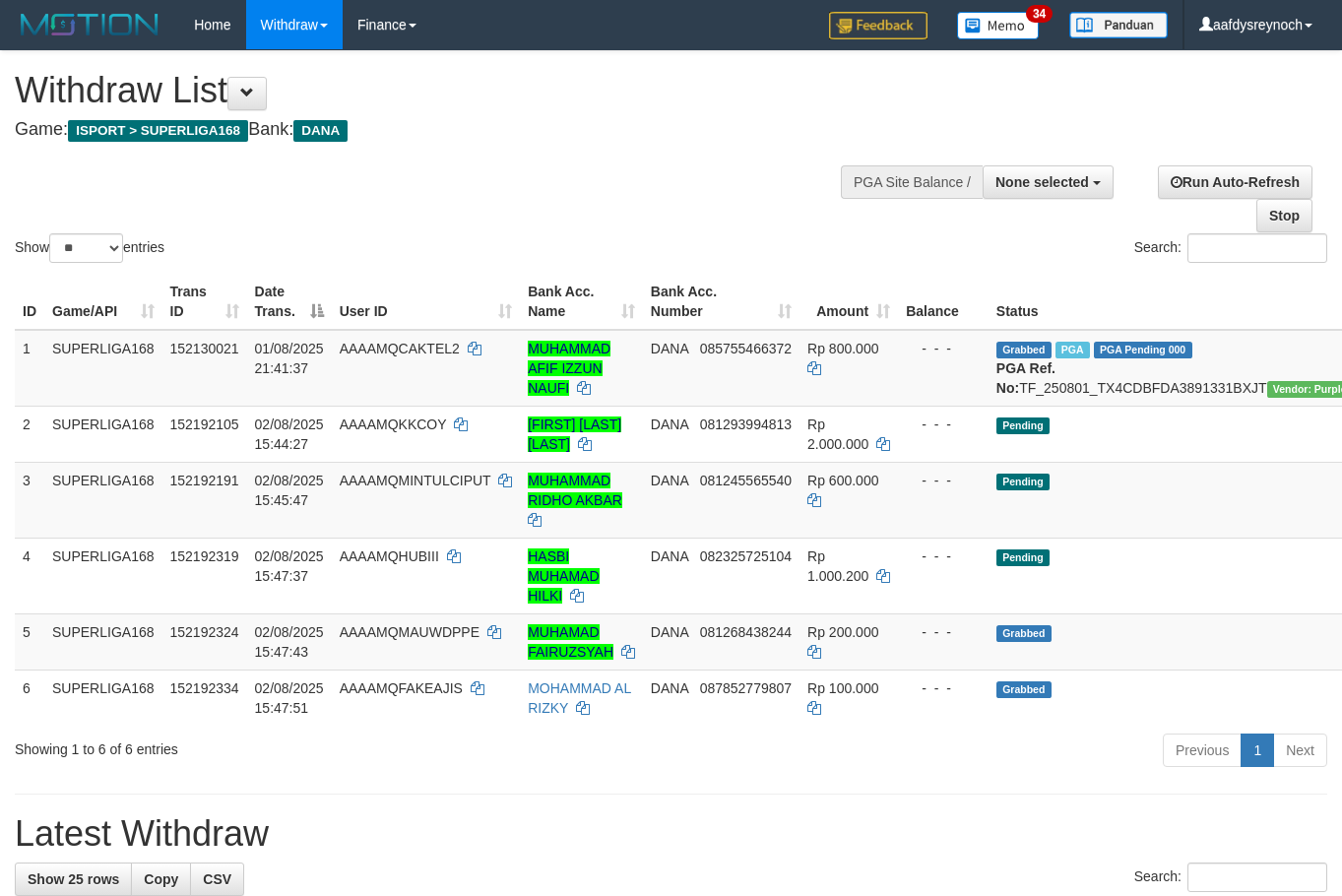 select 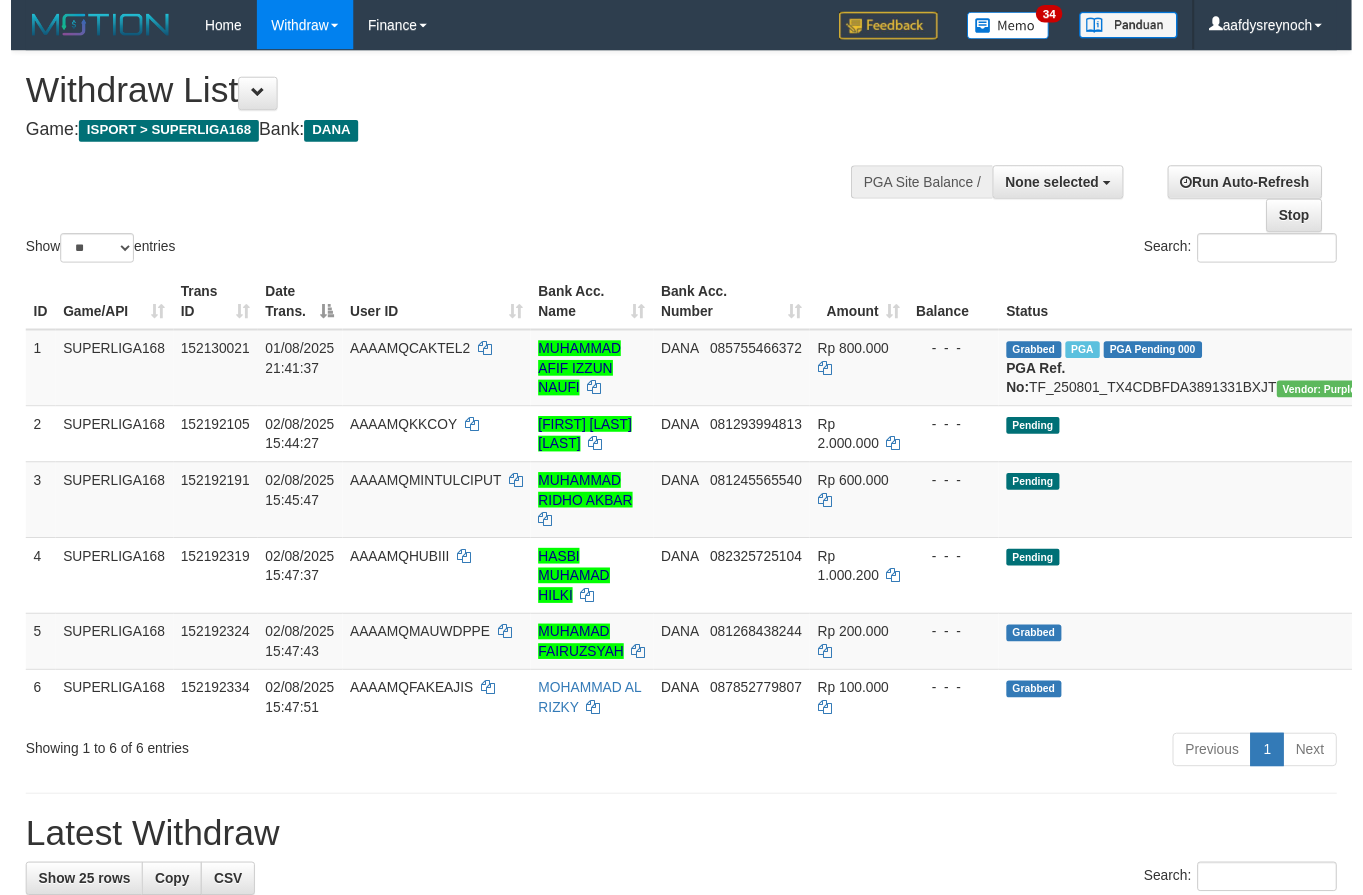 scroll, scrollTop: 0, scrollLeft: 0, axis: both 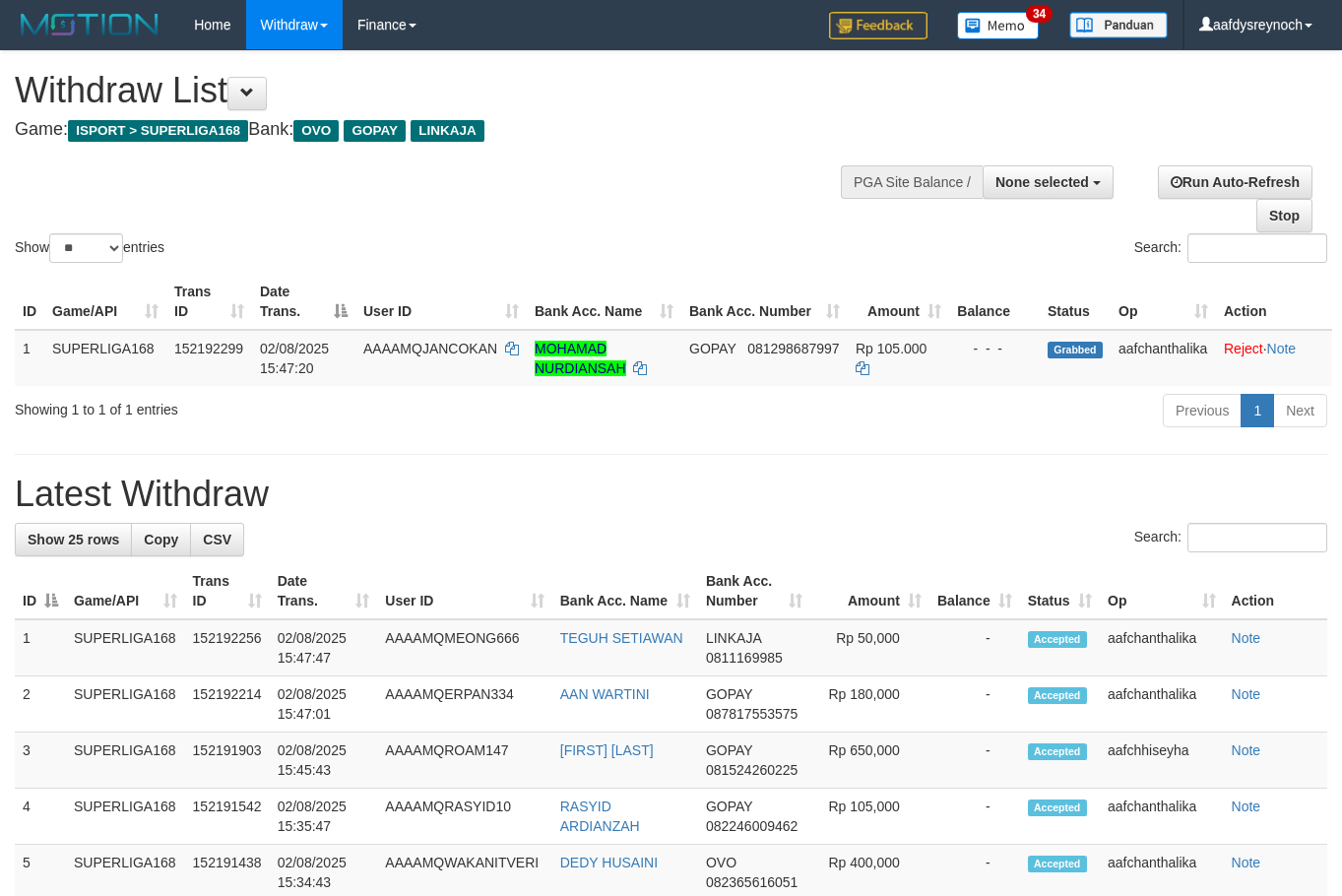select 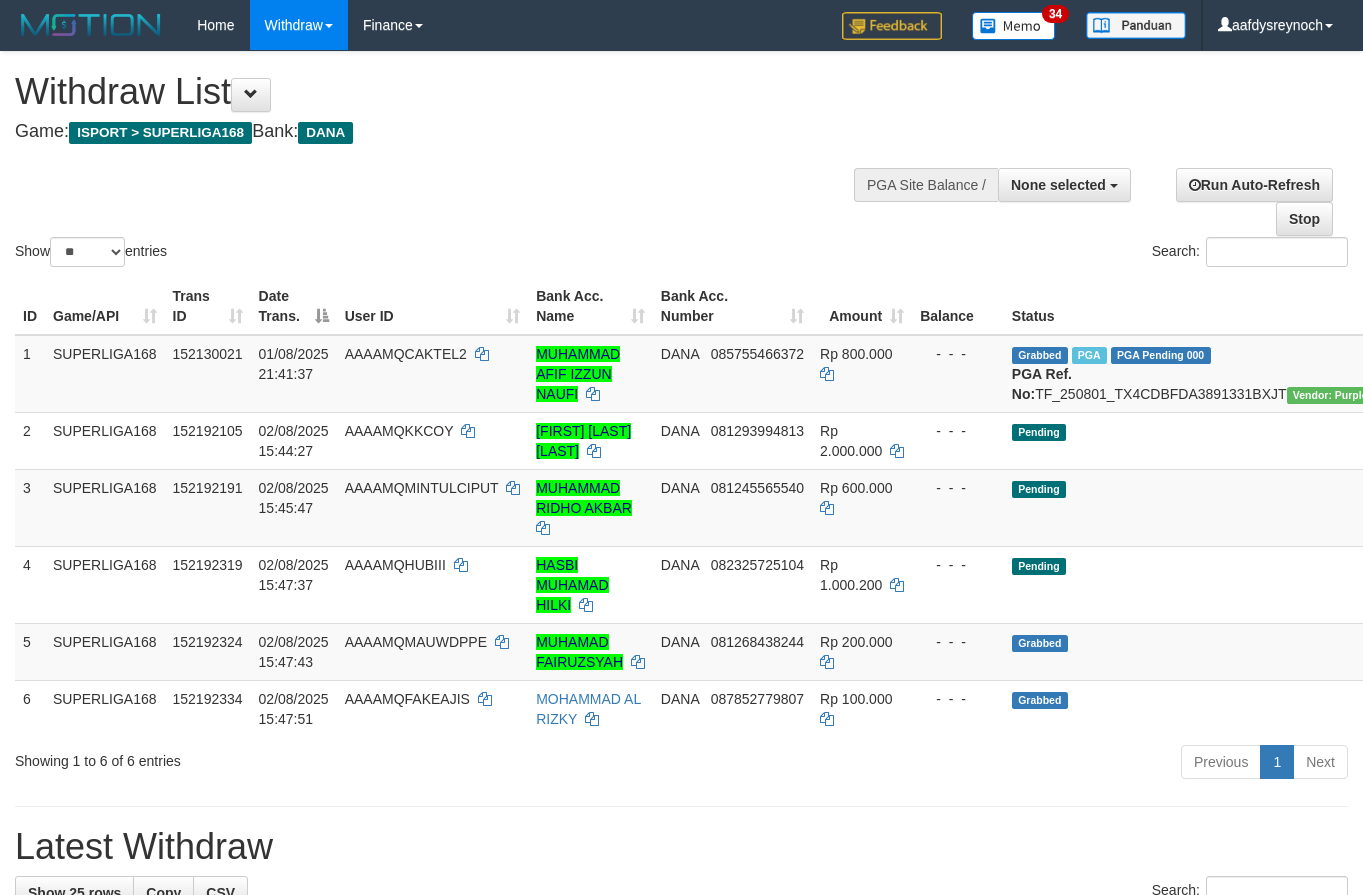 select 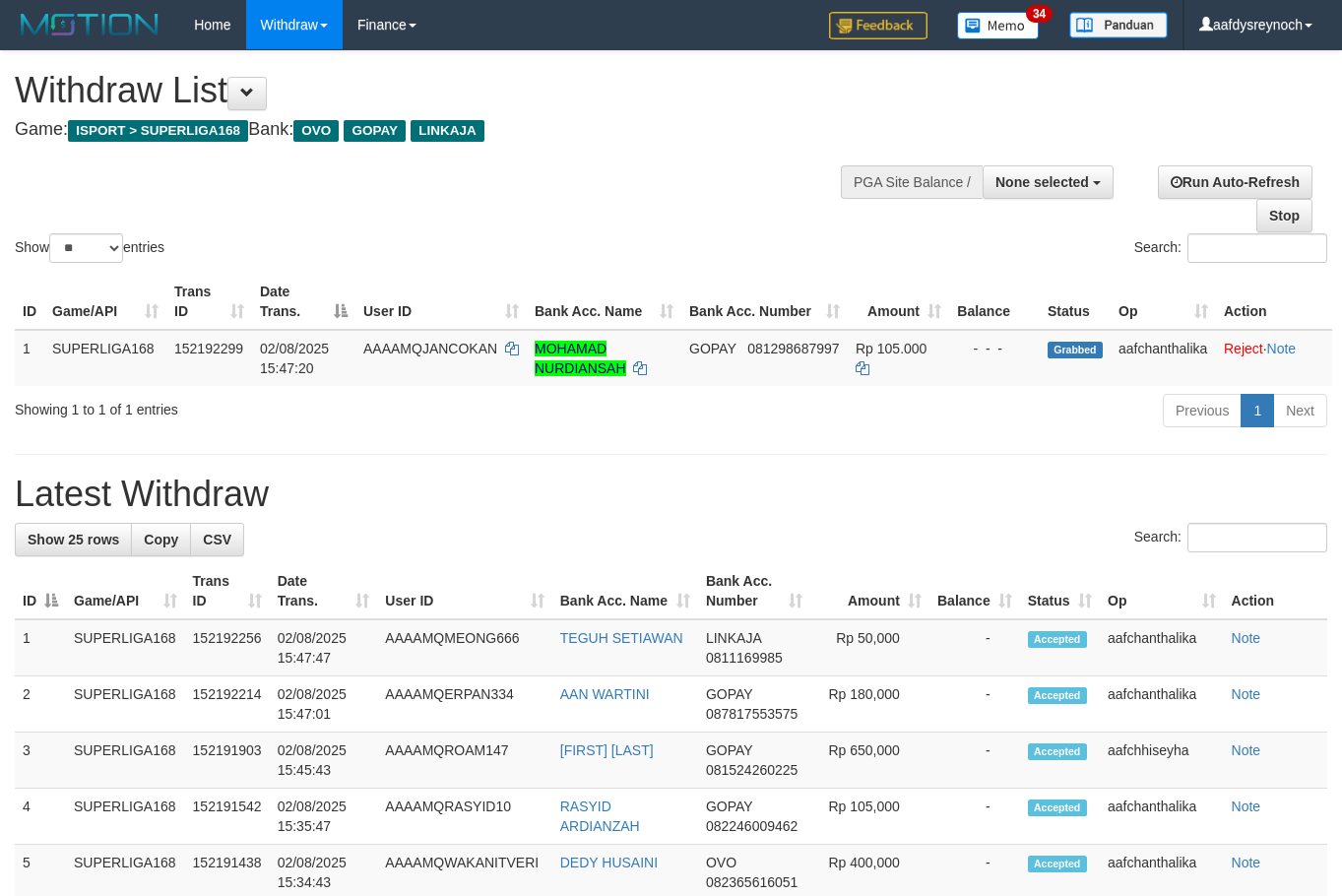 select 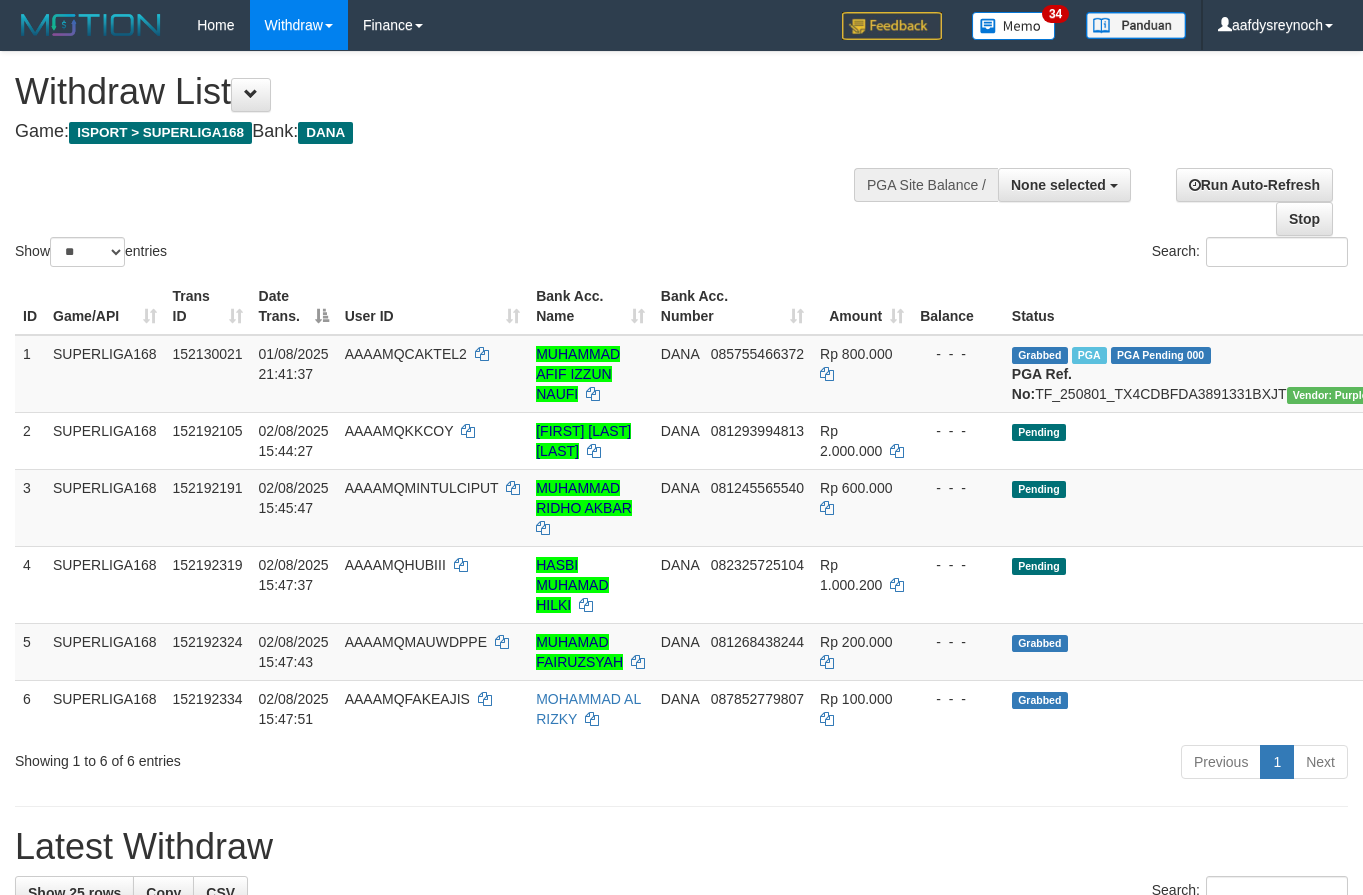 select 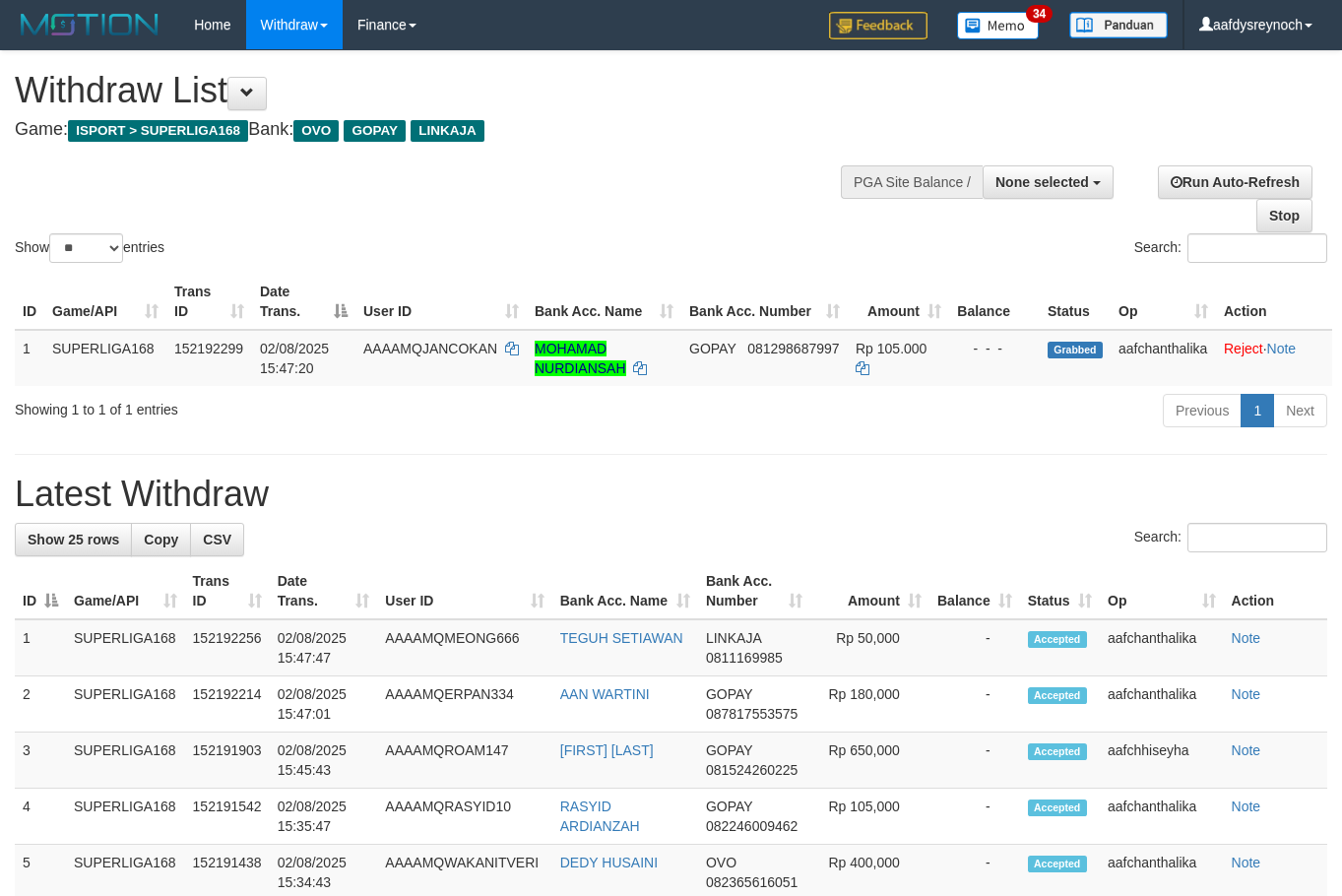 select 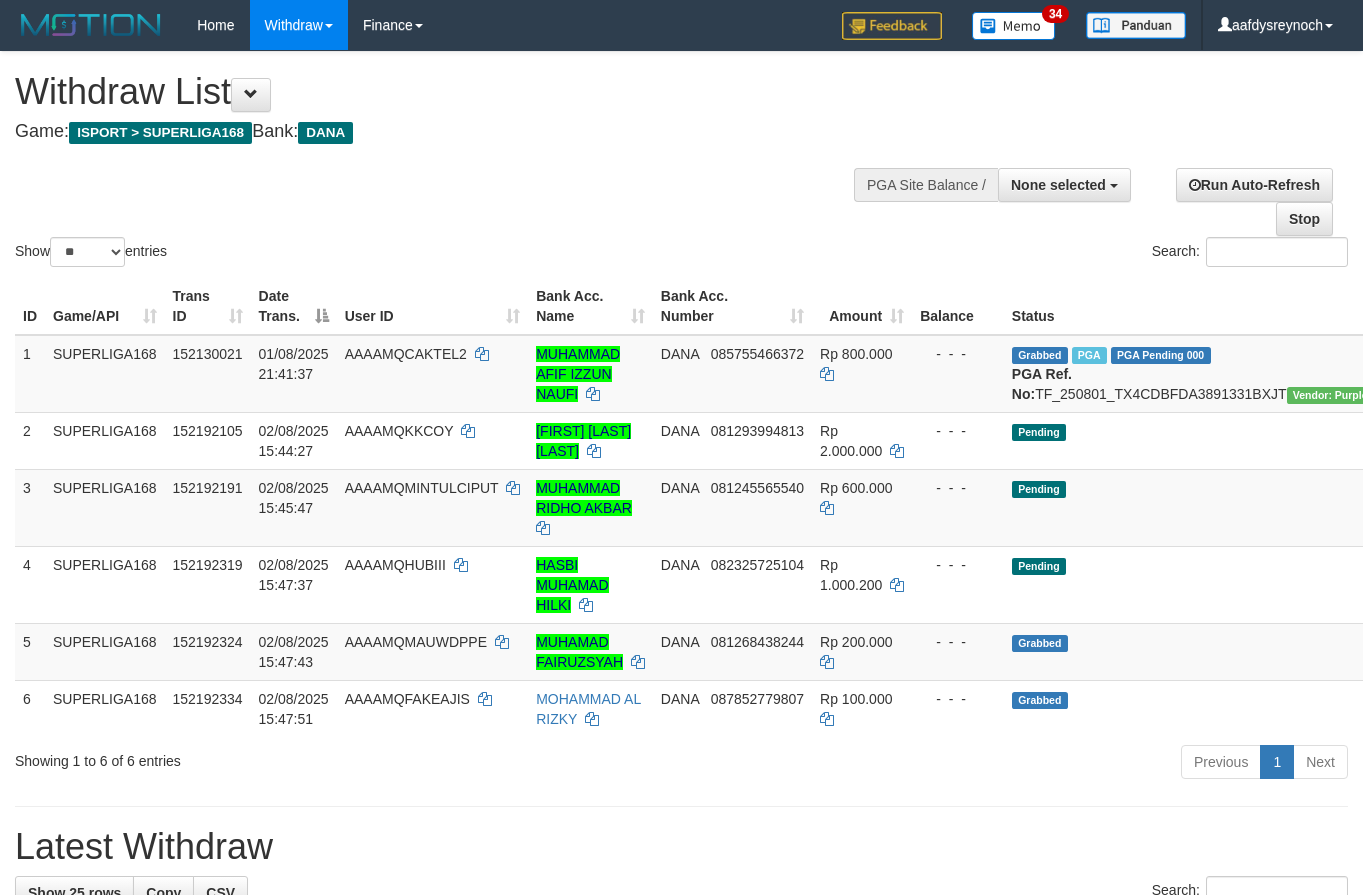 select 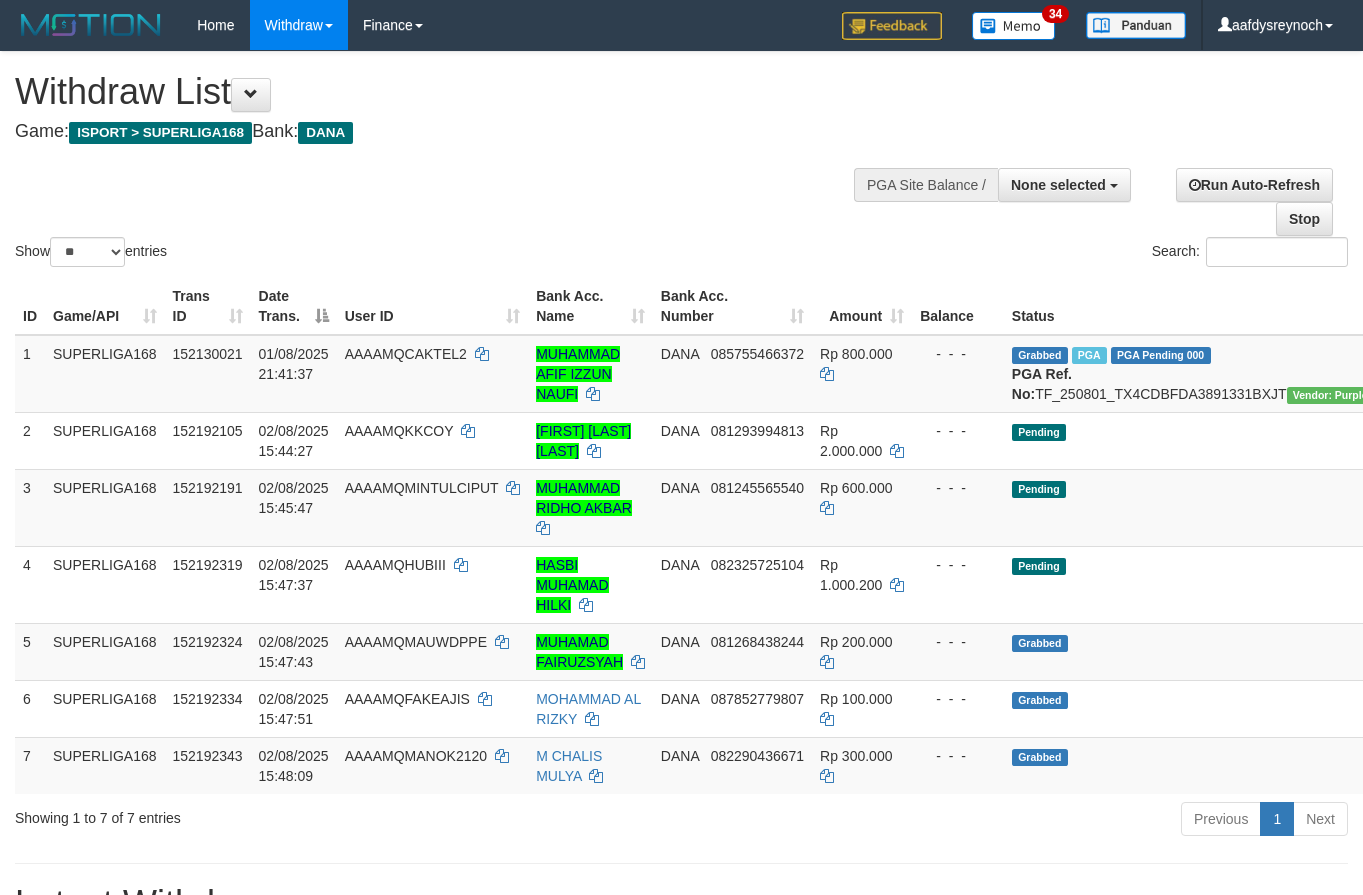 select 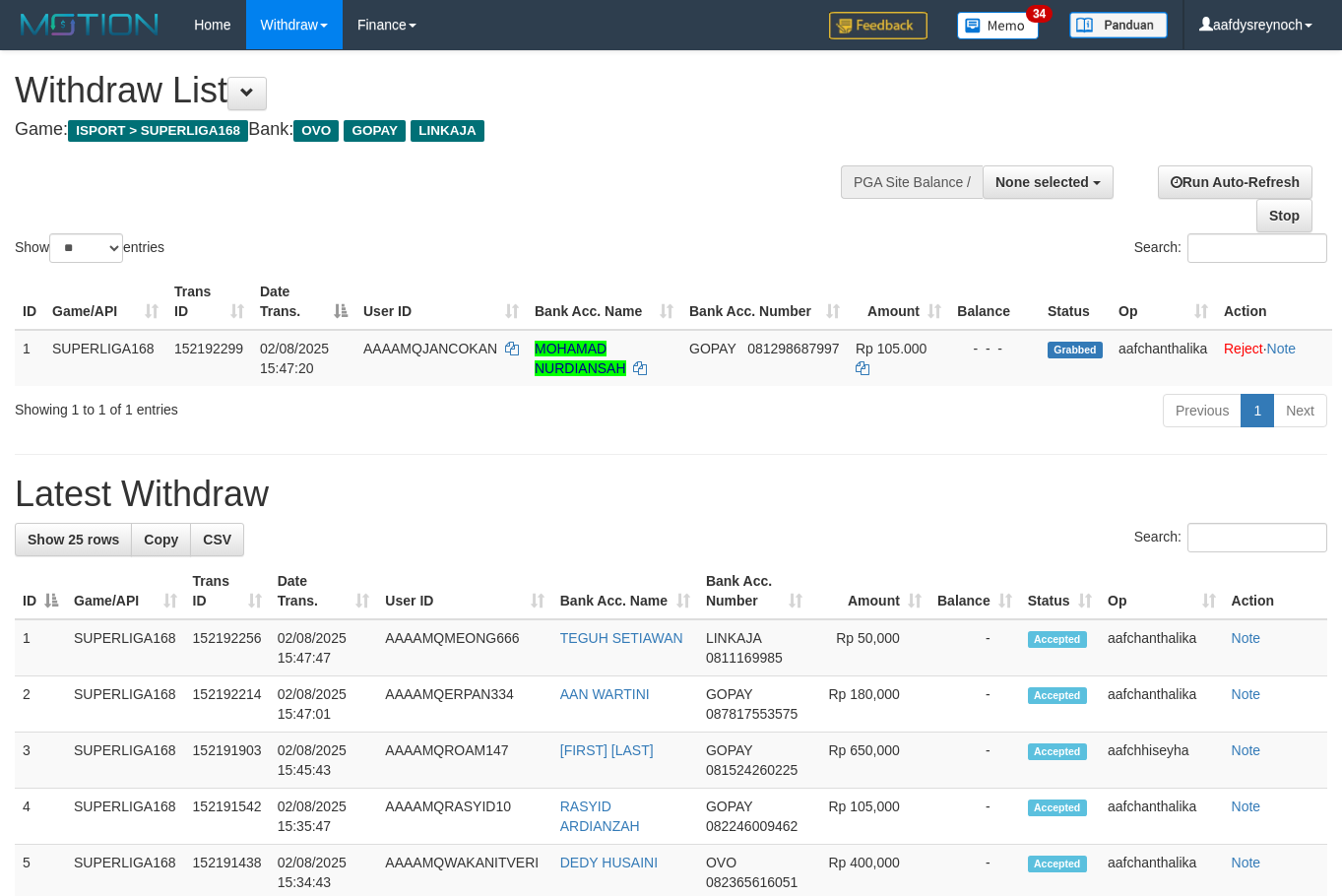 select 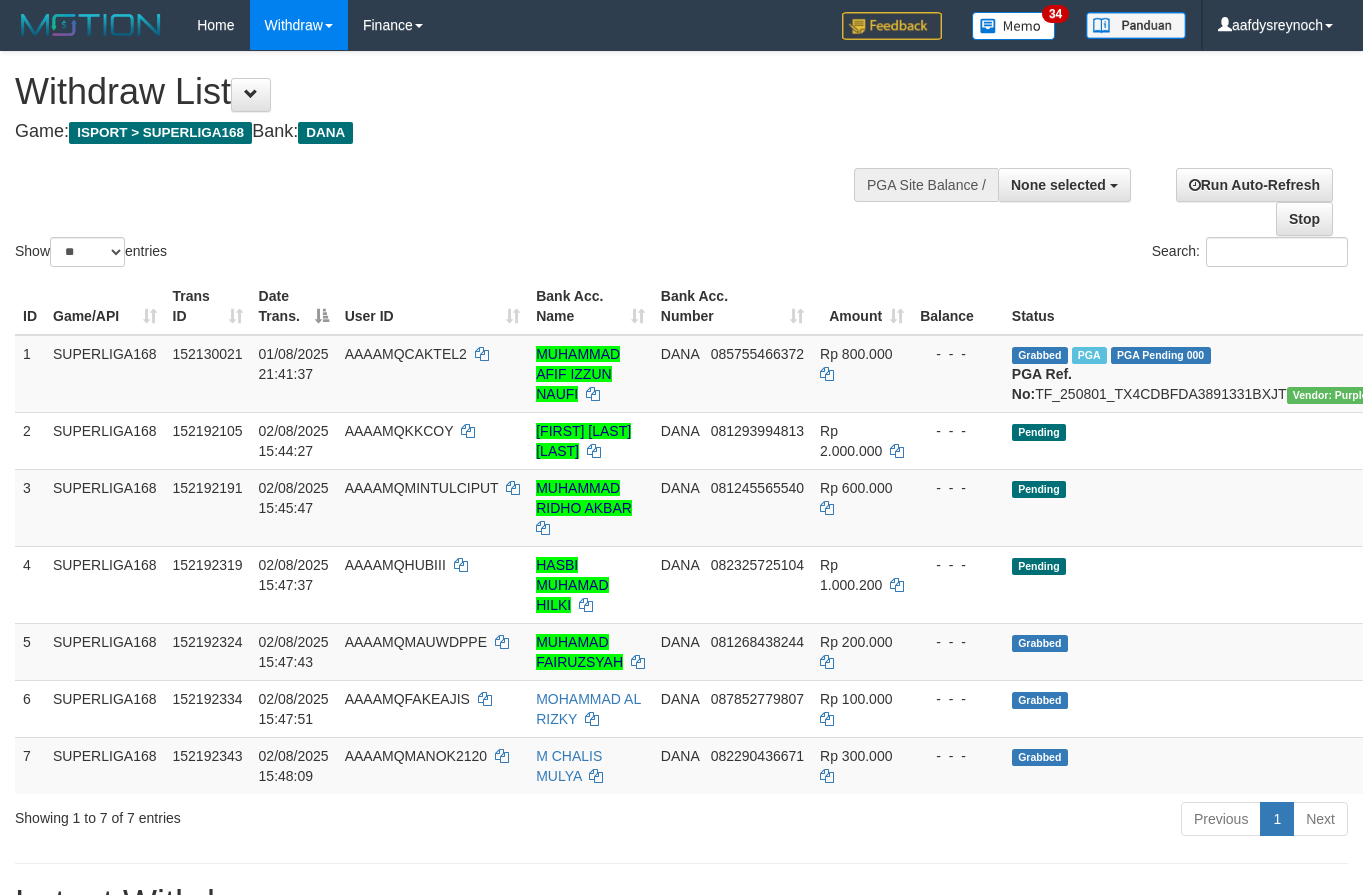 select 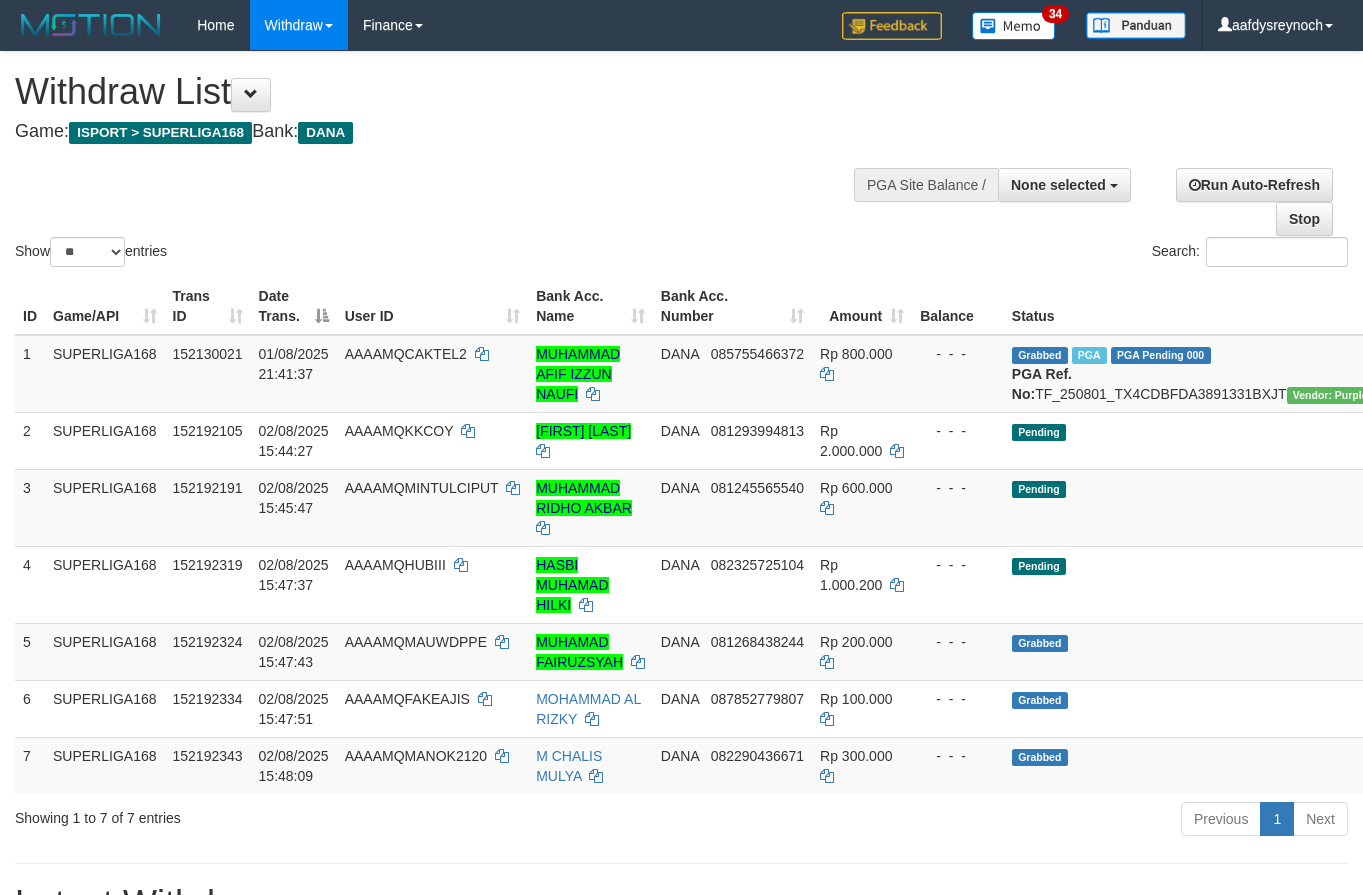 select 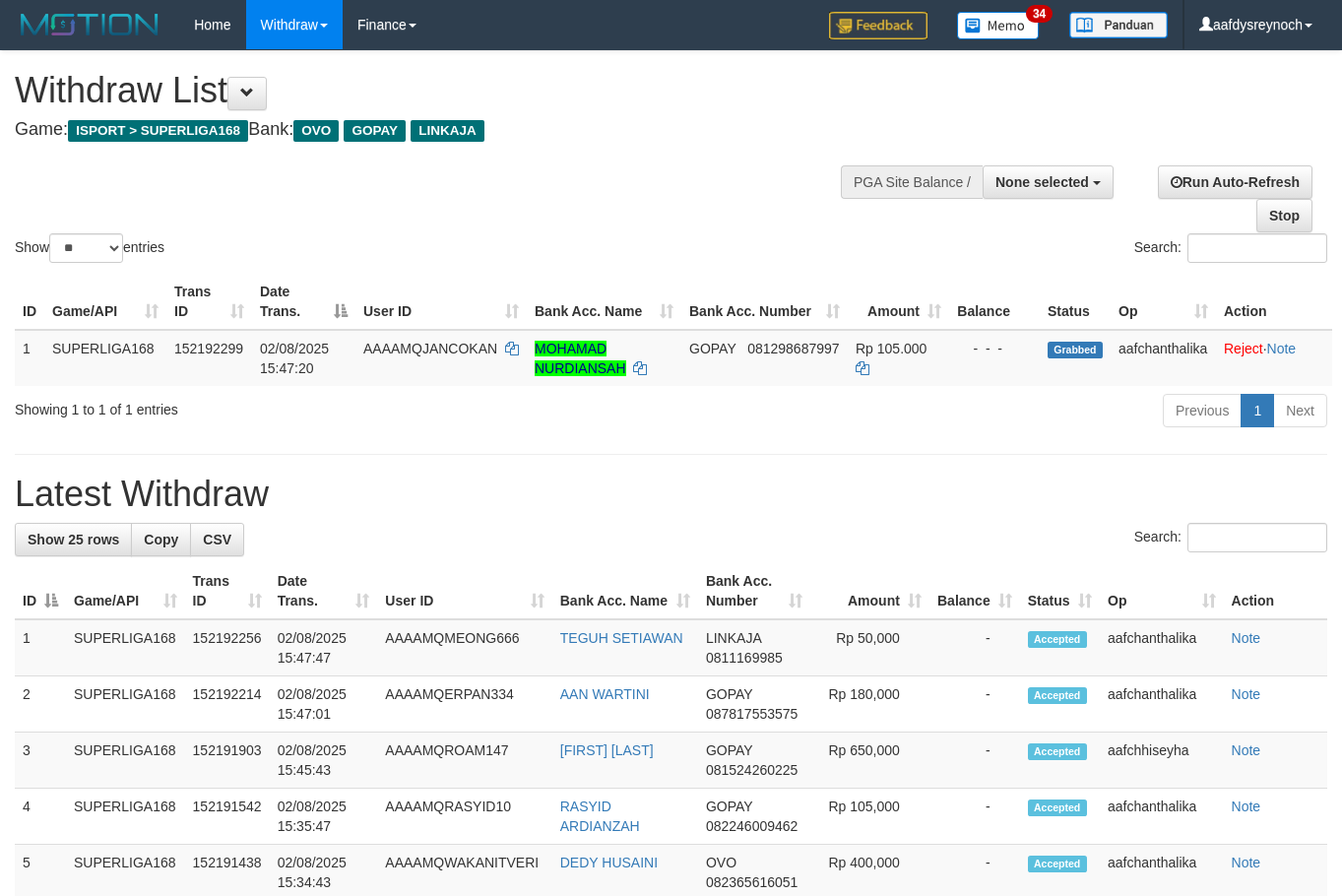 select 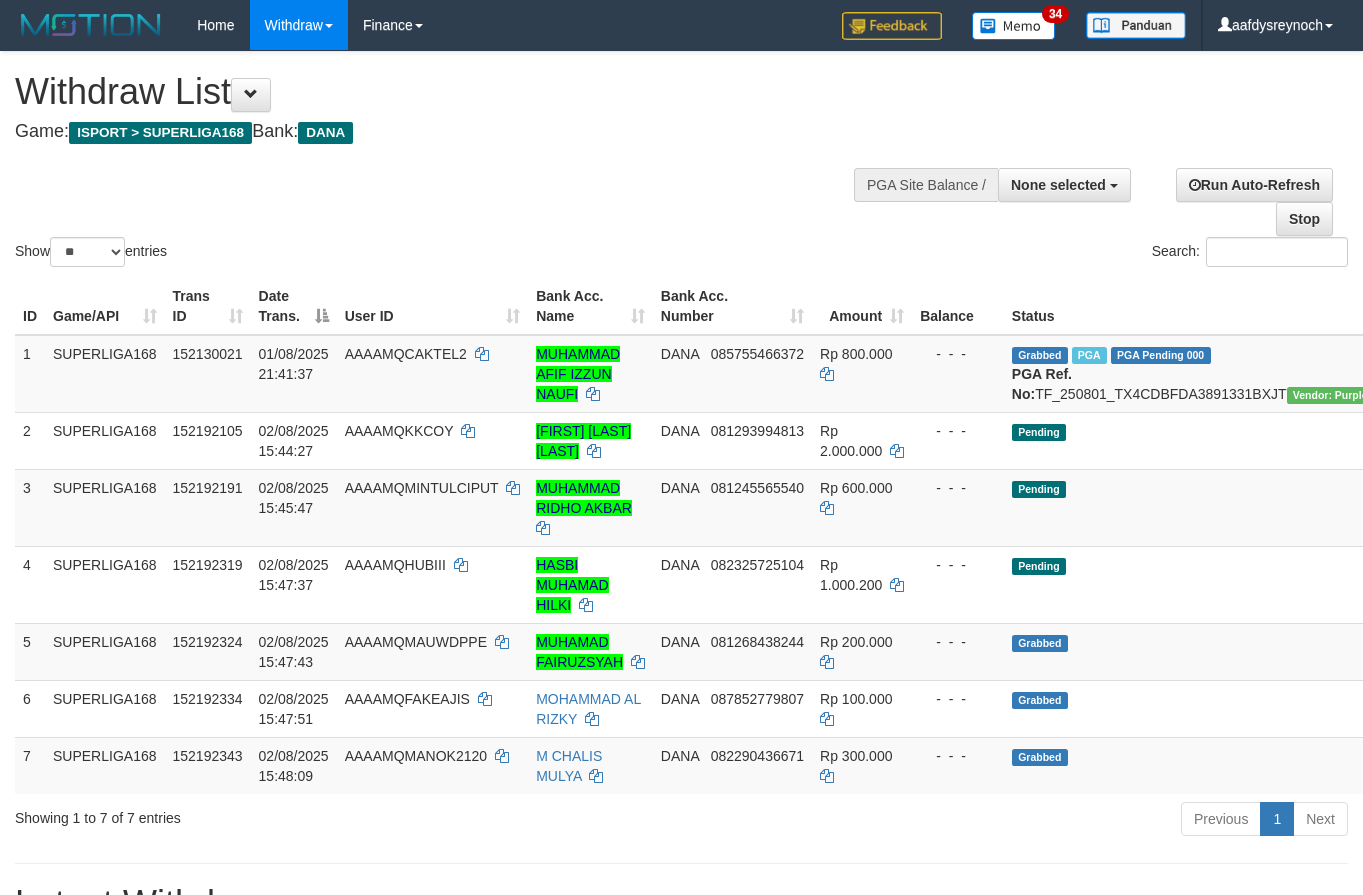 select 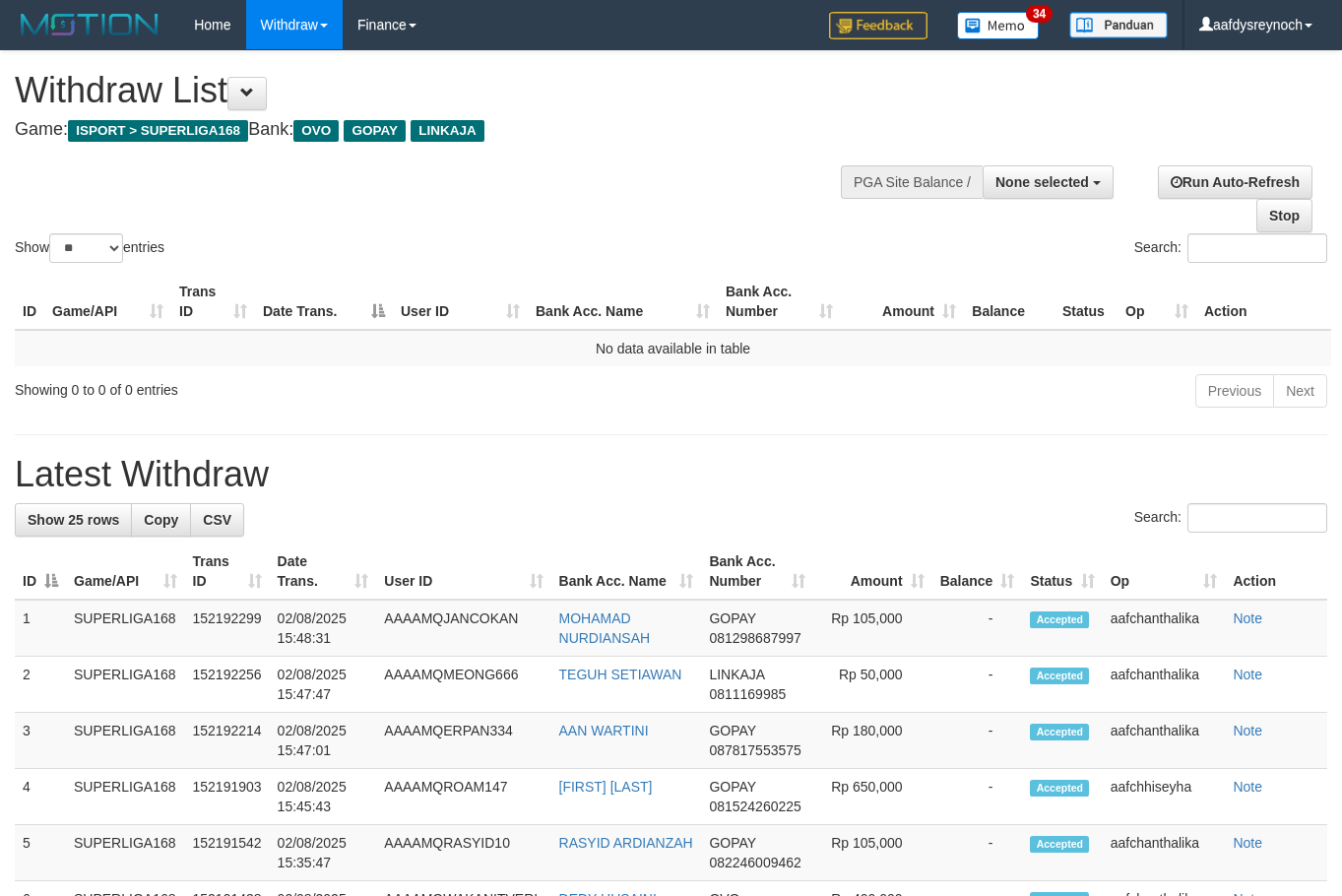 select 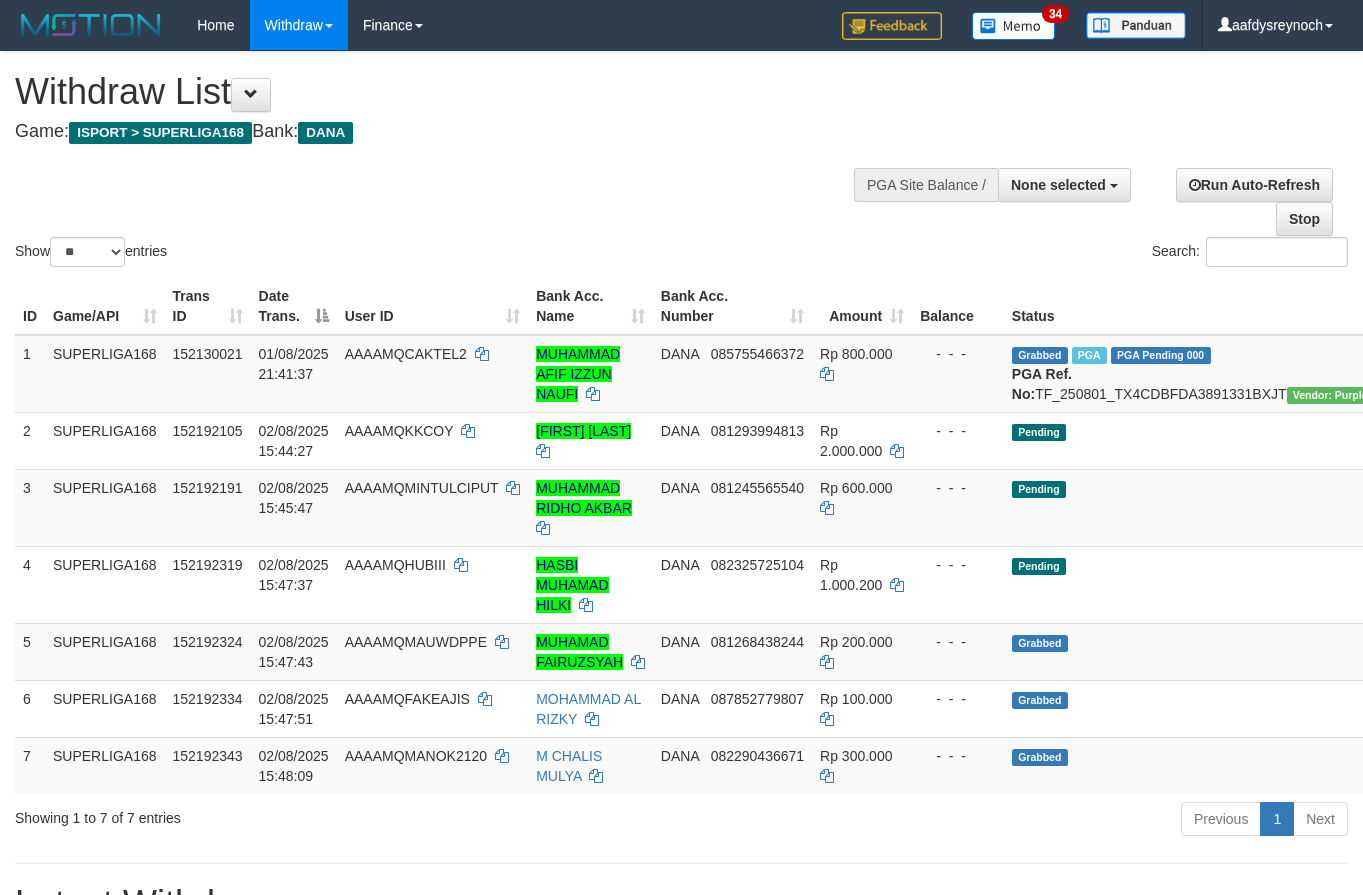 select 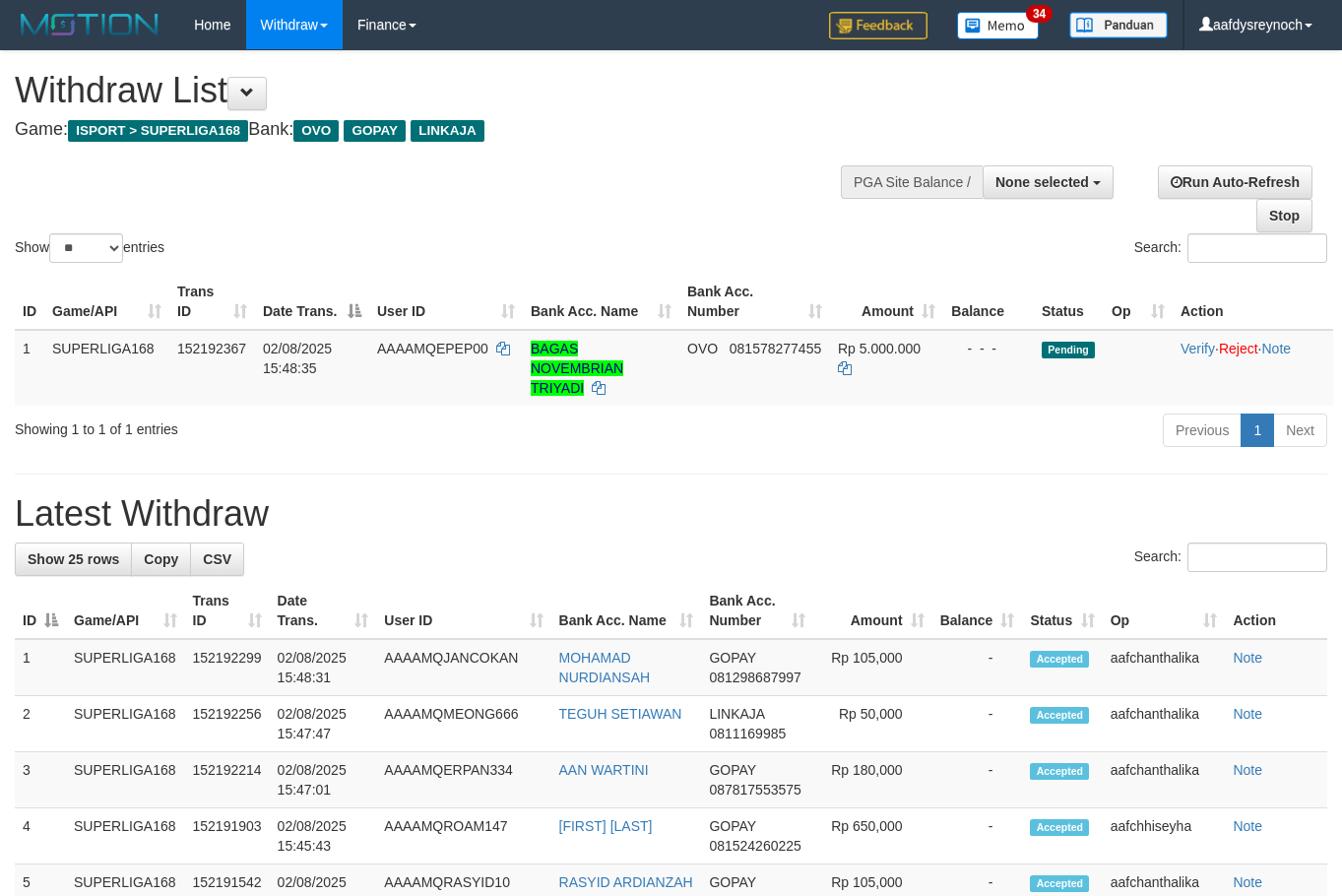 select 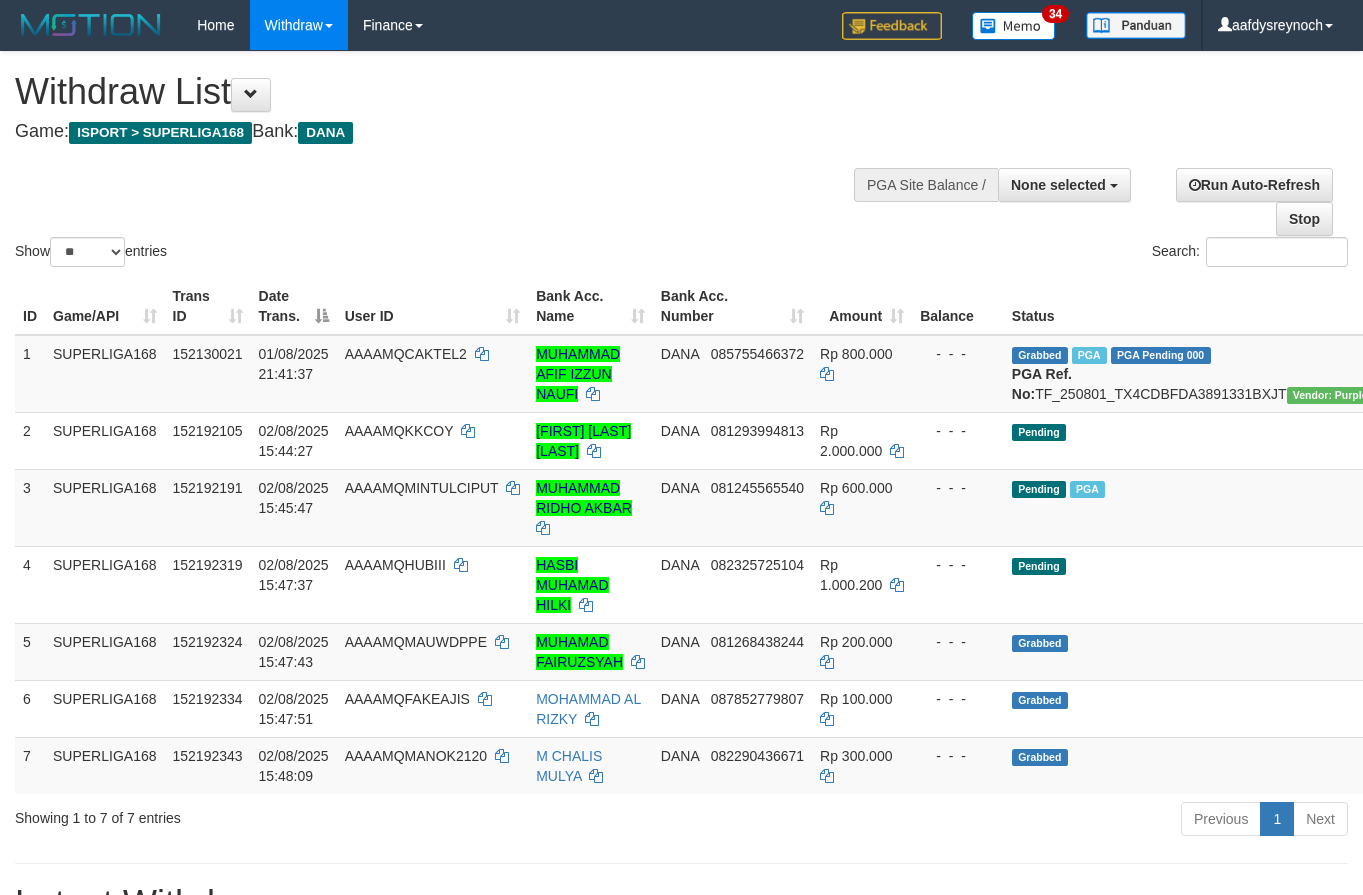 select 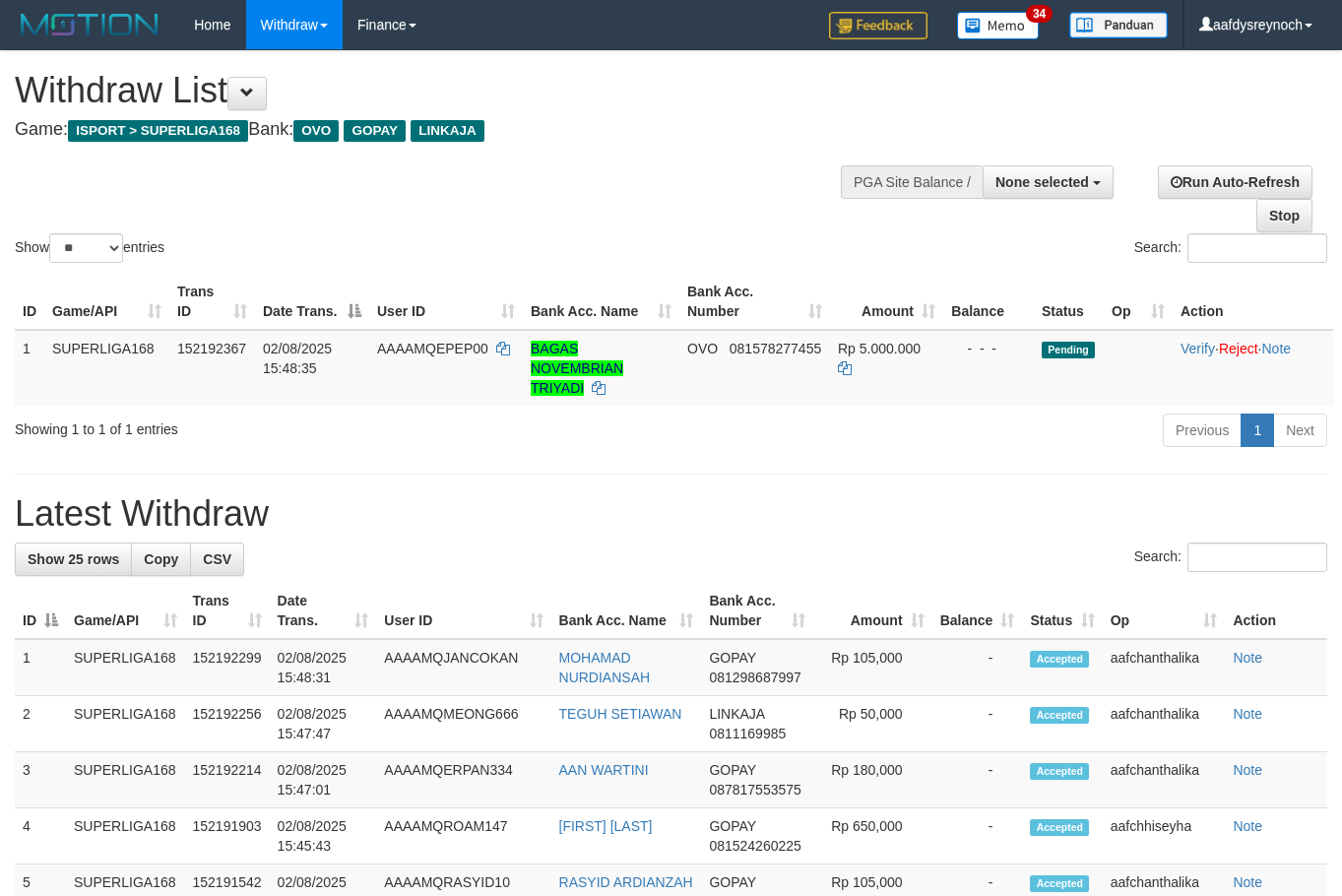 select 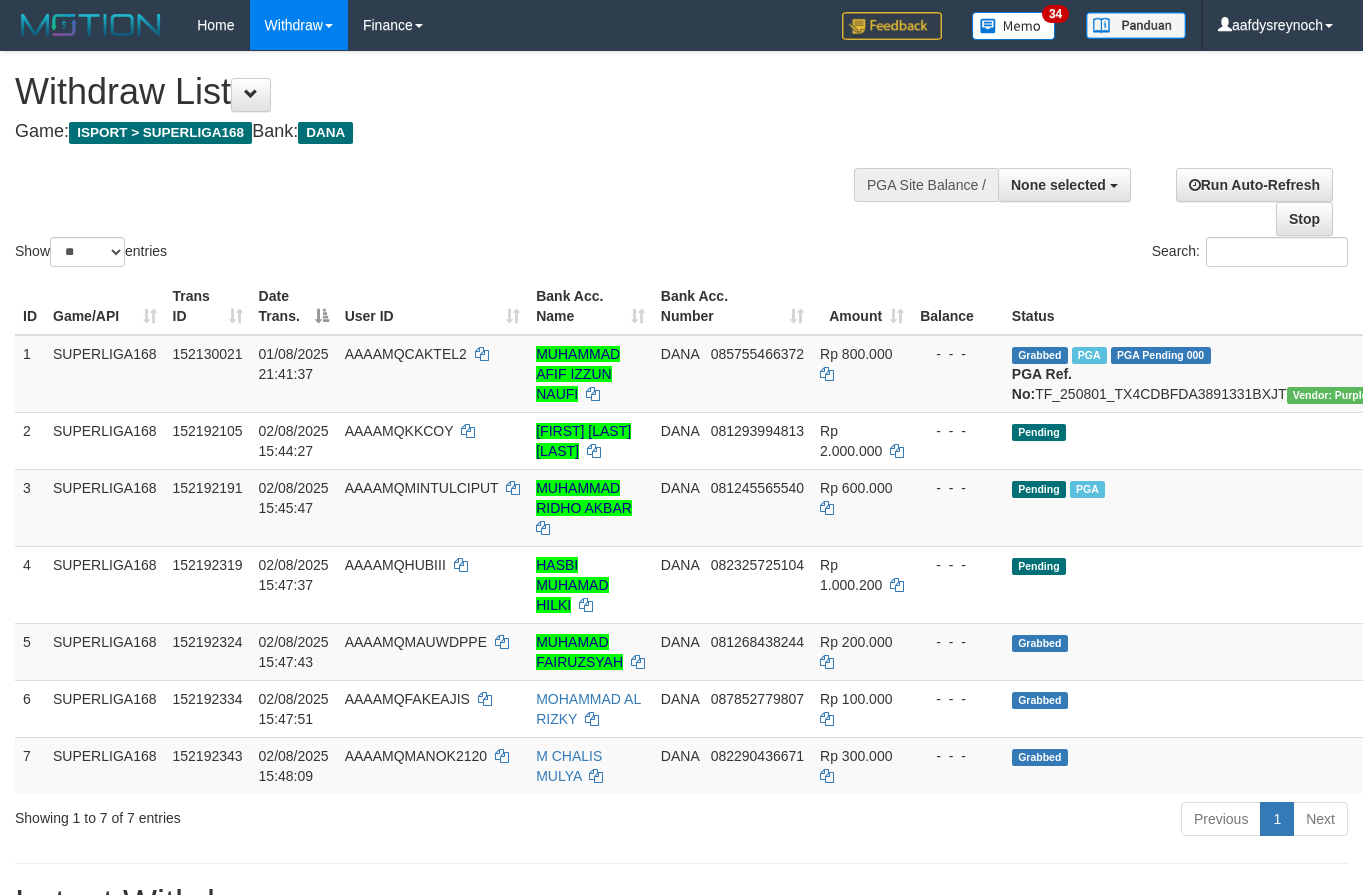 select 